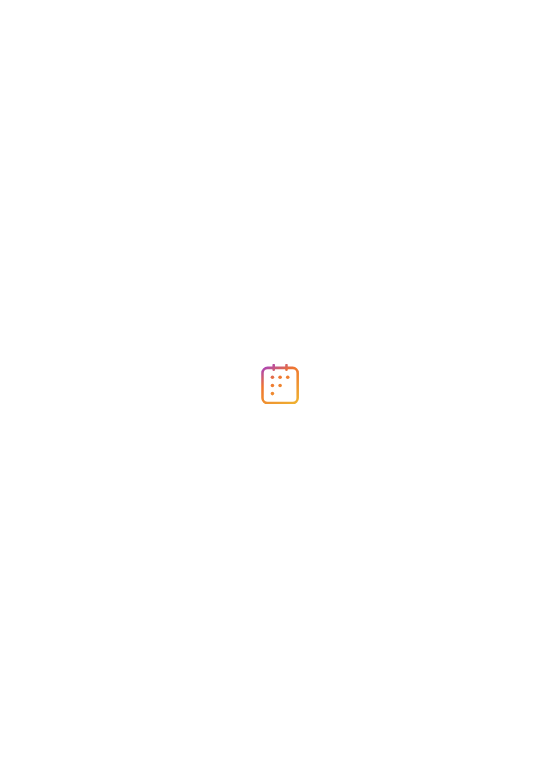 scroll, scrollTop: 0, scrollLeft: 0, axis: both 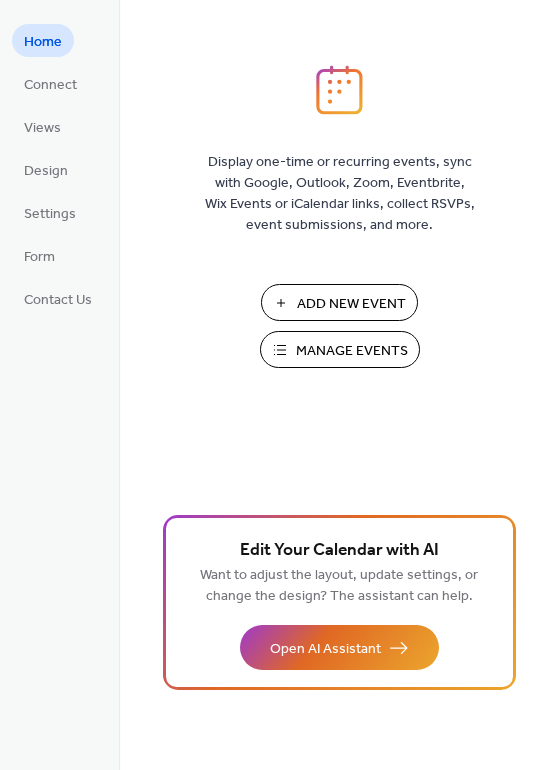 click on "Manage Events" at bounding box center (352, 351) 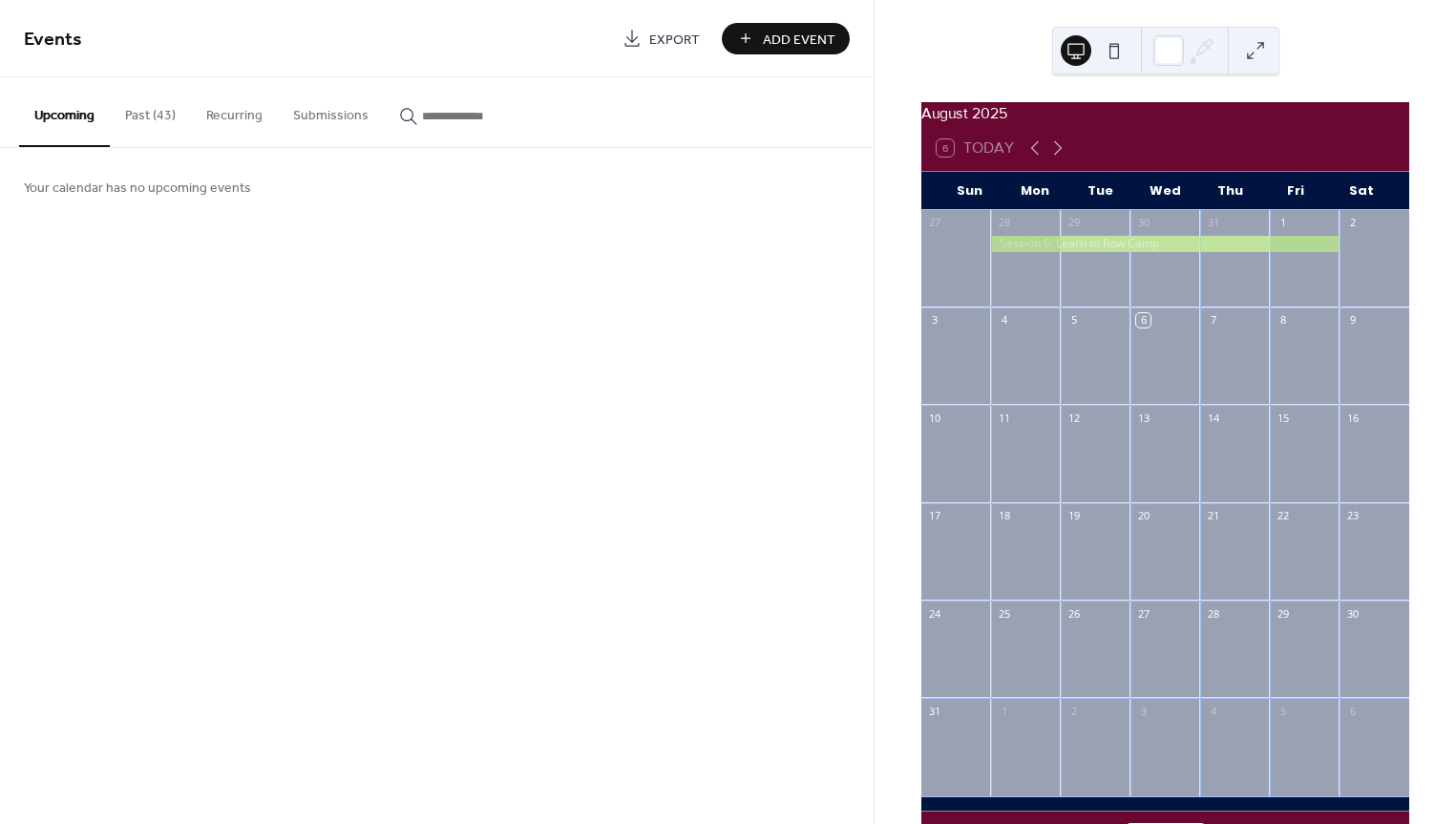 scroll, scrollTop: 0, scrollLeft: 0, axis: both 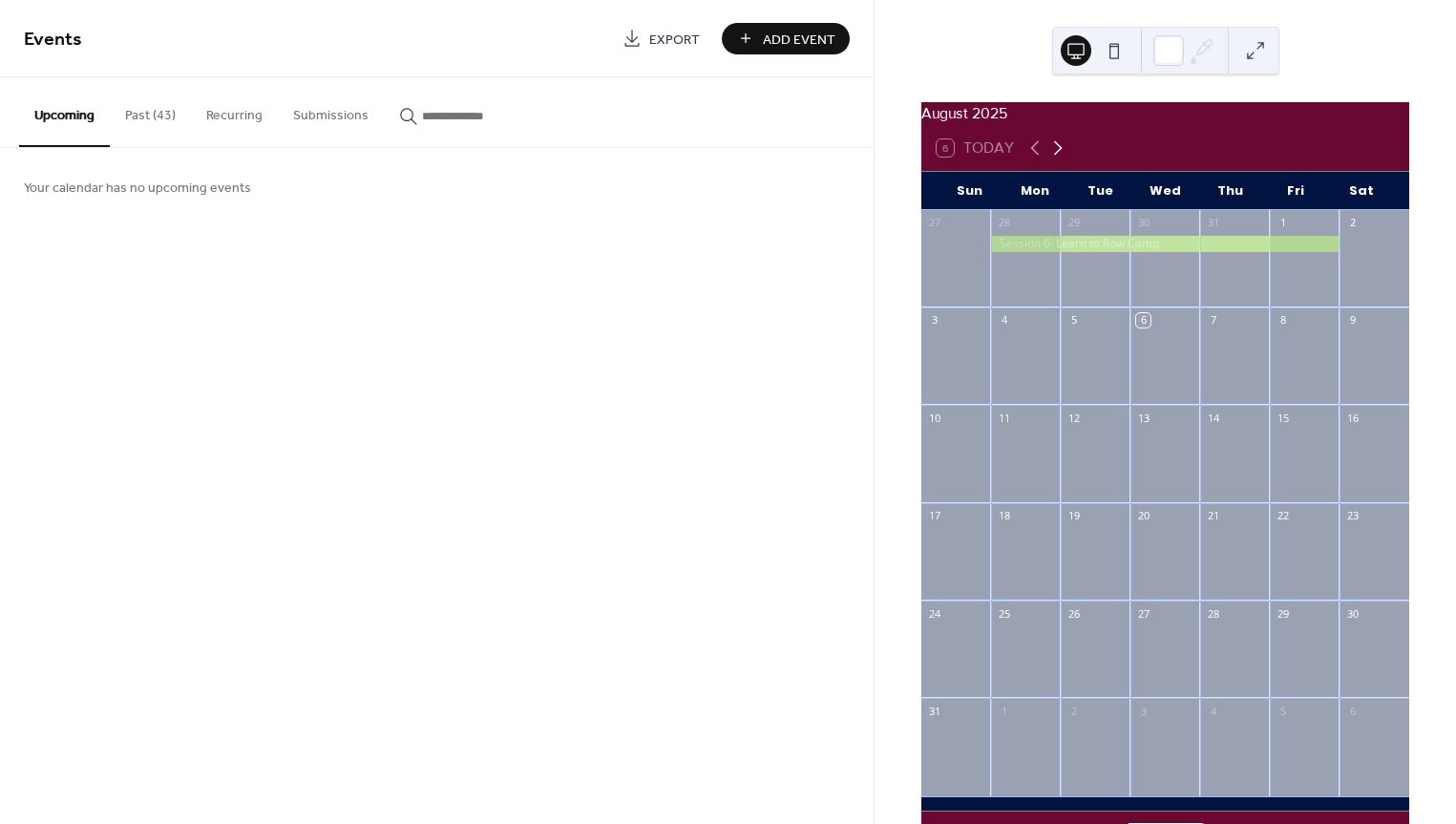 click 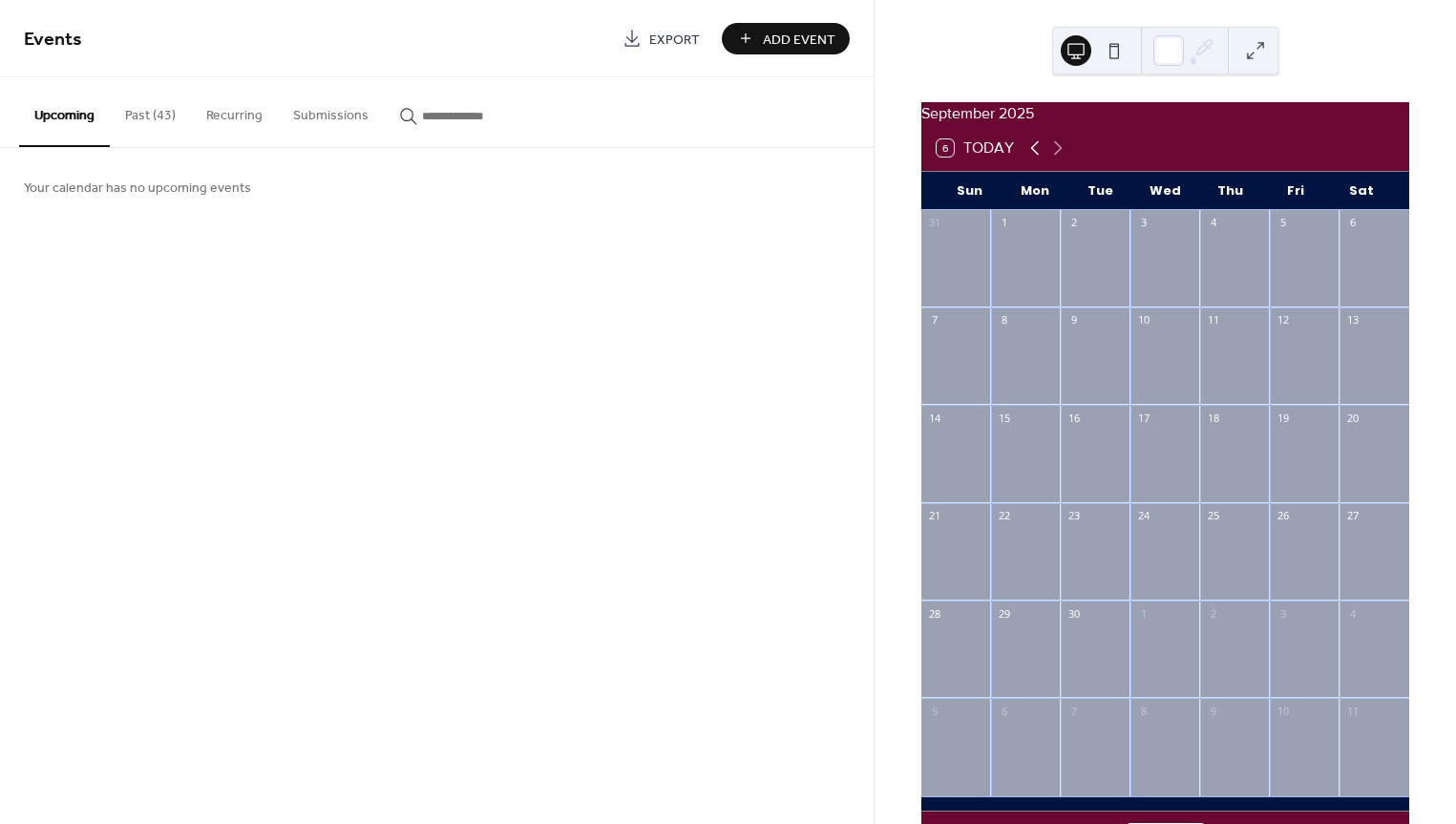 click 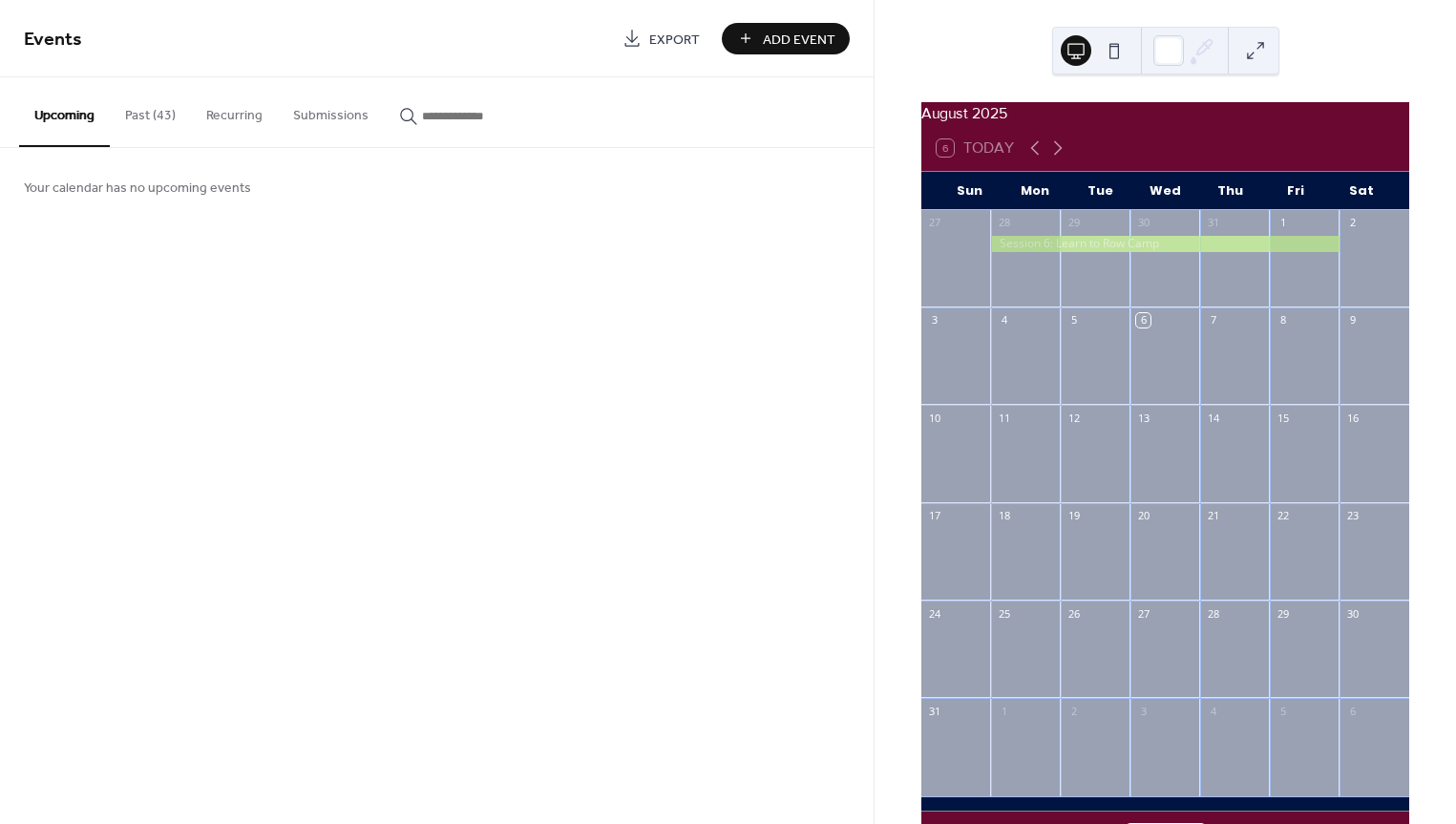 click at bounding box center [1114, 51] 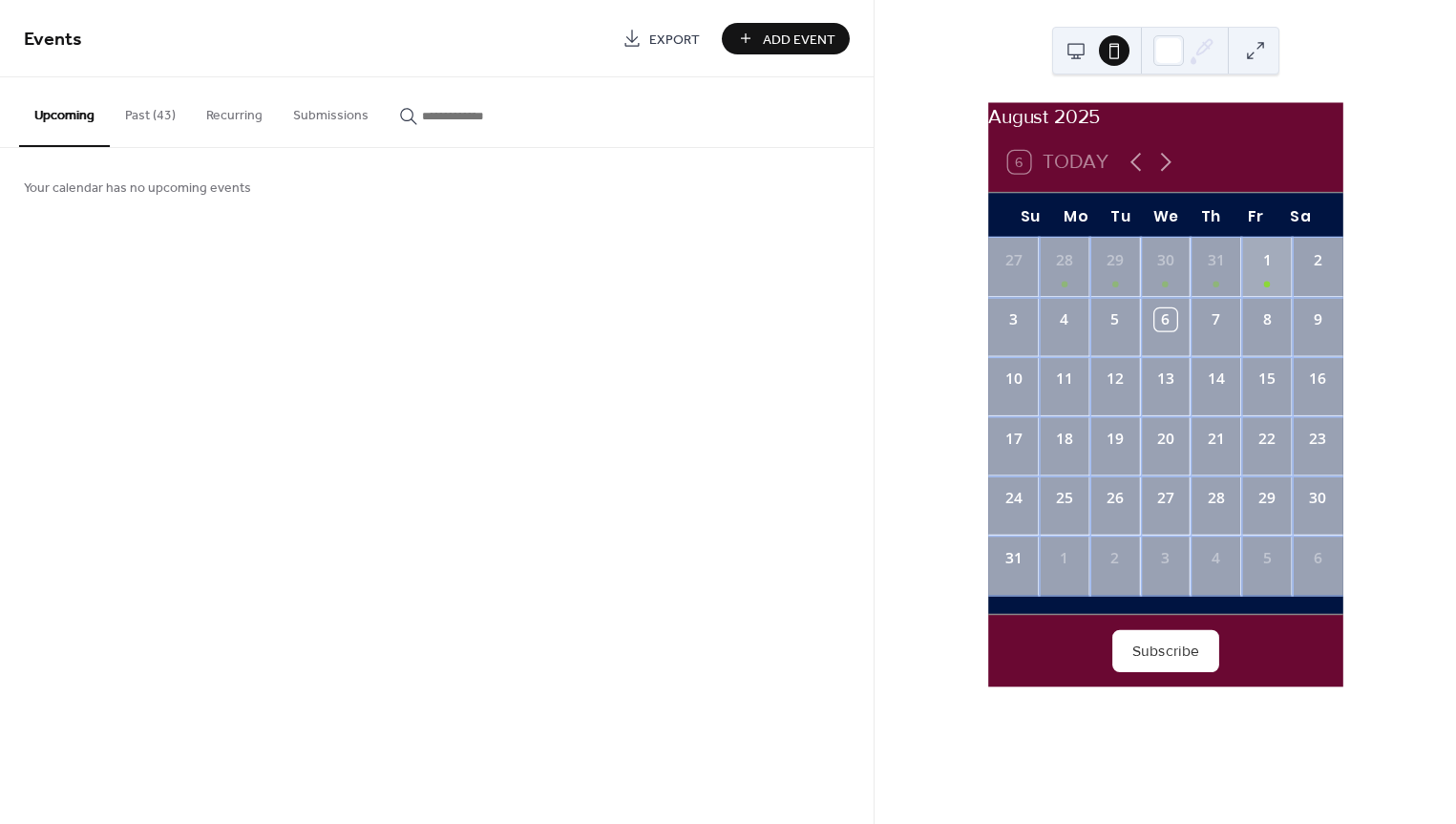 click on "1" at bounding box center (1266, 267) 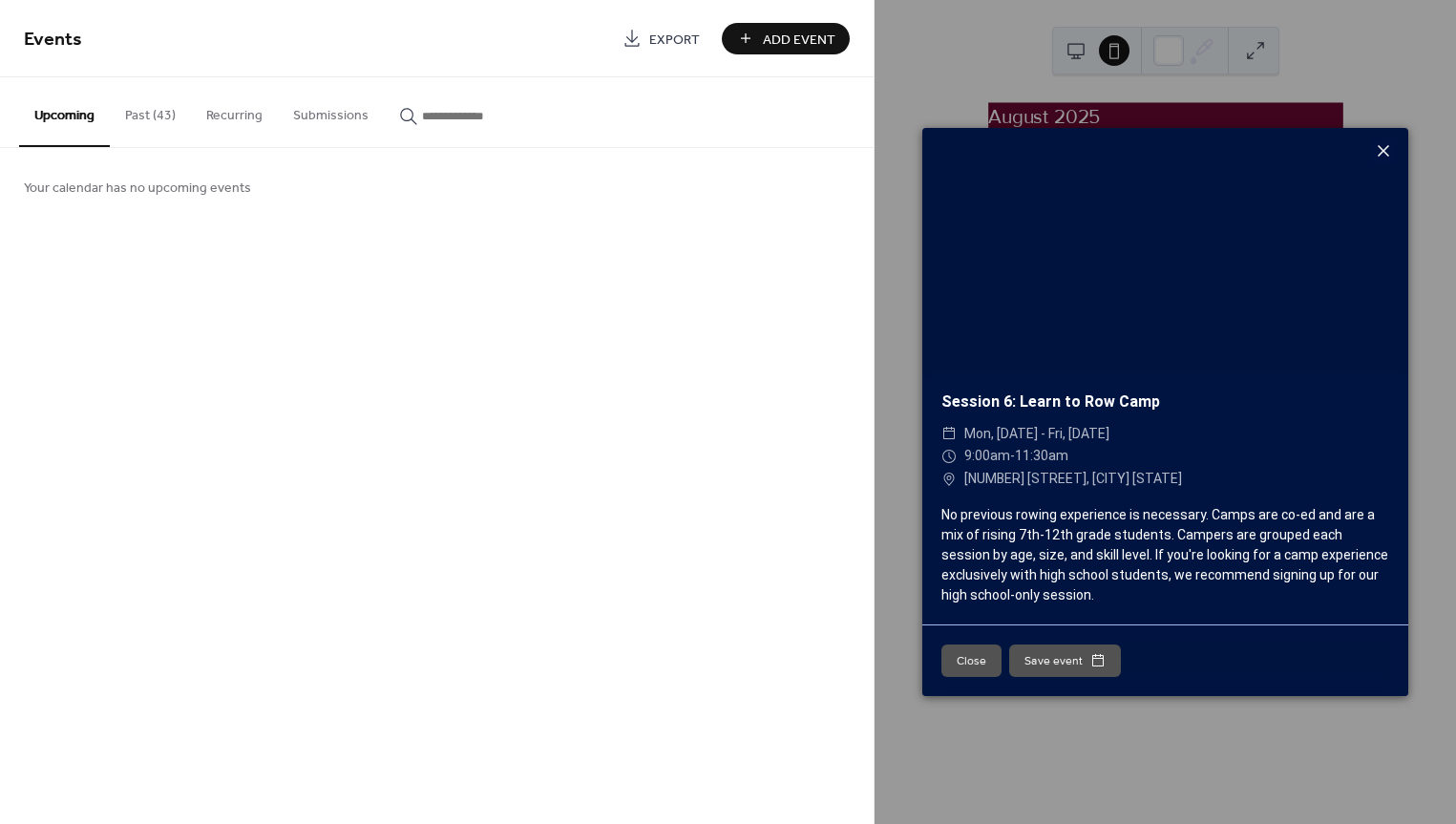 click 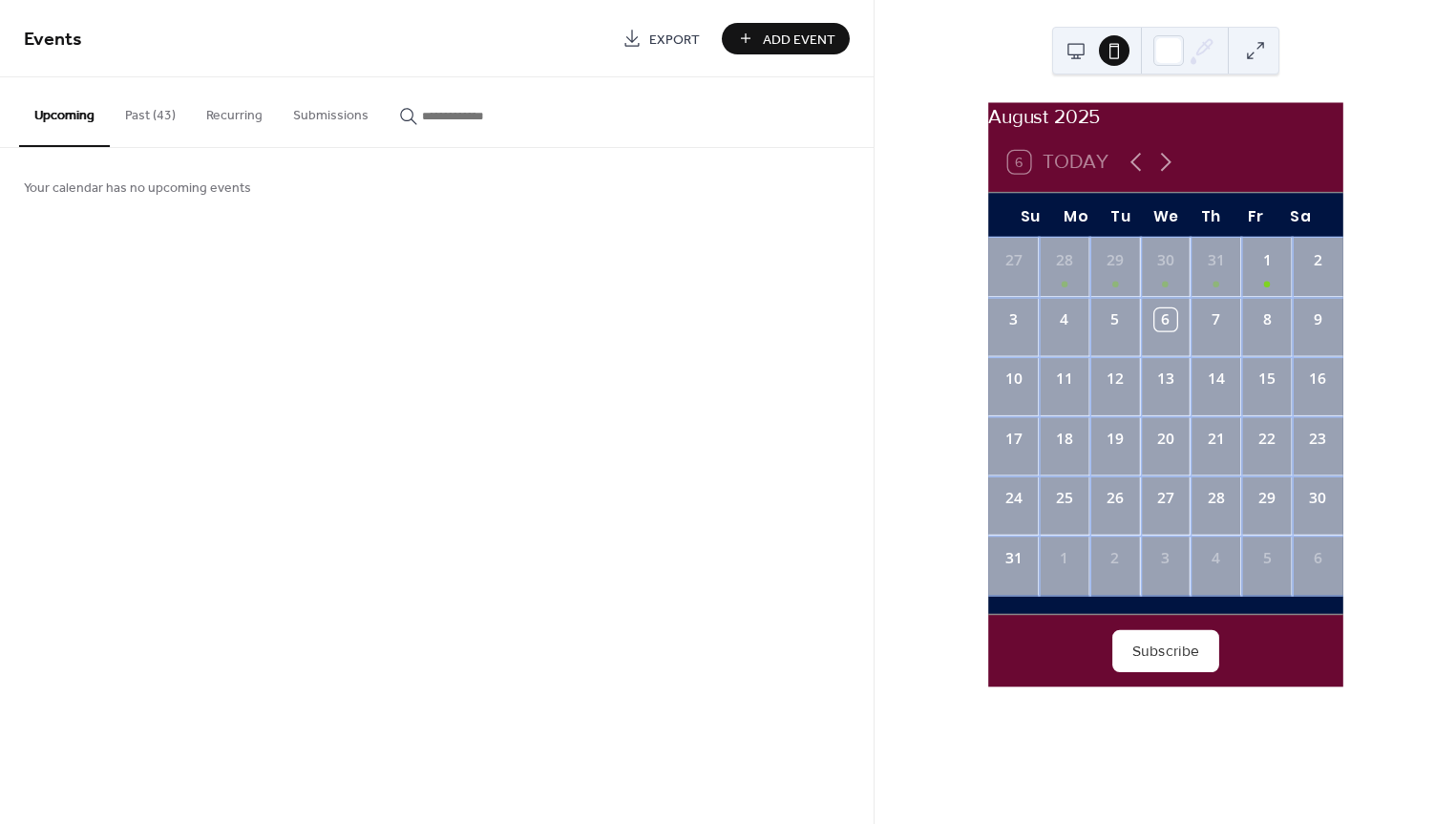 click on "4" at bounding box center [1064, 319] 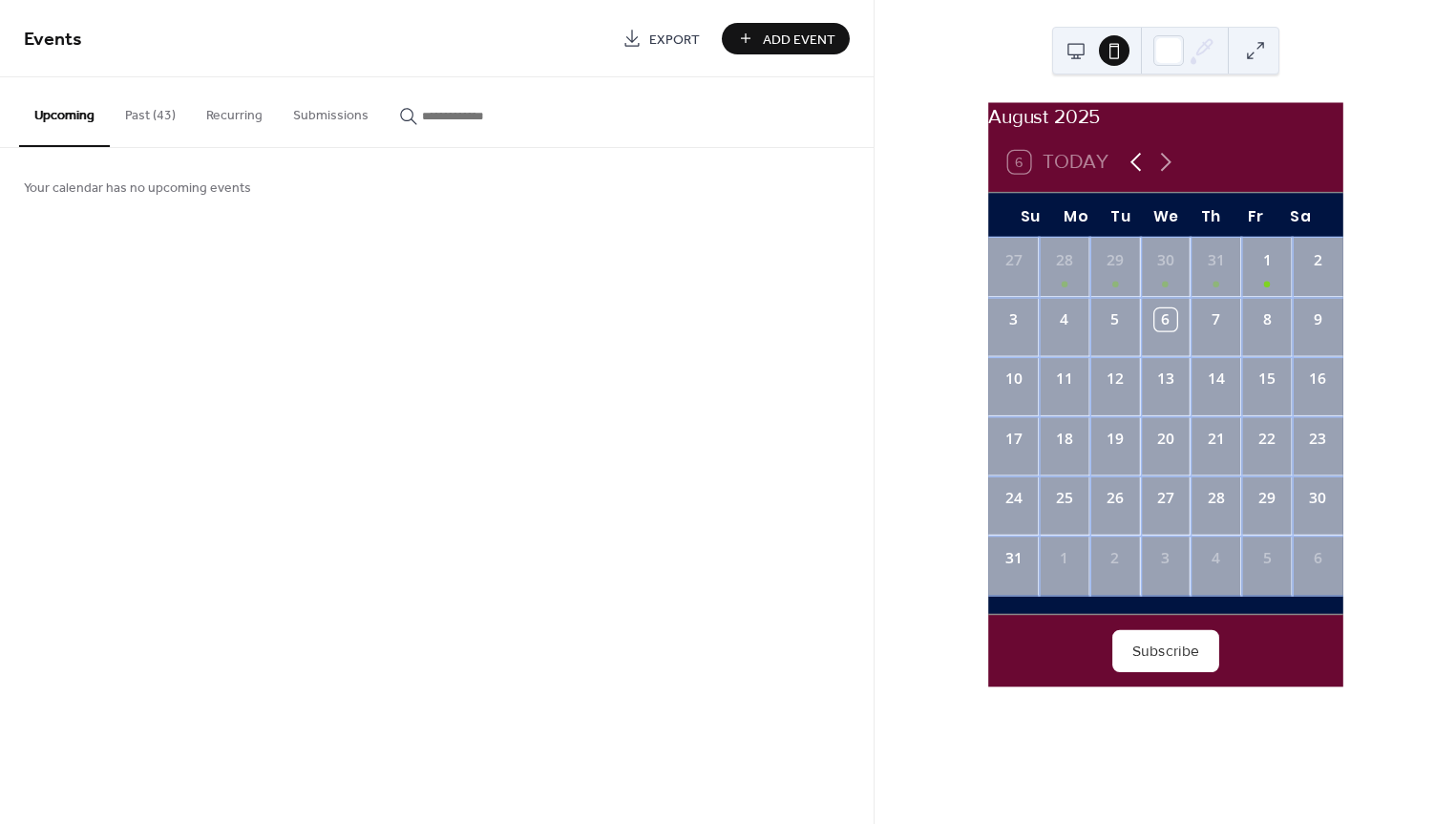 click 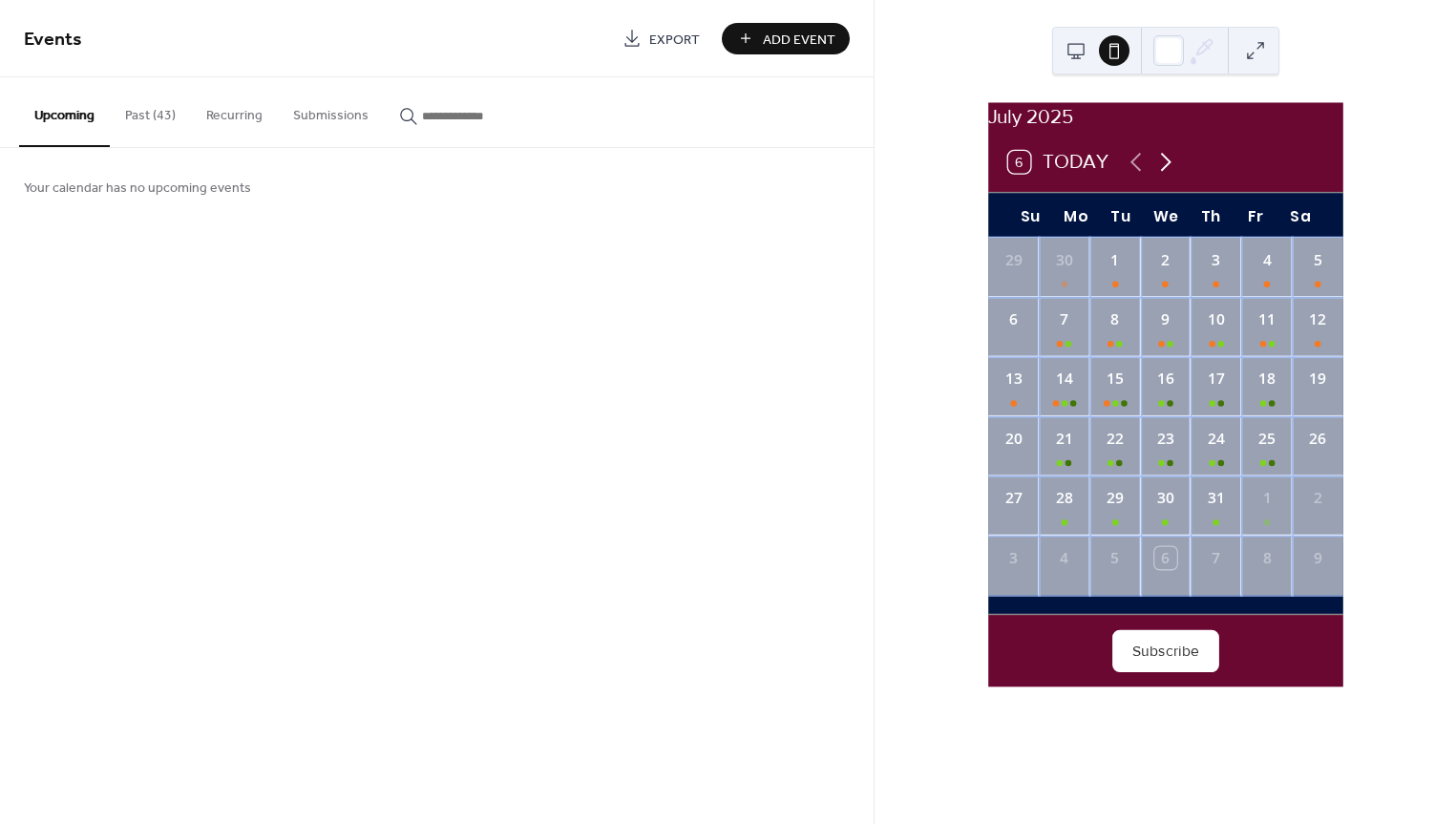 click 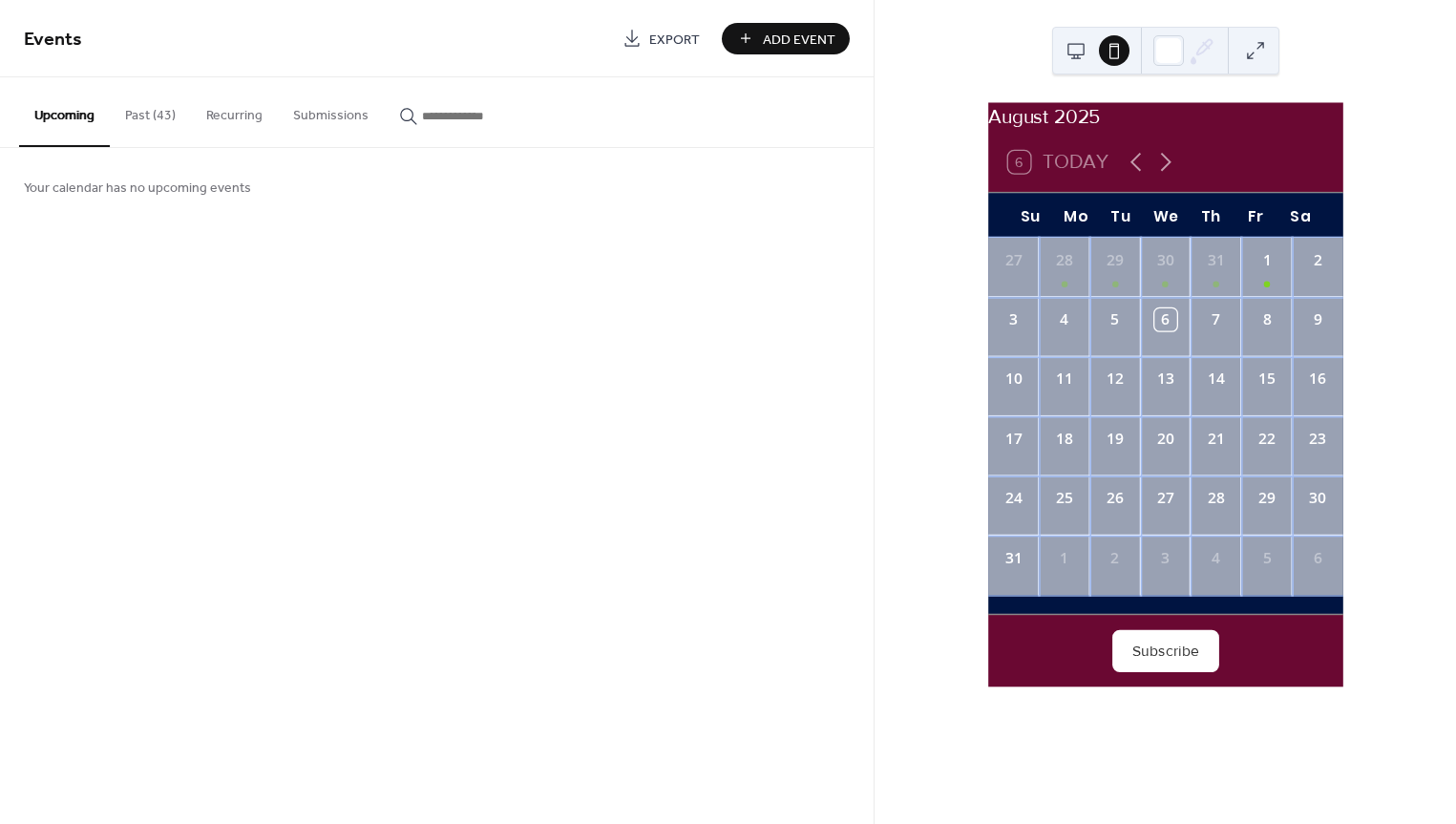 click on "Add Event" at bounding box center (799, 39) 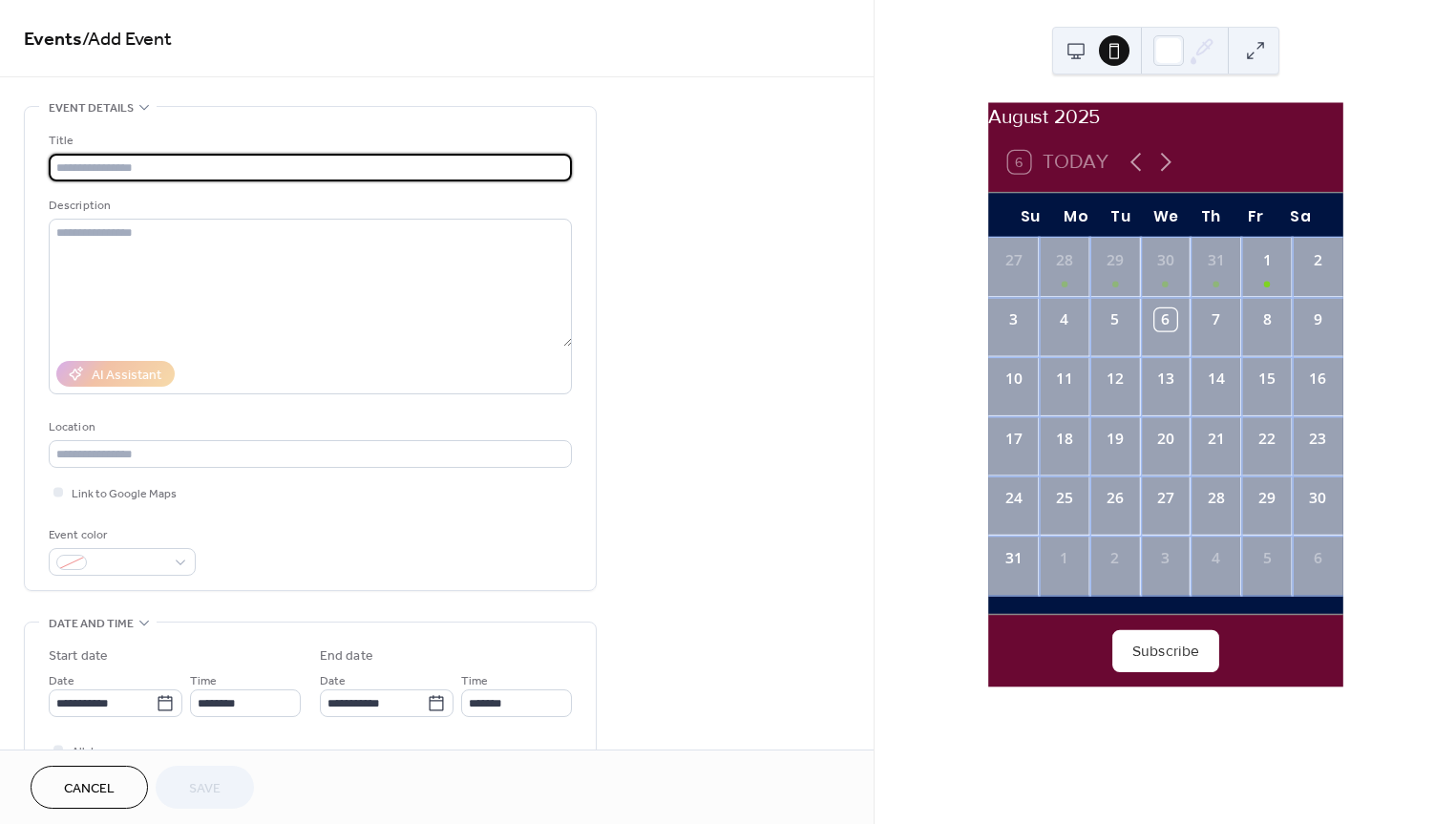 click at bounding box center [310, 167] 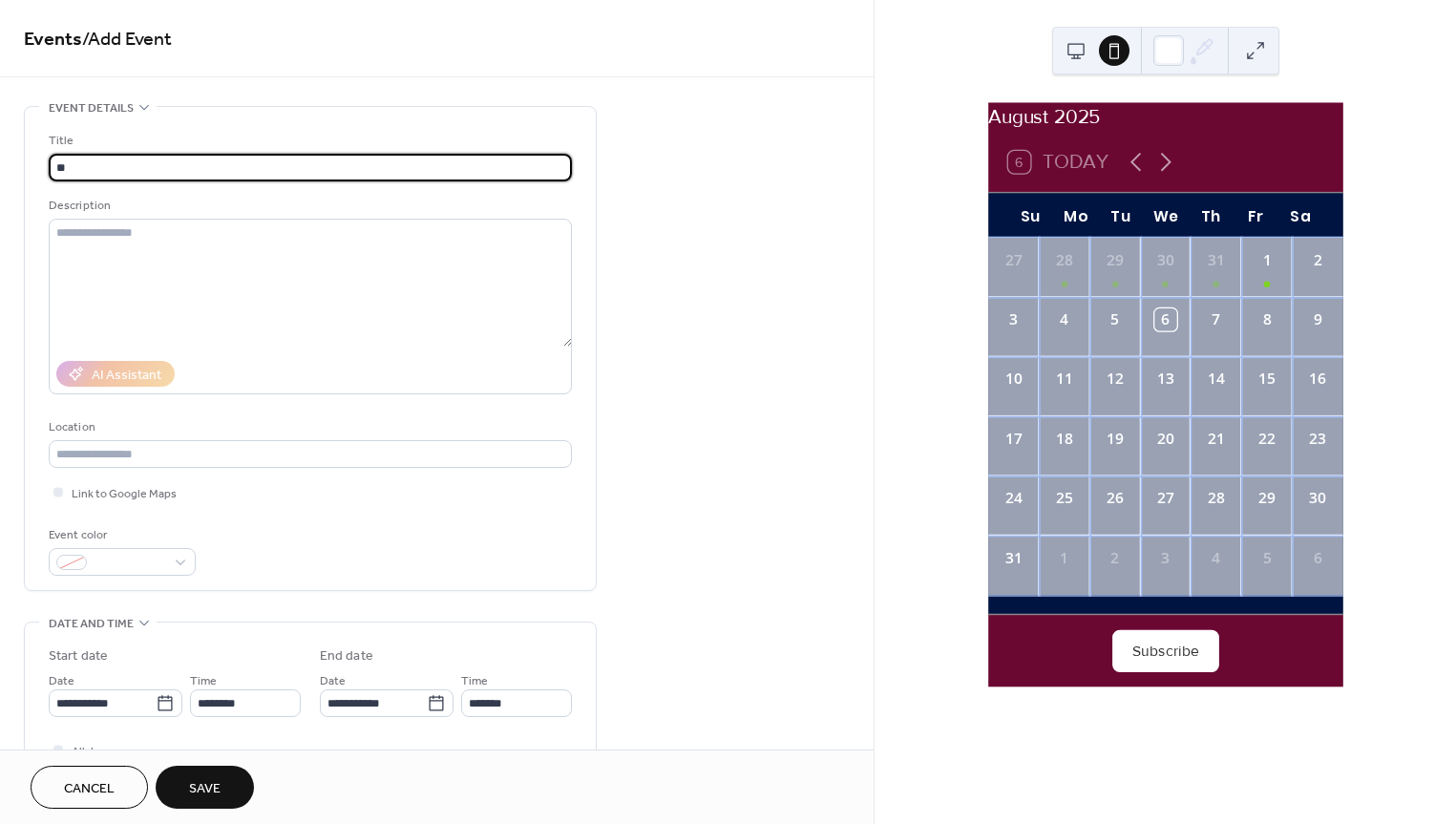 type on "*" 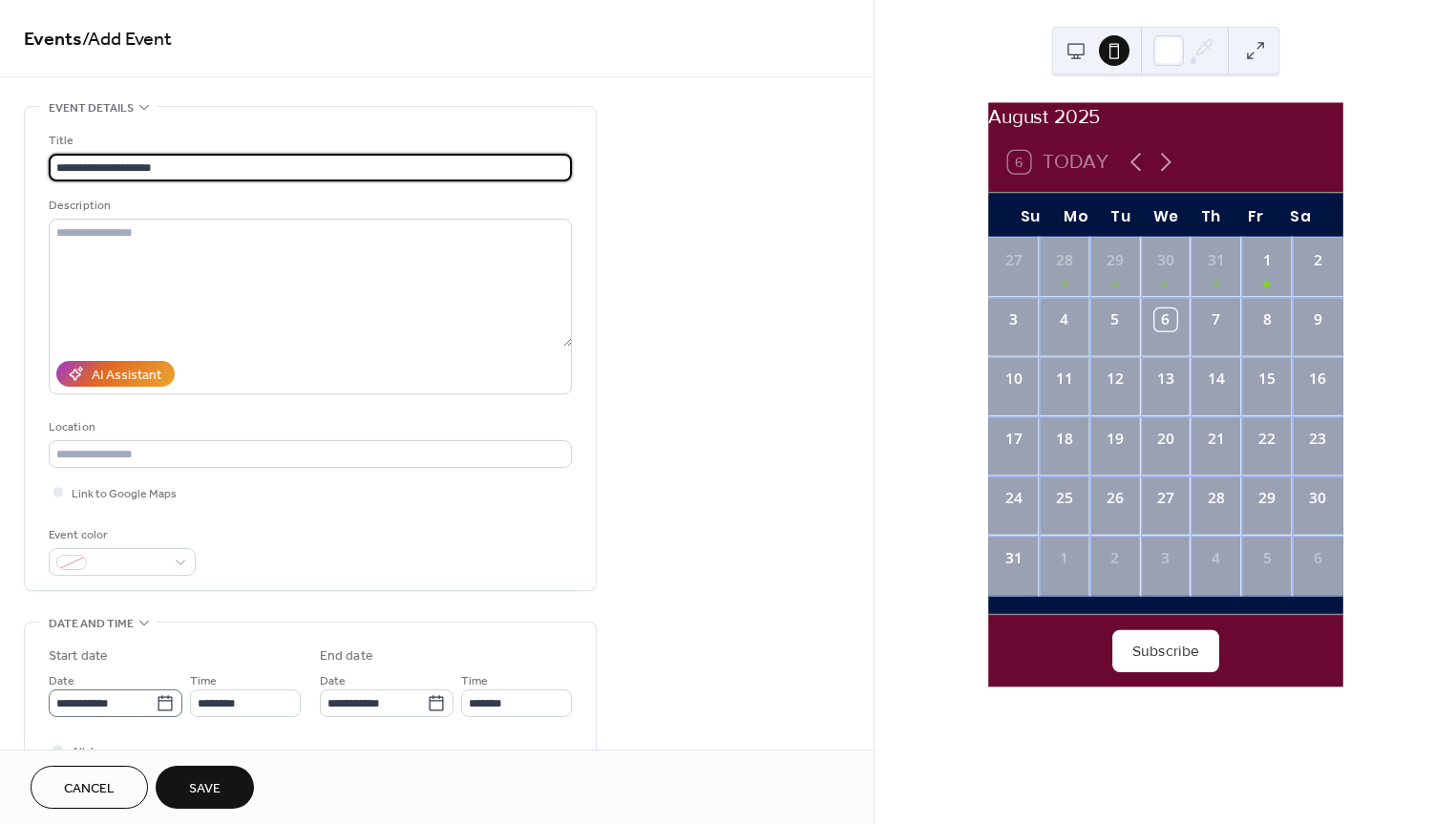 type on "**********" 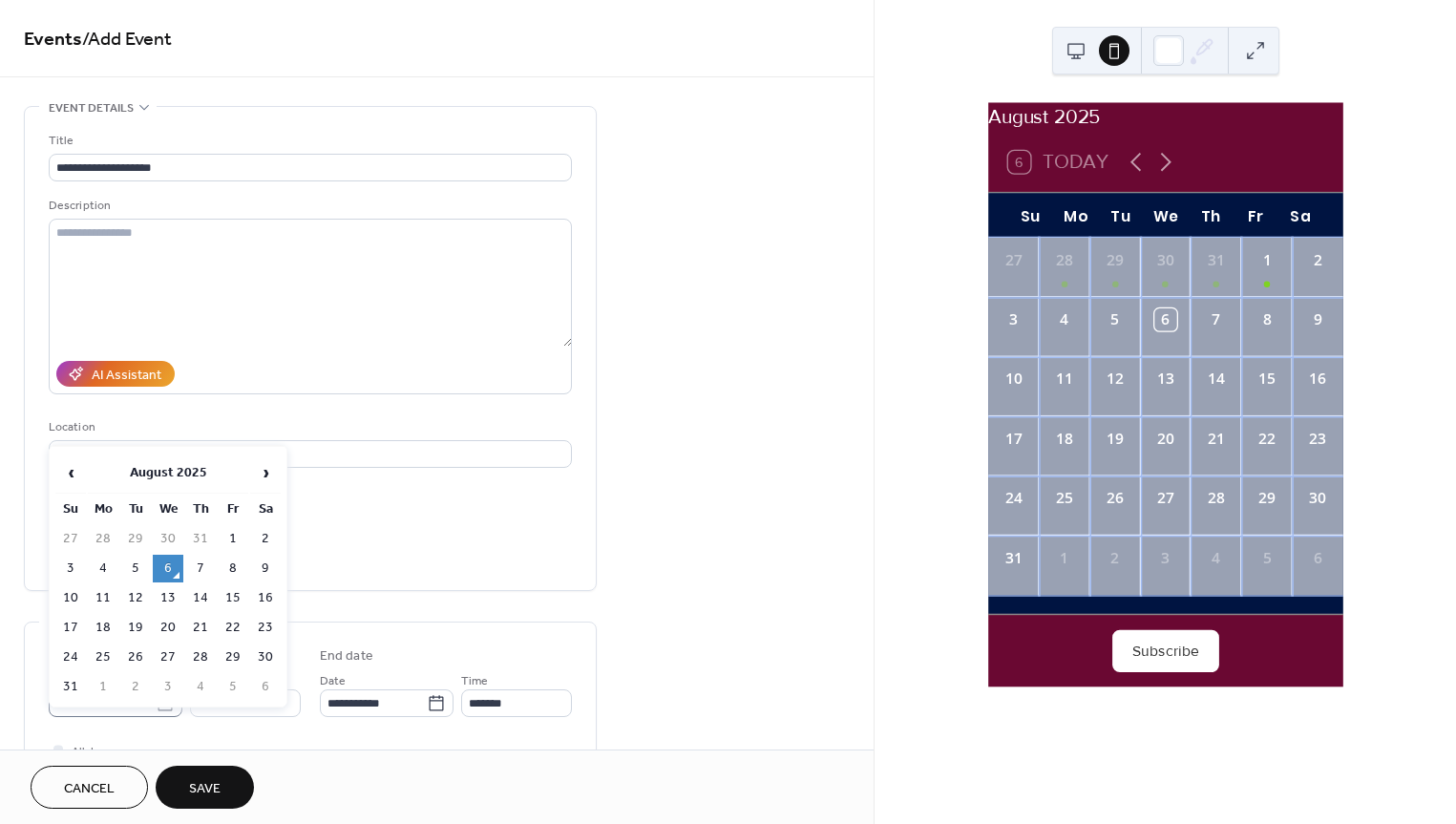 click 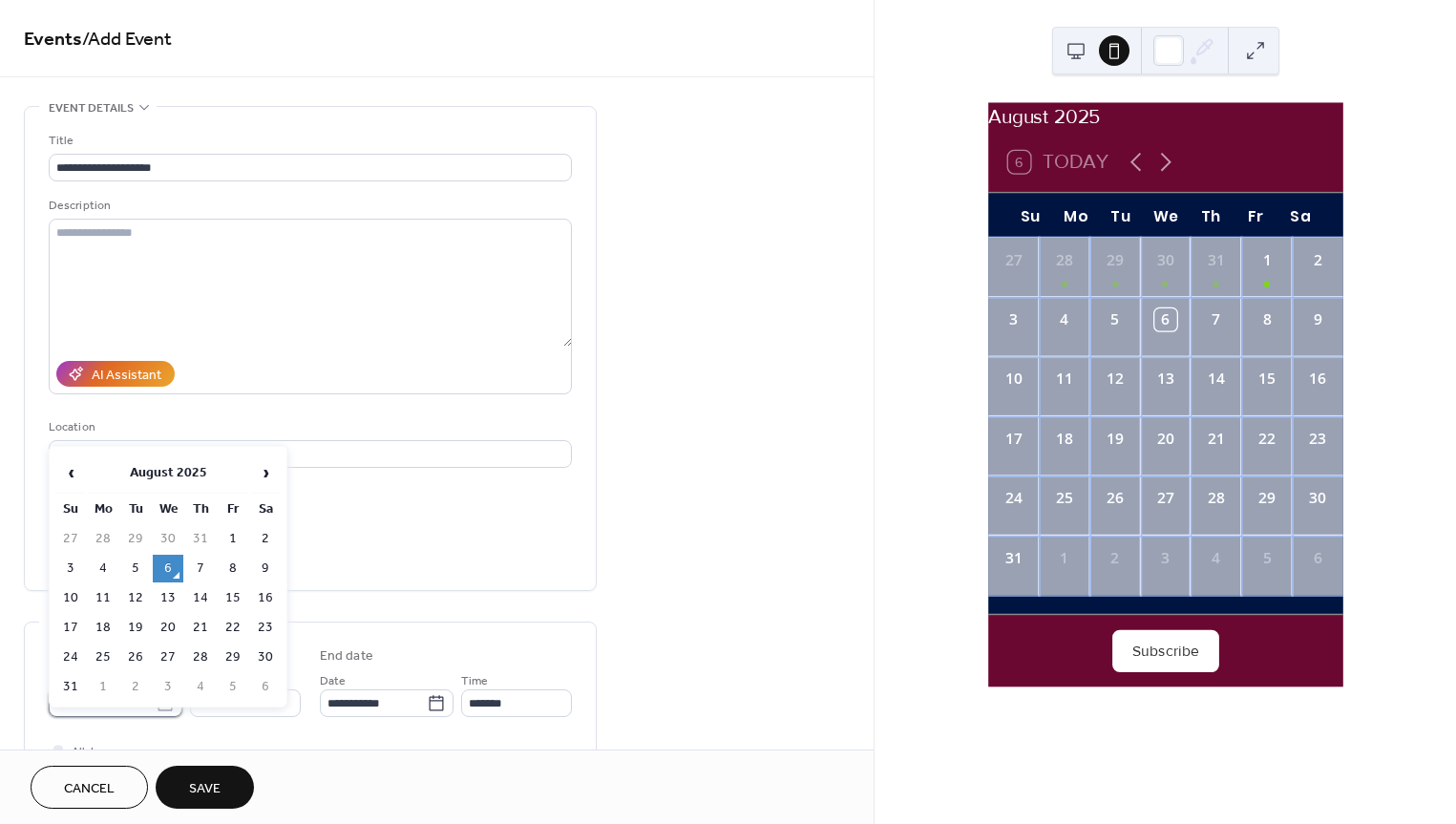 click on "**********" at bounding box center [102, 703] 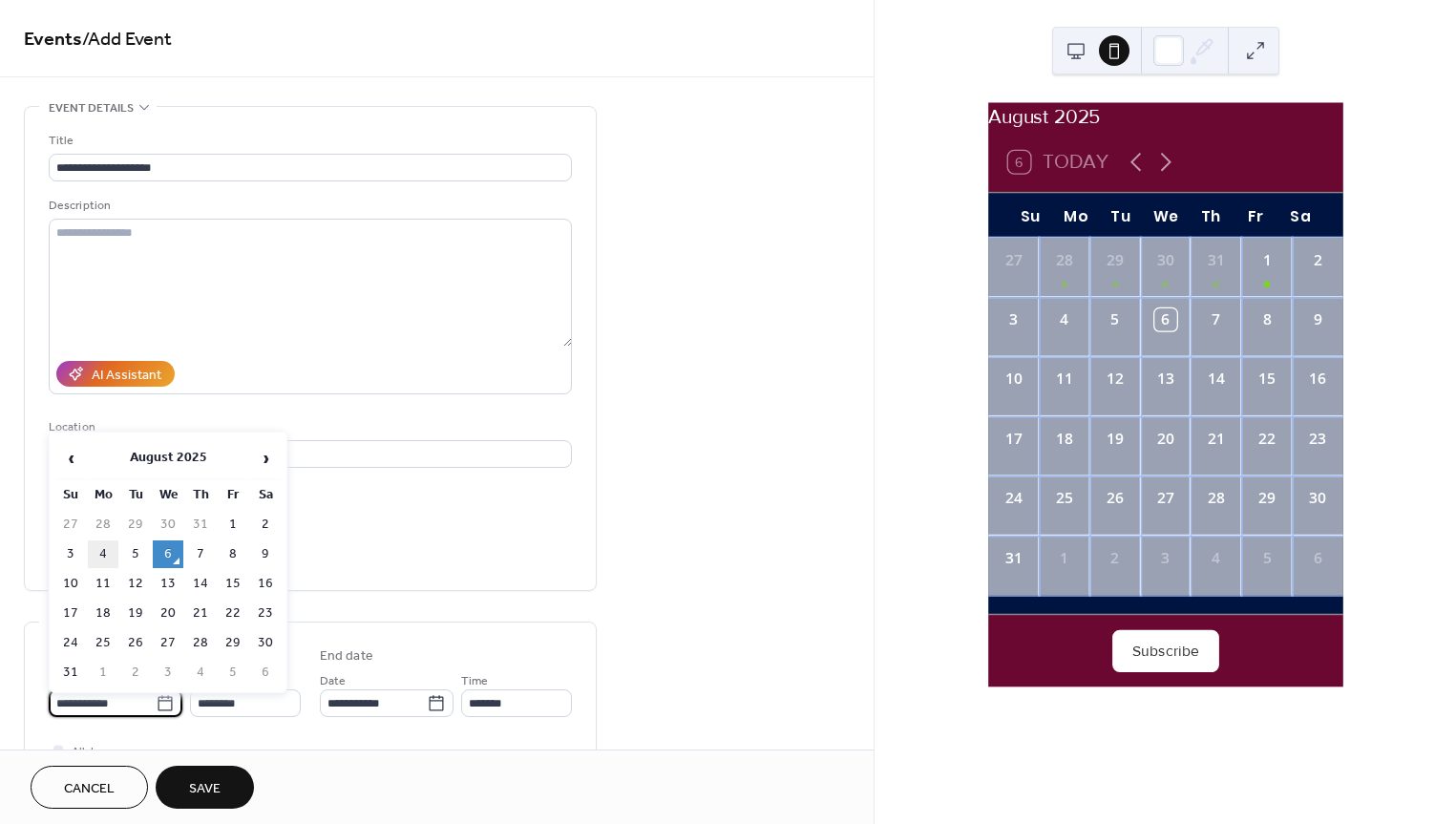 click on "4" at bounding box center [103, 554] 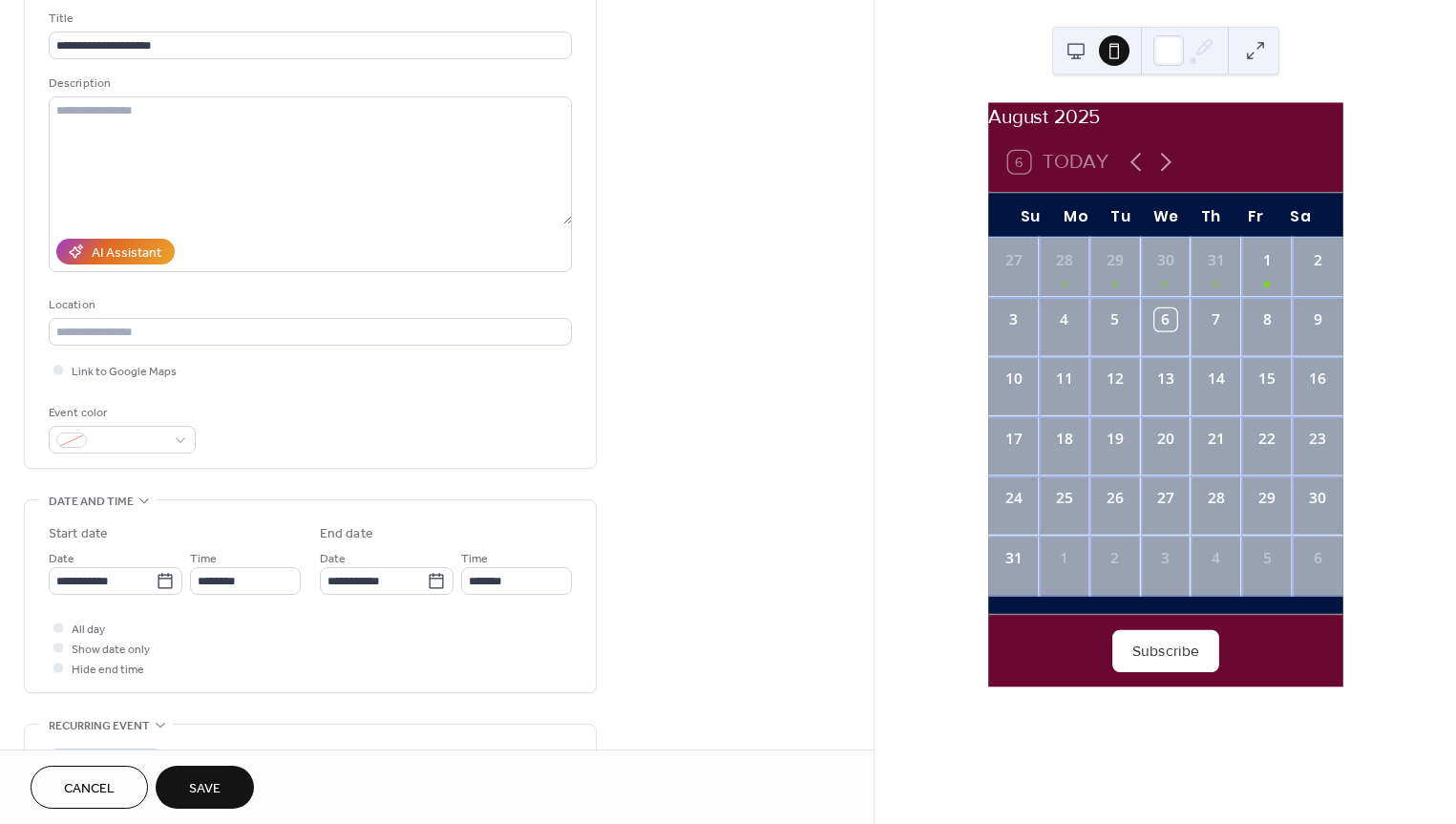 scroll, scrollTop: 131, scrollLeft: 0, axis: vertical 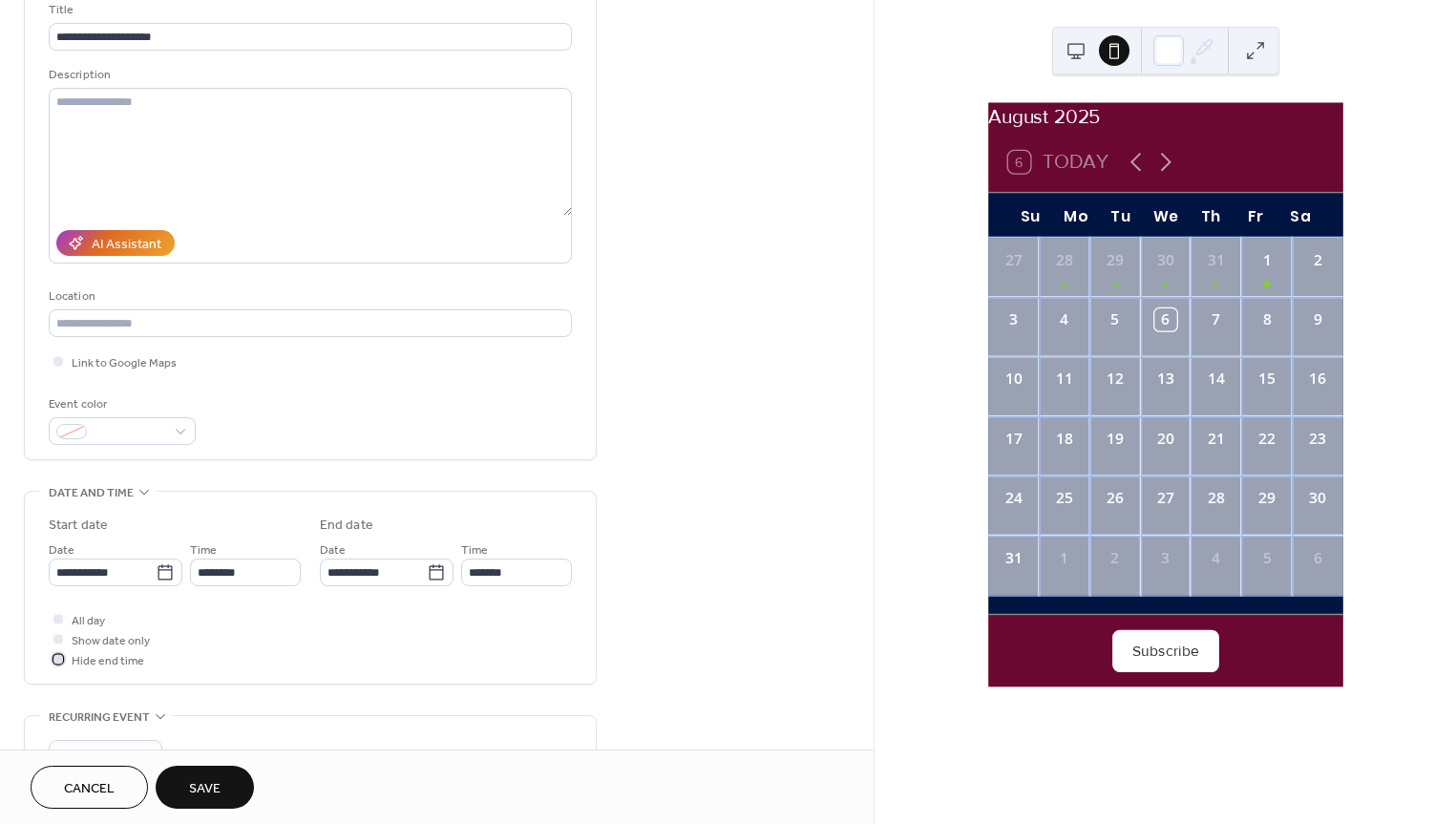 click at bounding box center [58, 659] 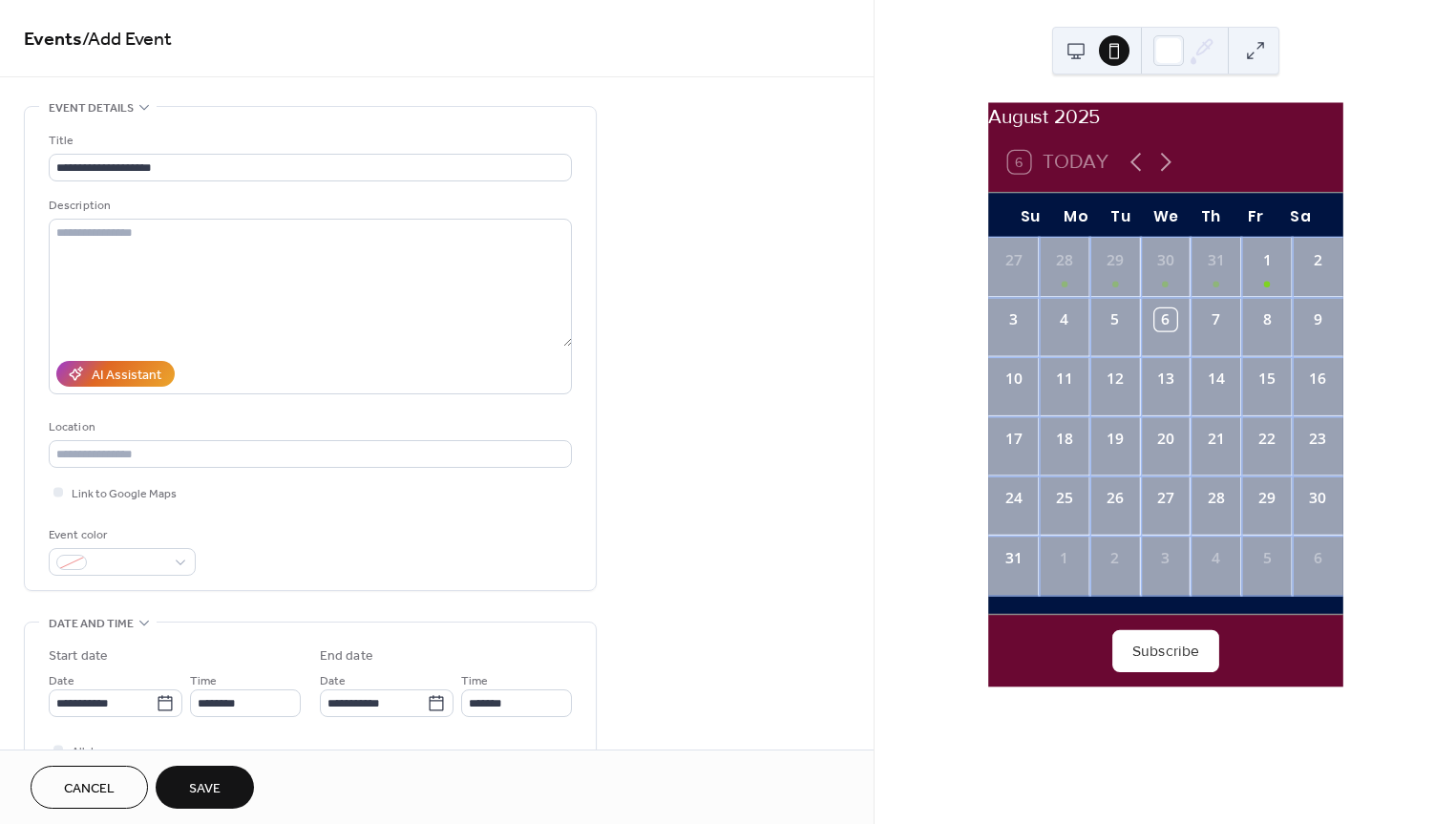 scroll, scrollTop: 2, scrollLeft: 0, axis: vertical 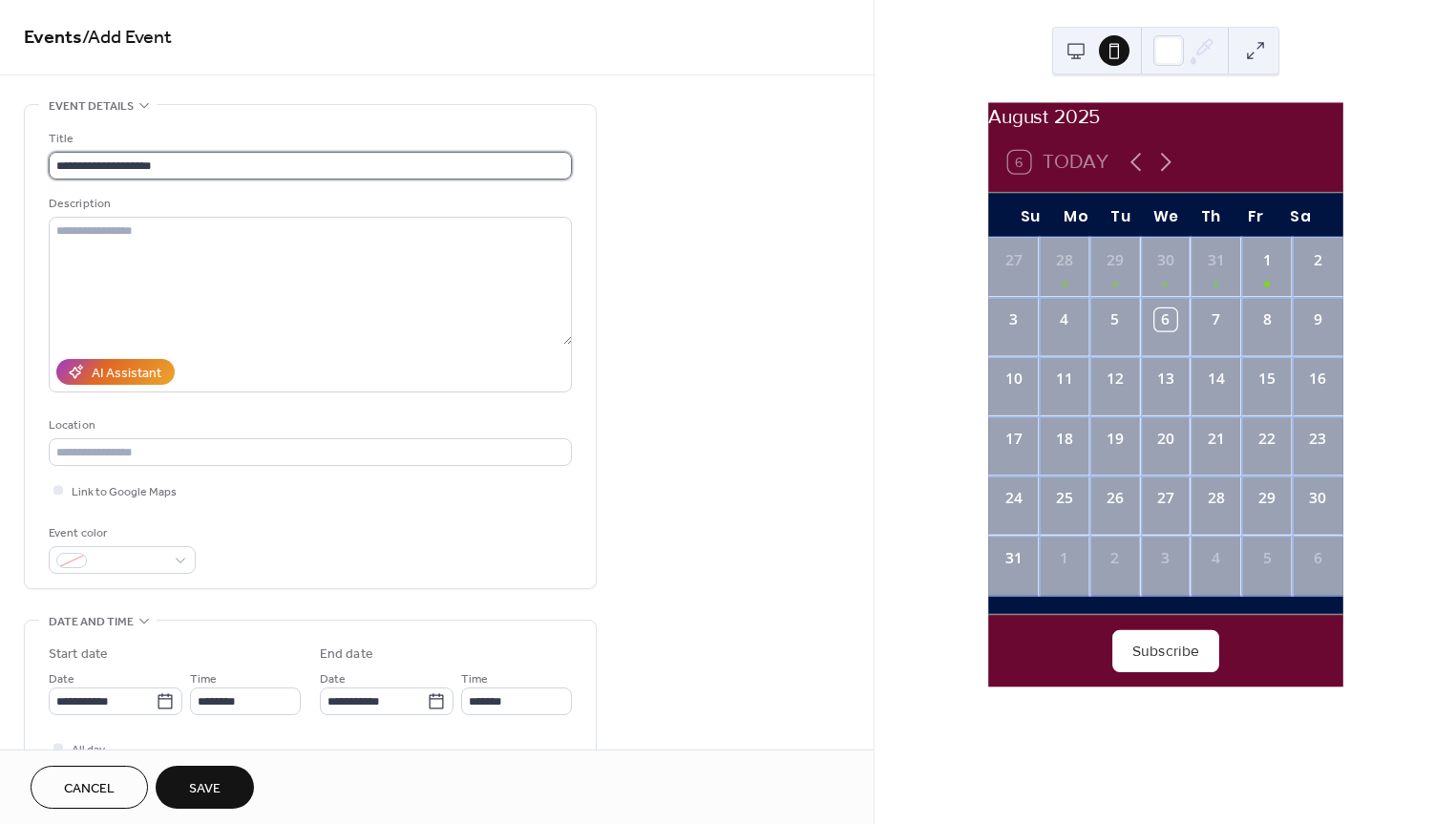 click on "**********" at bounding box center (310, 165) 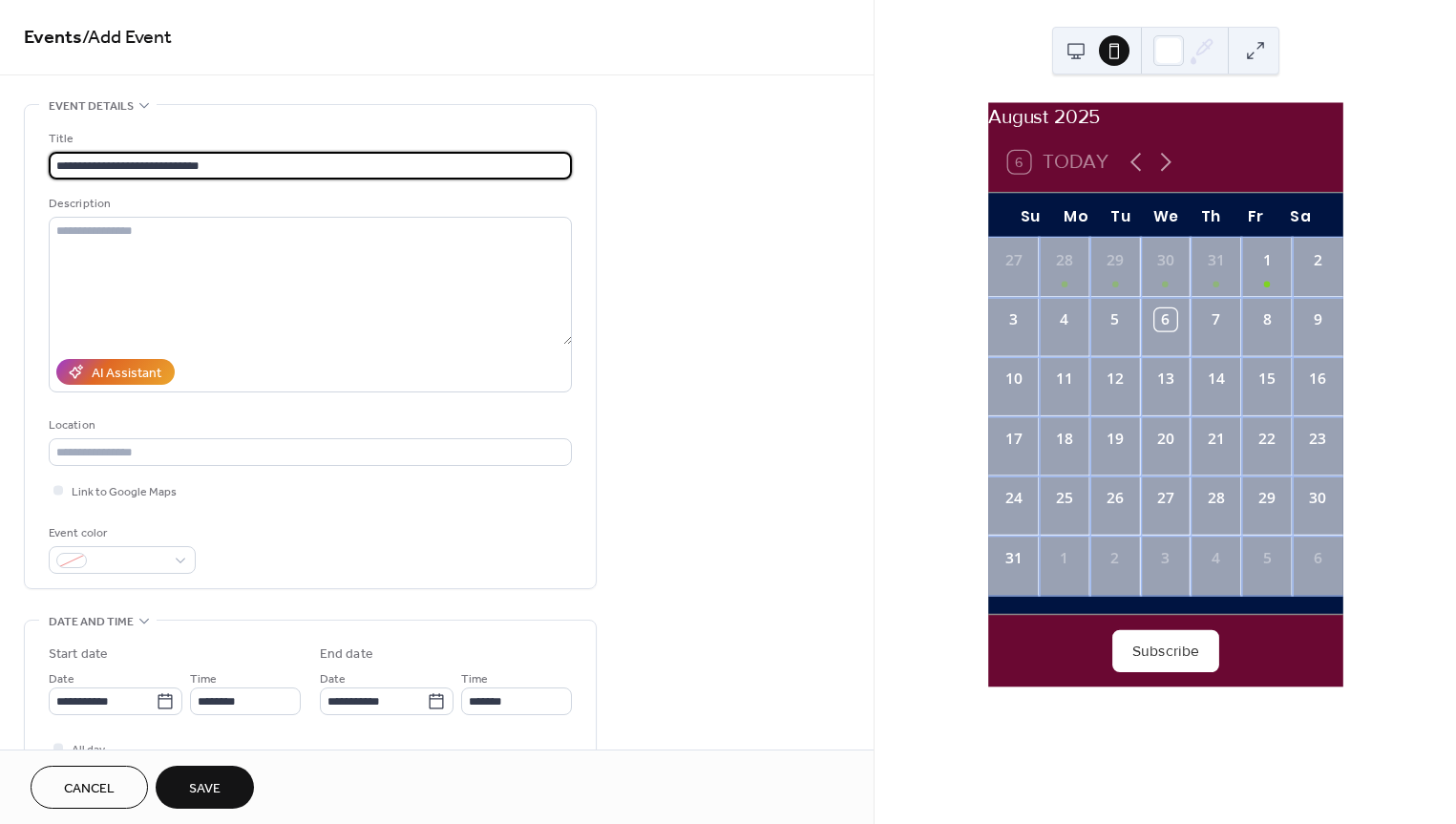 type on "**********" 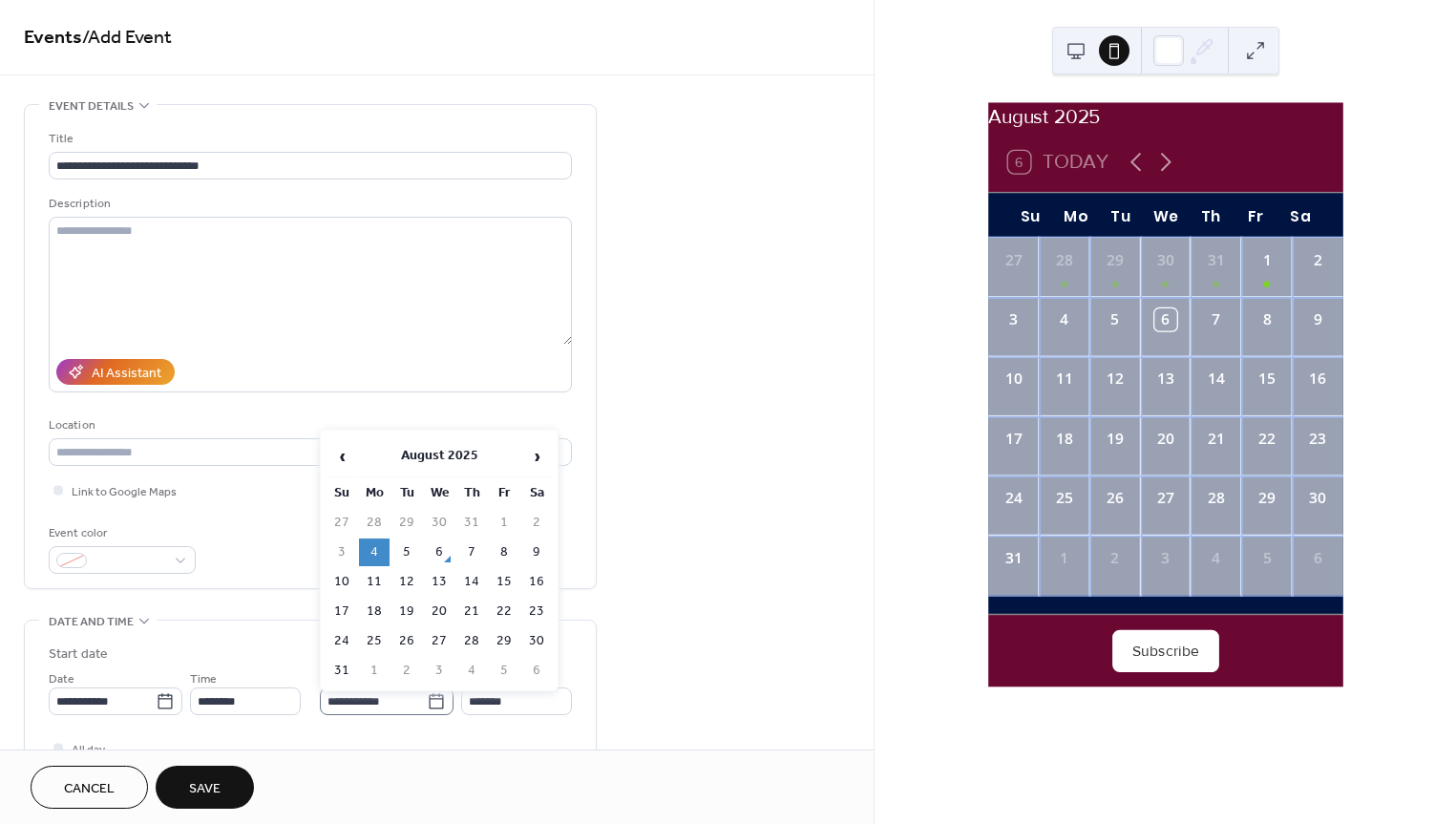 click 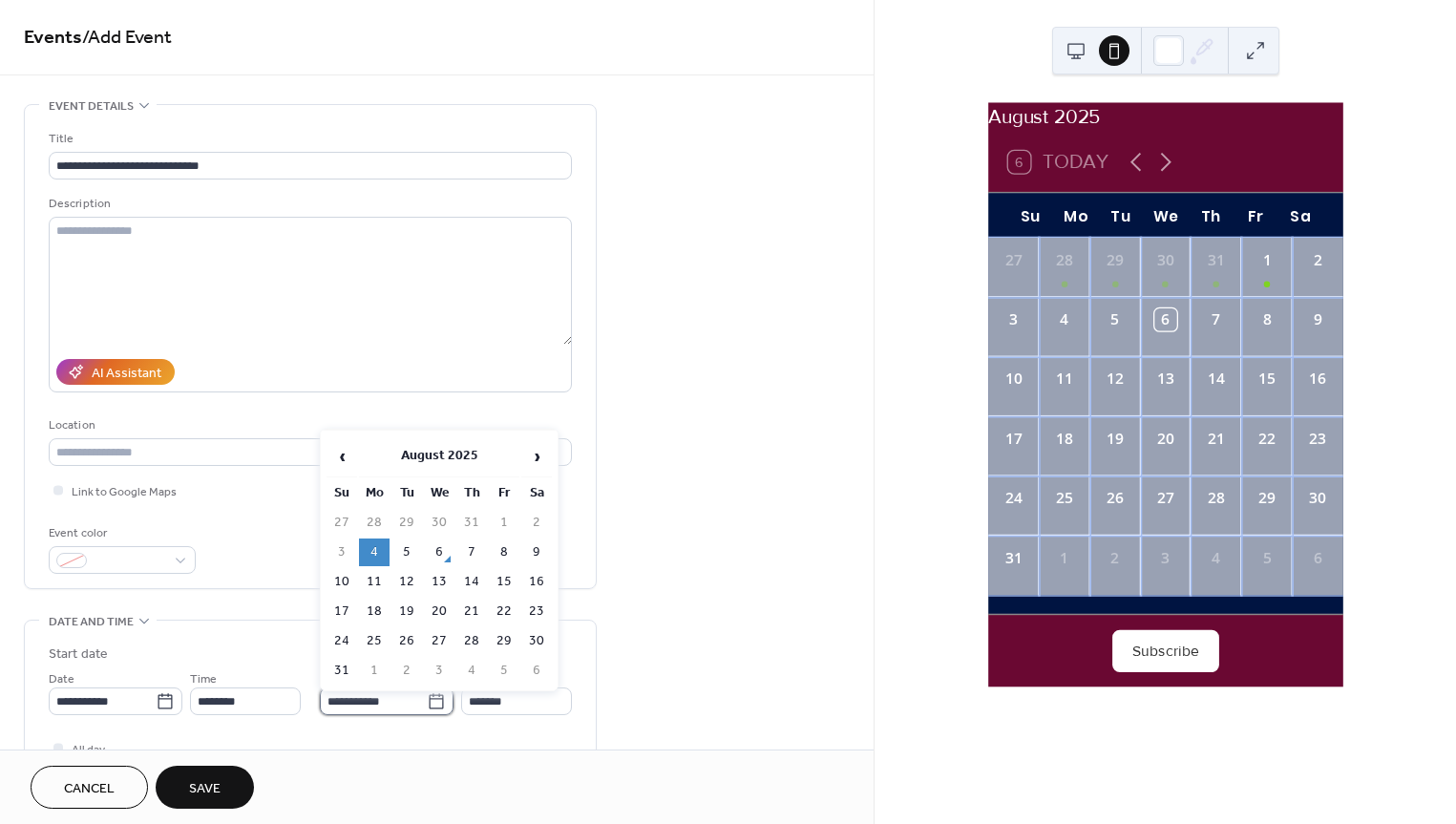 click on "**********" at bounding box center [373, 701] 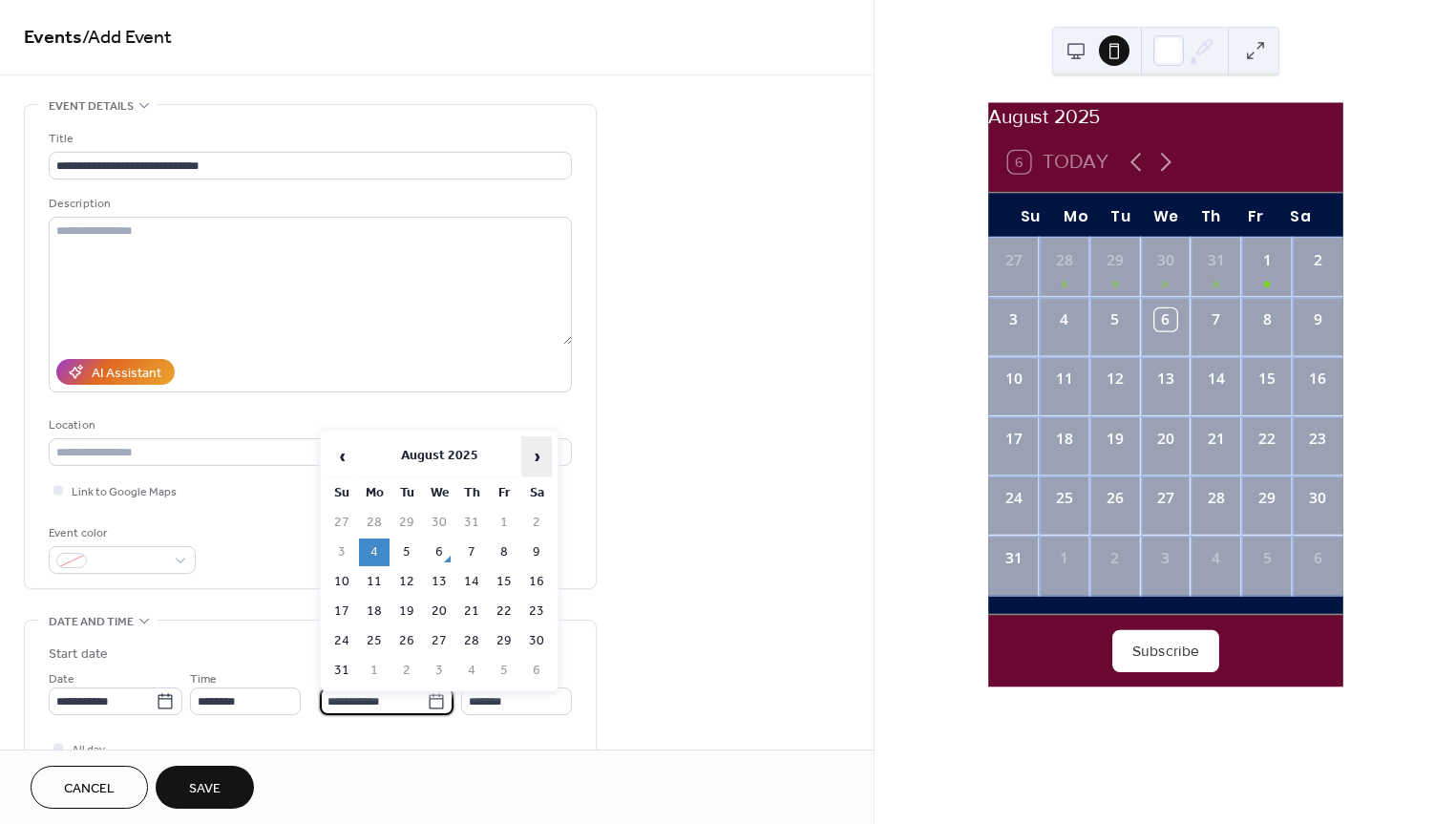 click on "›" at bounding box center [537, 456] 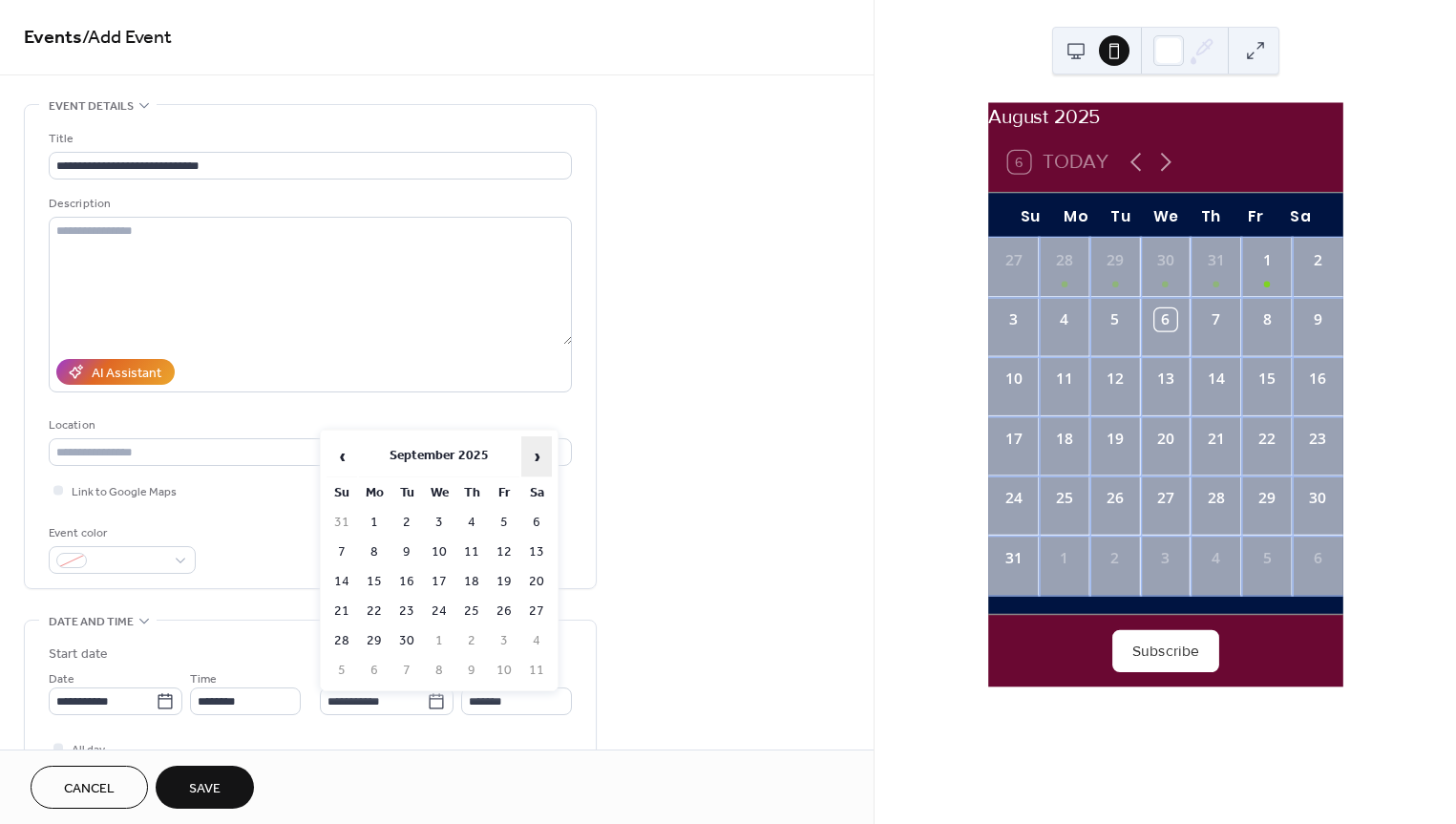 click on "›" at bounding box center [537, 456] 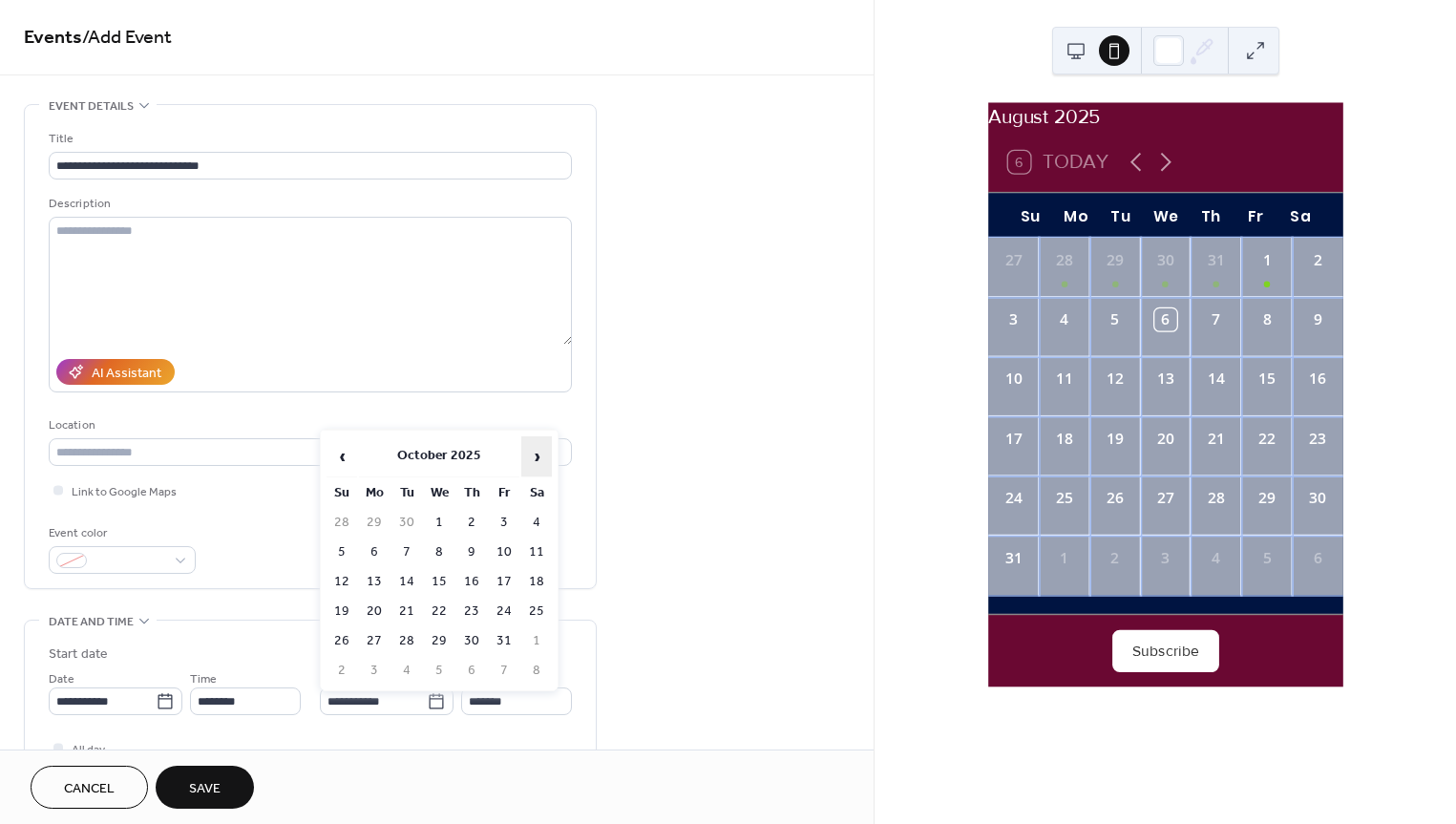 click on "›" at bounding box center [537, 456] 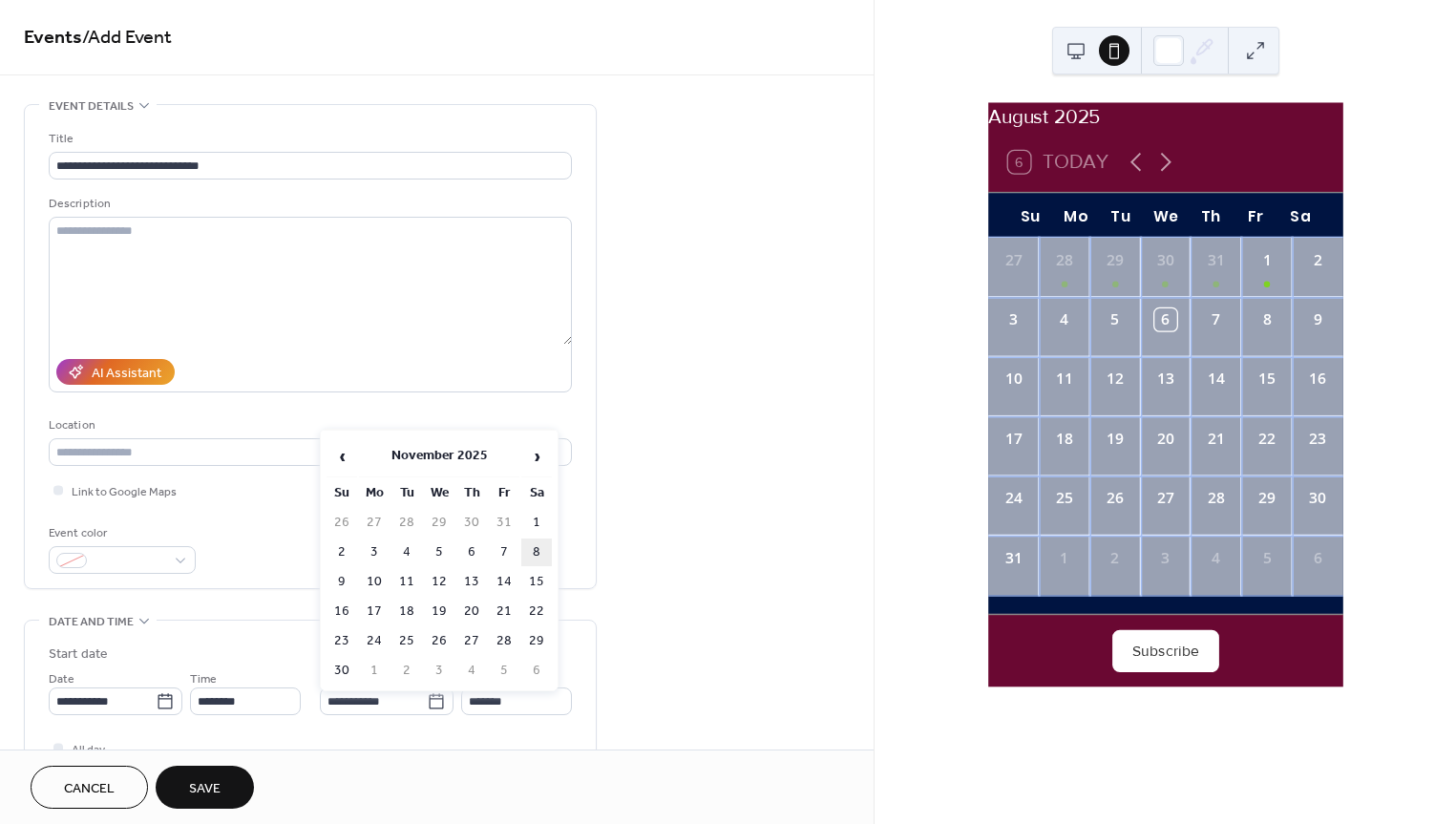 click on "8" at bounding box center [537, 552] 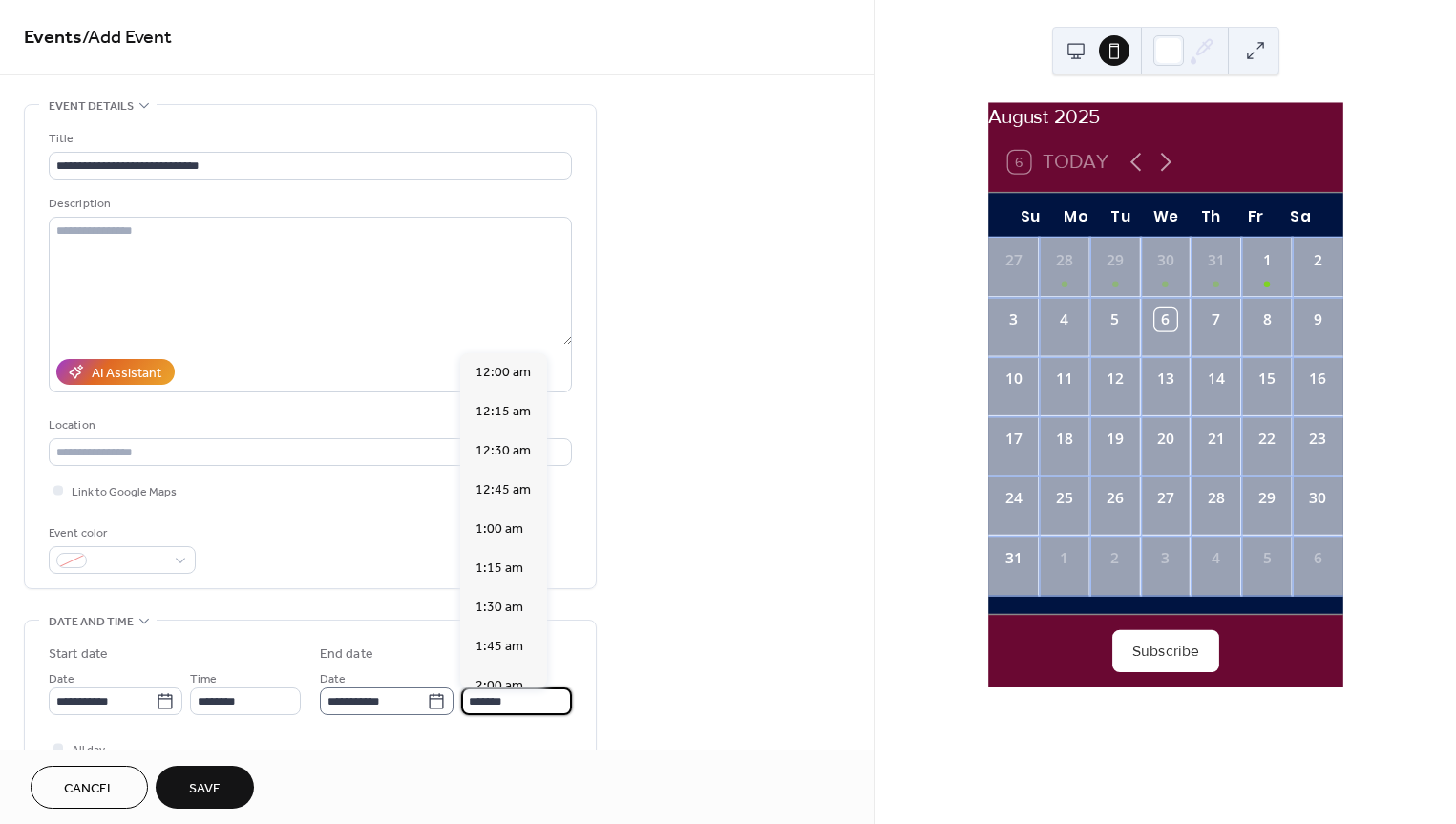 scroll, scrollTop: 2011, scrollLeft: 0, axis: vertical 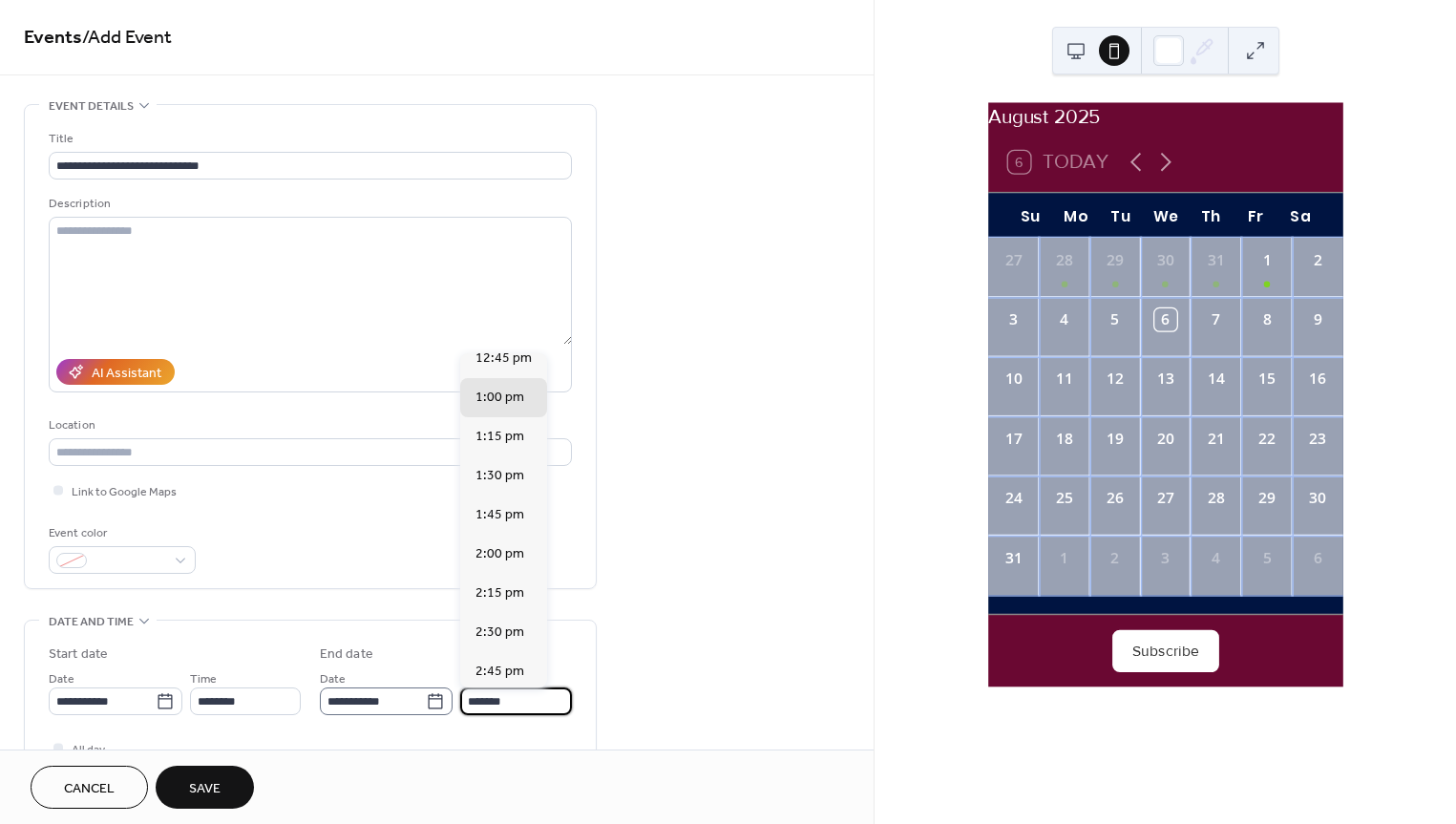 drag, startPoint x: 527, startPoint y: 705, endPoint x: 425, endPoint y: 698, distance: 102.23991 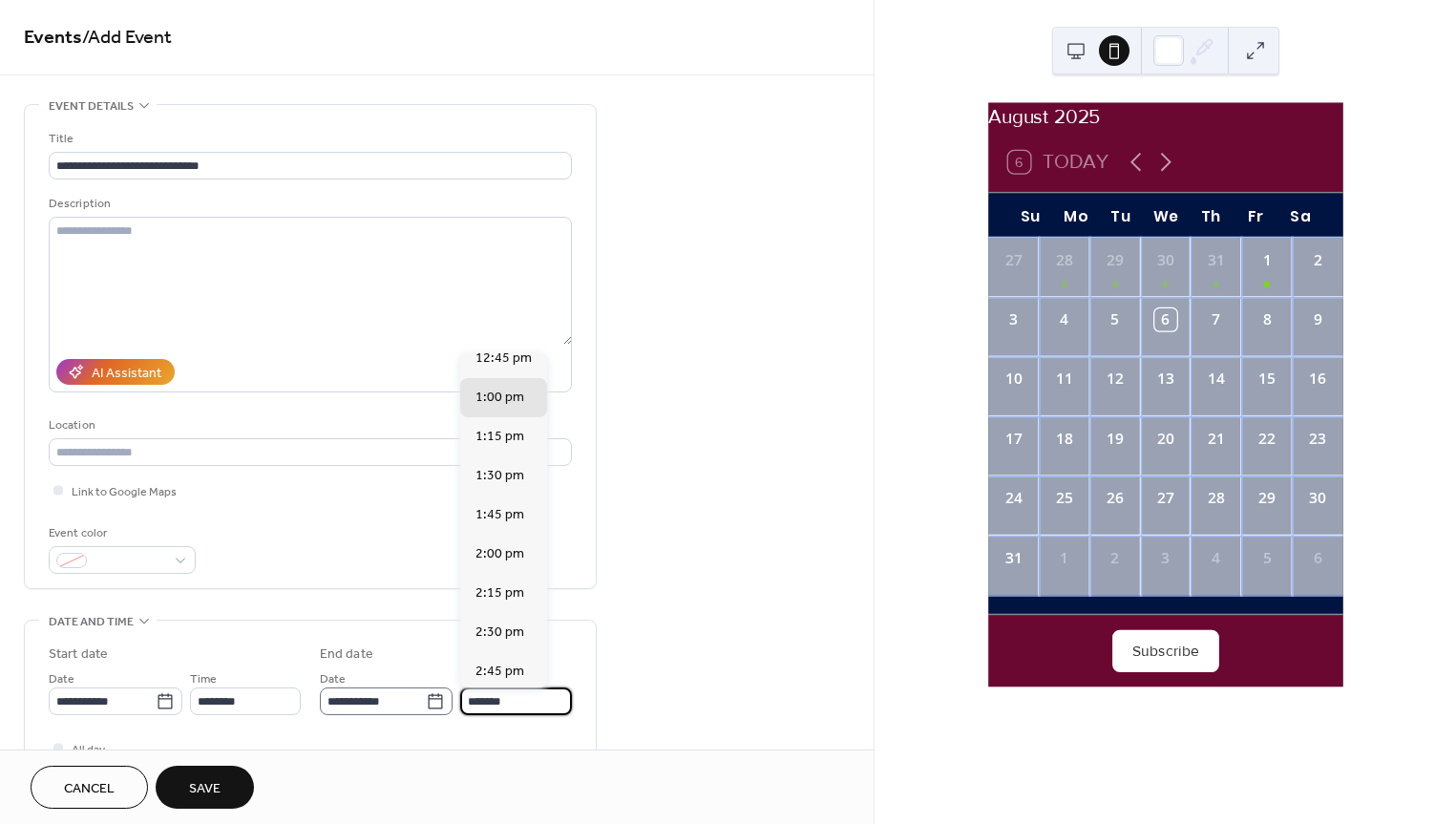 click on "**********" at bounding box center (446, 691) 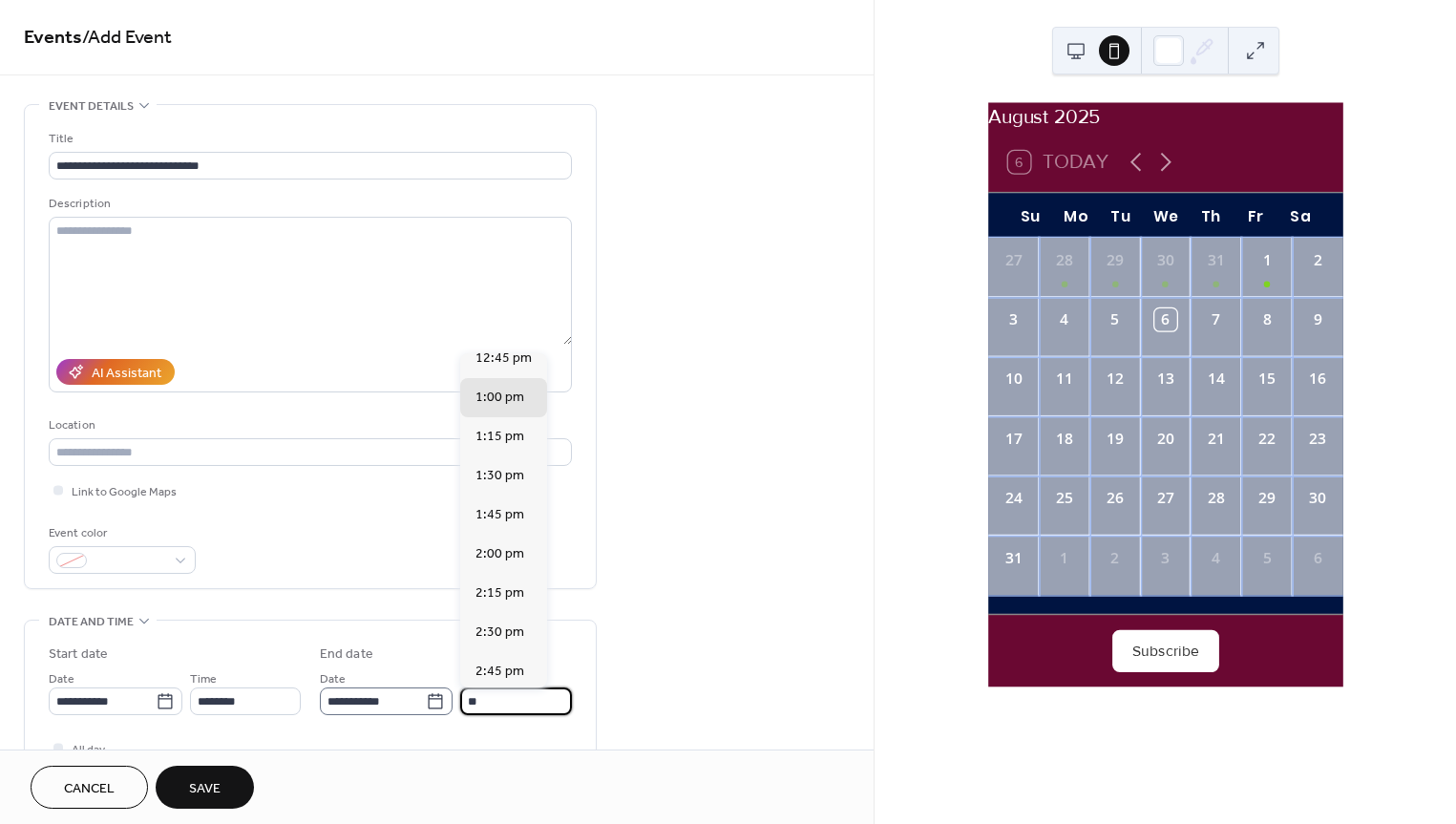 scroll, scrollTop: 0, scrollLeft: 0, axis: both 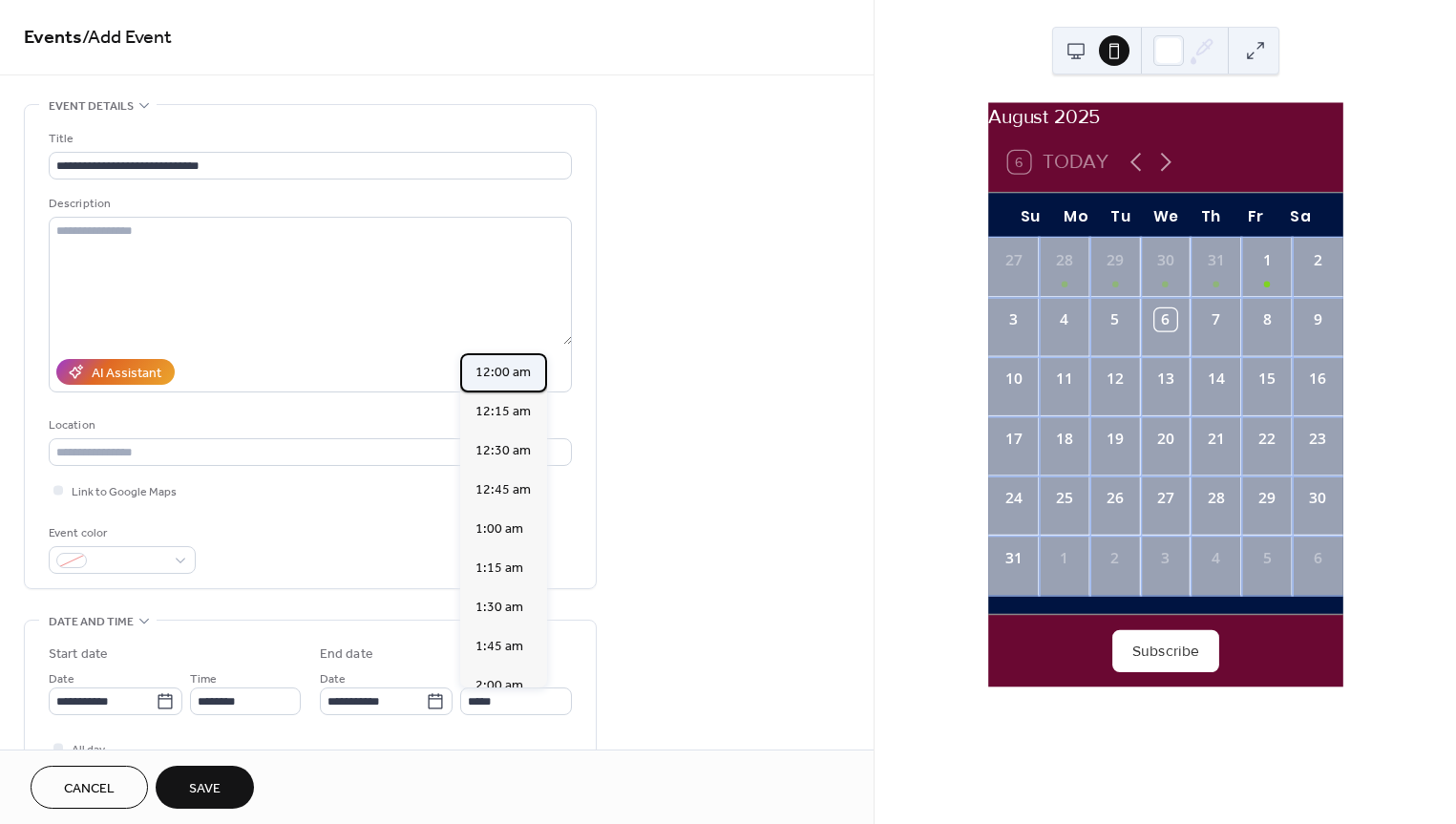 click on "12:00 am" at bounding box center (503, 372) 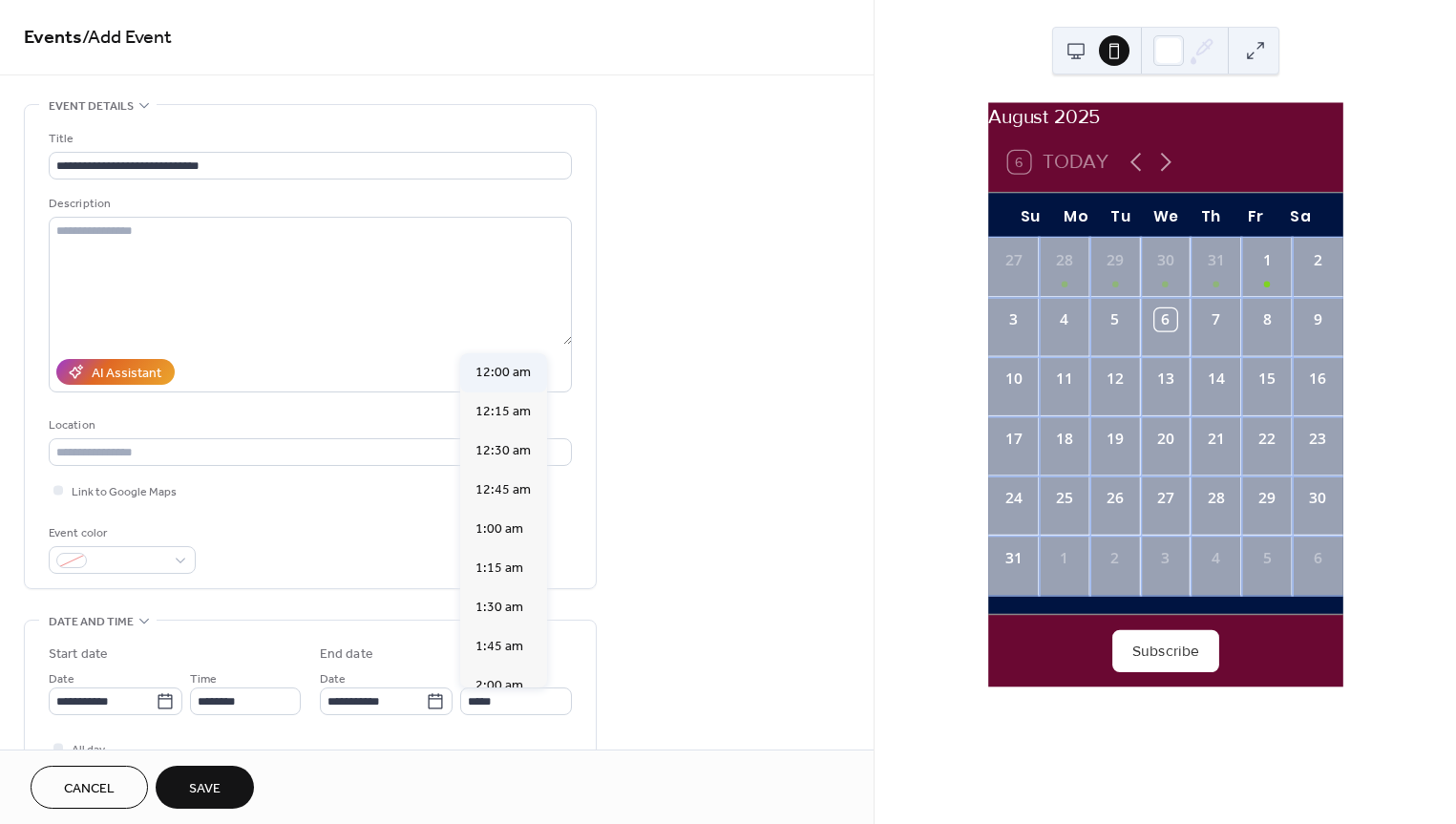 type on "********" 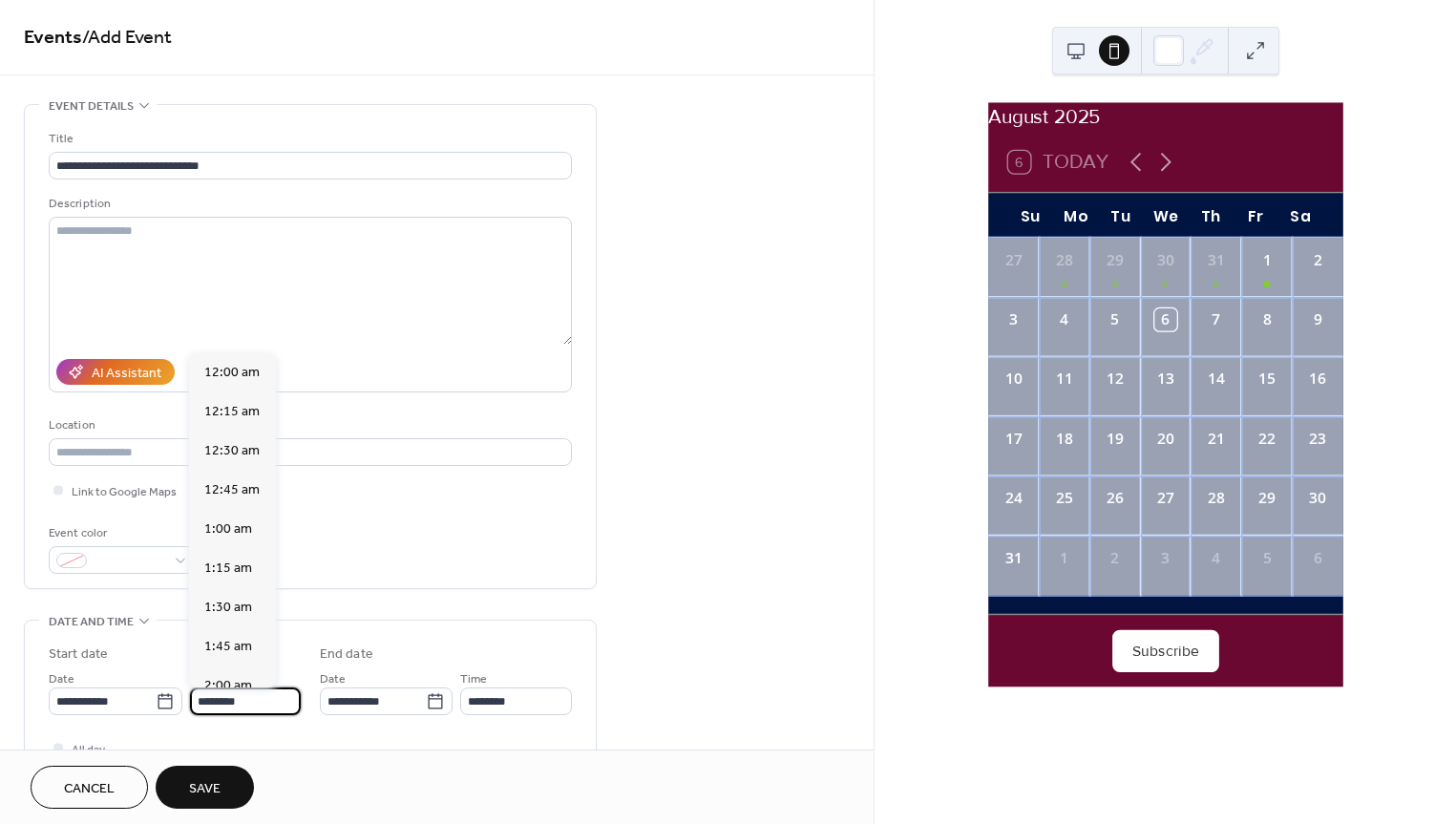 scroll, scrollTop: 1856, scrollLeft: 0, axis: vertical 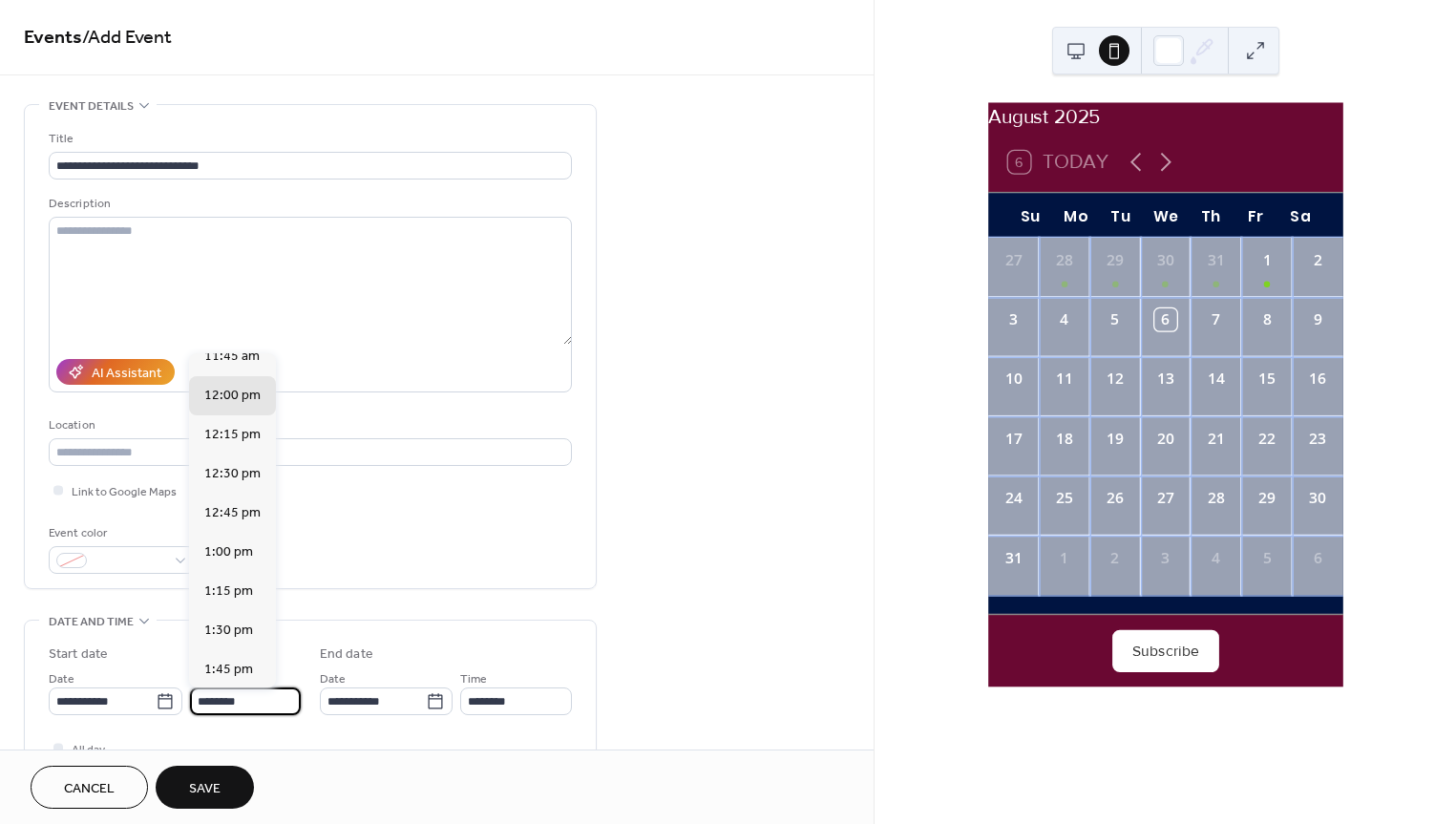 click on "********" at bounding box center (245, 701) 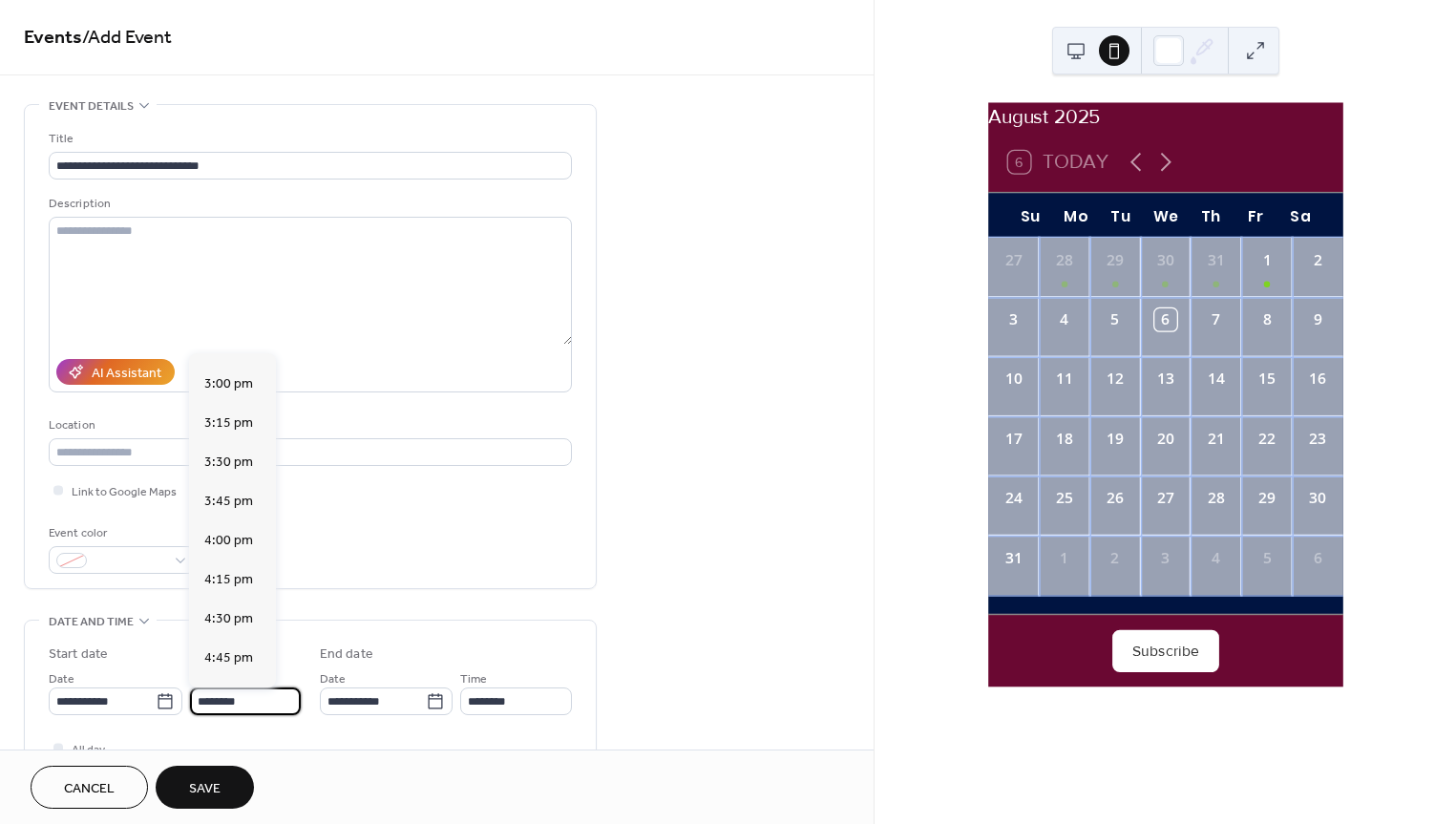 scroll, scrollTop: 2338, scrollLeft: 0, axis: vertical 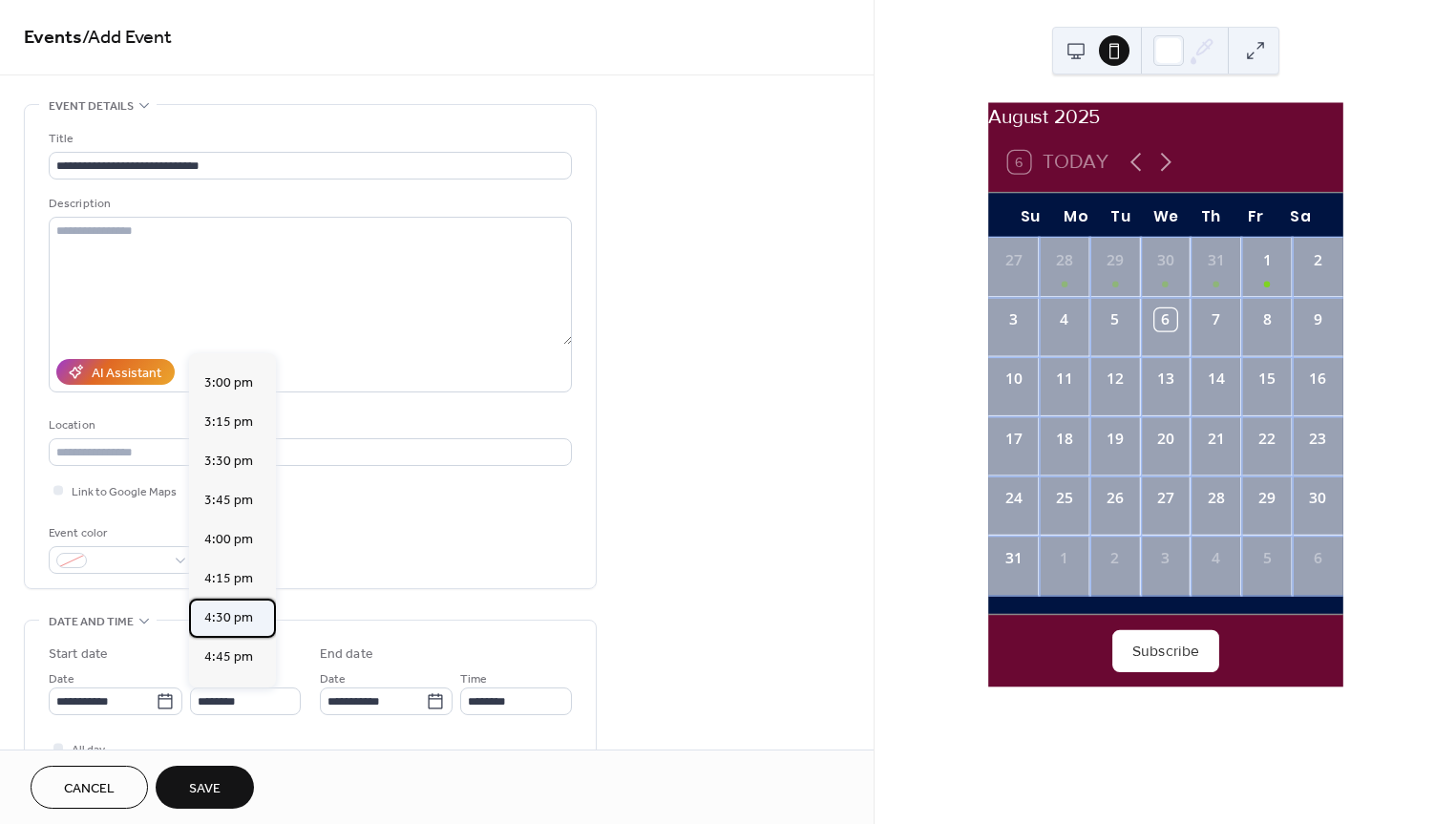 click on "4:30 pm" at bounding box center [228, 618] 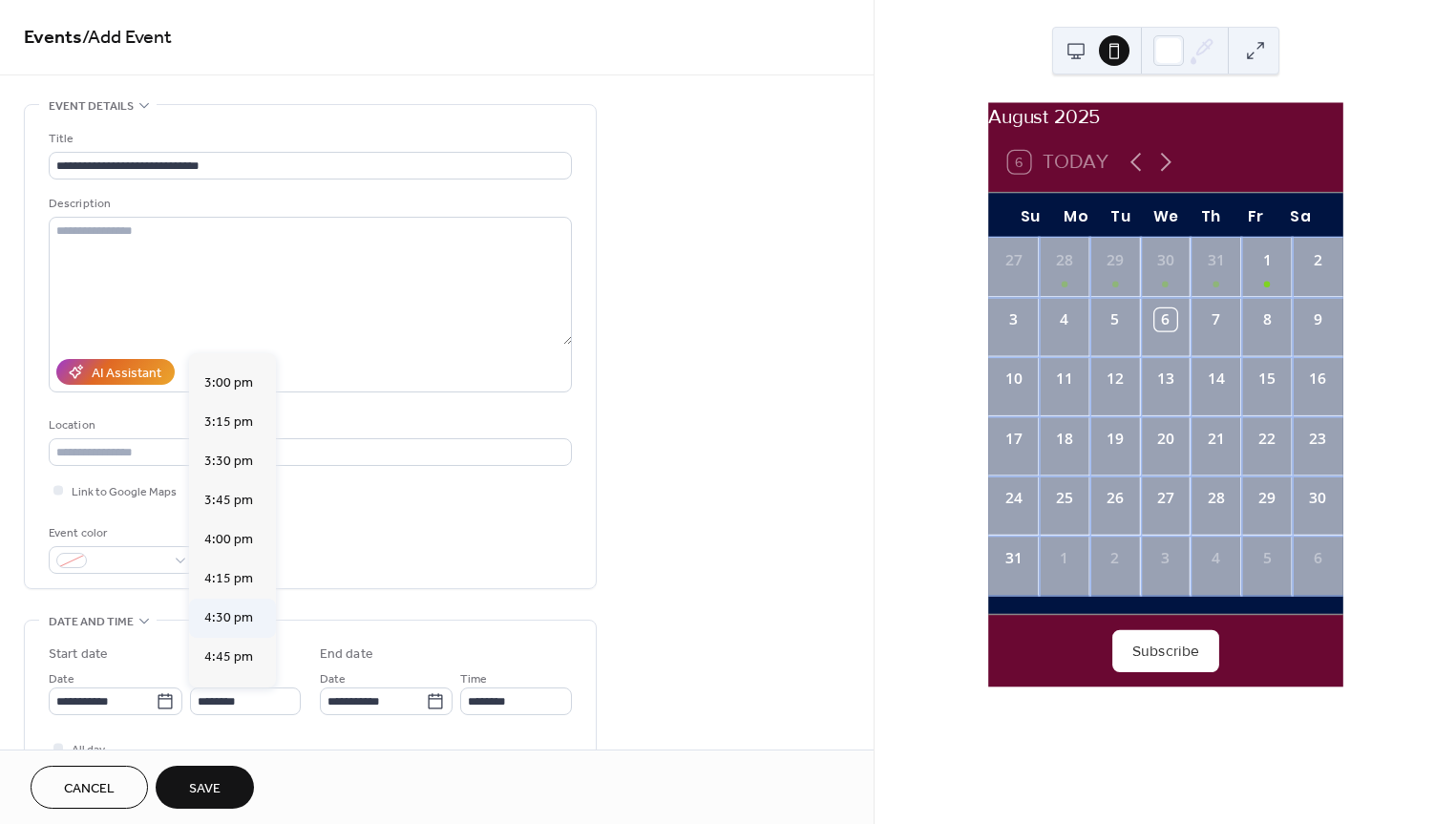type on "*******" 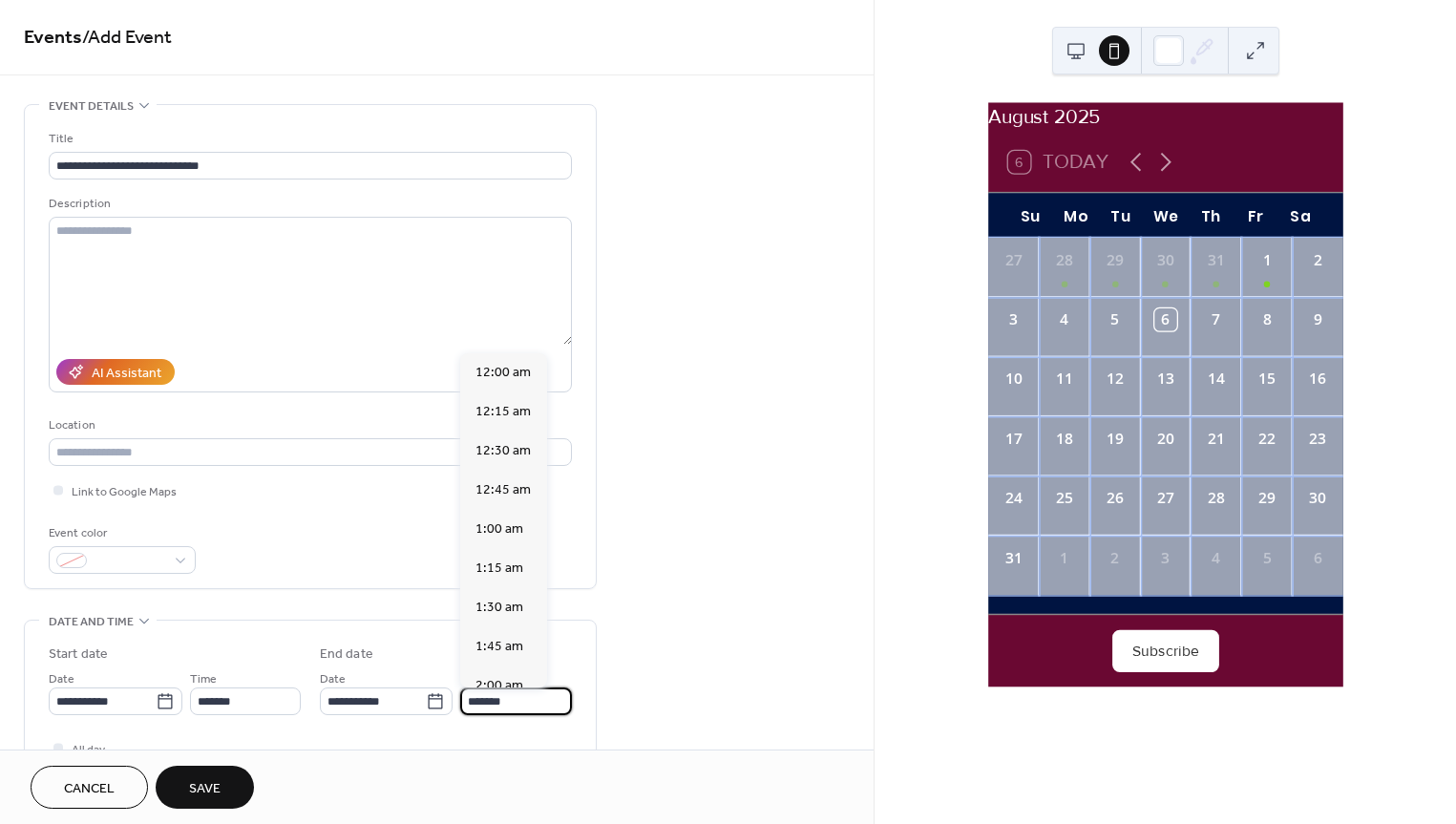 click on "*******" at bounding box center [516, 701] 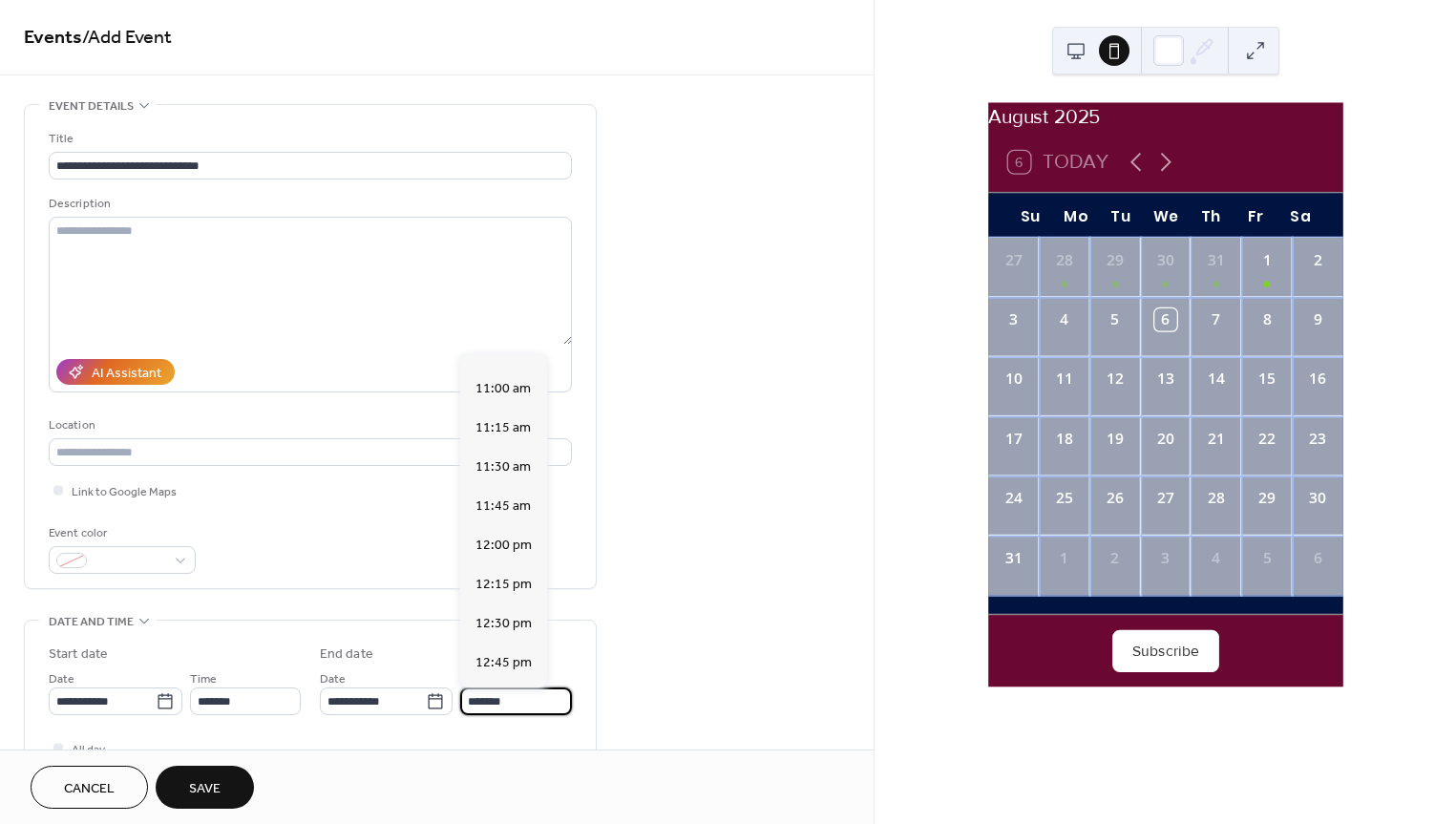 scroll, scrollTop: 1707, scrollLeft: 0, axis: vertical 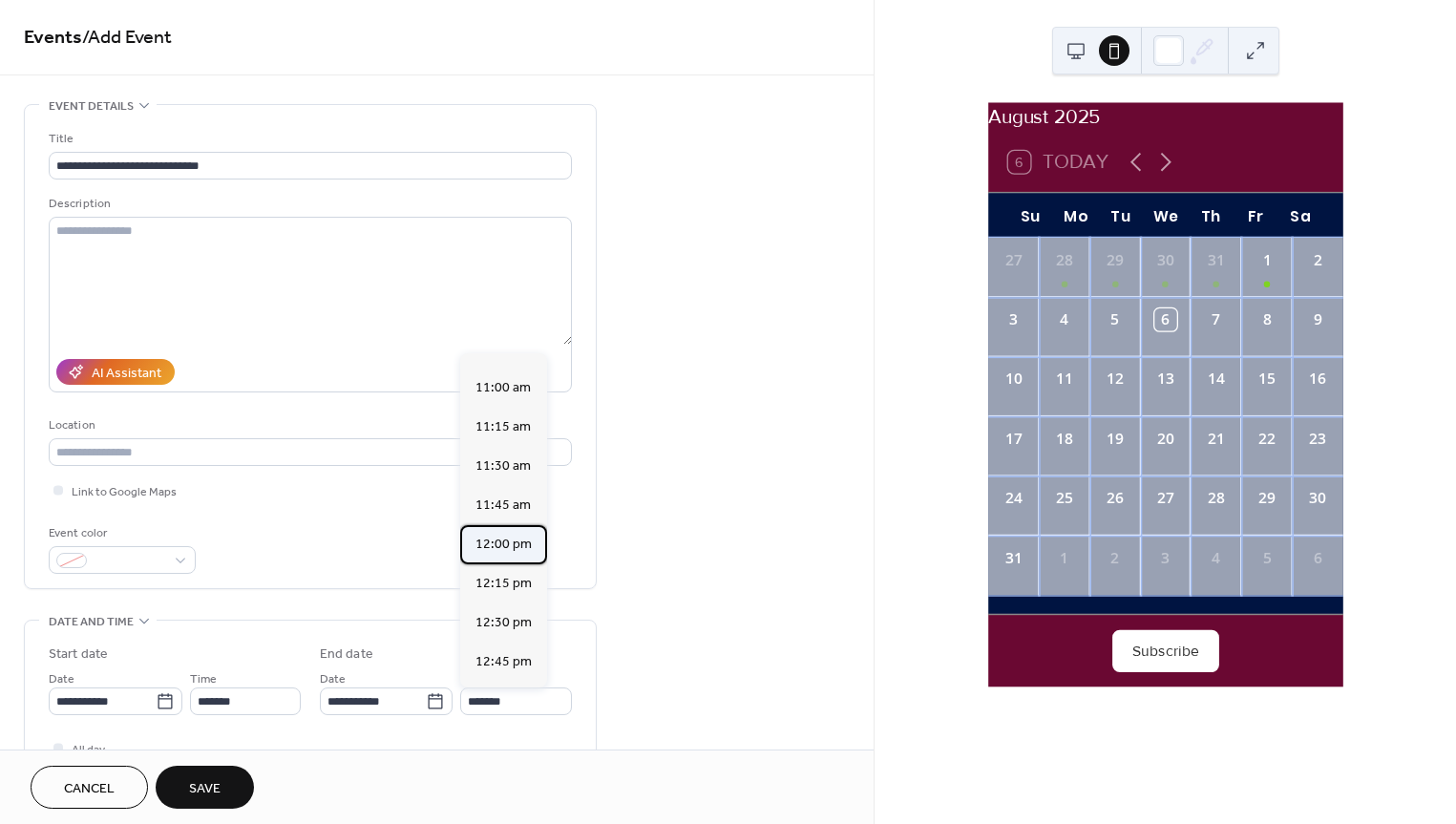 click on "12:00 pm" at bounding box center [503, 544] 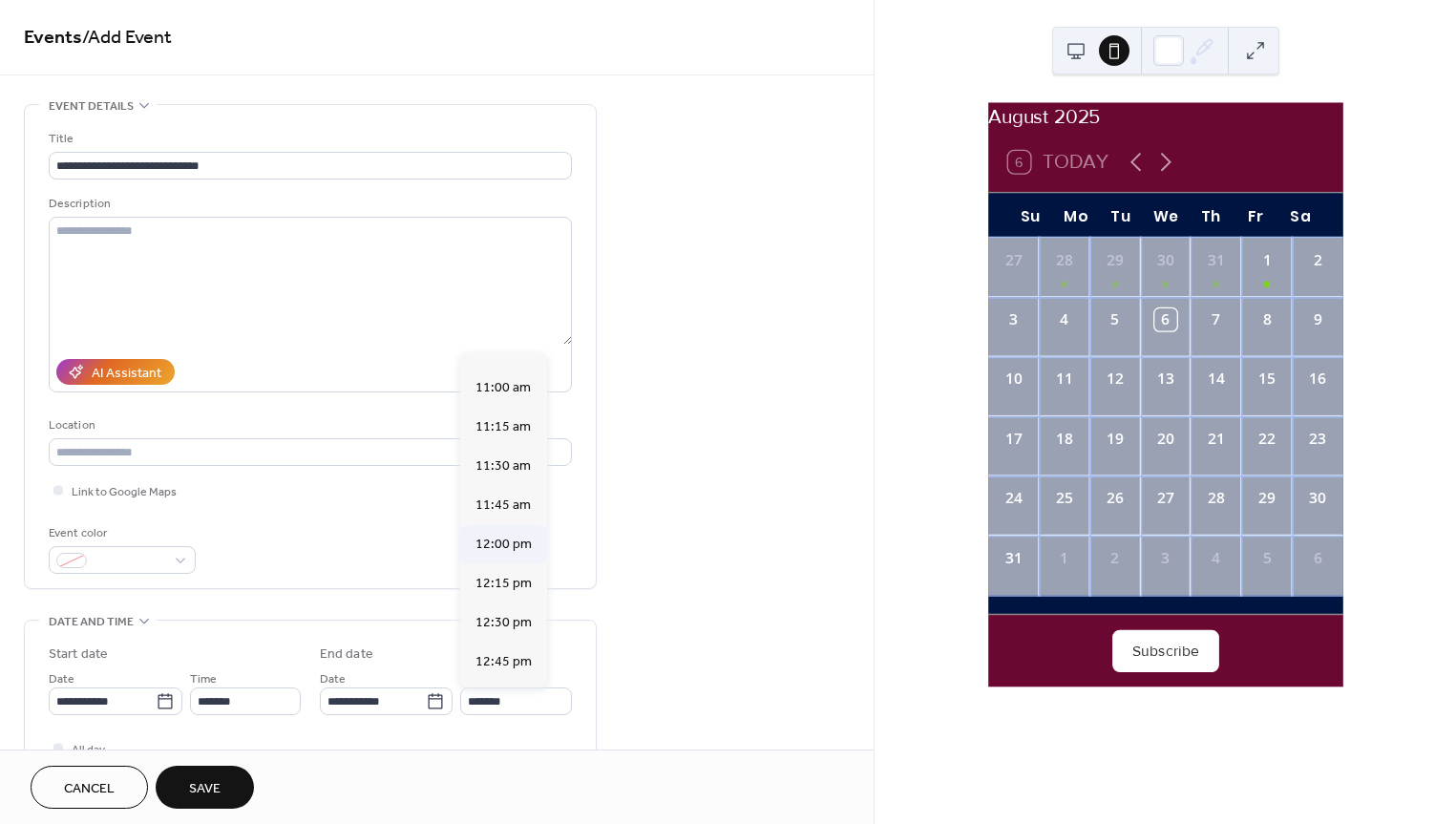type on "********" 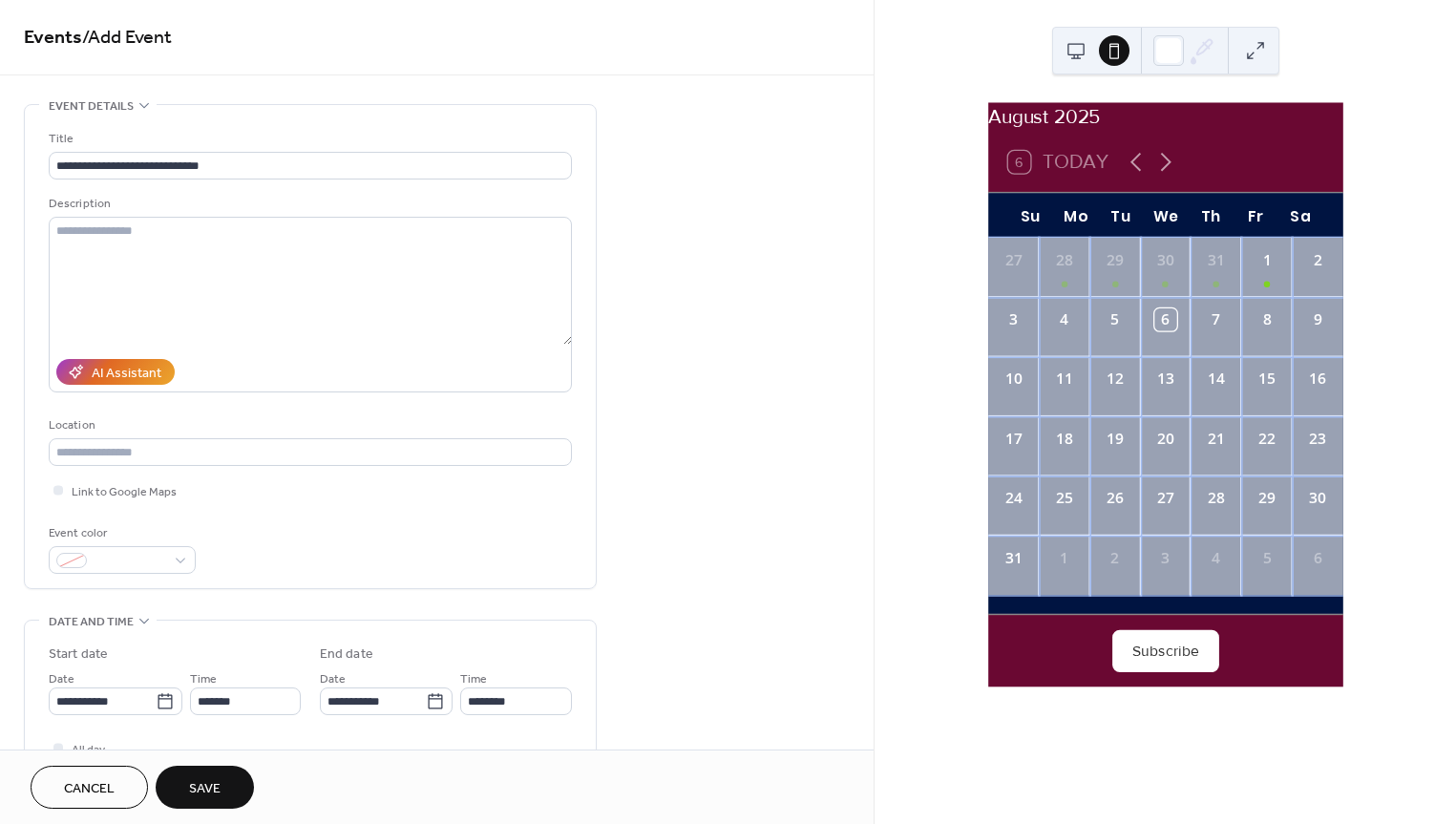 click on "Cancel Save" at bounding box center [436, 787] 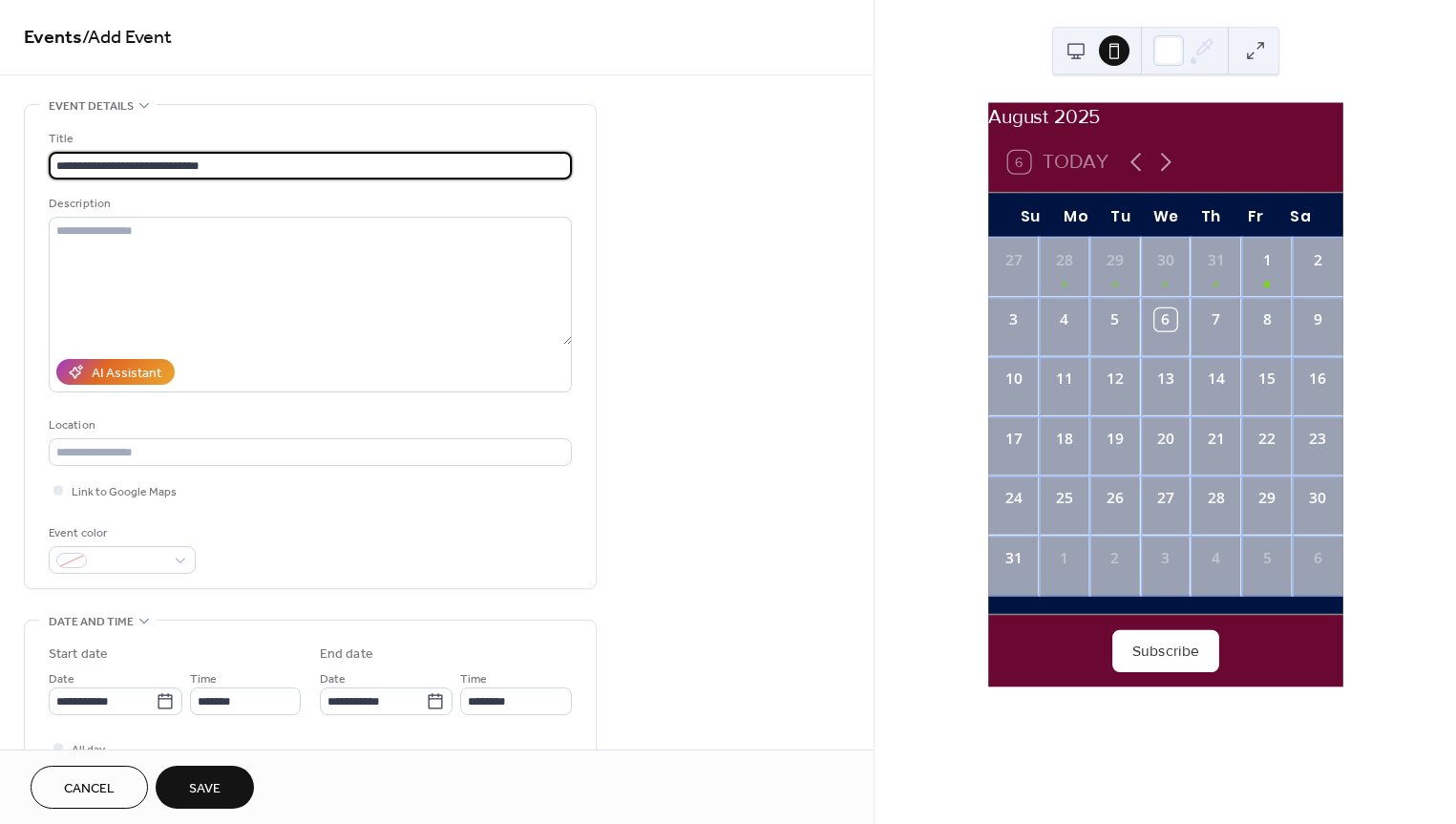 drag, startPoint x: 202, startPoint y: 162, endPoint x: 35, endPoint y: 156, distance: 167.10775 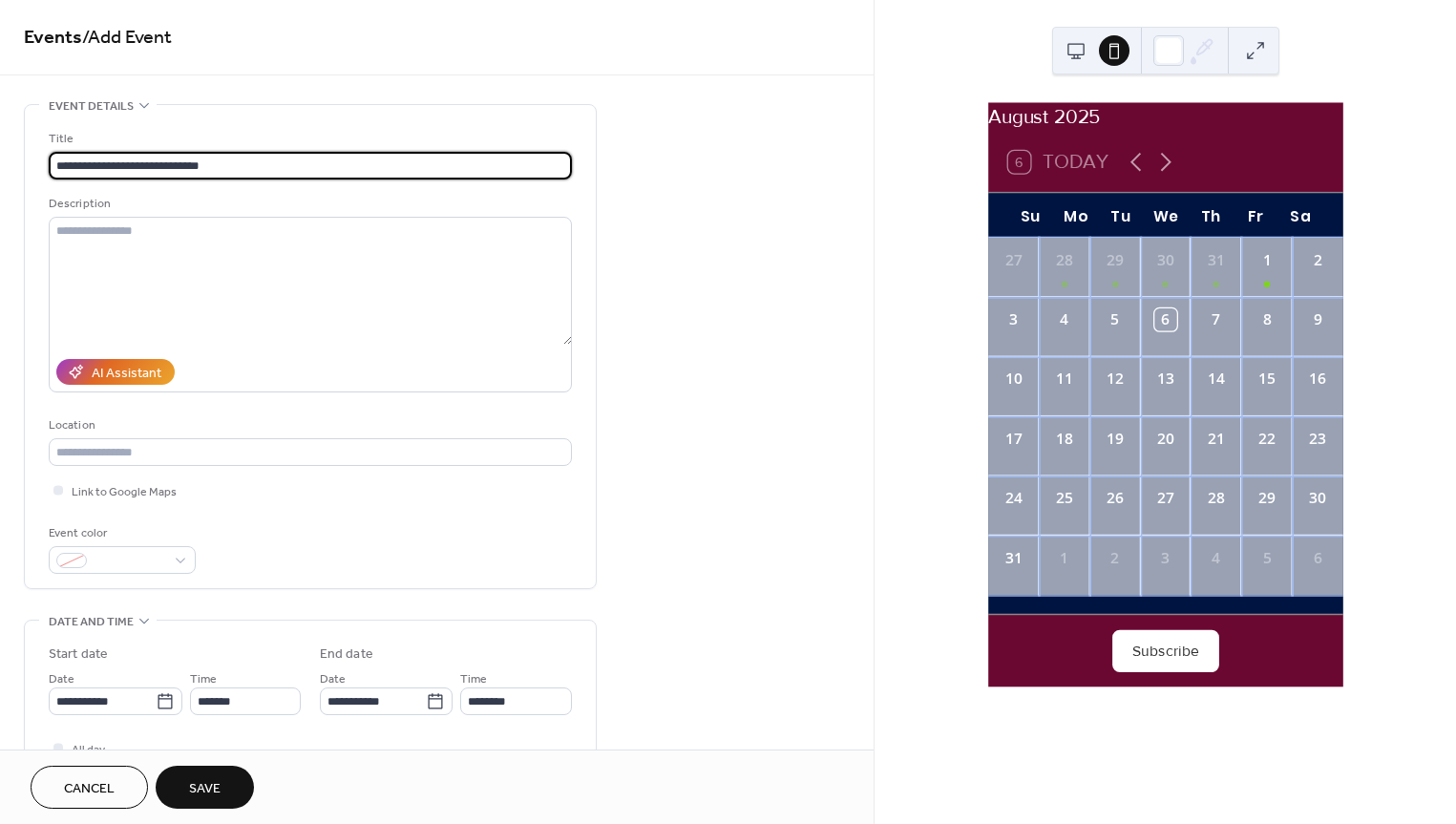 click on "**********" at bounding box center [310, 347] 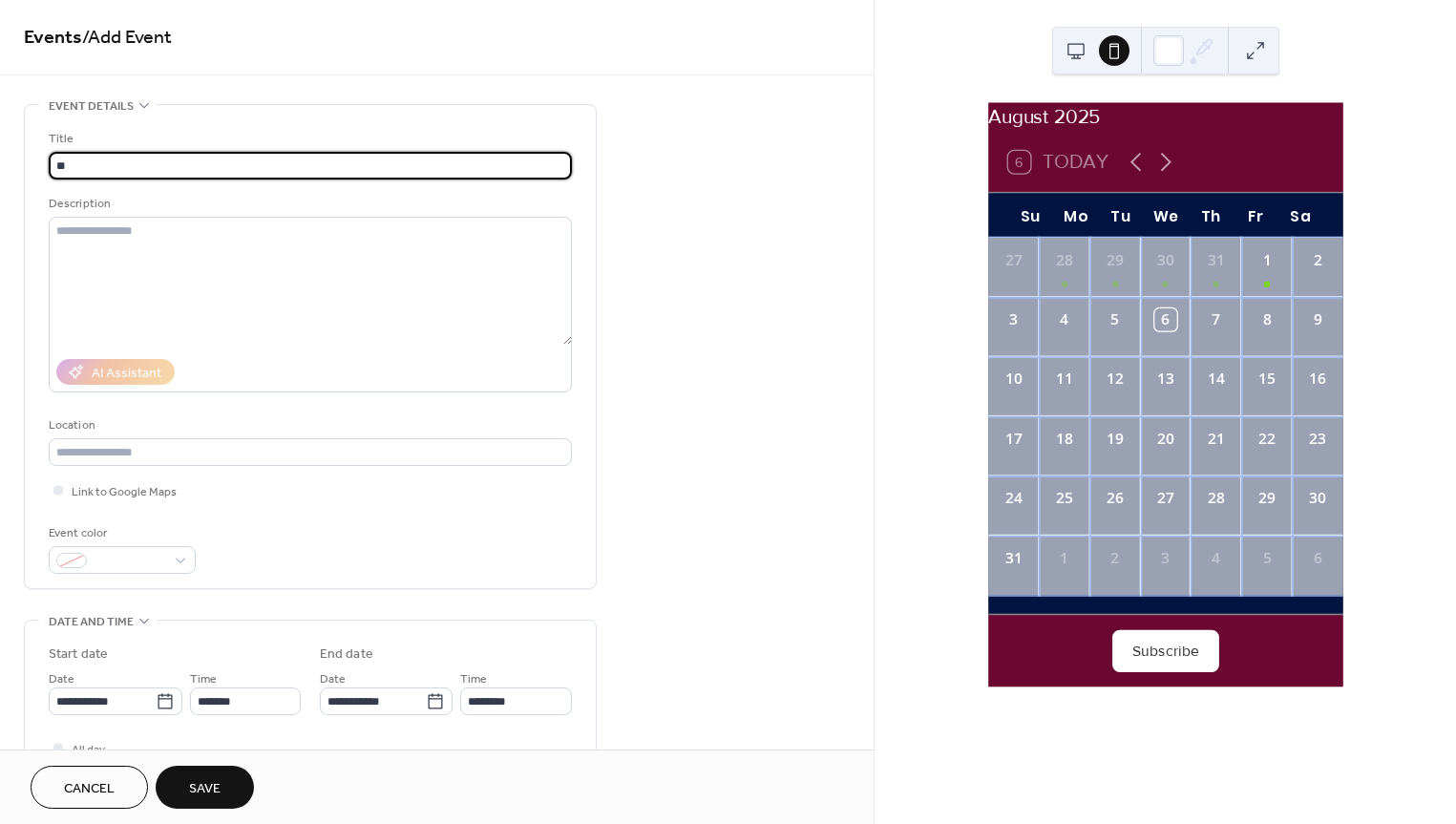 type on "*" 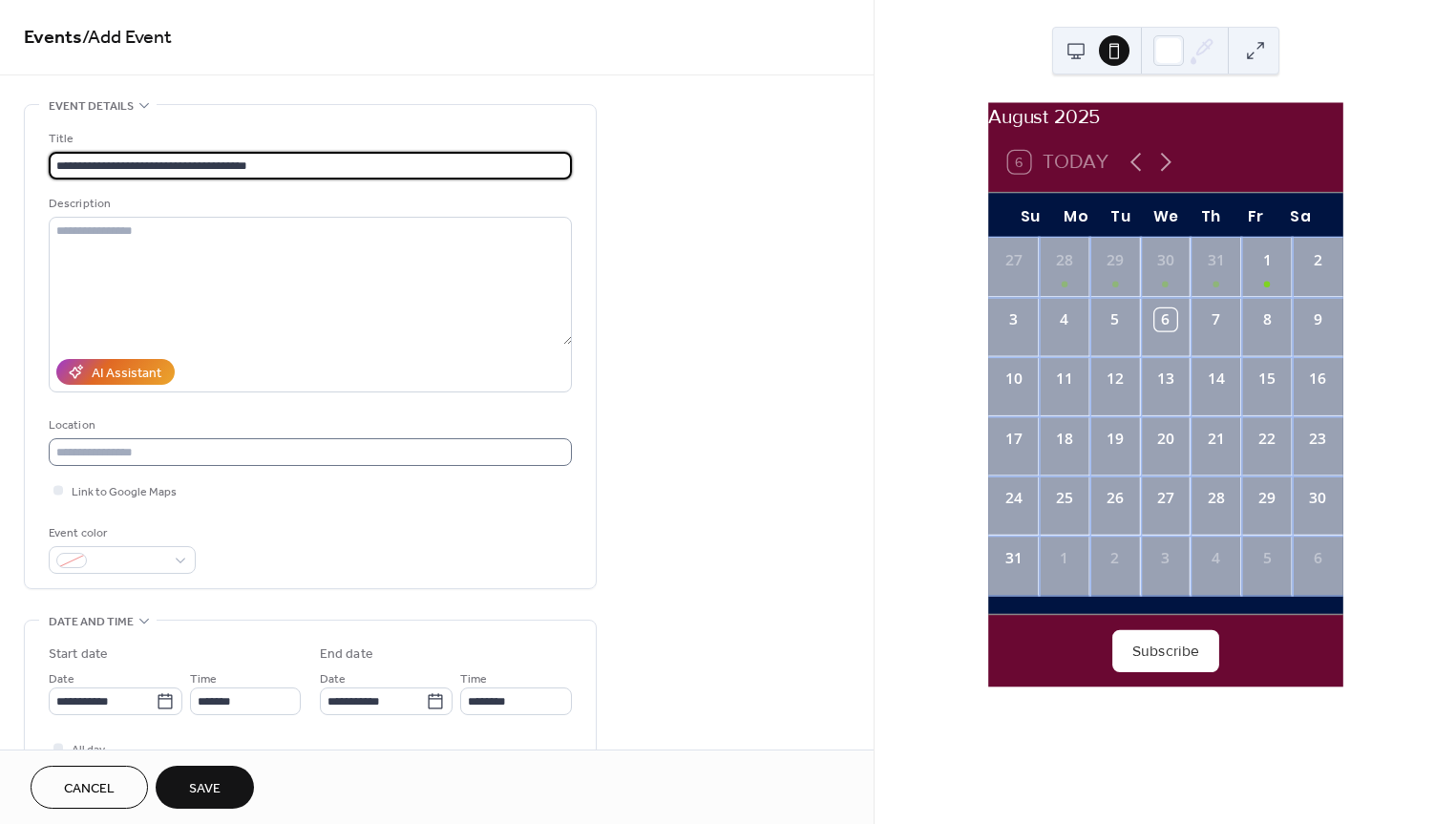 type on "**********" 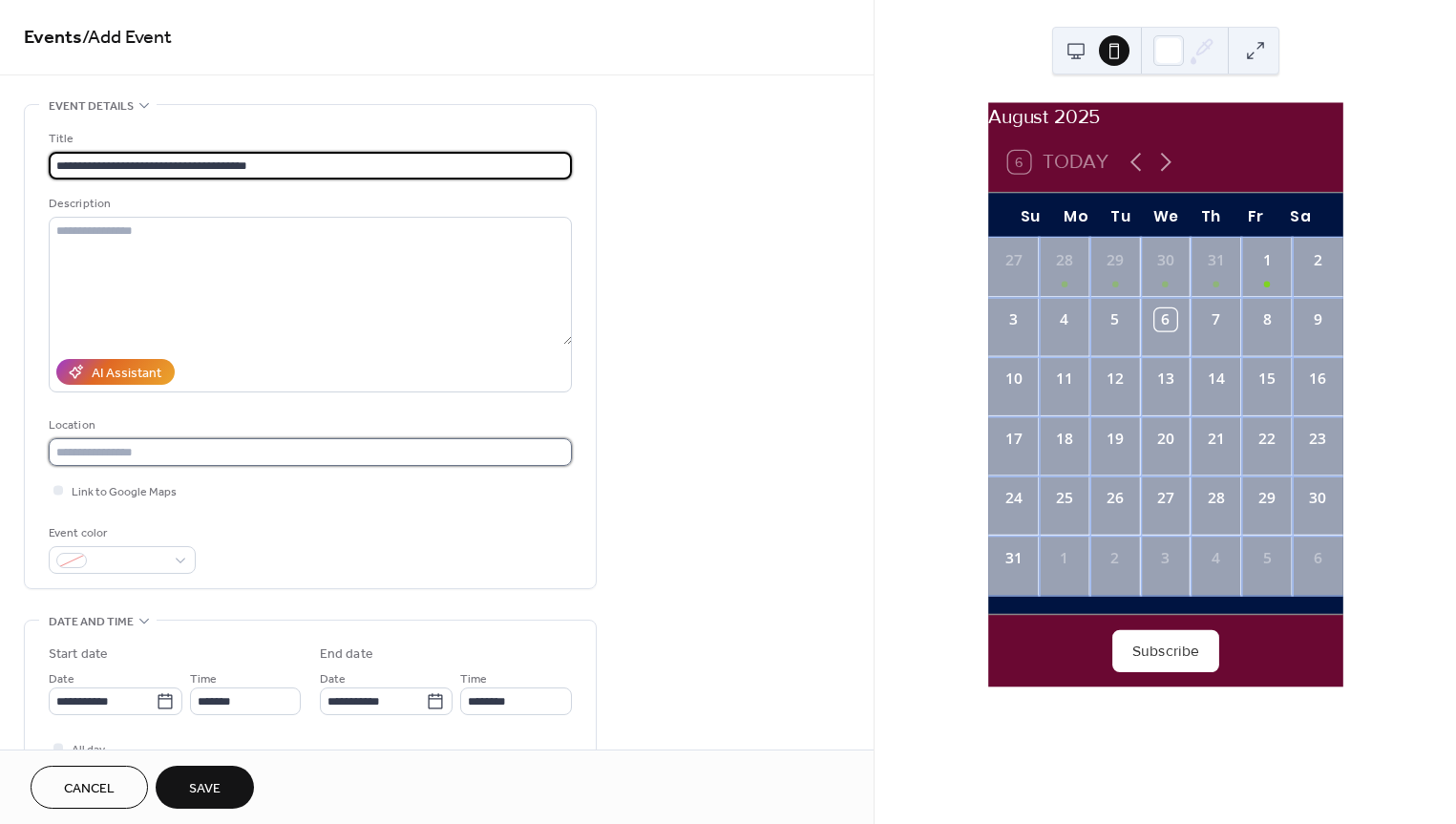 click at bounding box center [310, 452] 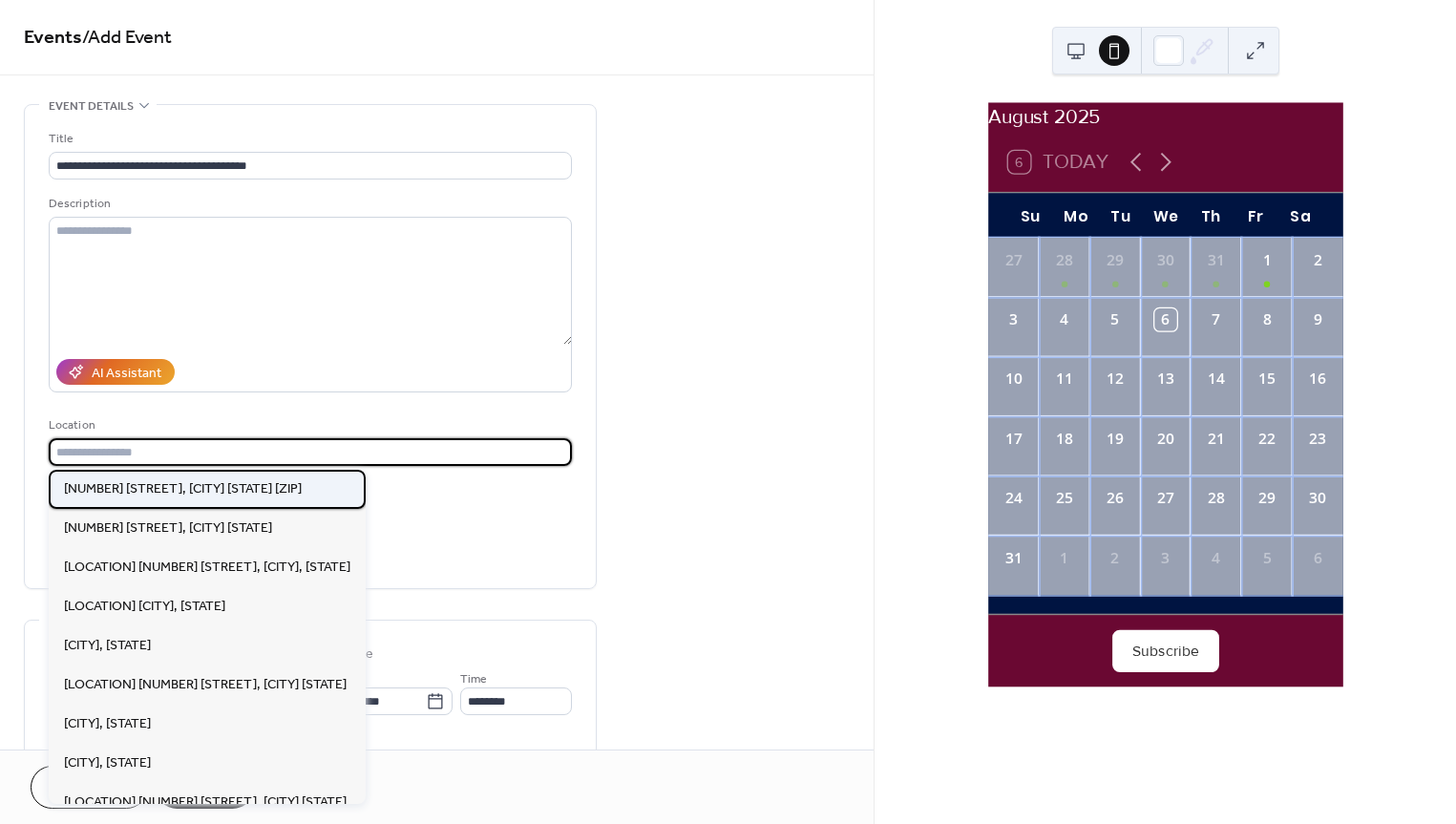 click on "[NUMBER] [STREET], [CITY] [STATE] [ZIP]" at bounding box center (182, 489) 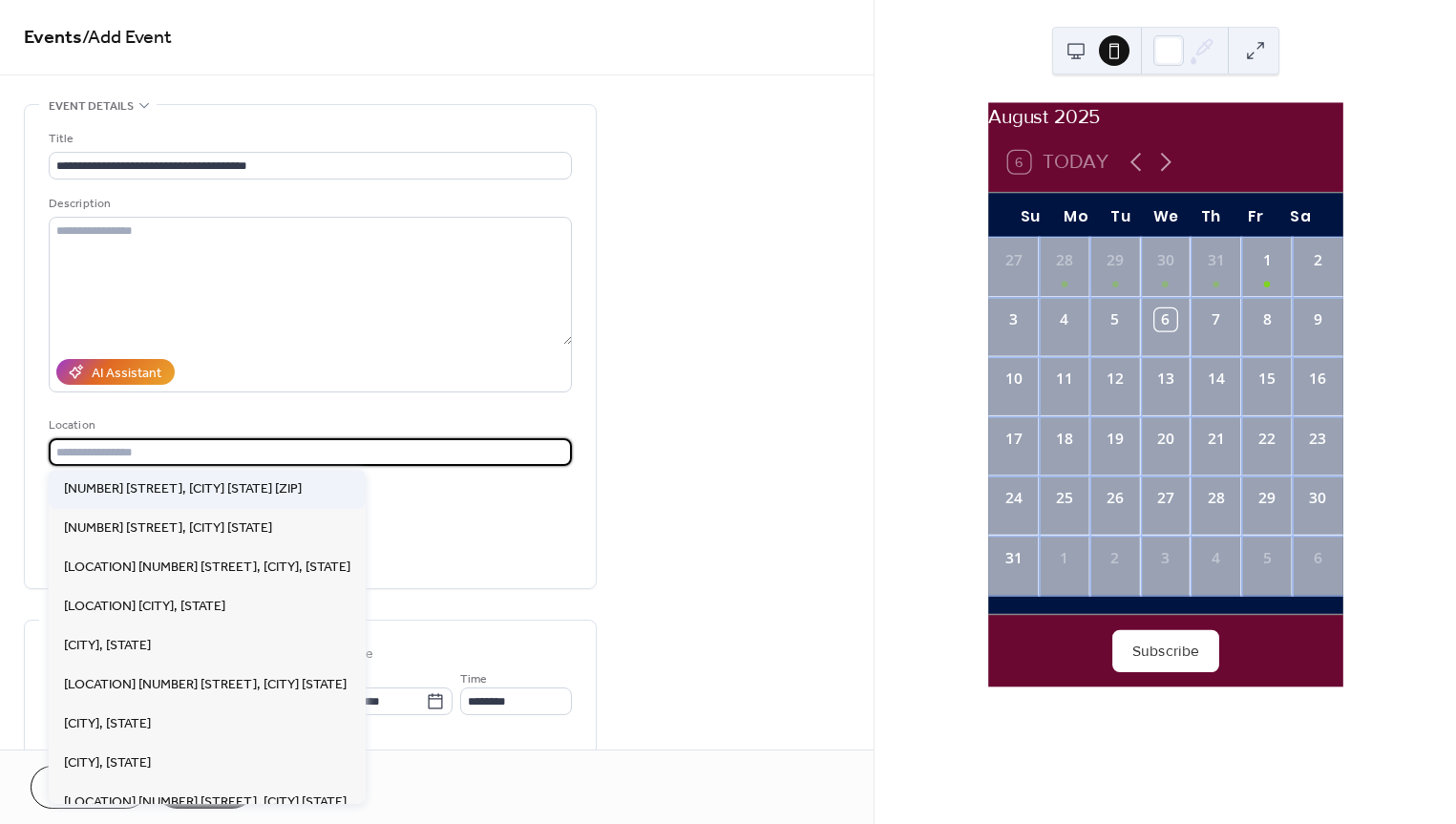 type on "**********" 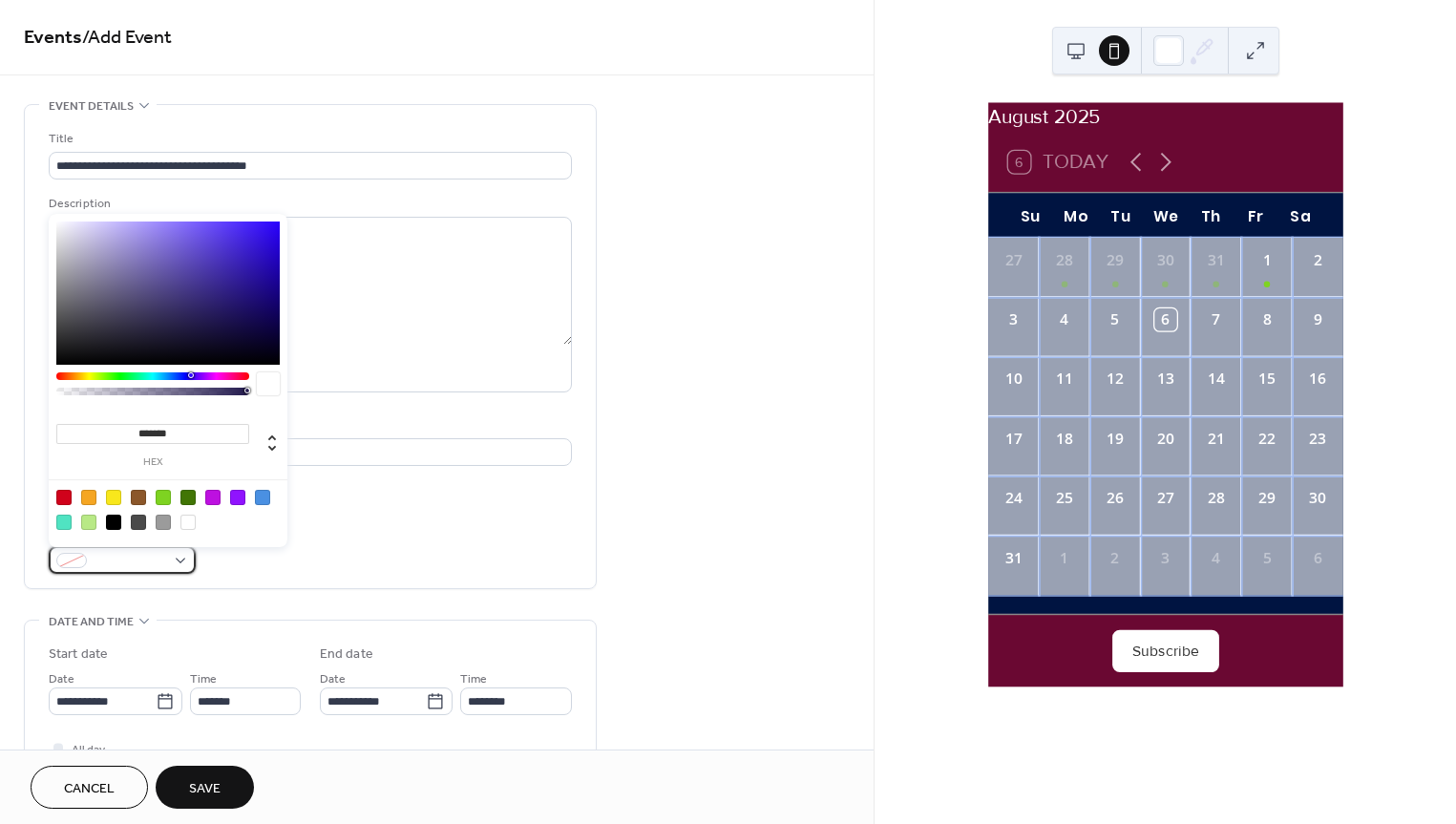 click at bounding box center (122, 560) 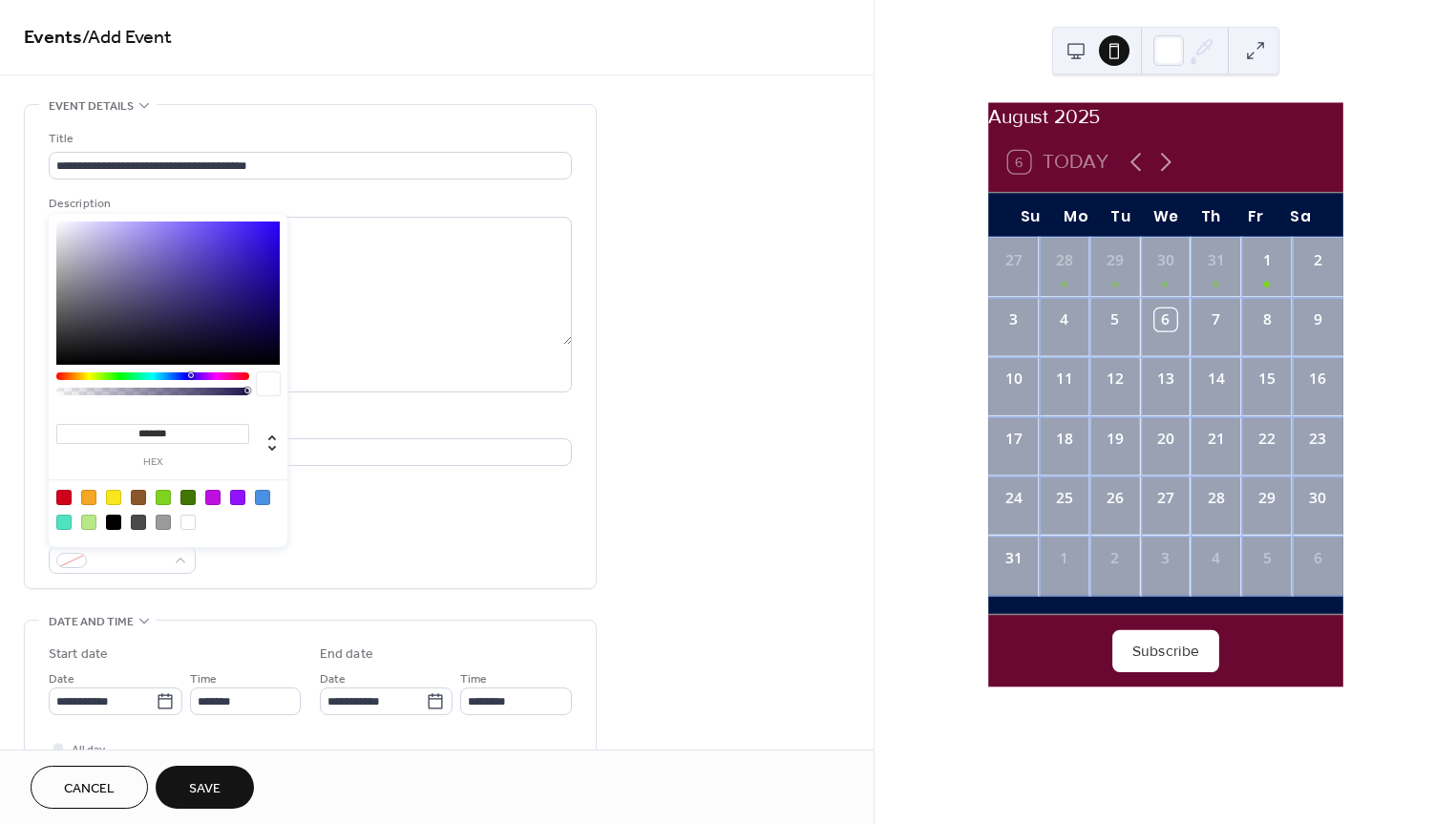 click at bounding box center (64, 497) 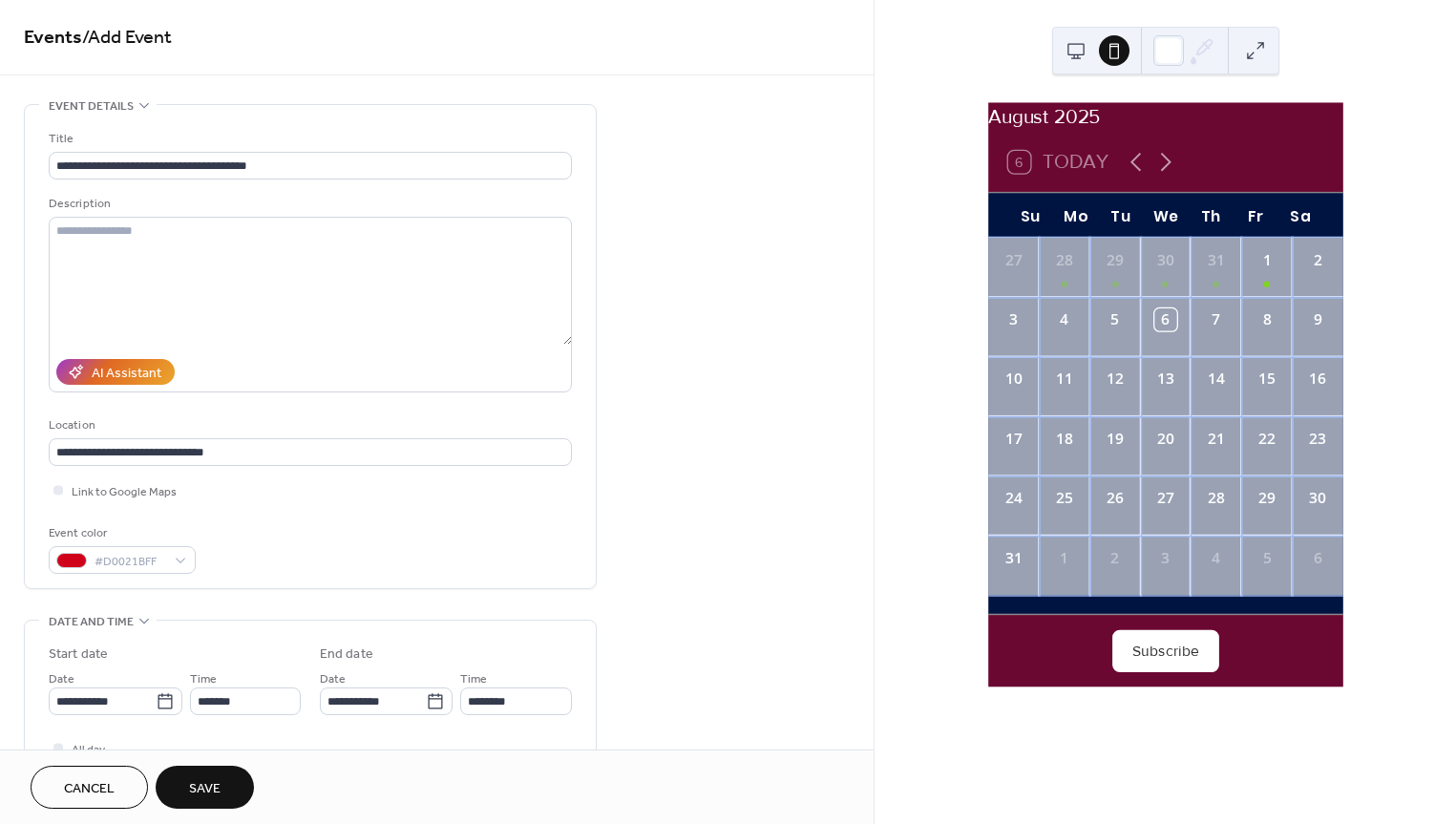 click on "Event color #D0021BFF" at bounding box center (310, 548) 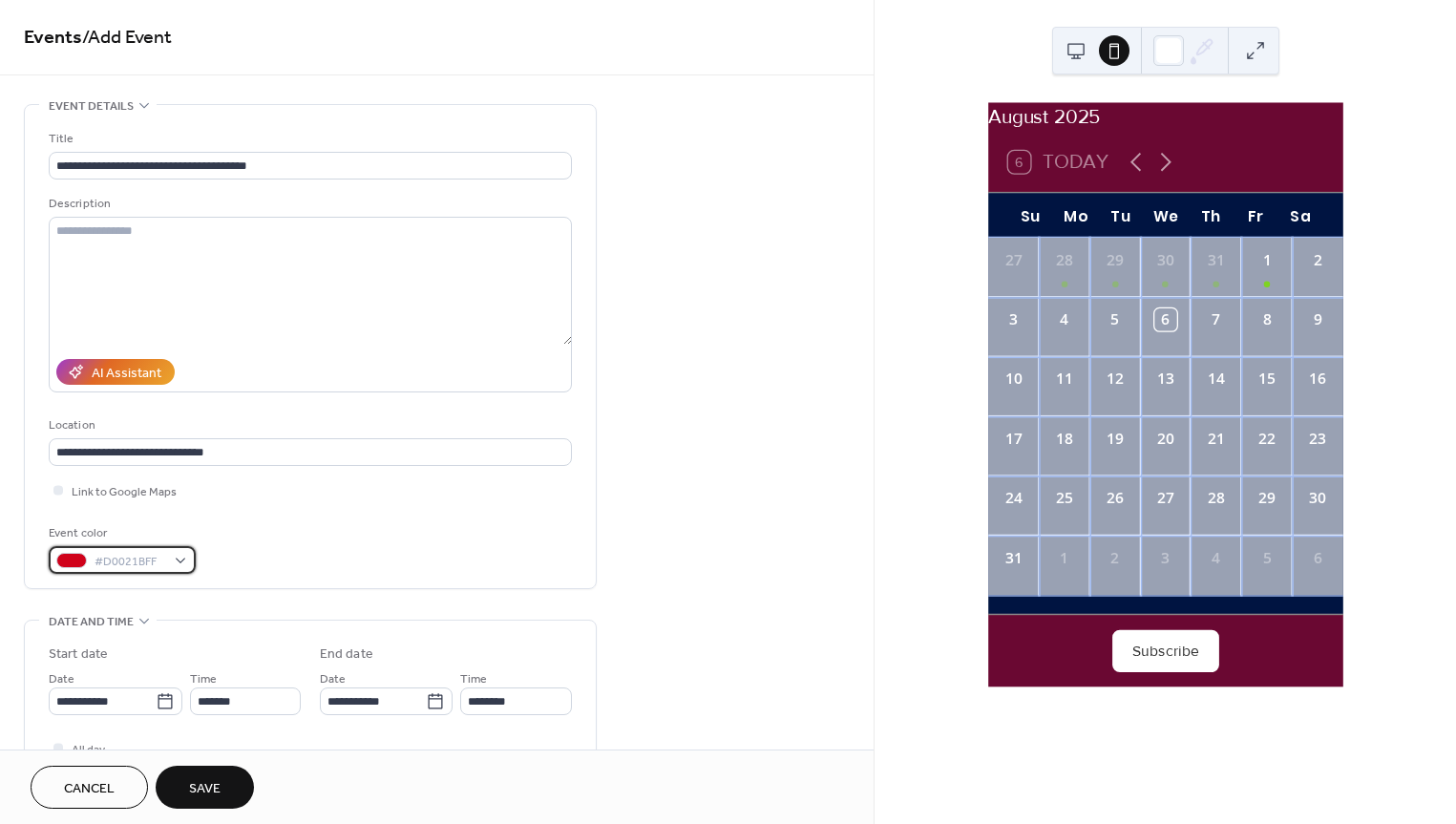click on "#D0021BFF" at bounding box center [122, 560] 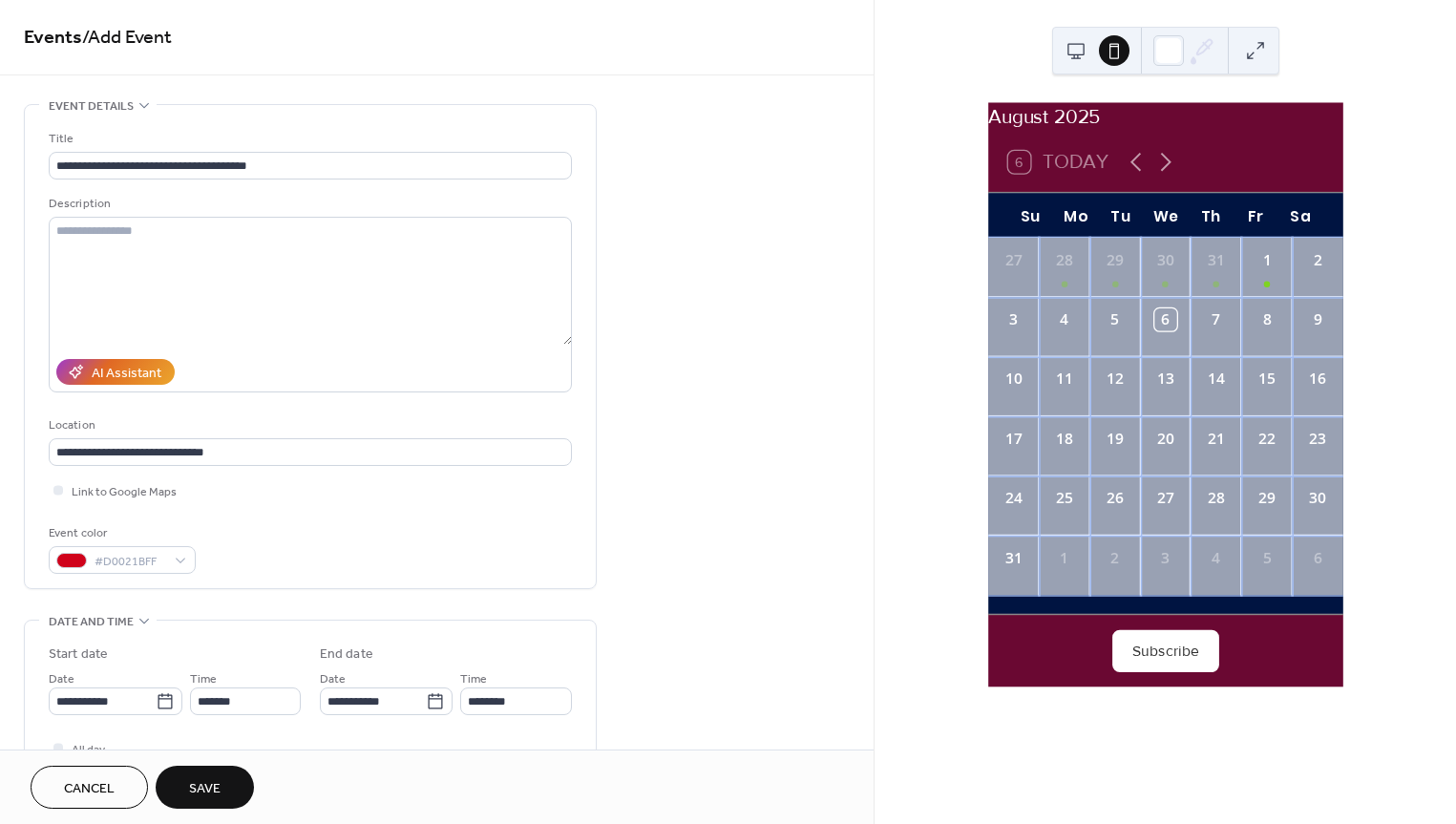 click on "Event color #D0021BFF" at bounding box center [310, 548] 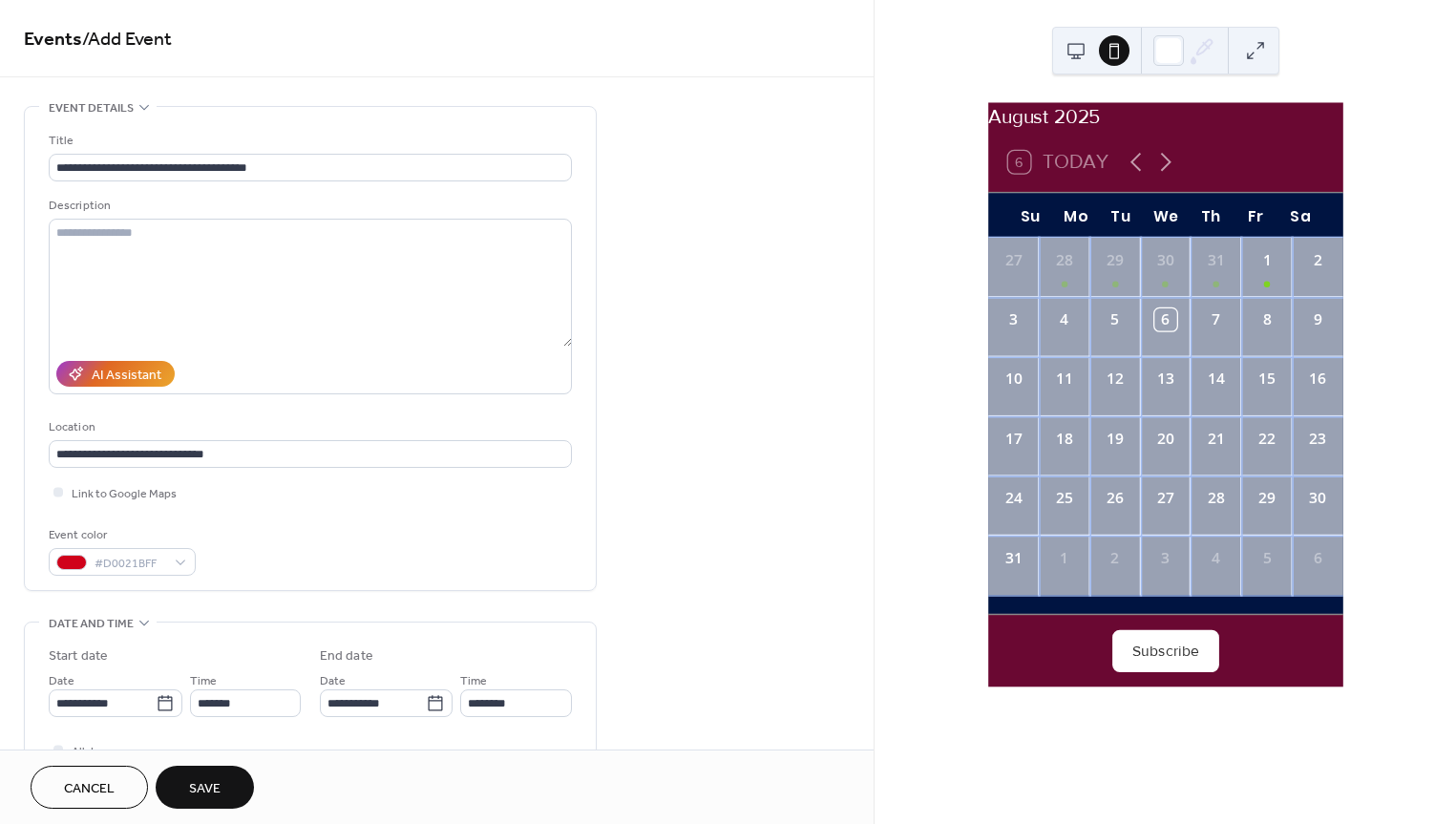 scroll, scrollTop: 1, scrollLeft: 0, axis: vertical 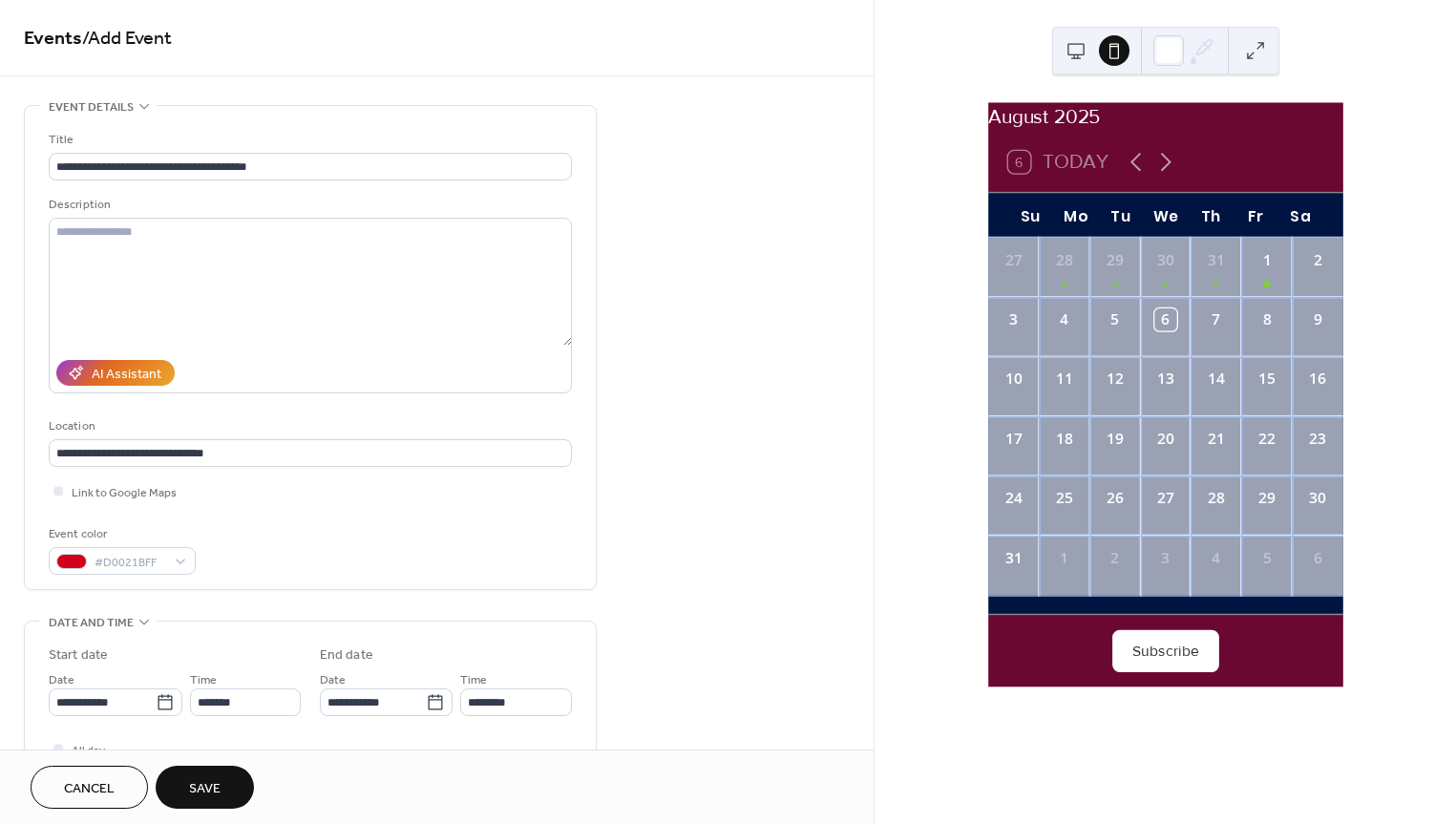 click on "Save" at bounding box center [204, 789] 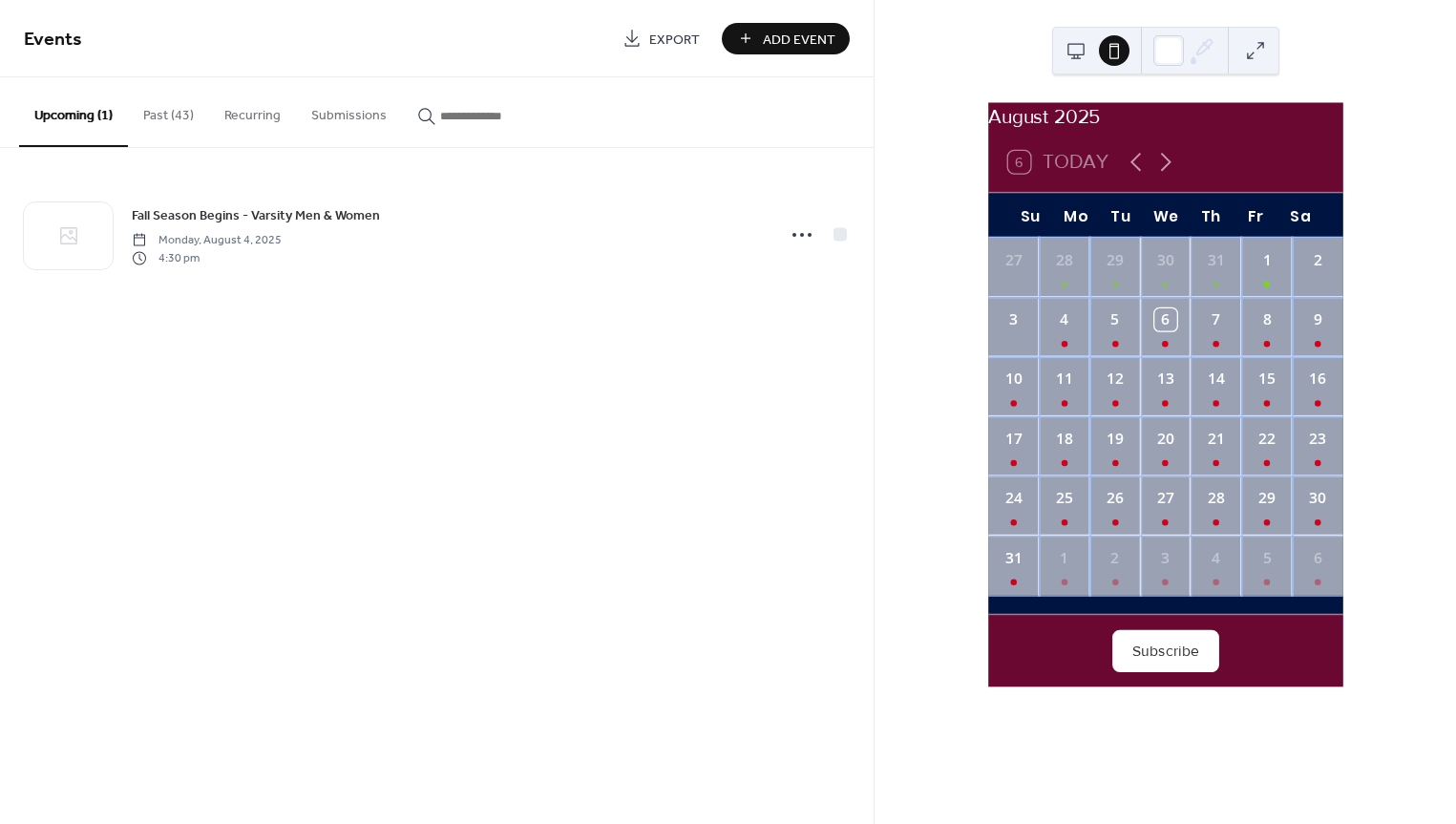 click on "Add Event" at bounding box center (799, 39) 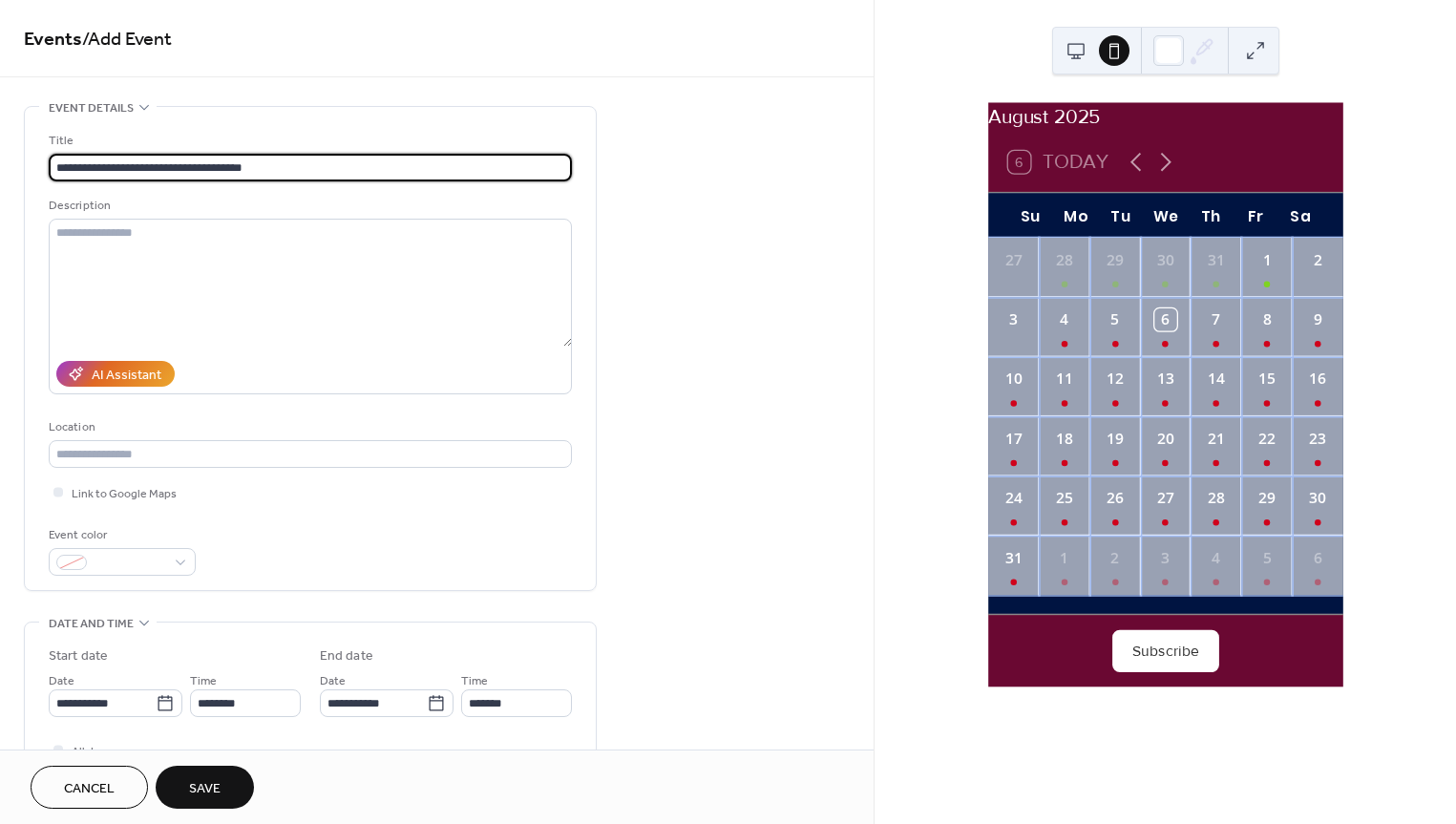 type on "**********" 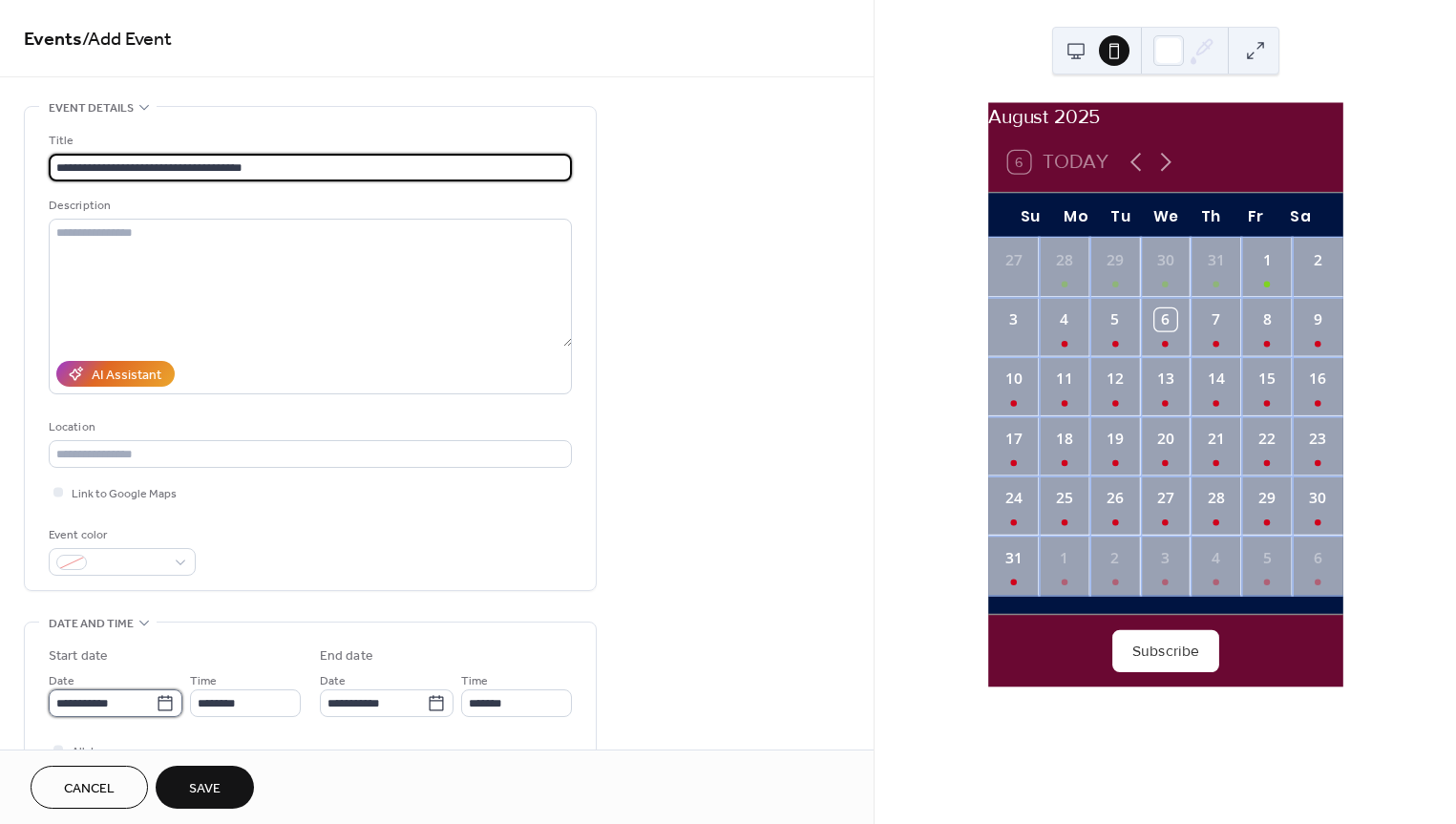 click on "**********" at bounding box center (102, 703) 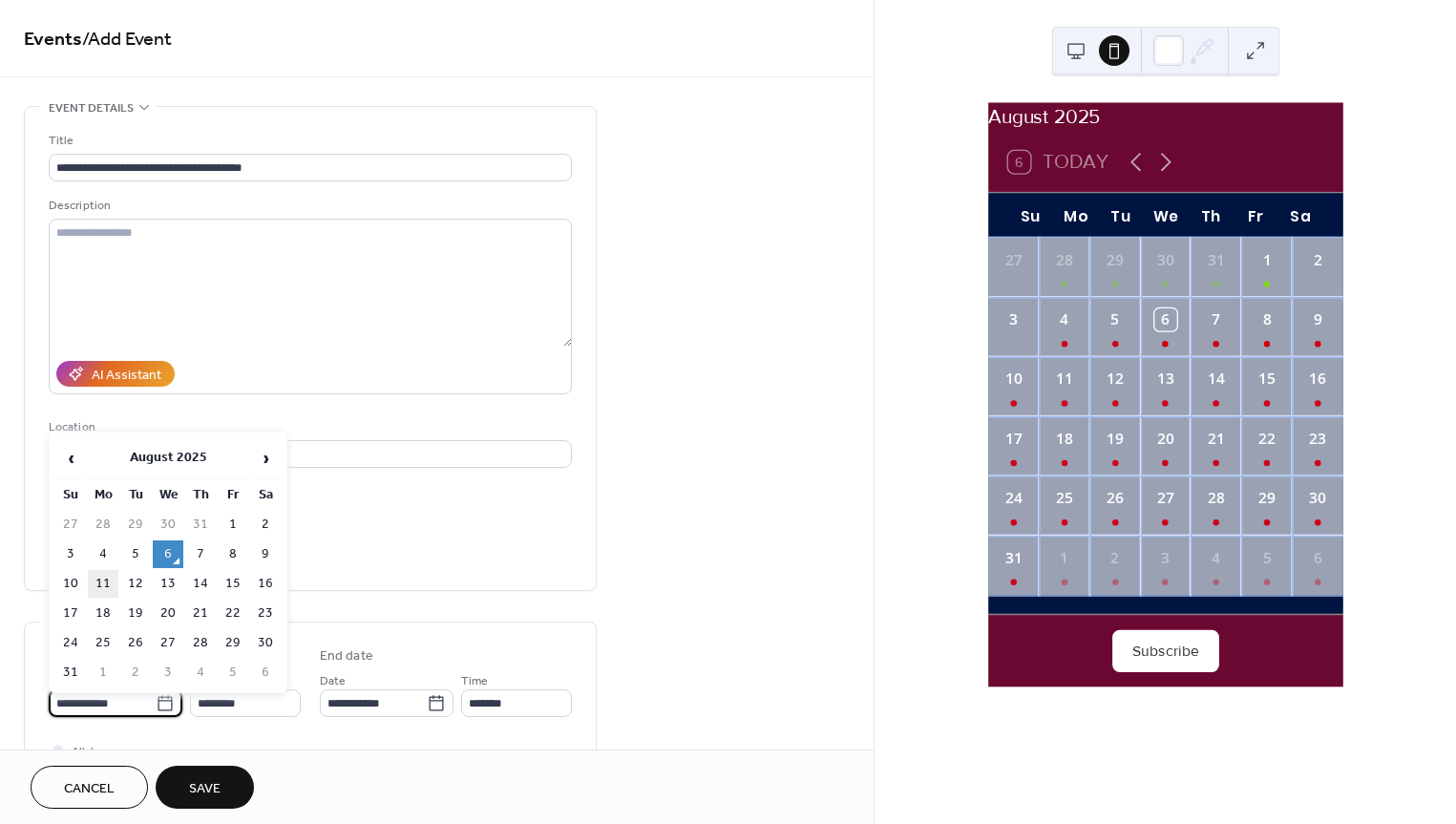 click on "11" at bounding box center [103, 583] 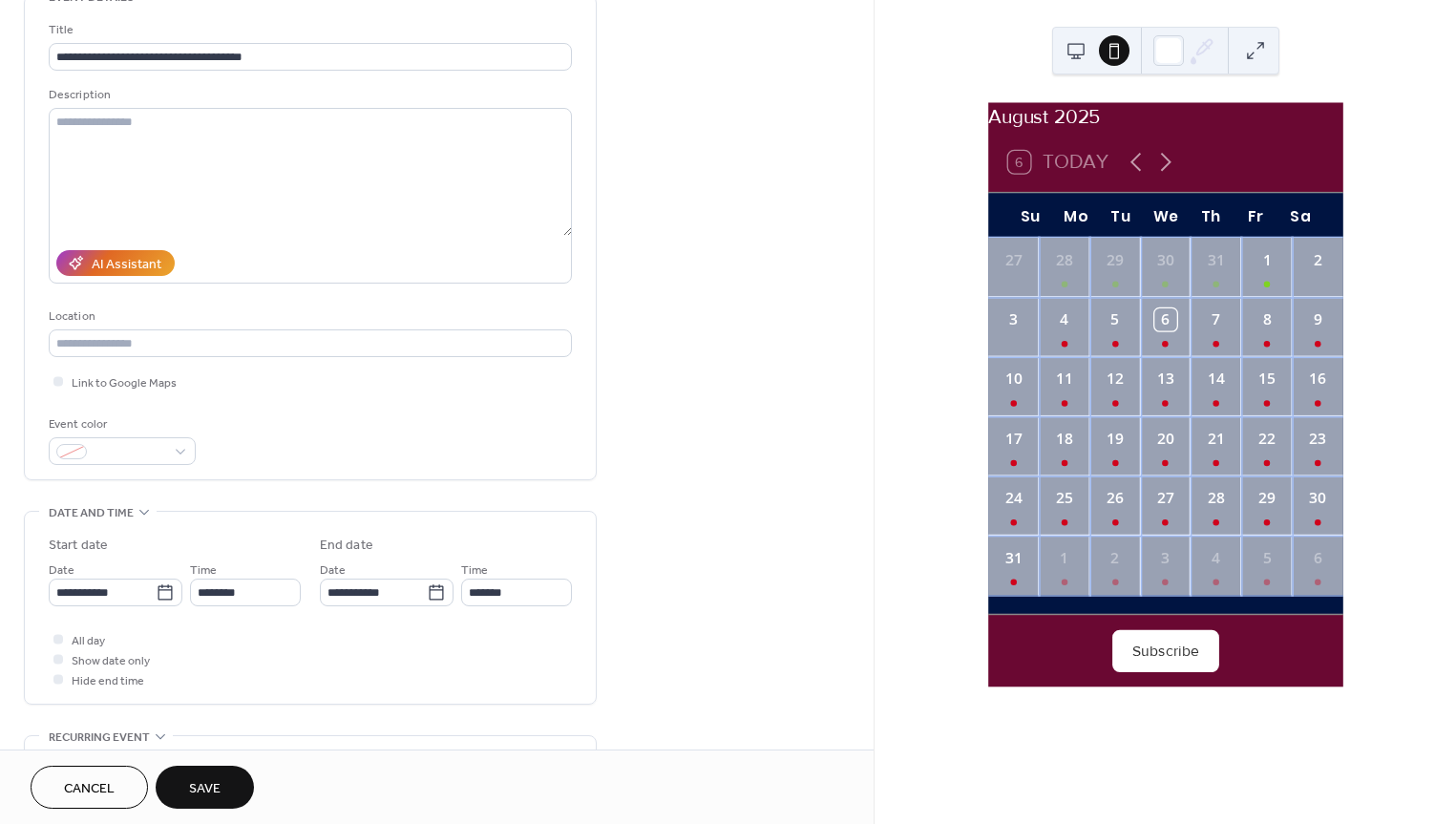scroll, scrollTop: 121, scrollLeft: 0, axis: vertical 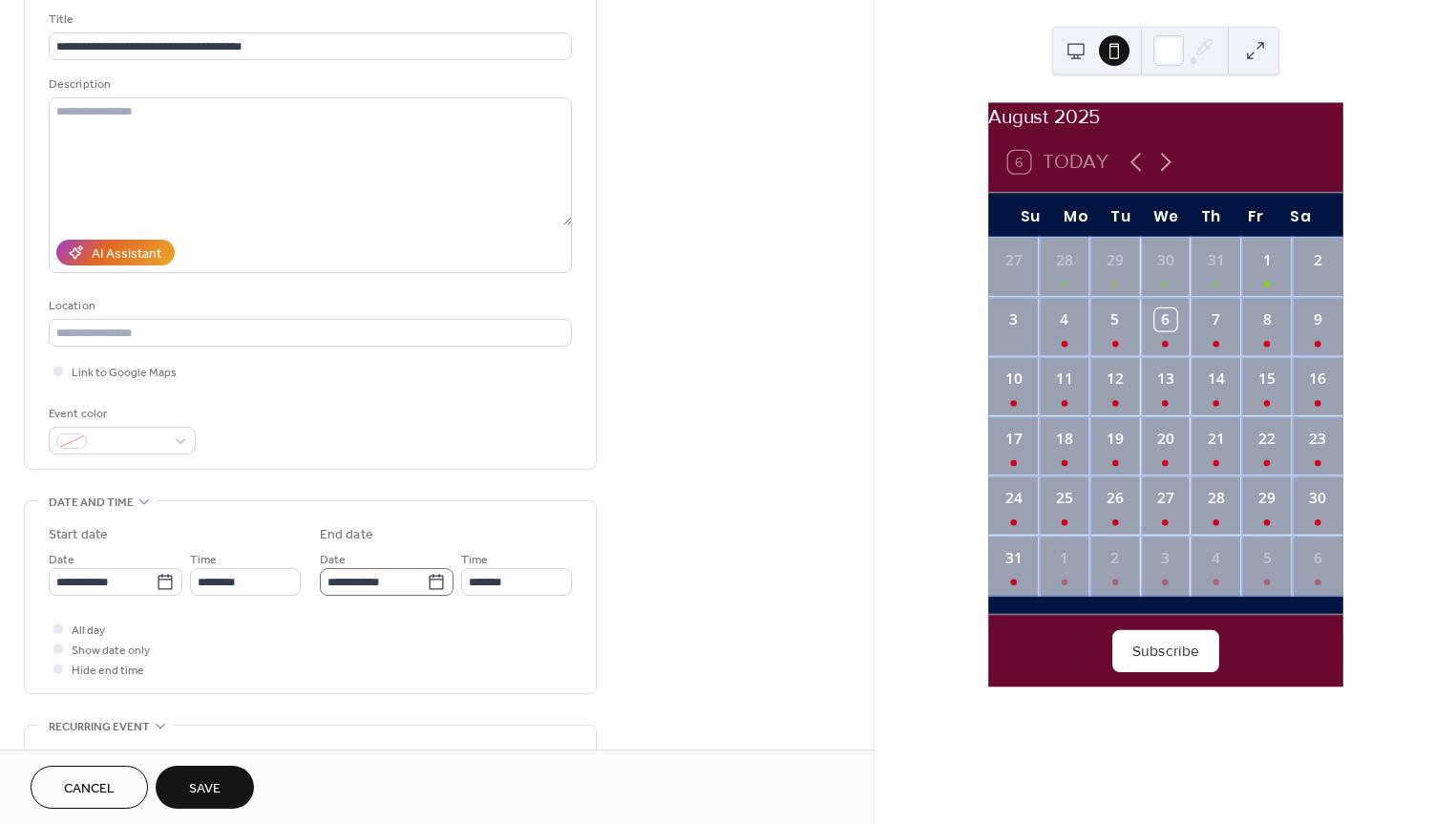 click 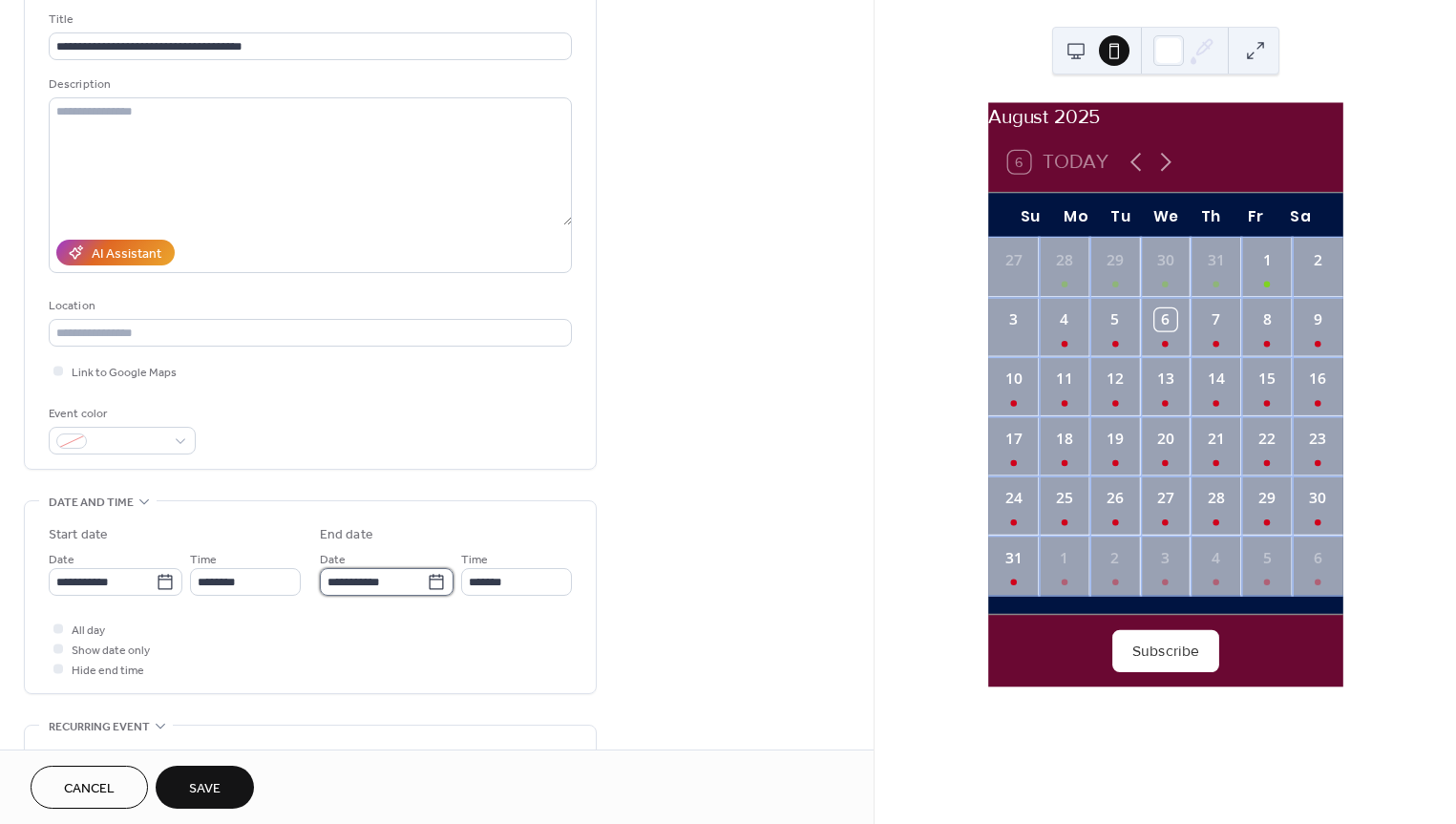 click on "**********" at bounding box center [373, 581] 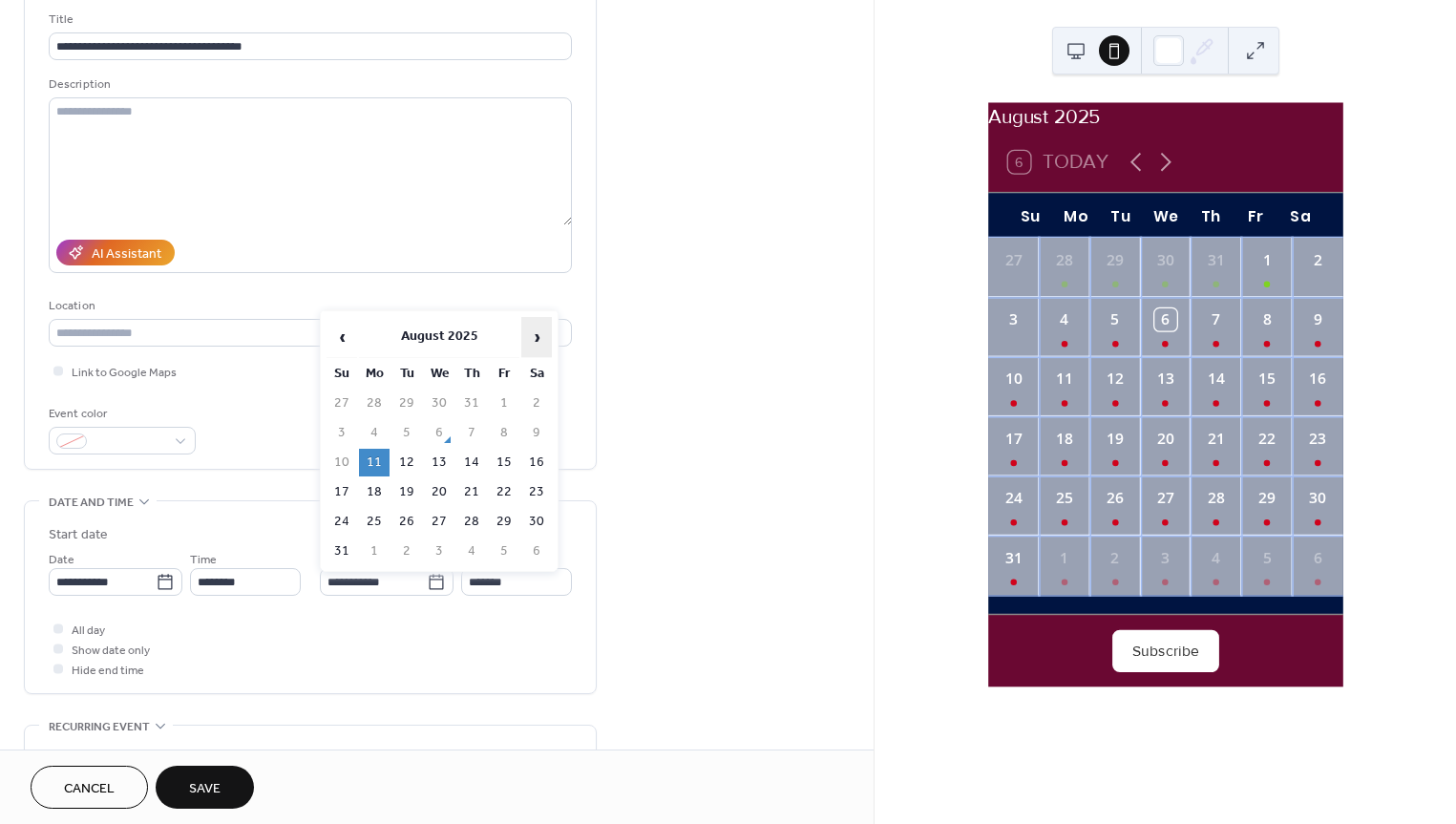 click on "›" at bounding box center (537, 337) 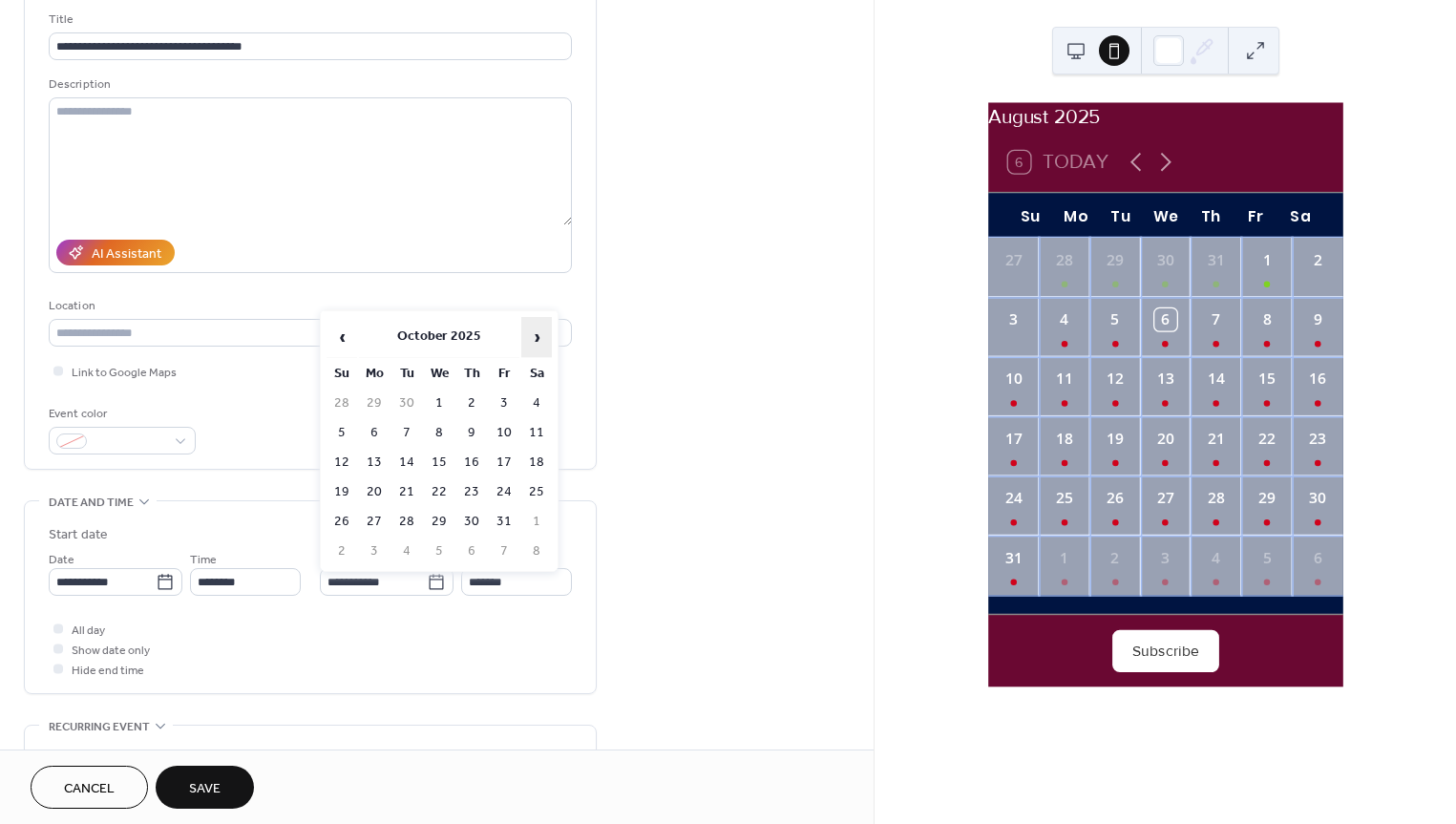 click on "›" at bounding box center (537, 337) 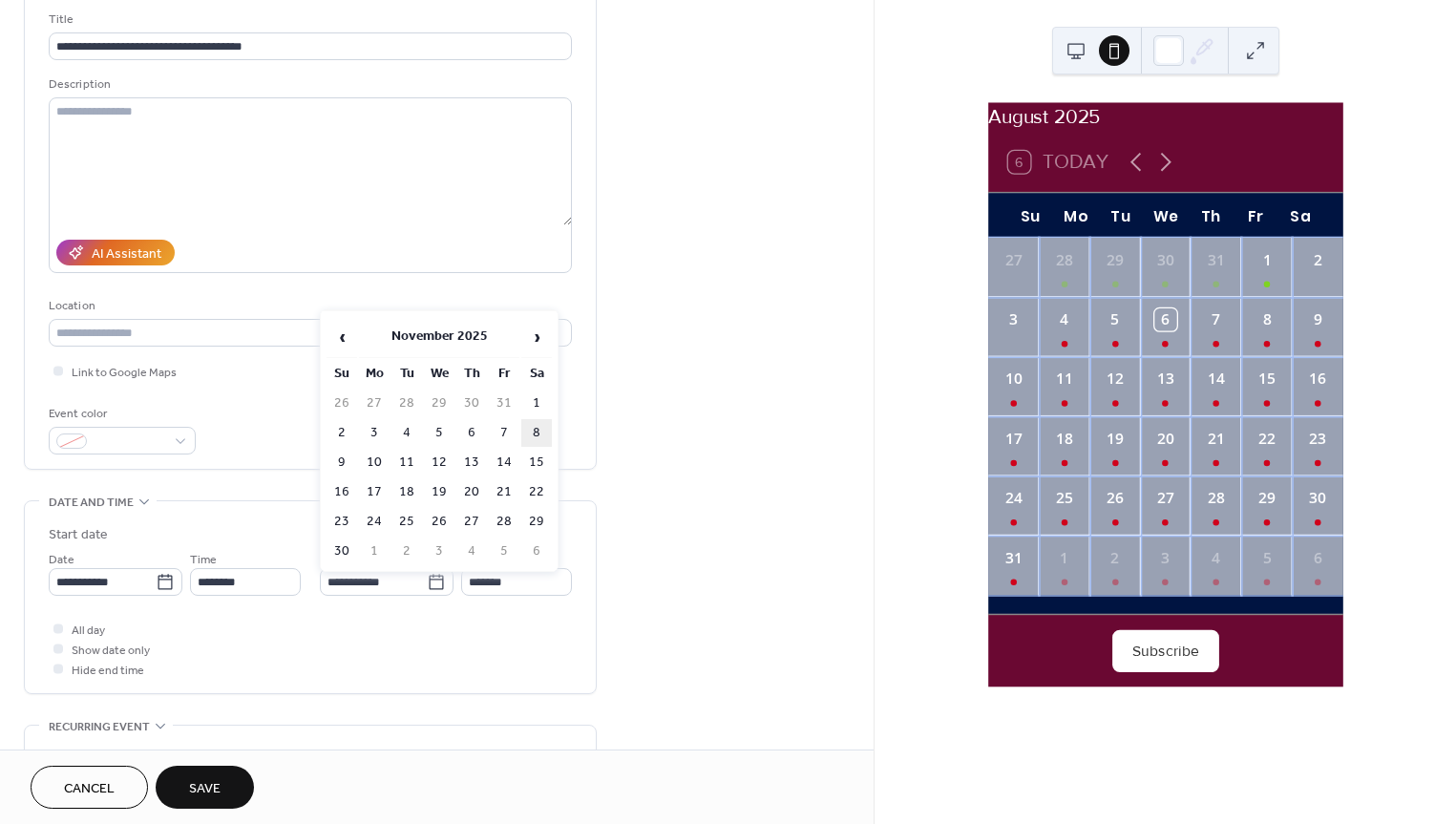 click on "8" at bounding box center (537, 433) 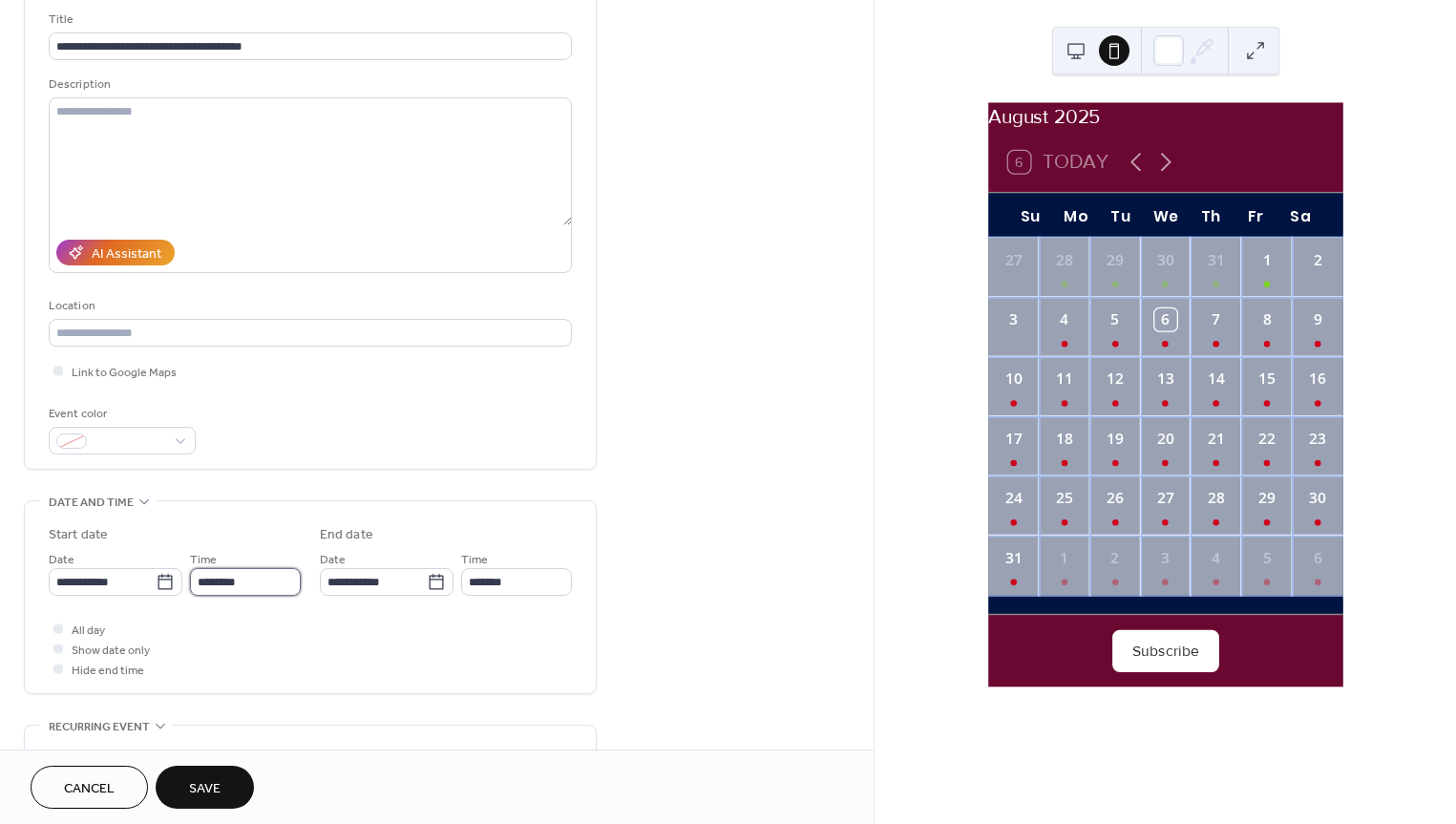 click on "********" at bounding box center [245, 581] 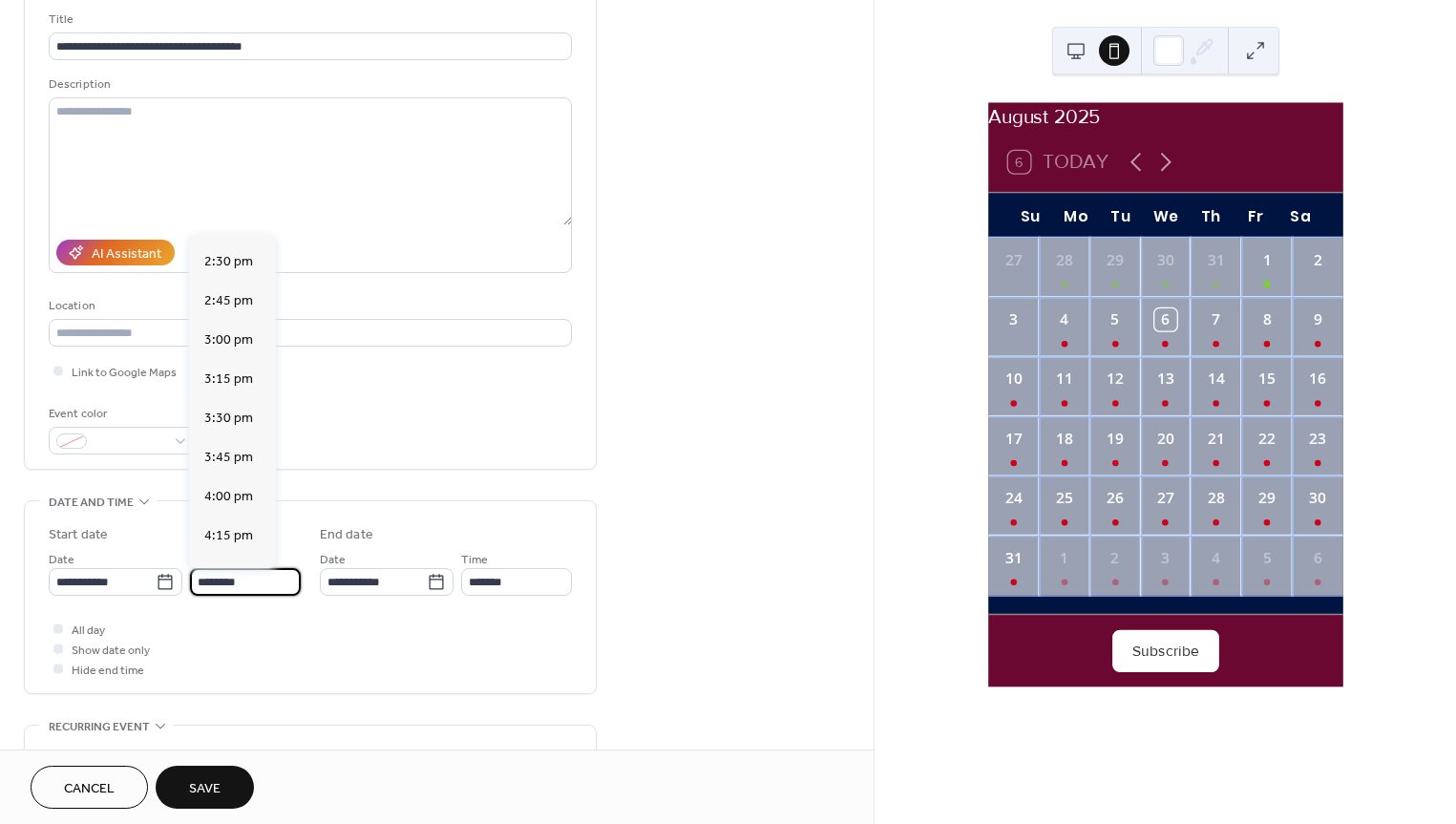 scroll, scrollTop: 2265, scrollLeft: 0, axis: vertical 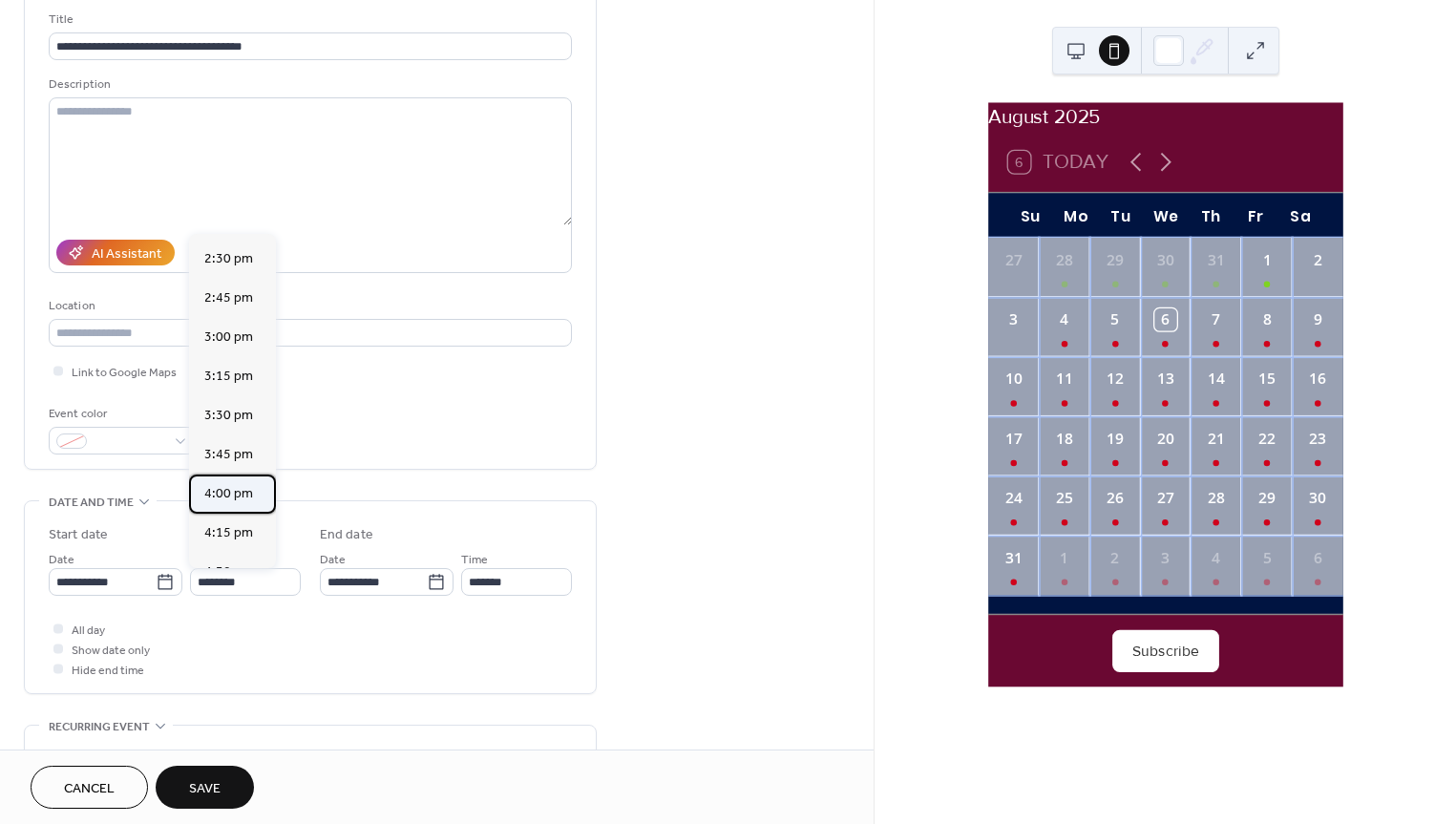 click on "4:00 pm" at bounding box center (228, 494) 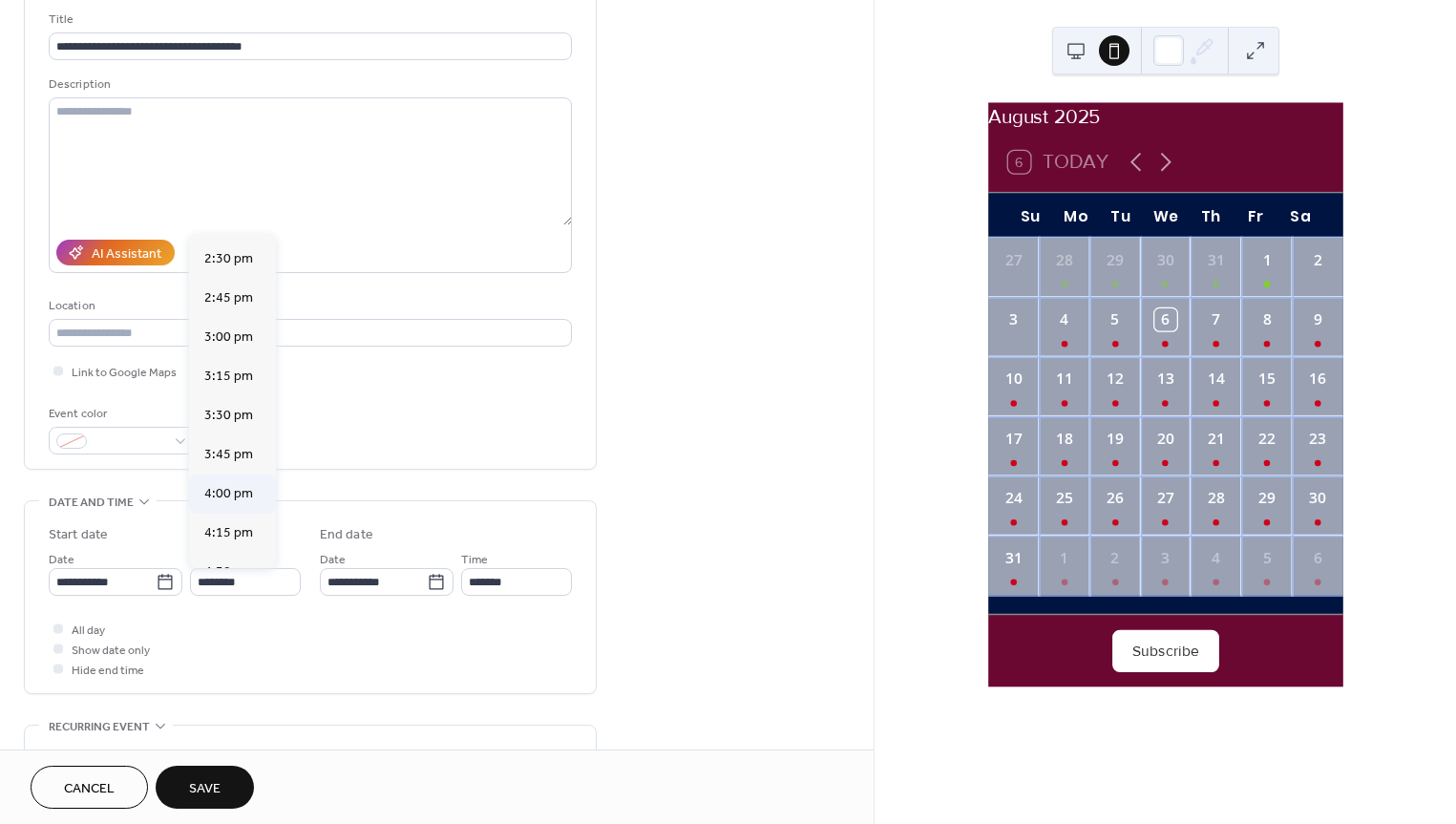 type on "*******" 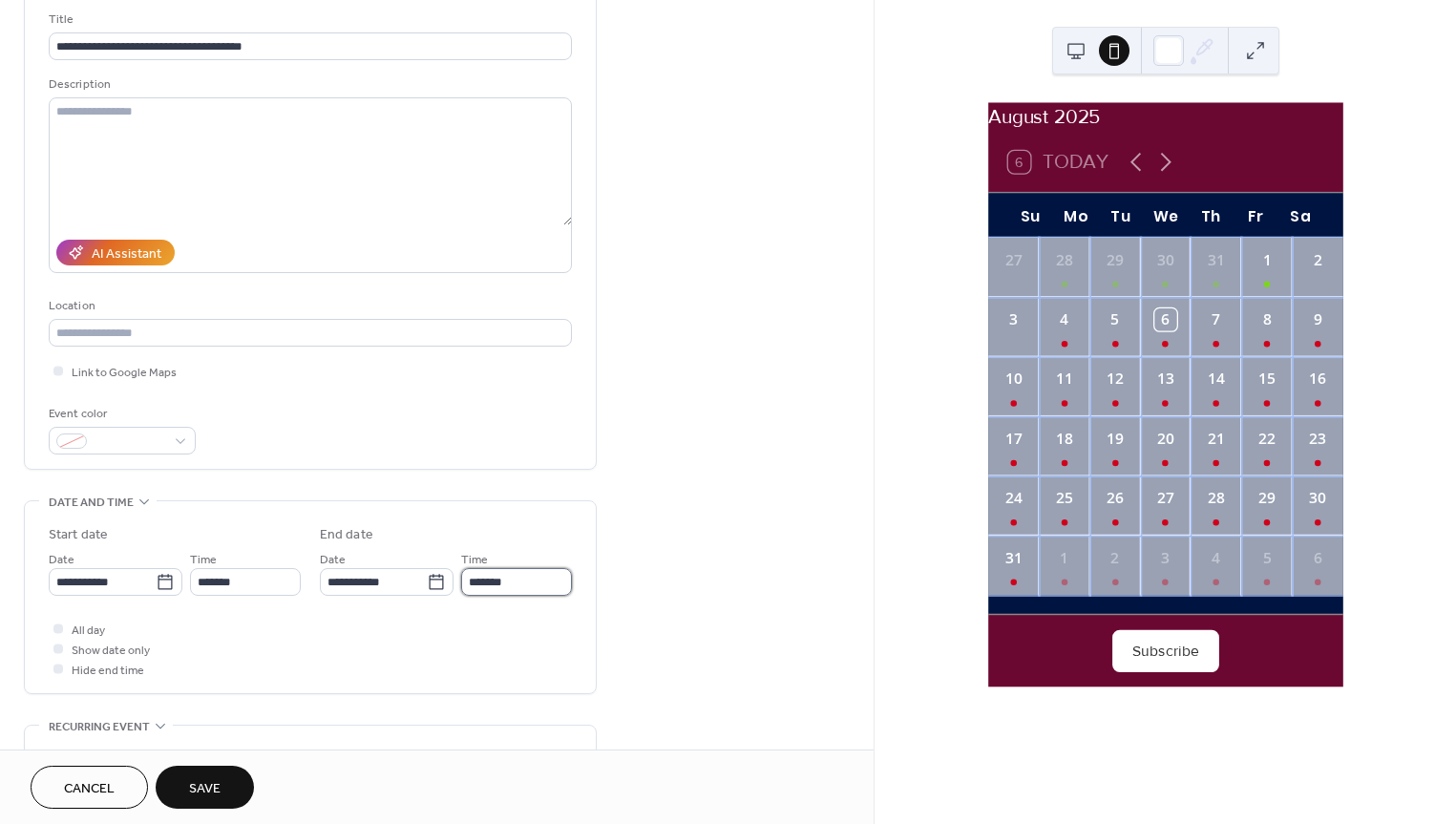 click on "*******" at bounding box center [517, 581] 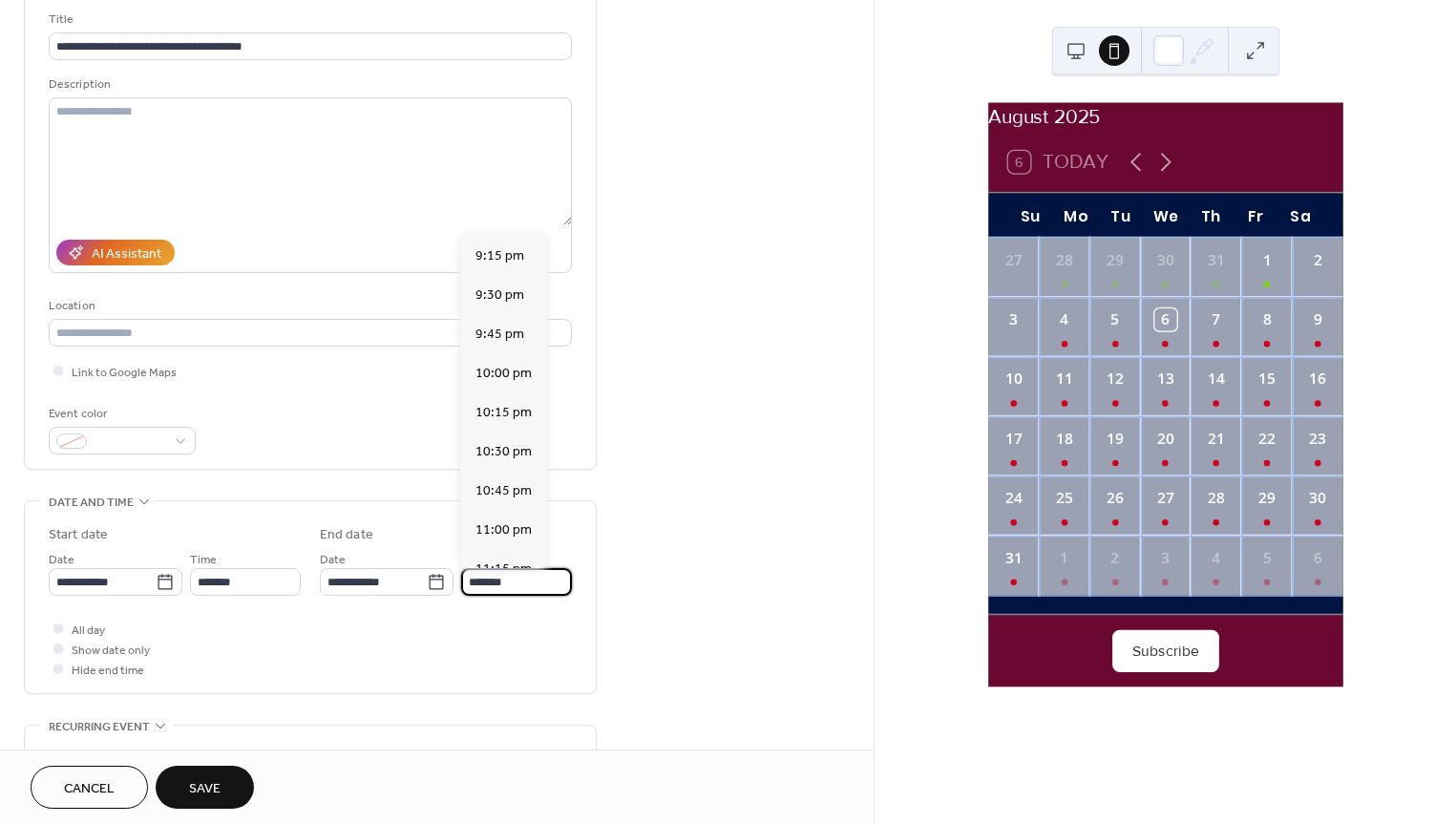 scroll, scrollTop: 3378, scrollLeft: 0, axis: vertical 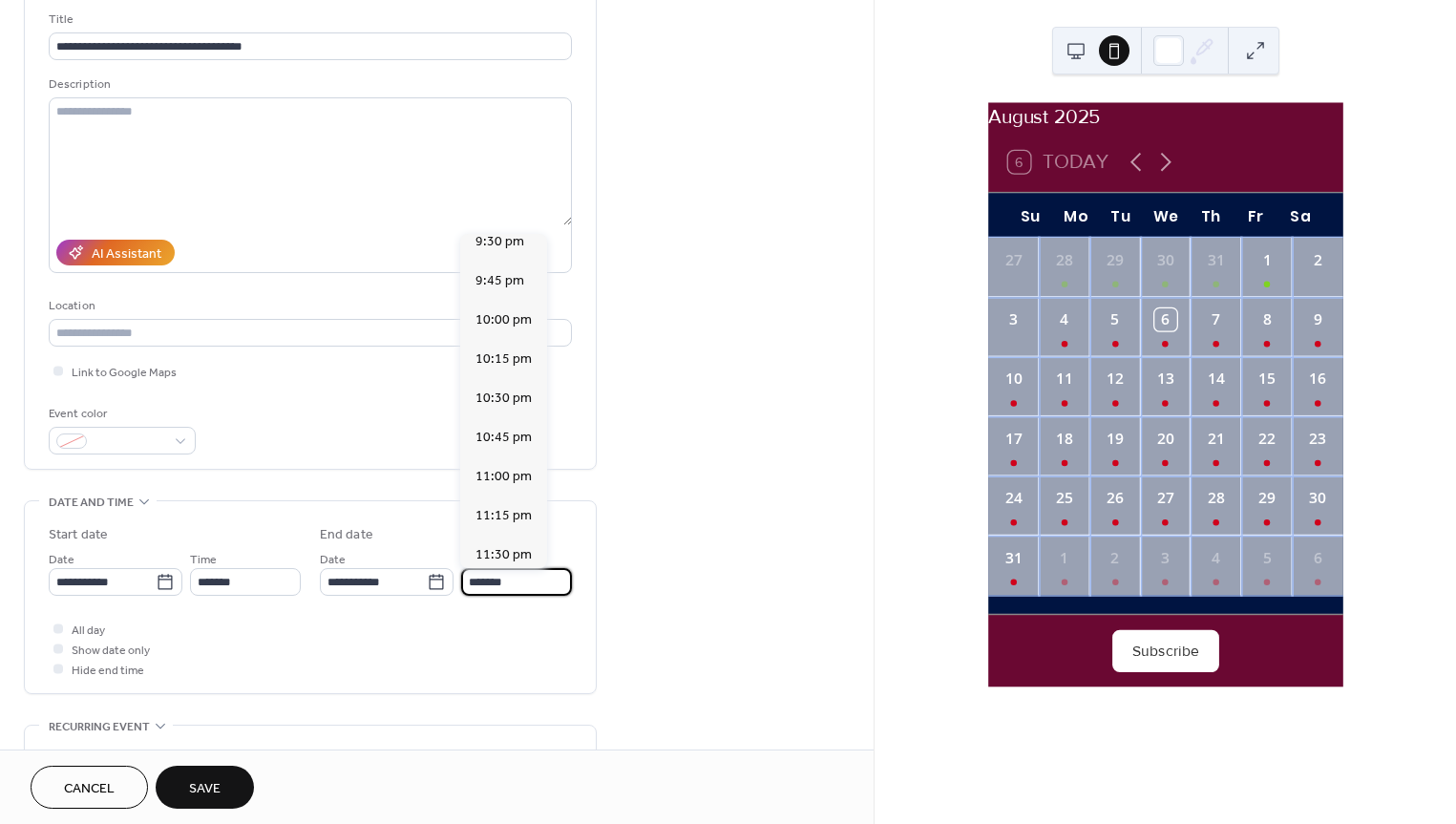 click on "*******" at bounding box center (517, 581) 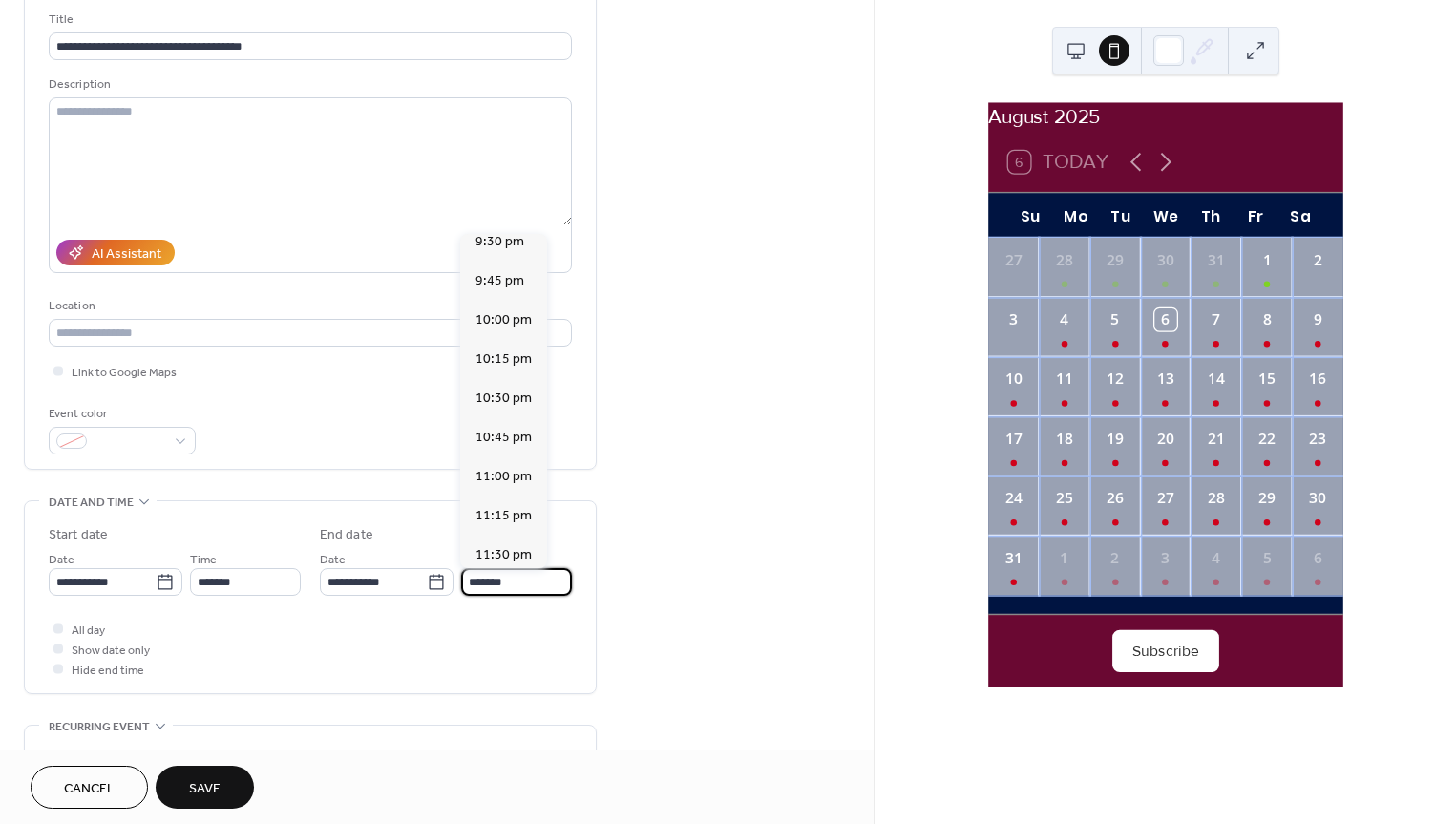 scroll, scrollTop: 1856, scrollLeft: 0, axis: vertical 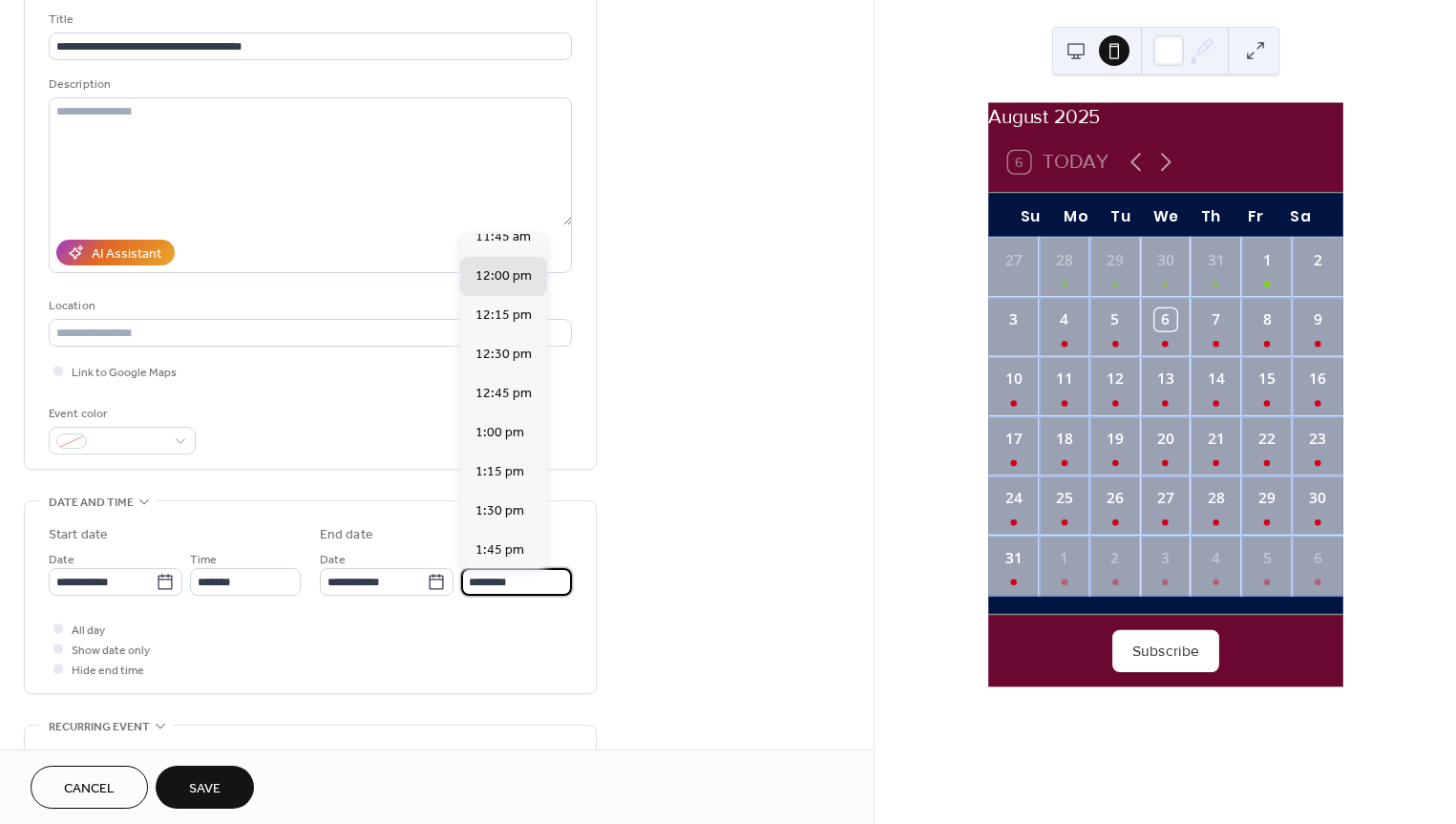 type on "********" 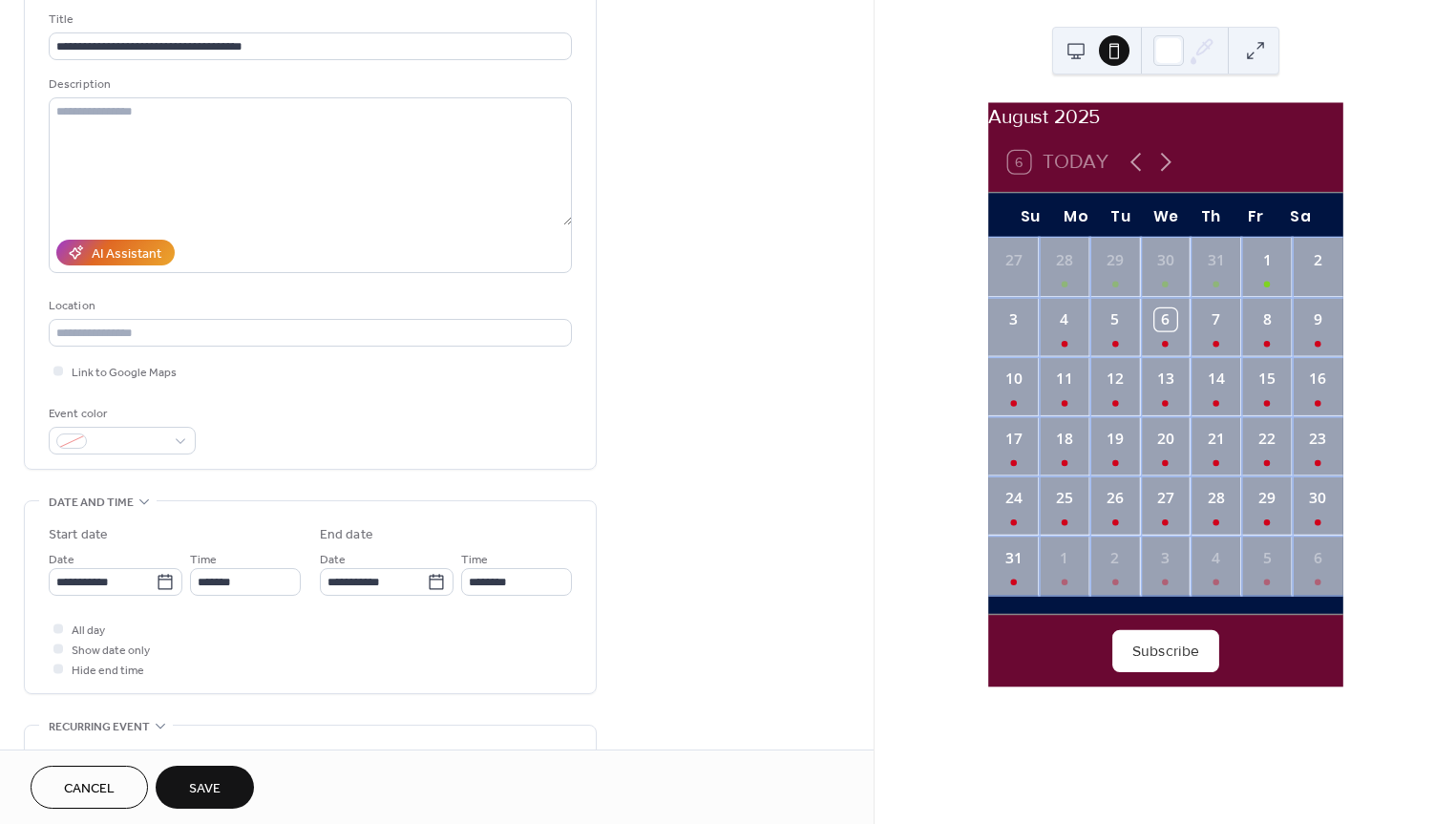 click on "All day Show date only Hide end time" at bounding box center (310, 648) 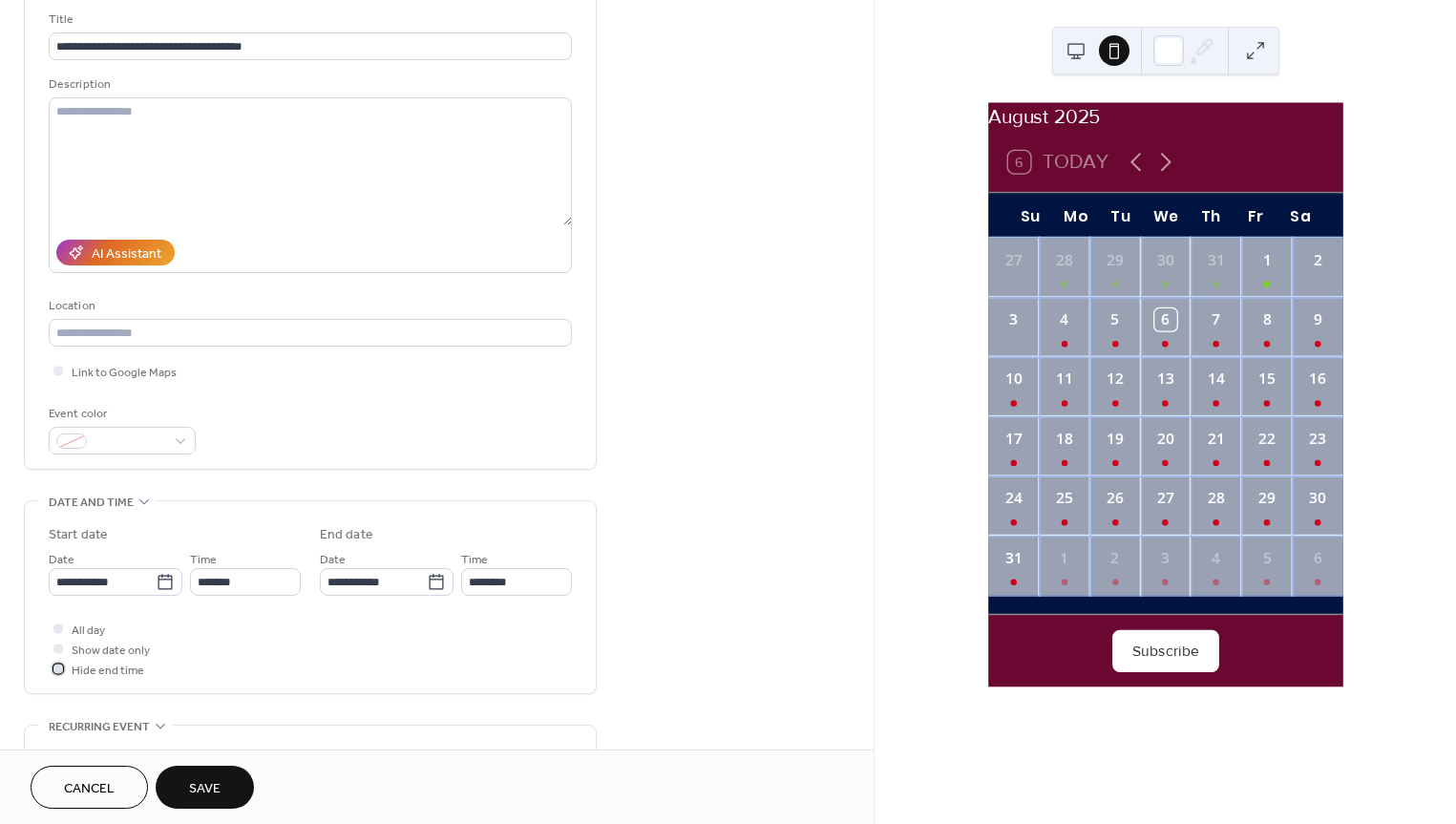 click at bounding box center [58, 668] 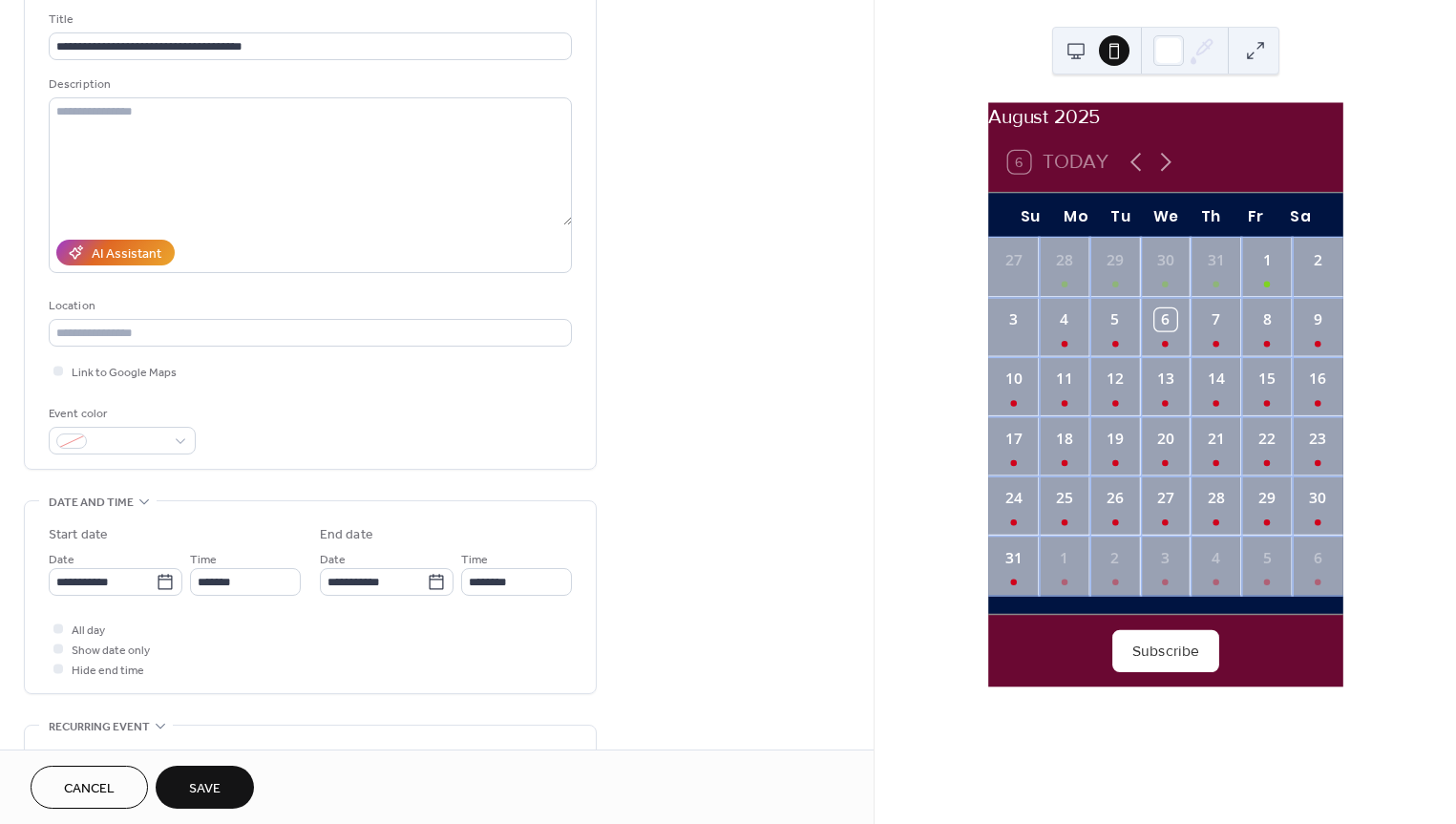 click at bounding box center [58, 648] 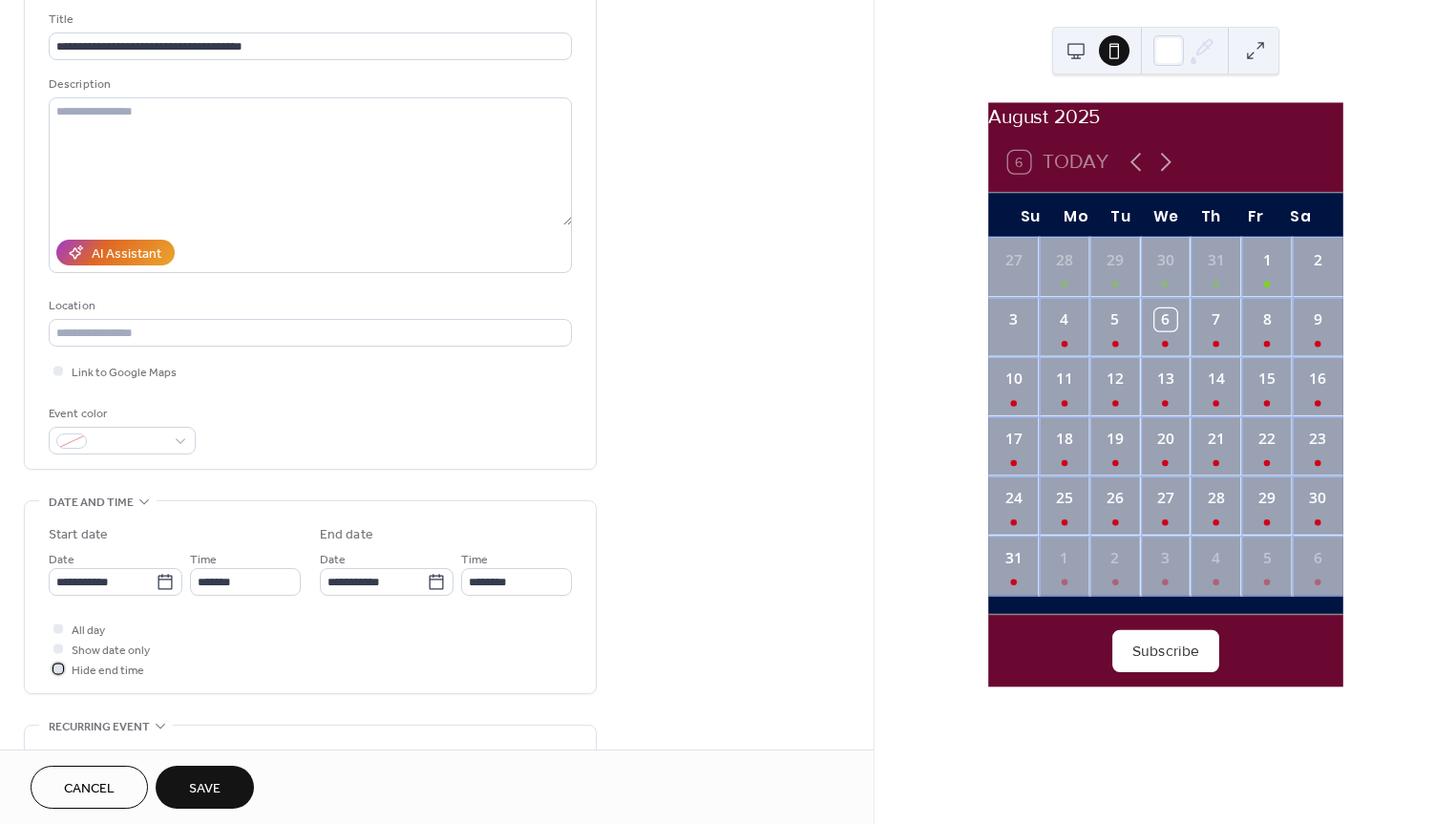 click at bounding box center (58, 668) 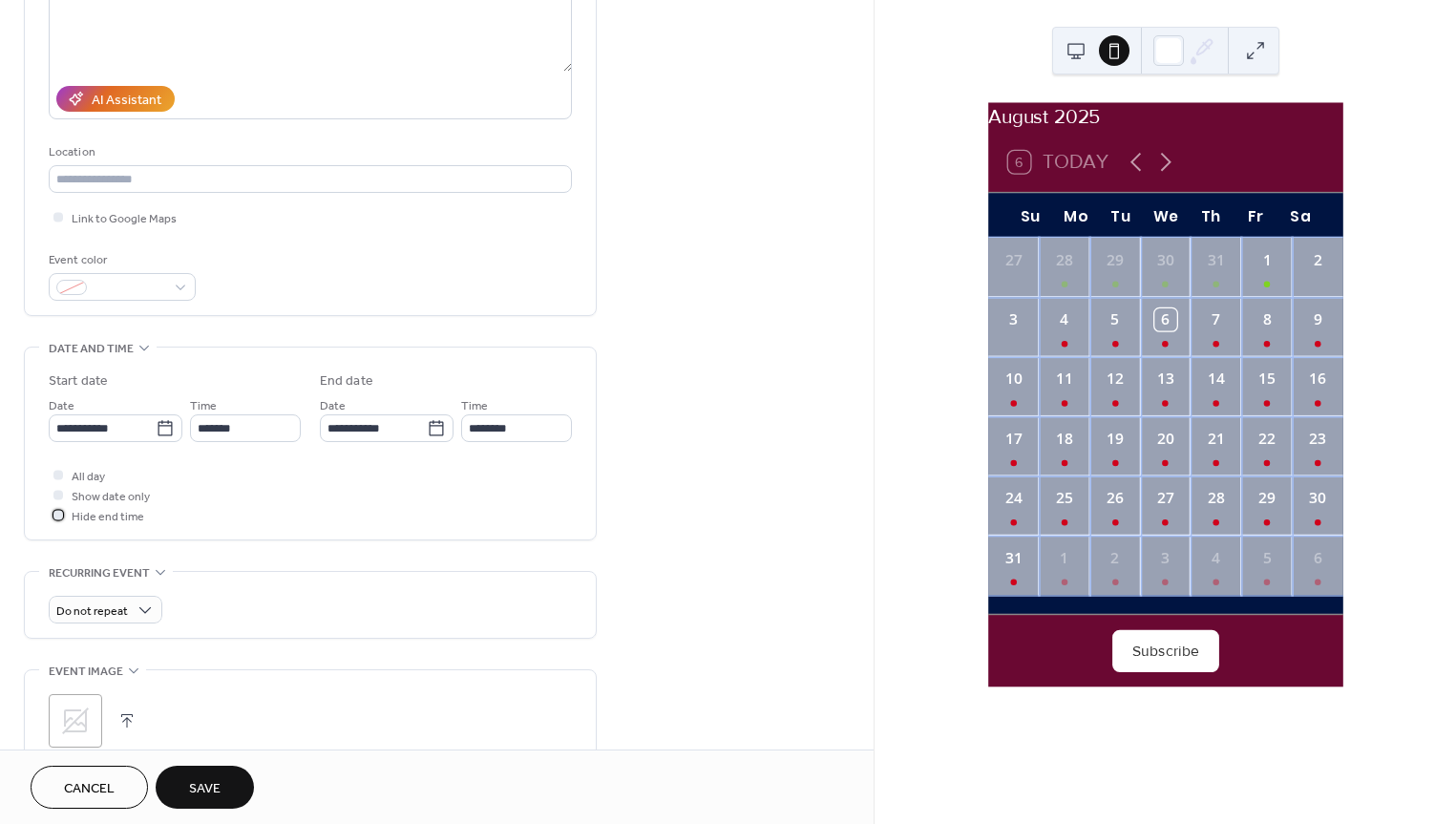 scroll, scrollTop: 249, scrollLeft: 0, axis: vertical 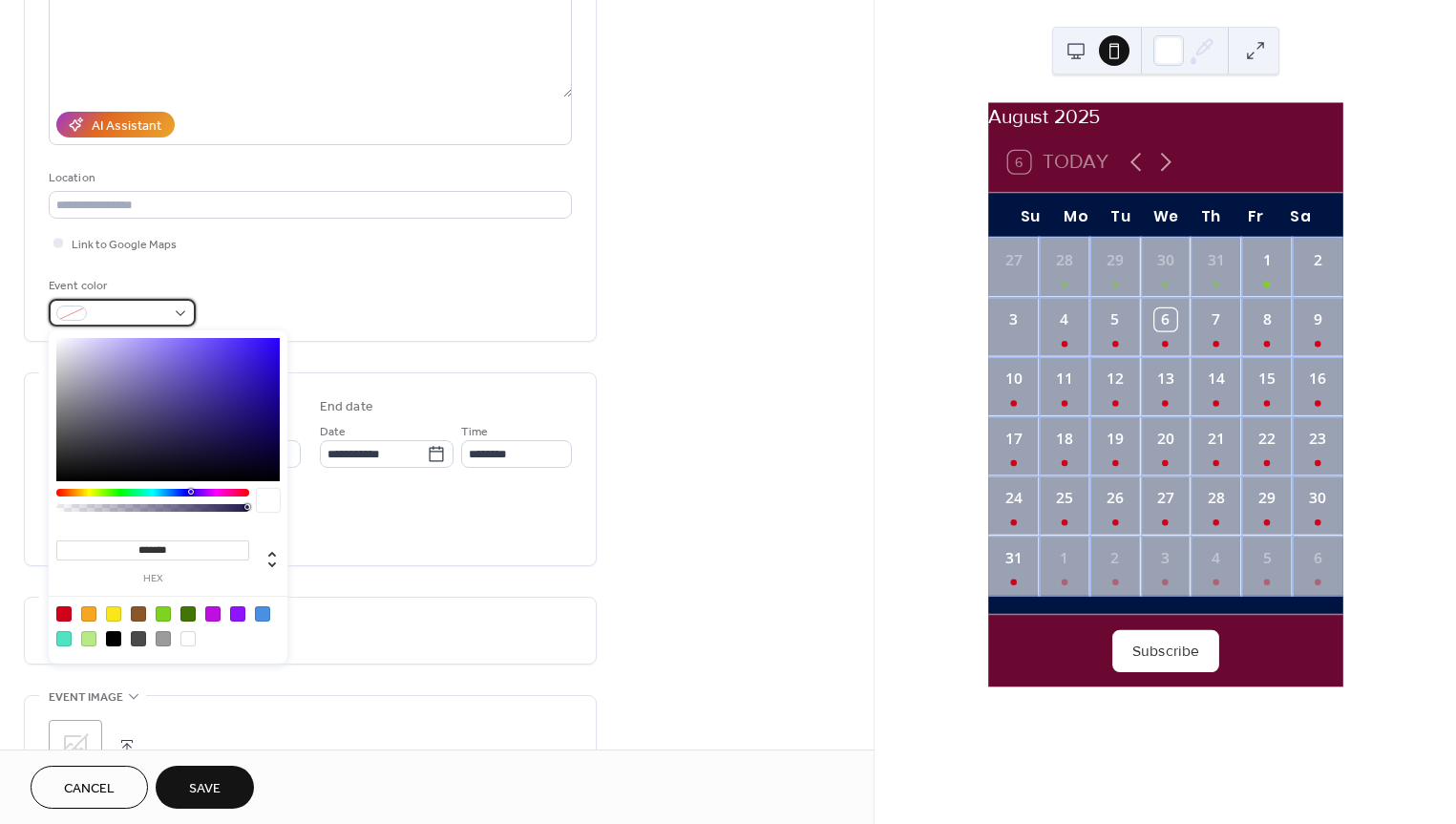 click at bounding box center [130, 314] 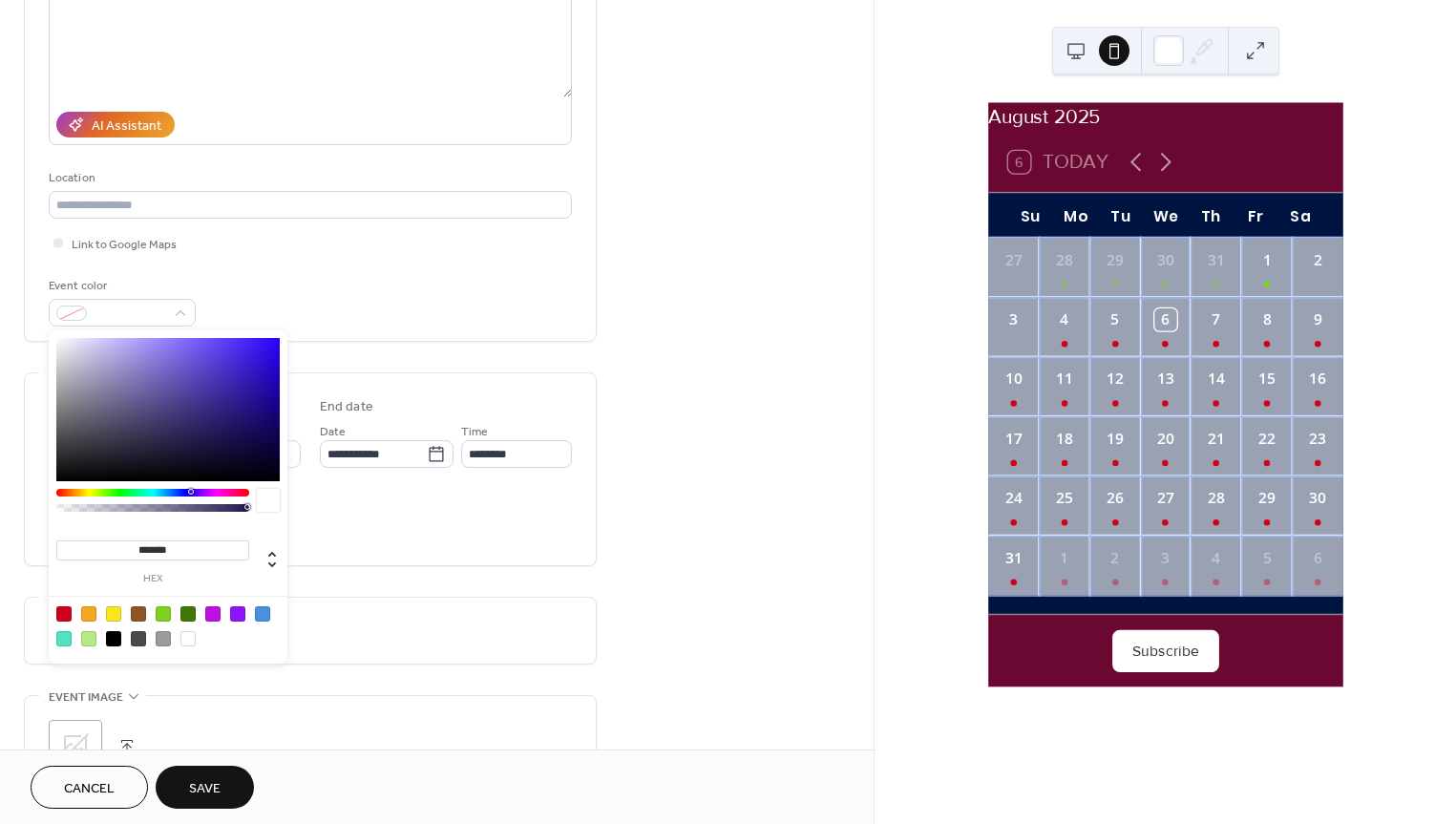 click at bounding box center (153, 493) 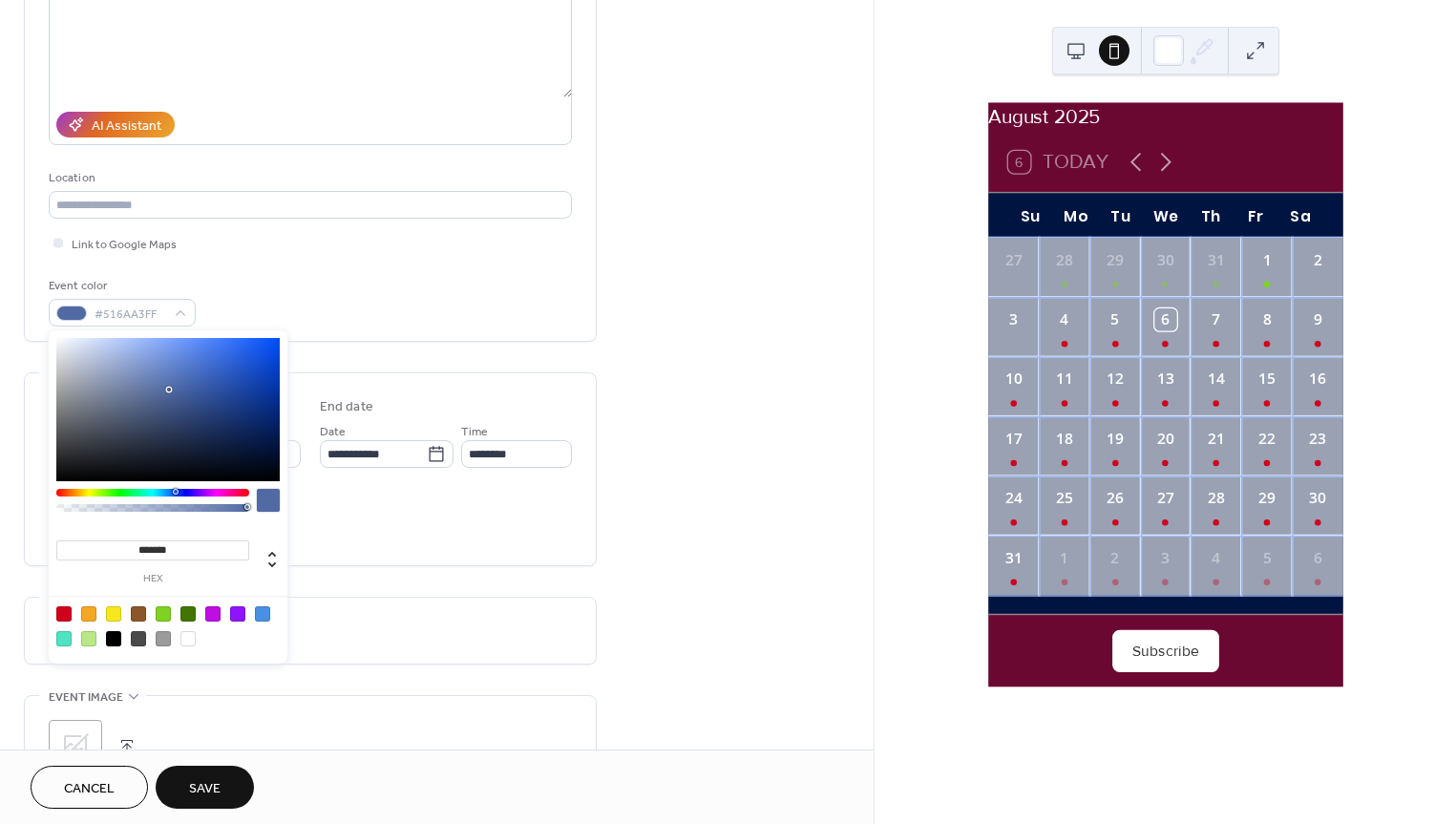 type on "*******" 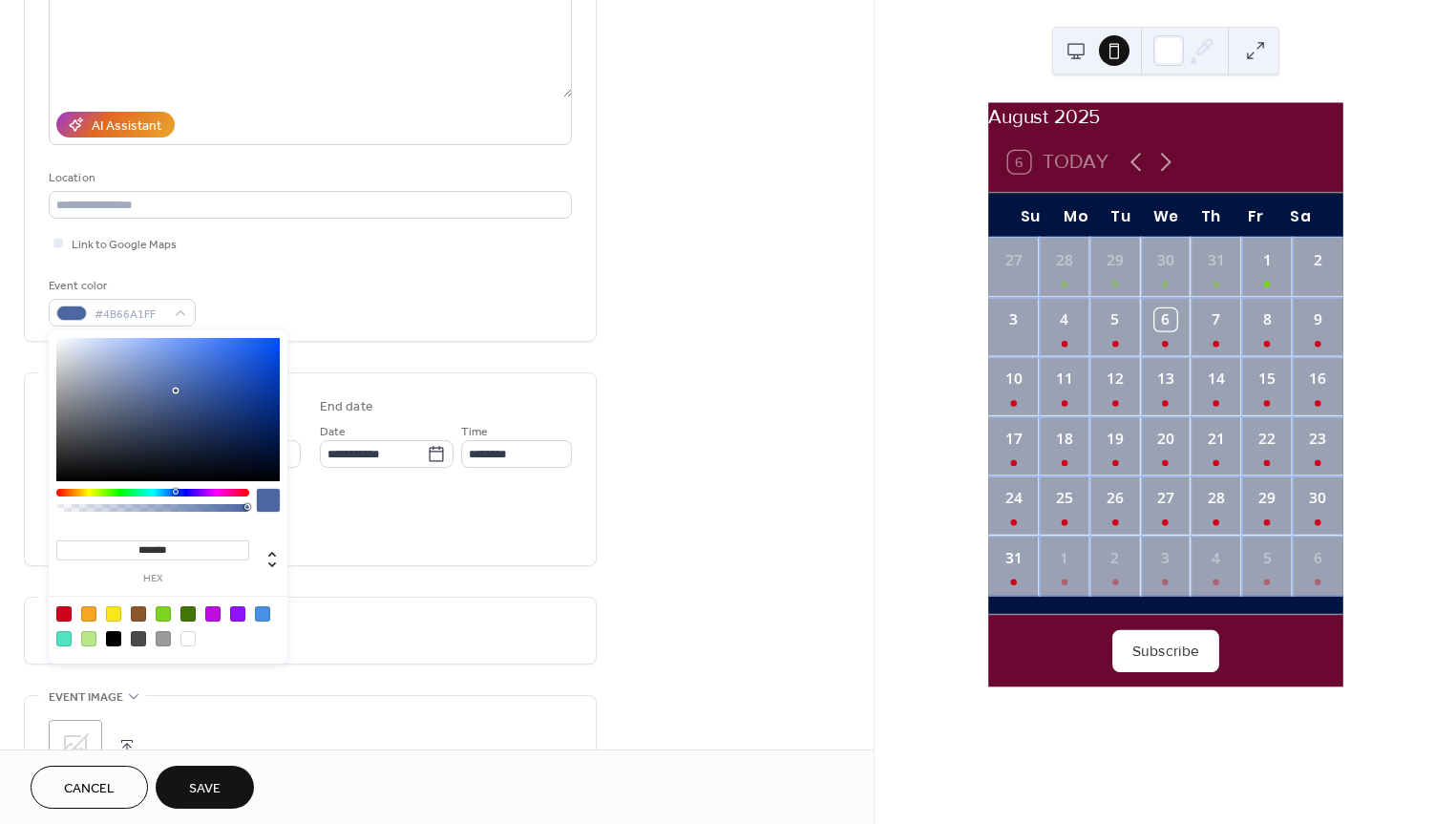 drag, startPoint x: 120, startPoint y: 365, endPoint x: 177, endPoint y: 391, distance: 62.64982 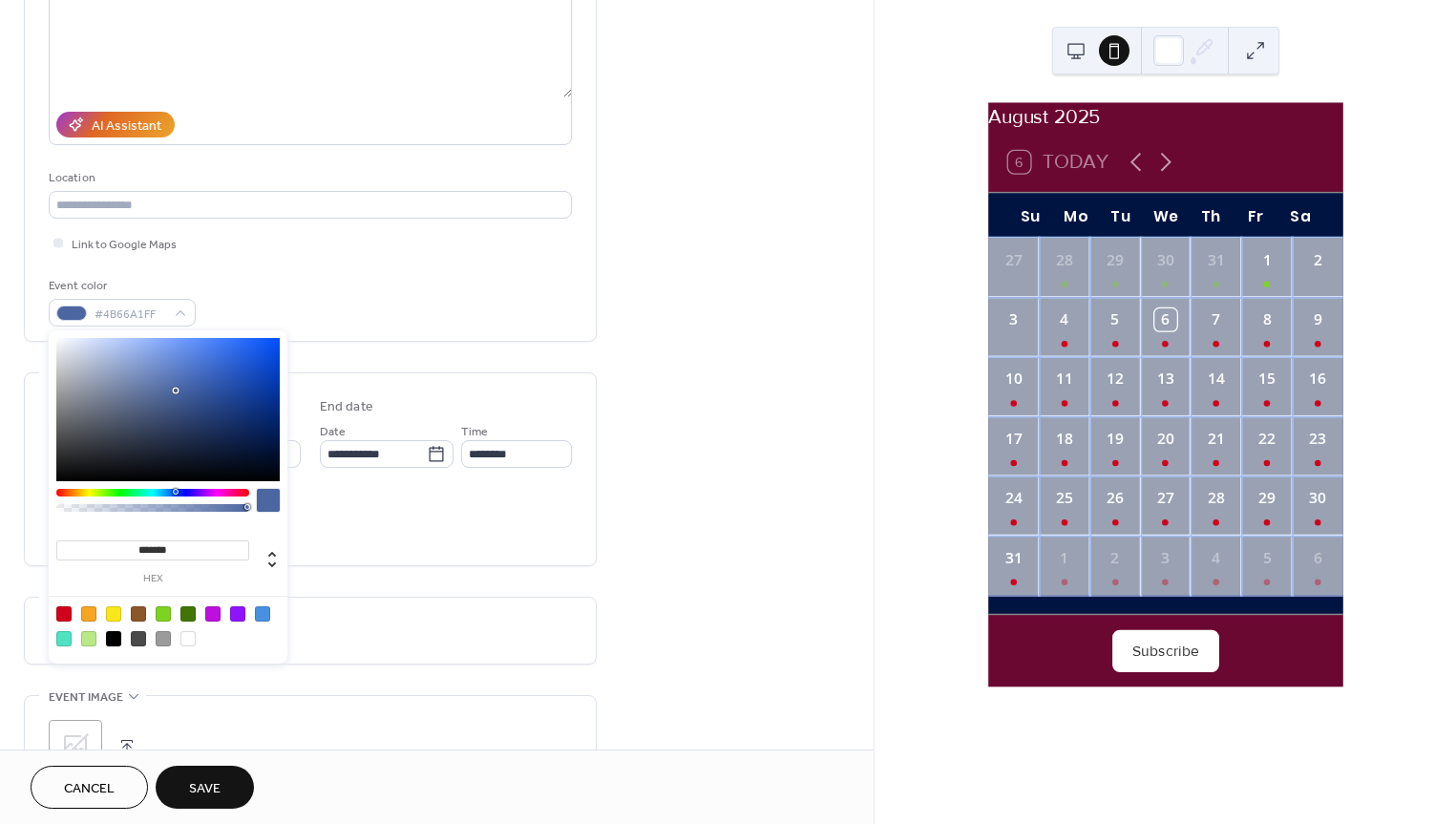click at bounding box center (168, 410) 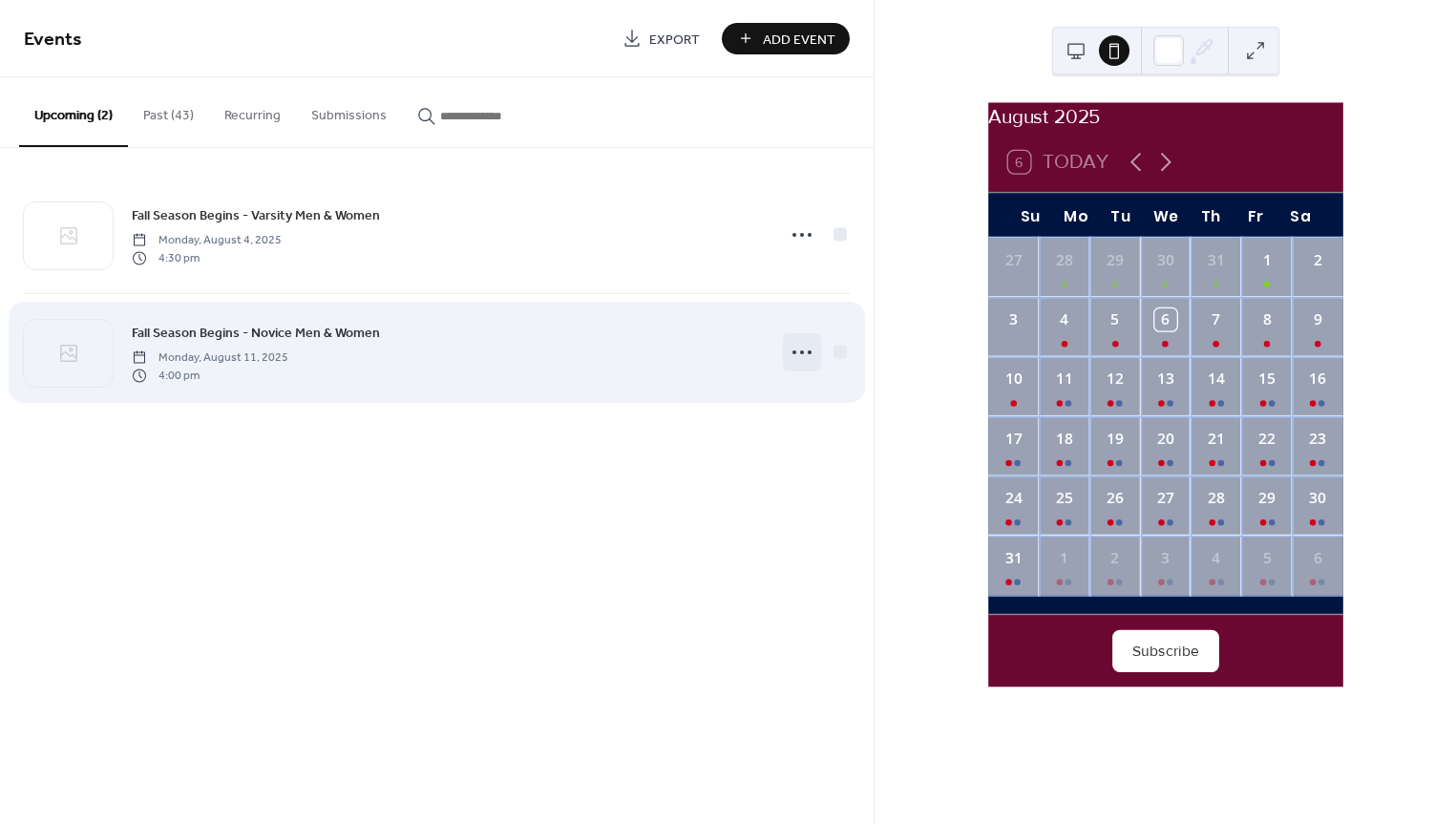 click 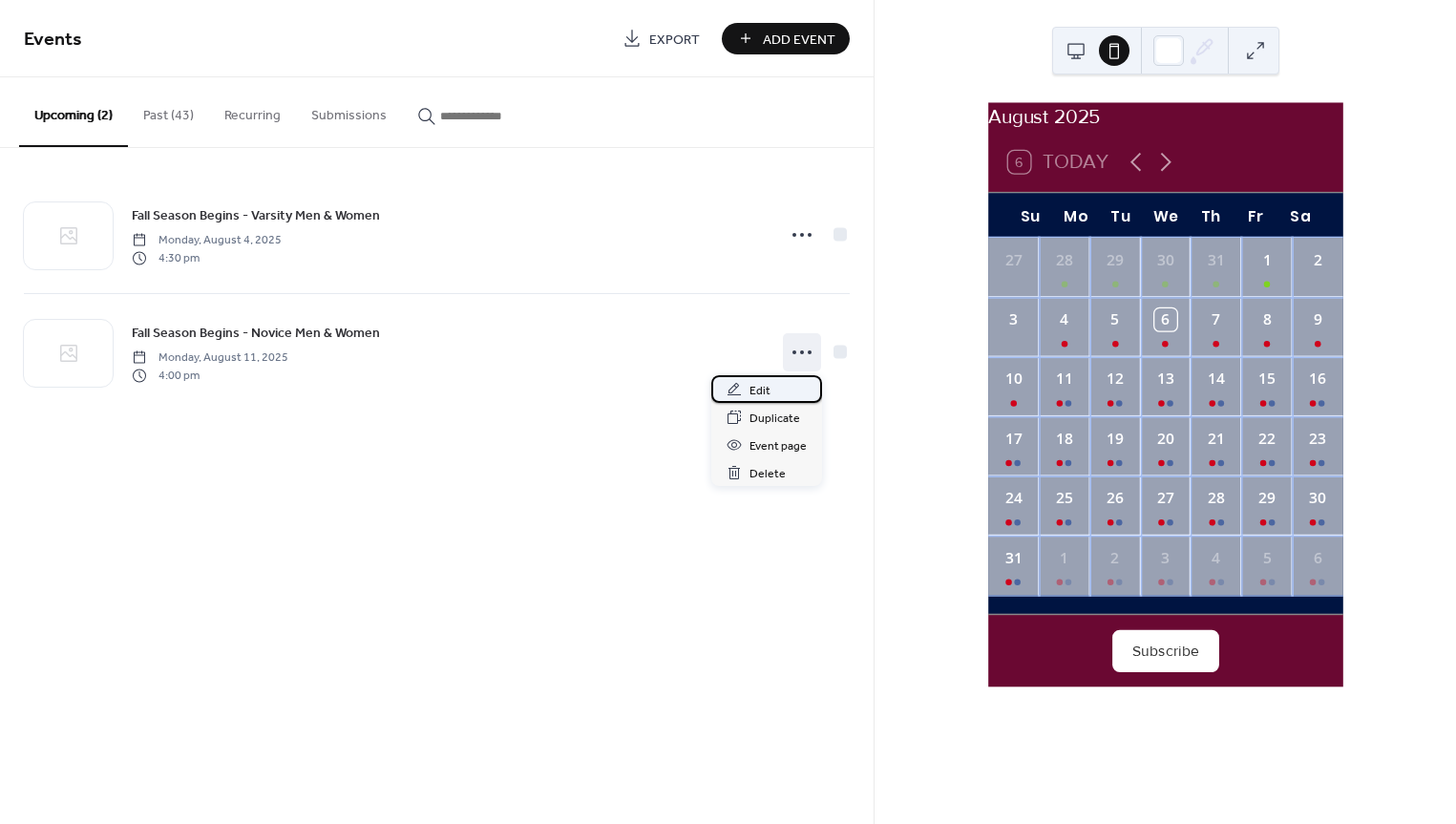 click on "Edit" at bounding box center [760, 391] 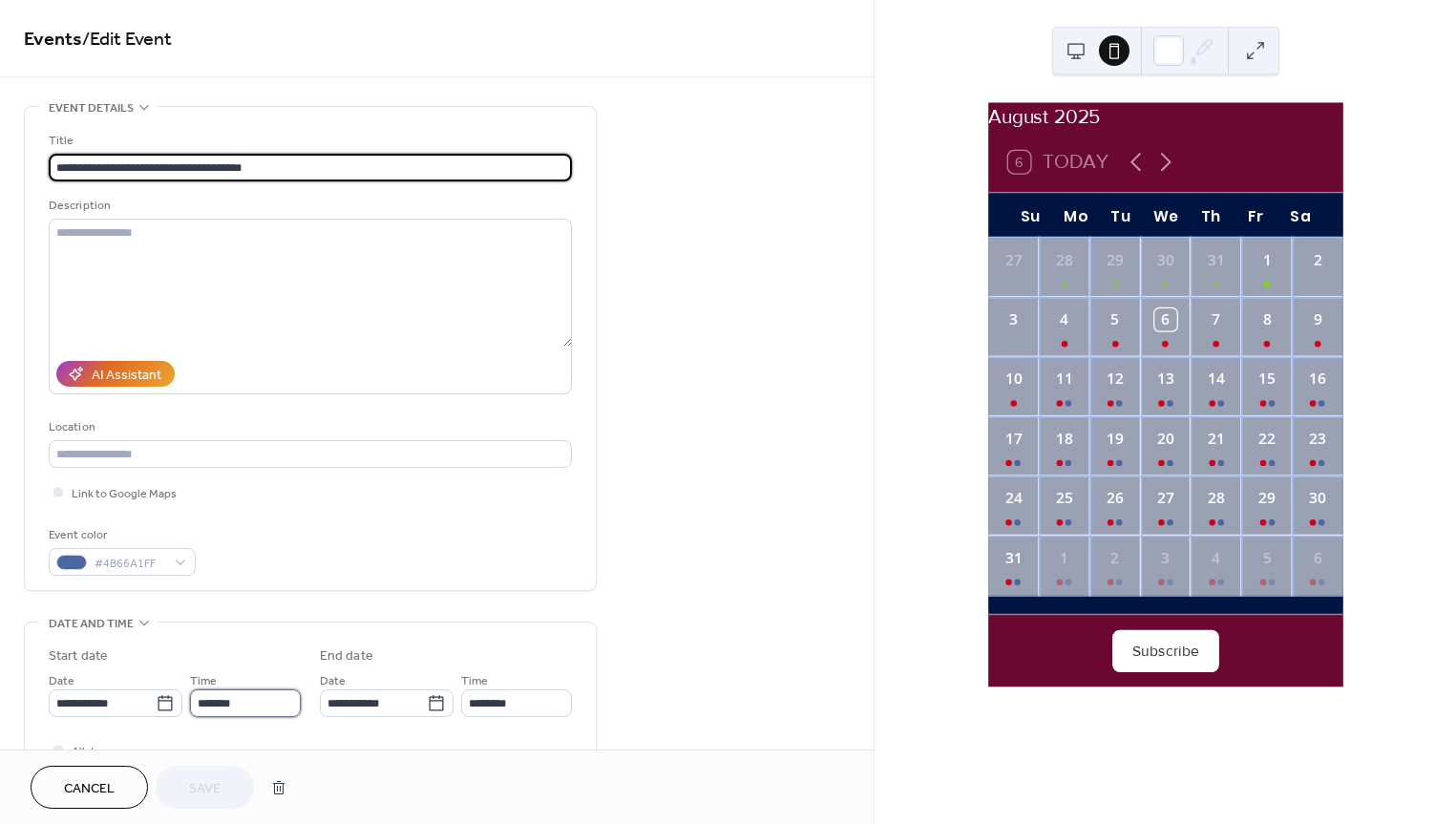 click on "*******" at bounding box center [245, 703] 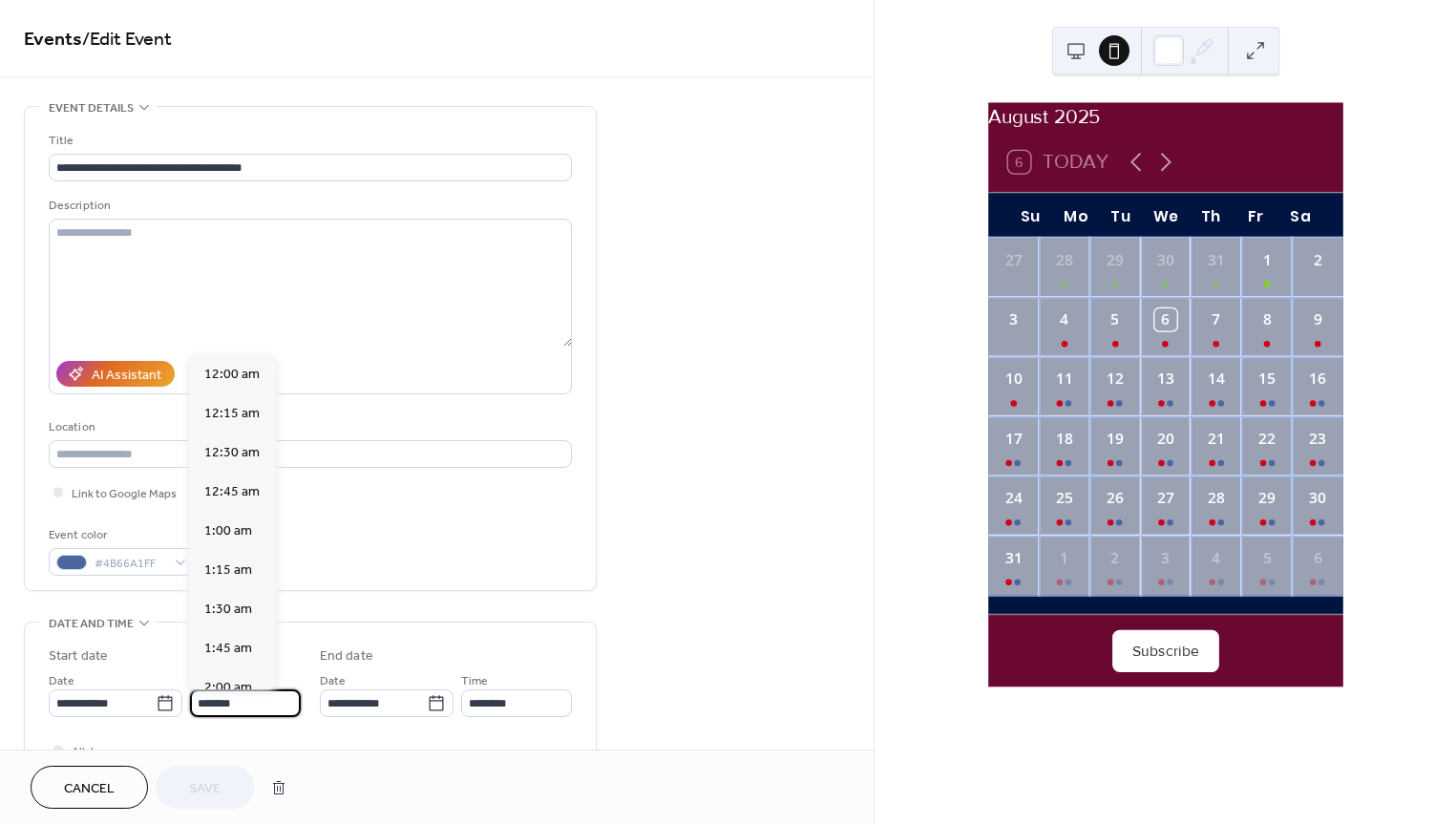 scroll, scrollTop: 2475, scrollLeft: 0, axis: vertical 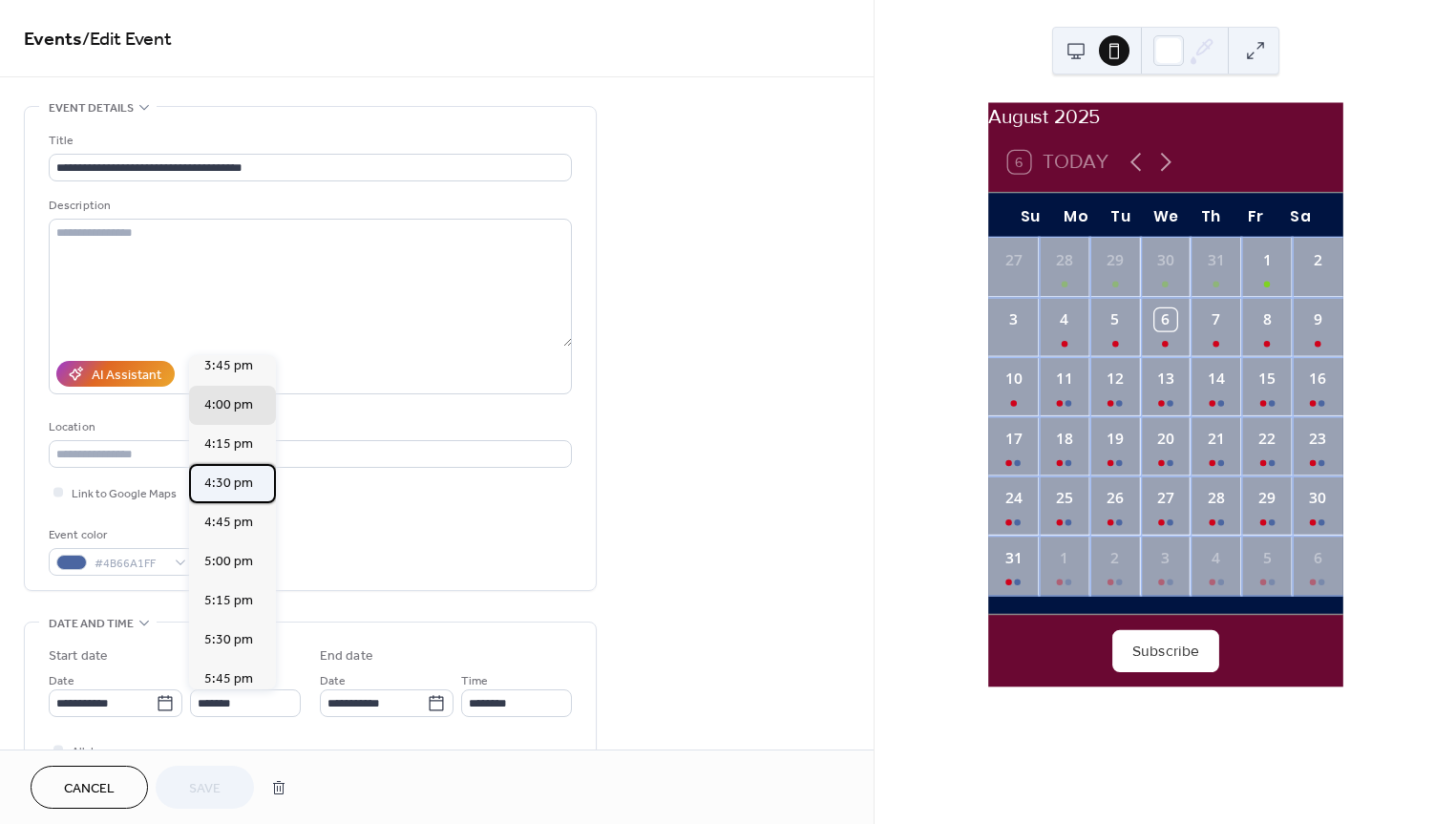 click on "4:30 pm" at bounding box center (228, 483) 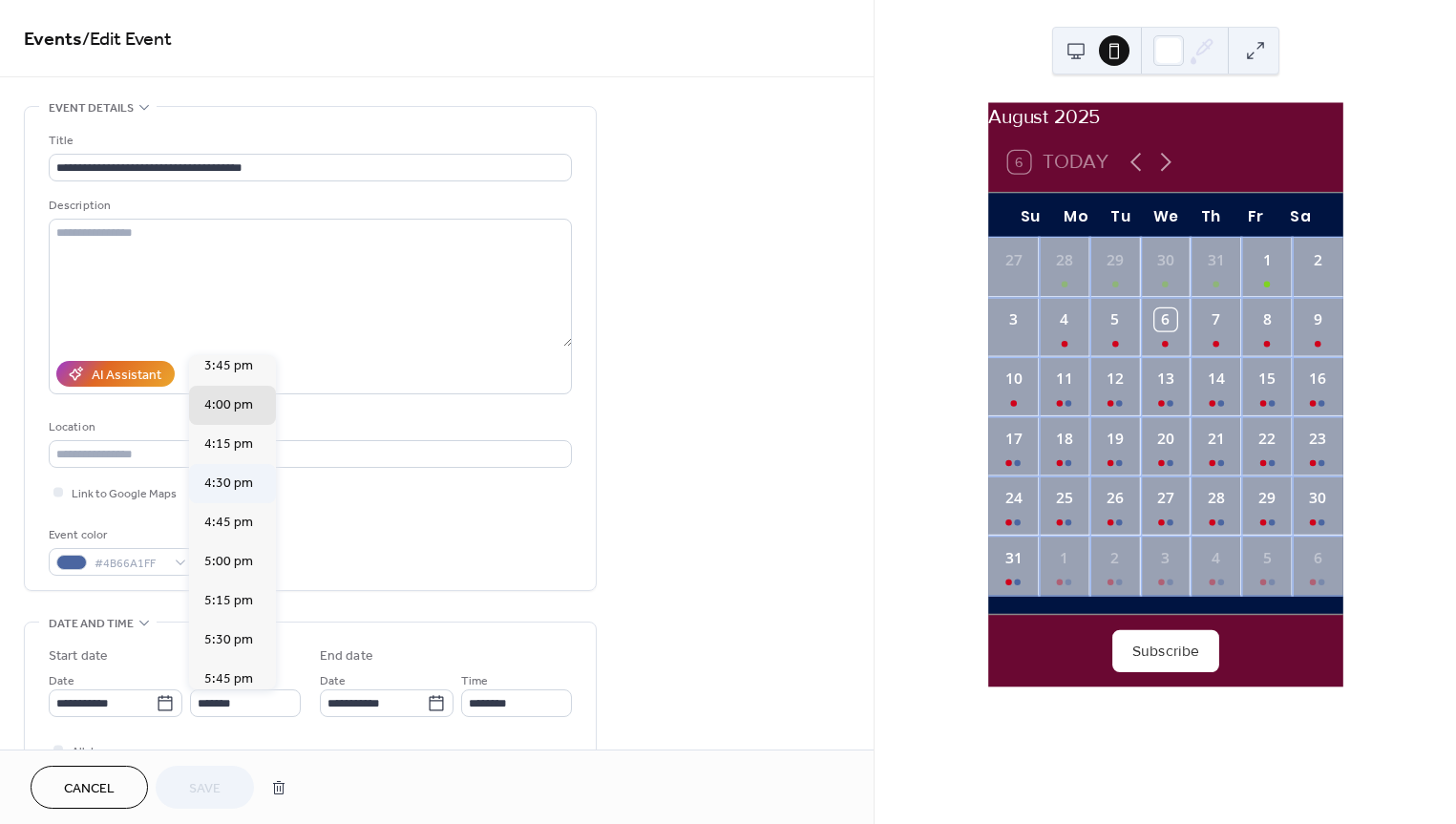 type on "*******" 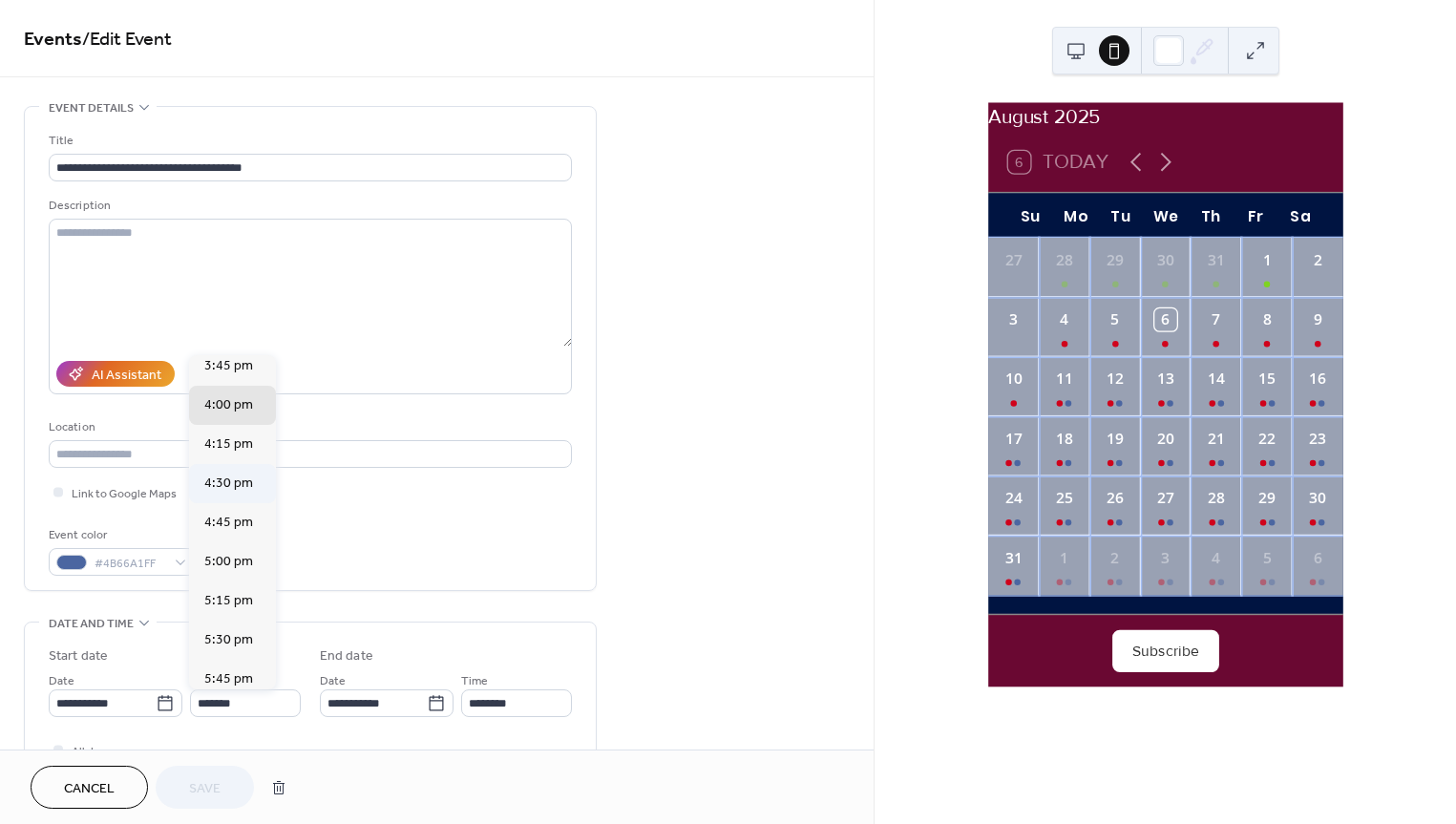 type on "********" 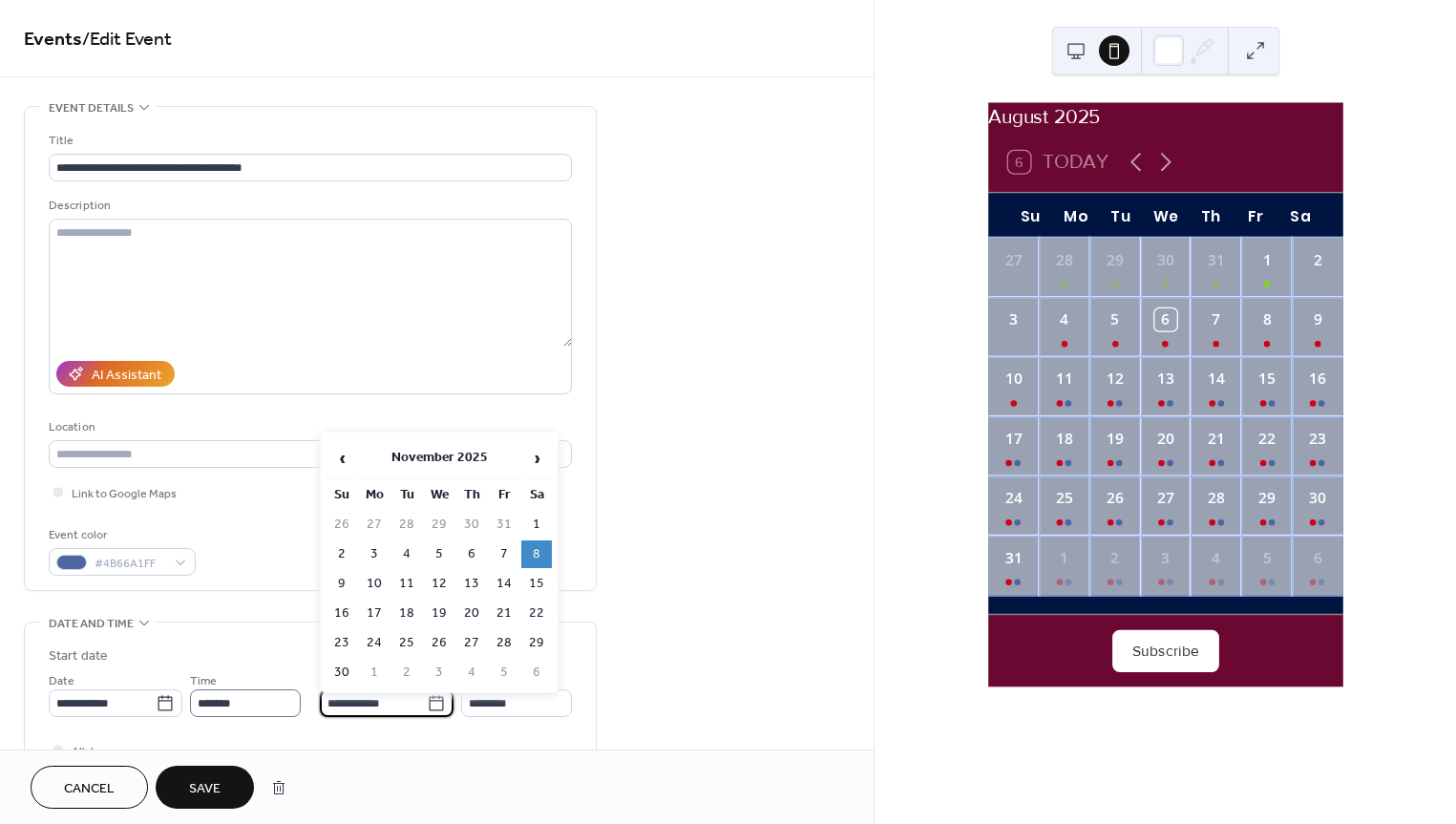 drag, startPoint x: 404, startPoint y: 702, endPoint x: 296, endPoint y: 696, distance: 108.16654 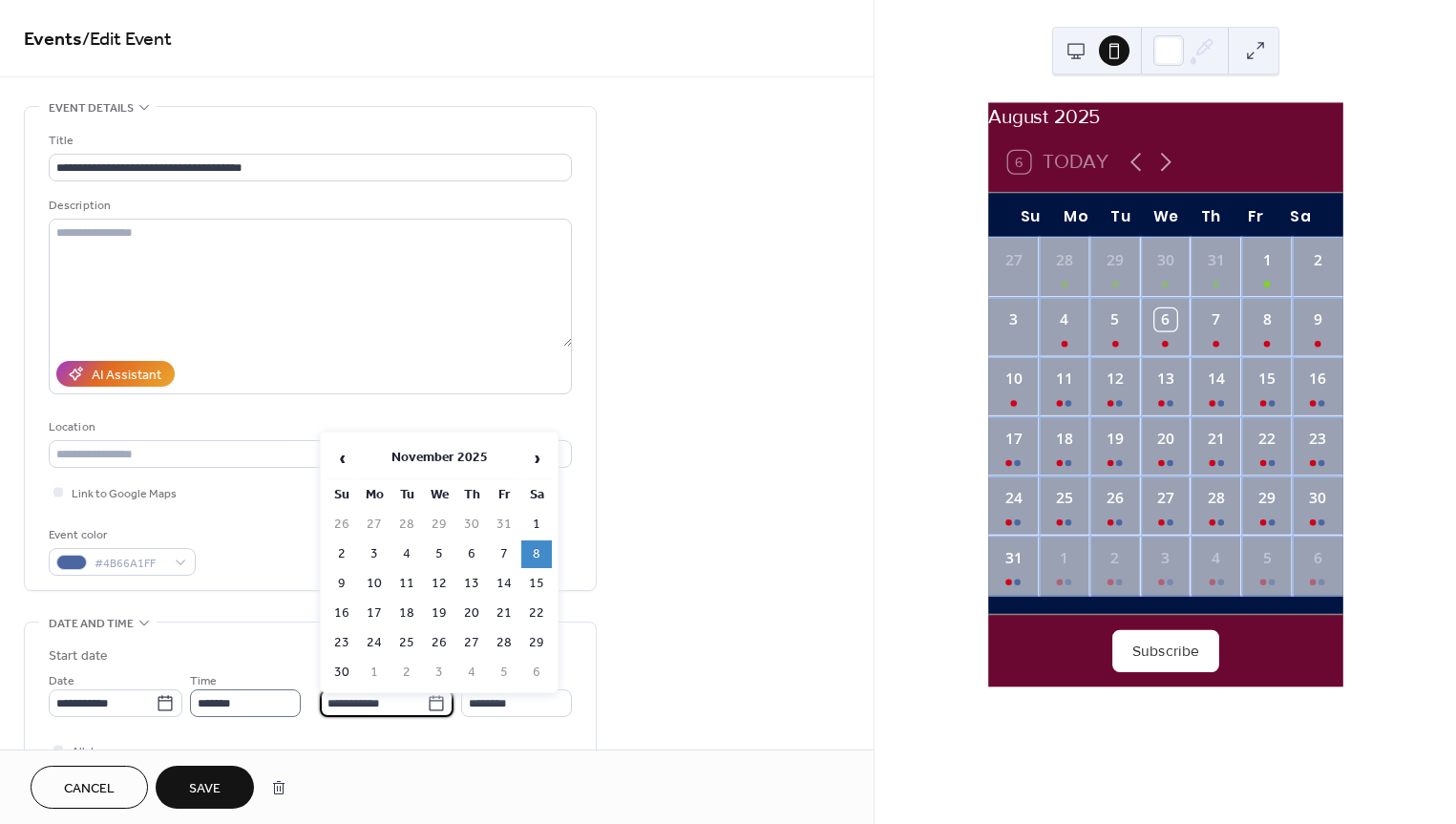 click on "**********" at bounding box center [310, 682] 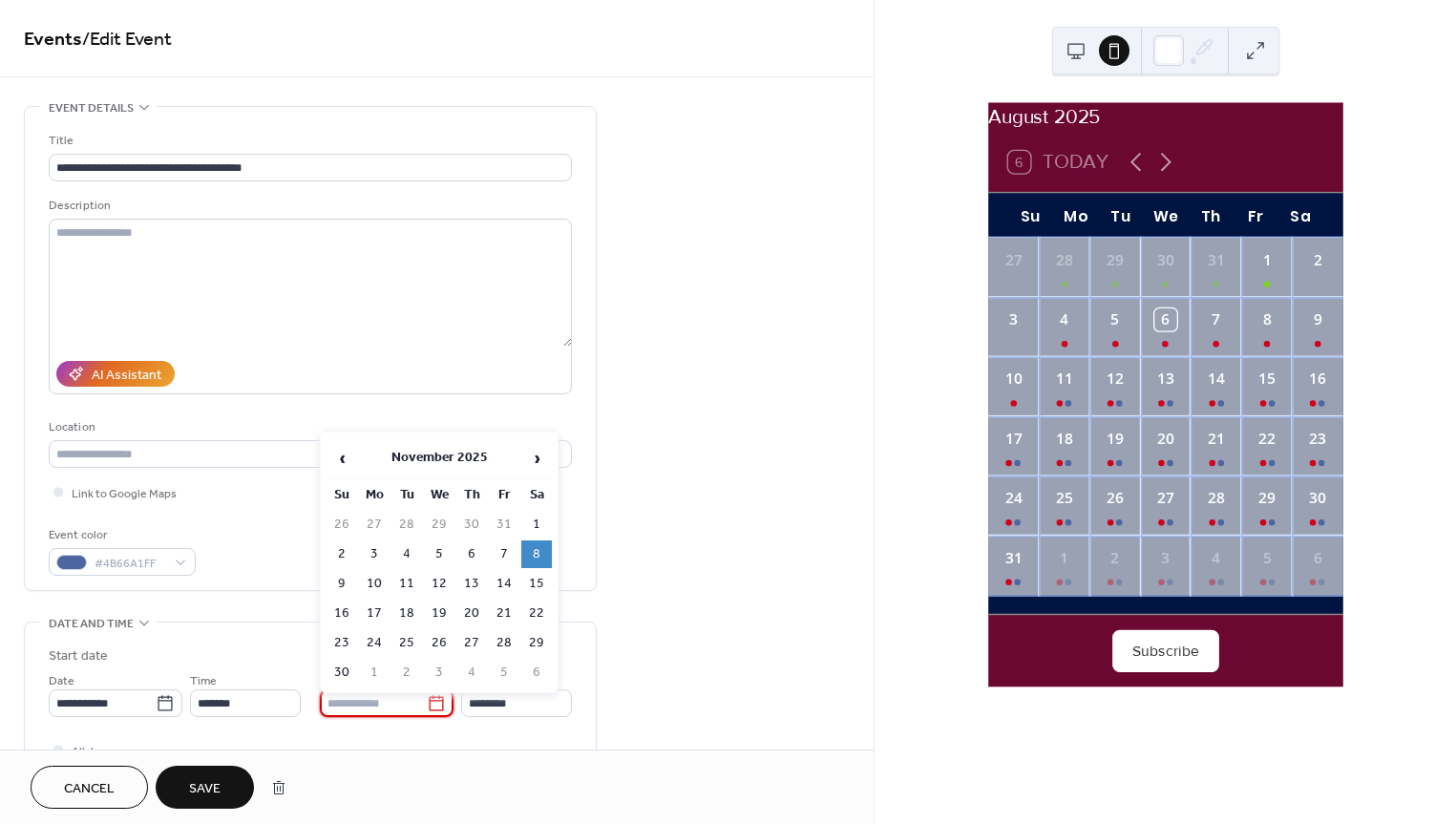 type on "**********" 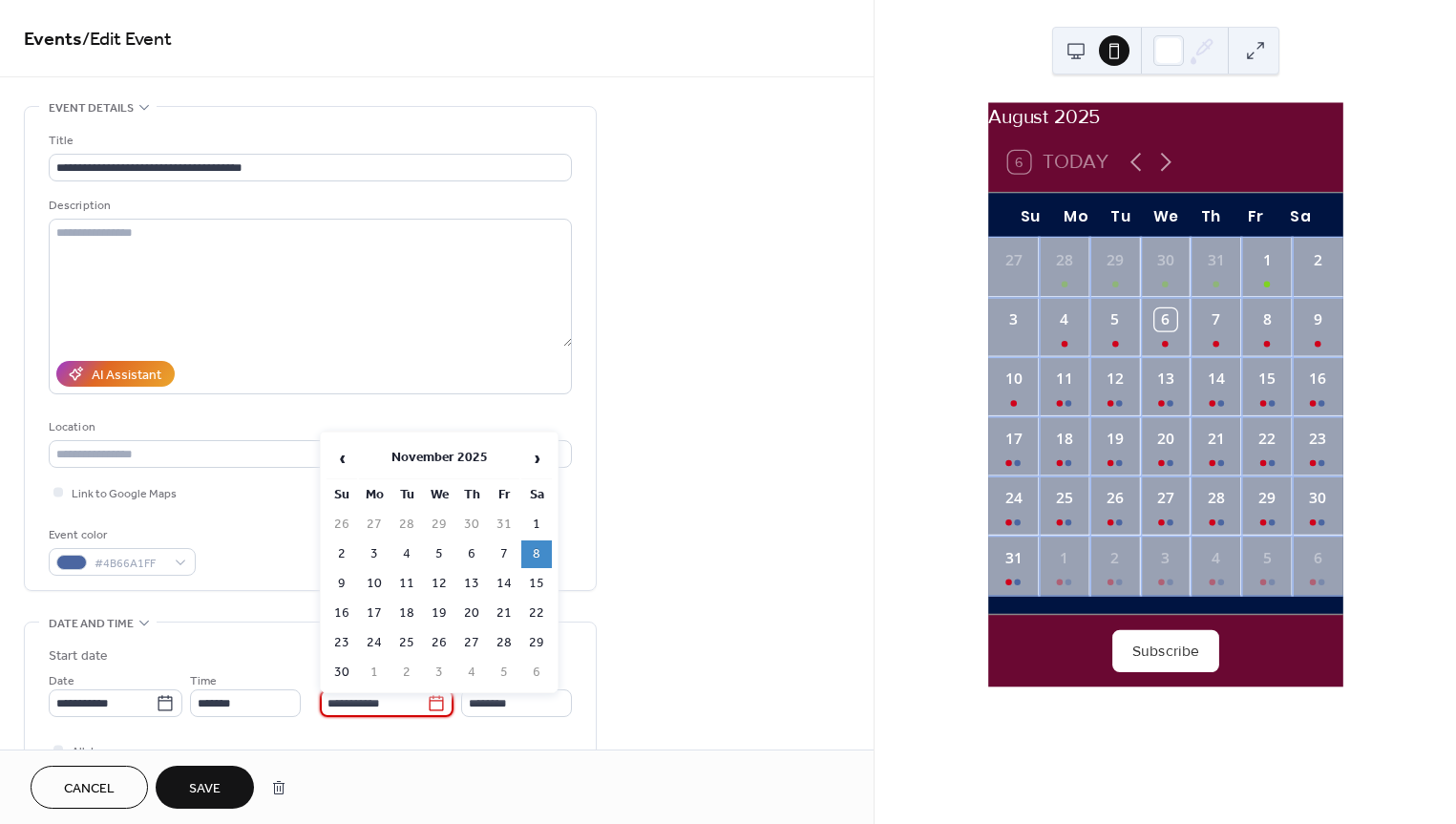 click on "Cancel Save" at bounding box center [436, 787] 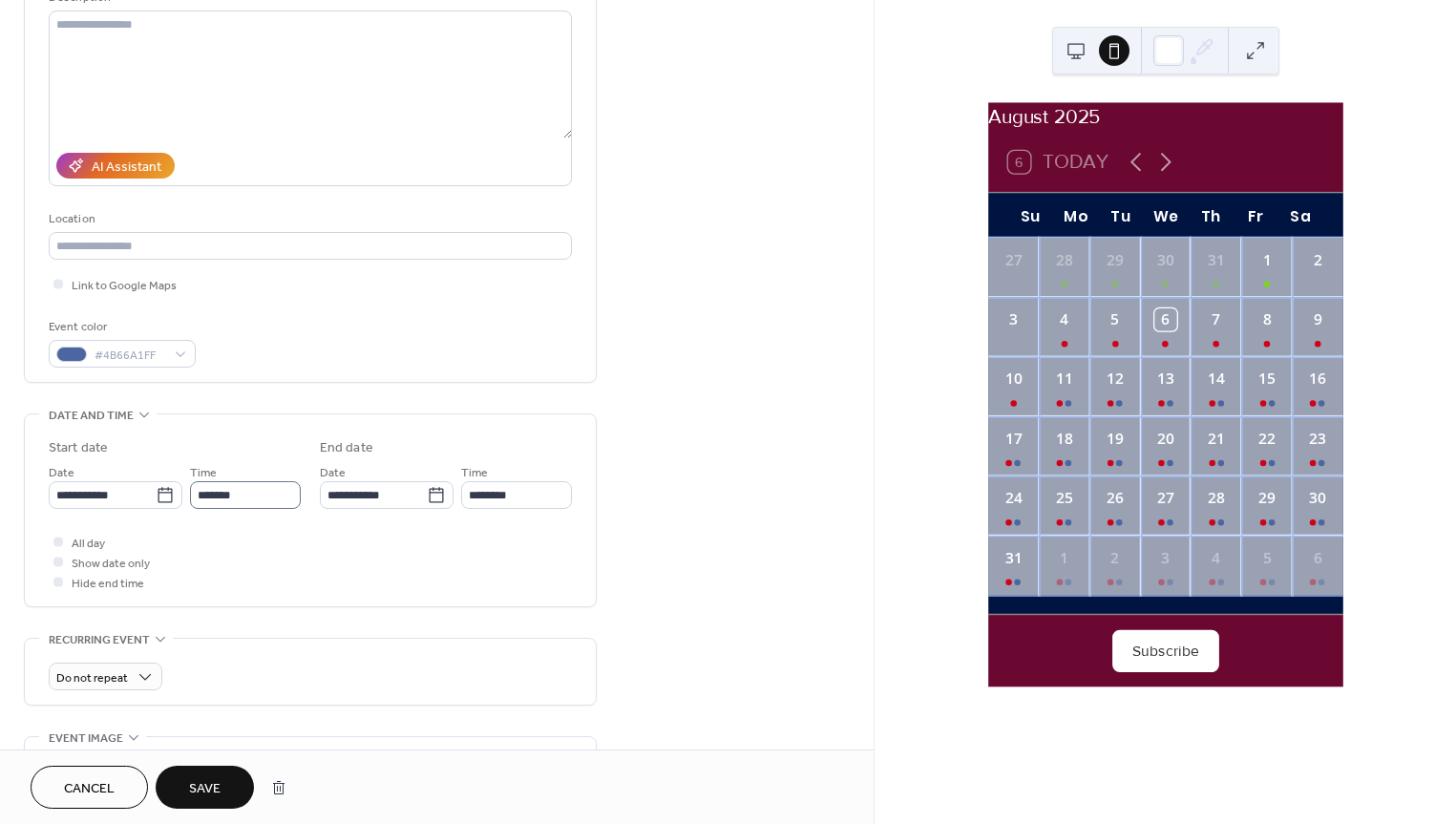 scroll, scrollTop: 210, scrollLeft: 0, axis: vertical 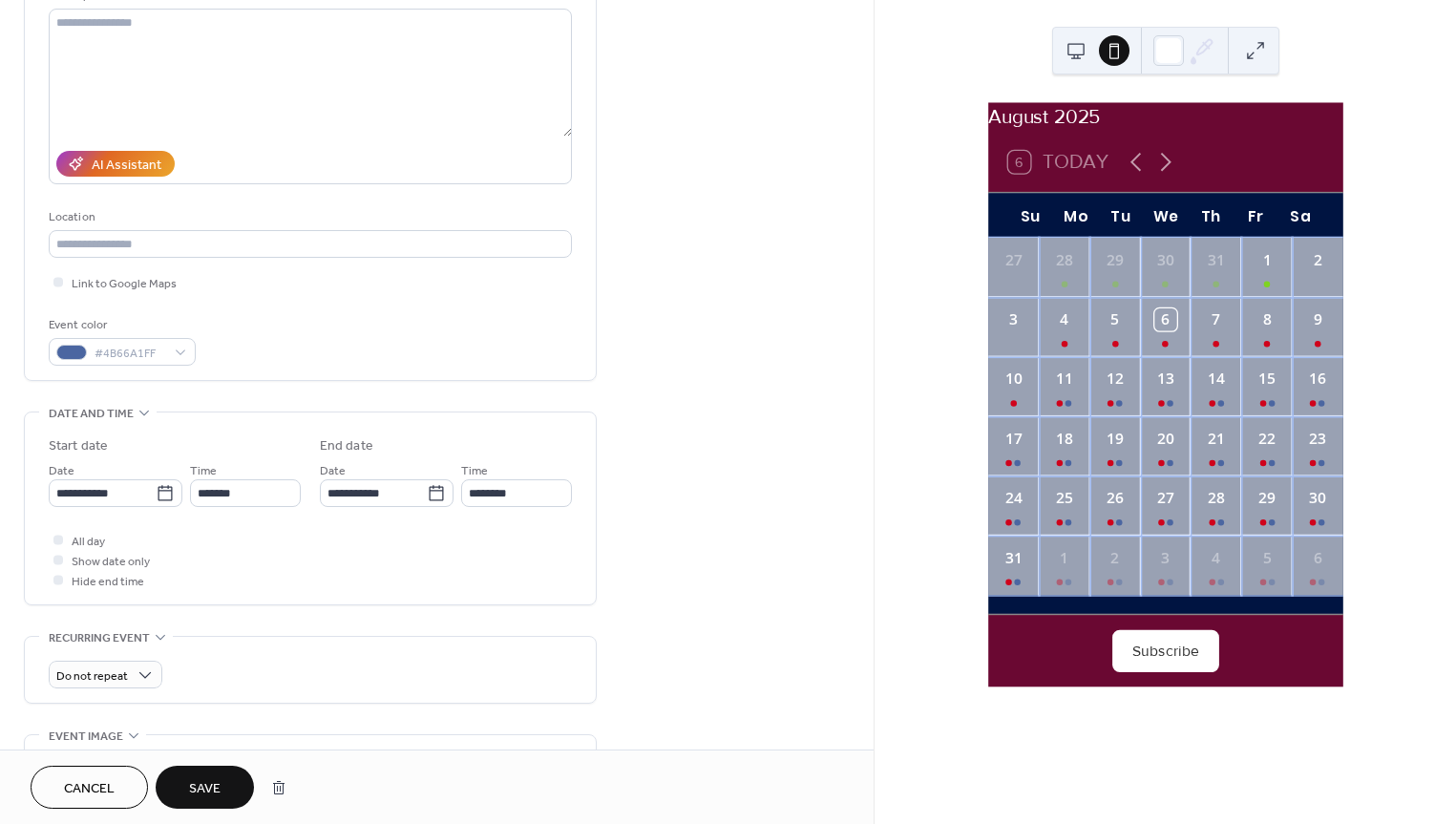 click at bounding box center (58, 560) 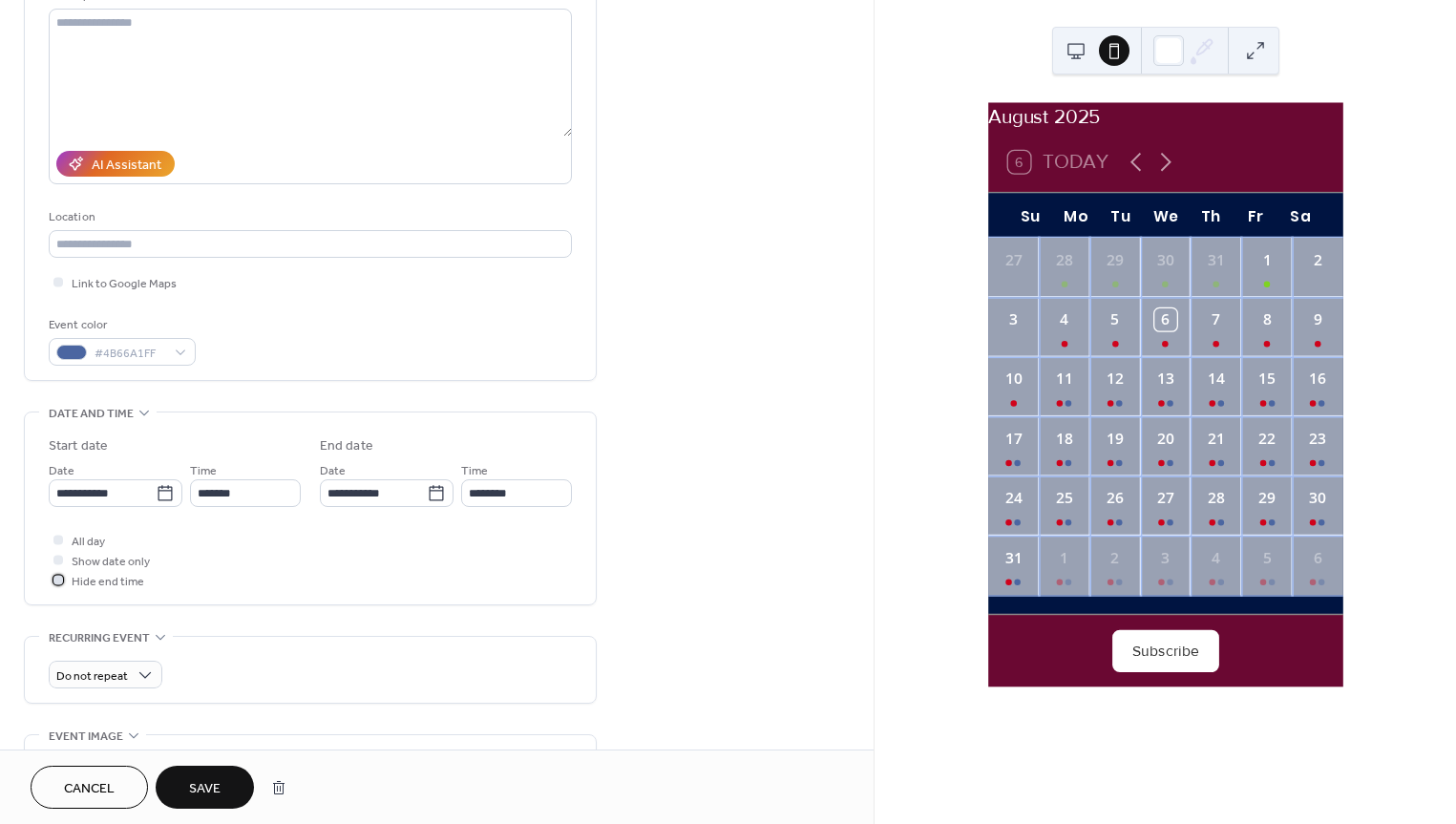 click at bounding box center [58, 580] 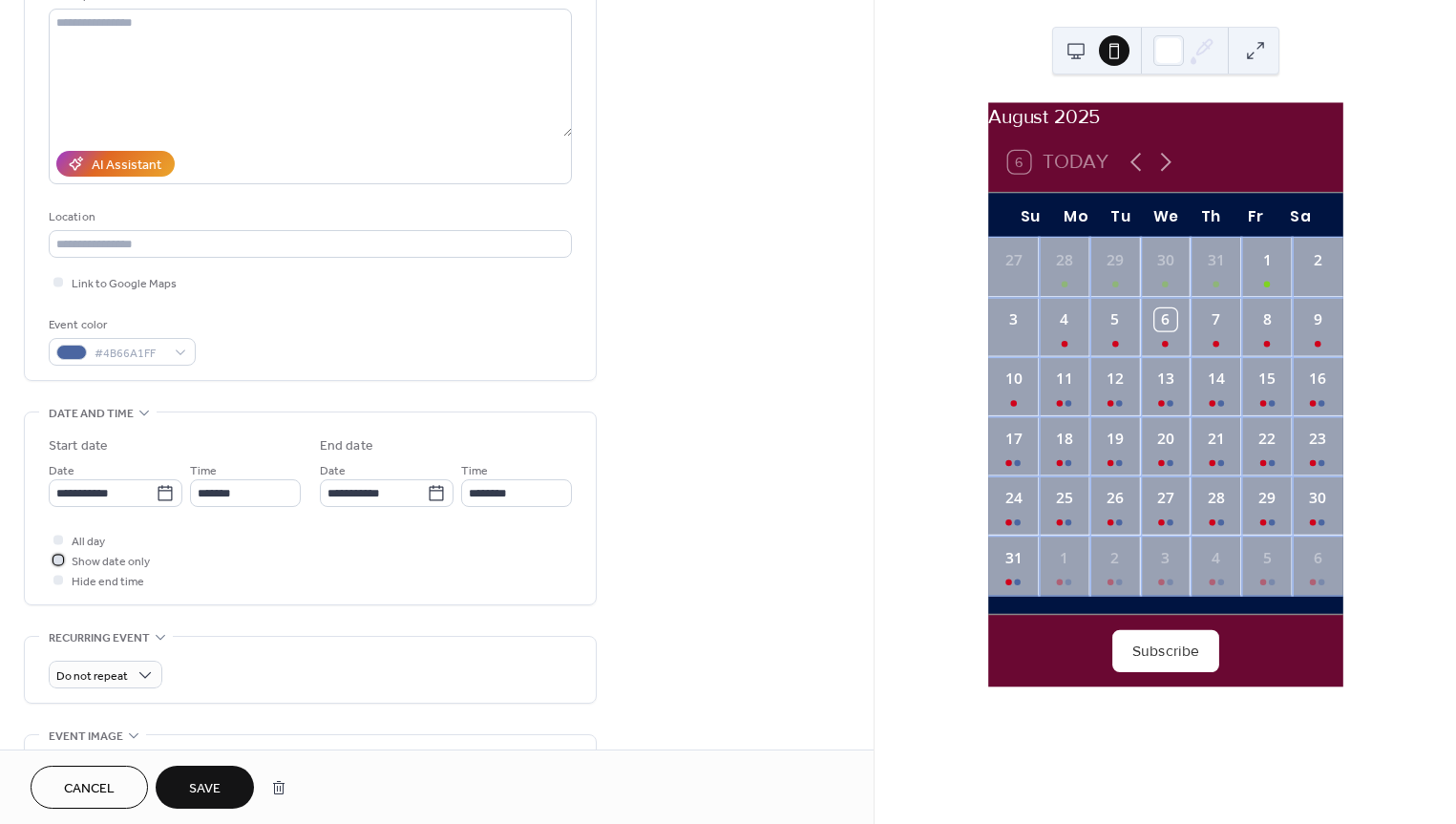 click at bounding box center (58, 560) 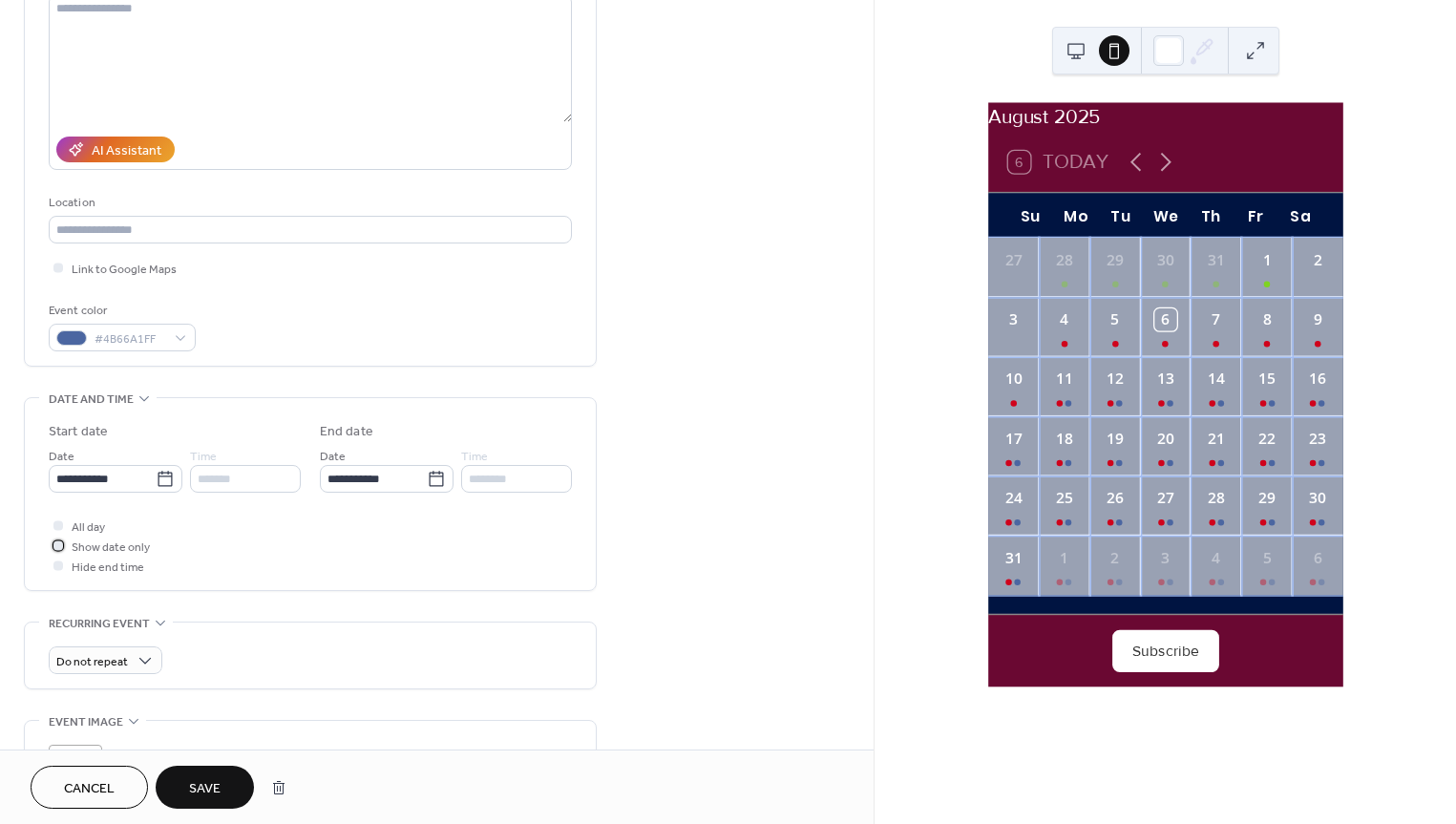 scroll, scrollTop: 228, scrollLeft: 0, axis: vertical 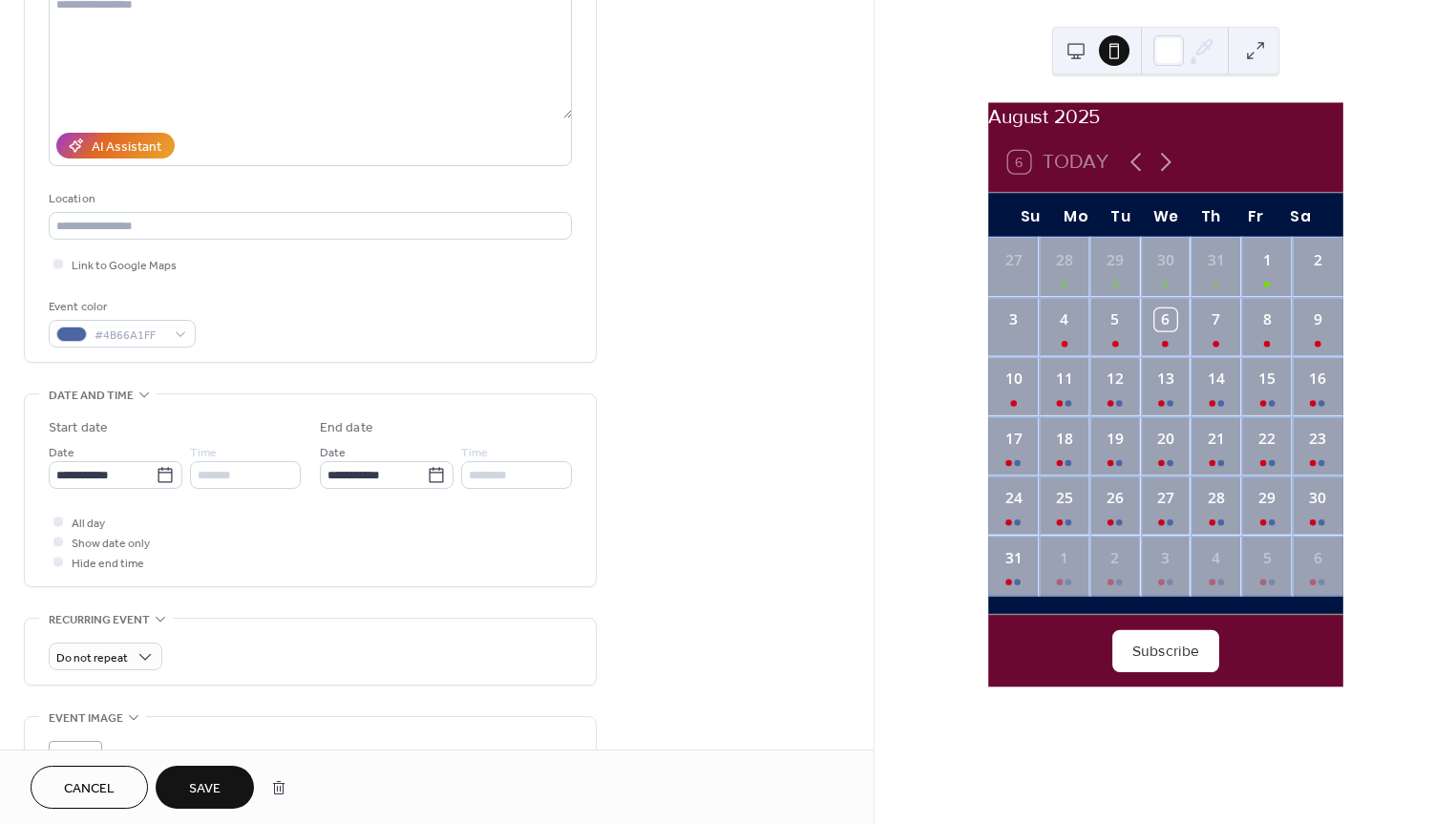click on "Save" at bounding box center (204, 789) 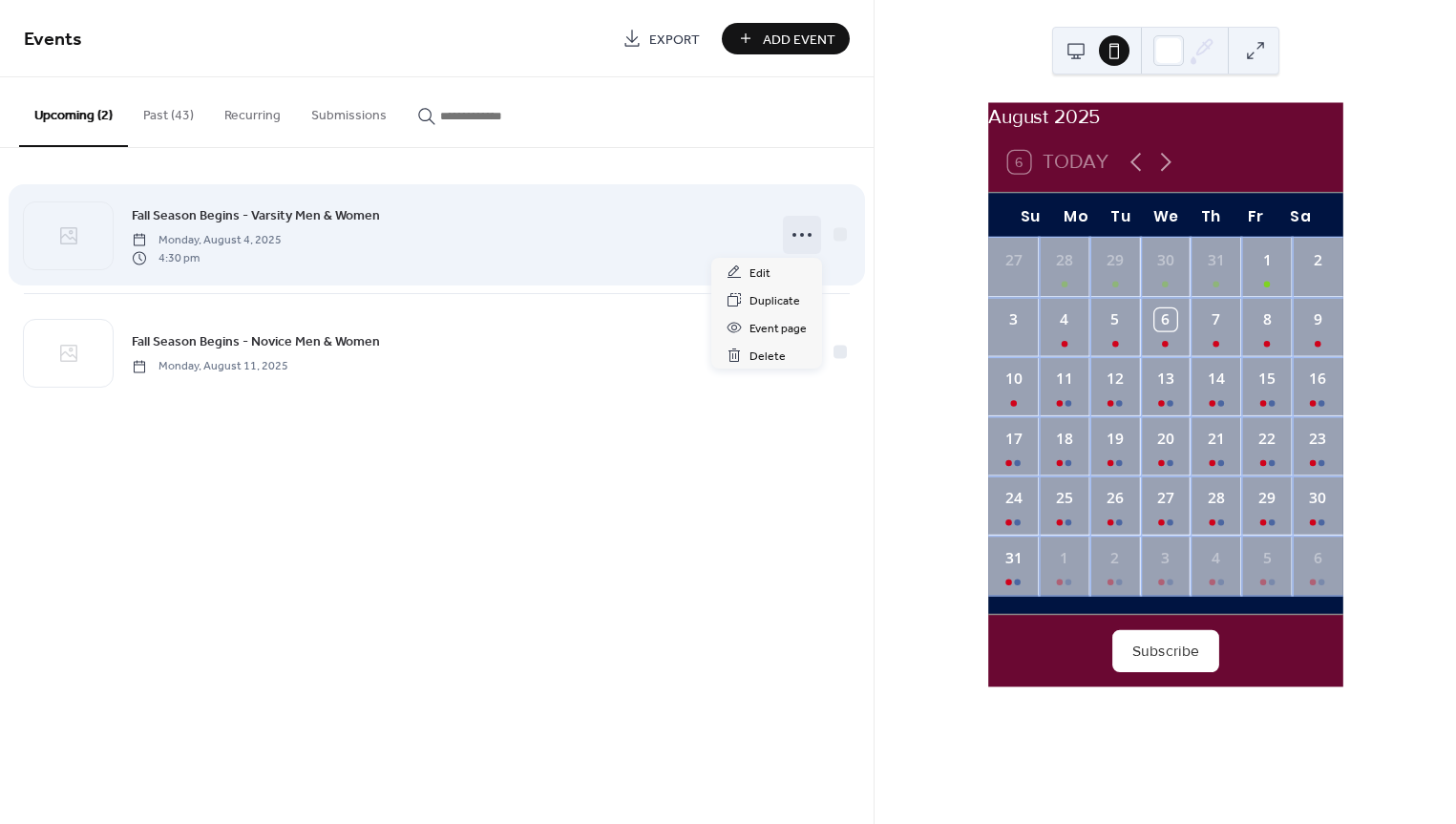 click 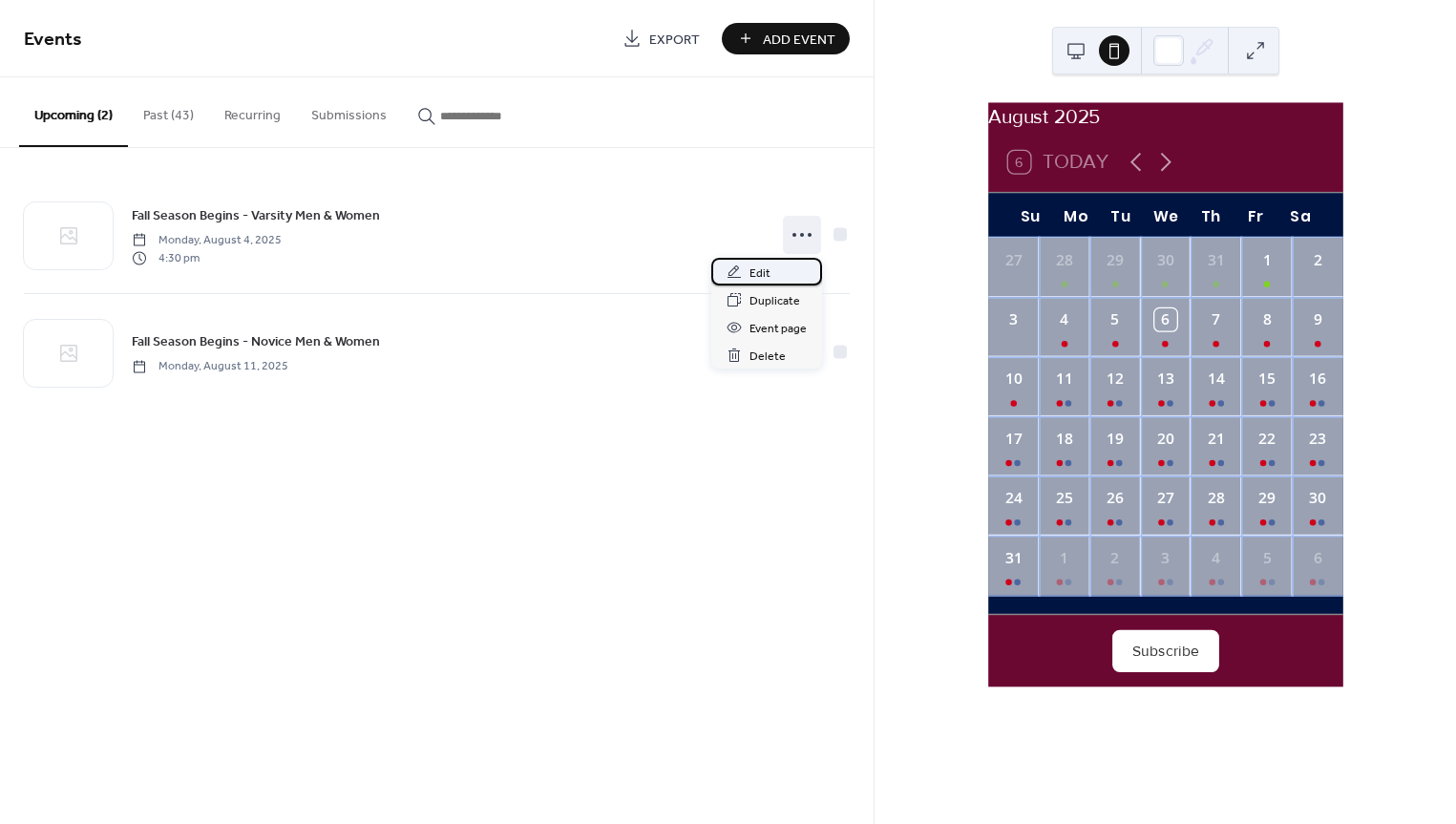 click on "Edit" at bounding box center [760, 273] 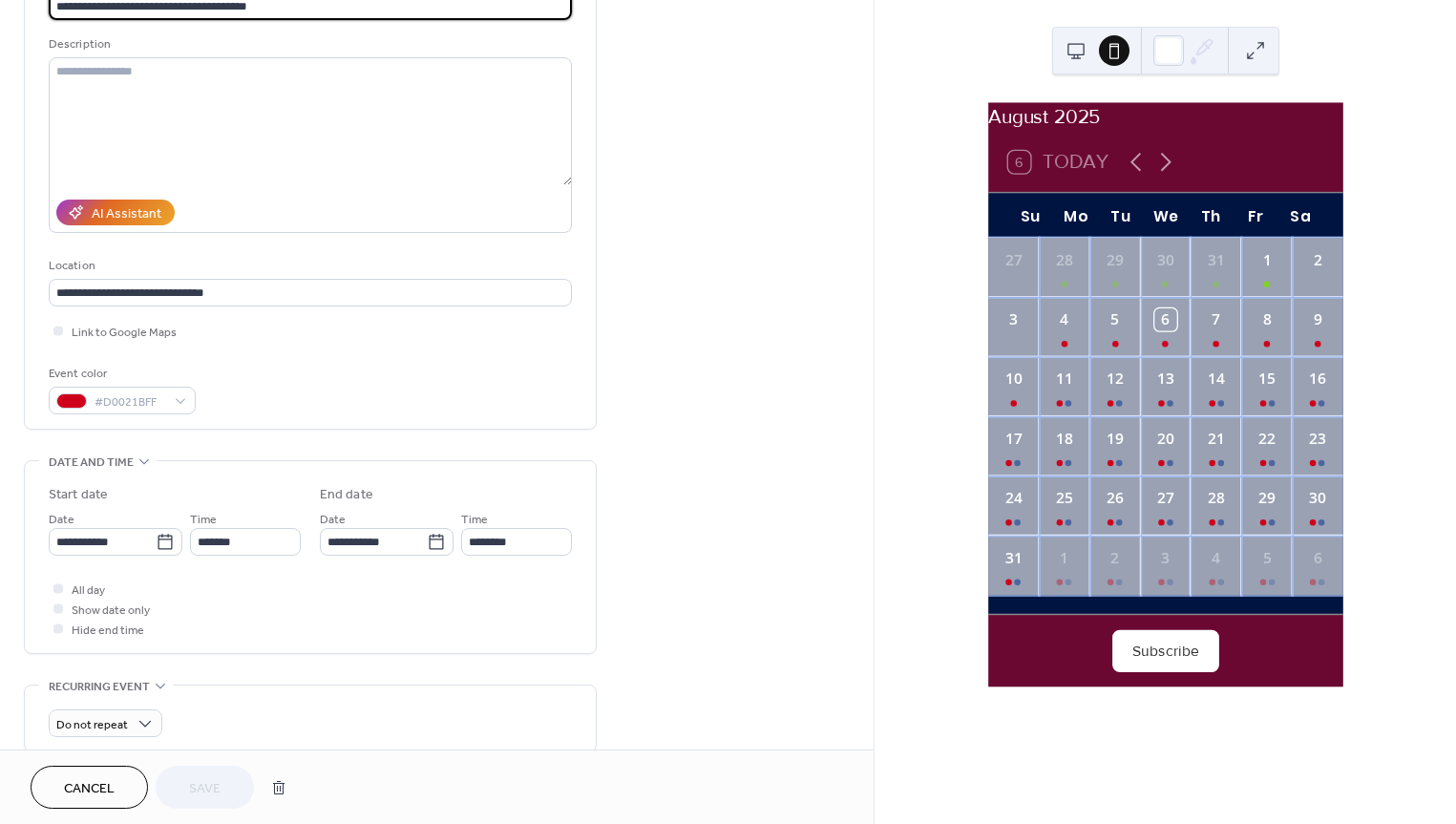 scroll, scrollTop: 162, scrollLeft: 0, axis: vertical 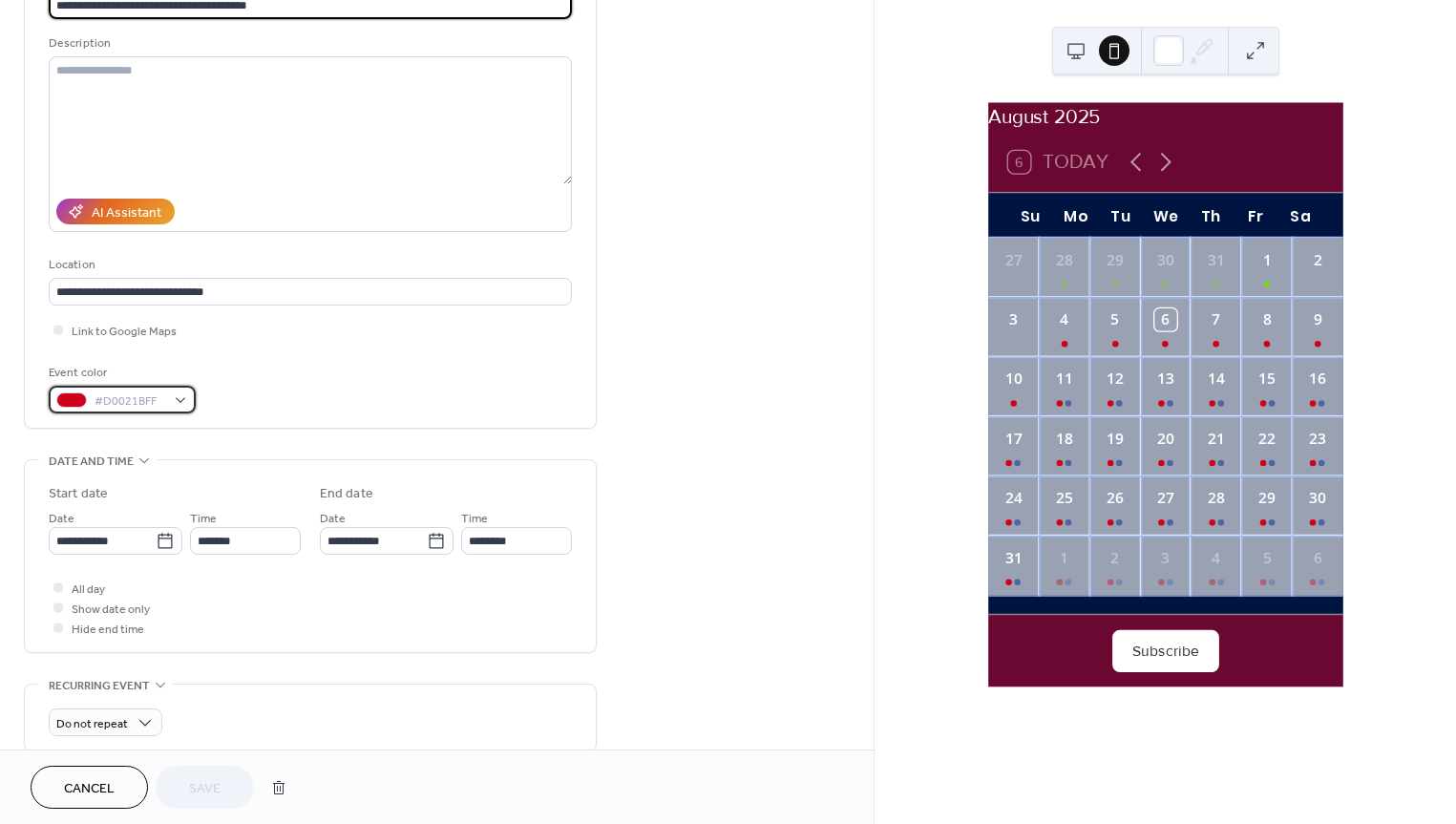 click at bounding box center (72, 400) 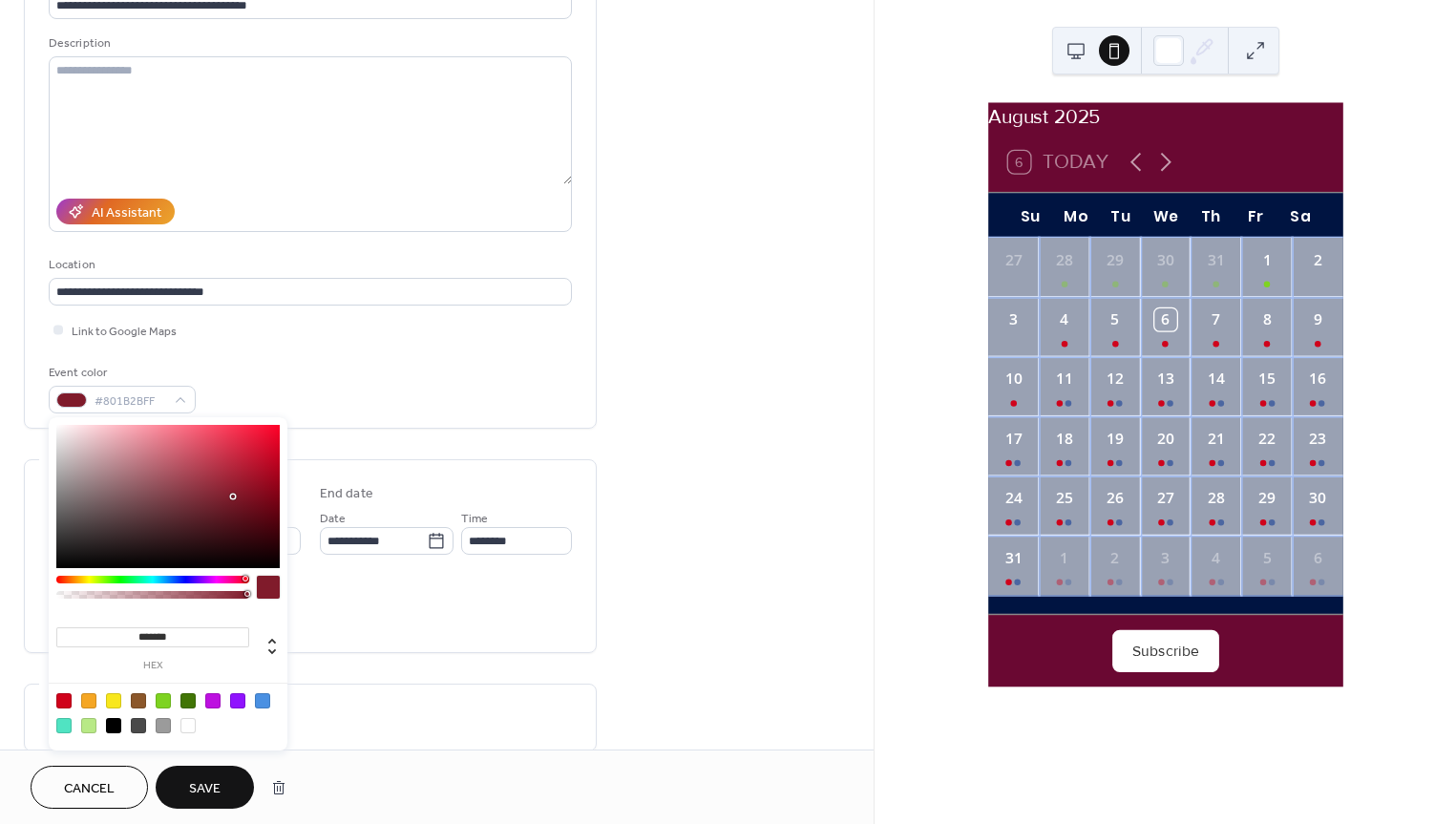 type on "*******" 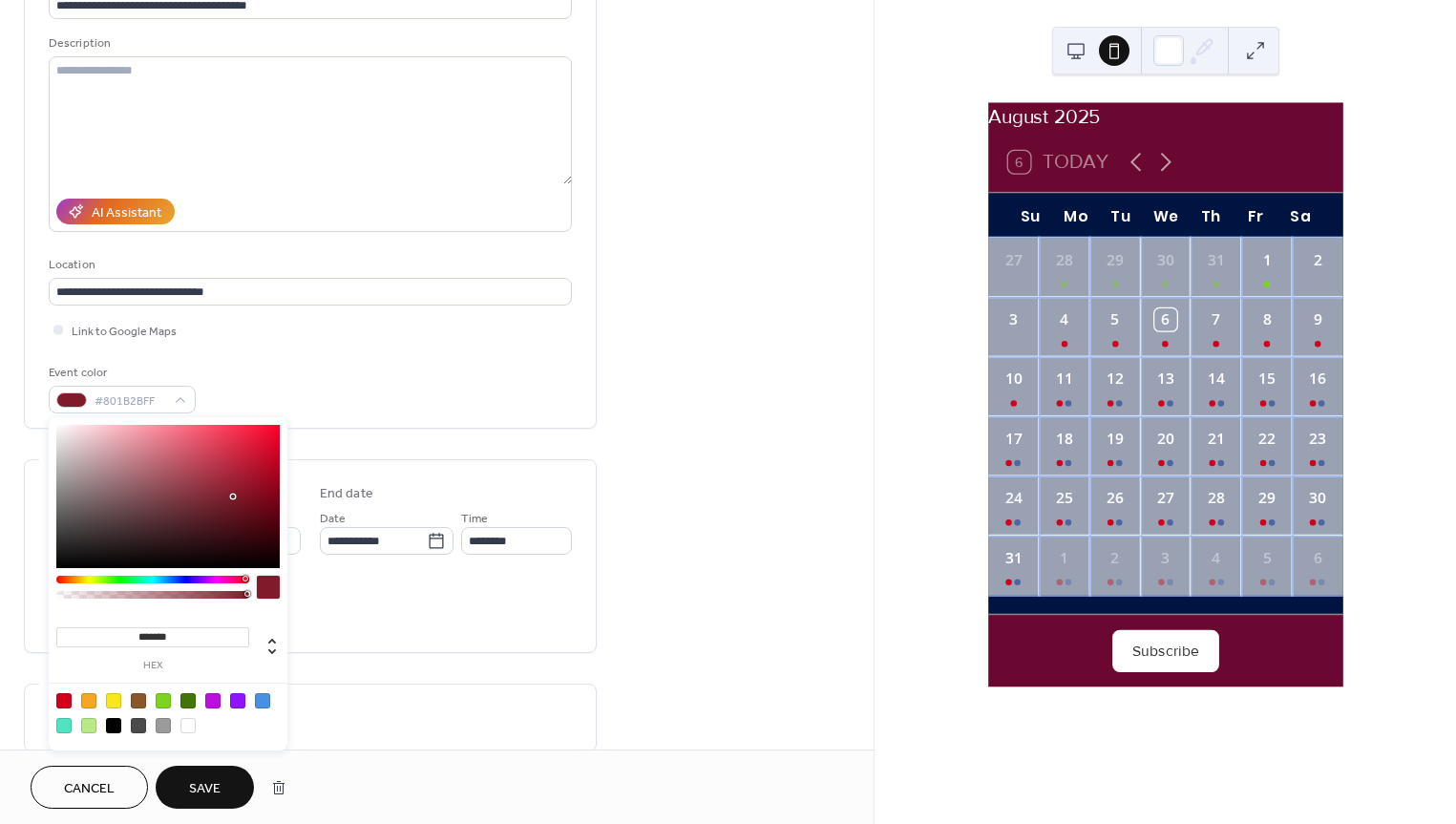 drag, startPoint x: 218, startPoint y: 475, endPoint x: 231, endPoint y: 496, distance: 24.698178 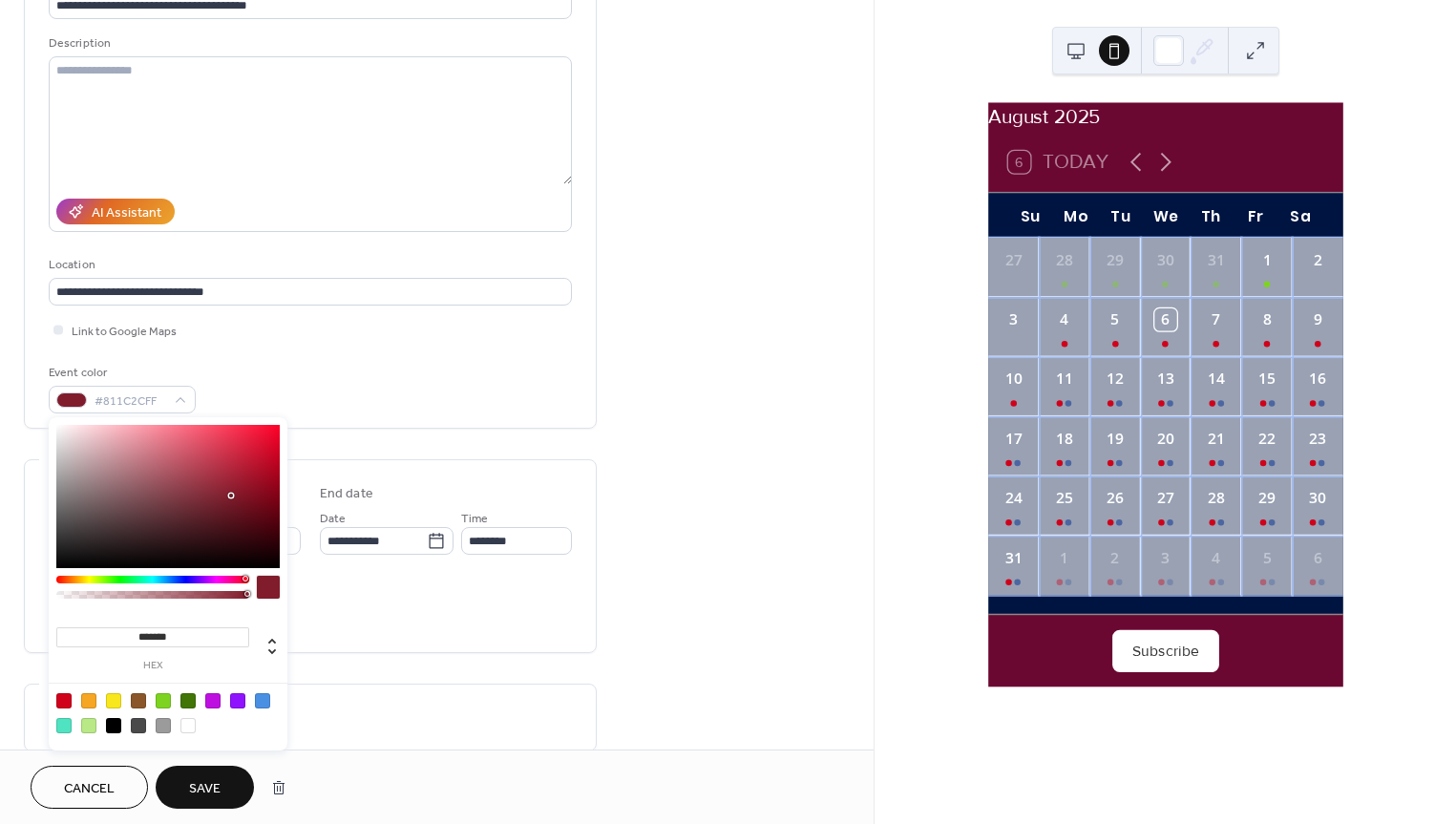 click on "Save" at bounding box center [204, 789] 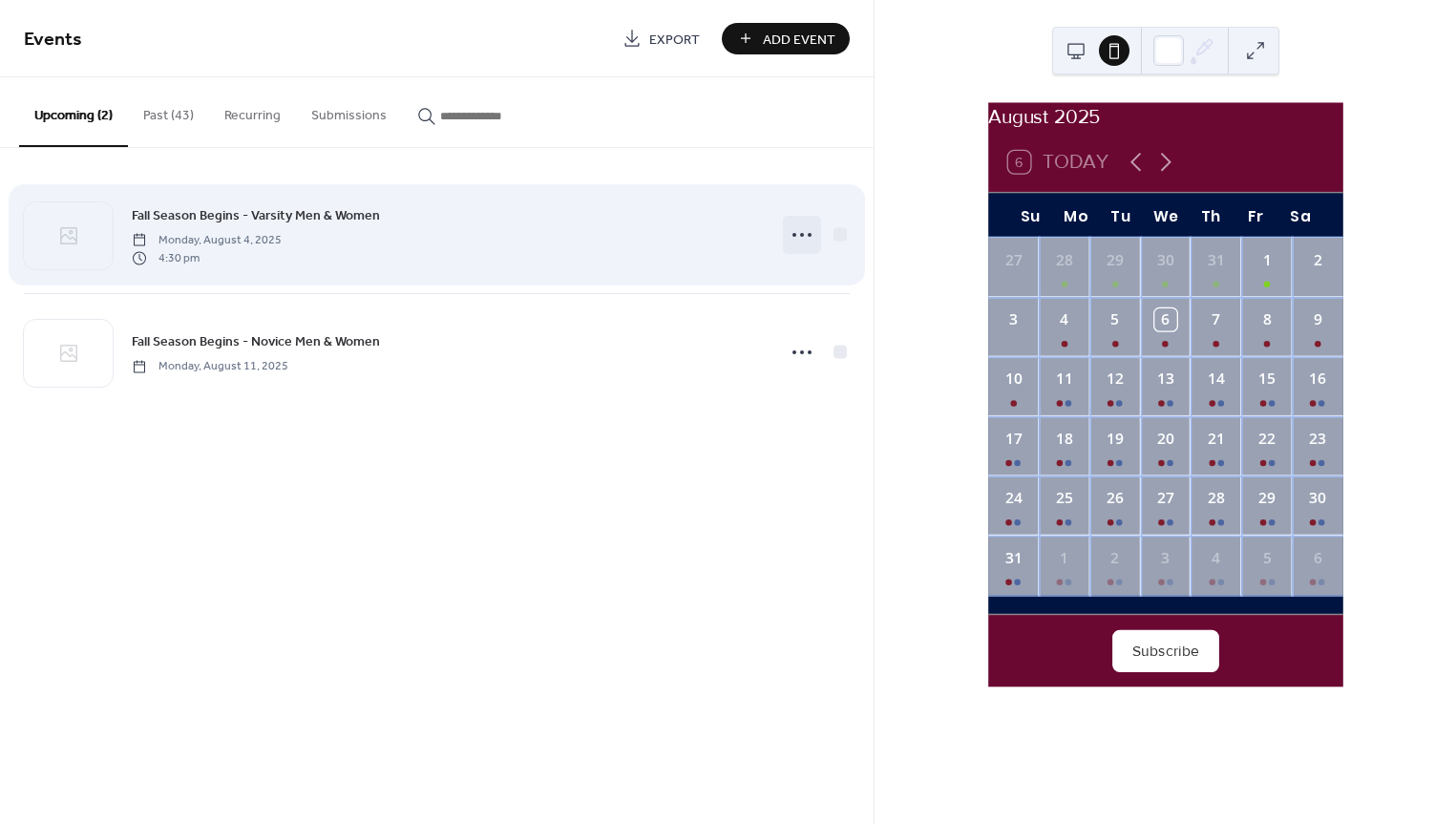 click 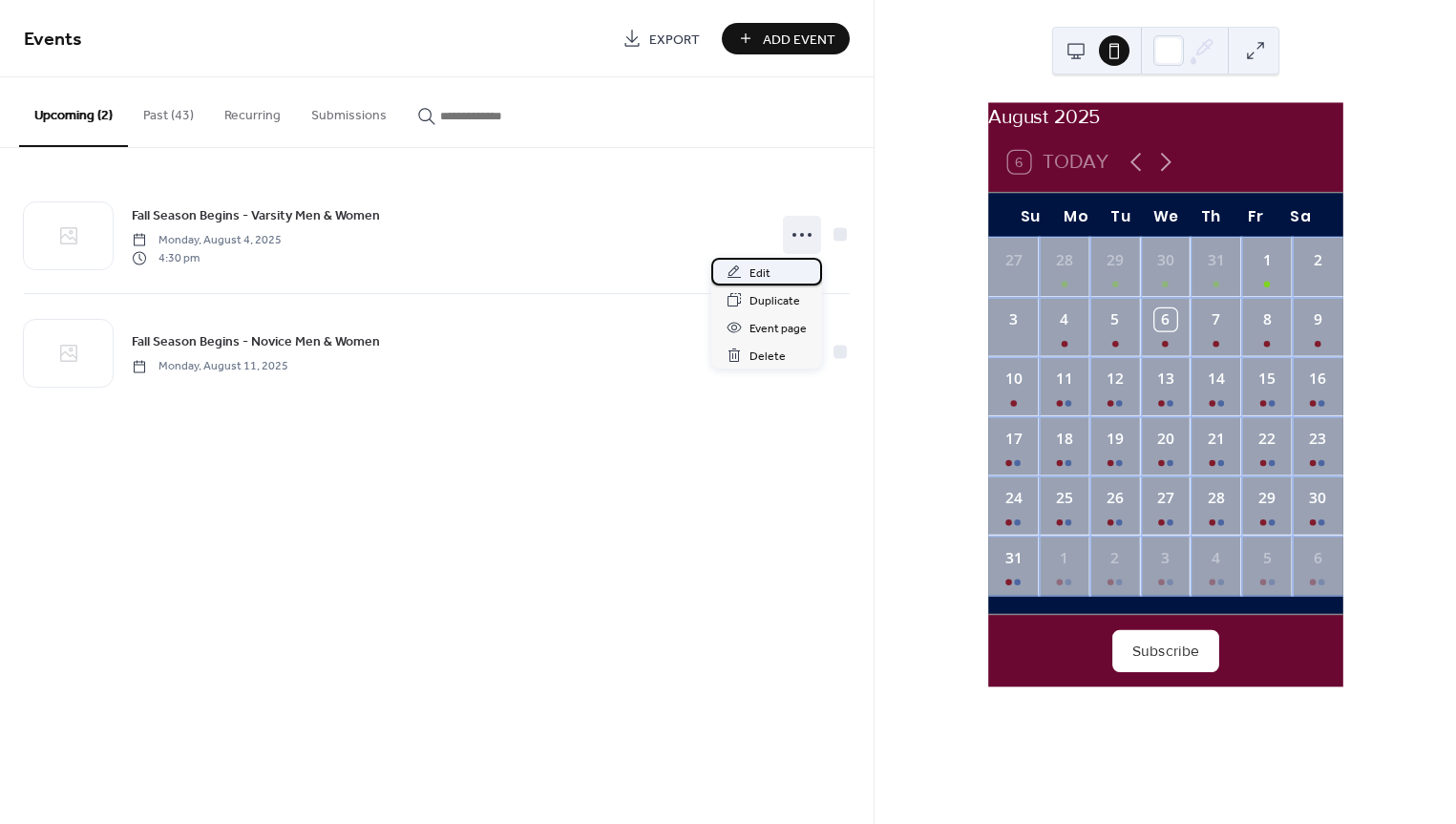 click on "Edit" at bounding box center (767, 271) 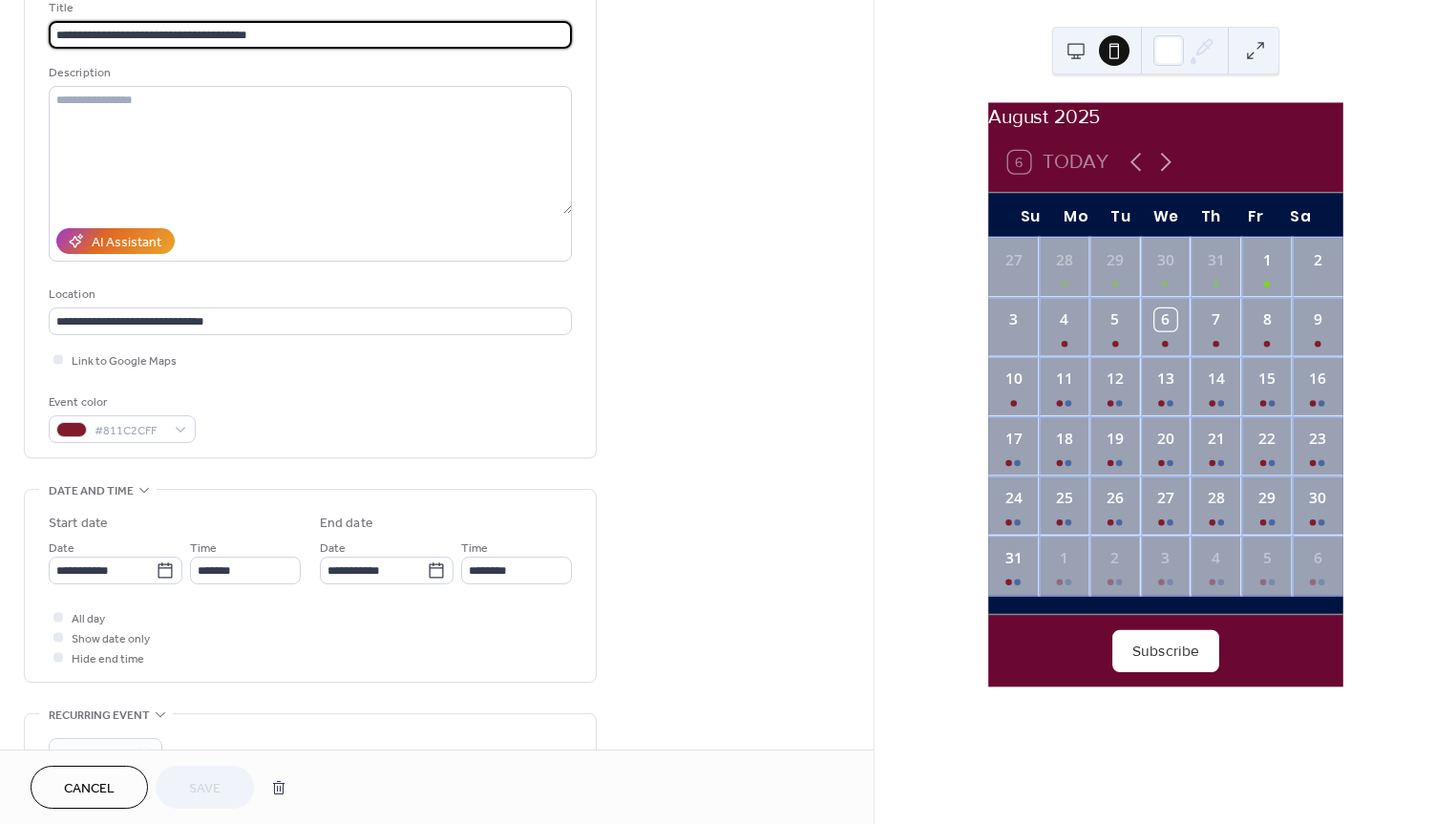 scroll, scrollTop: 143, scrollLeft: 0, axis: vertical 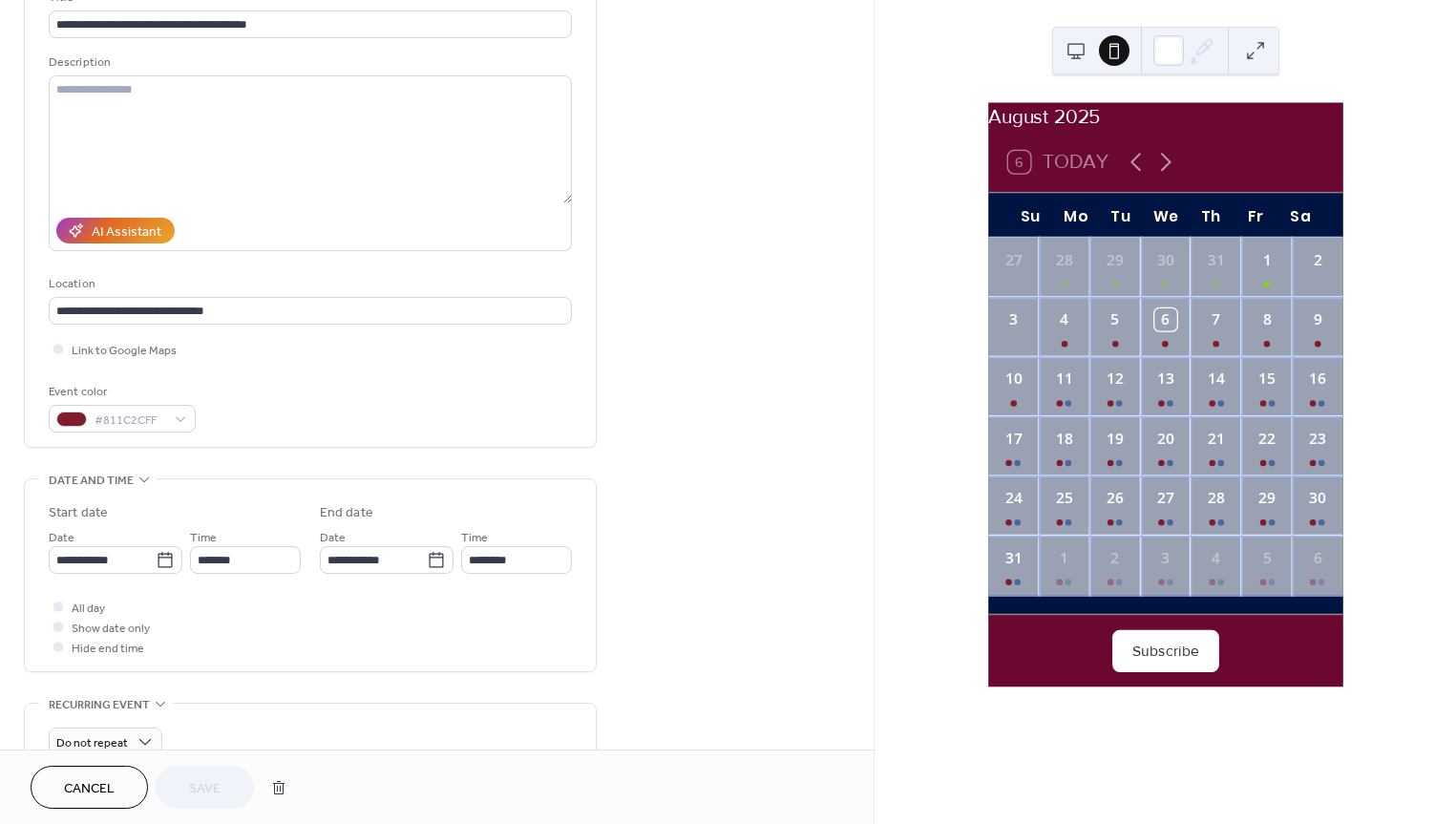 click at bounding box center (58, 626) 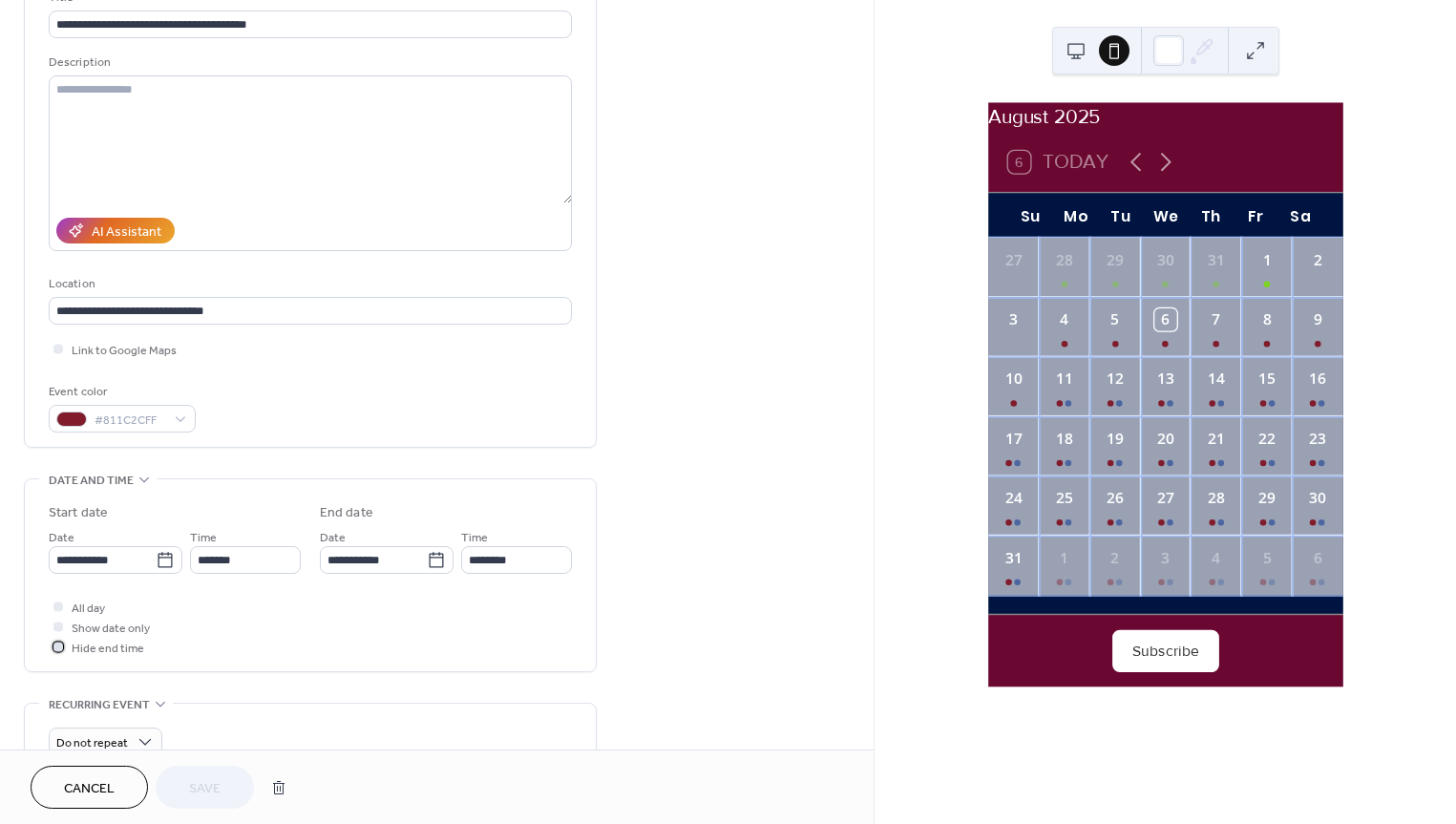 click 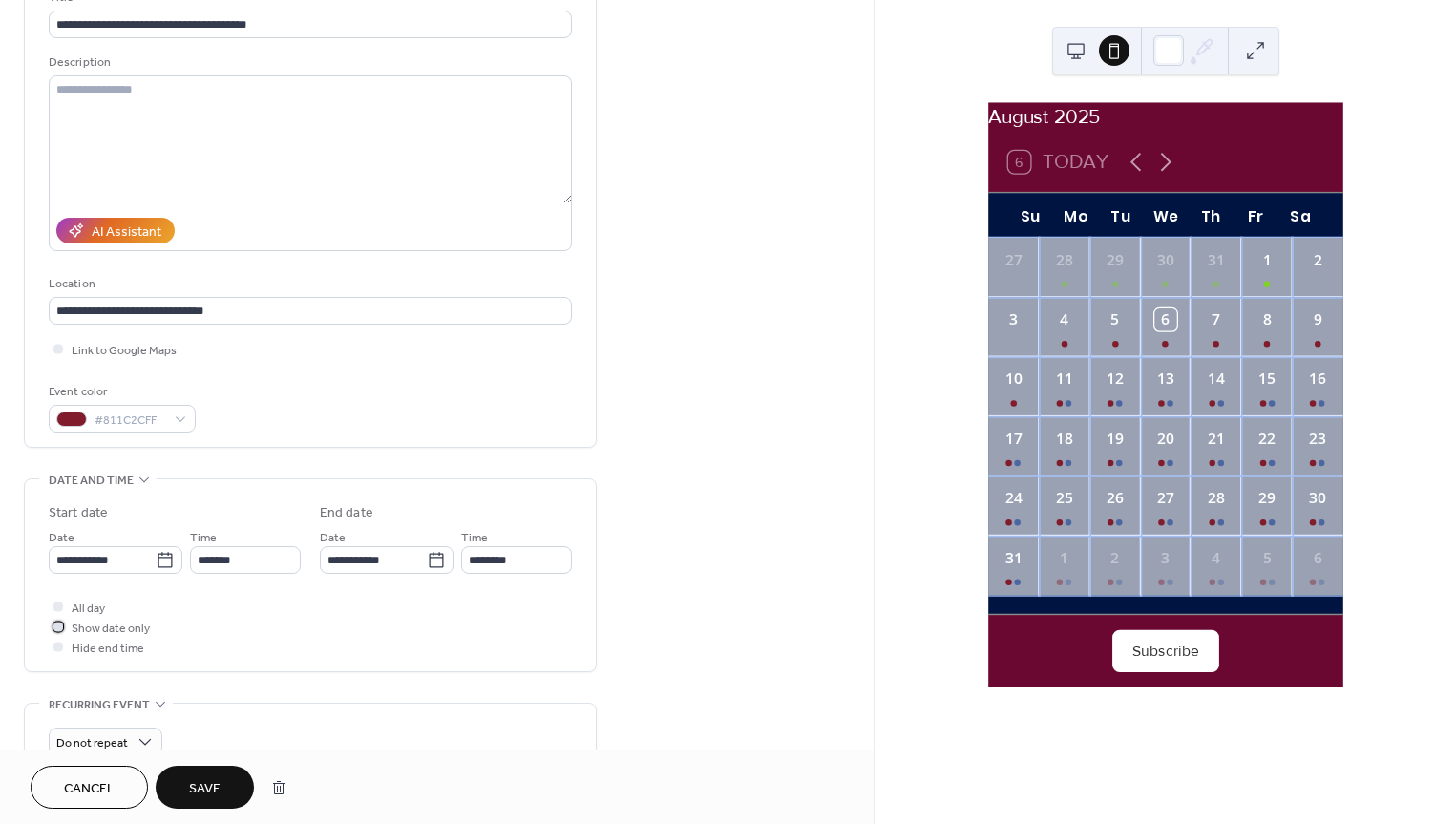 click at bounding box center [58, 626] 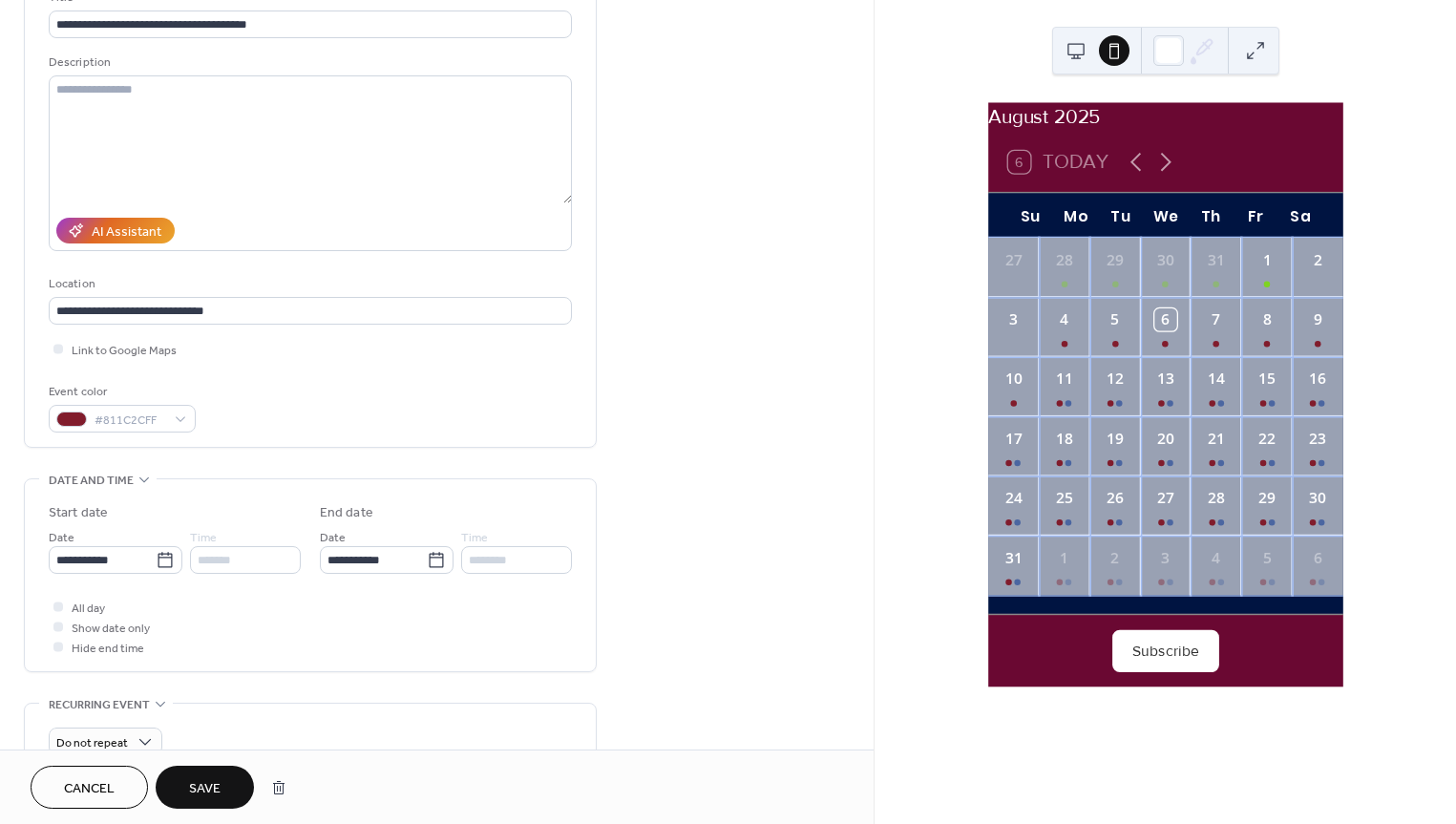 click at bounding box center [58, 646] 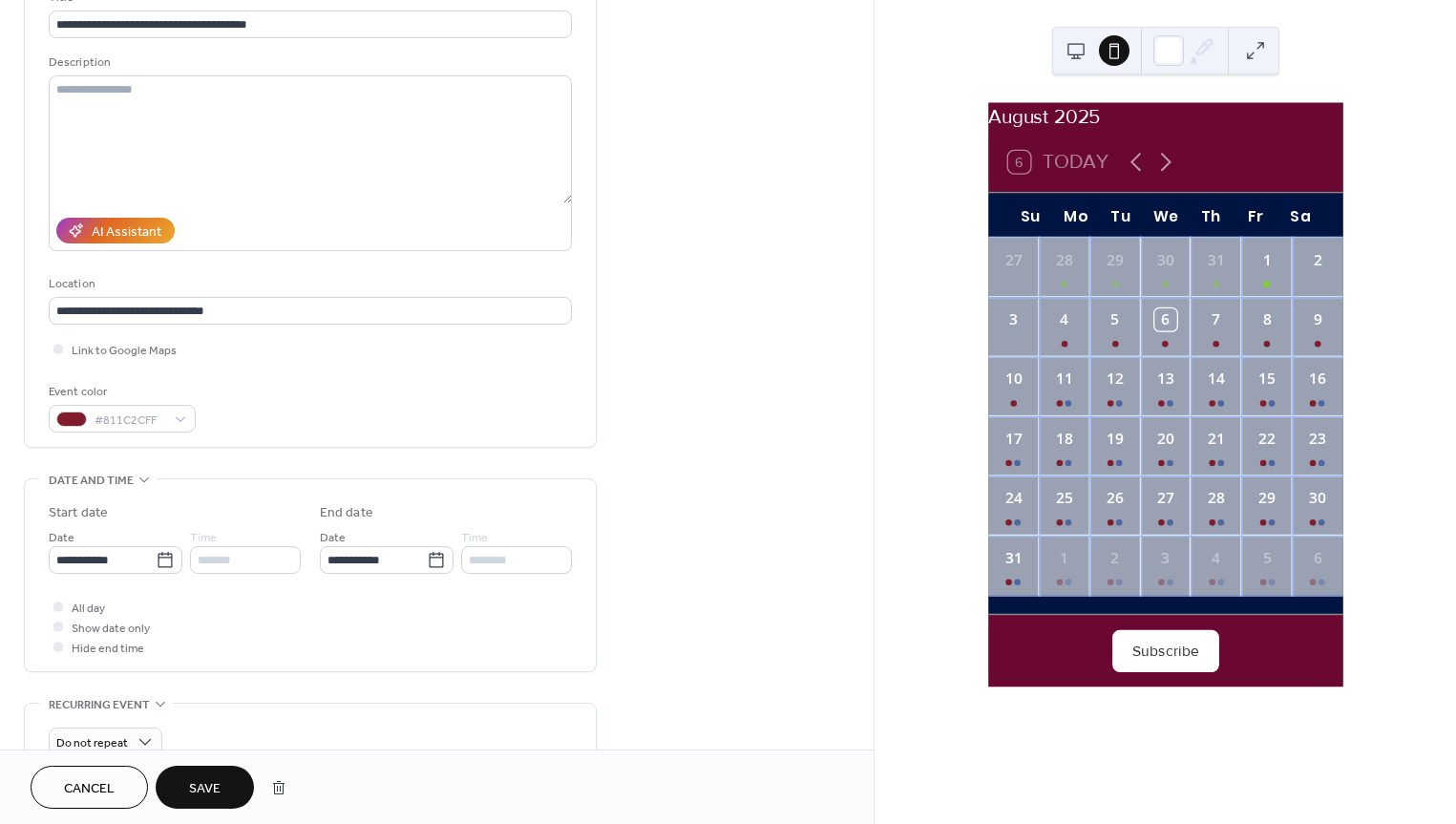 click on "All day Show date only Hide end time" at bounding box center [310, 626] 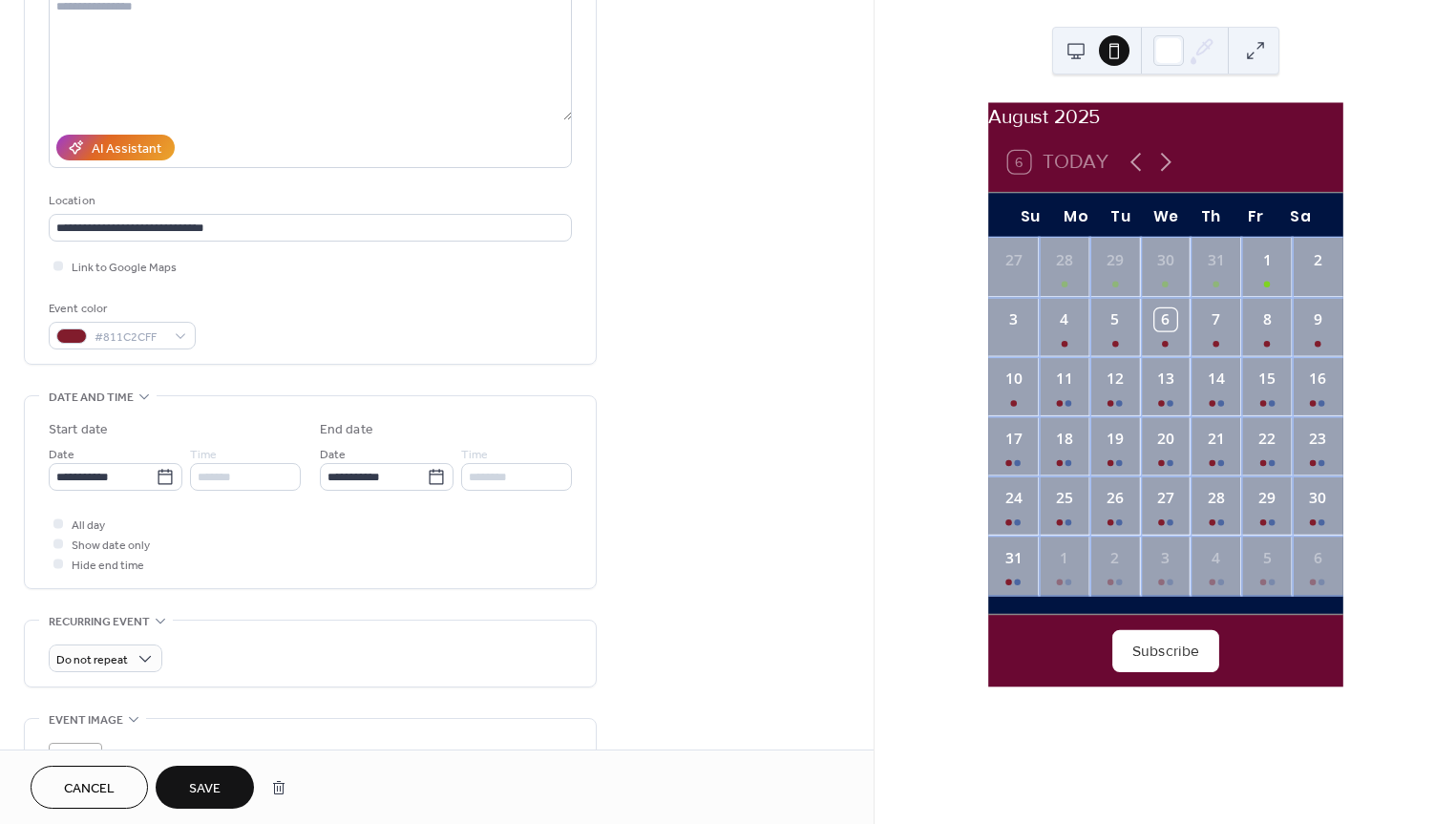 scroll, scrollTop: 227, scrollLeft: 0, axis: vertical 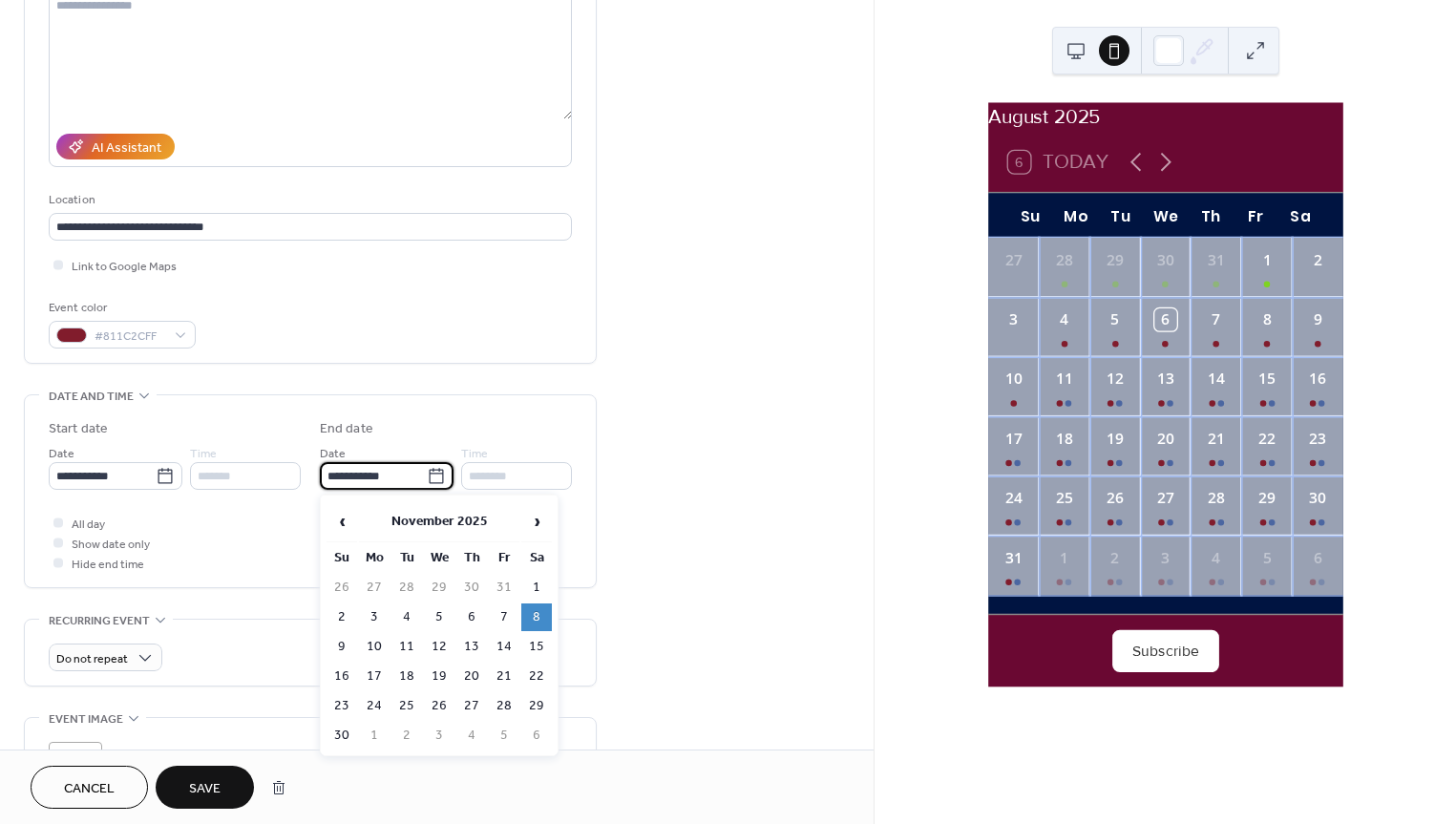 drag, startPoint x: 412, startPoint y: 475, endPoint x: 315, endPoint y: 475, distance: 97 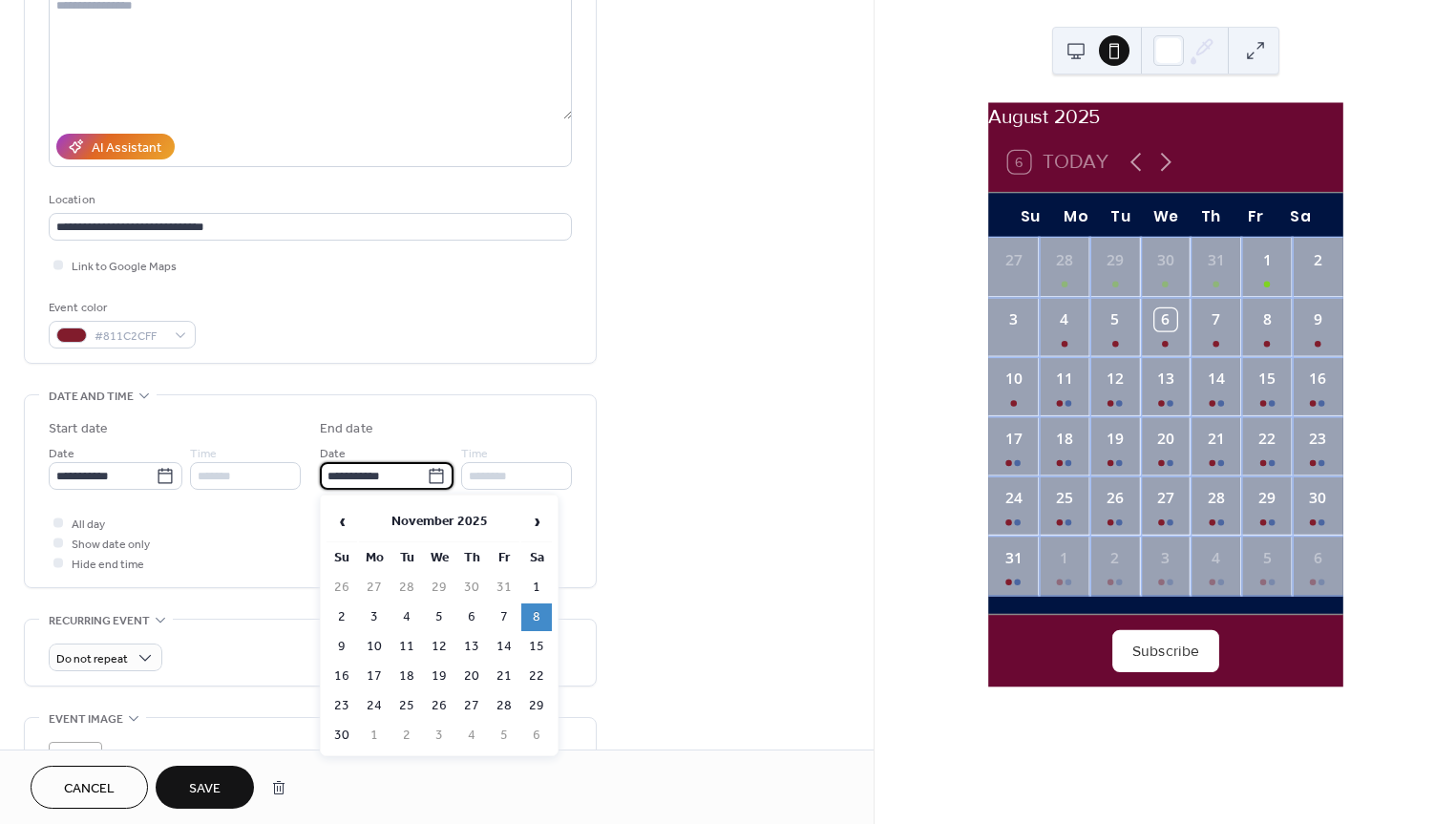 click on "**********" at bounding box center (310, 454) 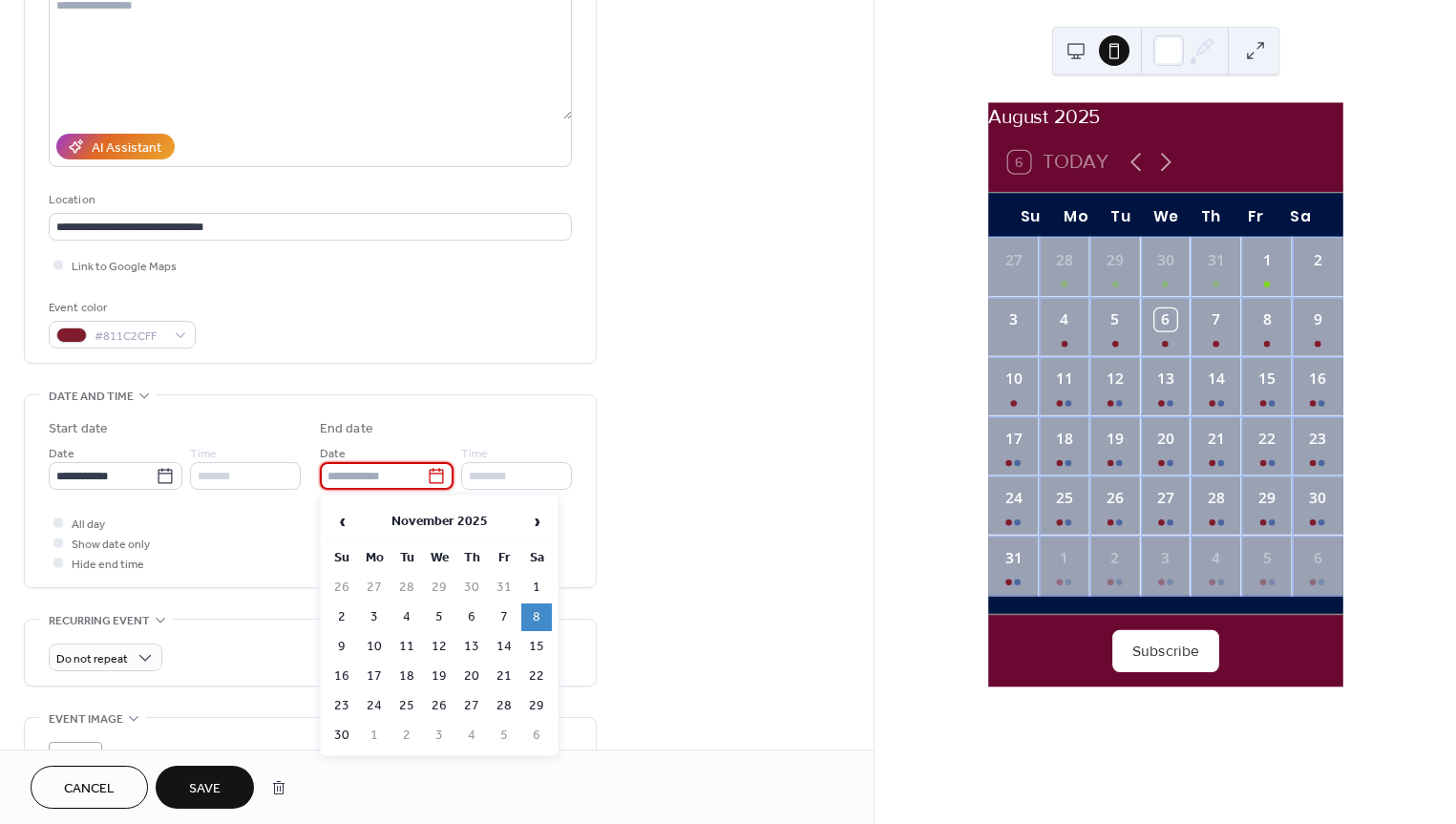 type on "**********" 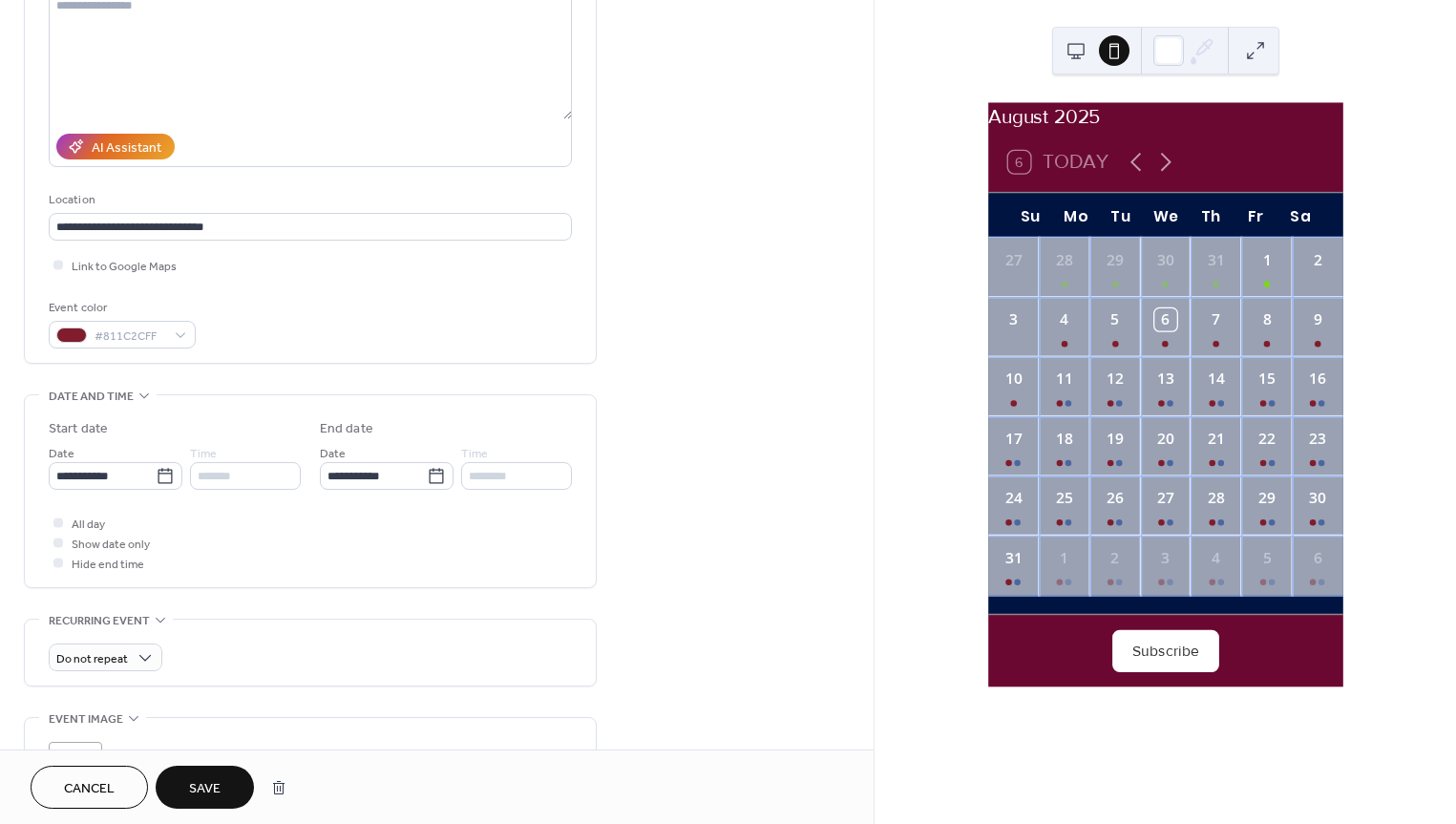 click on "All day Show date only Hide end time" at bounding box center [310, 542] 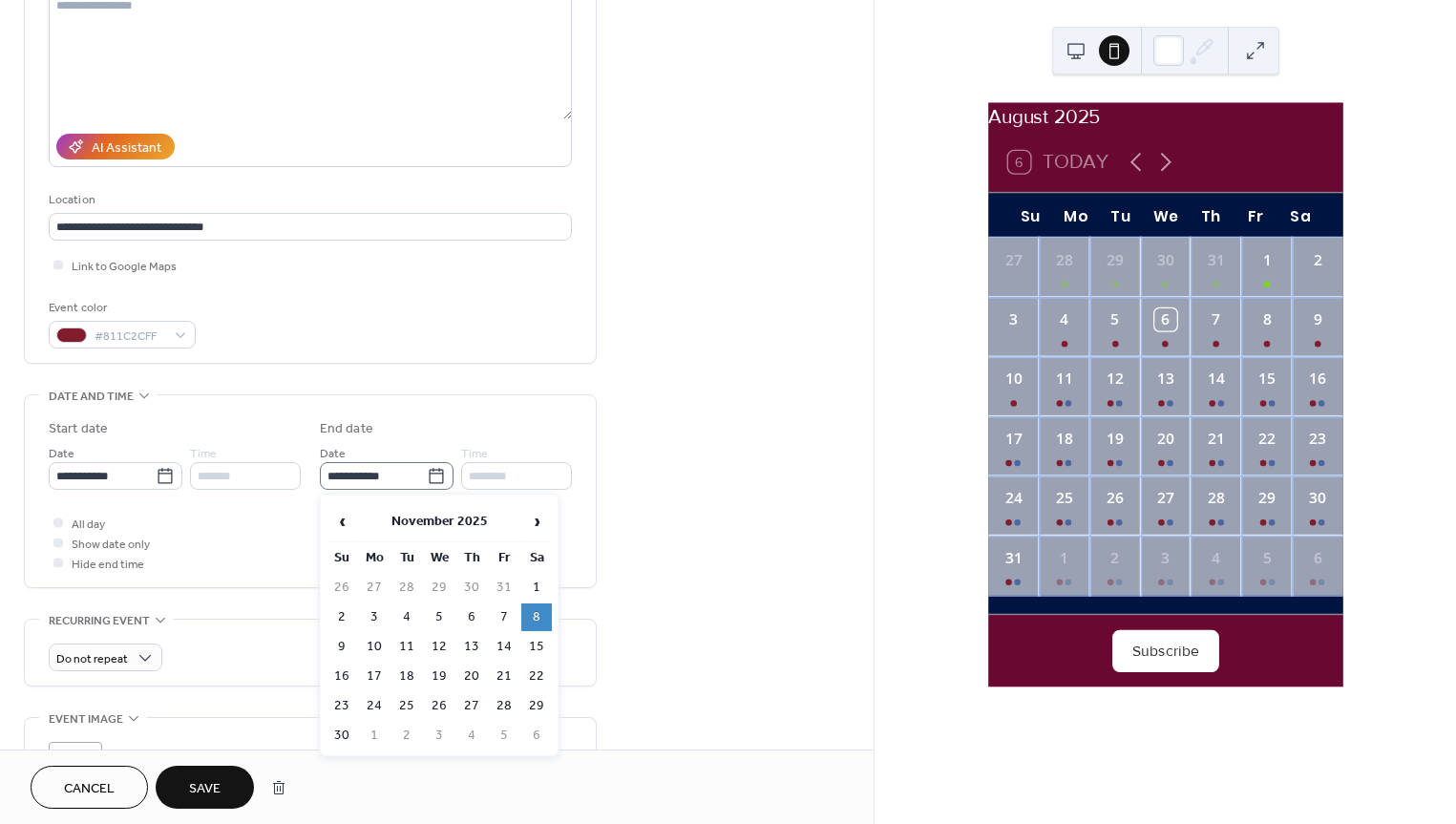 click 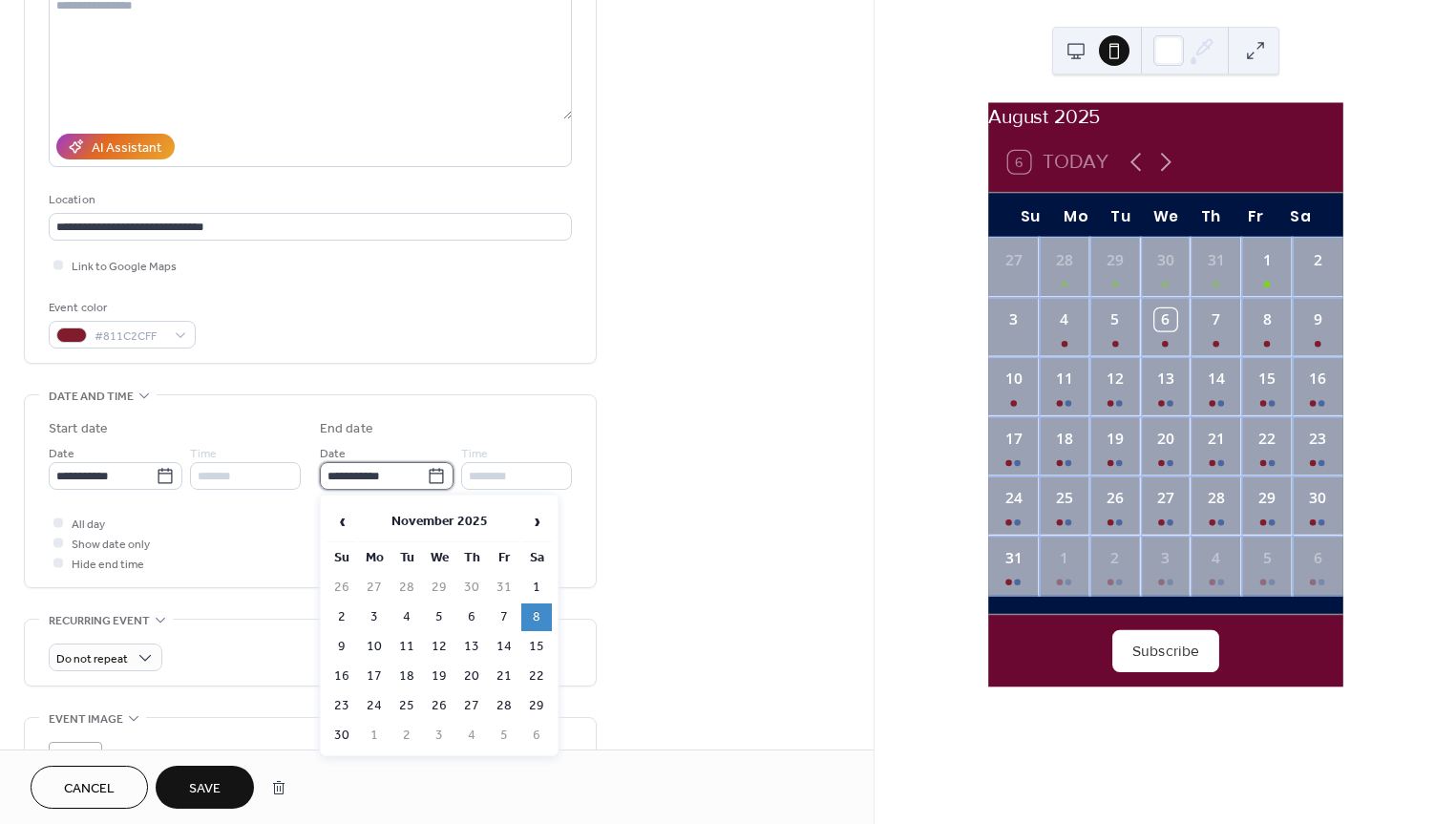 click on "**********" at bounding box center (373, 475) 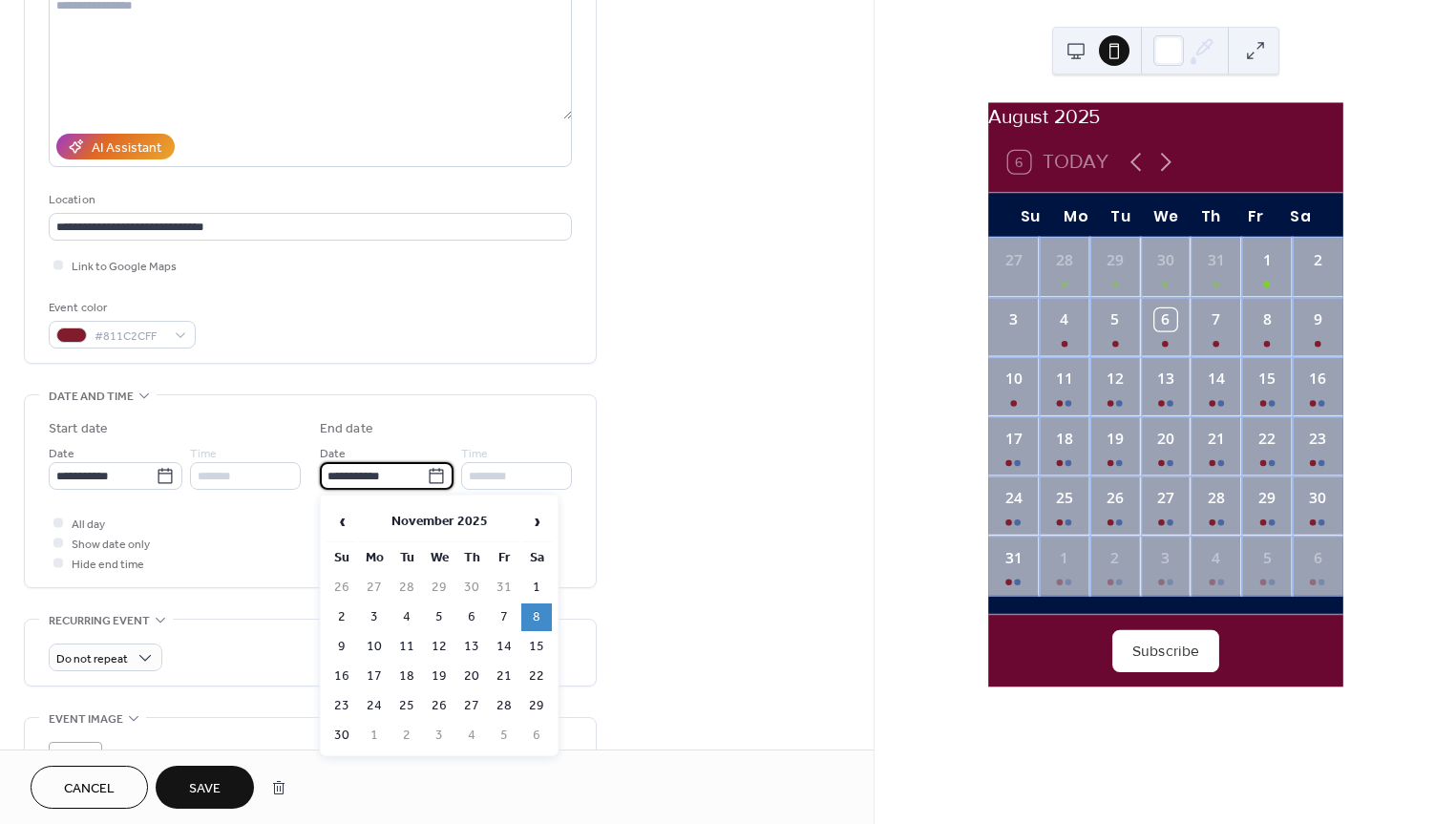 click on "All day Show date only Hide end time" at bounding box center [310, 542] 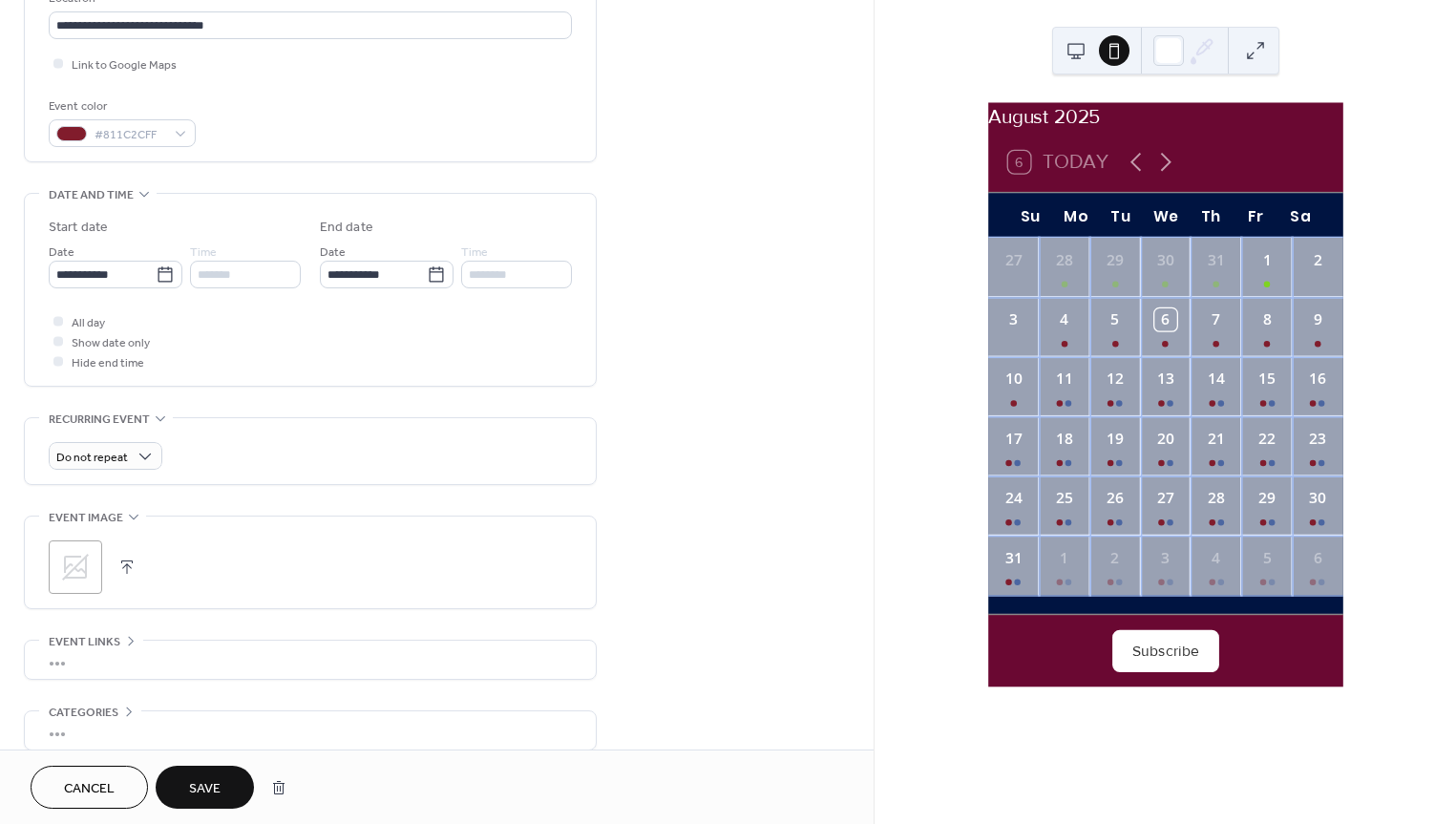 scroll, scrollTop: 430, scrollLeft: 0, axis: vertical 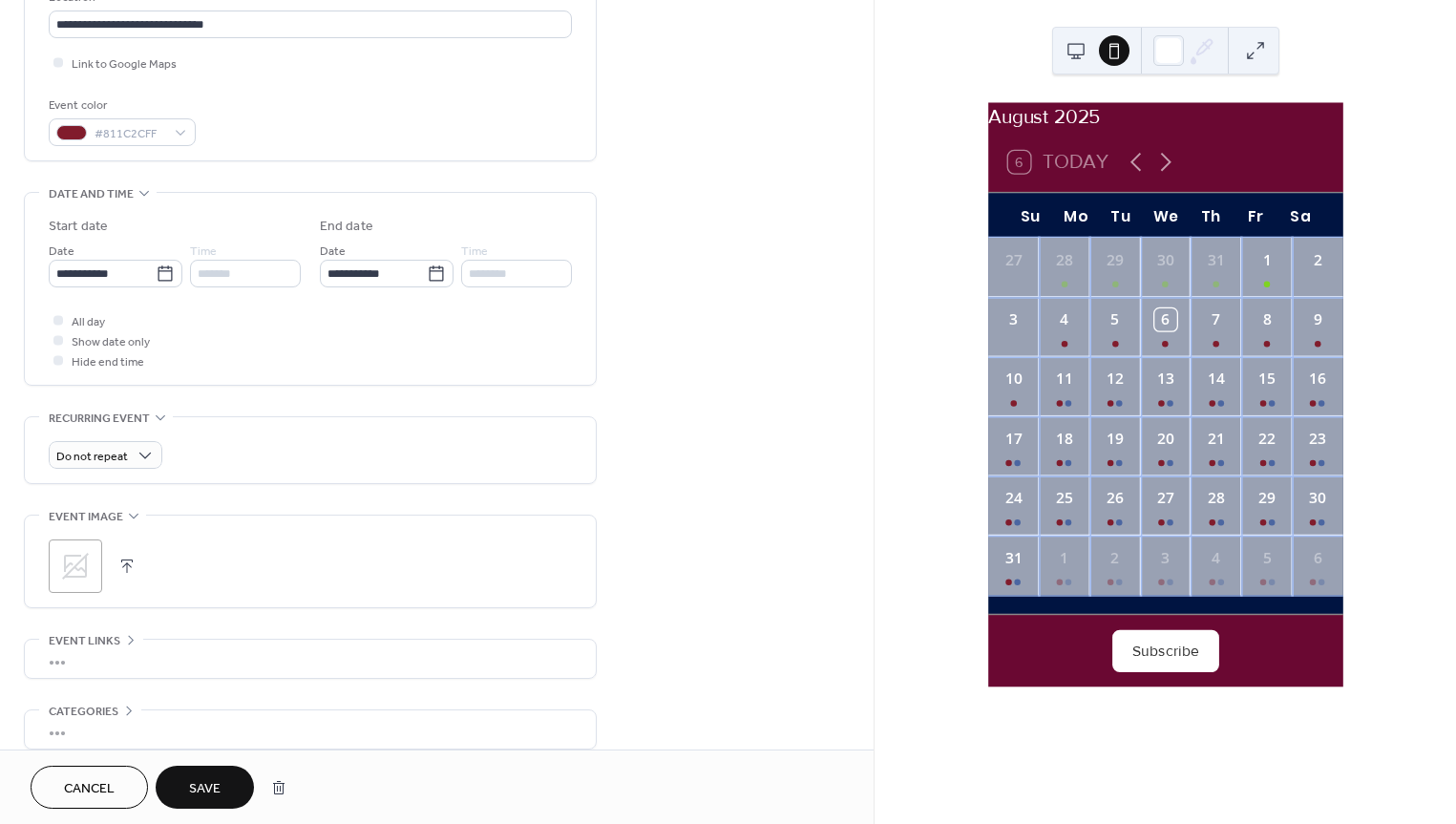 click on "Save" at bounding box center [204, 789] 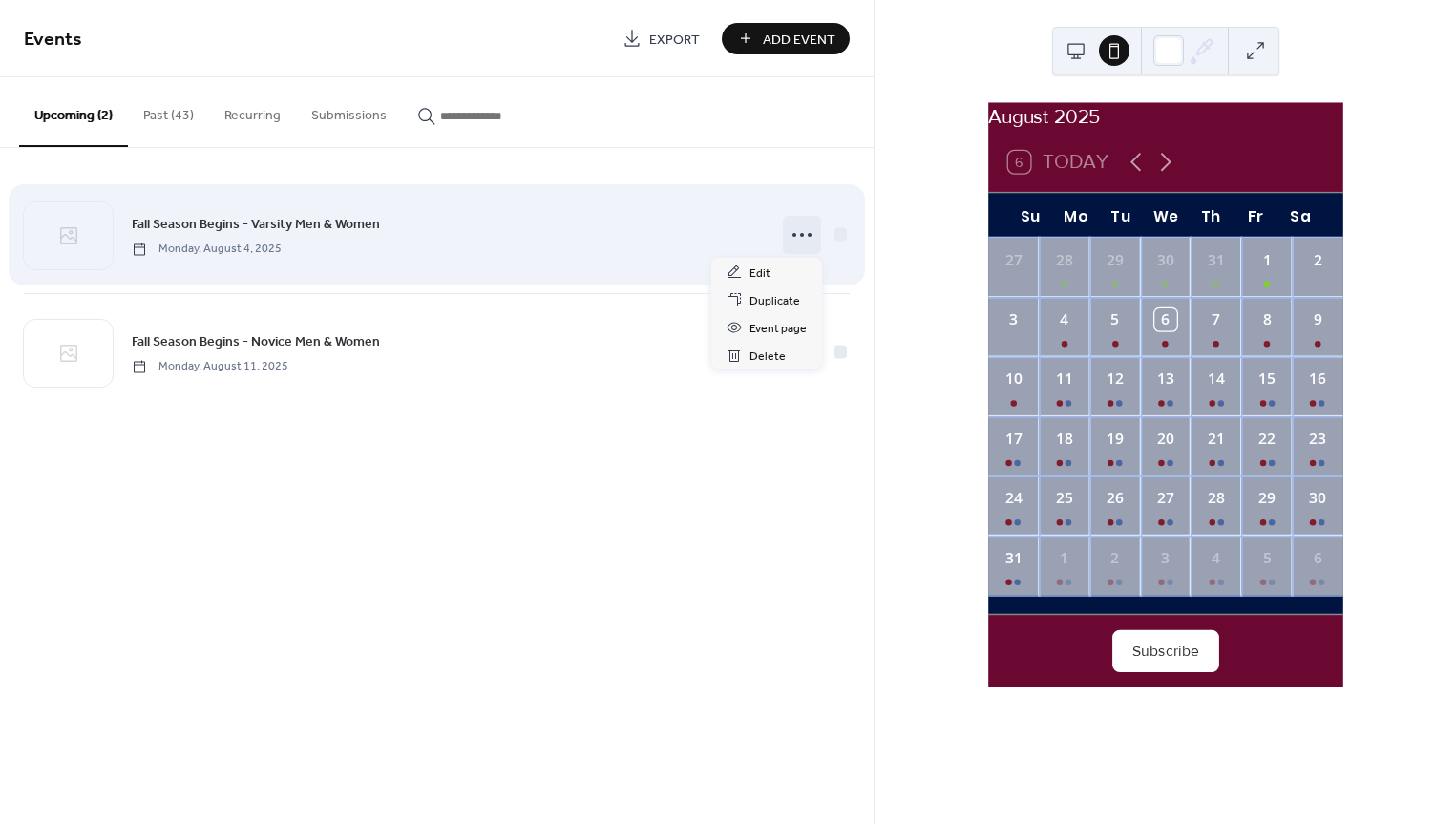 click 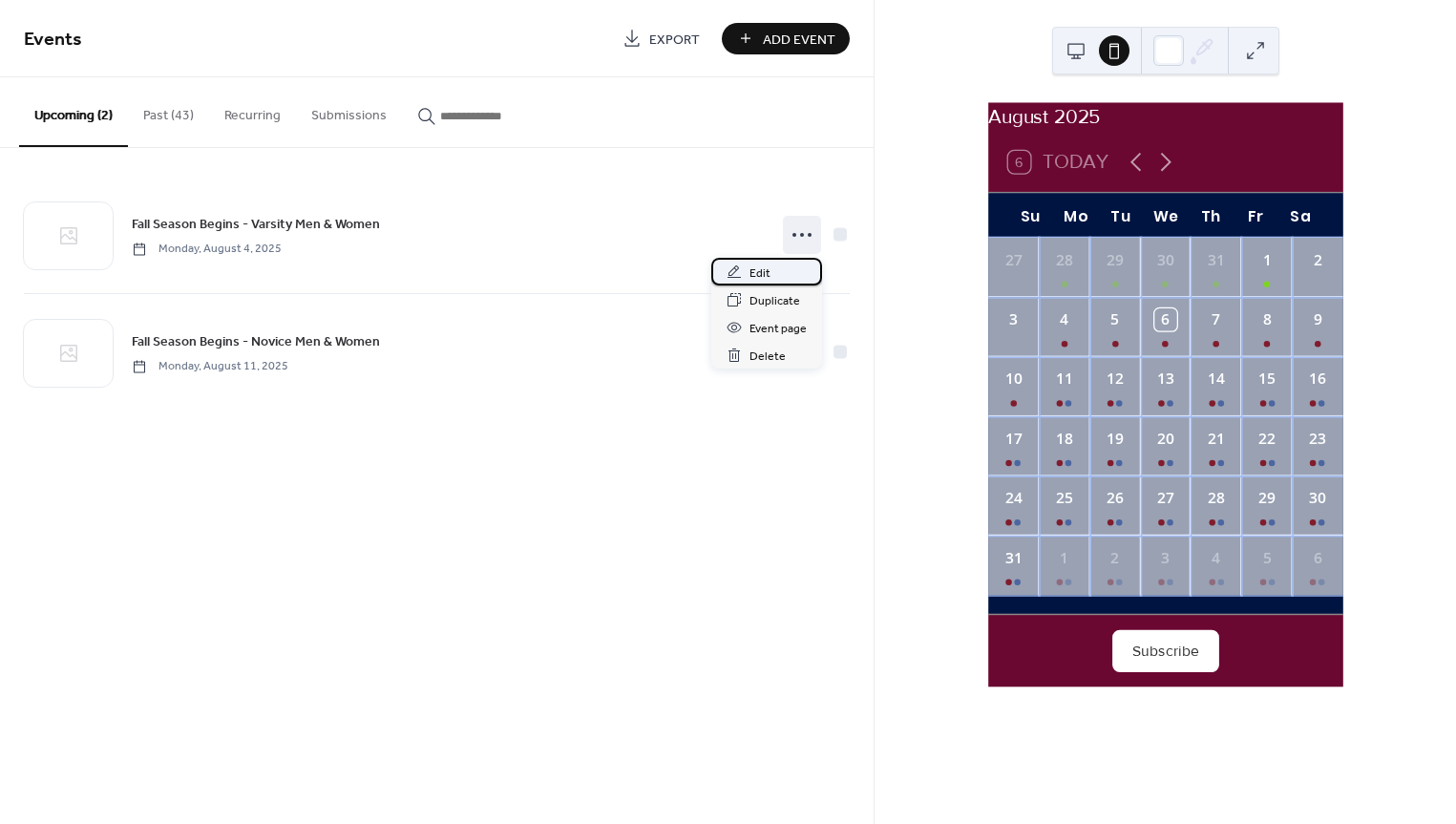 click on "Edit" at bounding box center (767, 271) 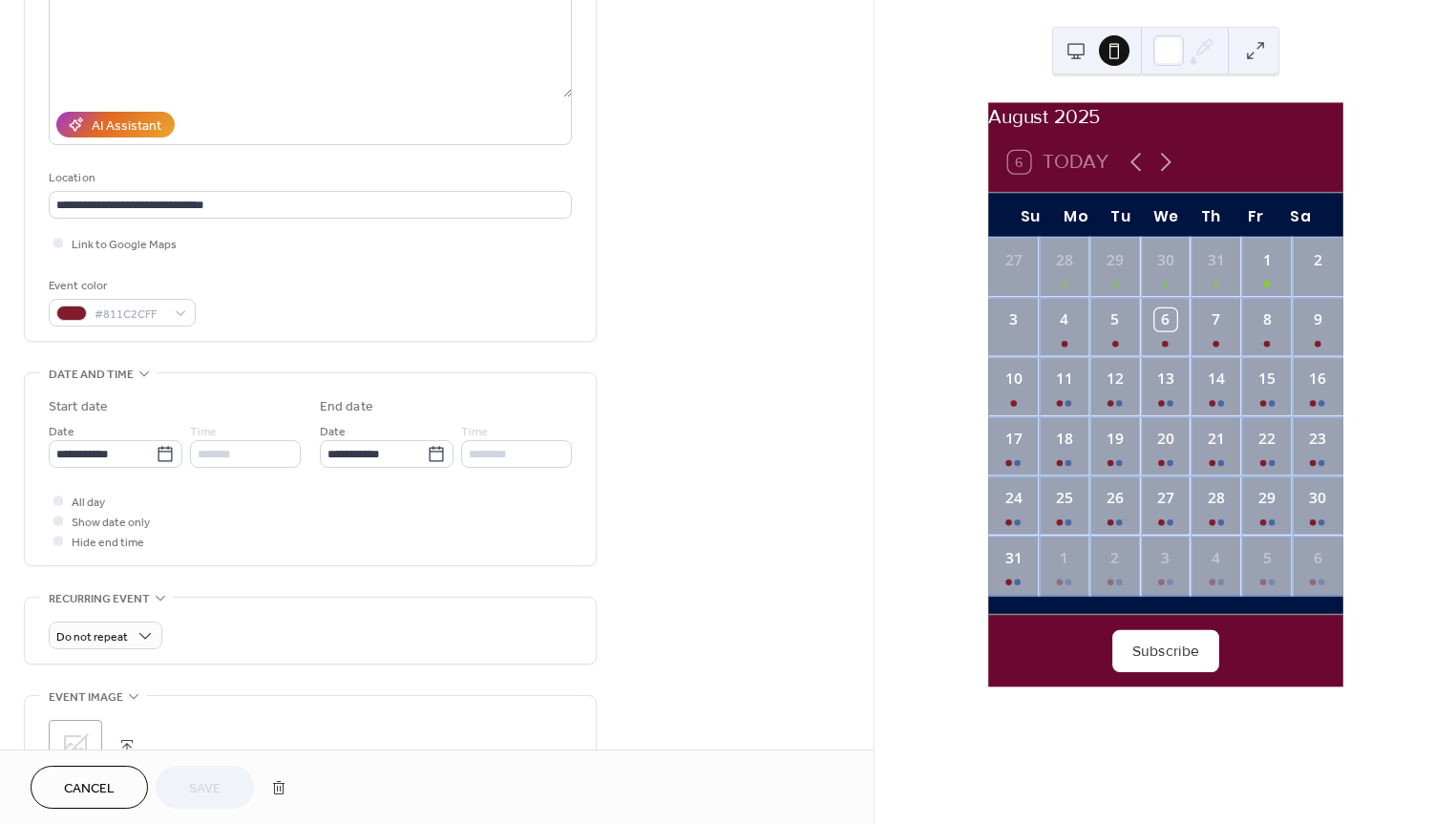 scroll, scrollTop: 254, scrollLeft: 0, axis: vertical 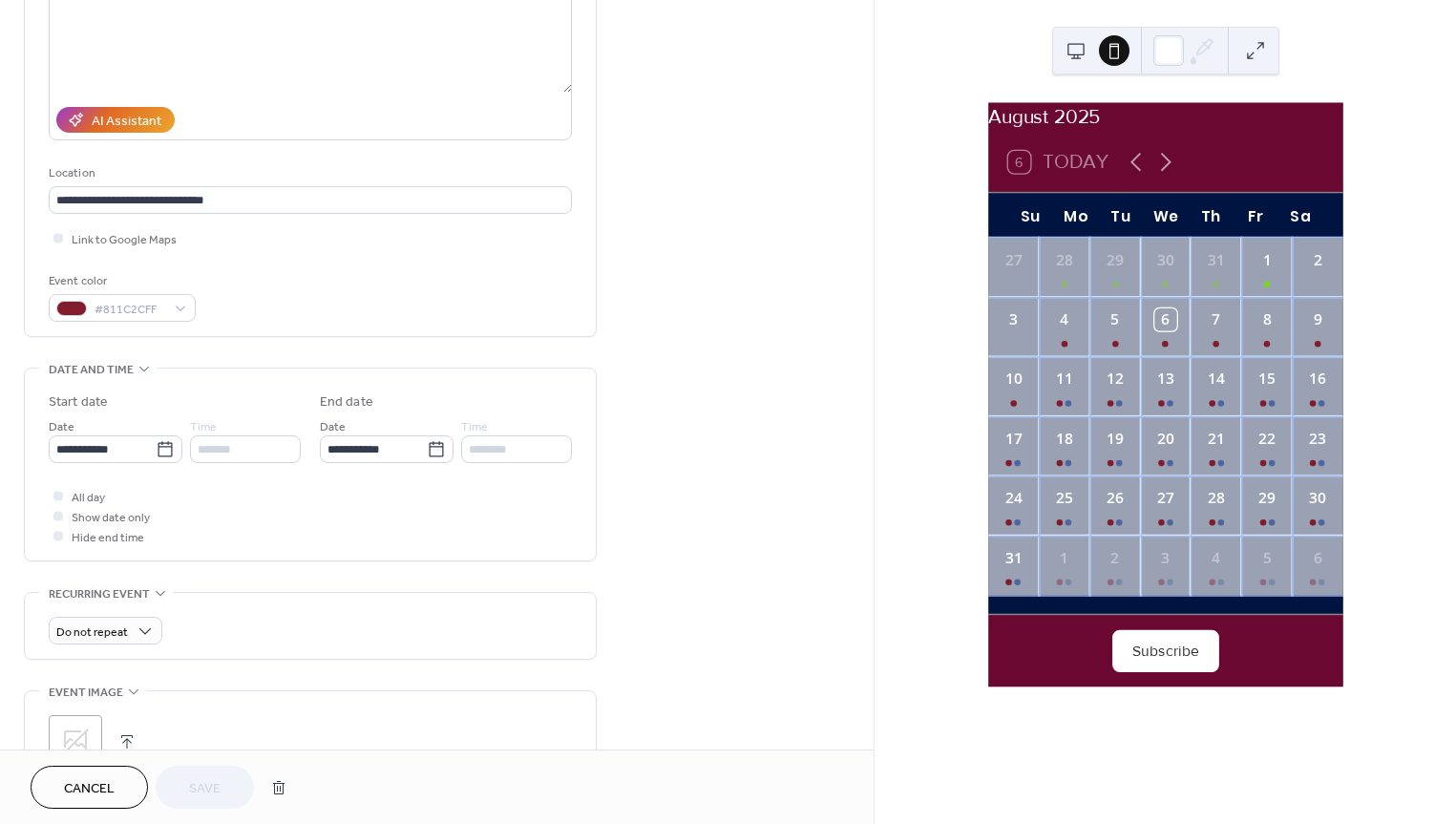 click at bounding box center [58, 496] 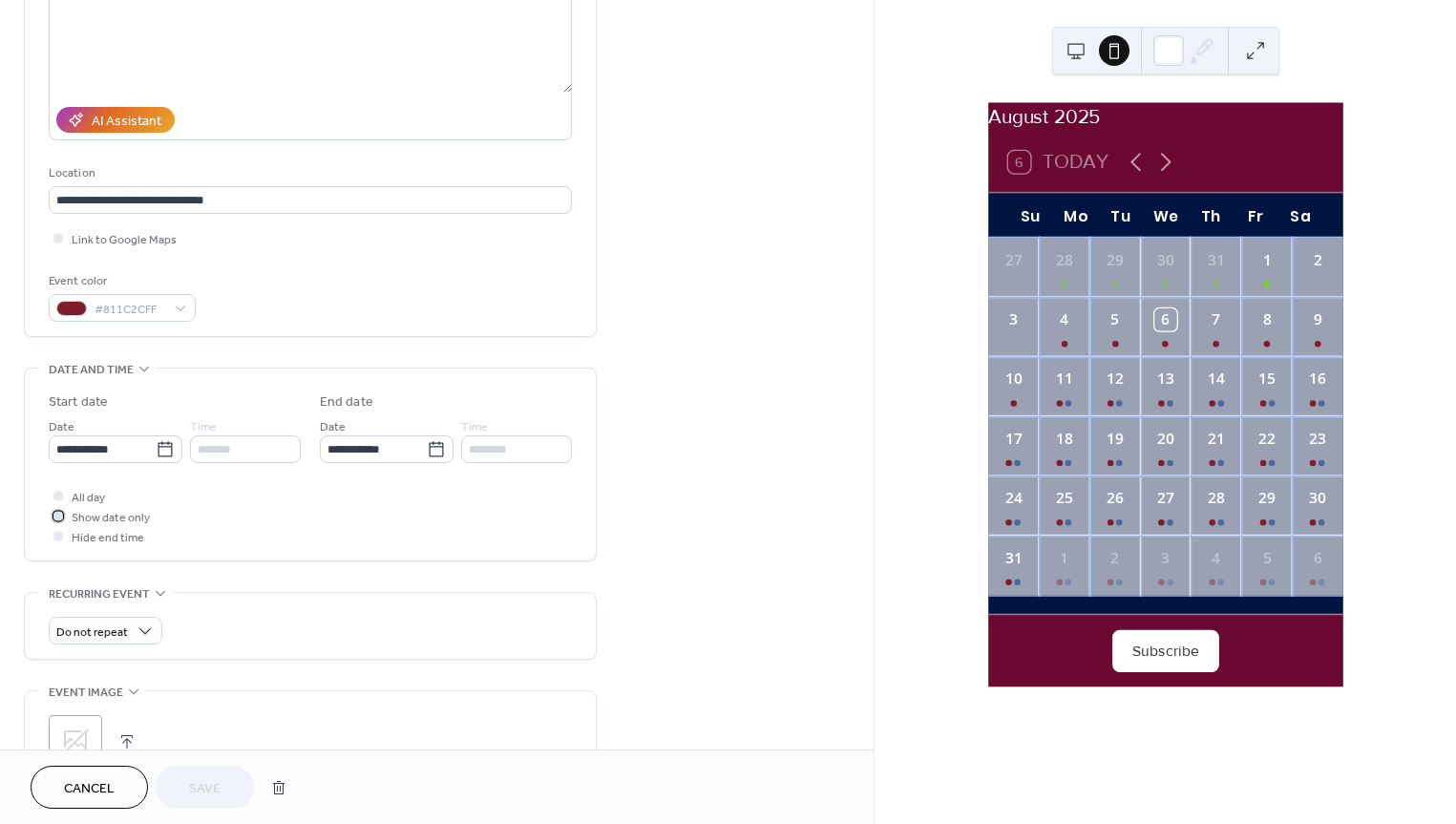 click at bounding box center [58, 516] 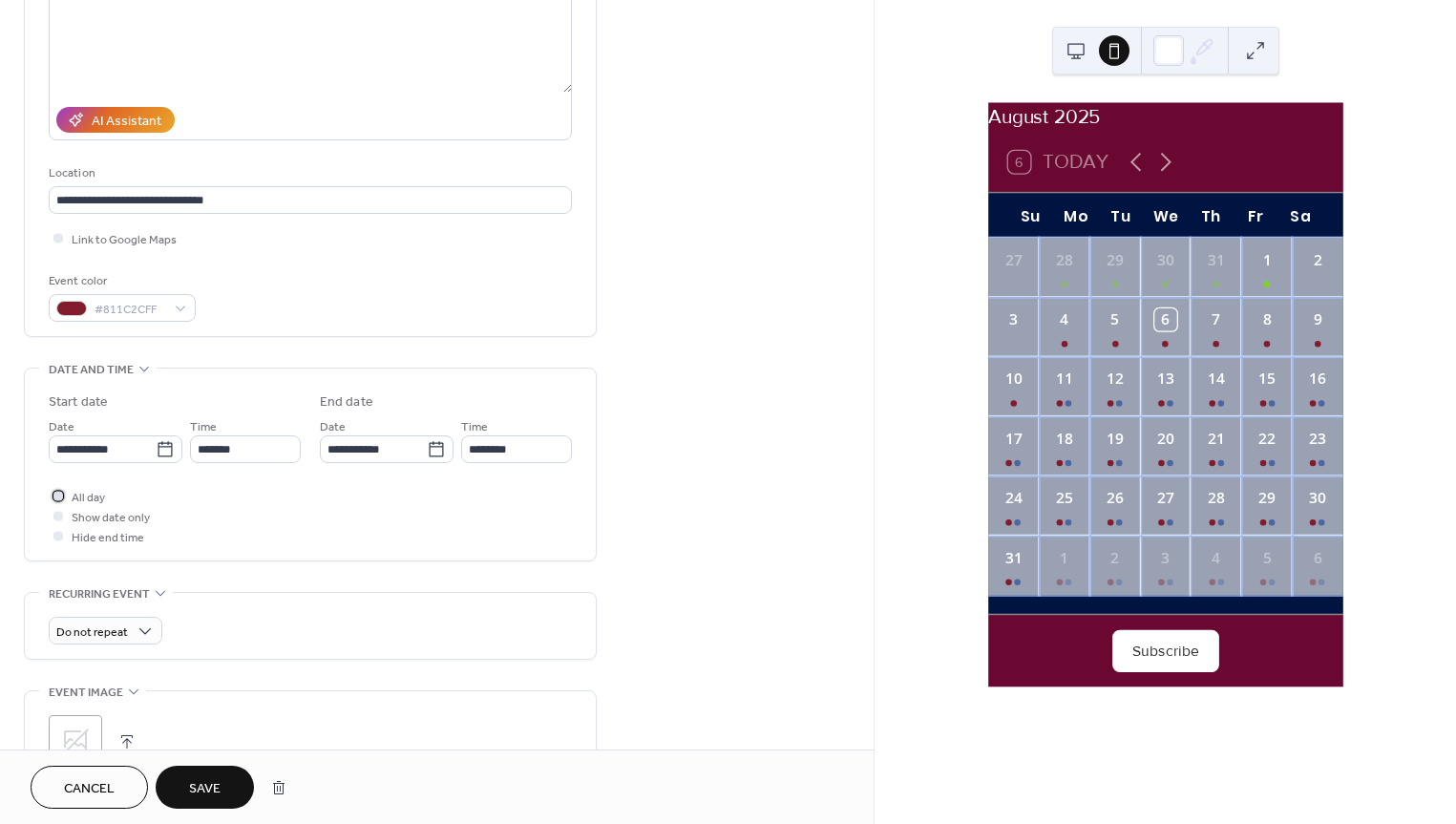 click at bounding box center [58, 496] 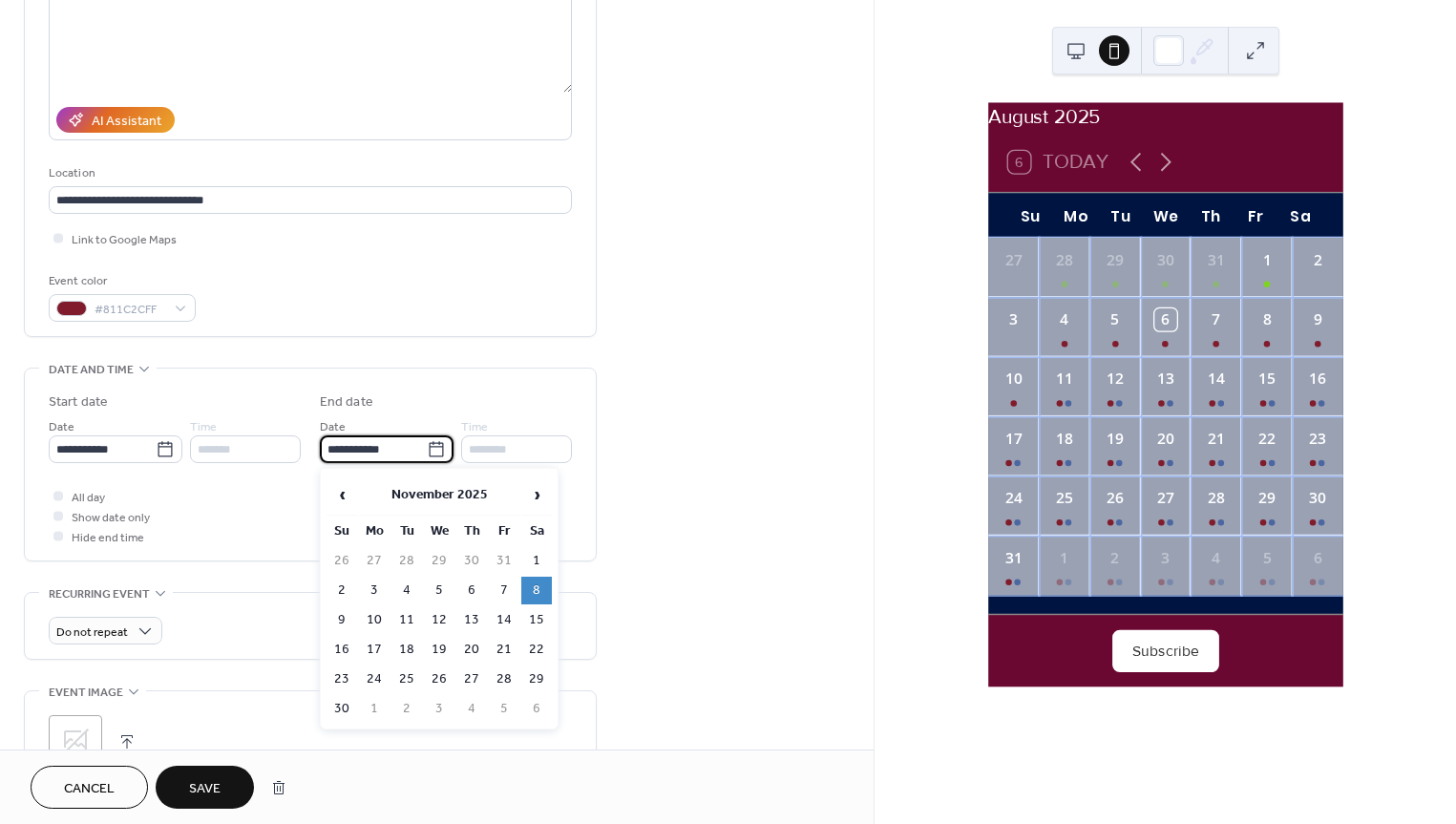 drag, startPoint x: 403, startPoint y: 443, endPoint x: 320, endPoint y: 438, distance: 83.15047 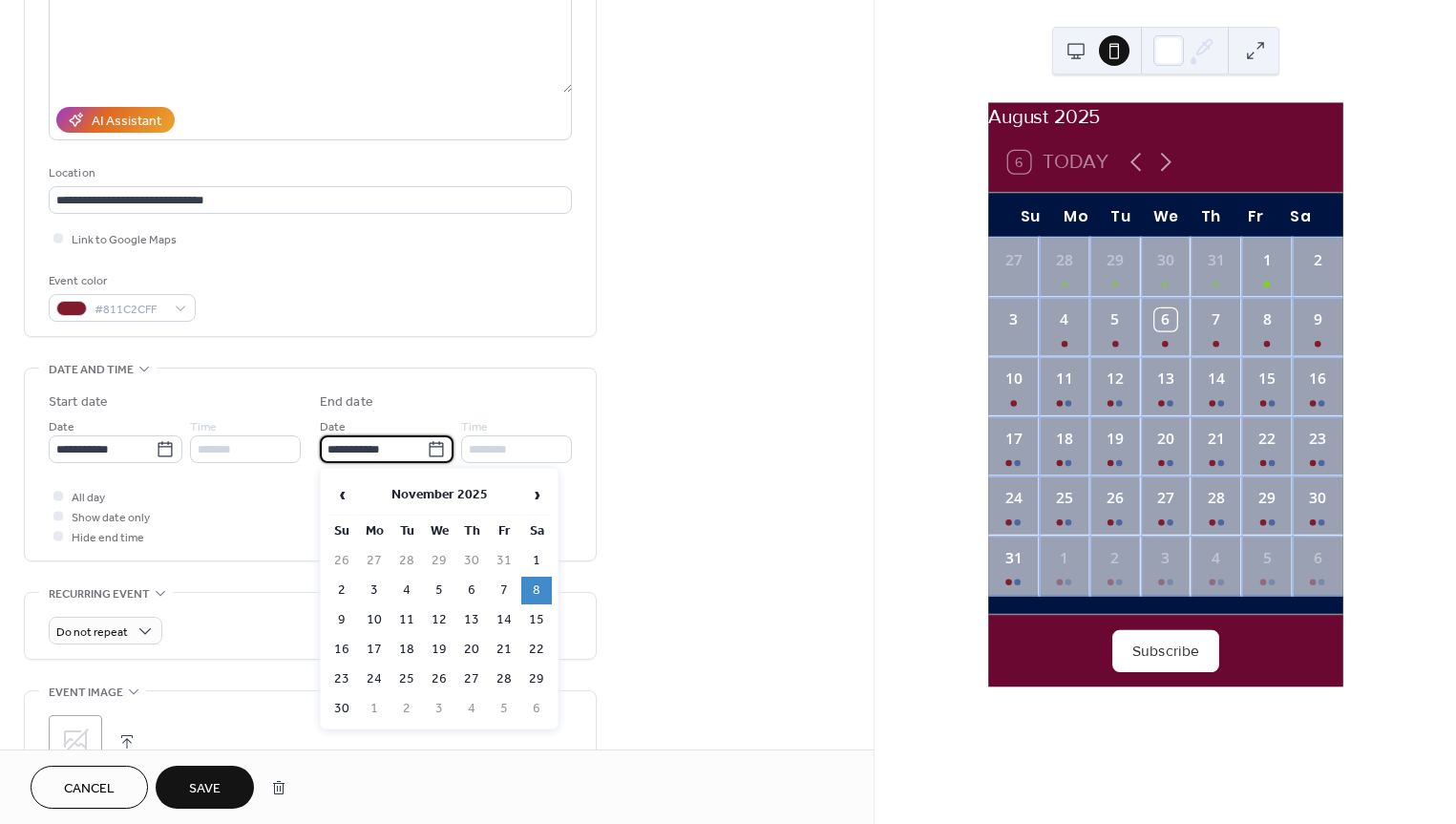 click on "**********" at bounding box center [373, 449] 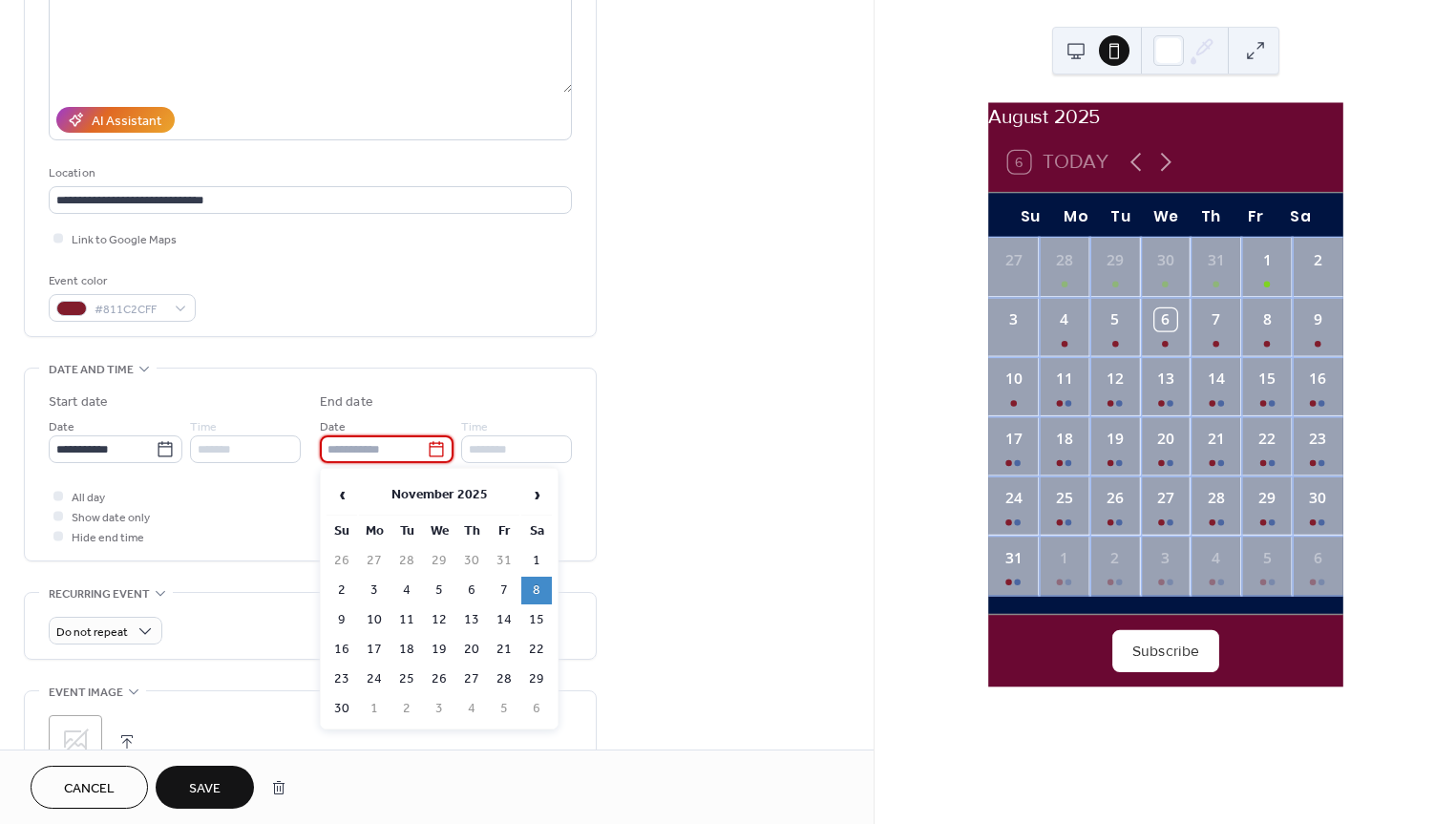 type on "**********" 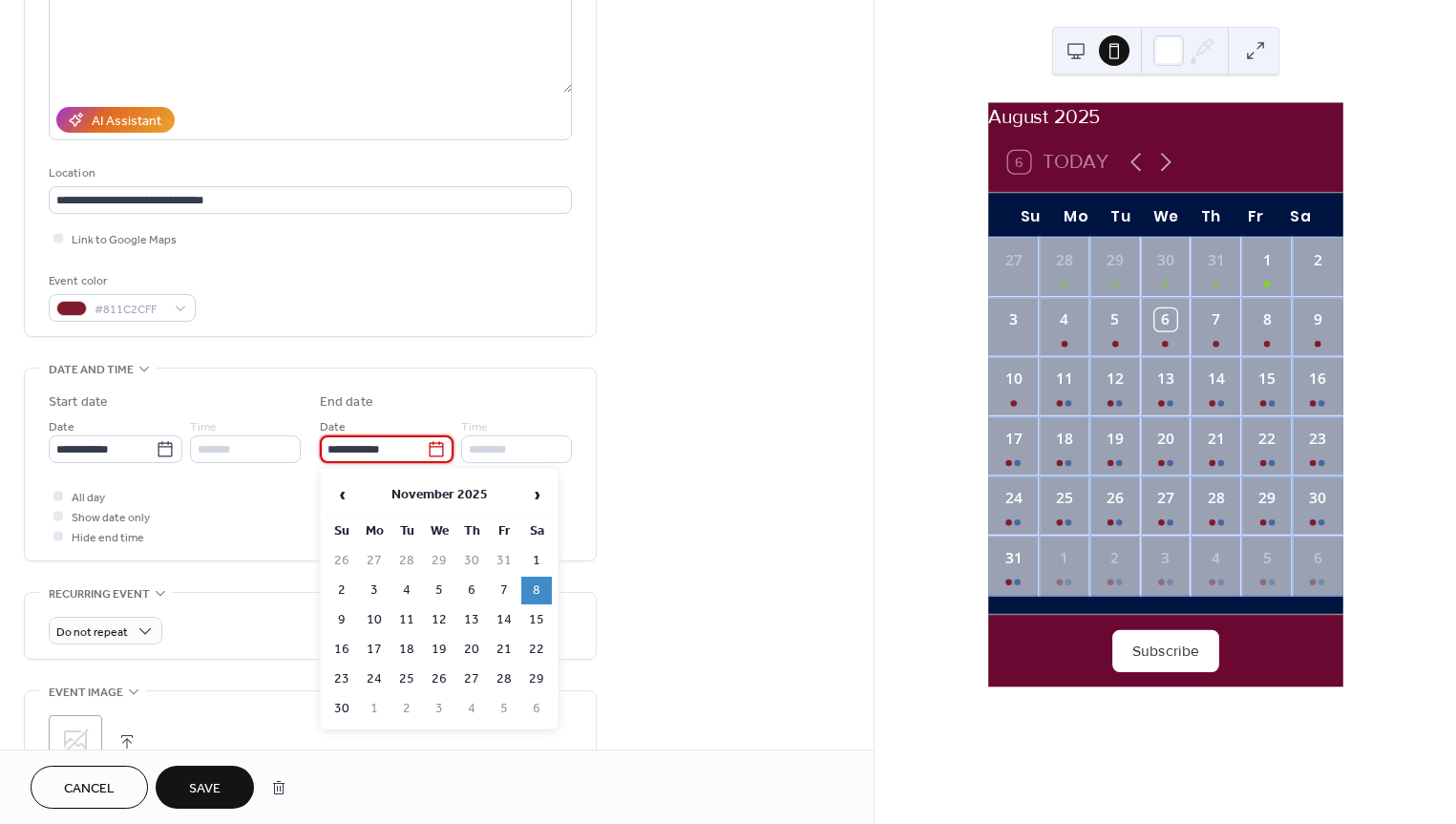 click on "All day Show date only Hide end time" at bounding box center (310, 516) 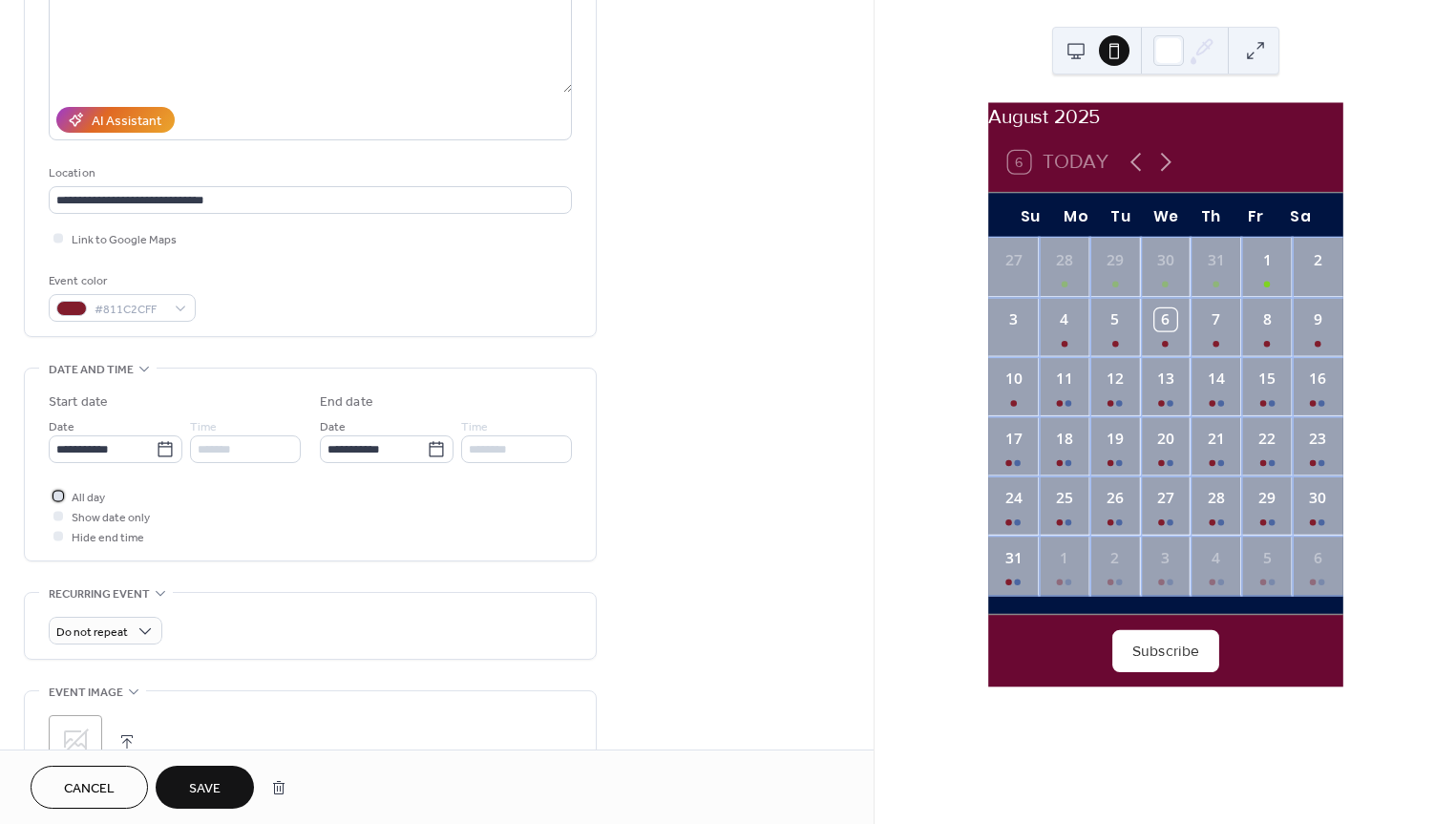 click on "All day" at bounding box center [88, 497] 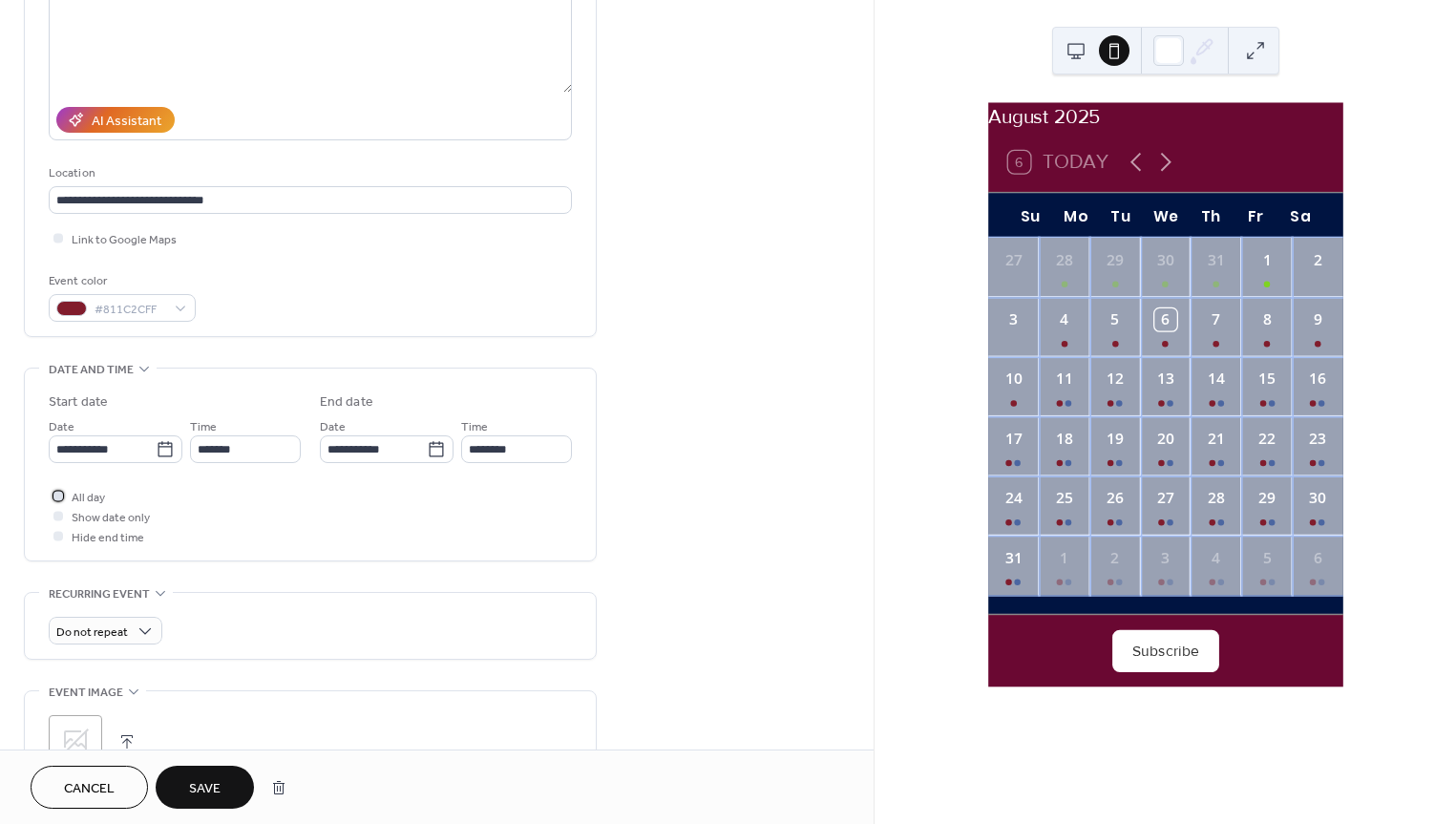 click at bounding box center [58, 496] 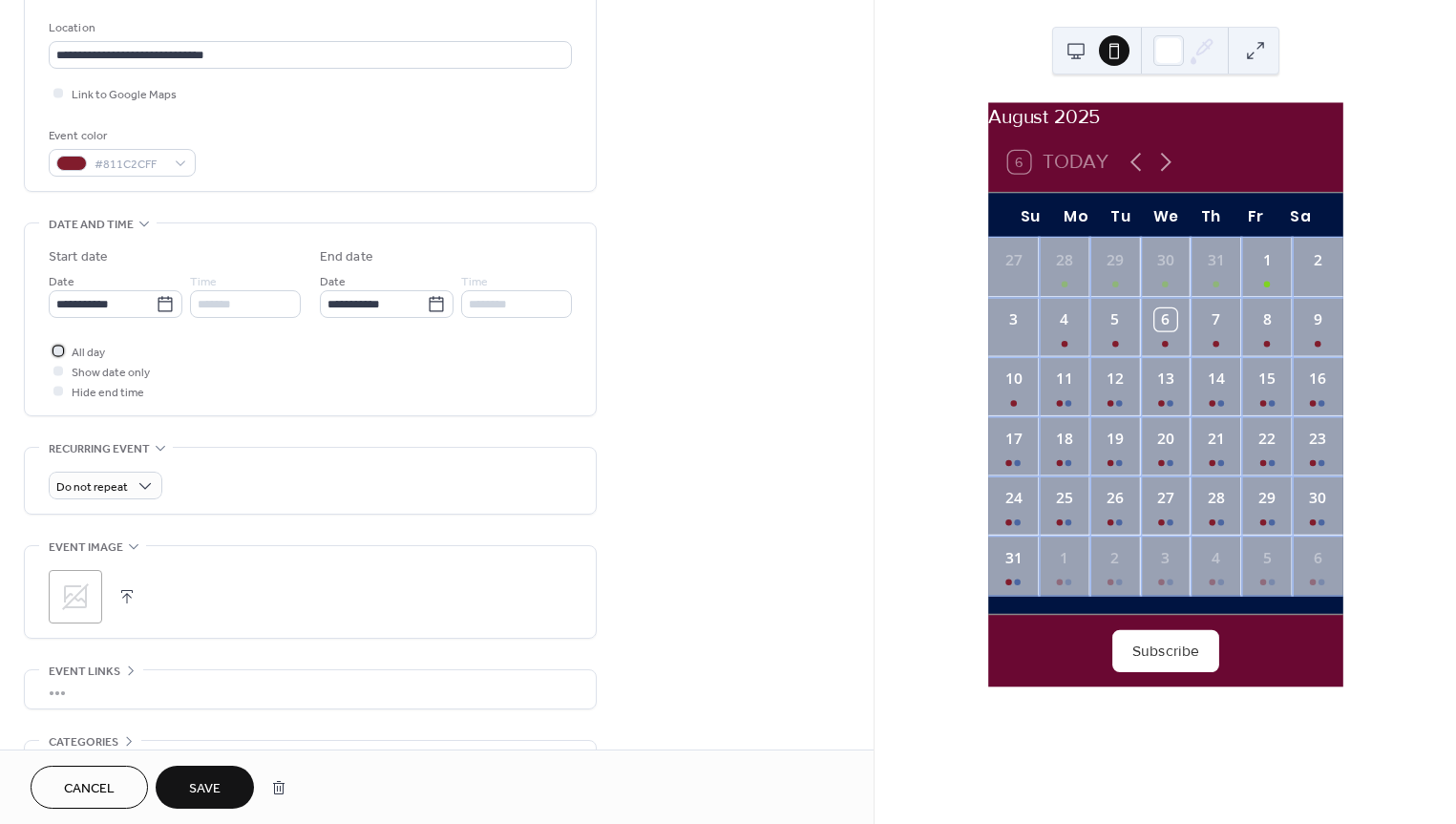scroll, scrollTop: 463, scrollLeft: 0, axis: vertical 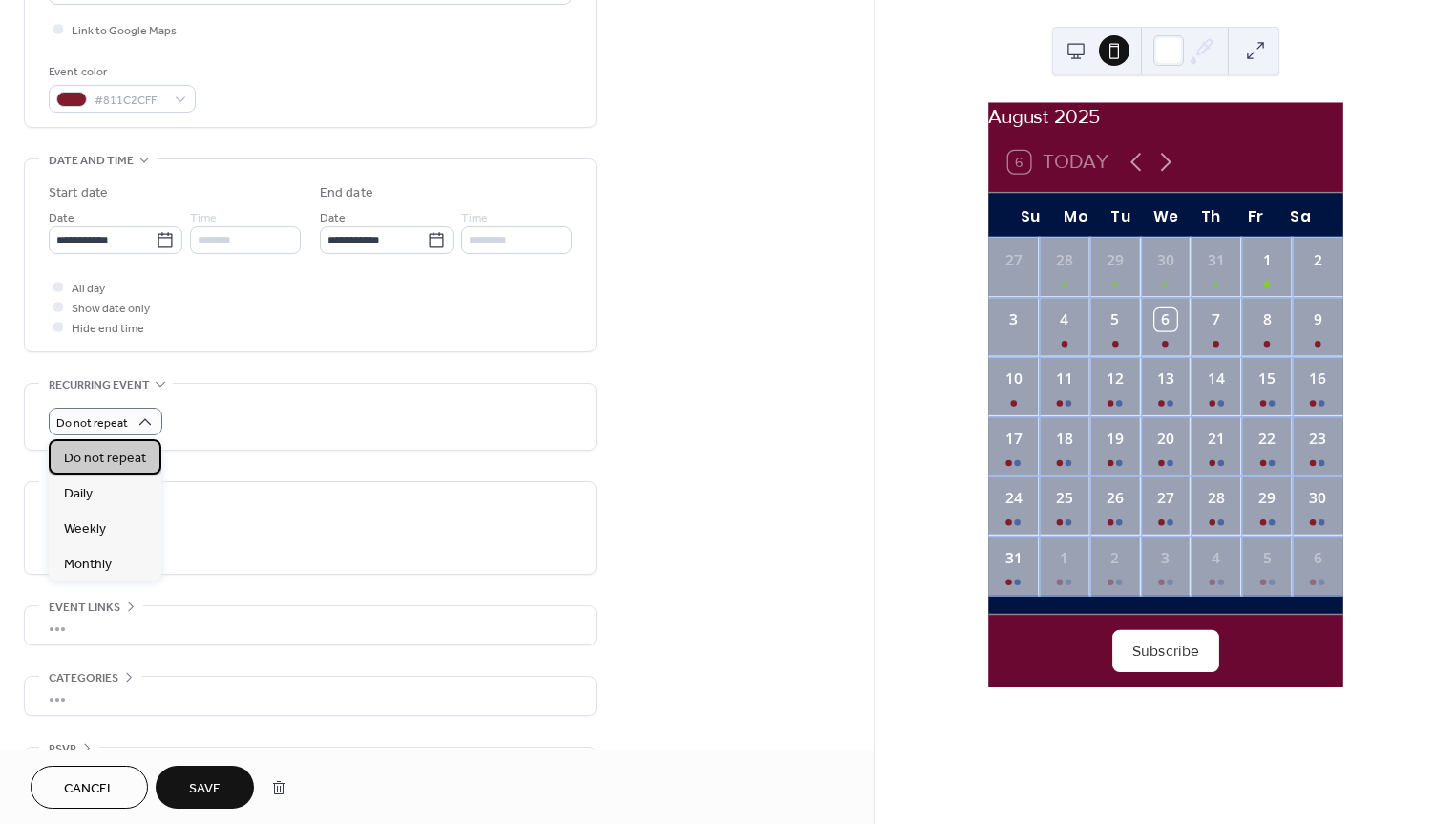 click on "Do not repeat" at bounding box center [105, 458] 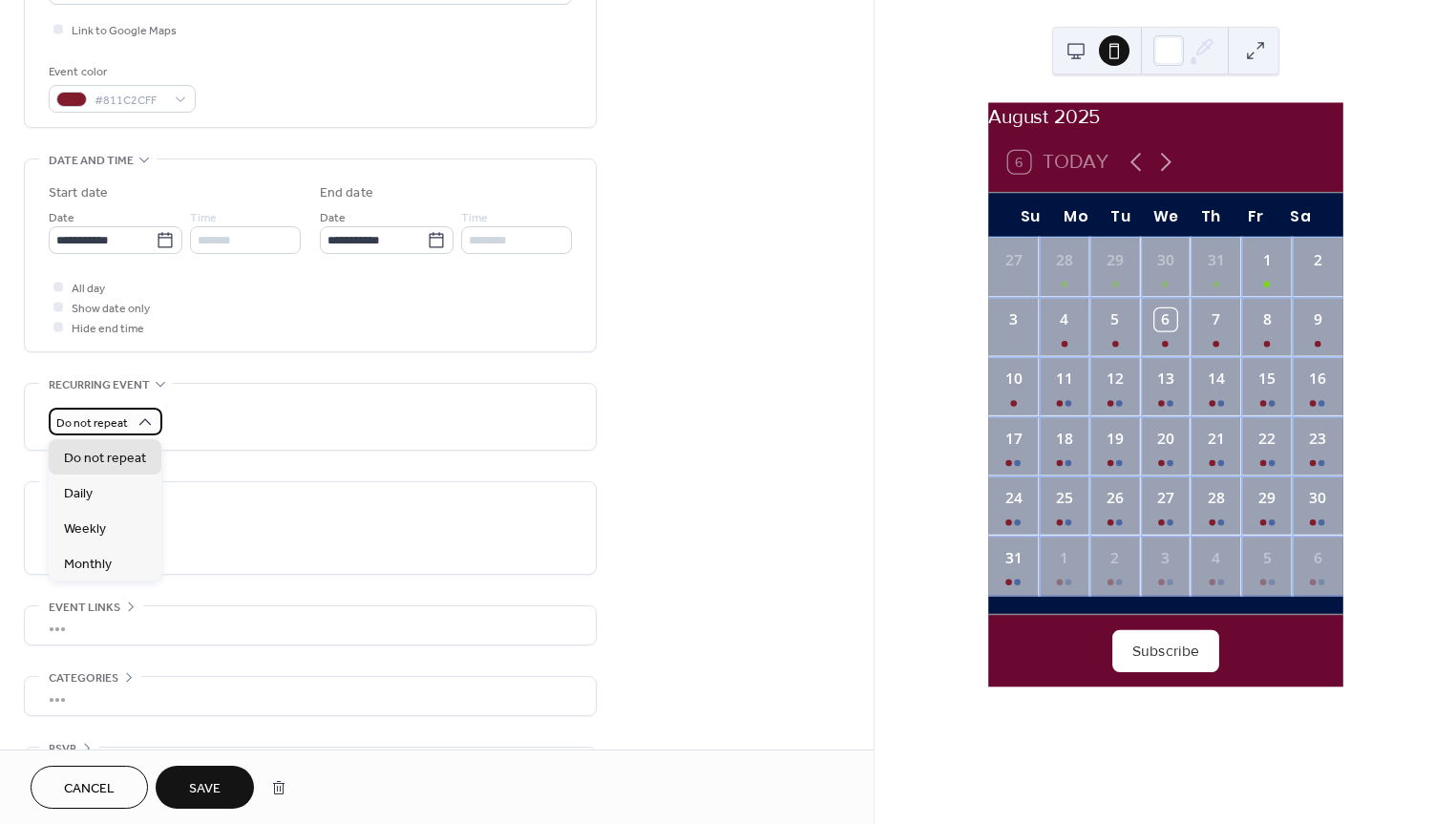 click 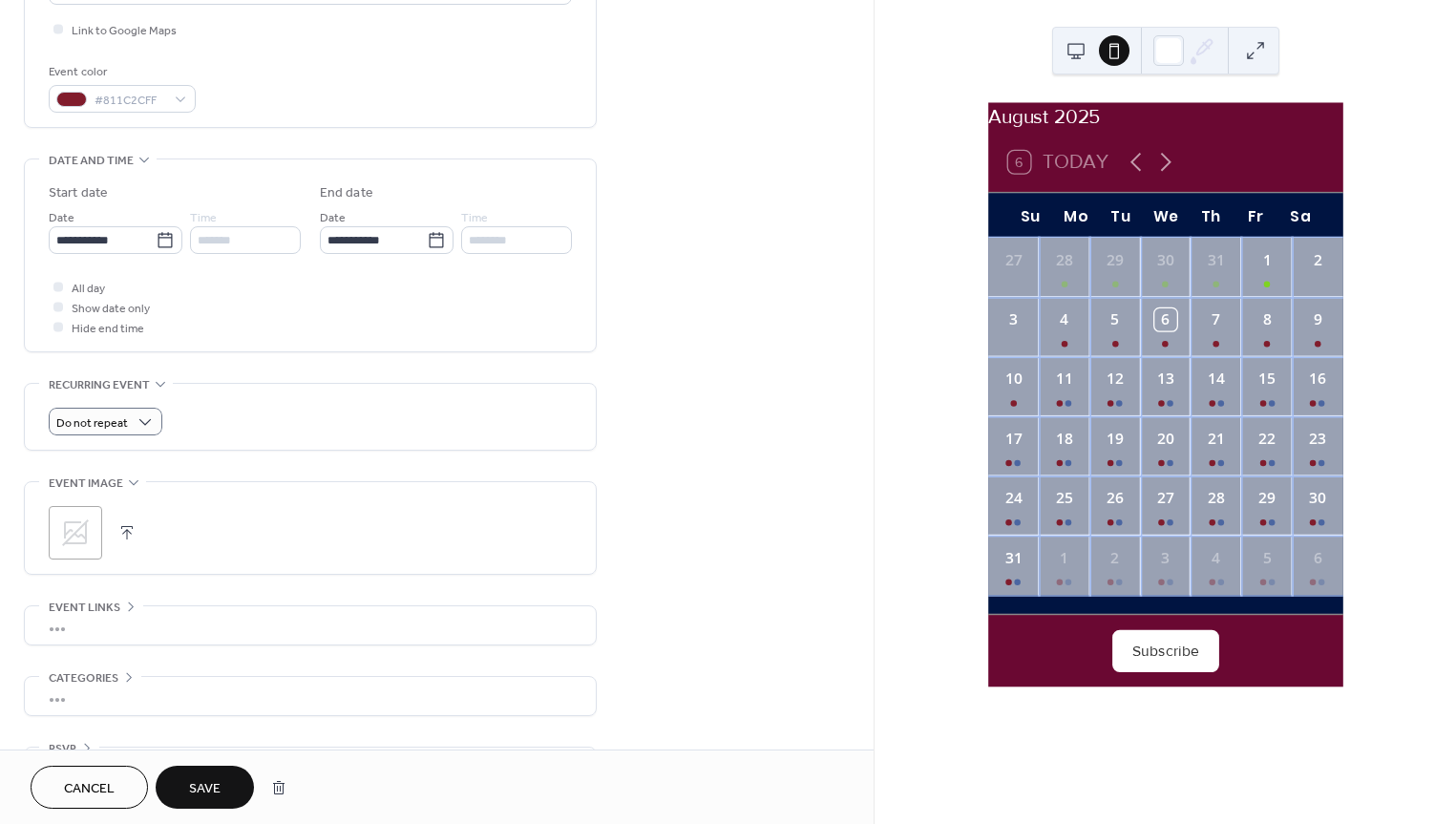 click on "Do not repeat" at bounding box center [310, 421] 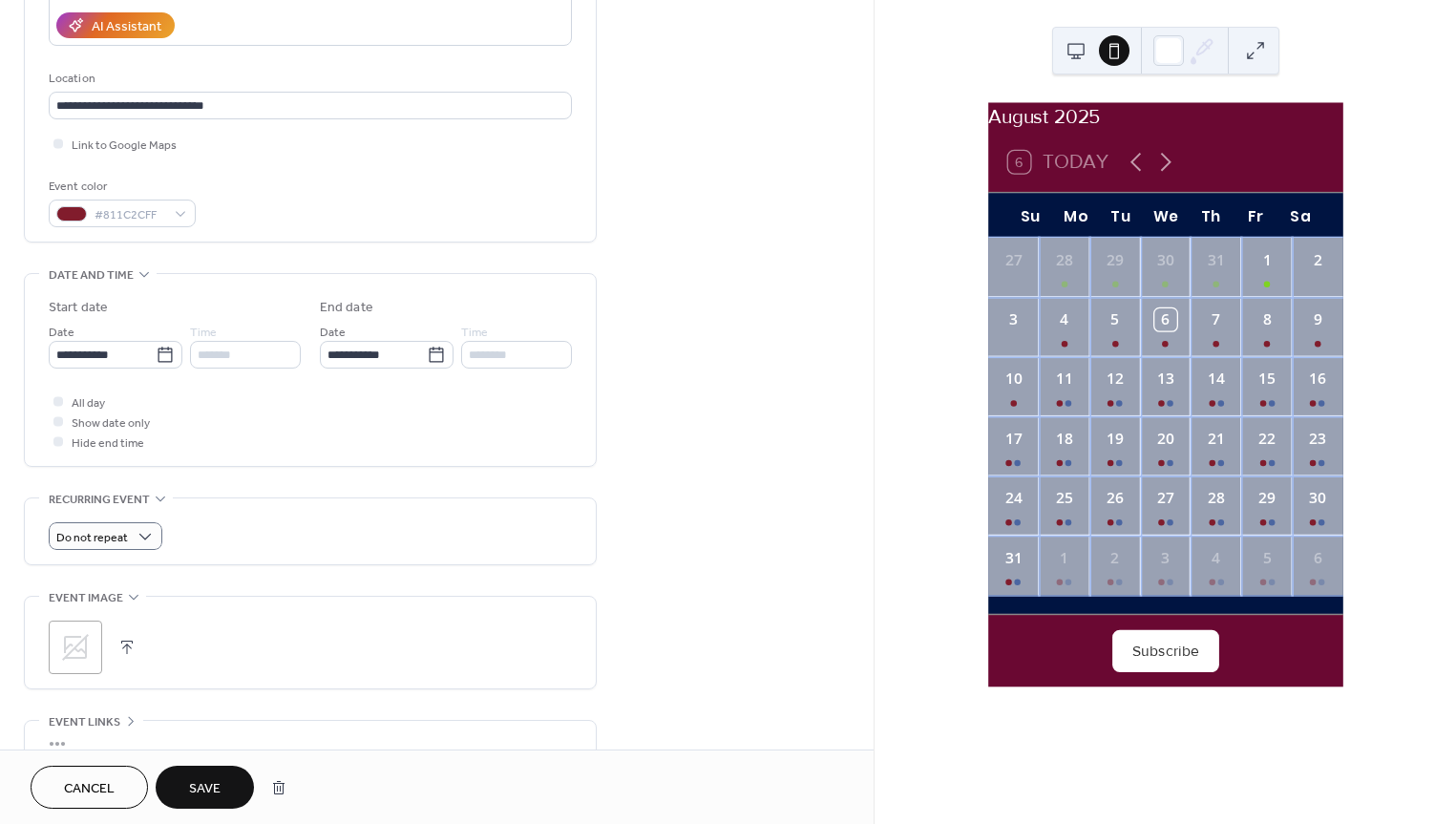 scroll, scrollTop: 330, scrollLeft: 0, axis: vertical 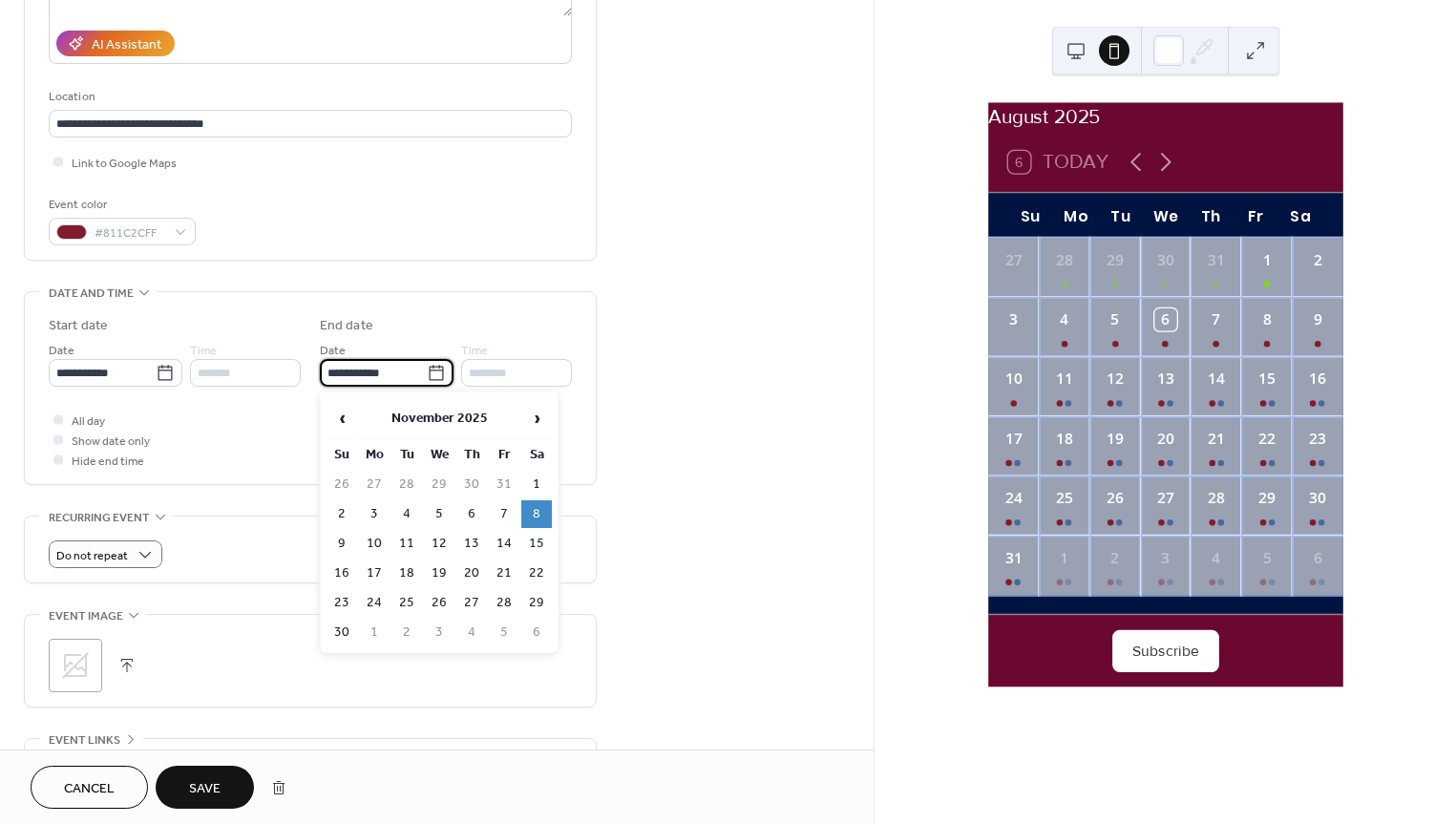drag, startPoint x: 401, startPoint y: 372, endPoint x: 277, endPoint y: 370, distance: 124.01613 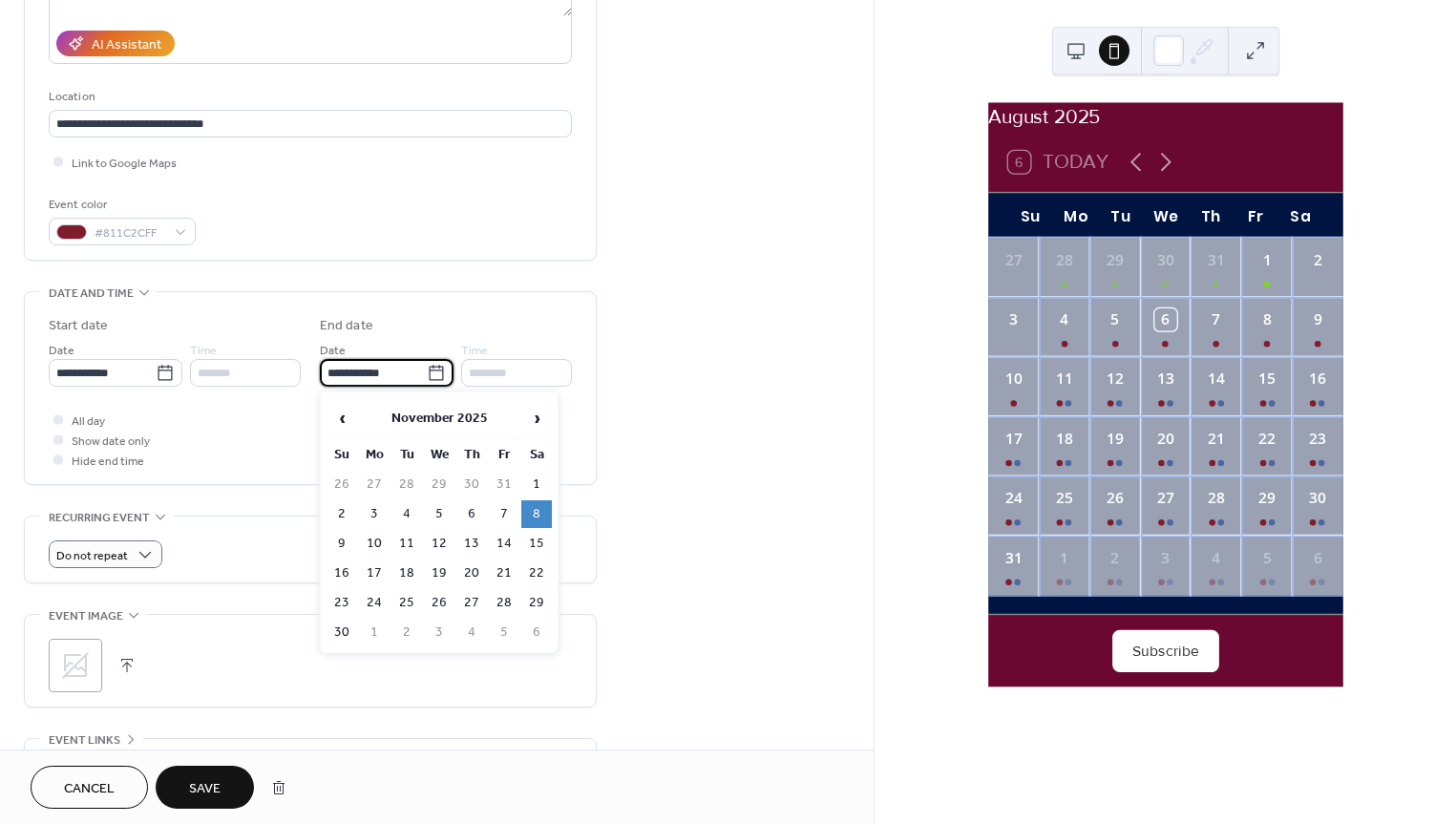 click on "**********" at bounding box center (310, 351) 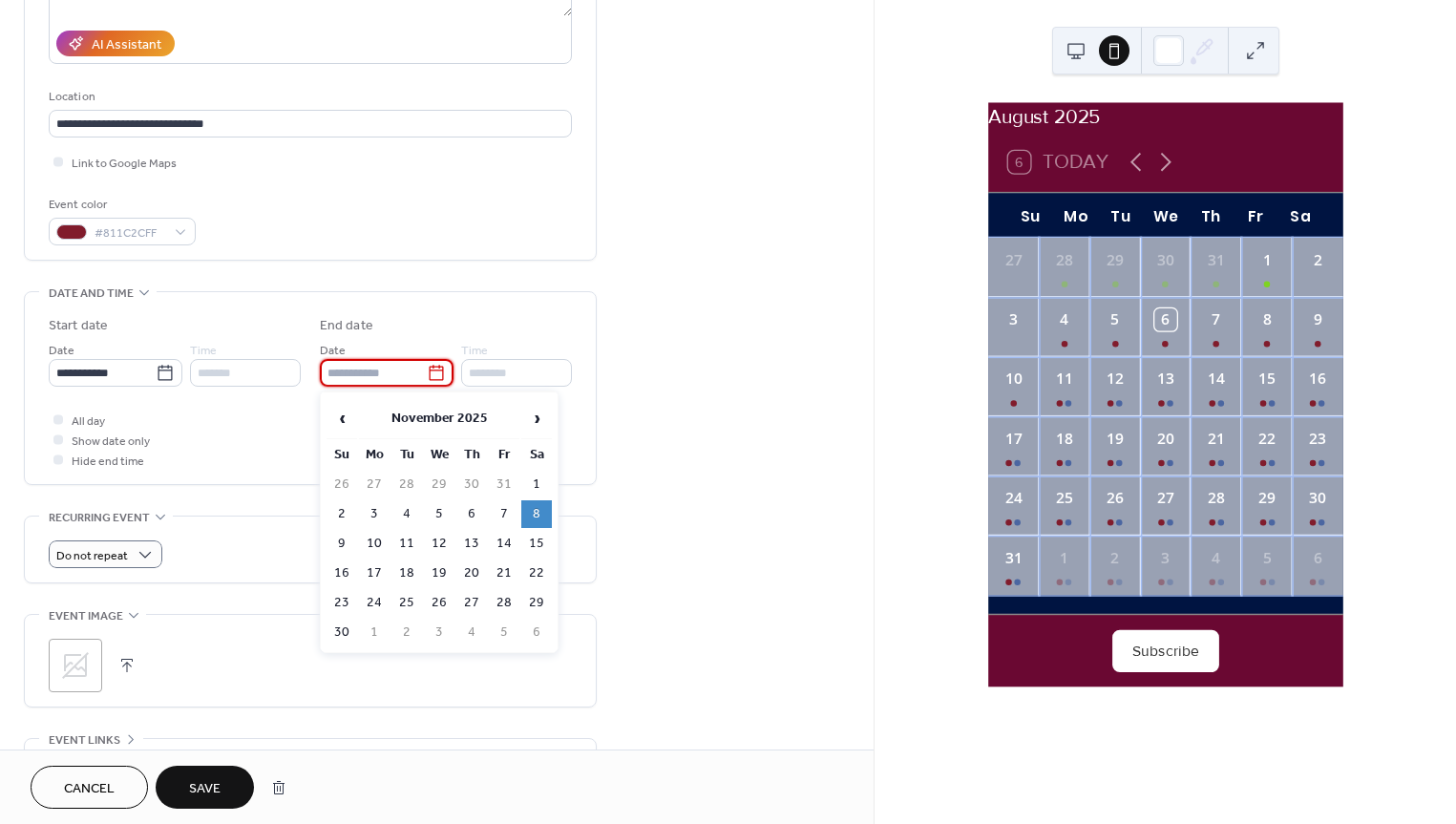 type on "**********" 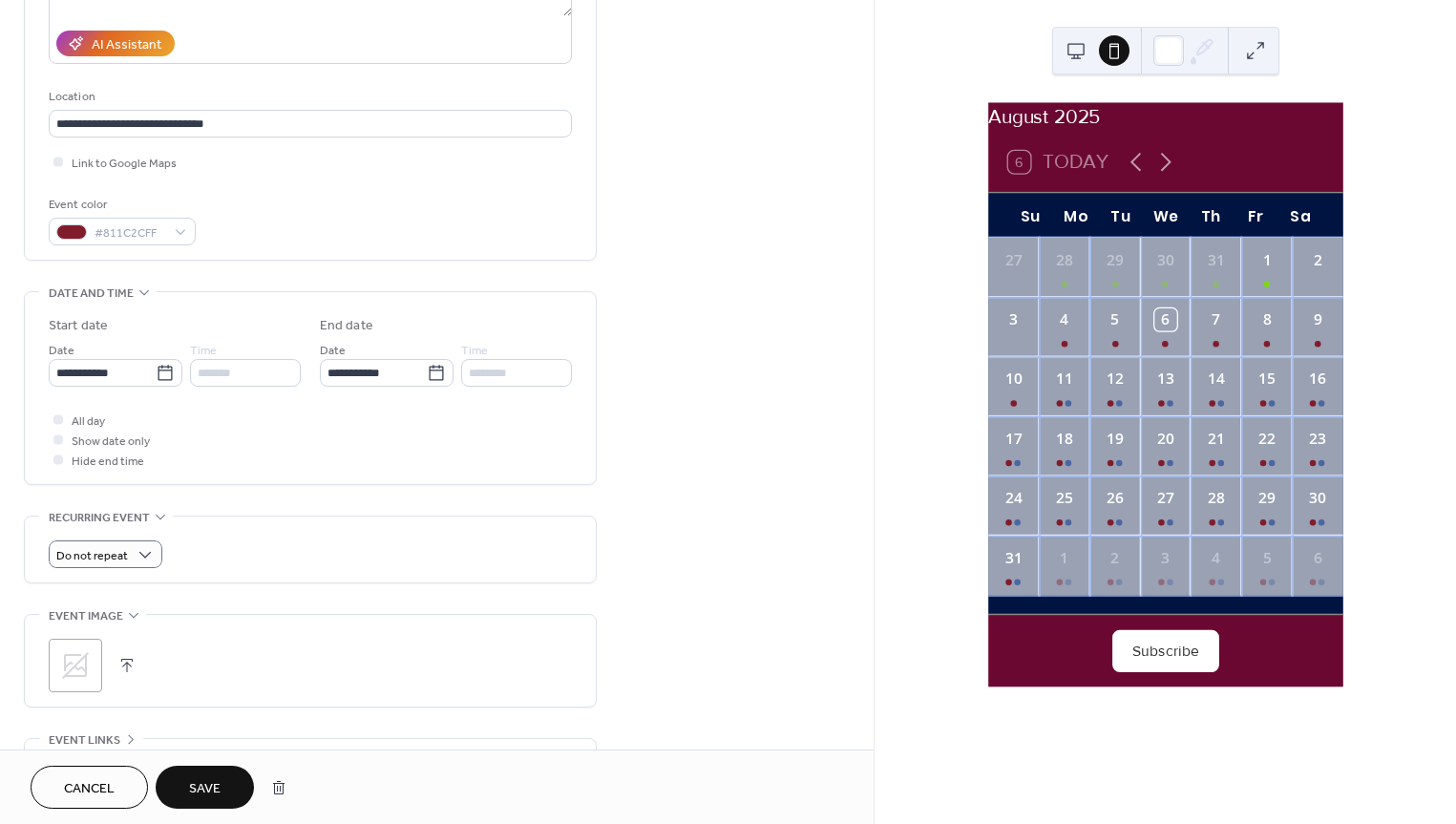 click on "*******" at bounding box center (245, 372) 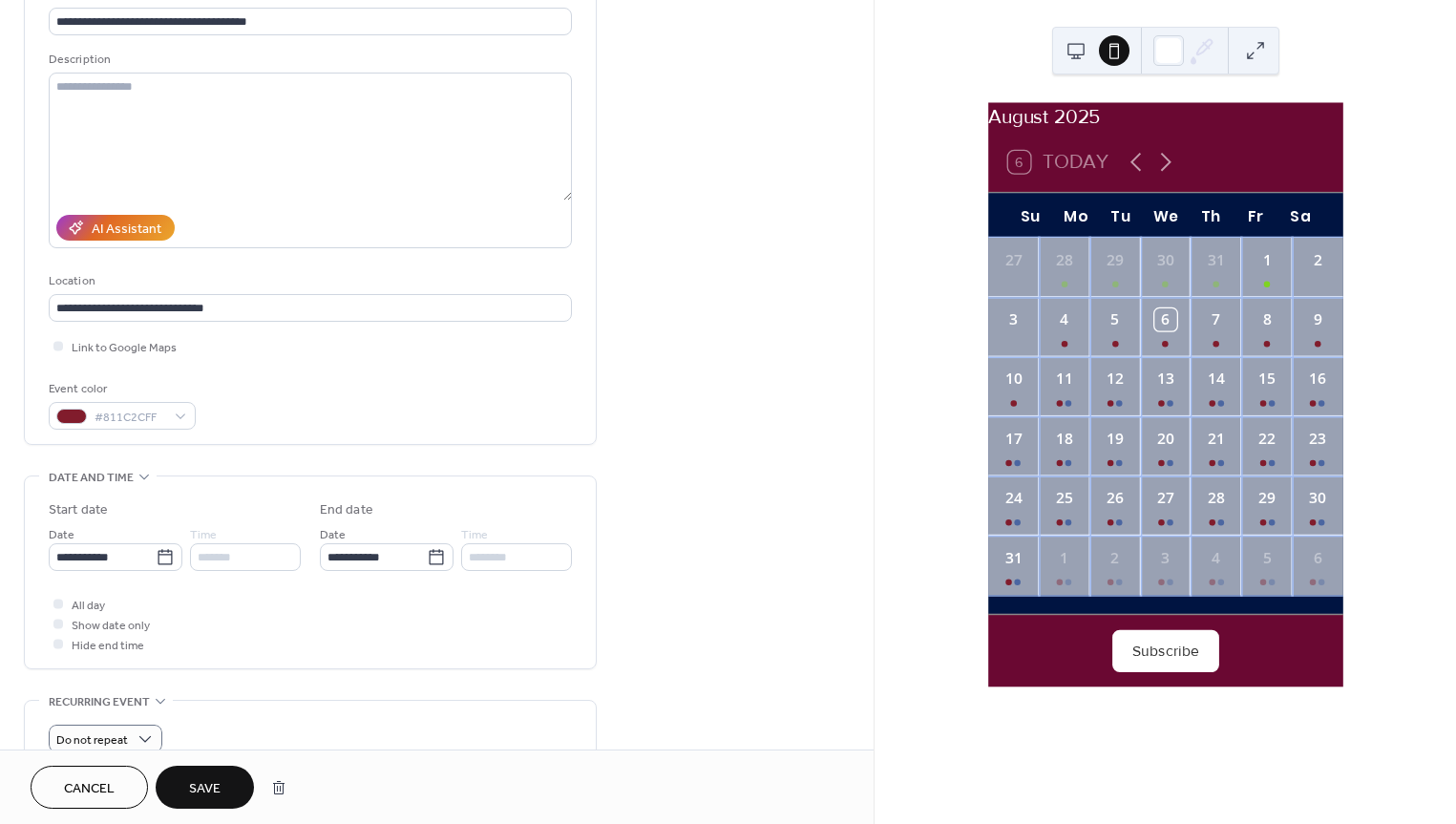 scroll, scrollTop: 144, scrollLeft: 0, axis: vertical 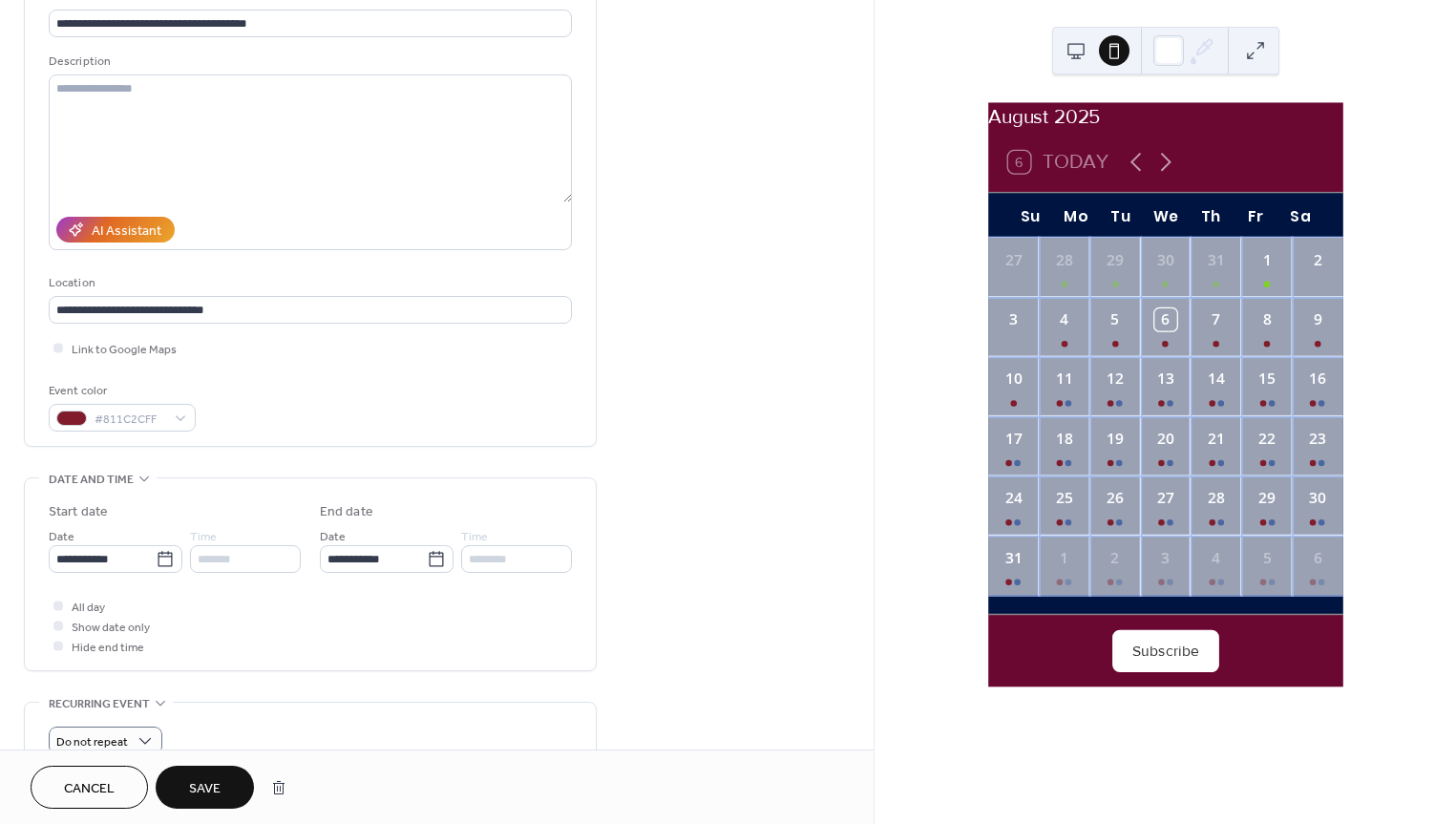 click on "Cancel" at bounding box center [89, 789] 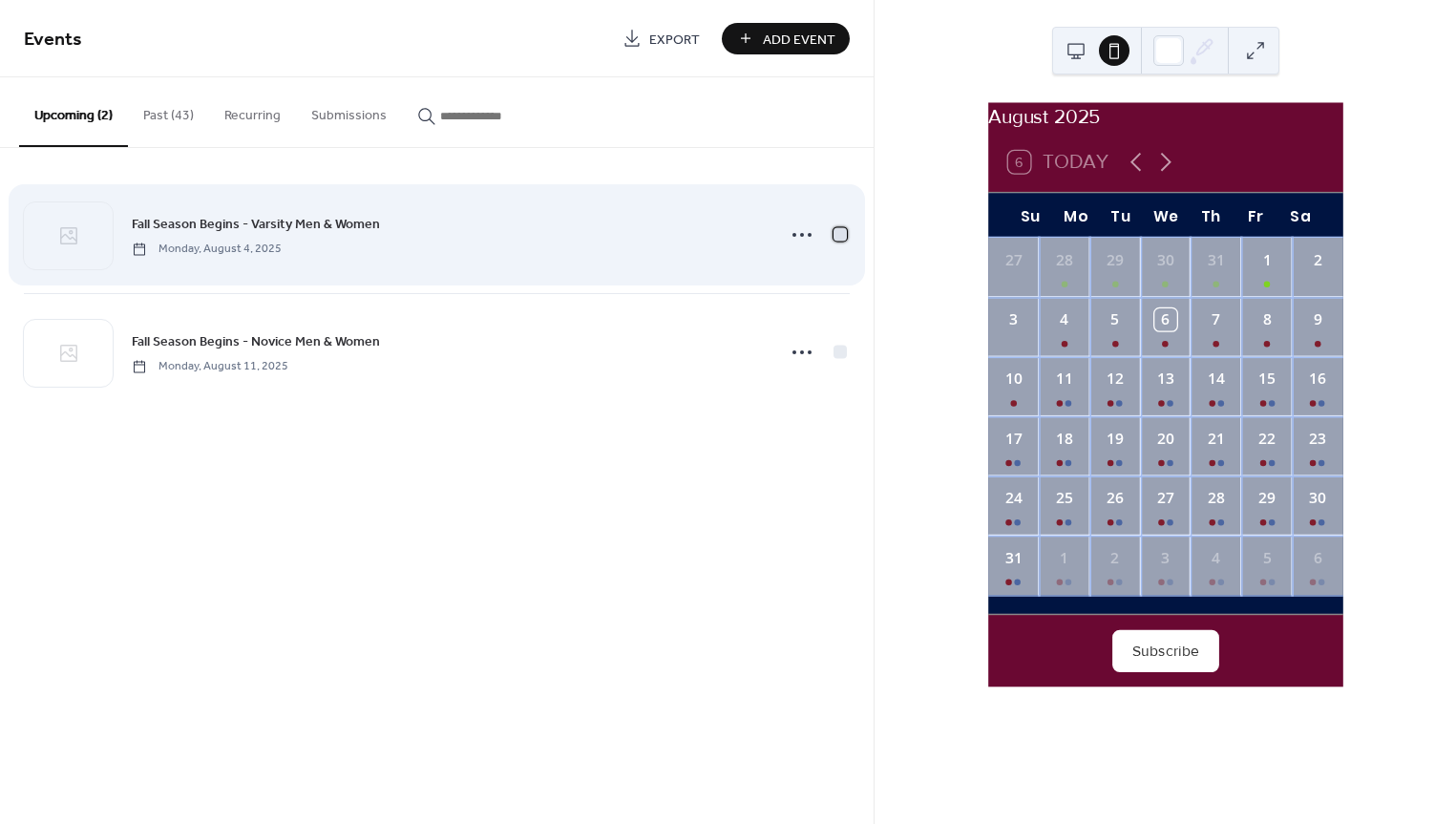 click at bounding box center [840, 234] 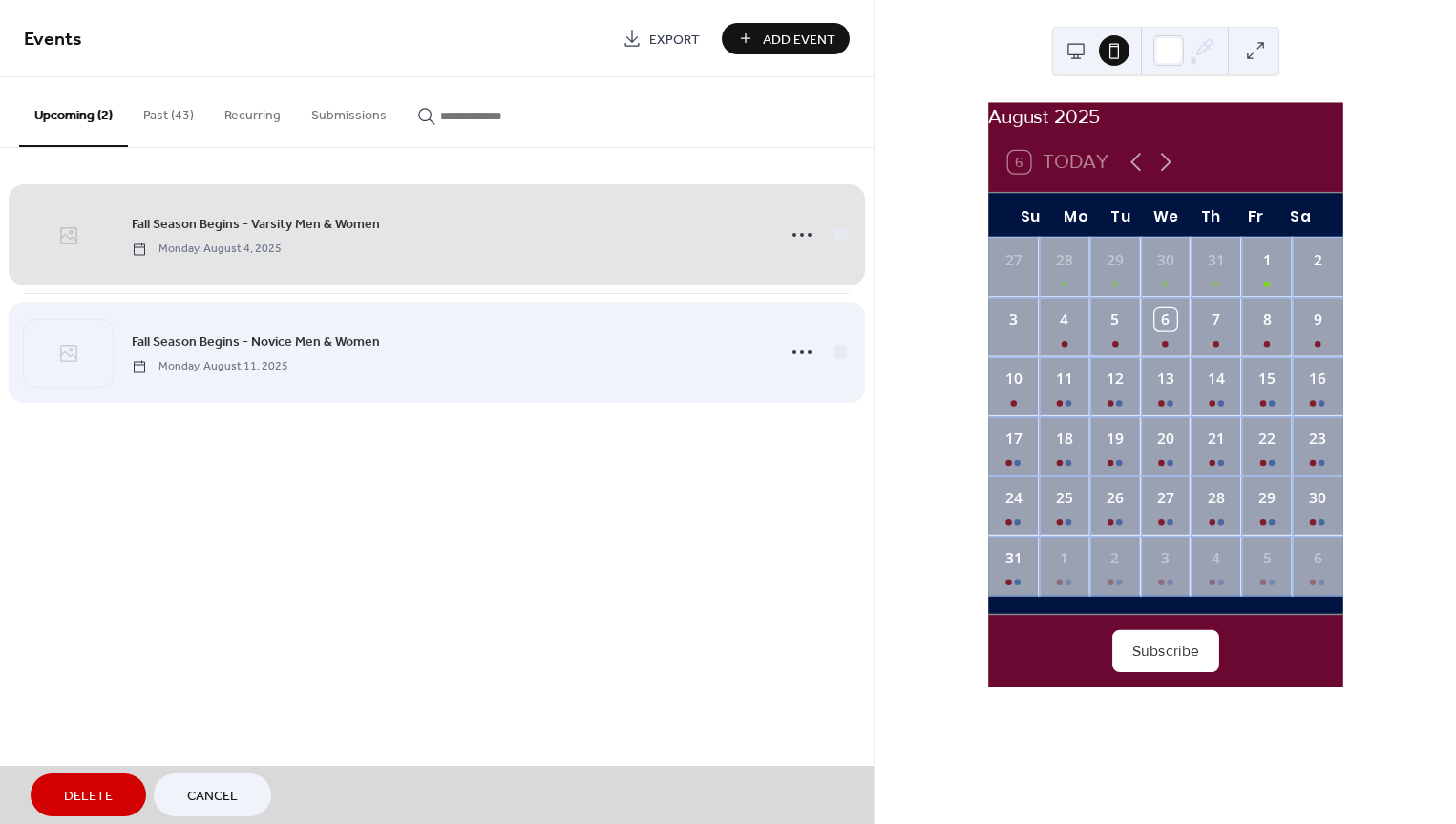 click on "Fall Season Begins - Novice Men & Women Monday, [DATE]" at bounding box center (436, 351) 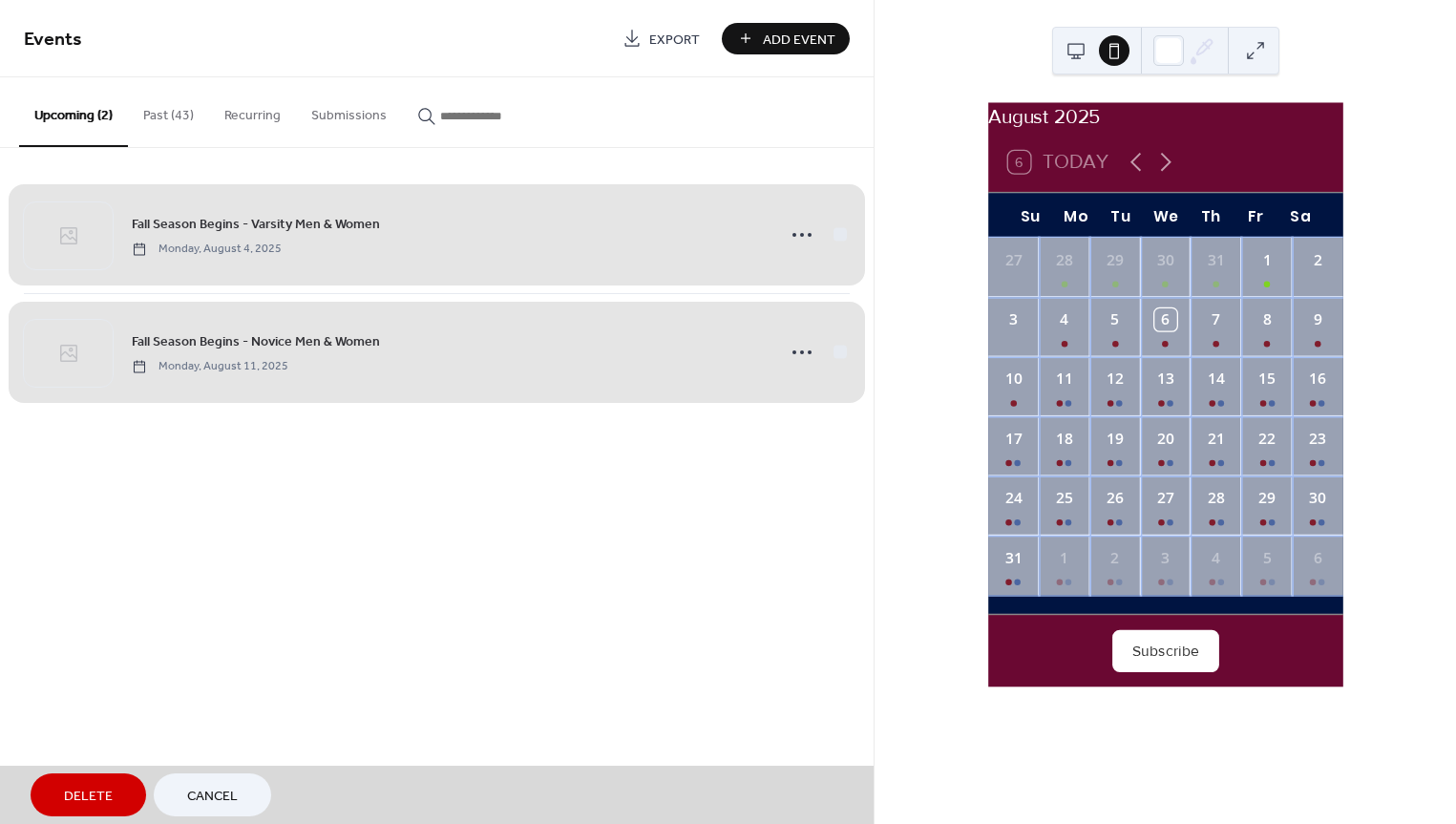 click on "Delete" at bounding box center [88, 796] 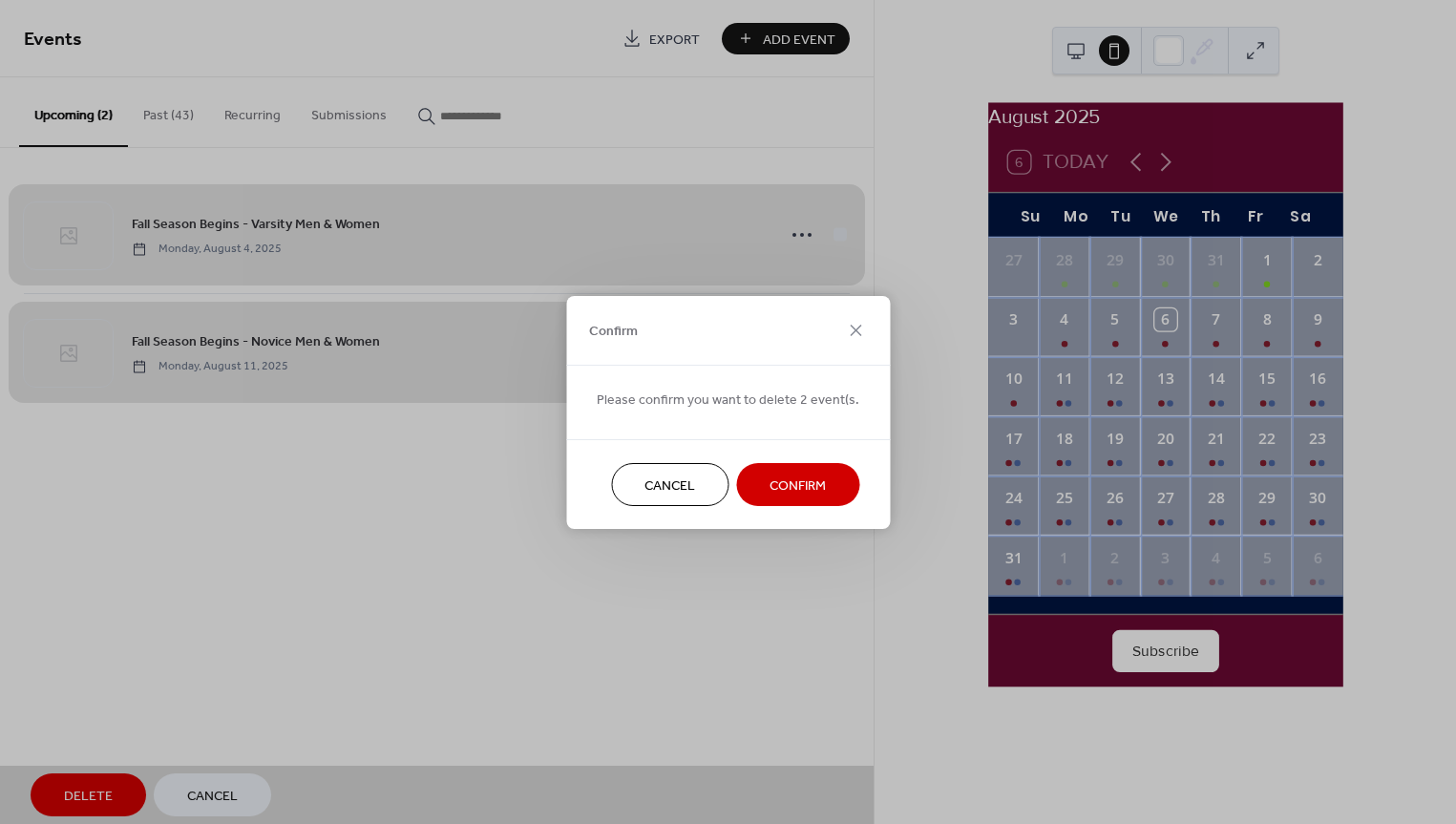 click on "Confirm" at bounding box center (797, 485) 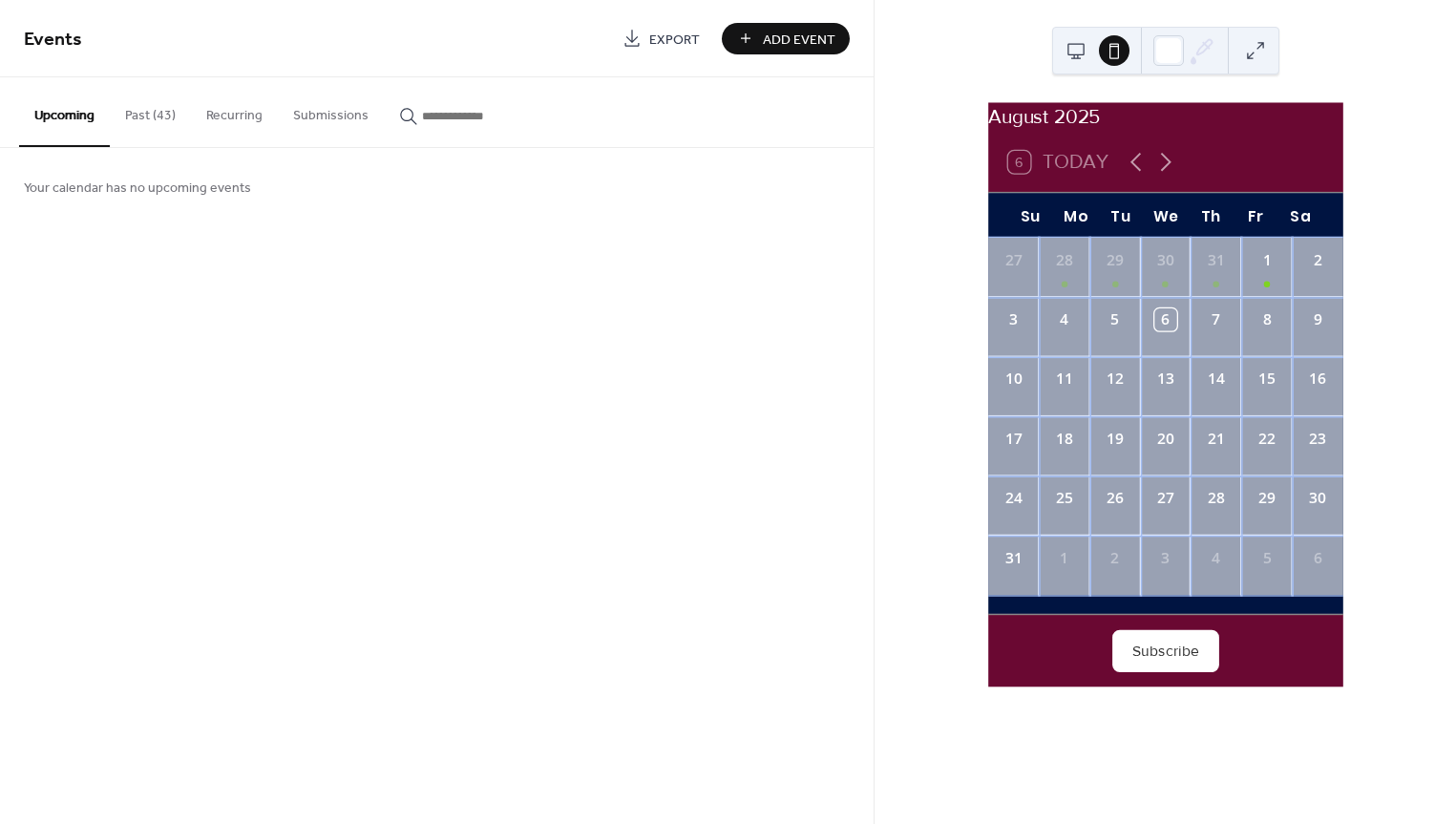 click on "Add Event" at bounding box center [799, 39] 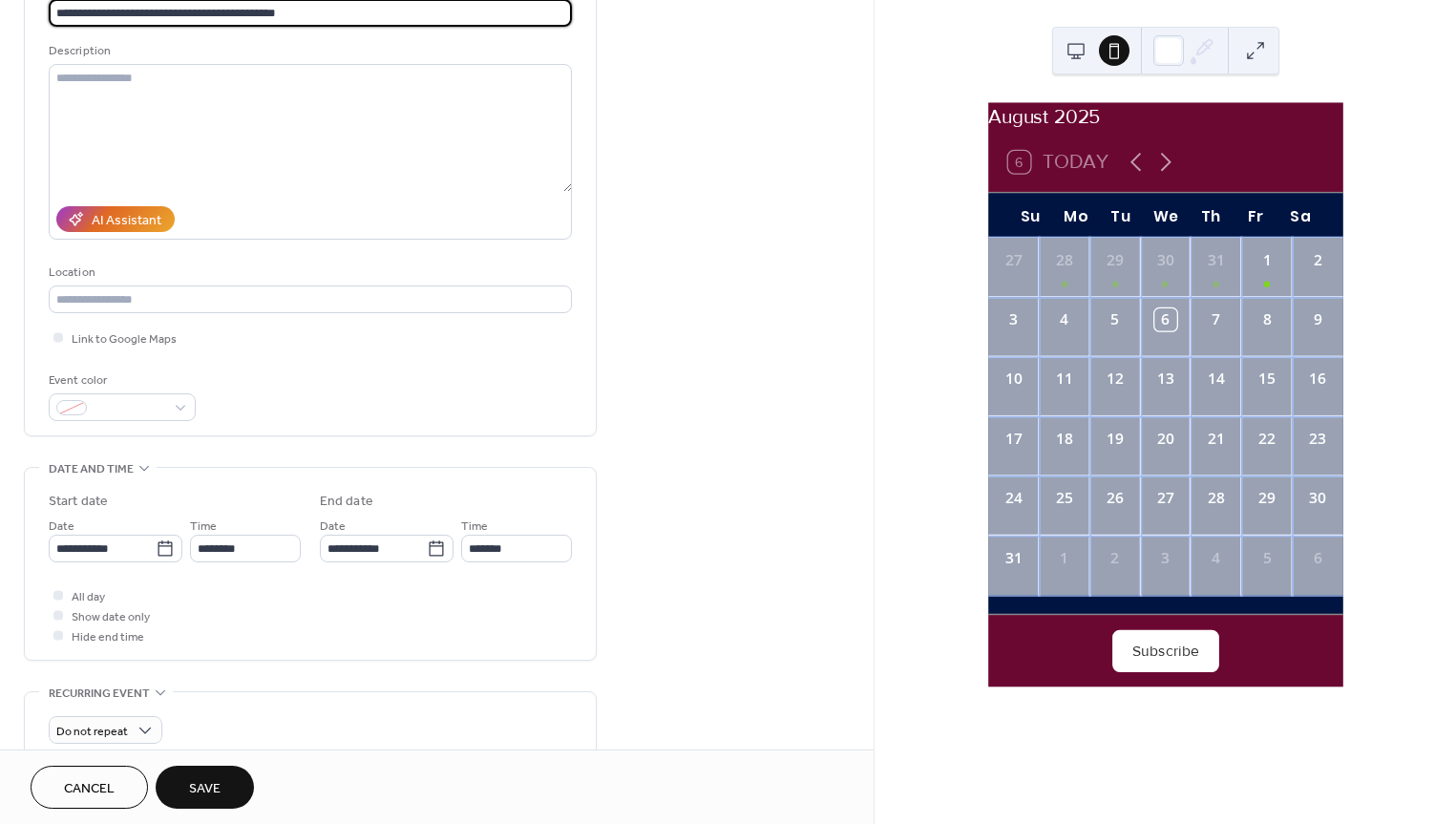 scroll, scrollTop: 166, scrollLeft: 0, axis: vertical 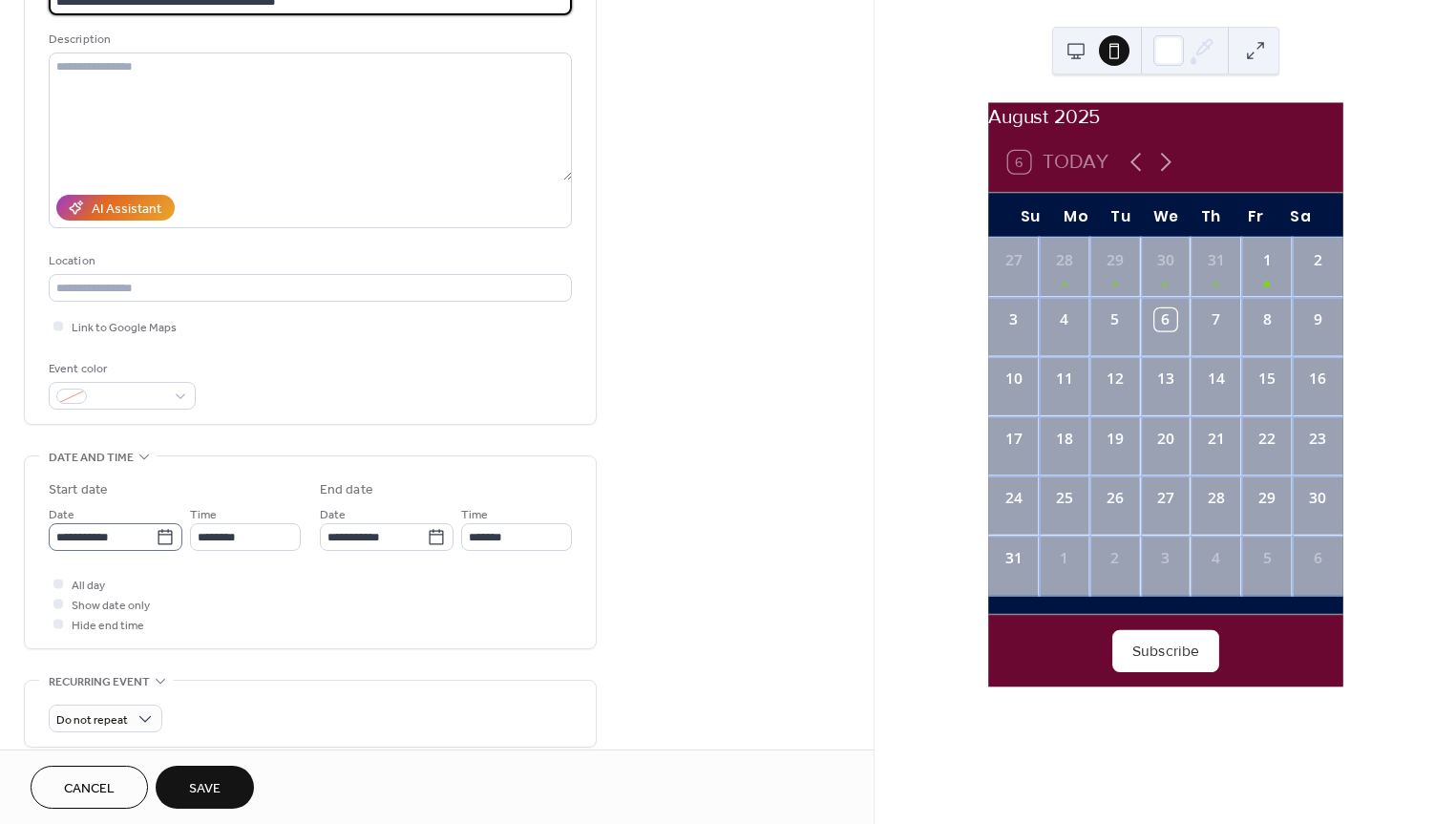 type on "**********" 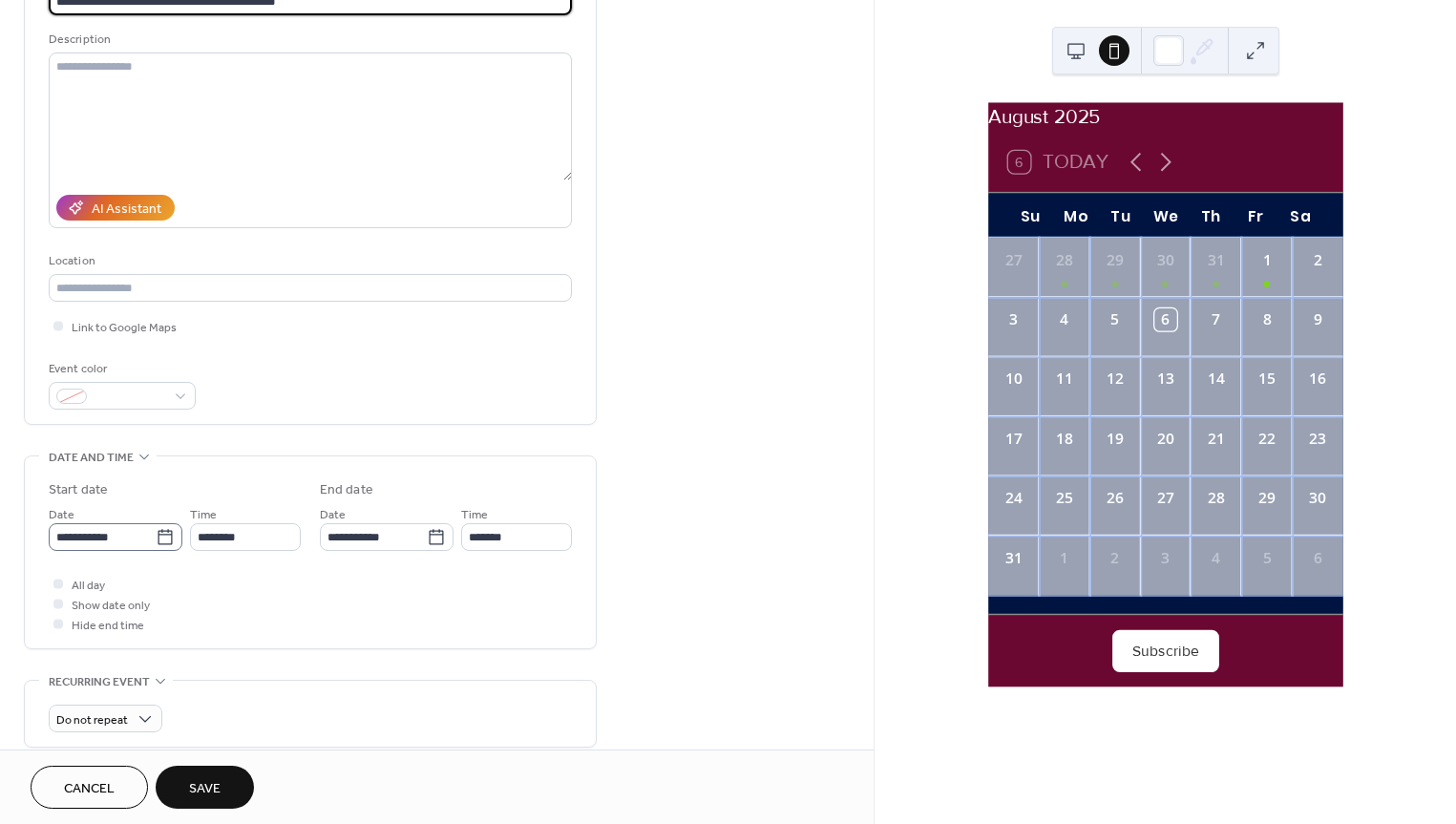 click 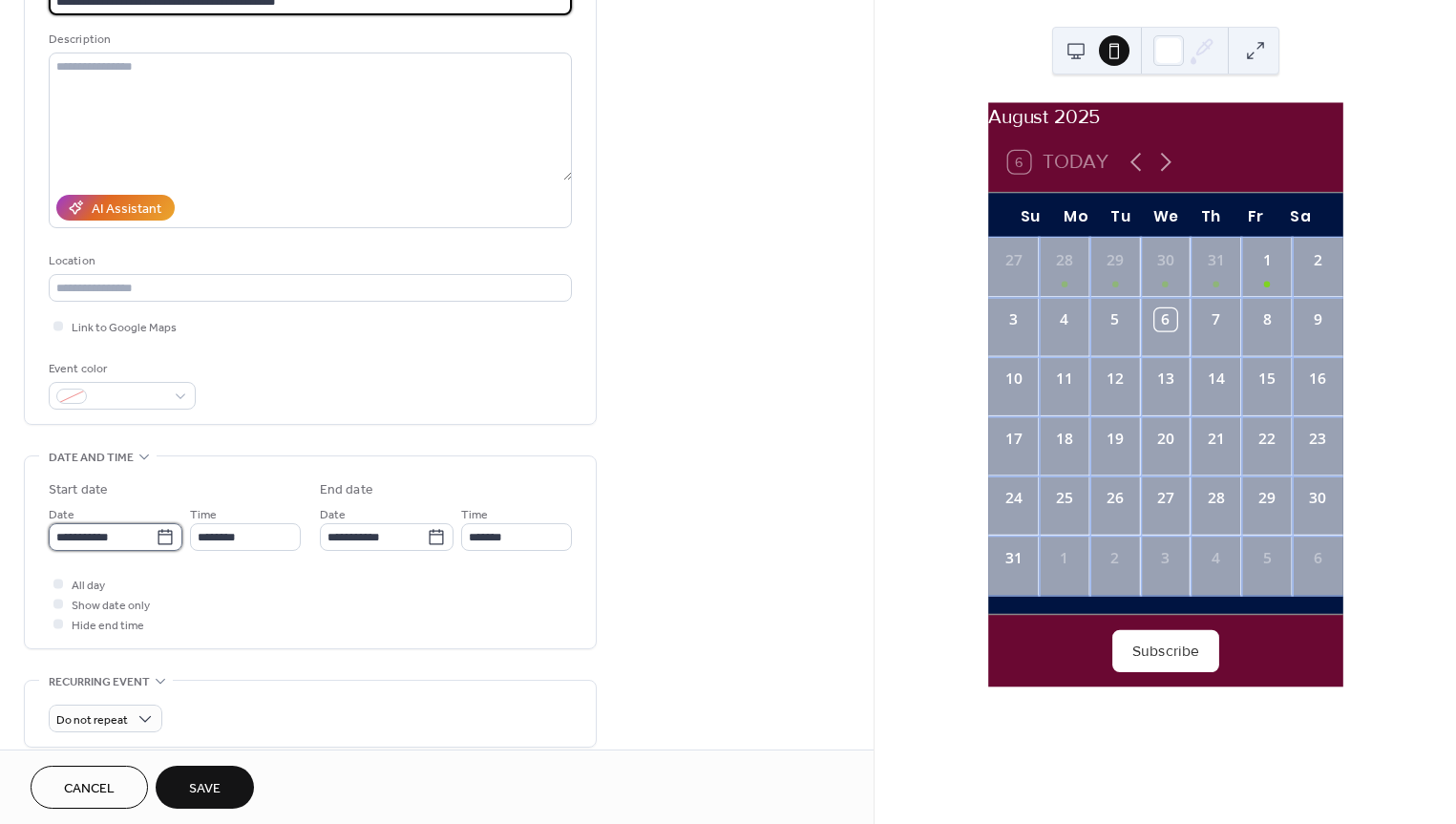 click on "**********" at bounding box center (102, 537) 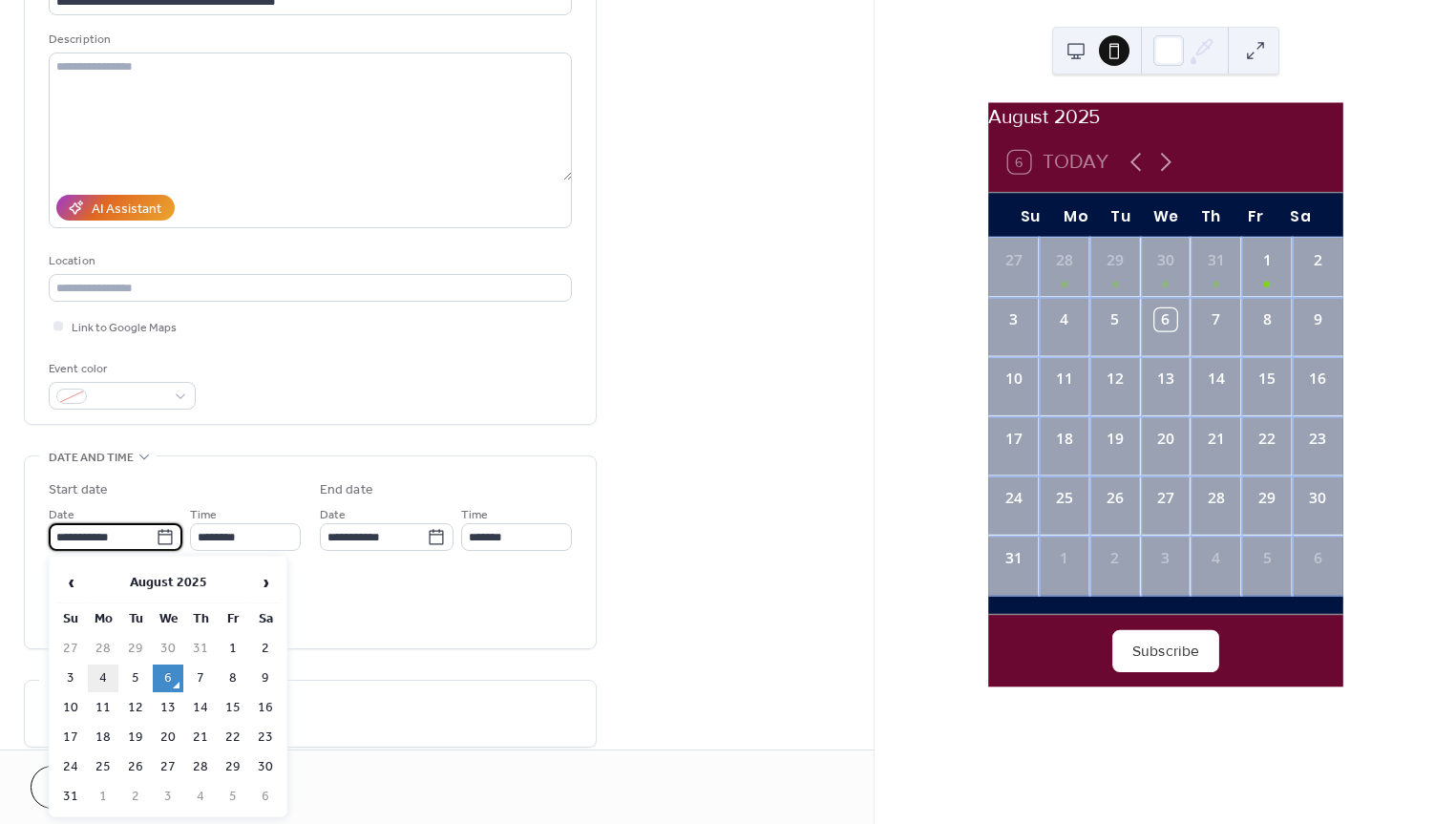 click on "4" at bounding box center (103, 678) 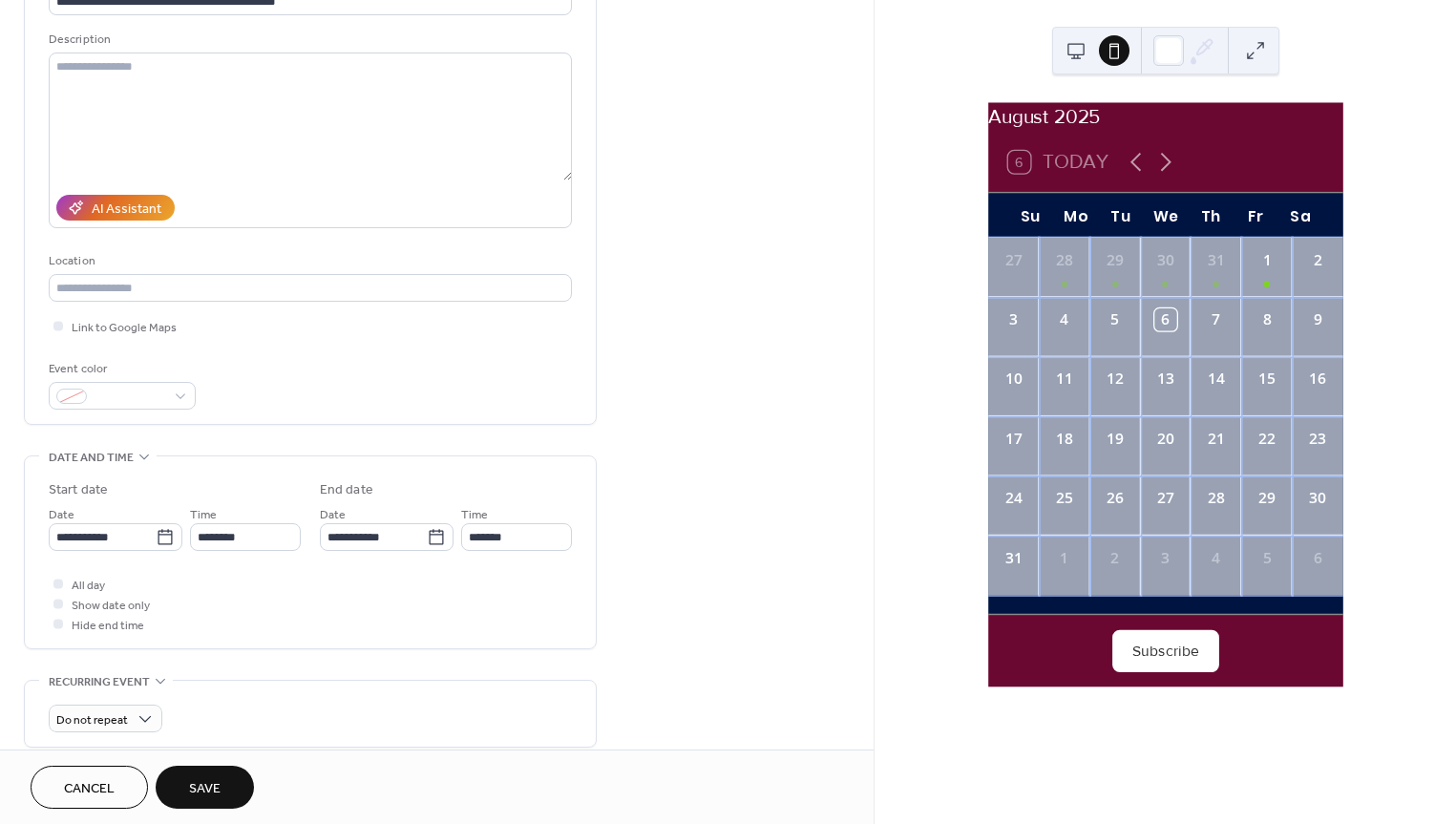 click on "All day Show date only Hide end time" at bounding box center (310, 603) 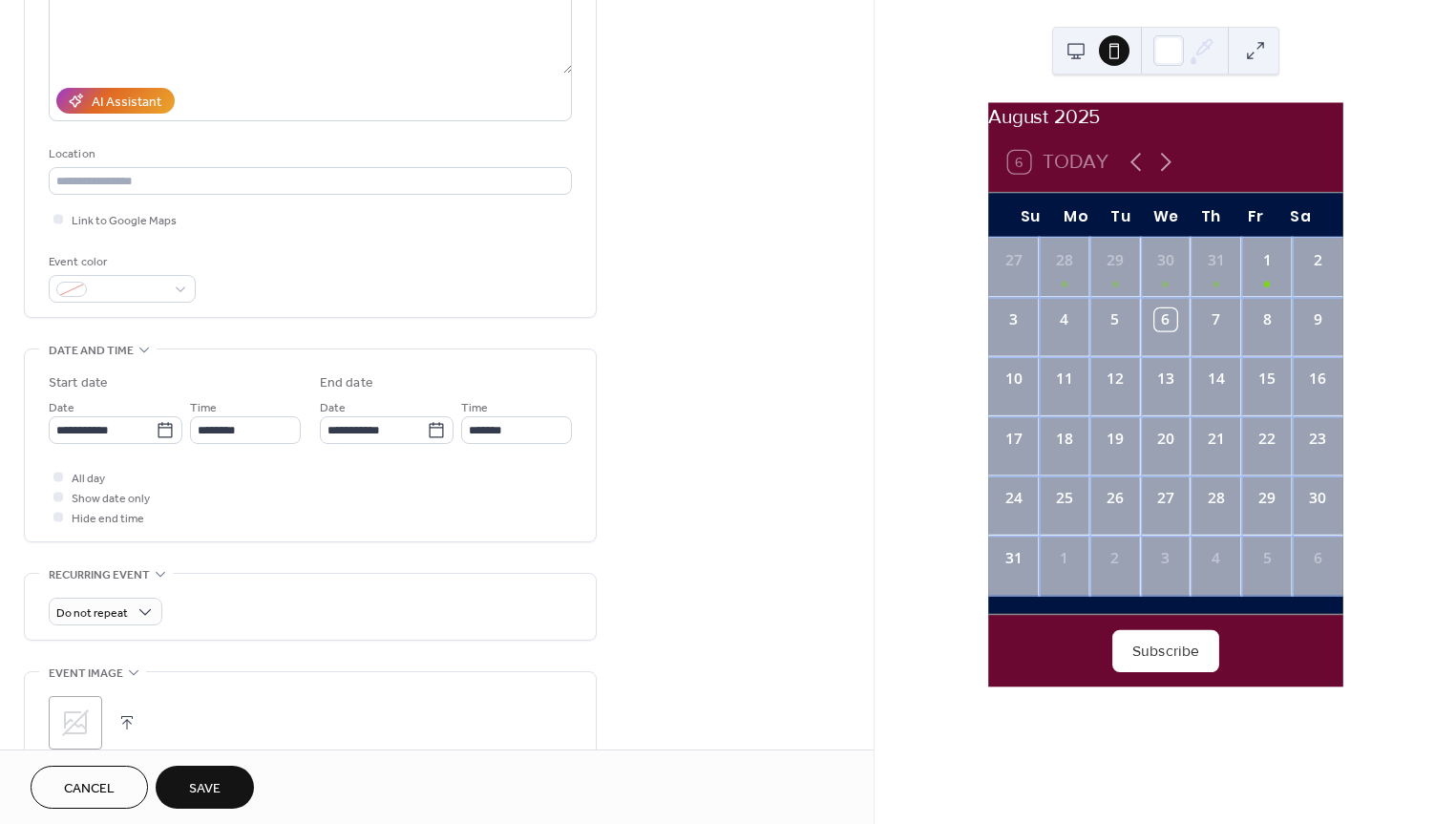 scroll, scrollTop: 276, scrollLeft: 0, axis: vertical 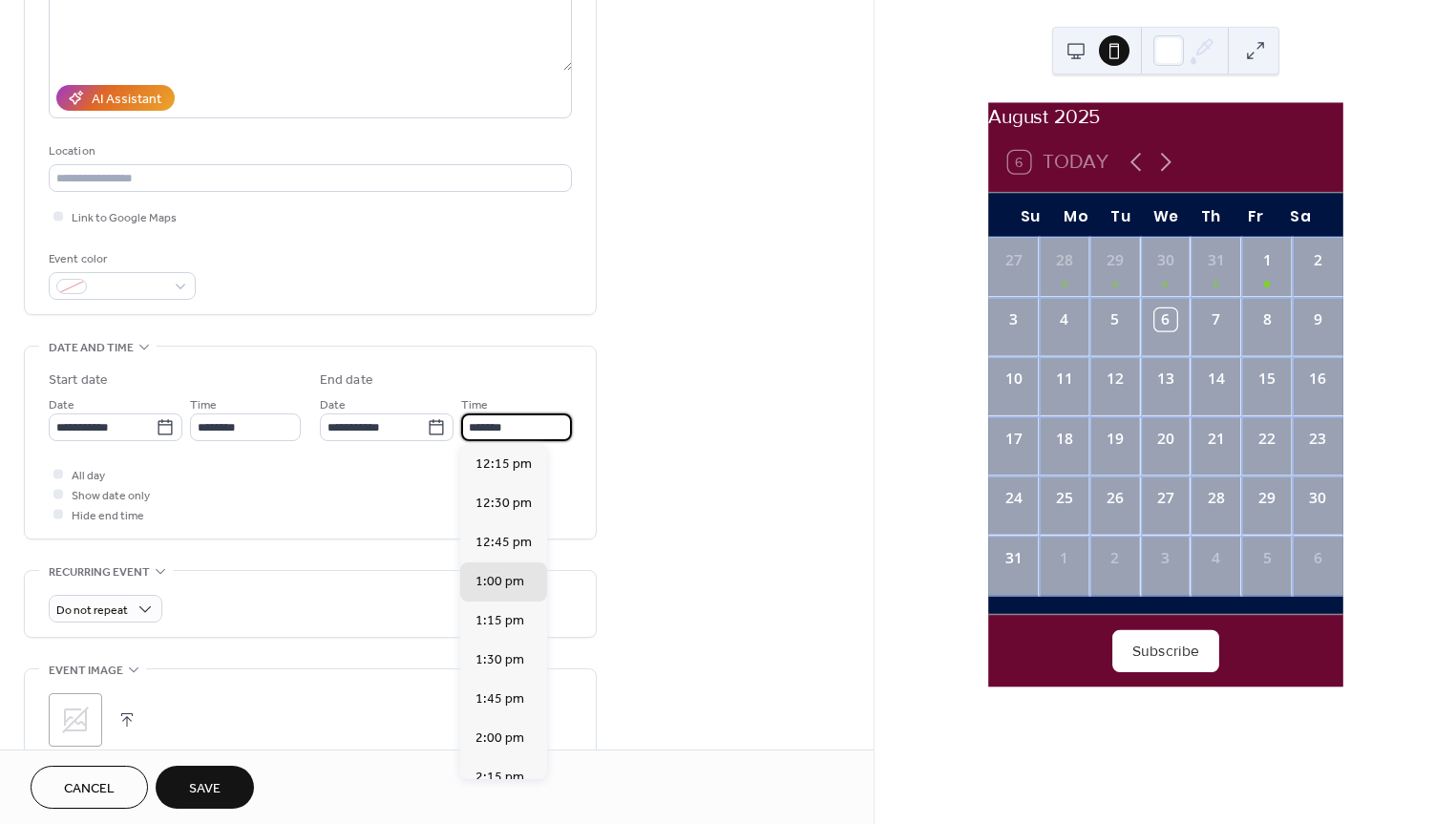 drag, startPoint x: 522, startPoint y: 426, endPoint x: 384, endPoint y: 410, distance: 138.92444 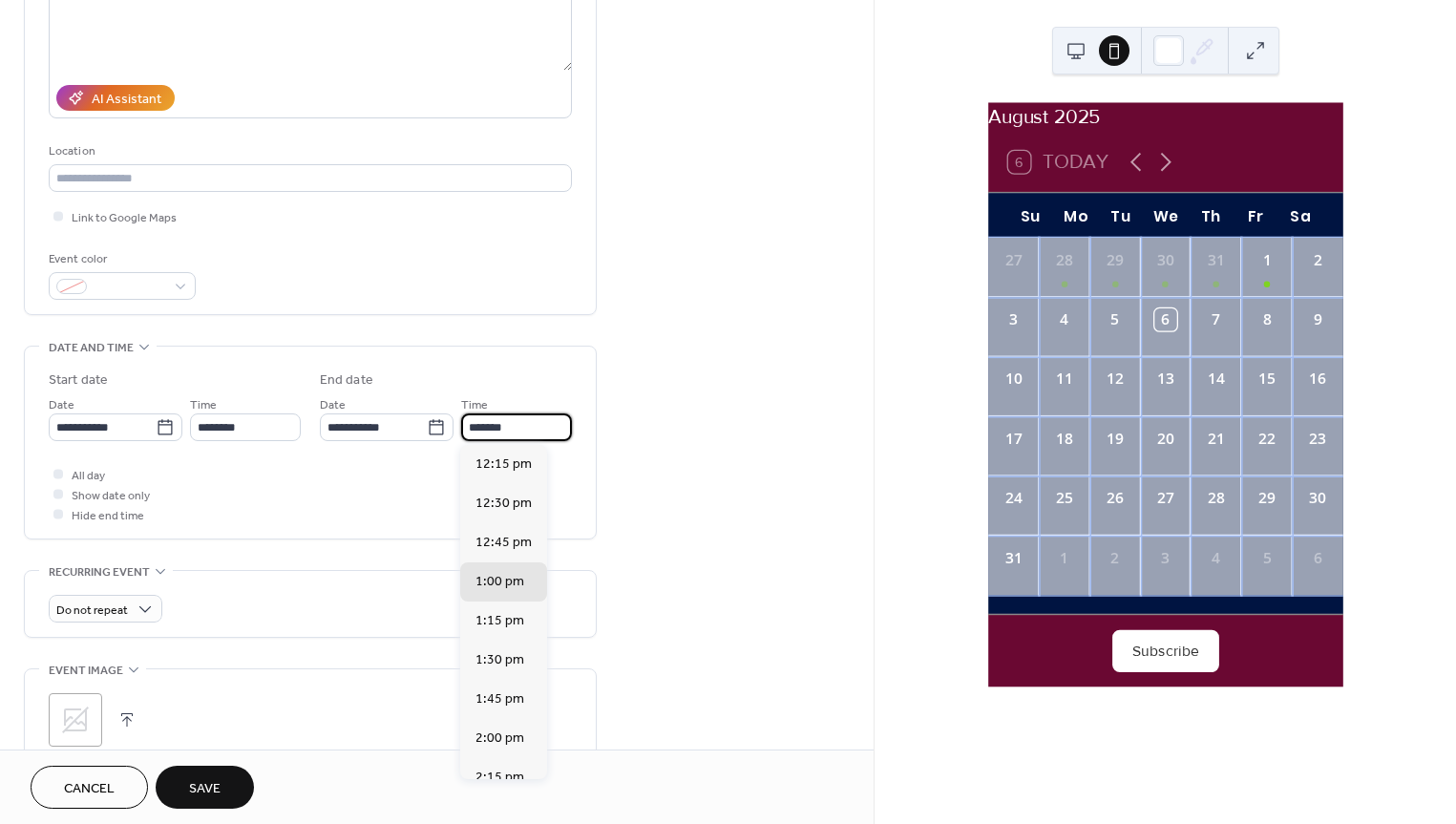 click on "**********" at bounding box center [446, 417] 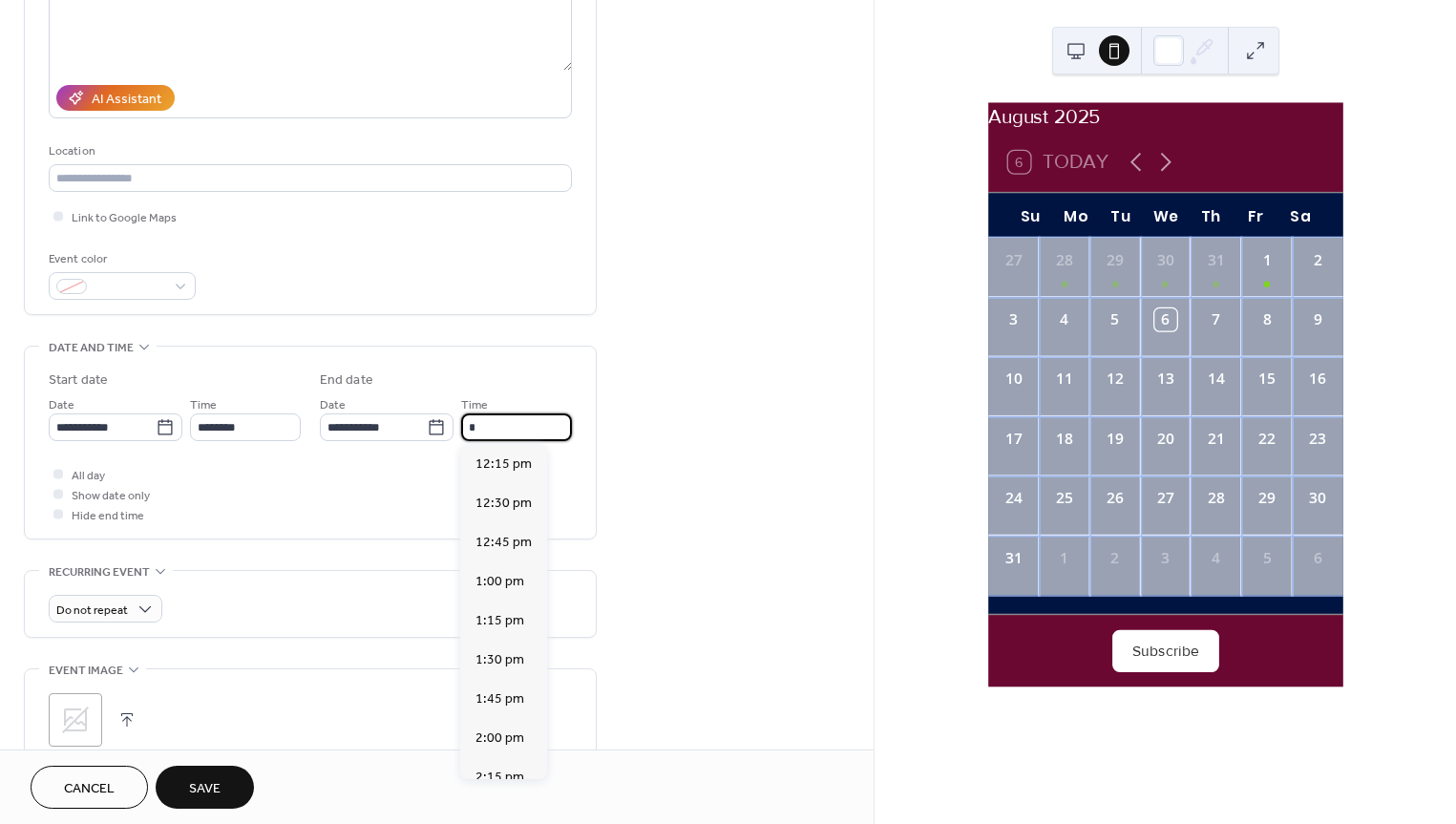 scroll, scrollTop: 580, scrollLeft: 0, axis: vertical 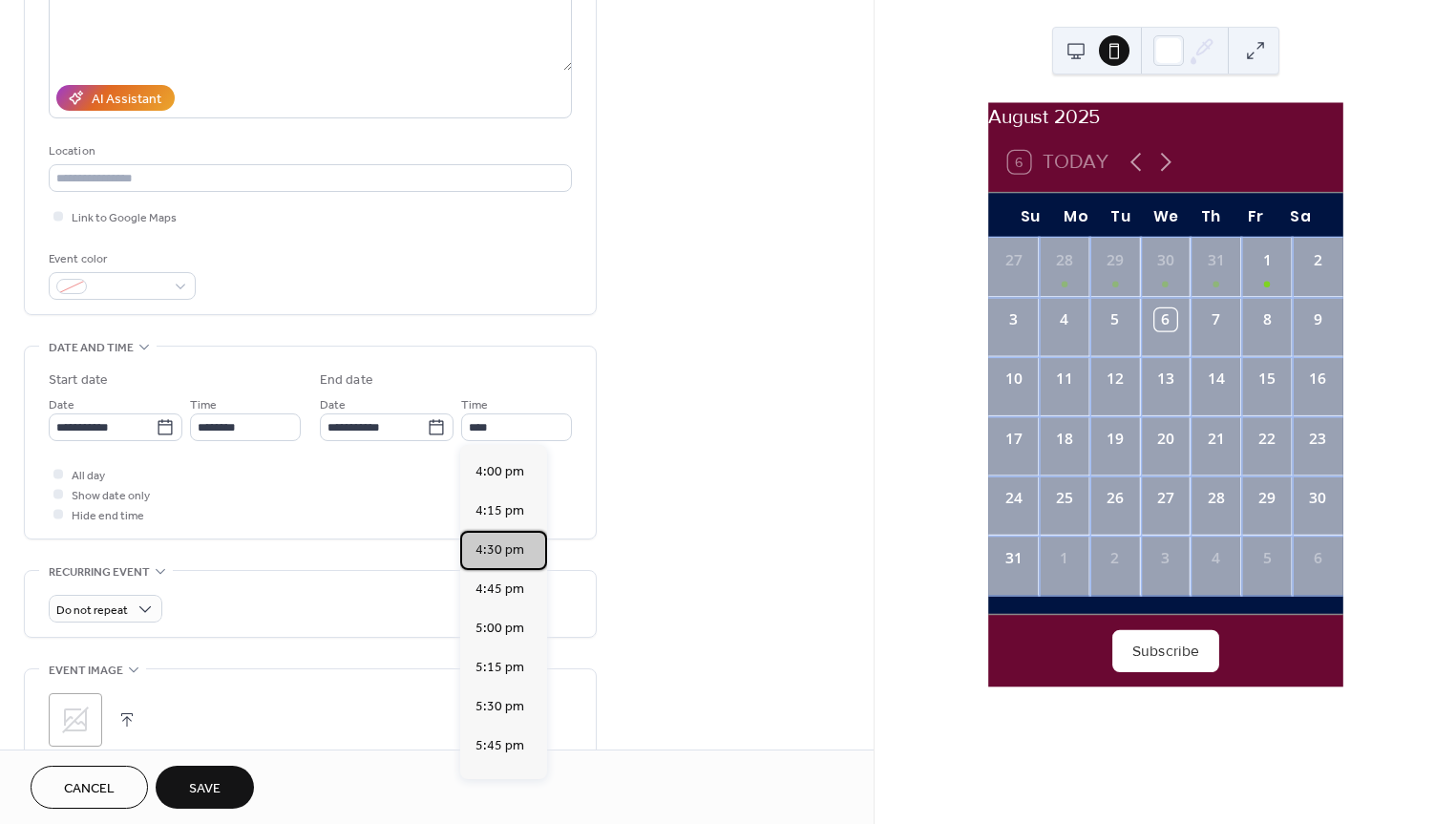 click on "4:30 pm" at bounding box center [499, 550] 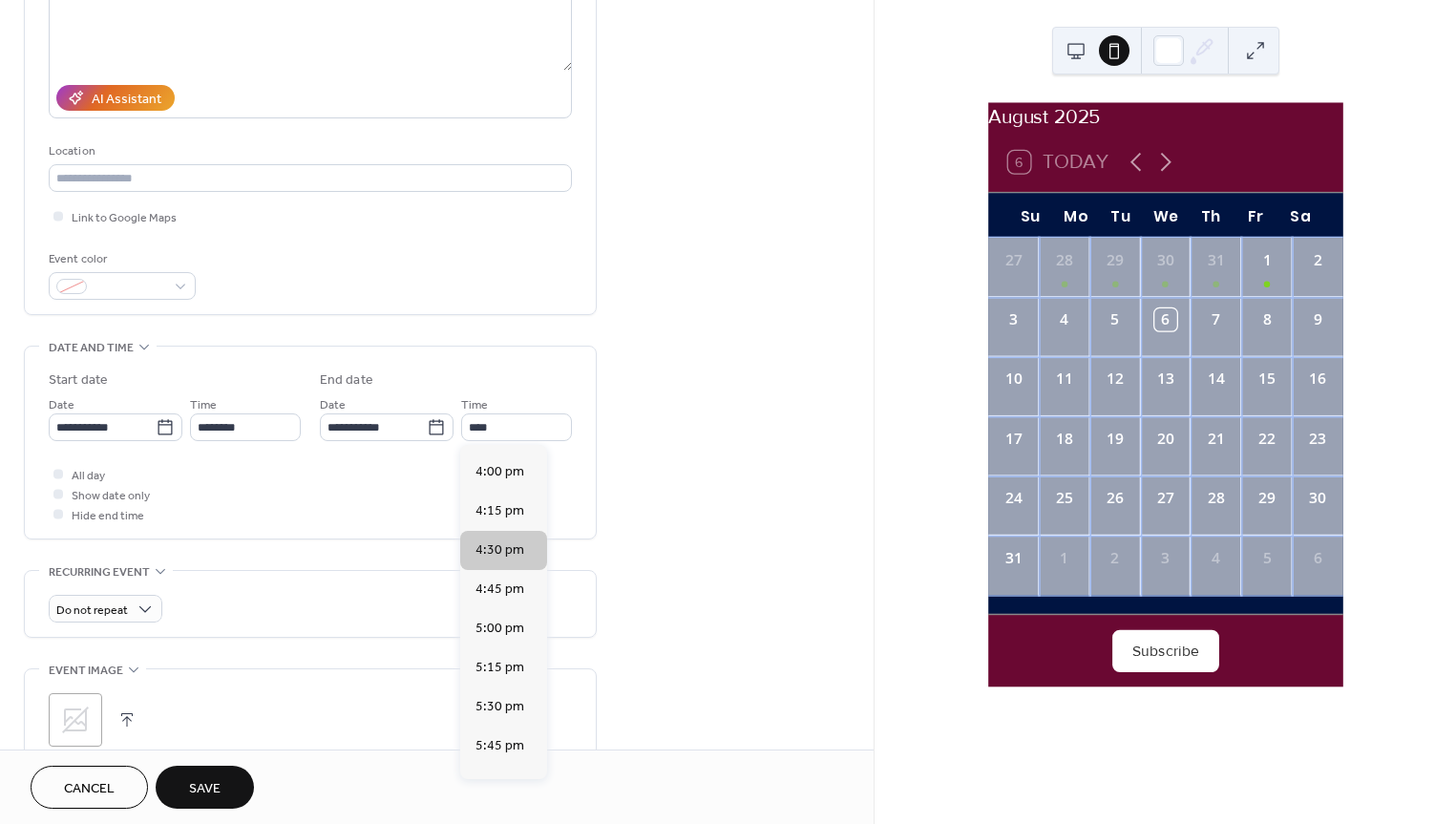 type on "*******" 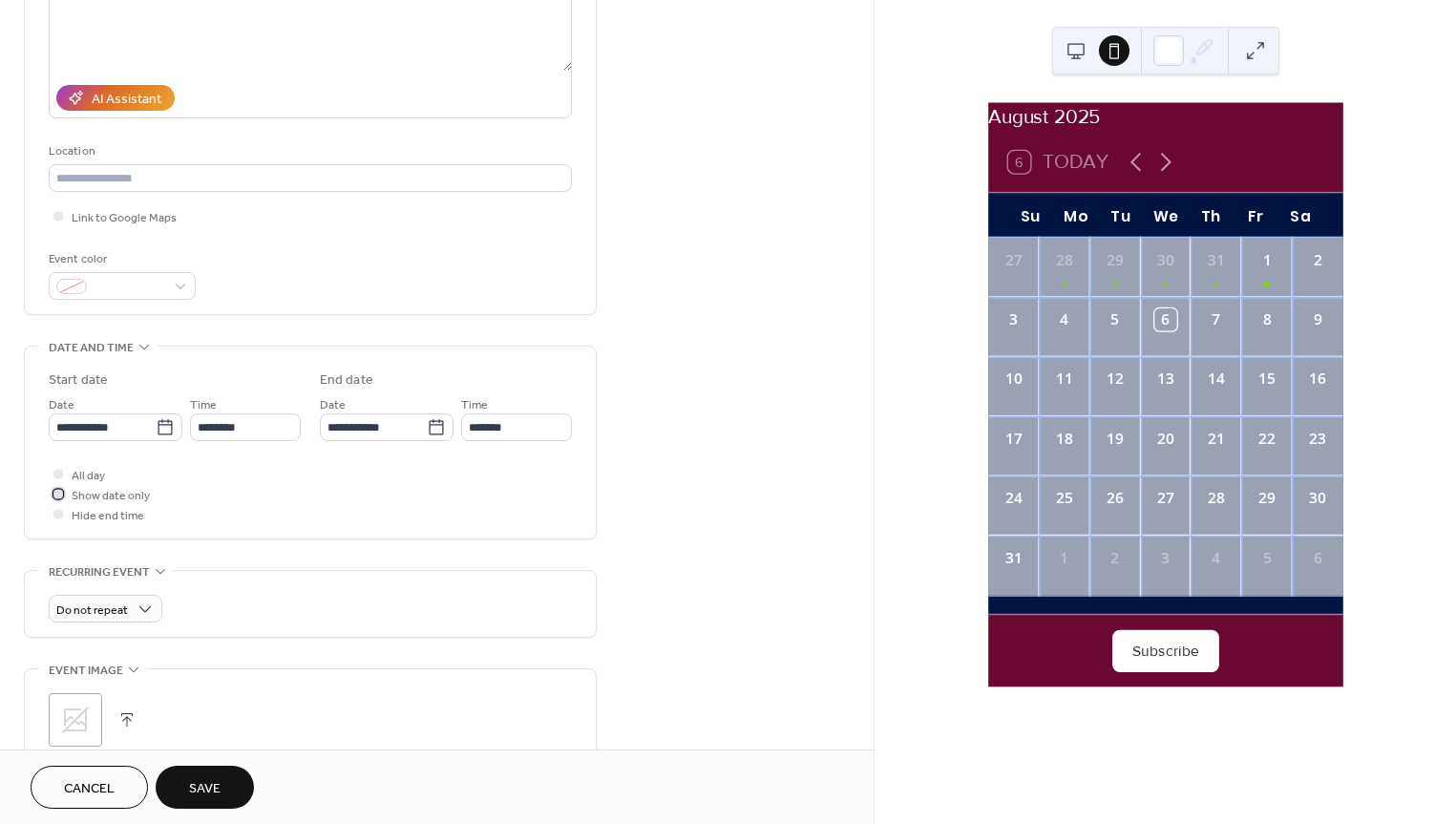 click at bounding box center (58, 494) 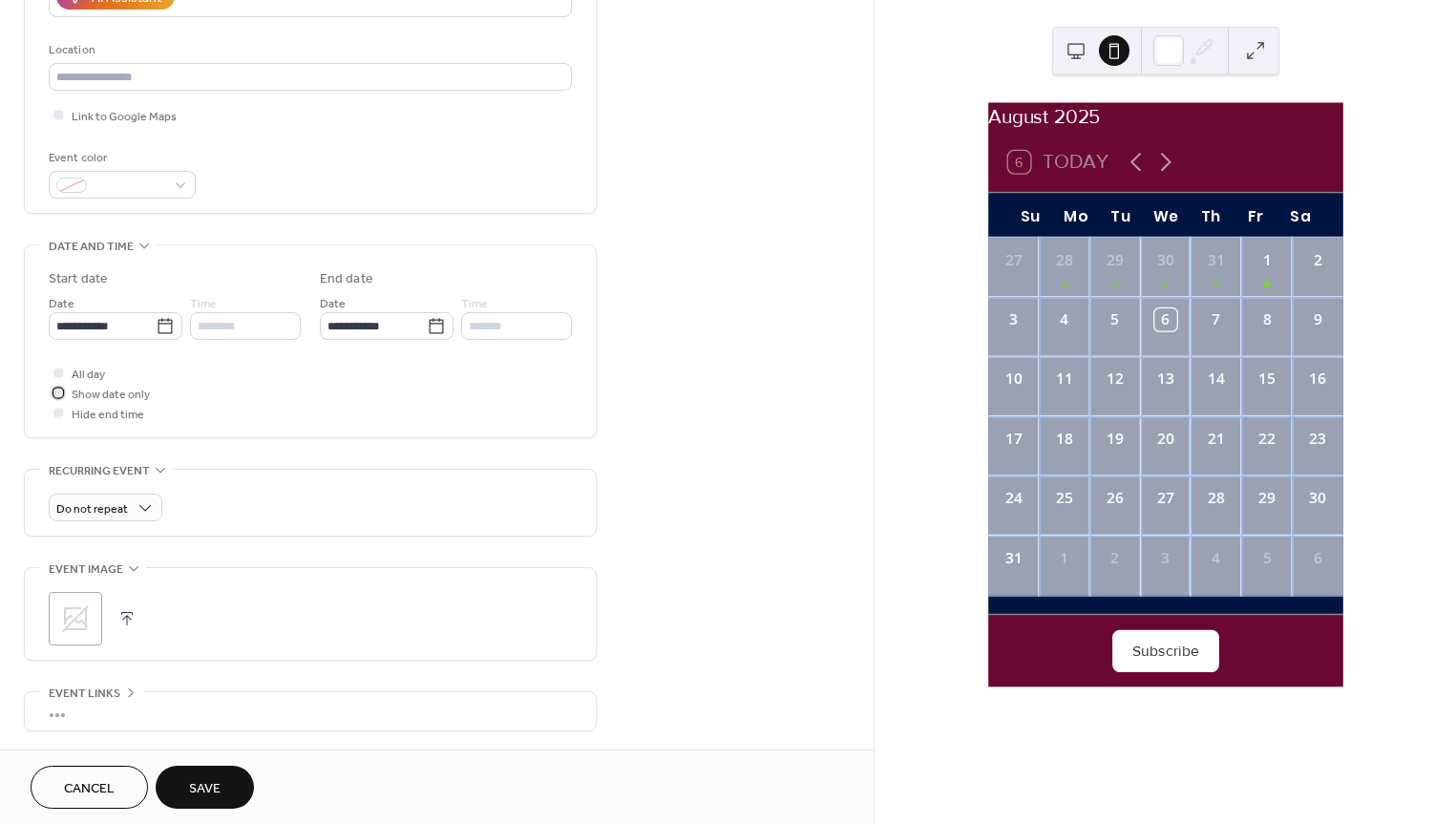 scroll, scrollTop: 375, scrollLeft: 0, axis: vertical 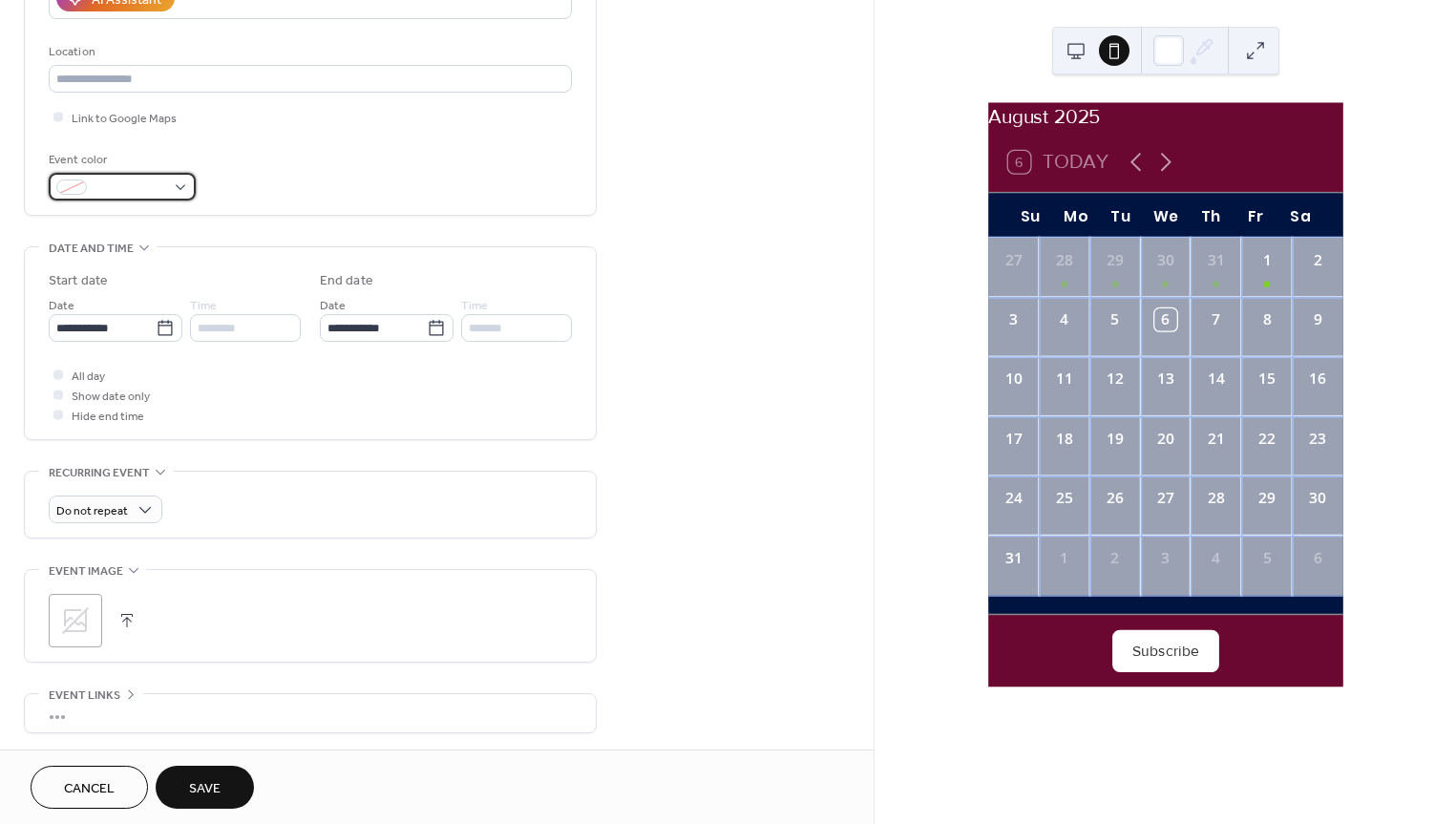 click at bounding box center [130, 188] 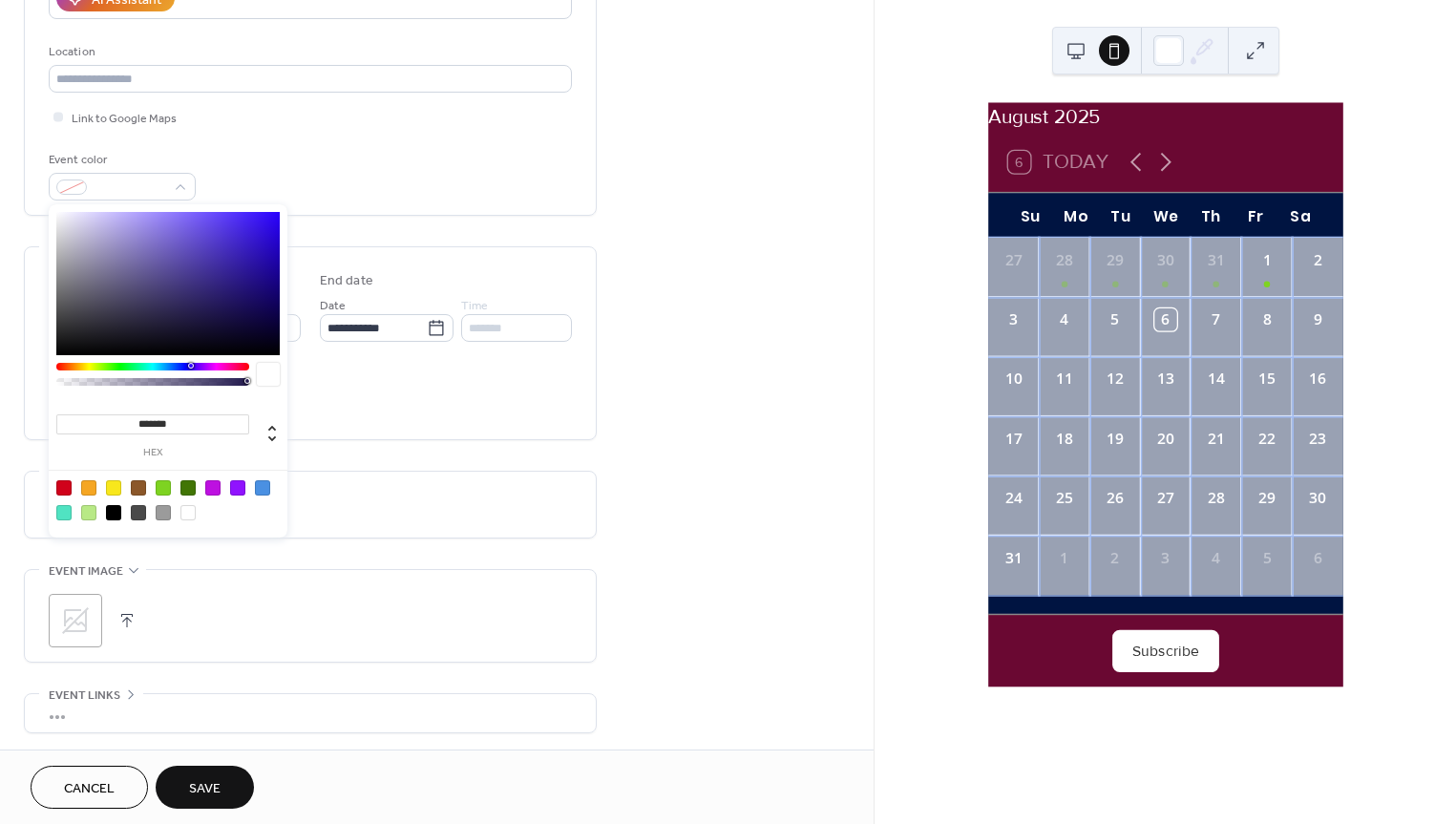 click at bounding box center [153, 367] 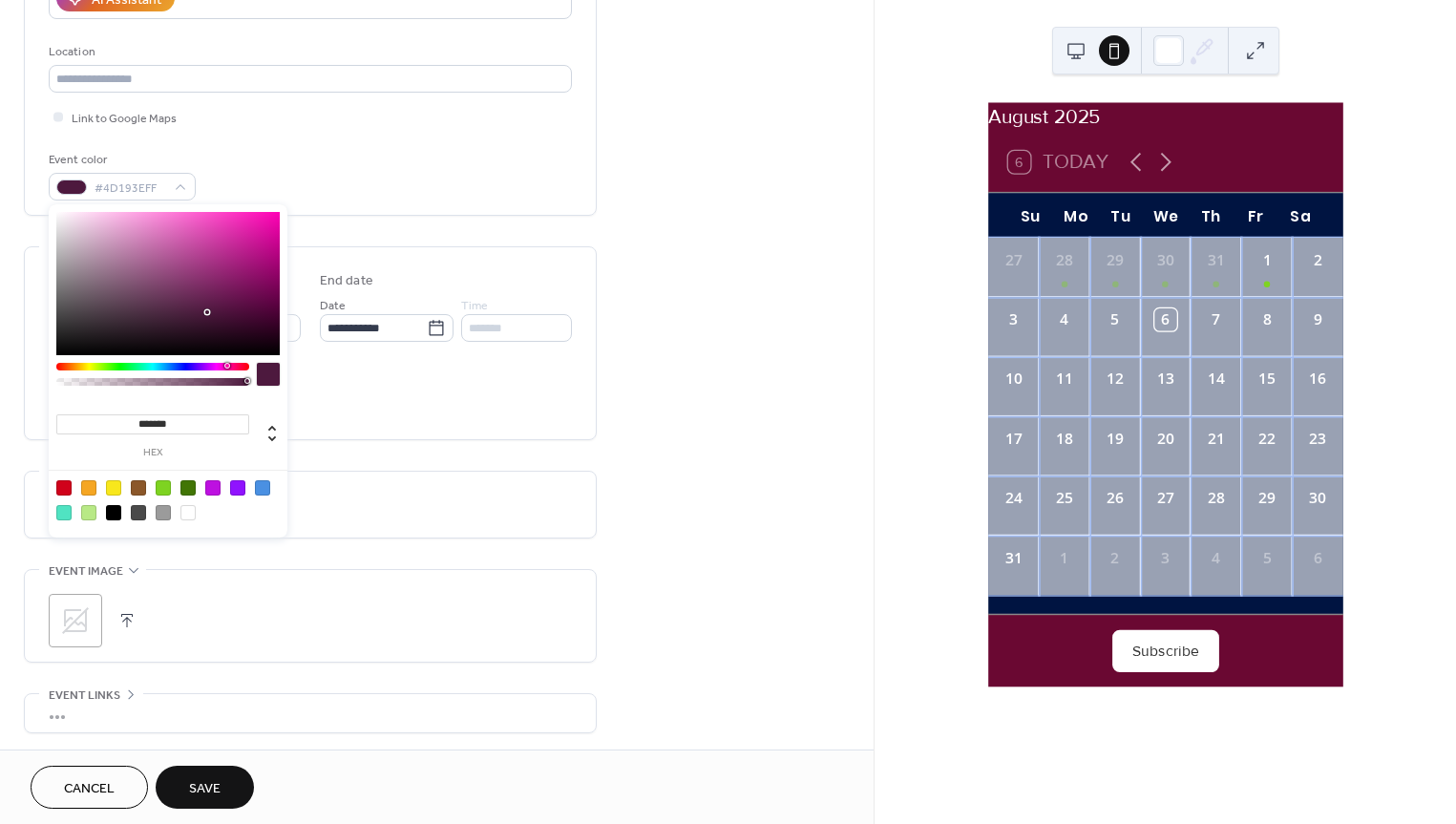 click at bounding box center [64, 488] 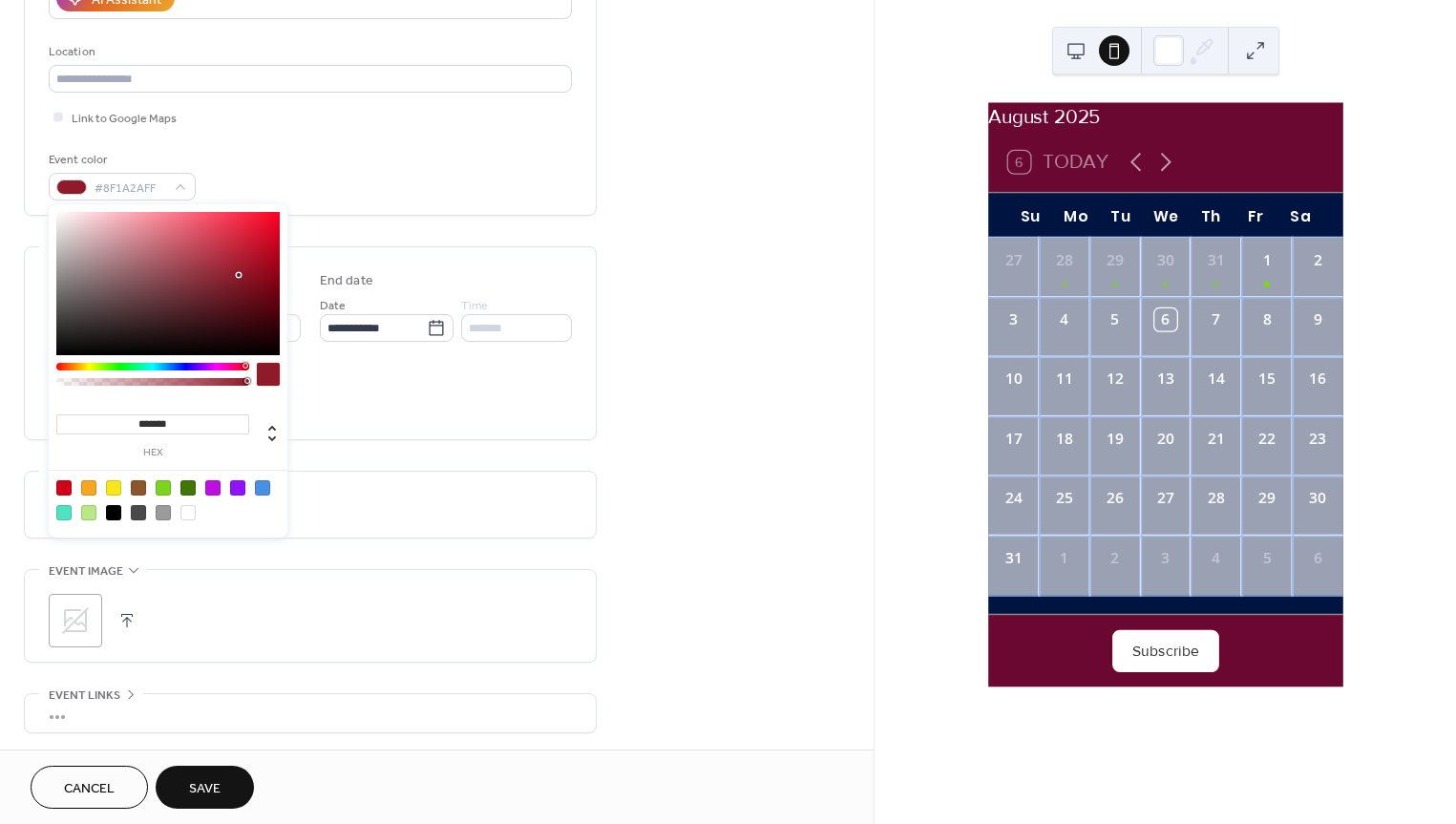 type on "*******" 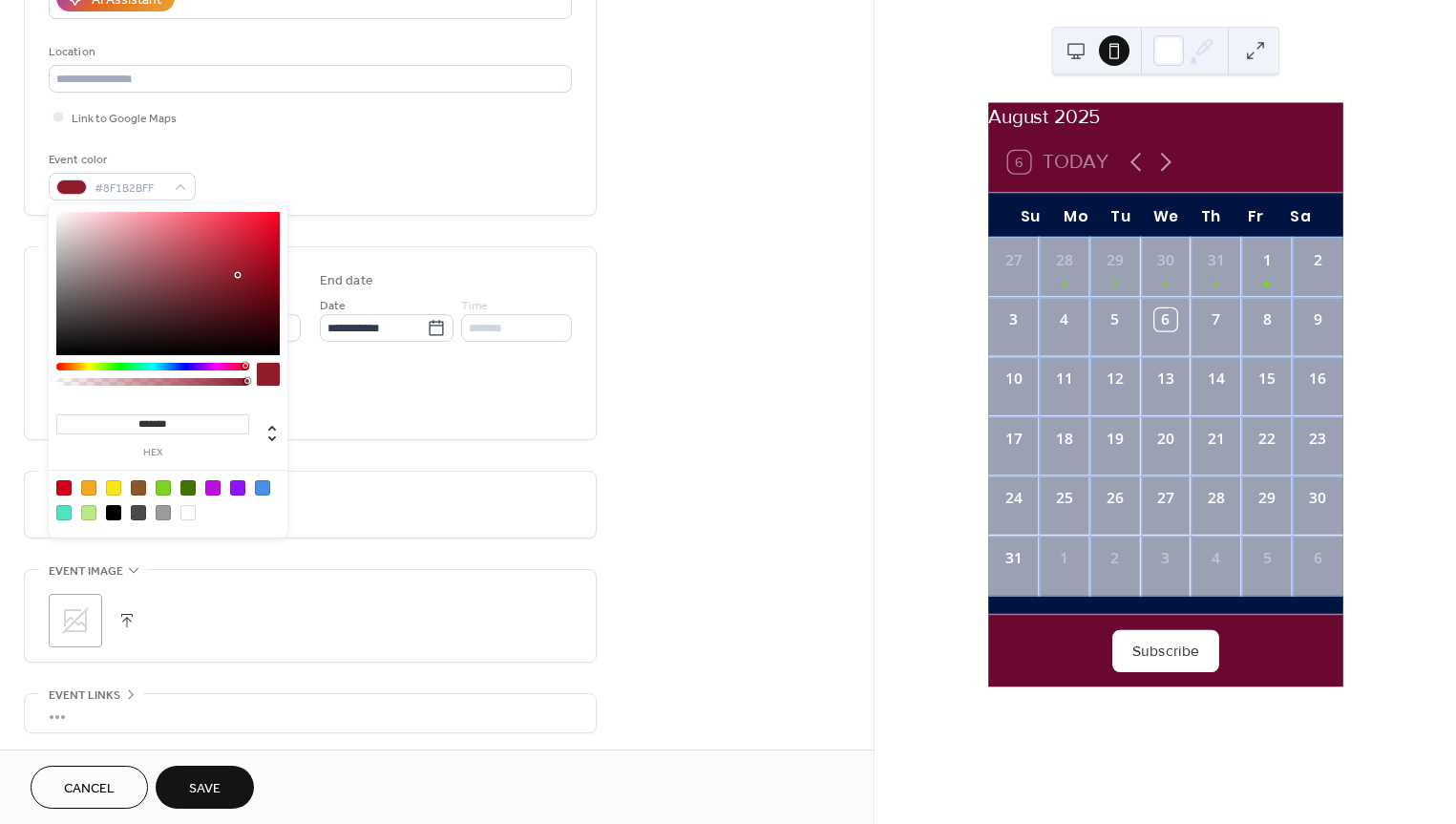 drag, startPoint x: 256, startPoint y: 267, endPoint x: 238, endPoint y: 275, distance: 19.697716 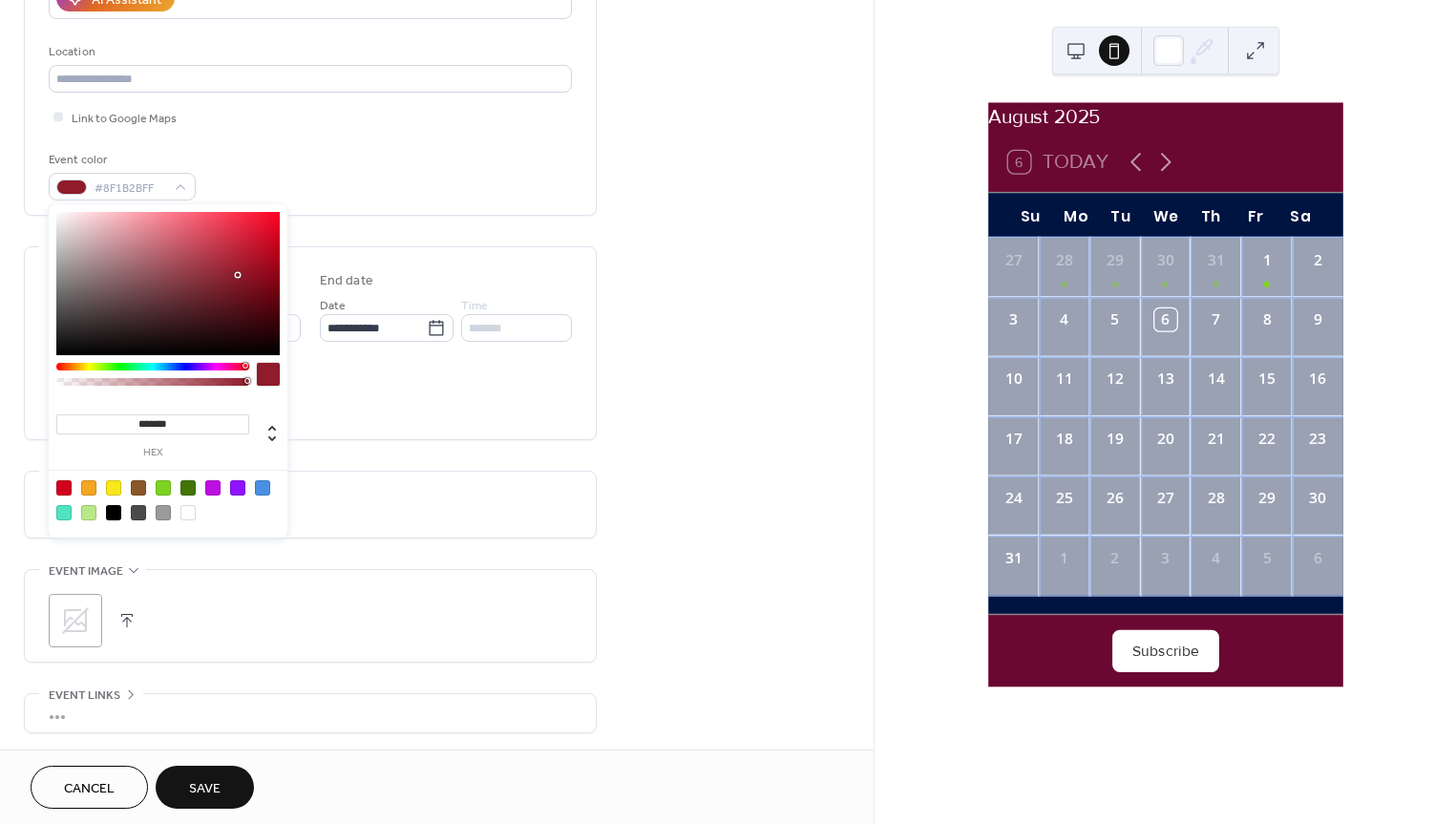 click at bounding box center (168, 284) 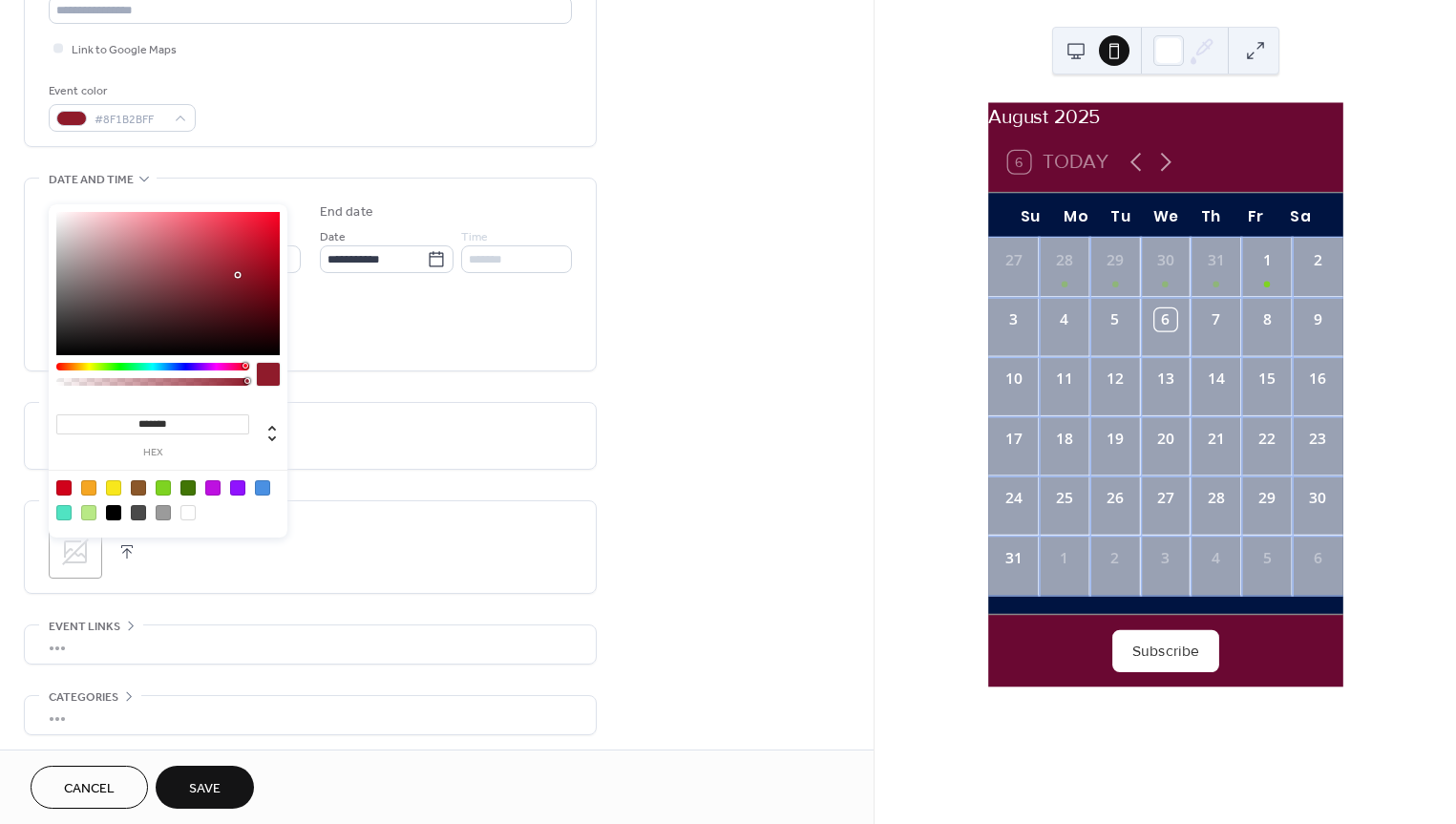 scroll, scrollTop: 449, scrollLeft: 0, axis: vertical 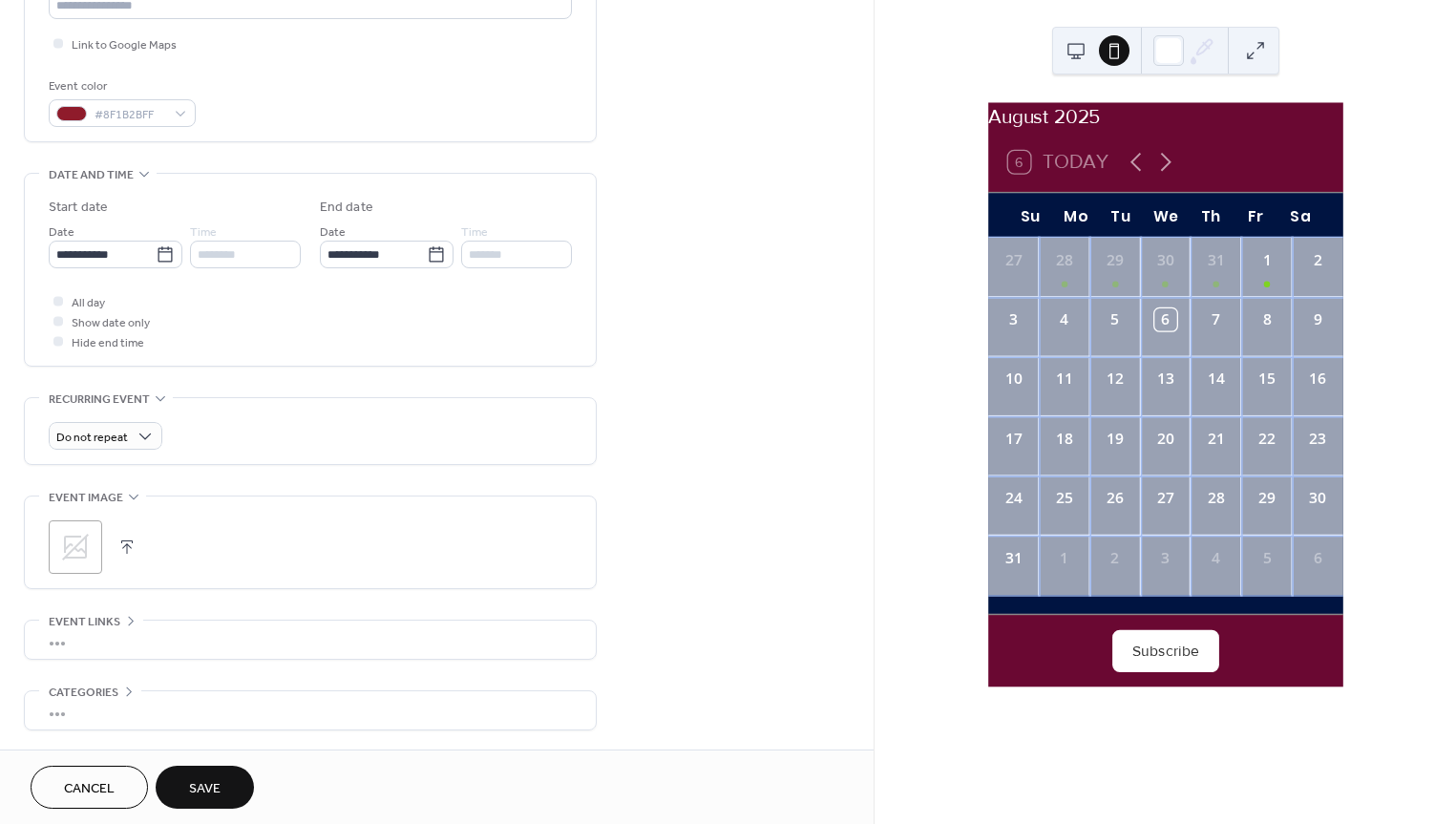 click on "Save" at bounding box center (204, 789) 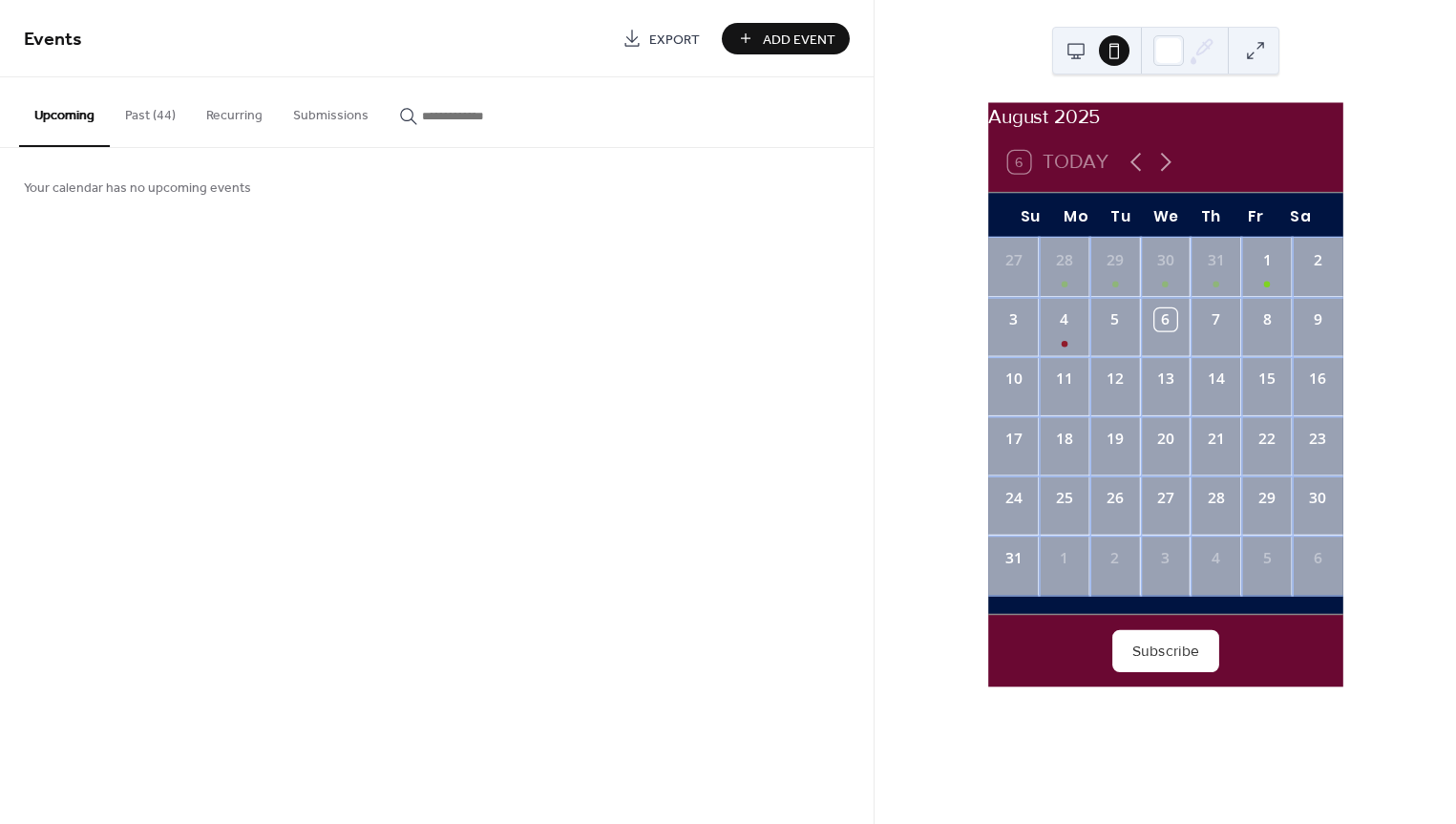 click on "Add Event" at bounding box center (786, 38) 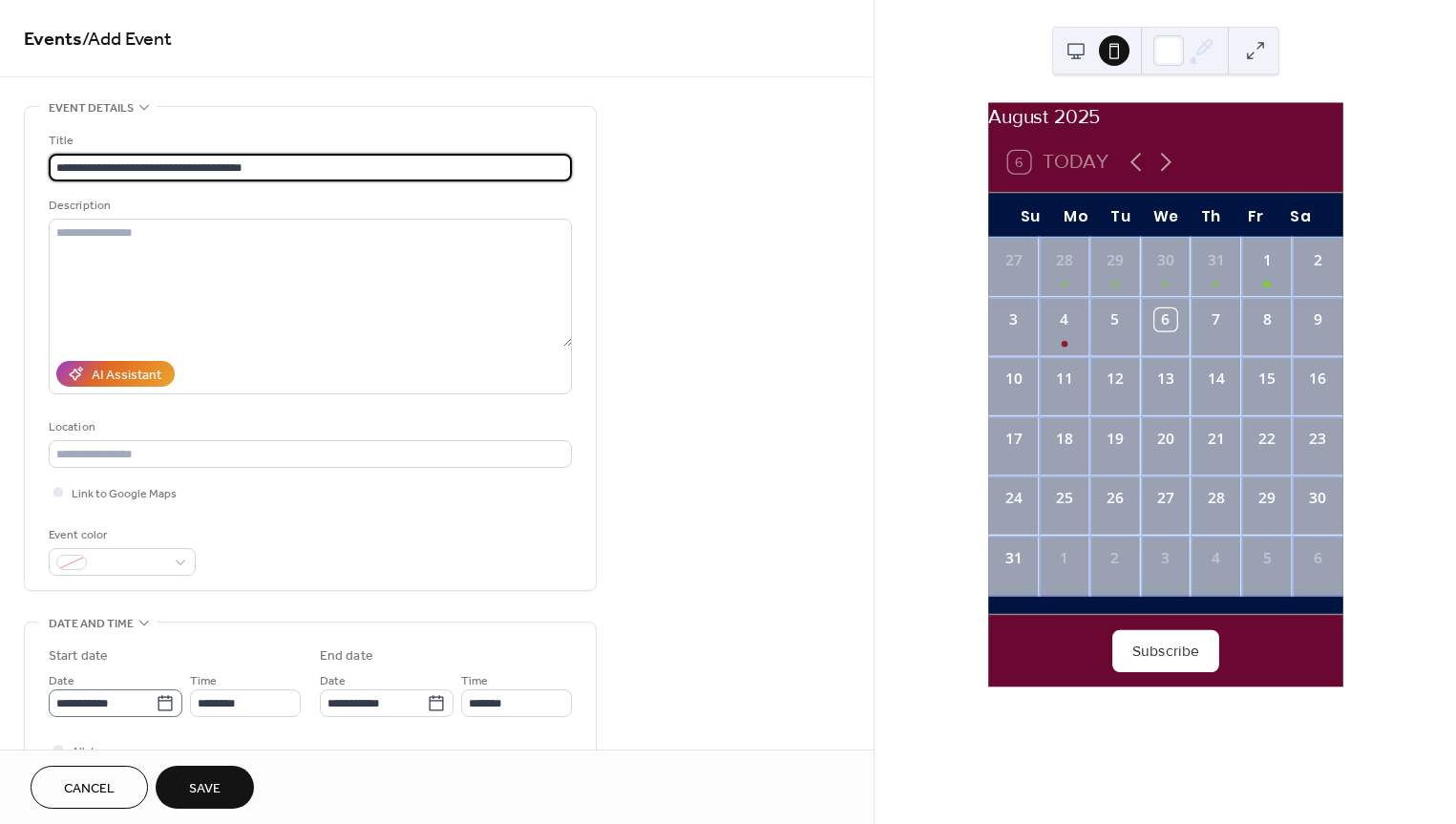 type on "**********" 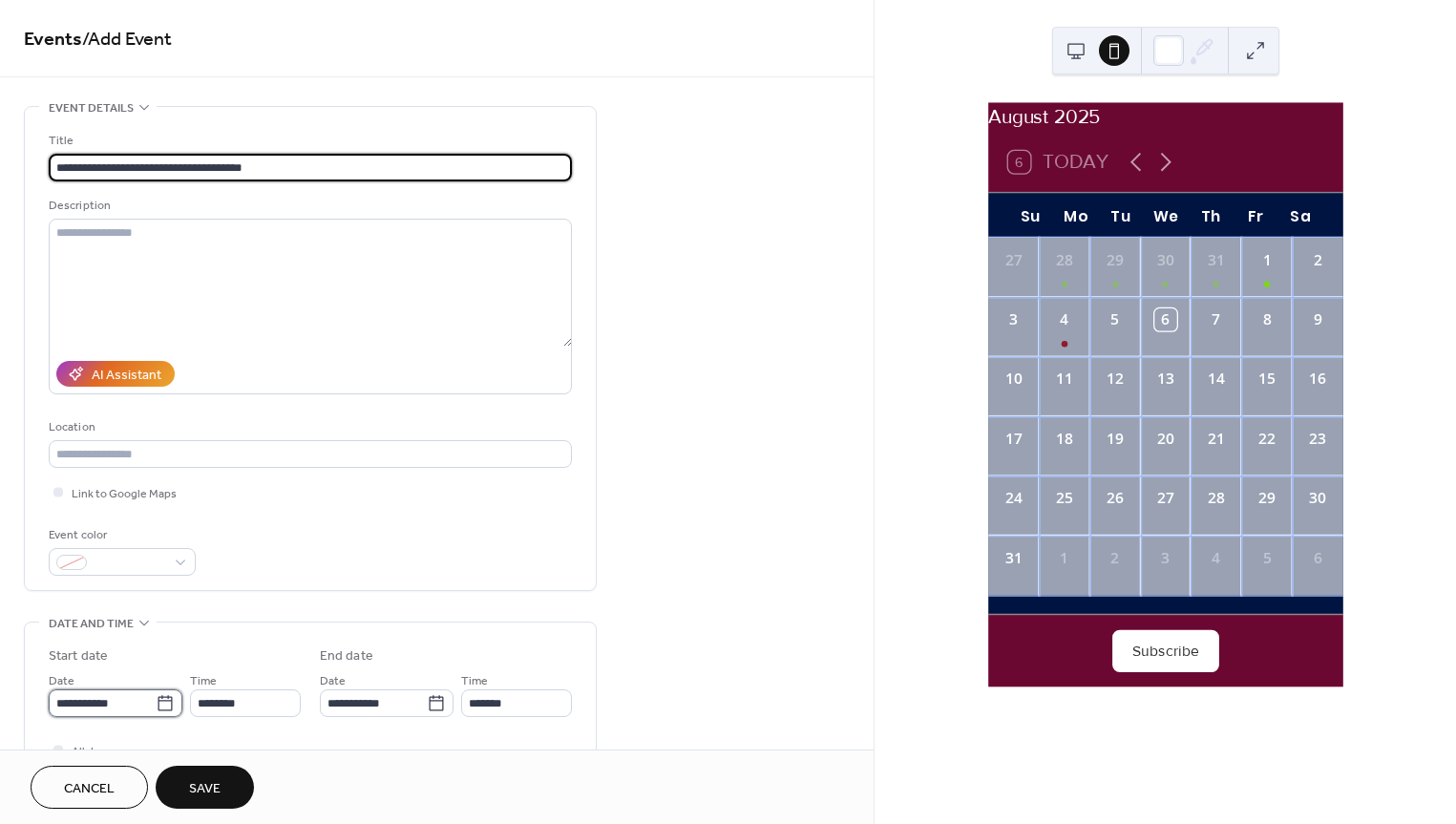 click on "**********" at bounding box center [102, 703] 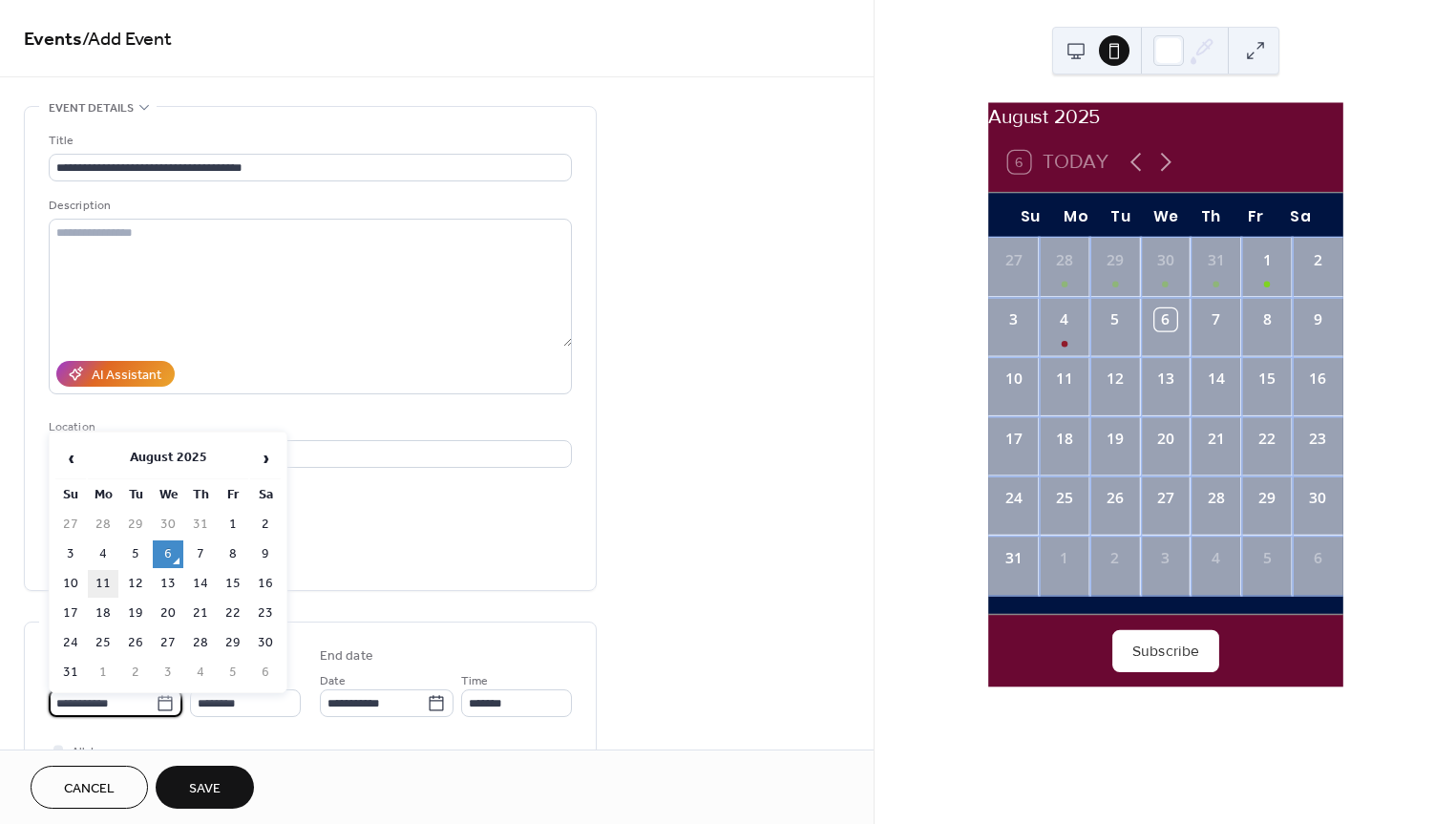 click on "11" at bounding box center [103, 583] 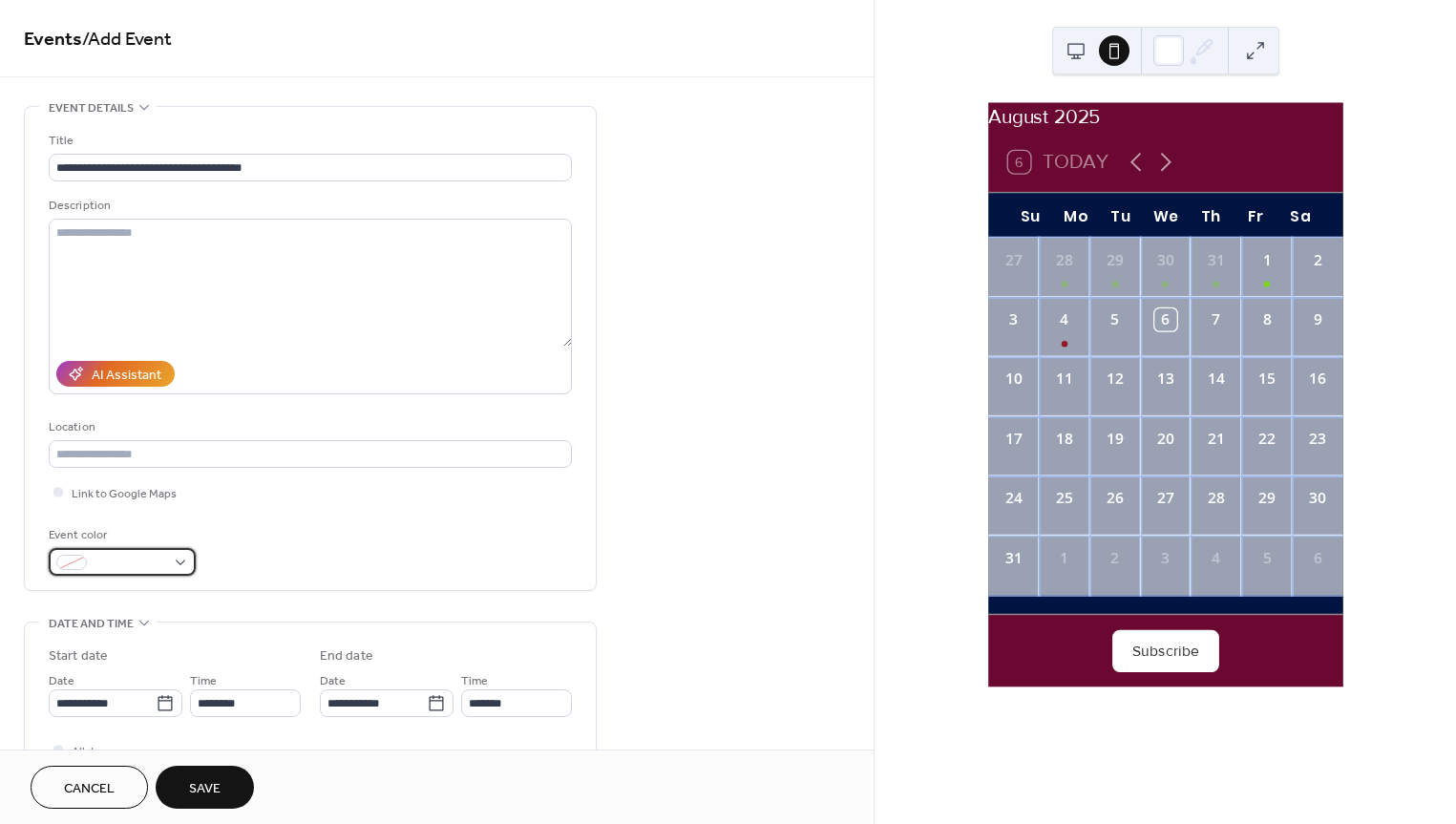 click at bounding box center (130, 563) 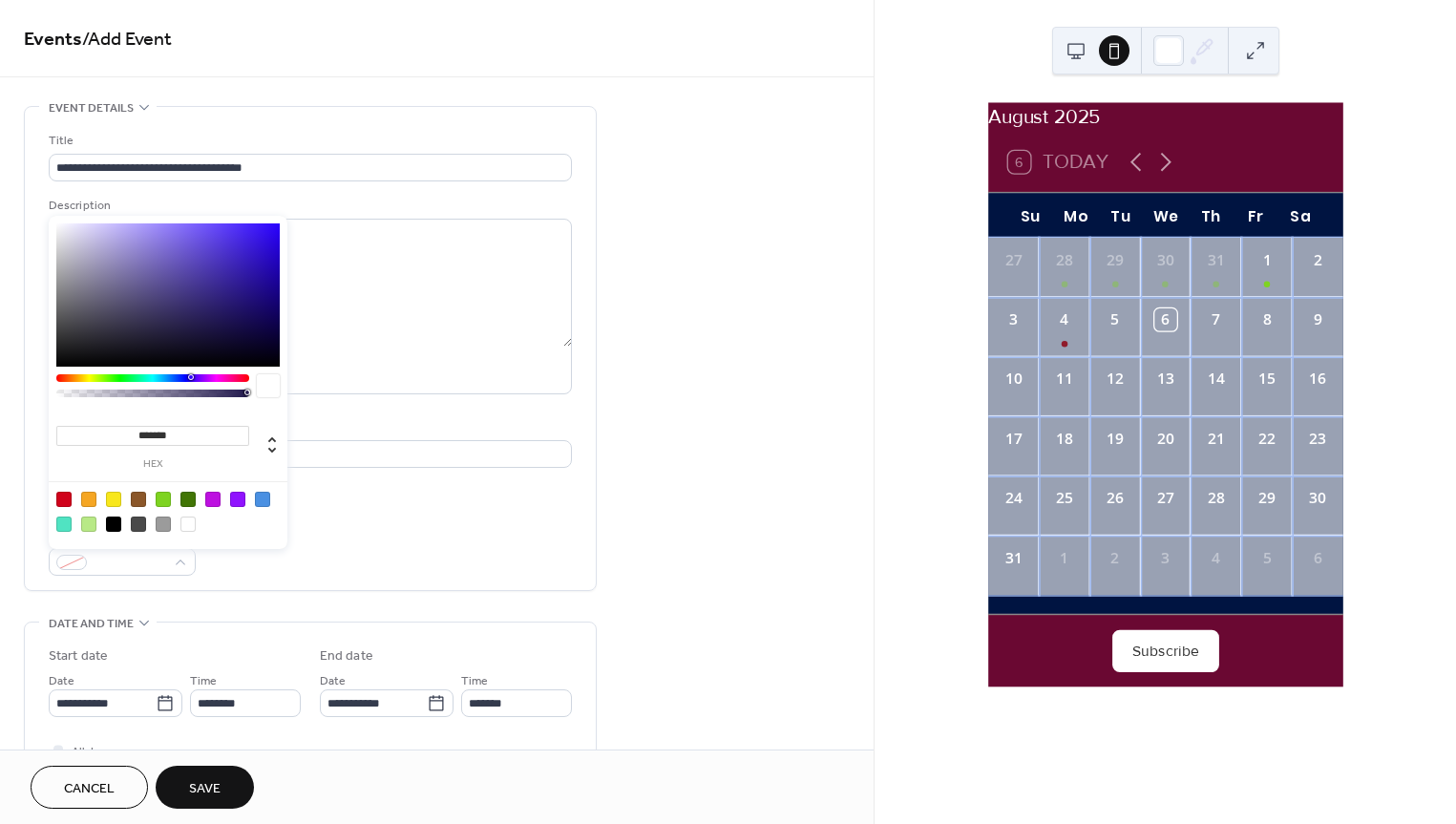 click at bounding box center (168, 295) 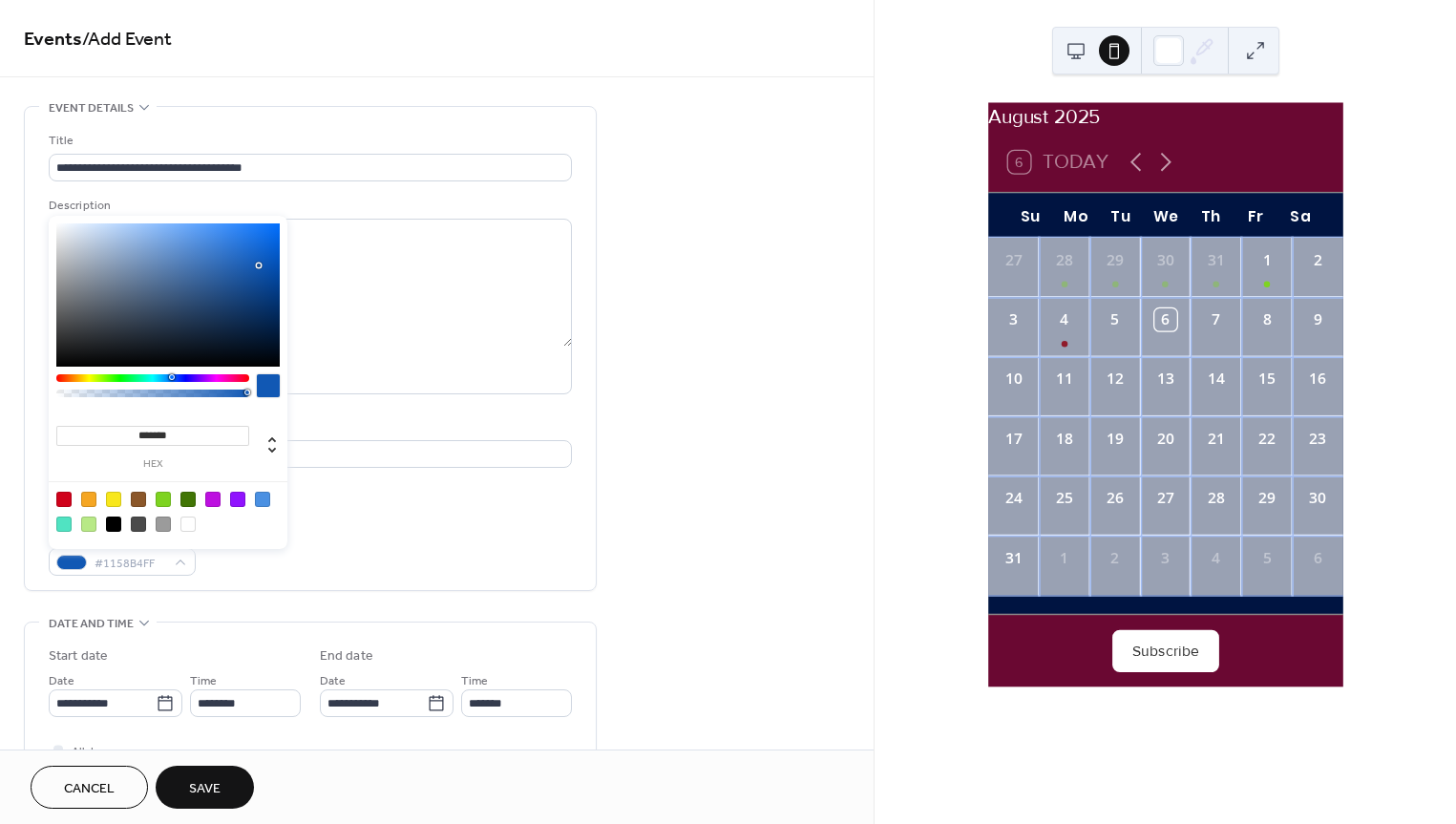 drag, startPoint x: 189, startPoint y: 377, endPoint x: 170, endPoint y: 375, distance: 19.10497 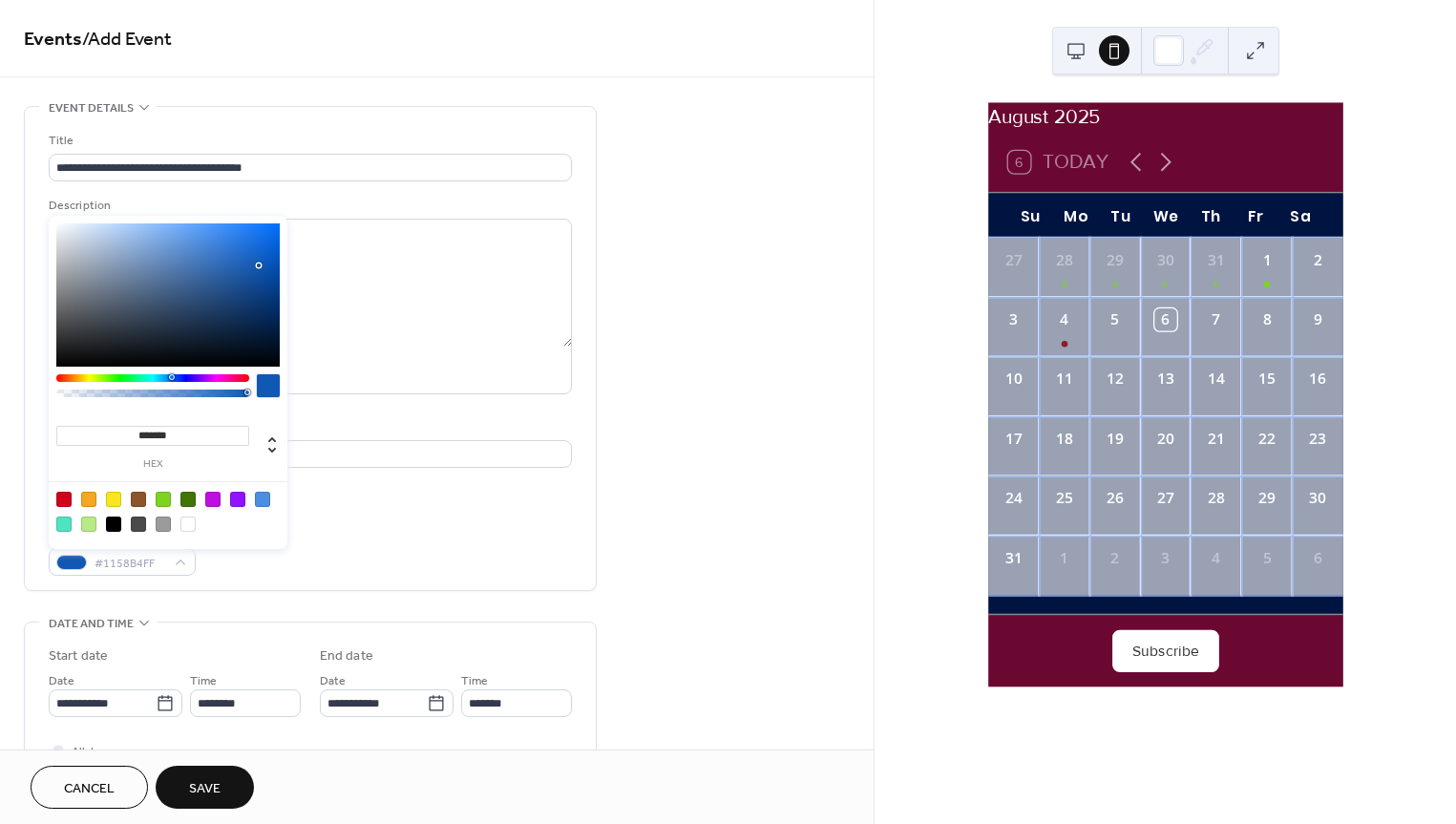 click at bounding box center (172, 377) 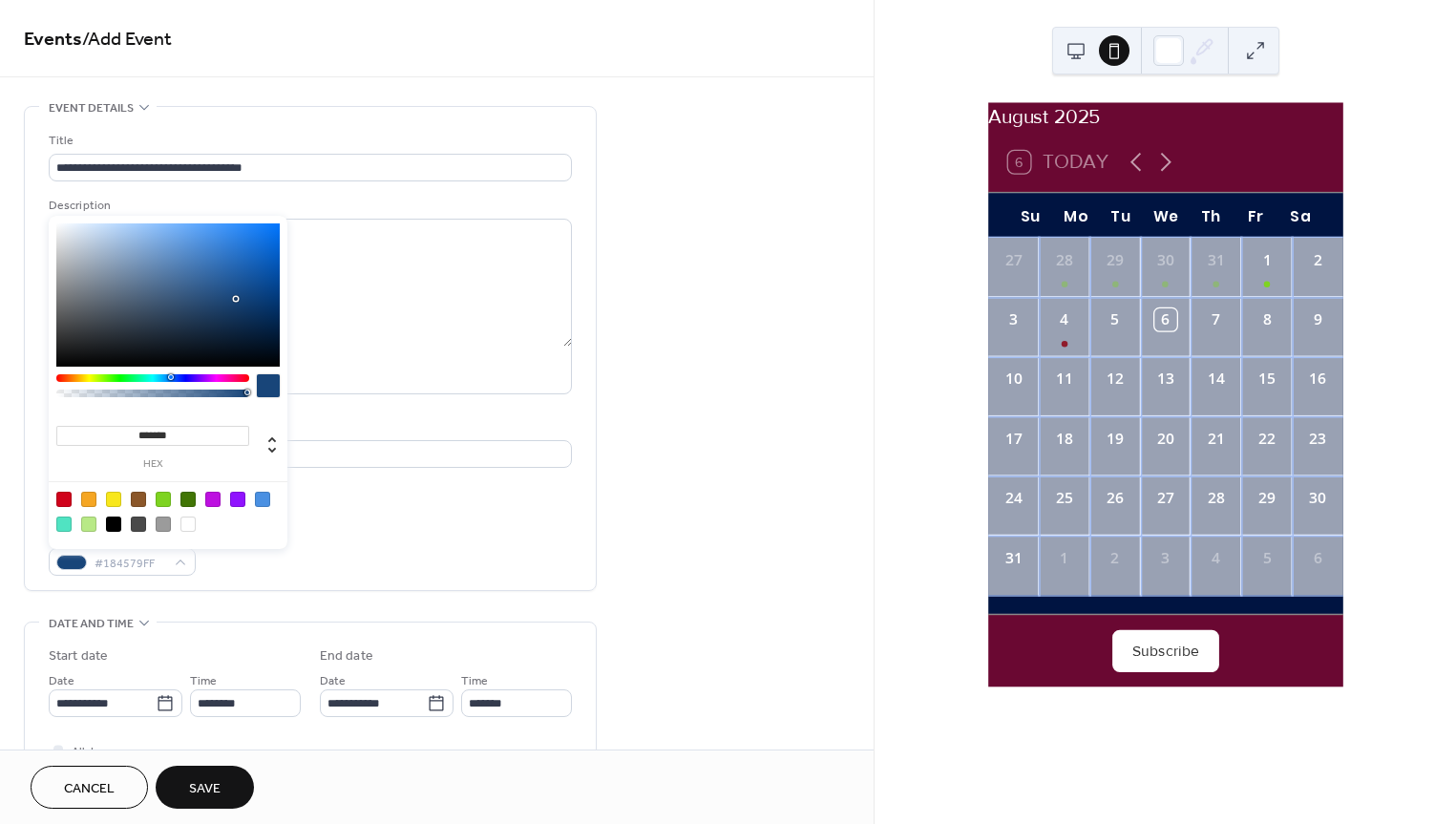 type on "*******" 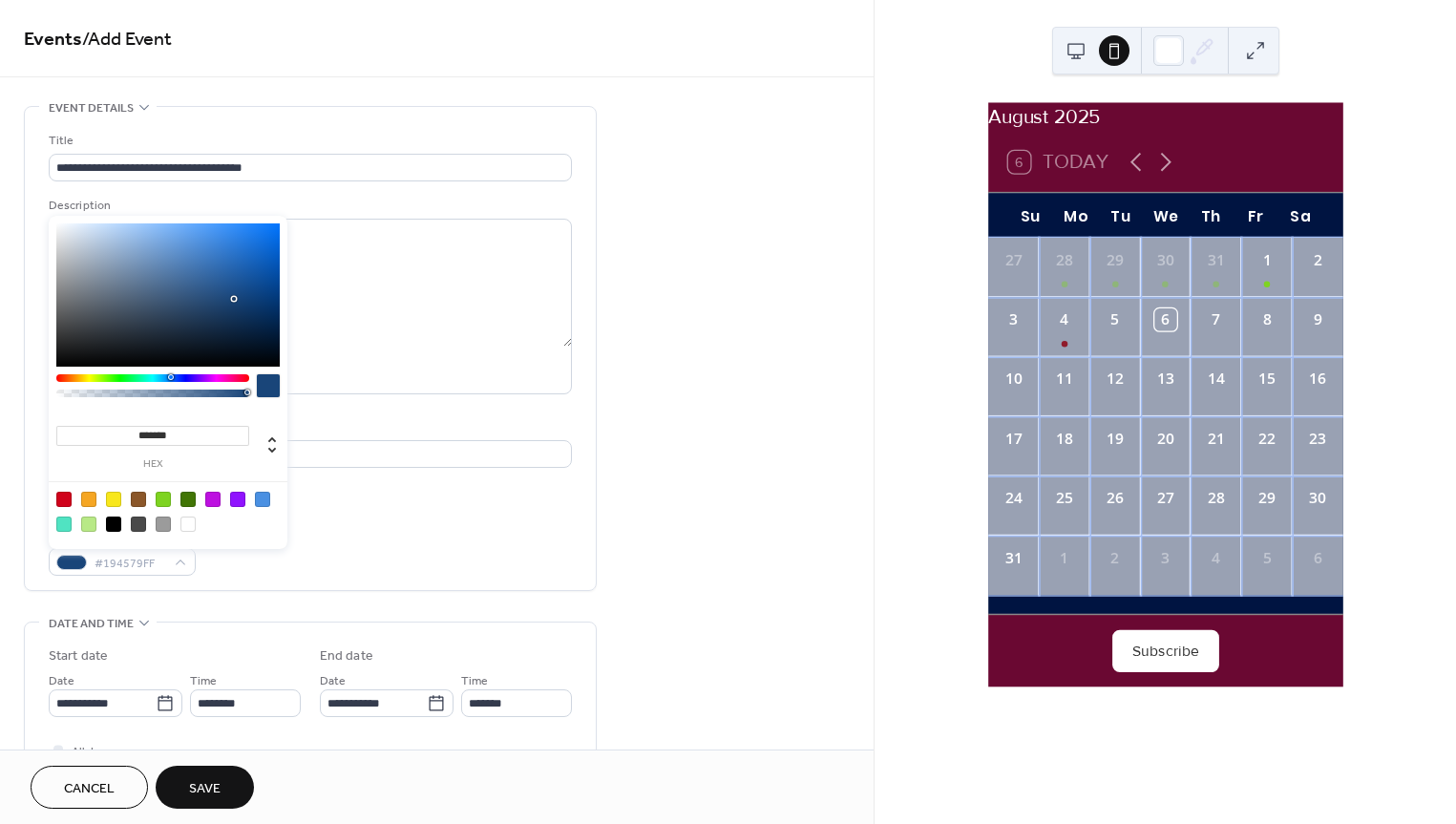 drag, startPoint x: 268, startPoint y: 288, endPoint x: 234, endPoint y: 299, distance: 35.73514 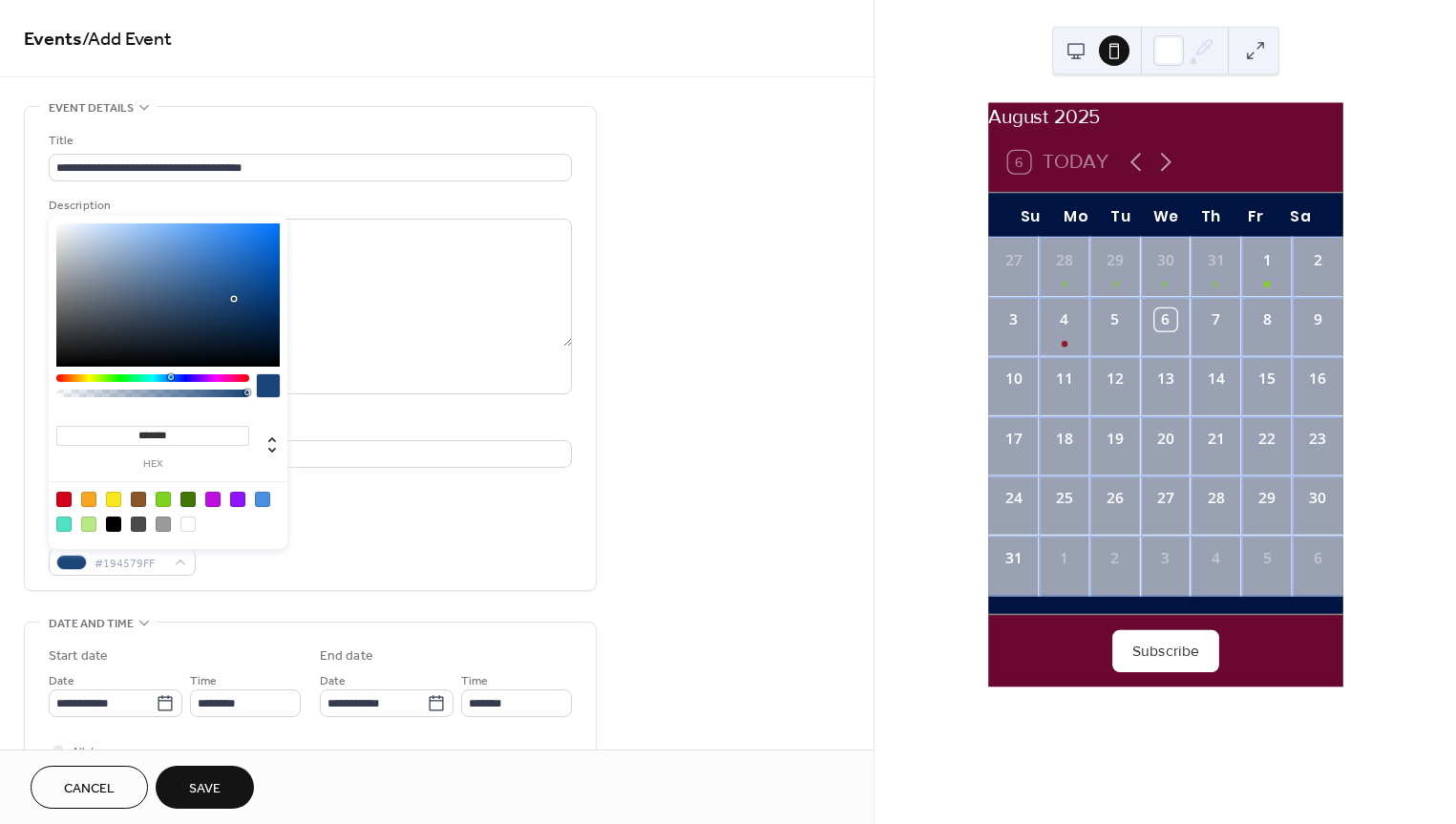 click at bounding box center [168, 295] 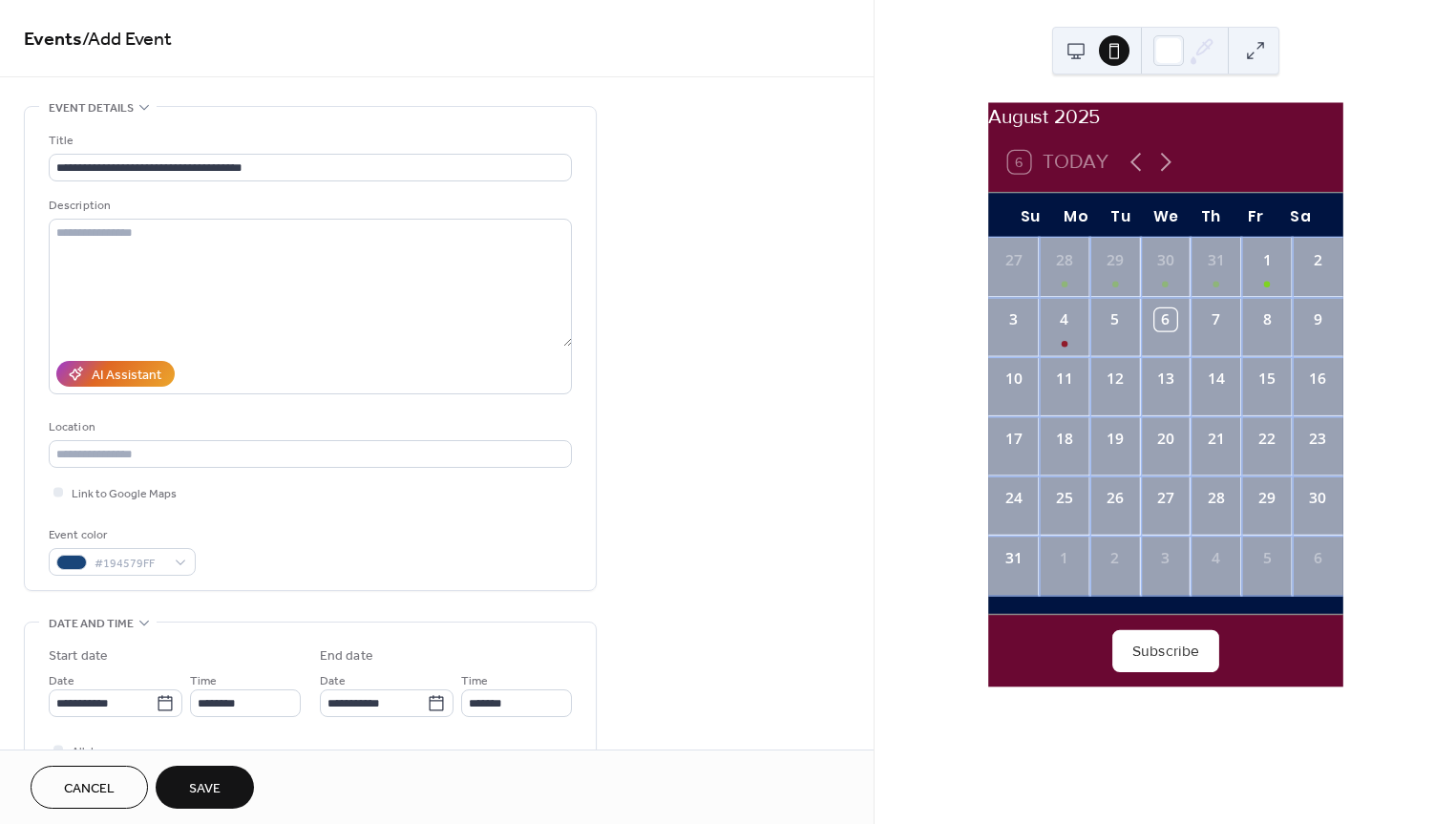 click on "Save" at bounding box center [204, 789] 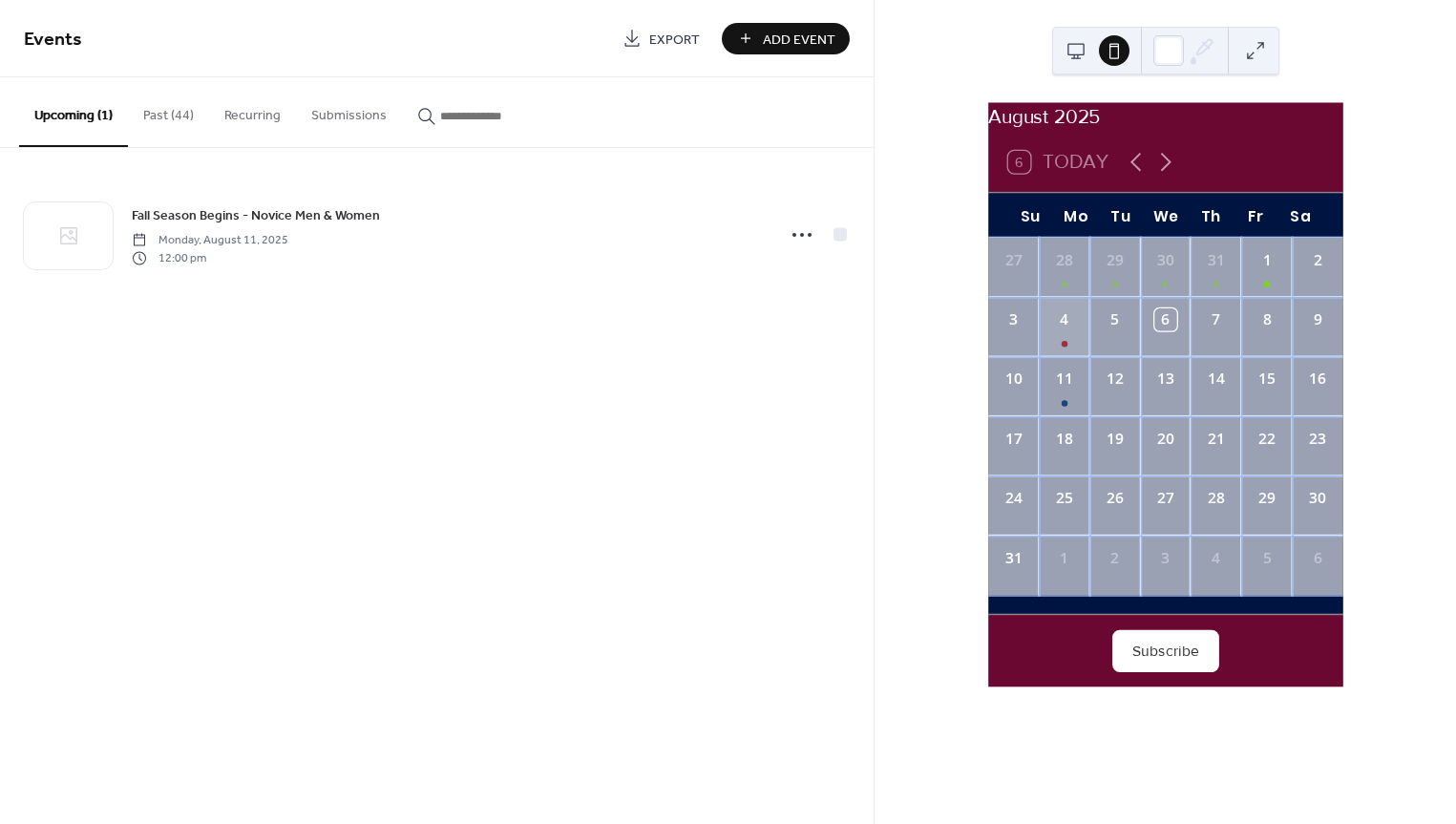 click on "4" at bounding box center [1064, 327] 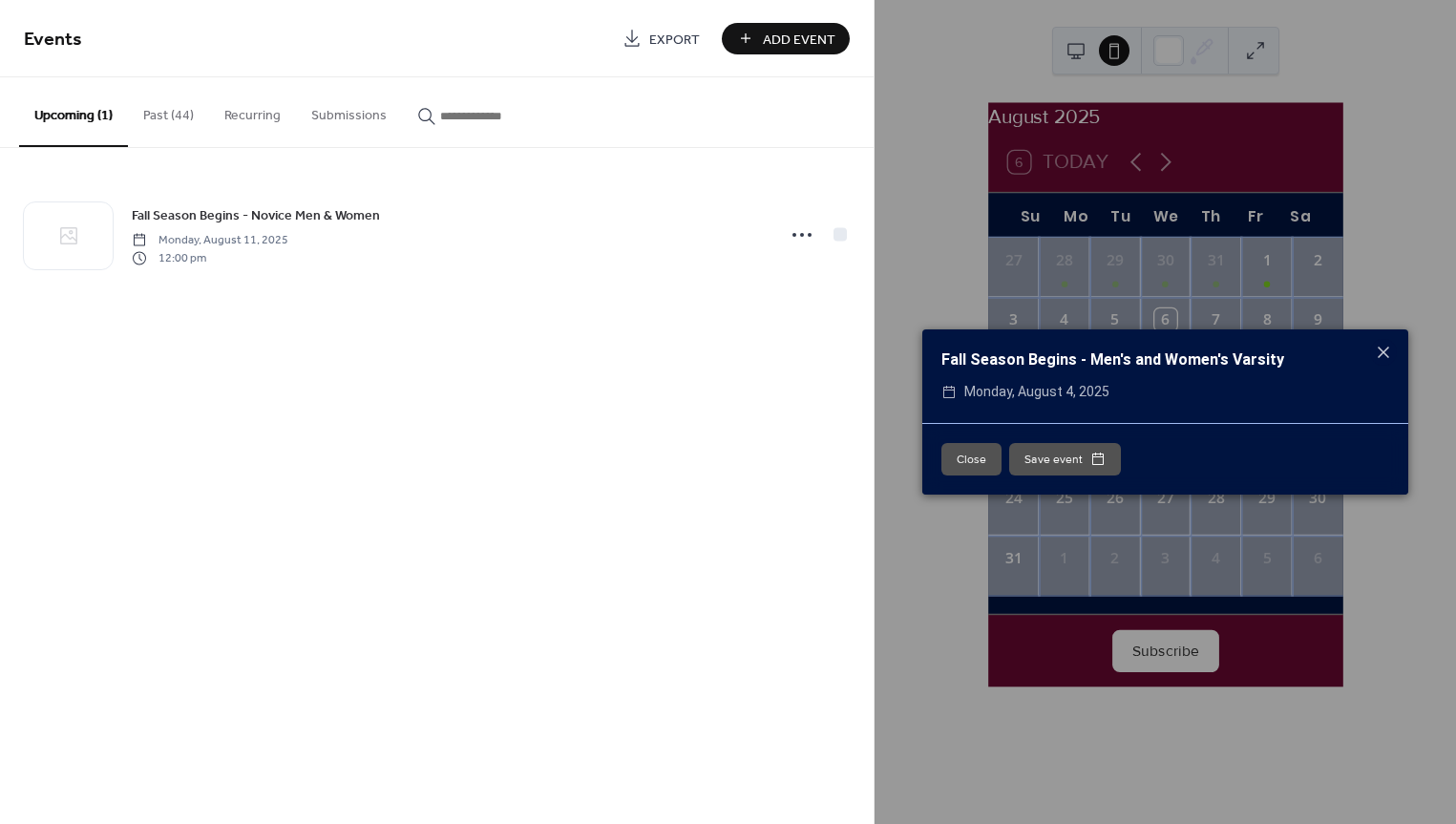 click on "Close" at bounding box center [971, 459] 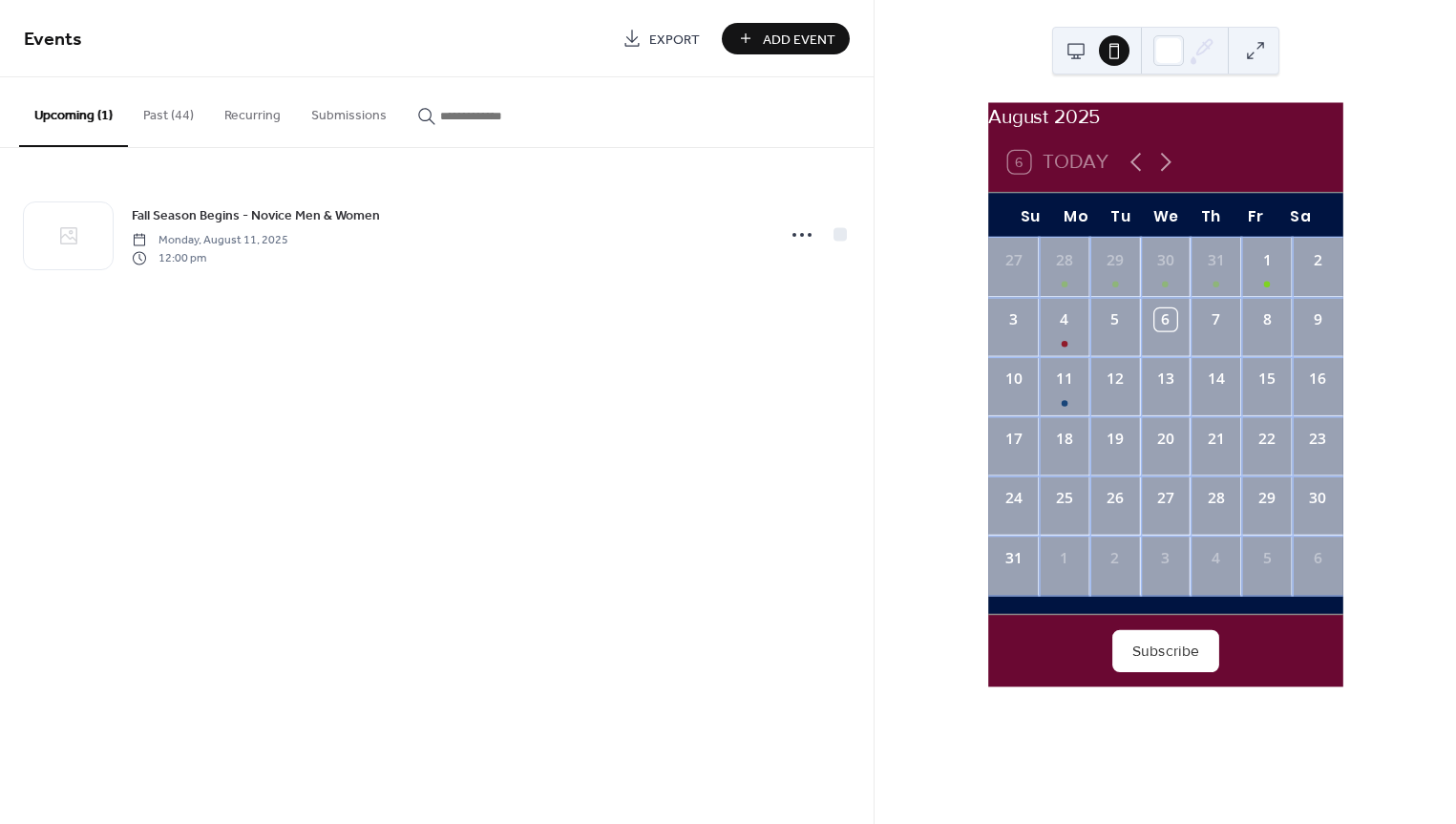 click on "Events Export Add Event Upcoming (1) Past (44) Recurring Submissions Fall Season Begins - Novice Men & Women Monday, [DATE] 12:00 pm Cancel" at bounding box center [436, 412] 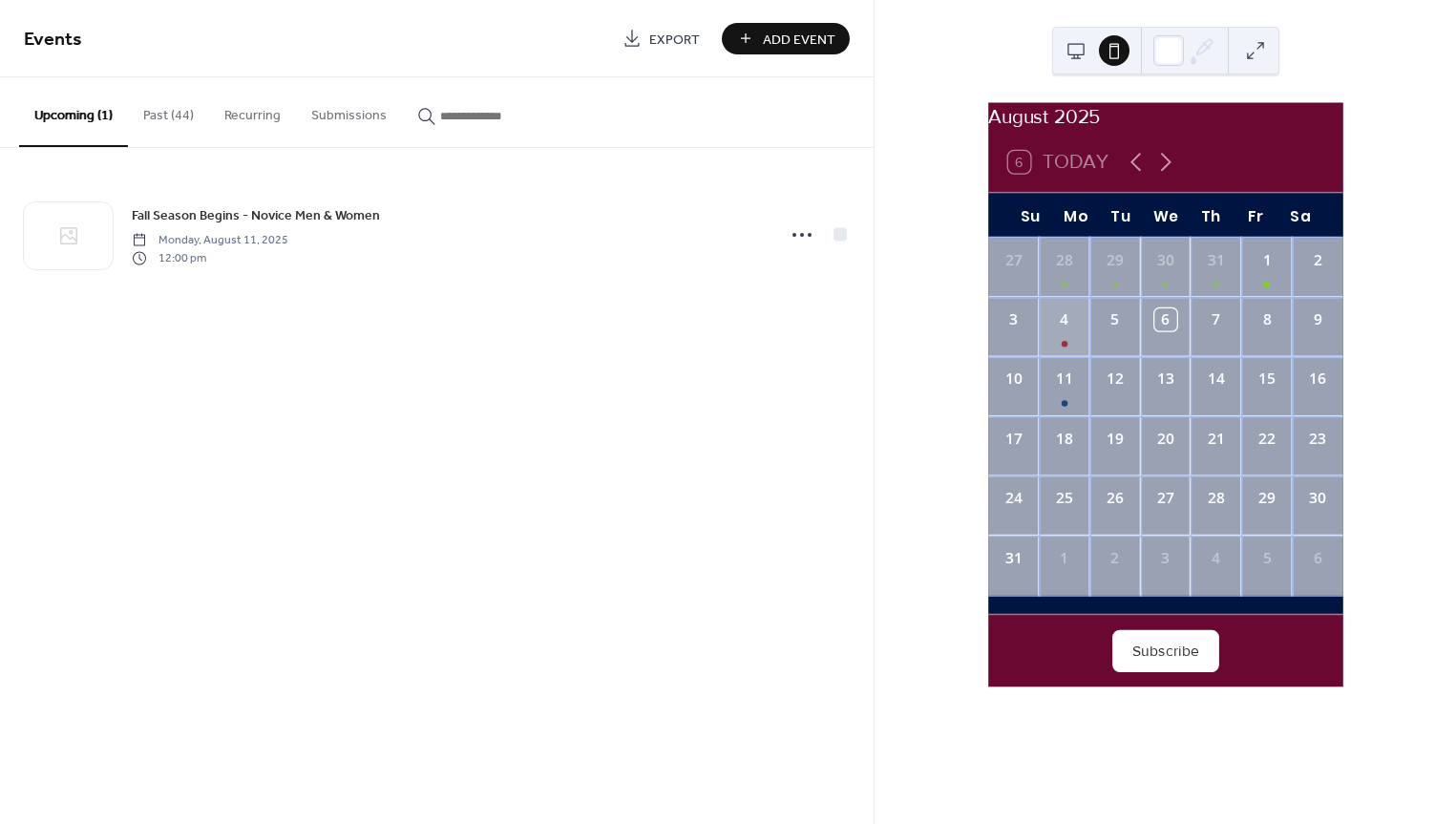 click on "4" at bounding box center [1064, 327] 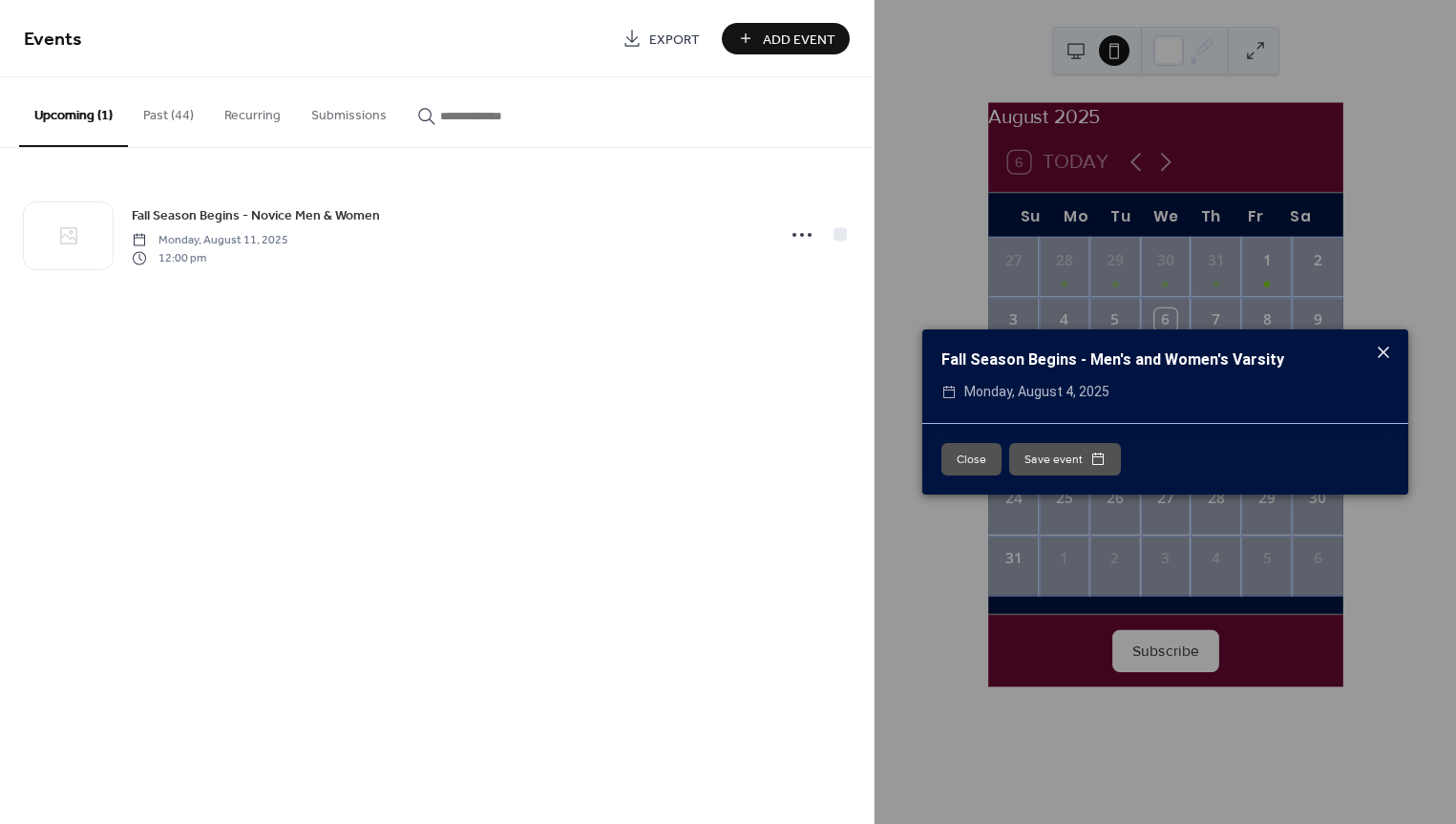 click 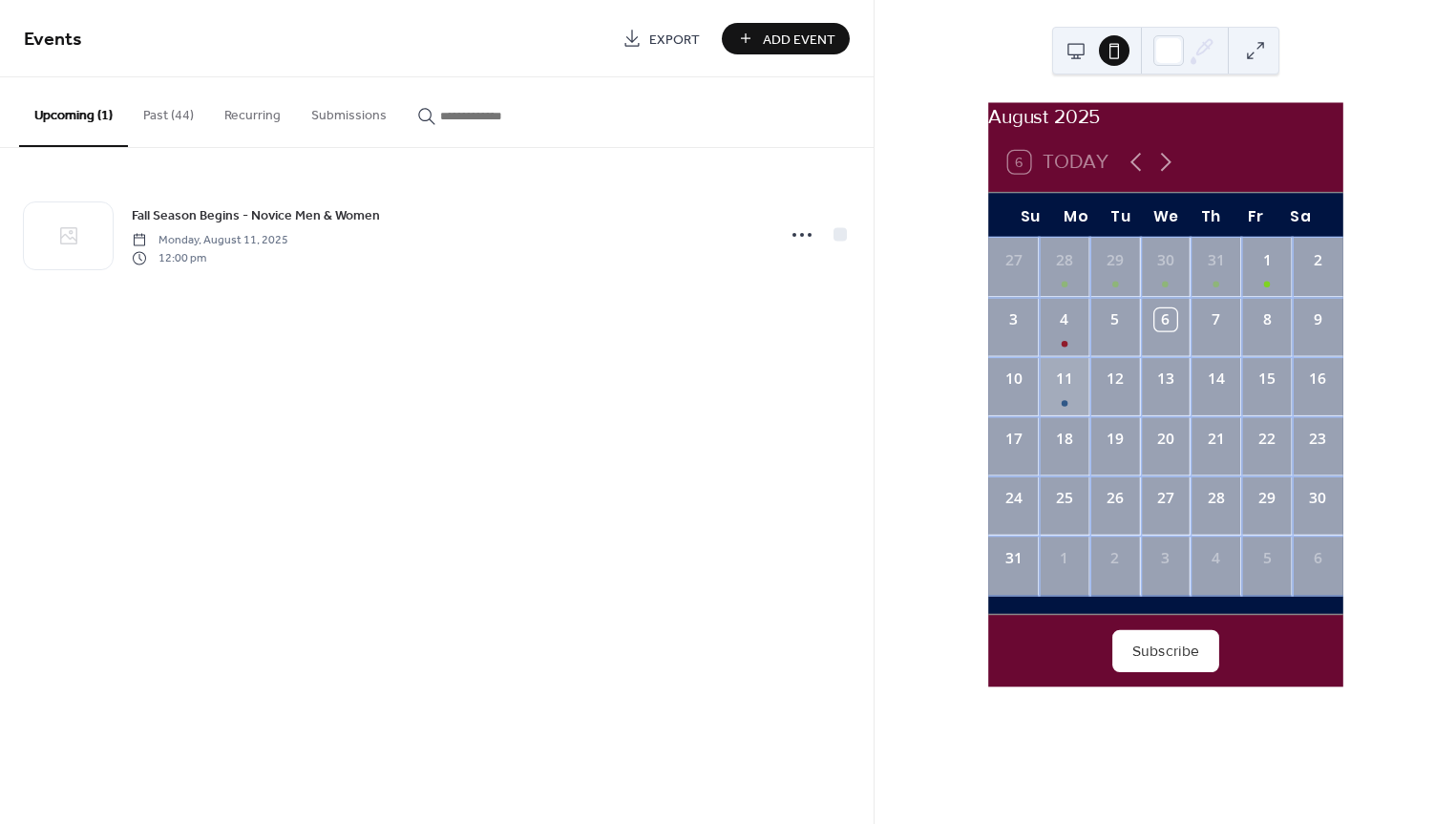click on "11" at bounding box center [1064, 387] 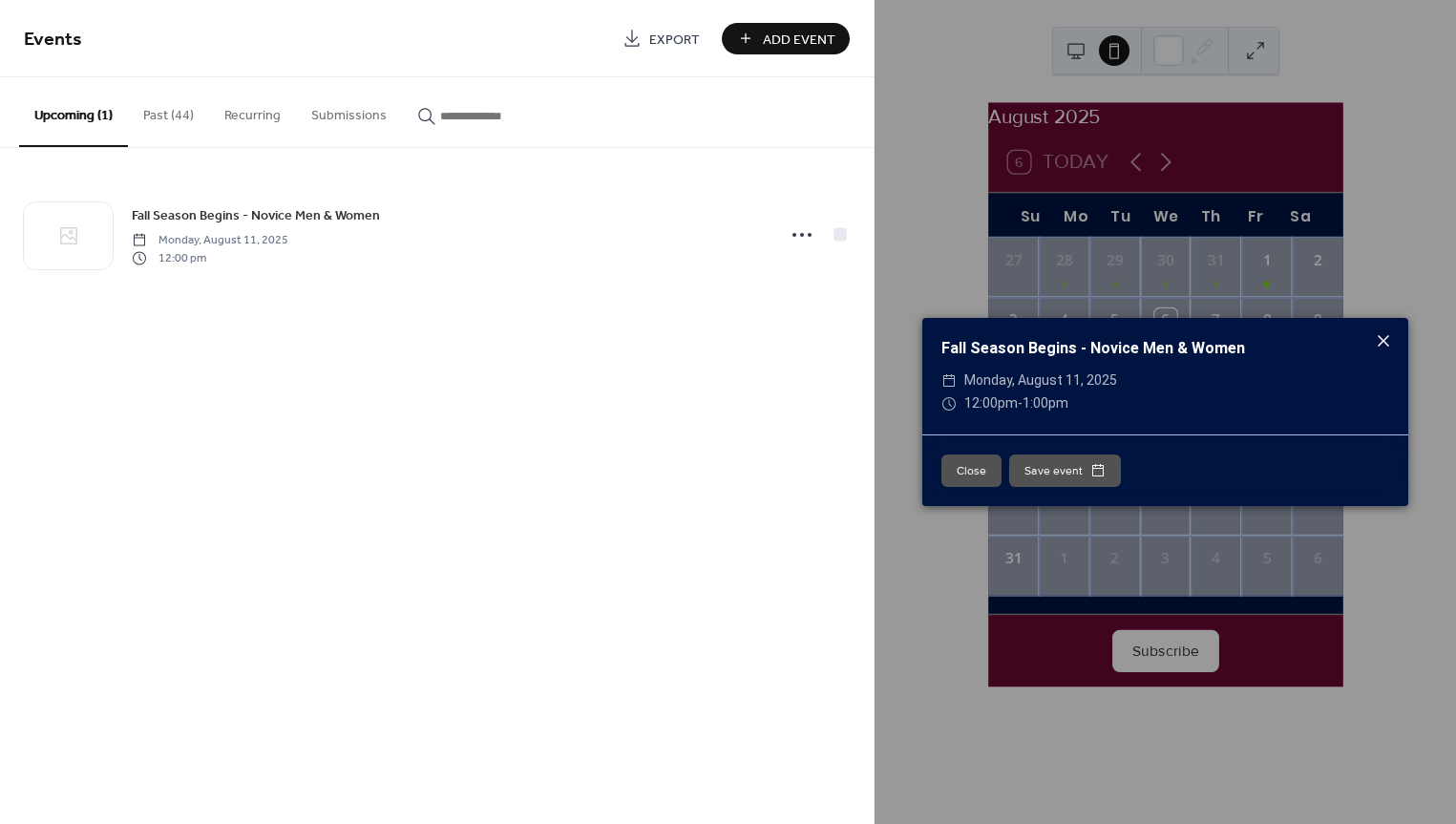 click 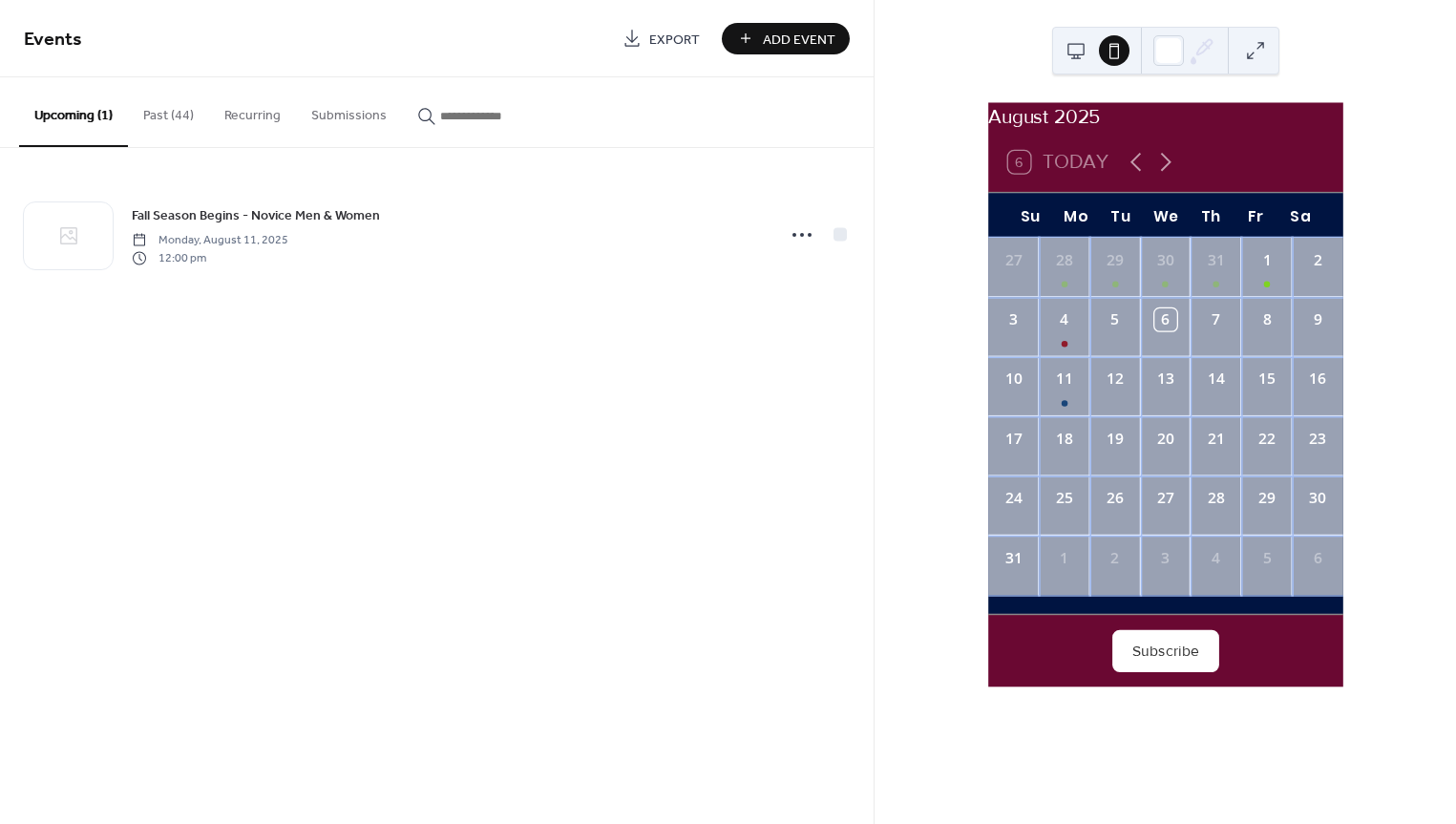 click on "Events Export Add Event Upcoming (1) Past (44) Recurring Submissions Fall Season Begins - Novice Men & Women Monday, [DATE] 12:00 pm Cancel" at bounding box center [436, 412] 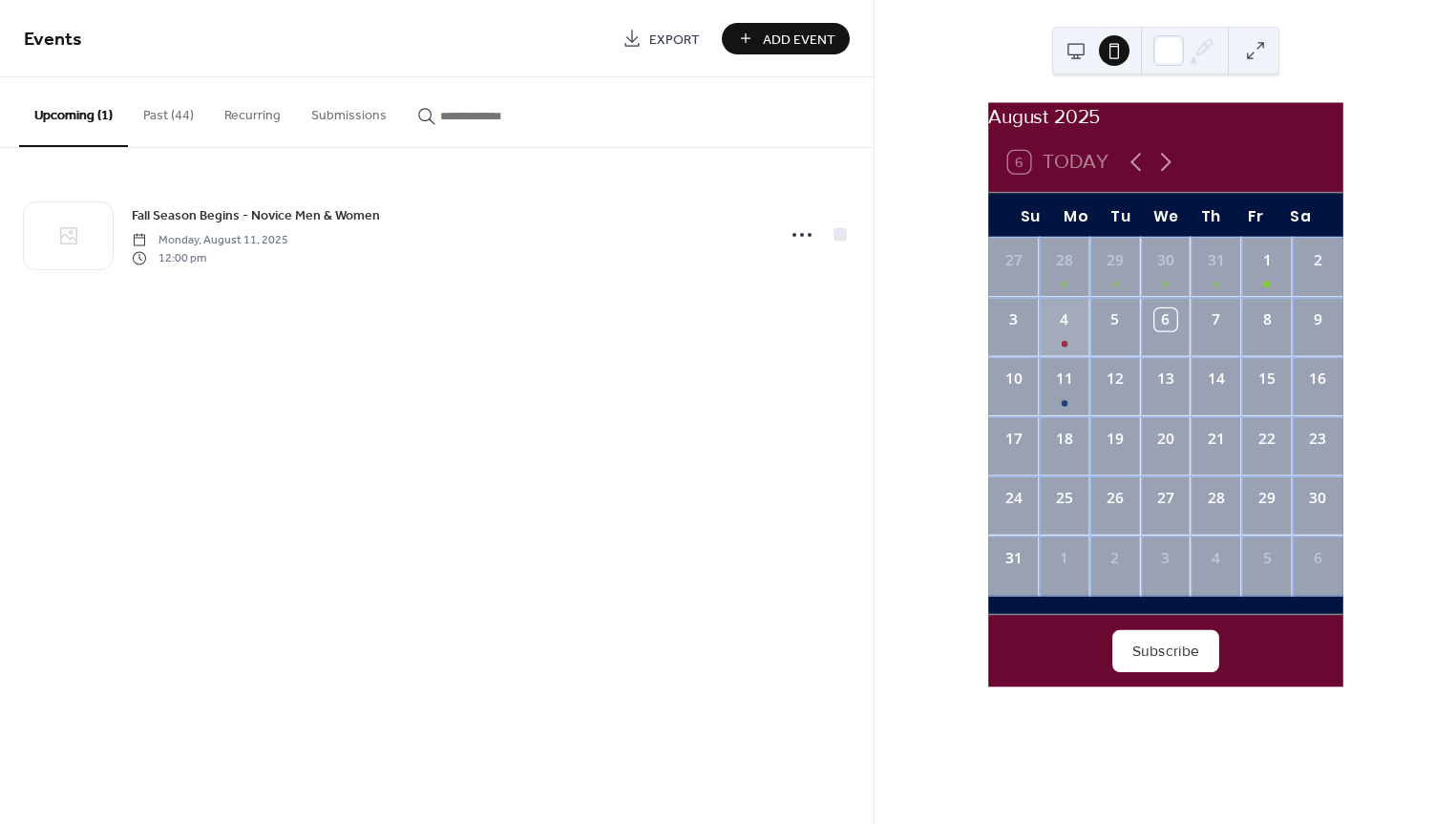click on "4" at bounding box center (1064, 327) 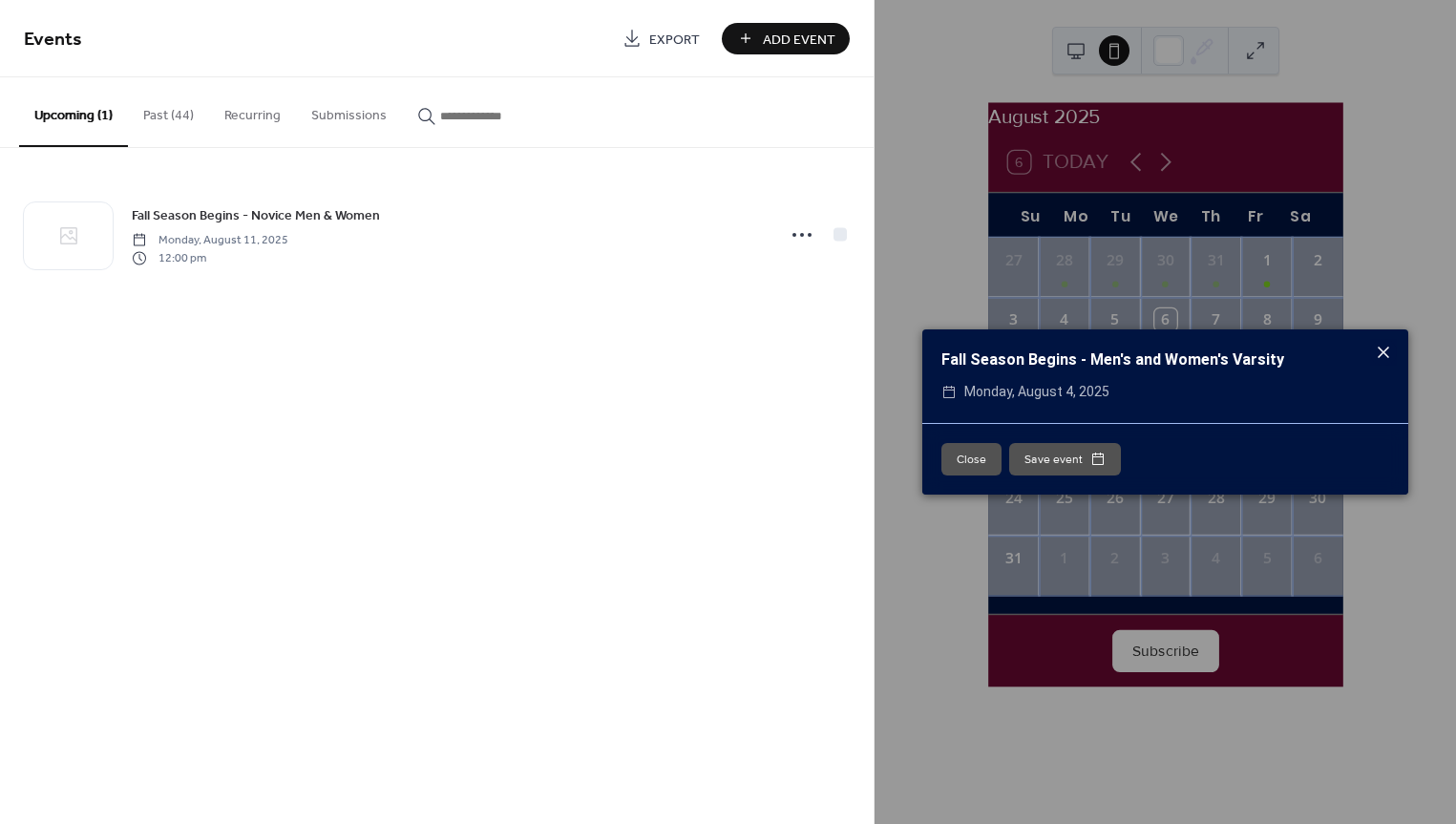 click 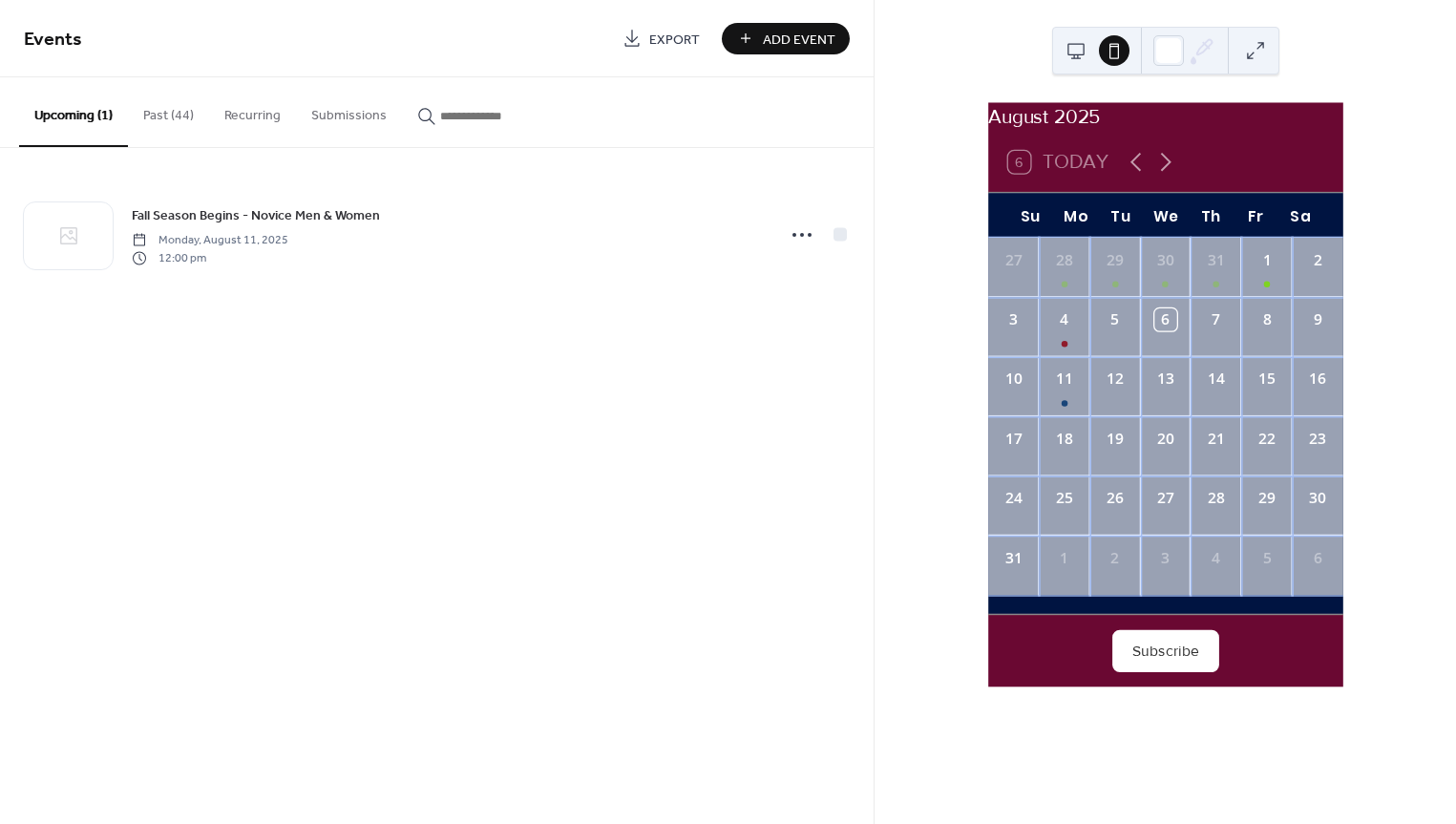 click on "Events Export Add Event Upcoming (1) Past (44) Recurring Submissions Fall Season Begins - Novice Men & Women Monday, [DATE] 12:00 pm Cancel" at bounding box center [436, 412] 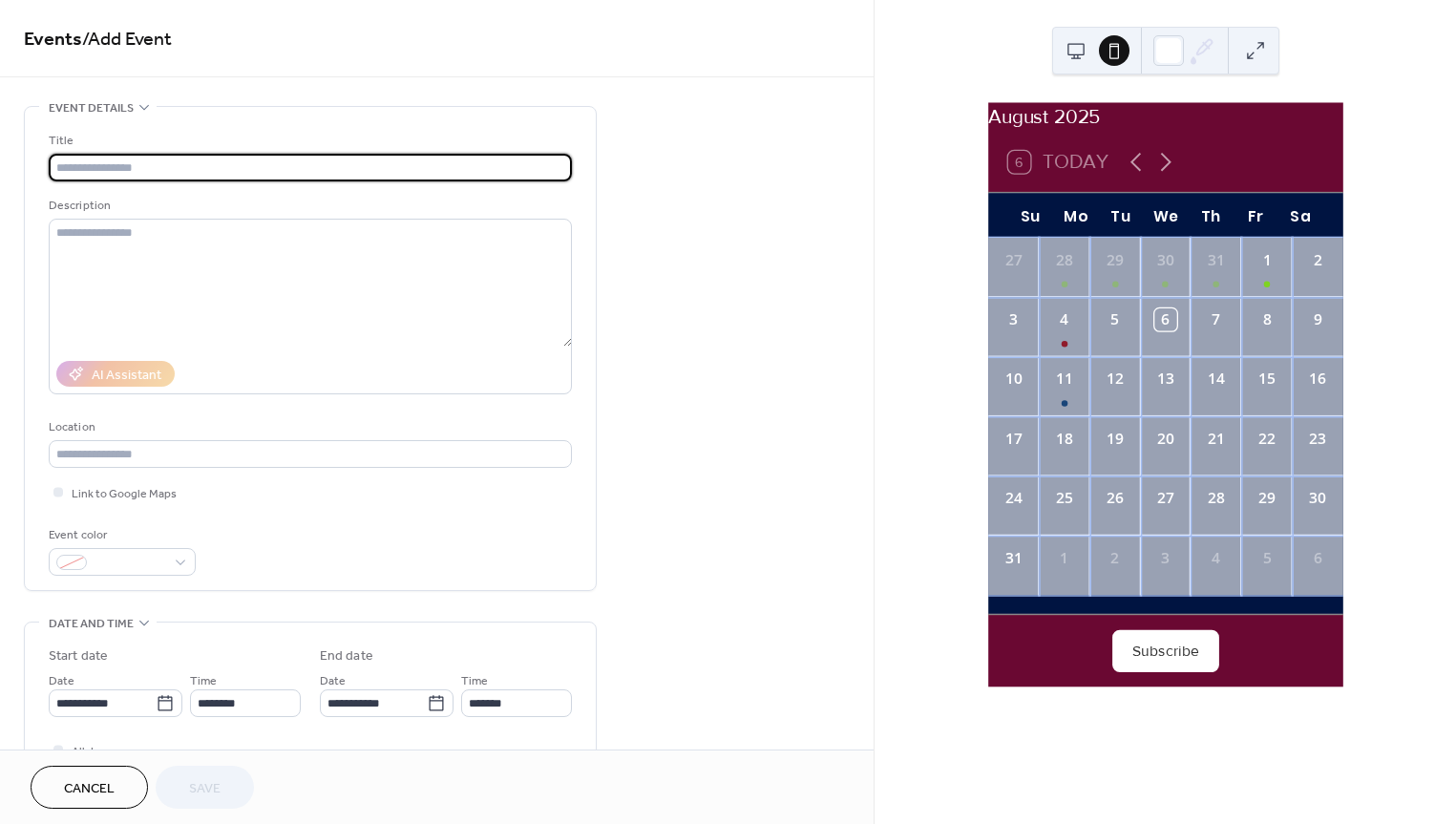 type on "*" 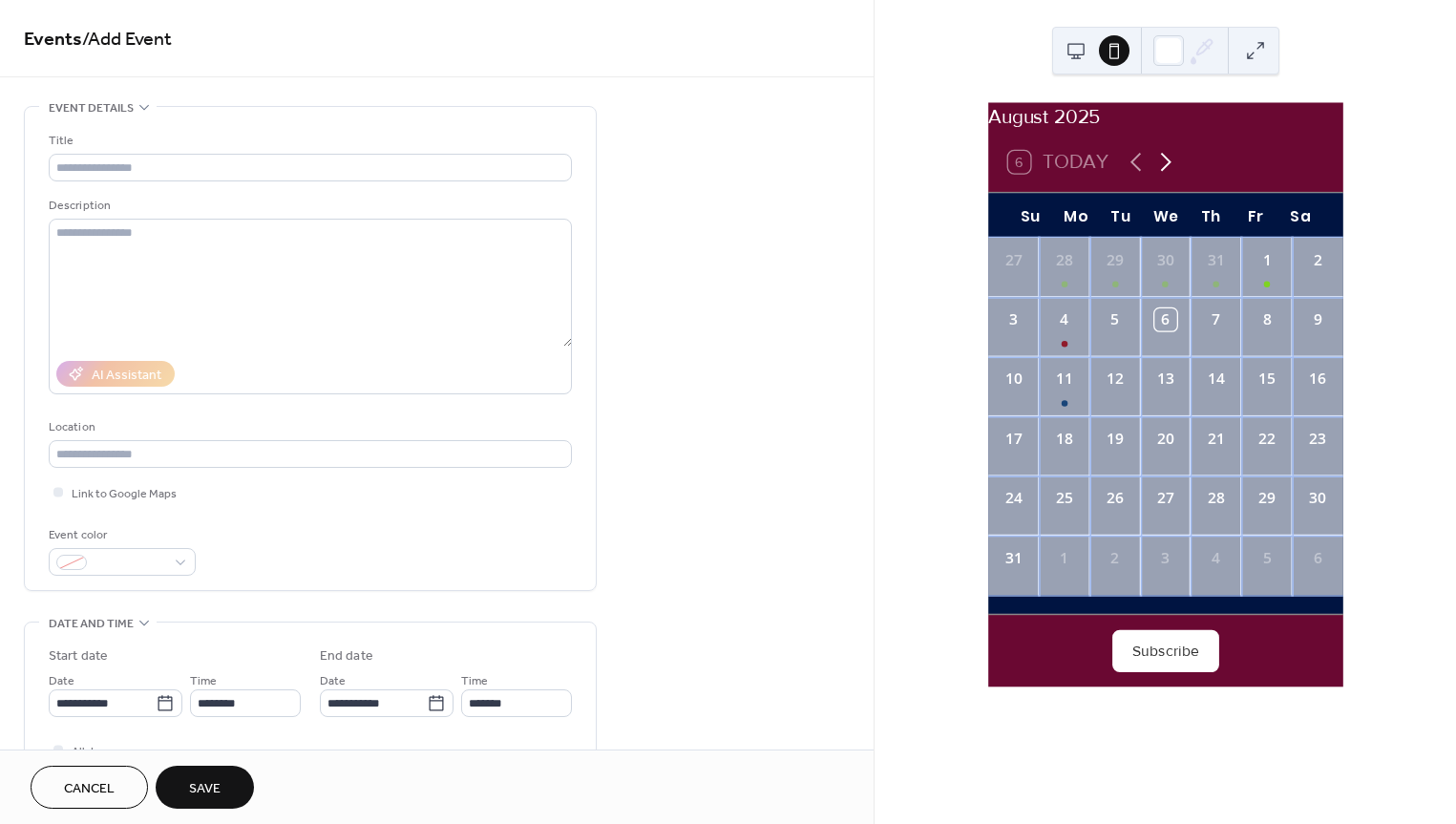 click 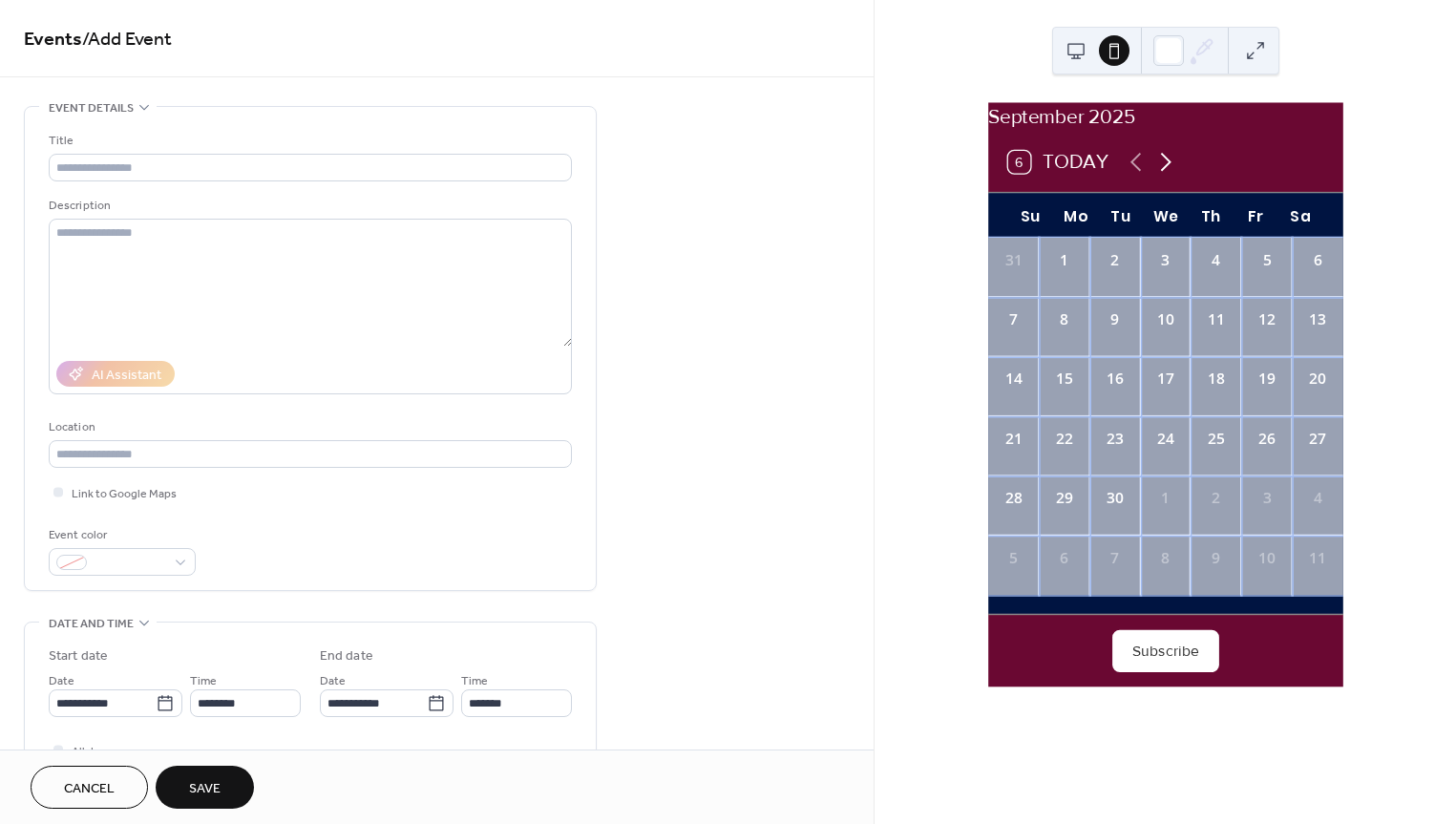 click 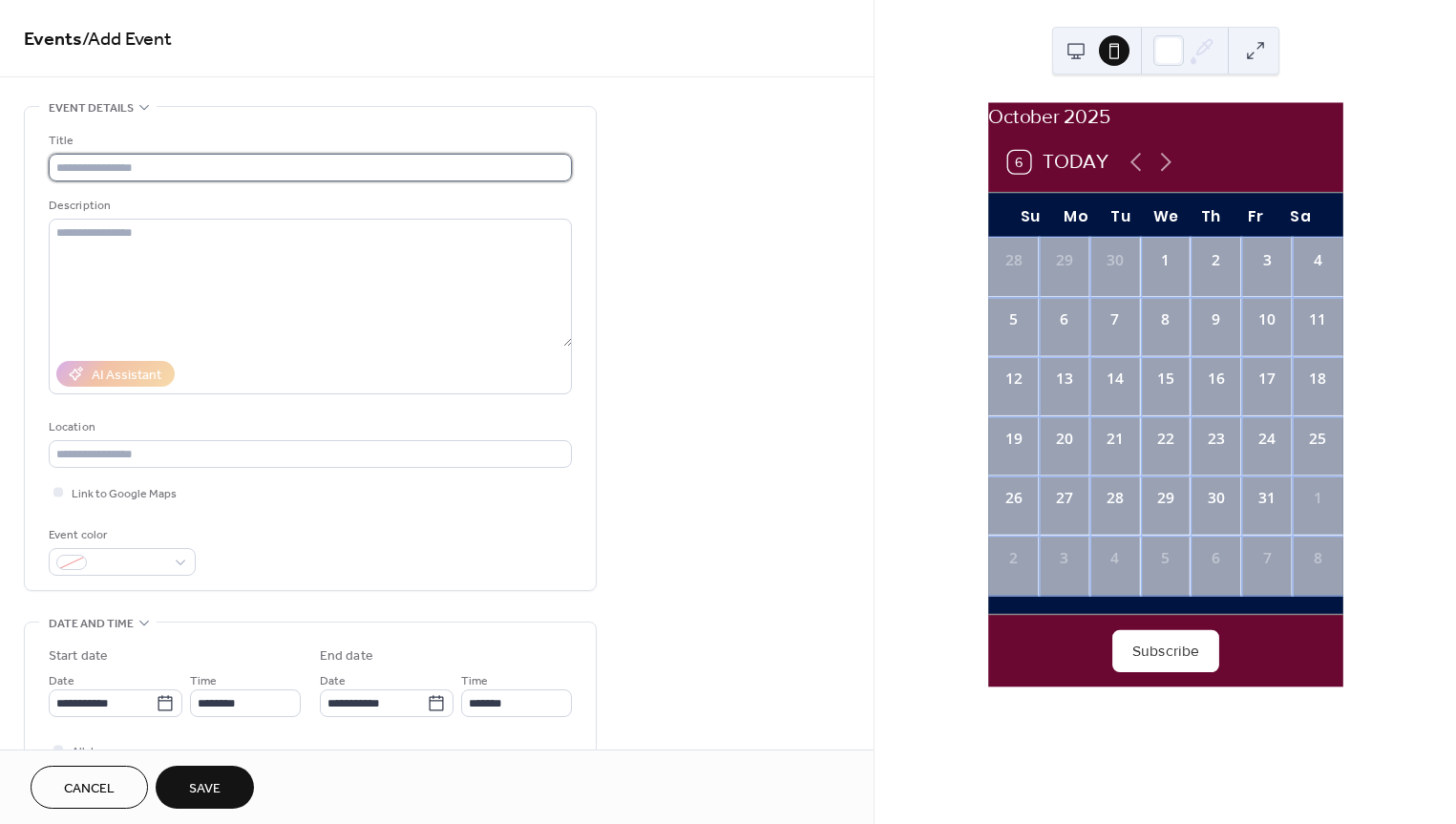 click at bounding box center [310, 167] 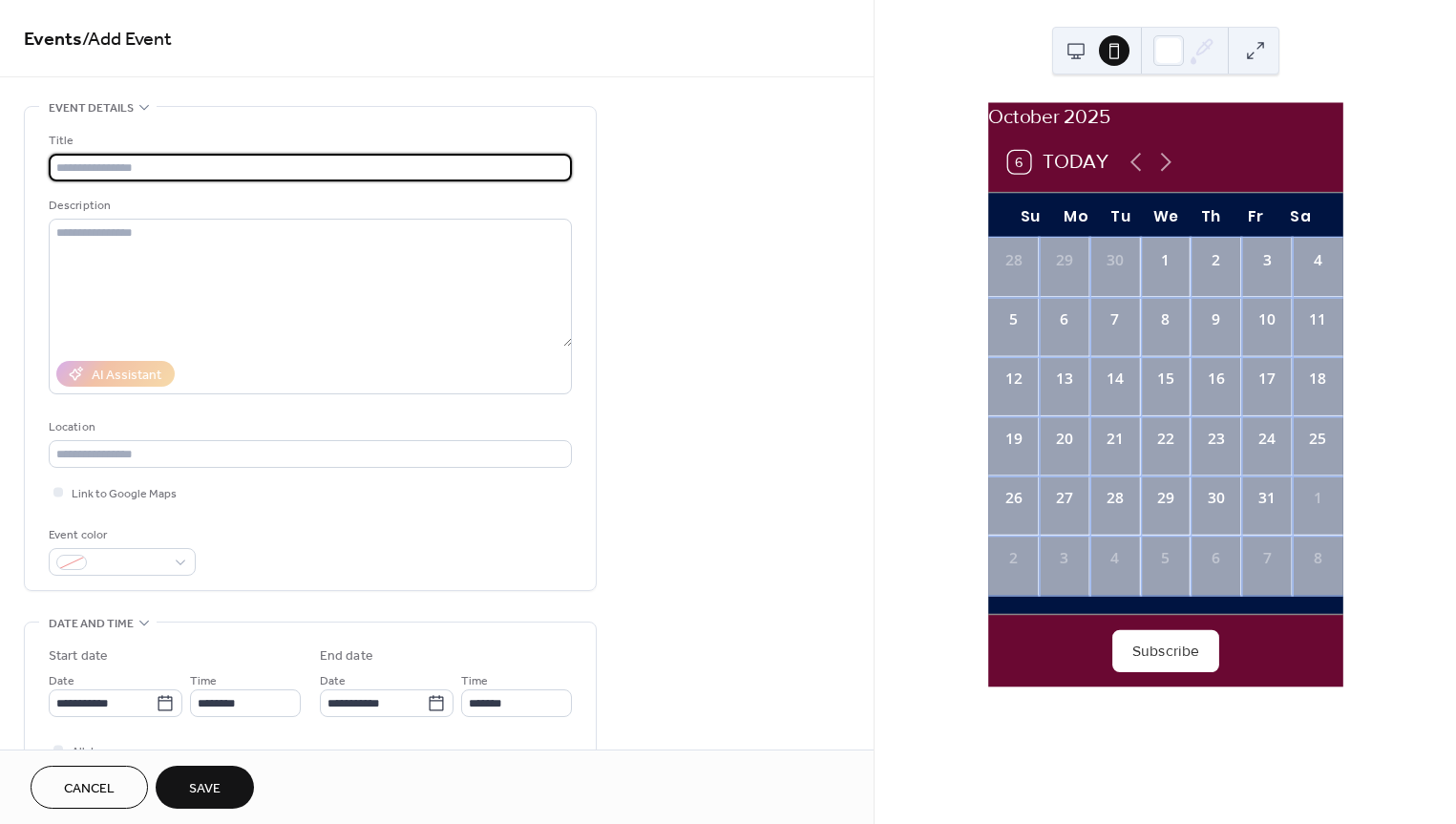 paste on "**********" 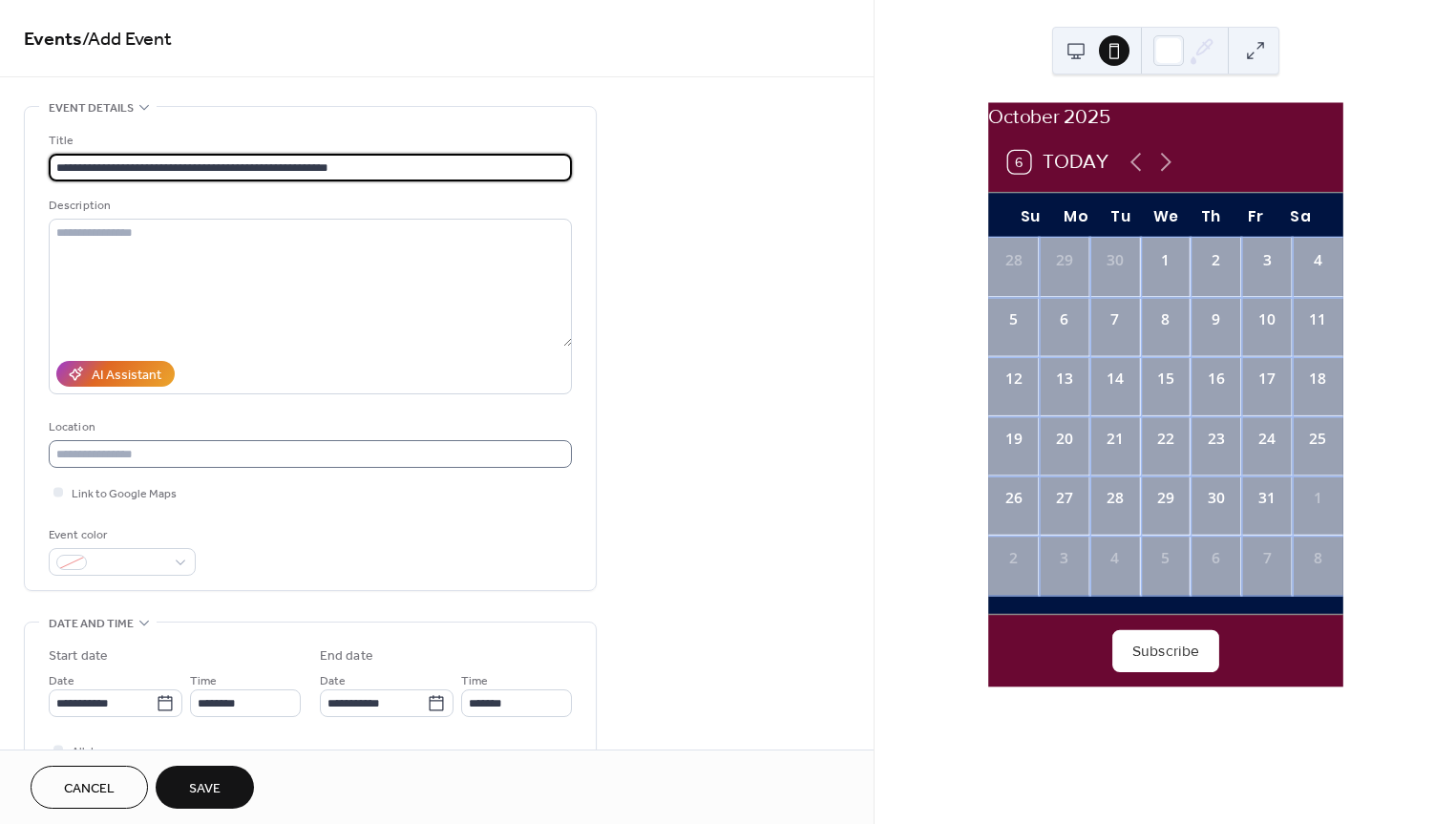 type on "**********" 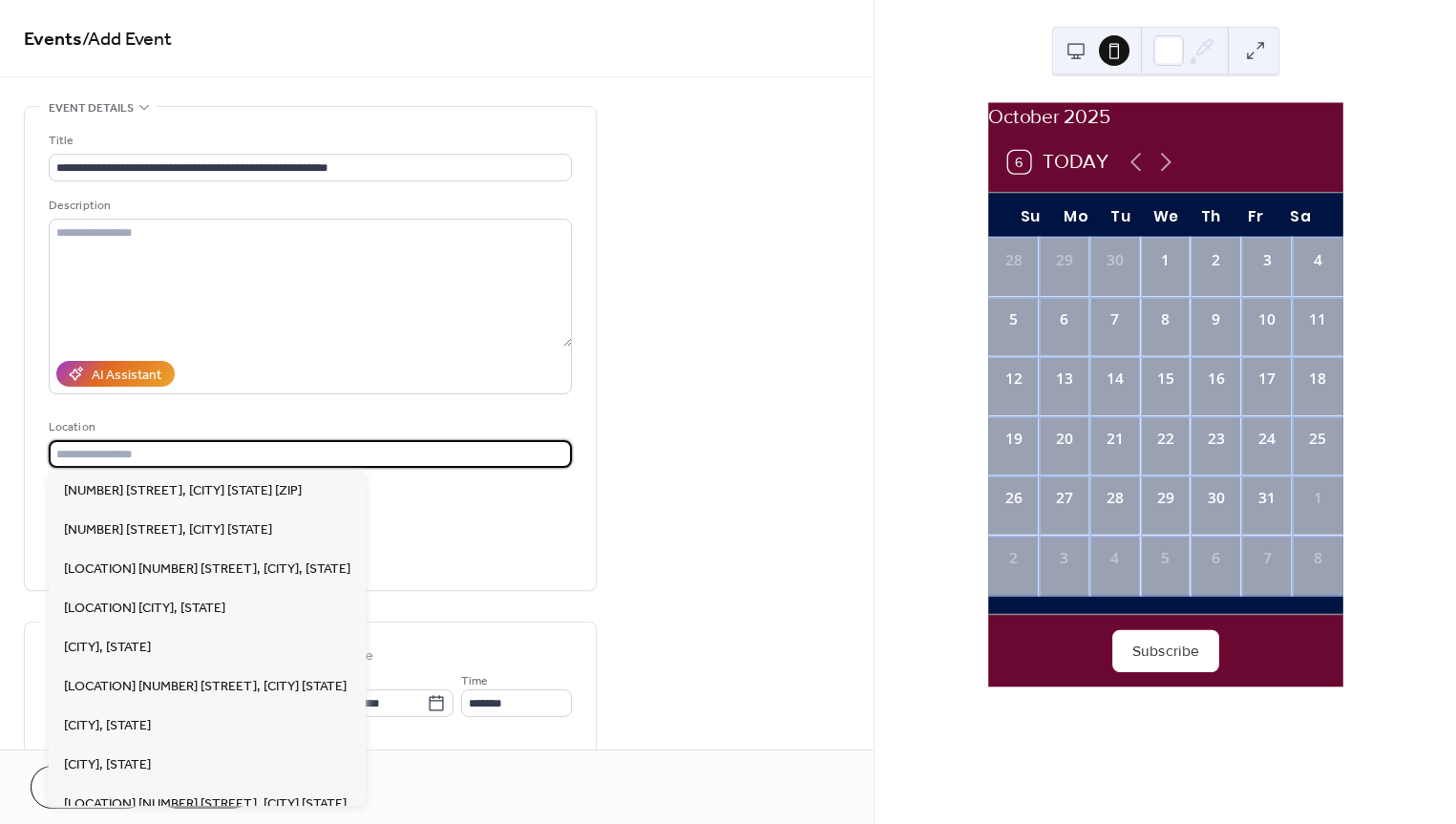 click at bounding box center [310, 454] 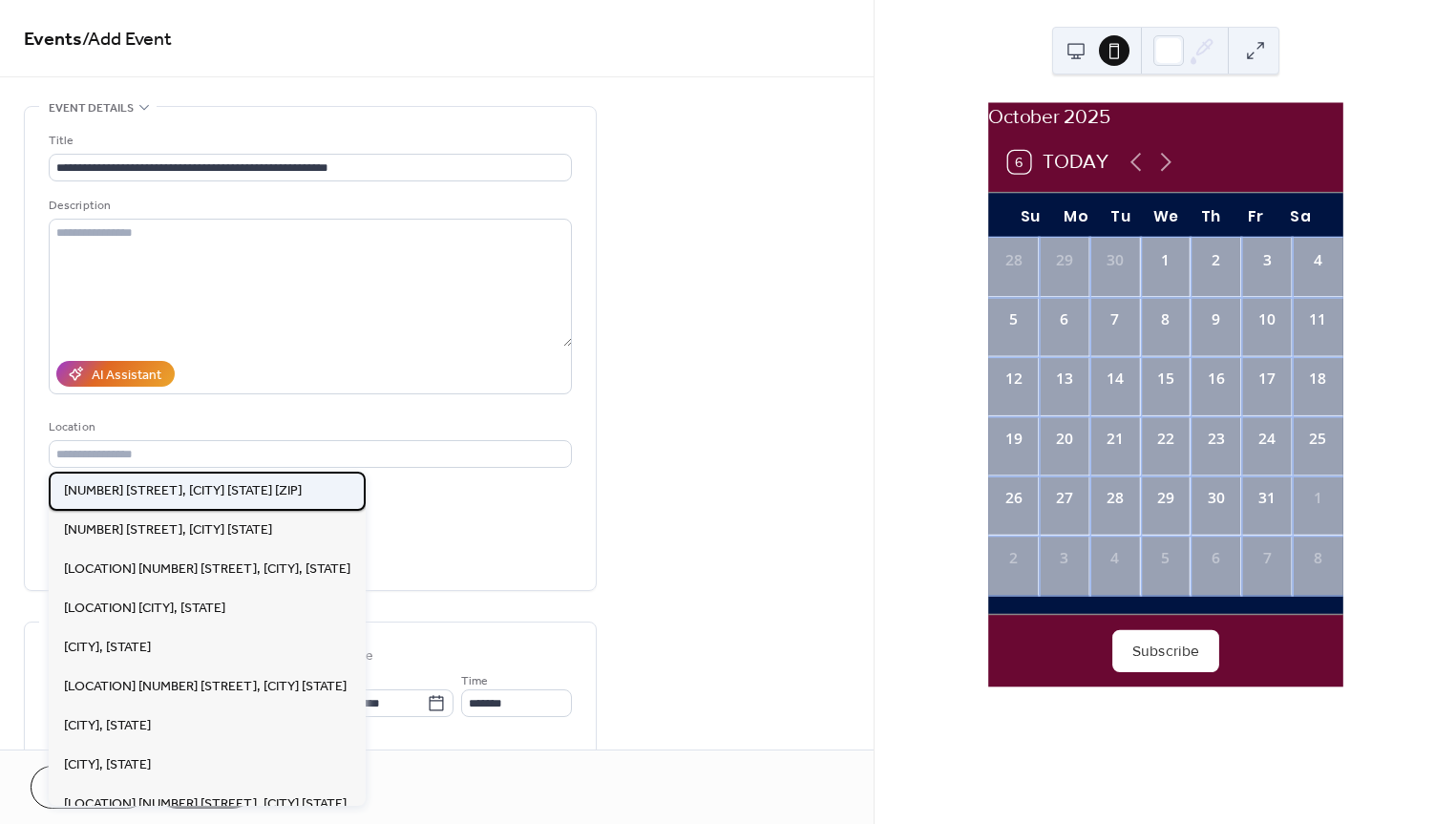 click on "[NUMBER] [STREET], [CITY] [STATE] [ZIP]" at bounding box center [182, 491] 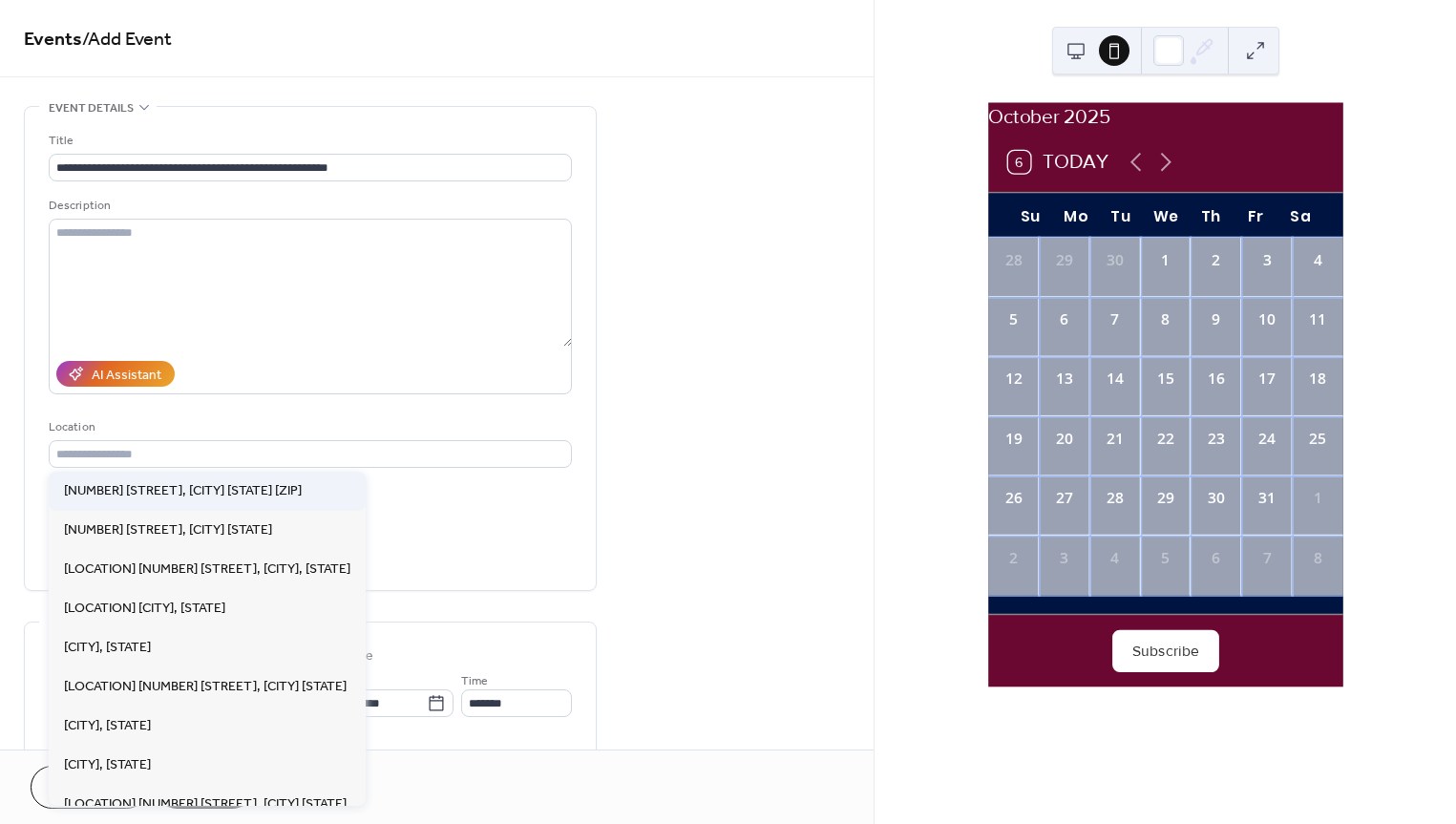 type on "**********" 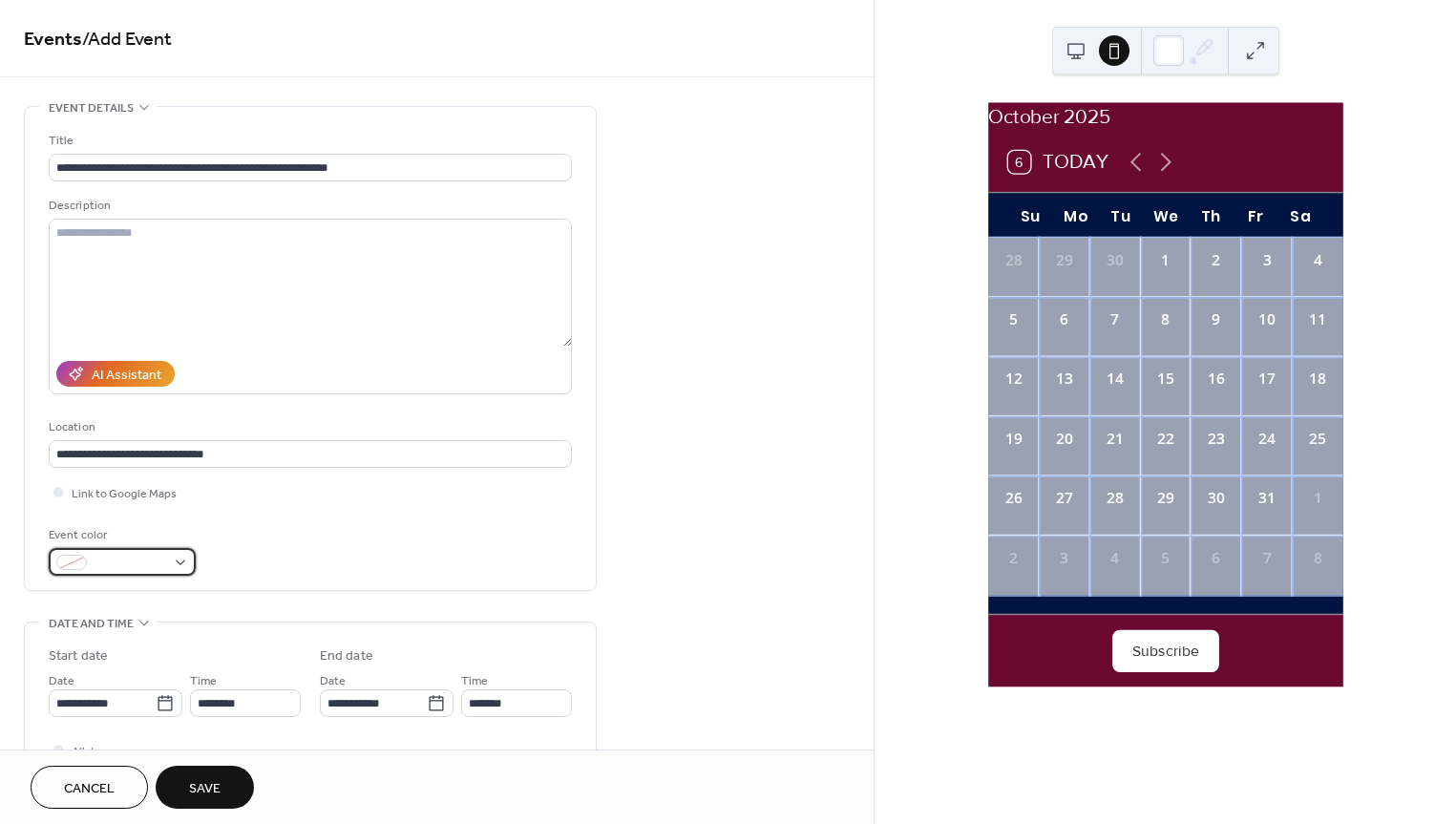 click at bounding box center (122, 561) 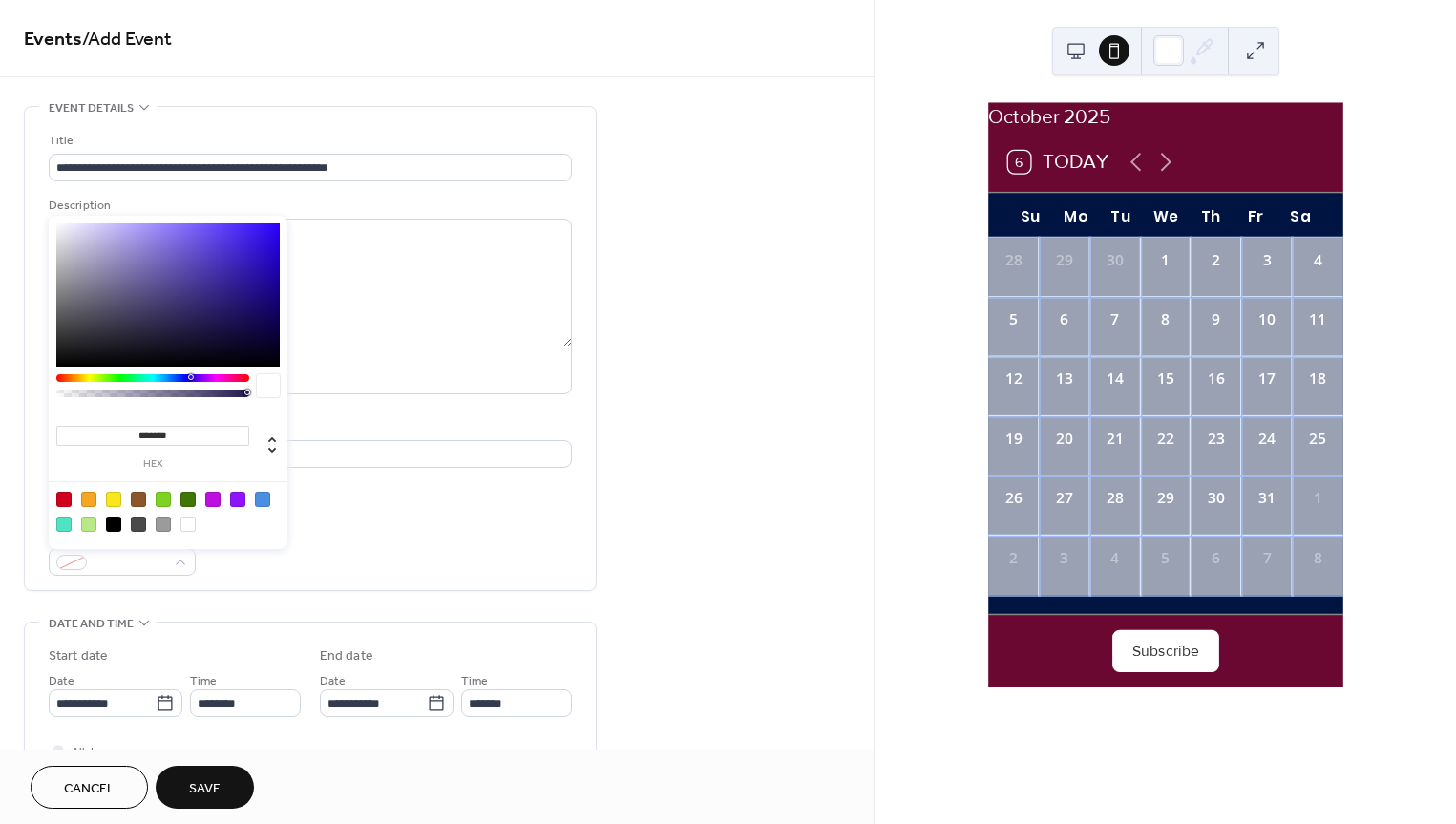 click at bounding box center [163, 499] 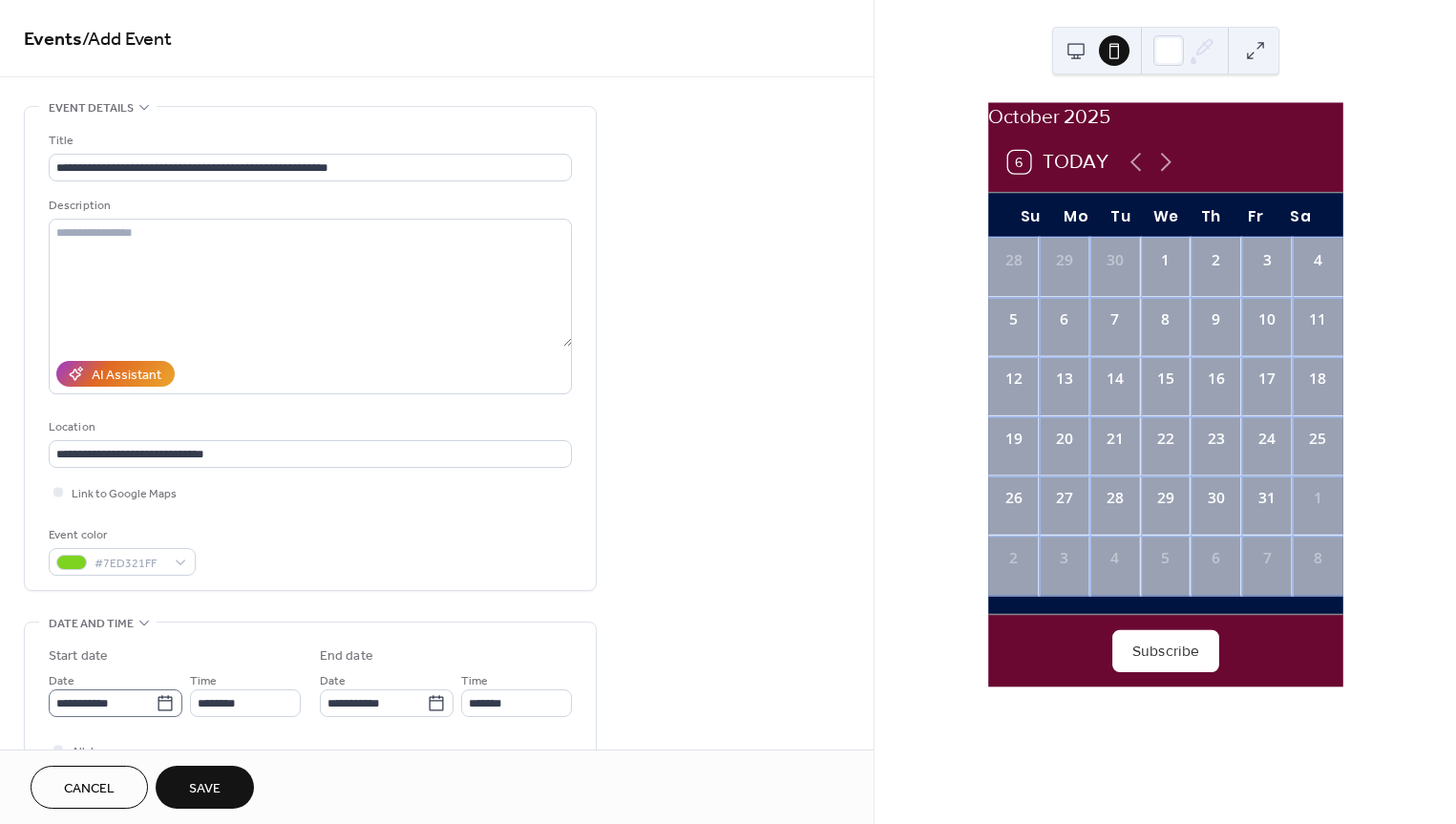 click 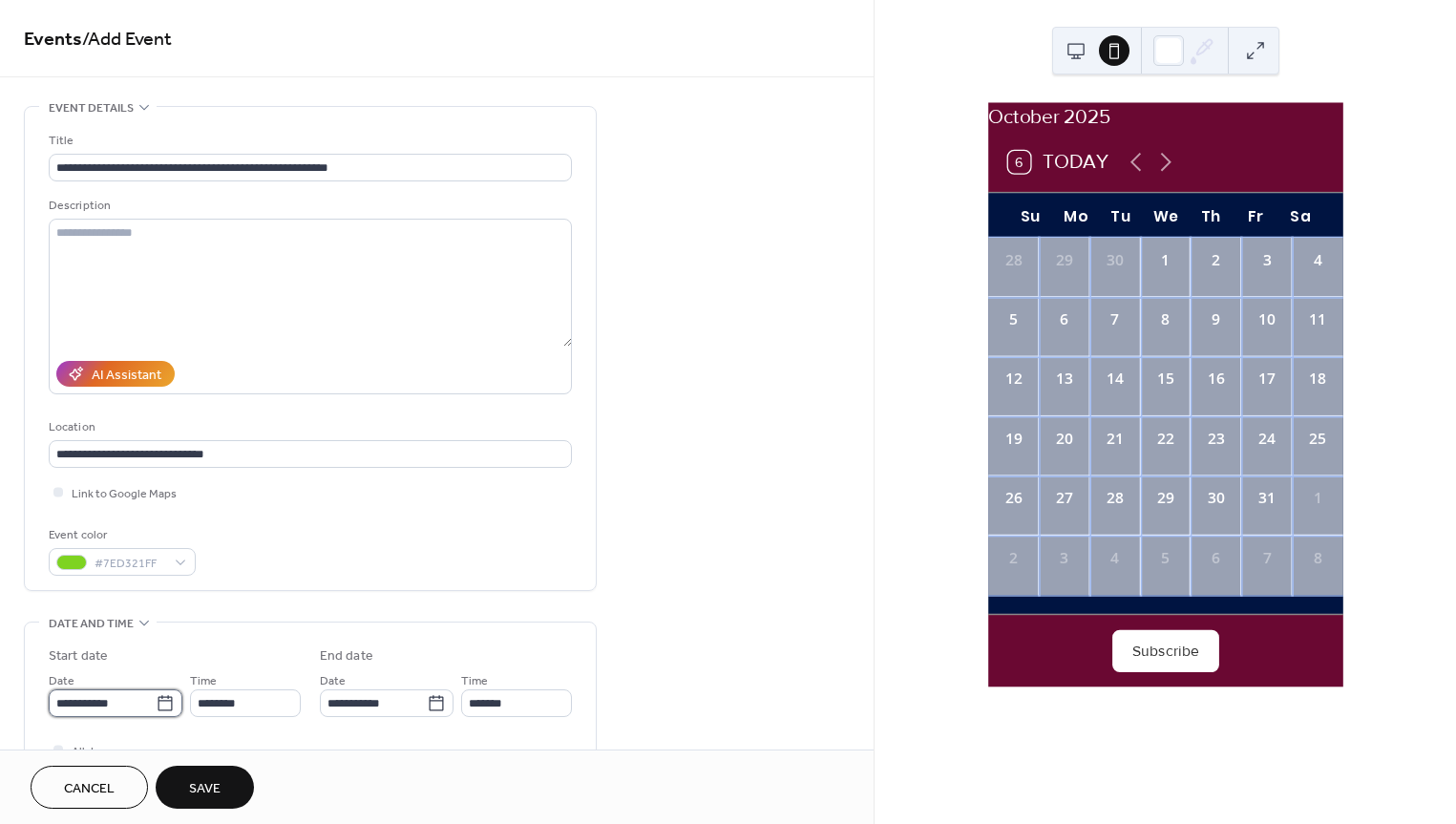click on "**********" at bounding box center [102, 703] 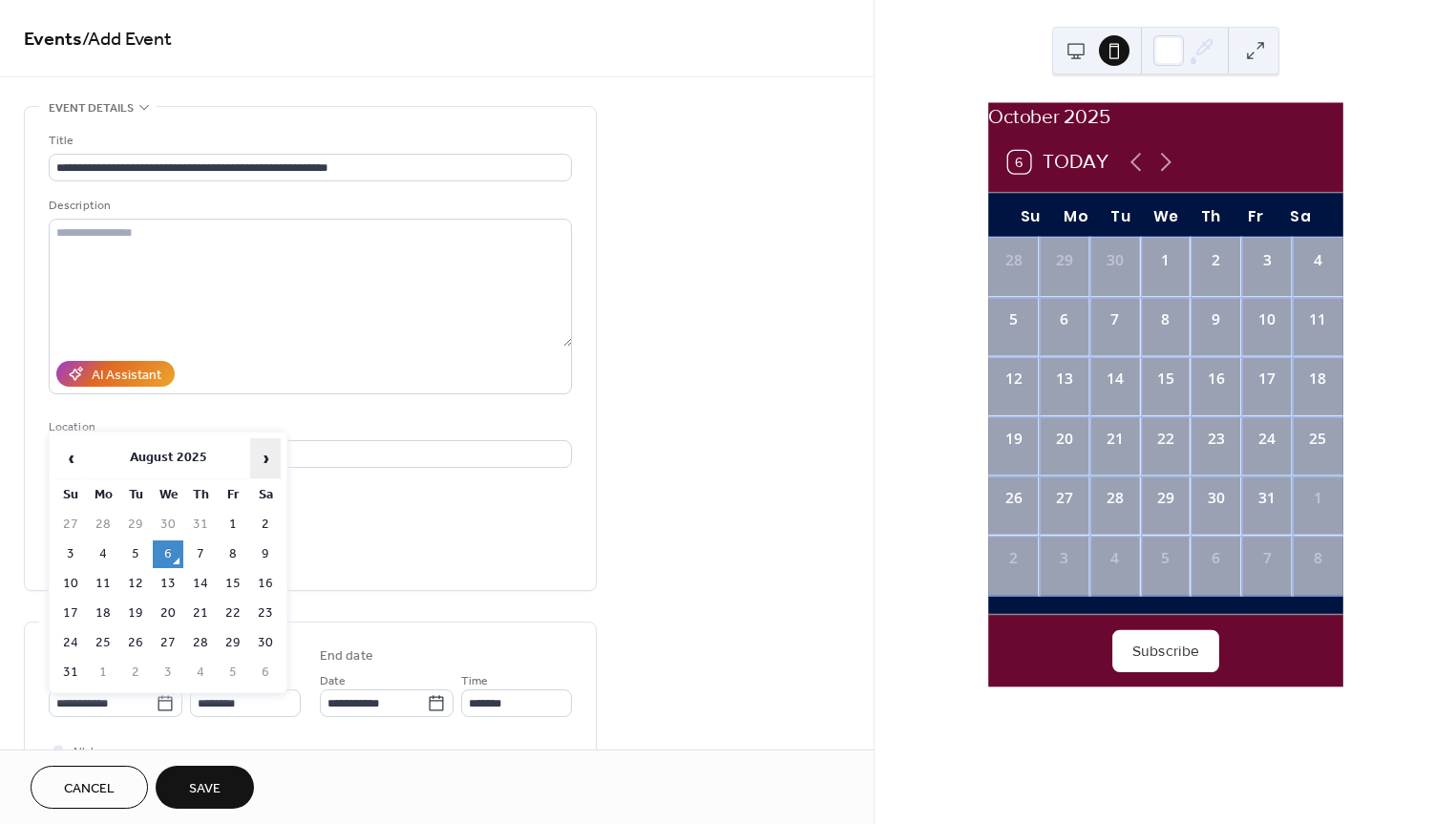 click on "›" at bounding box center (265, 458) 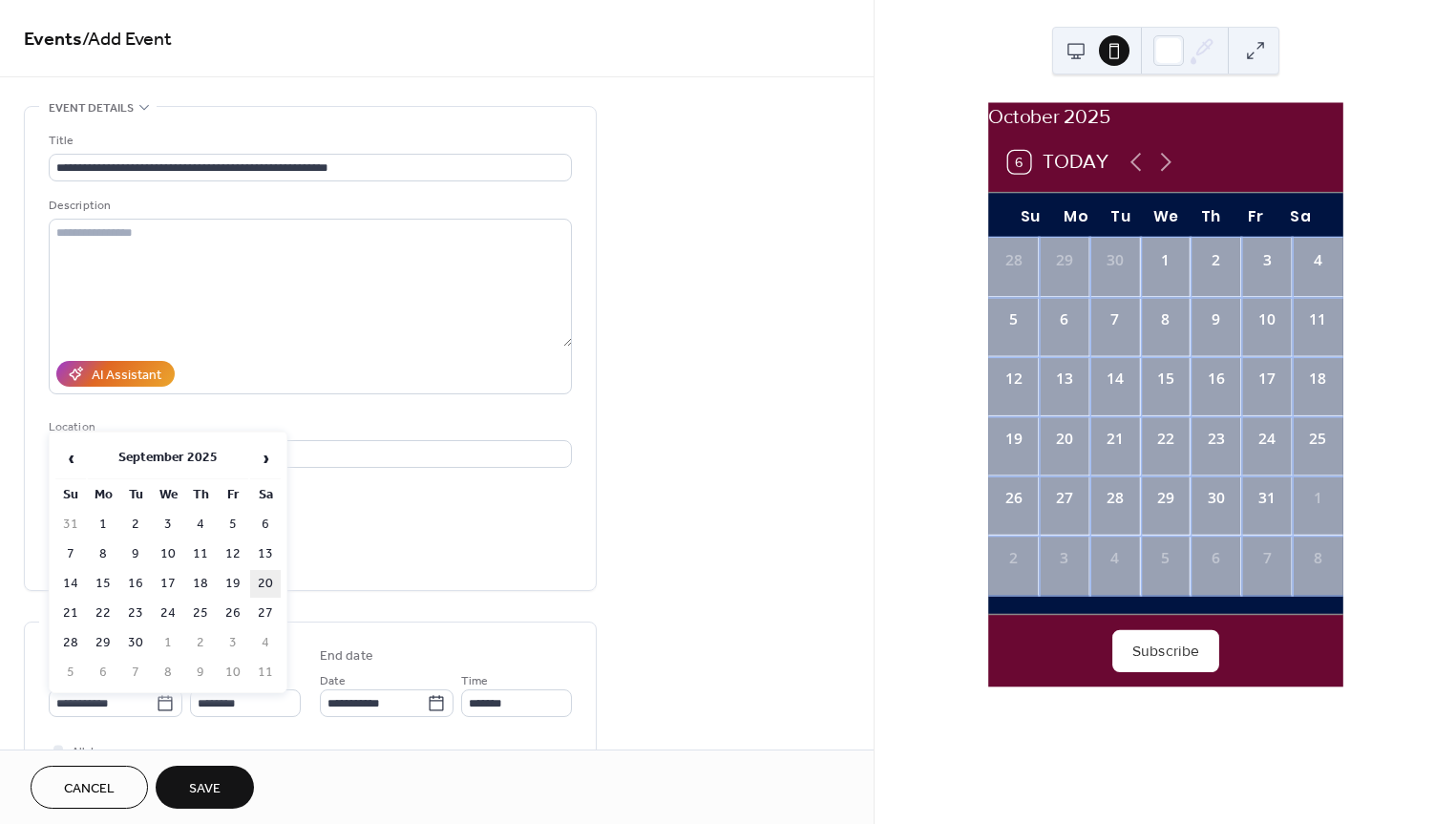 click on "20" at bounding box center [265, 583] 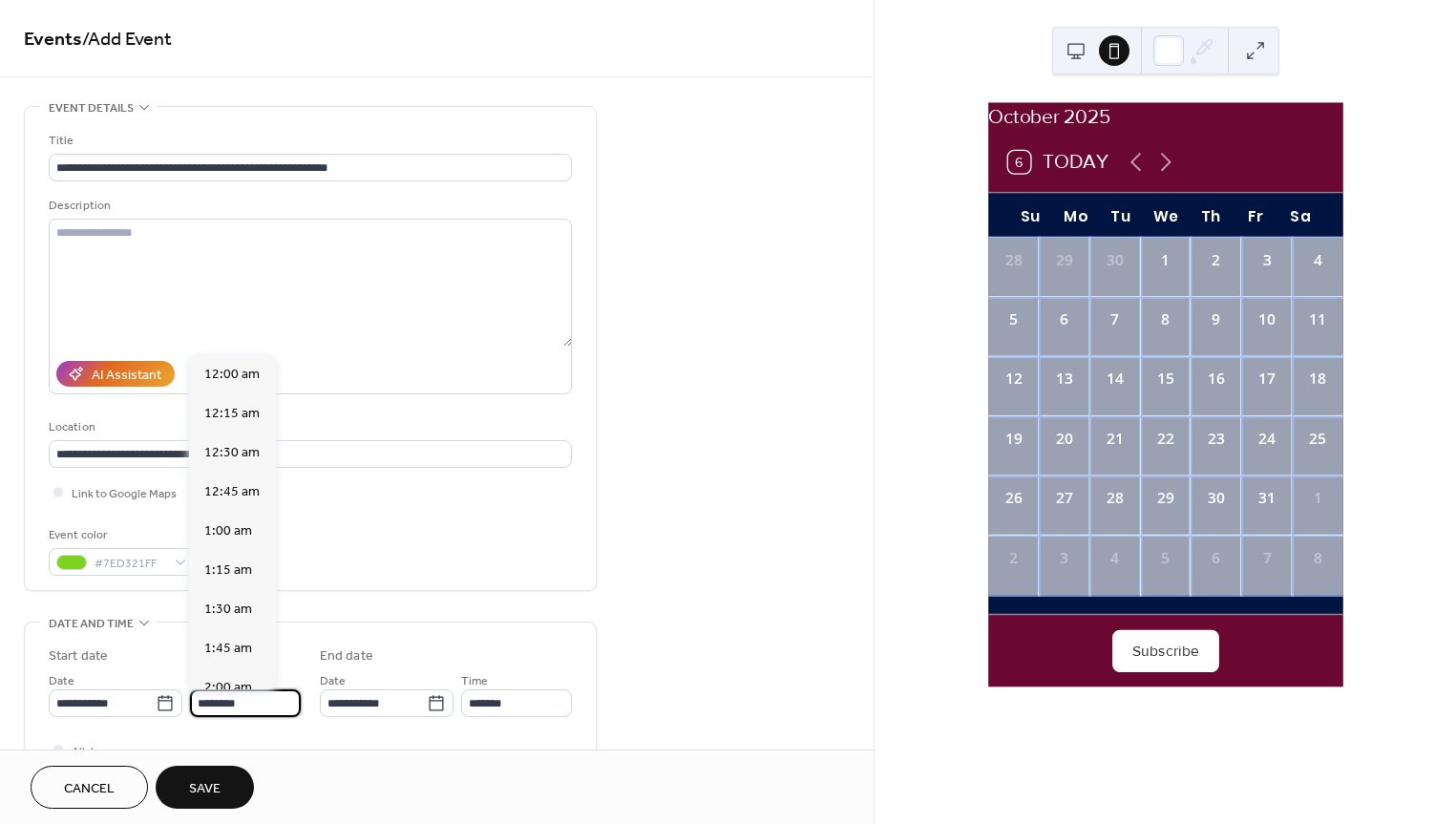 scroll, scrollTop: 1856, scrollLeft: 0, axis: vertical 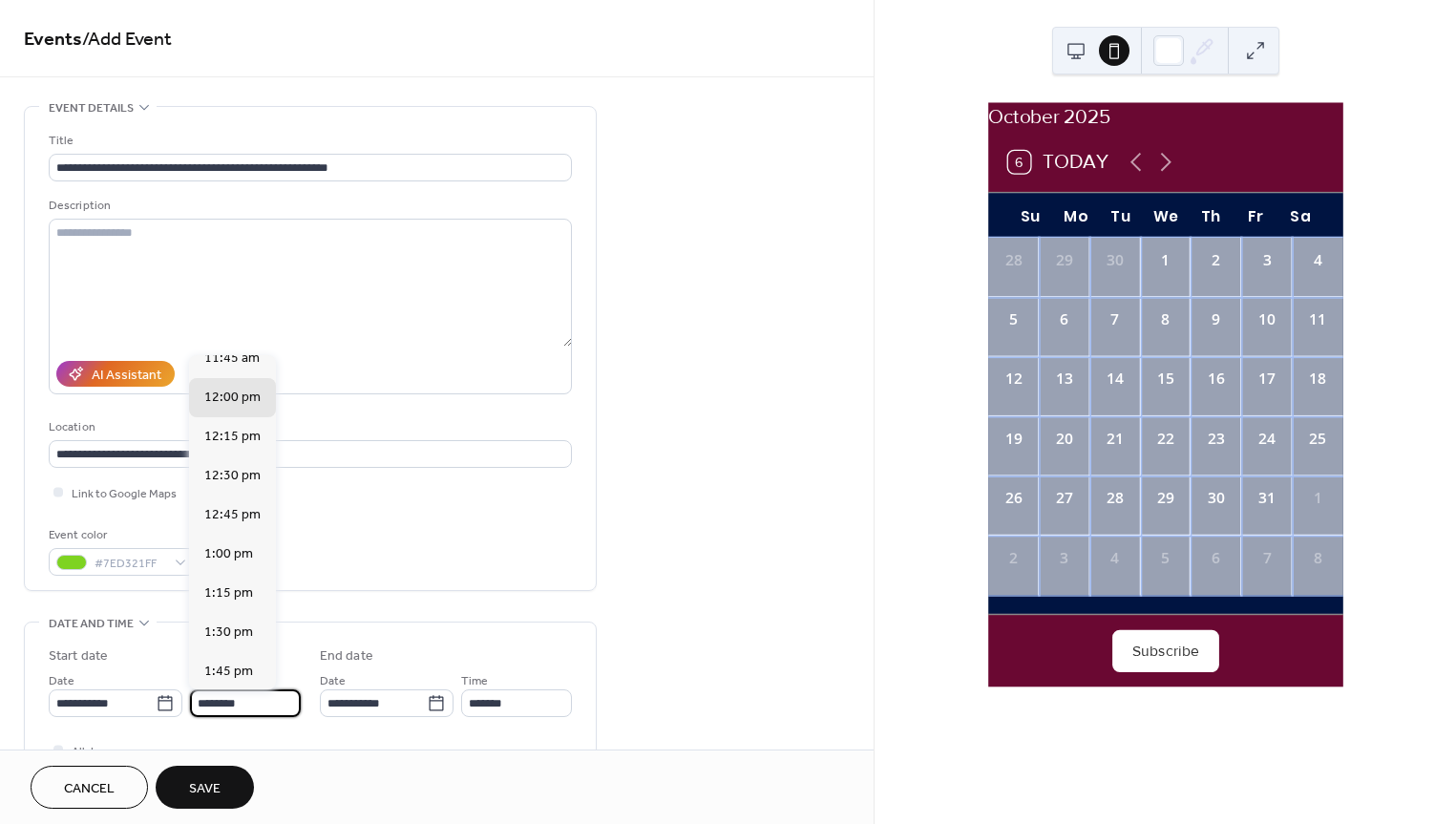 drag, startPoint x: 275, startPoint y: 707, endPoint x: 184, endPoint y: 686, distance: 93.3916 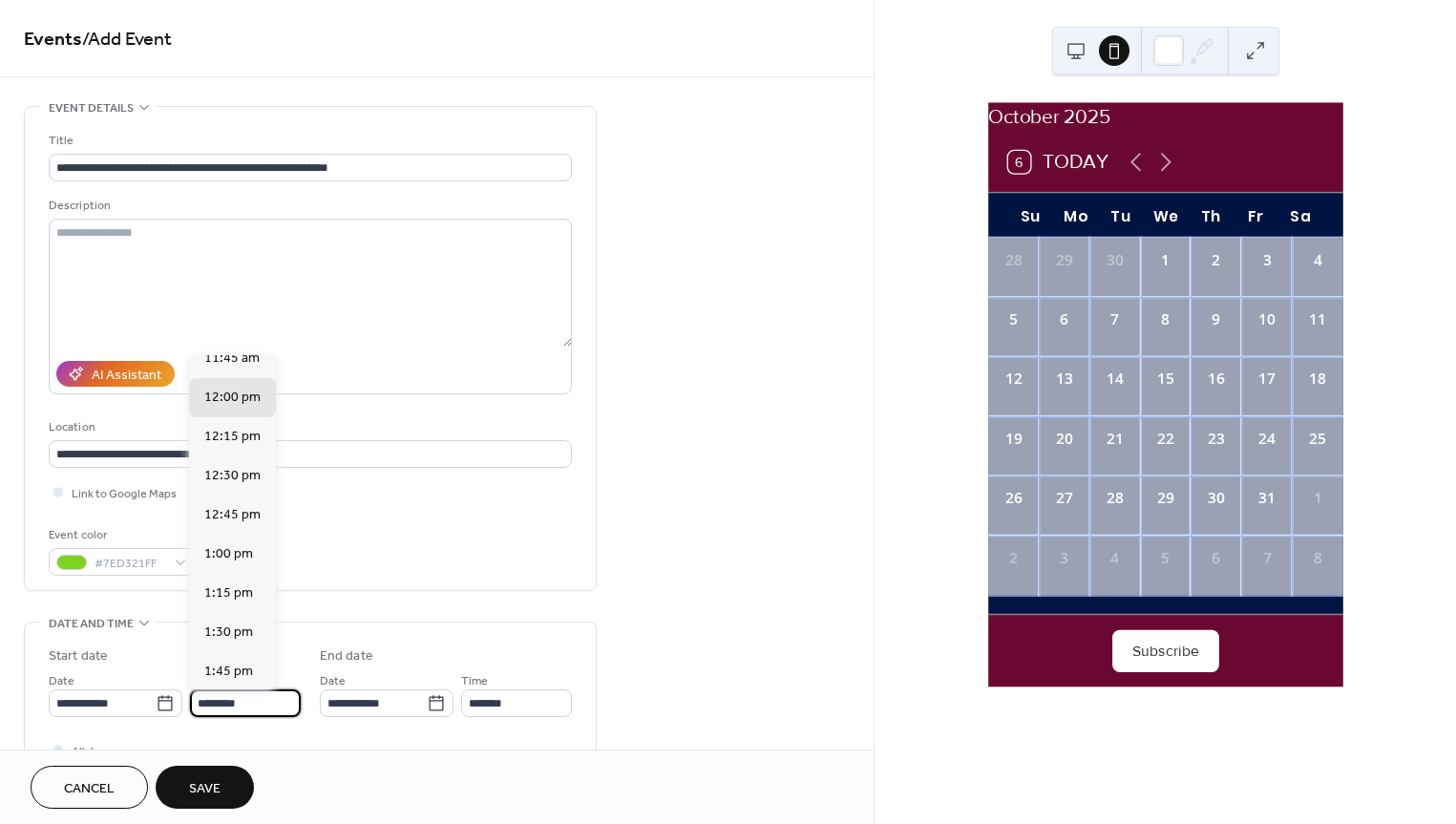 click on "**********" at bounding box center (175, 693) 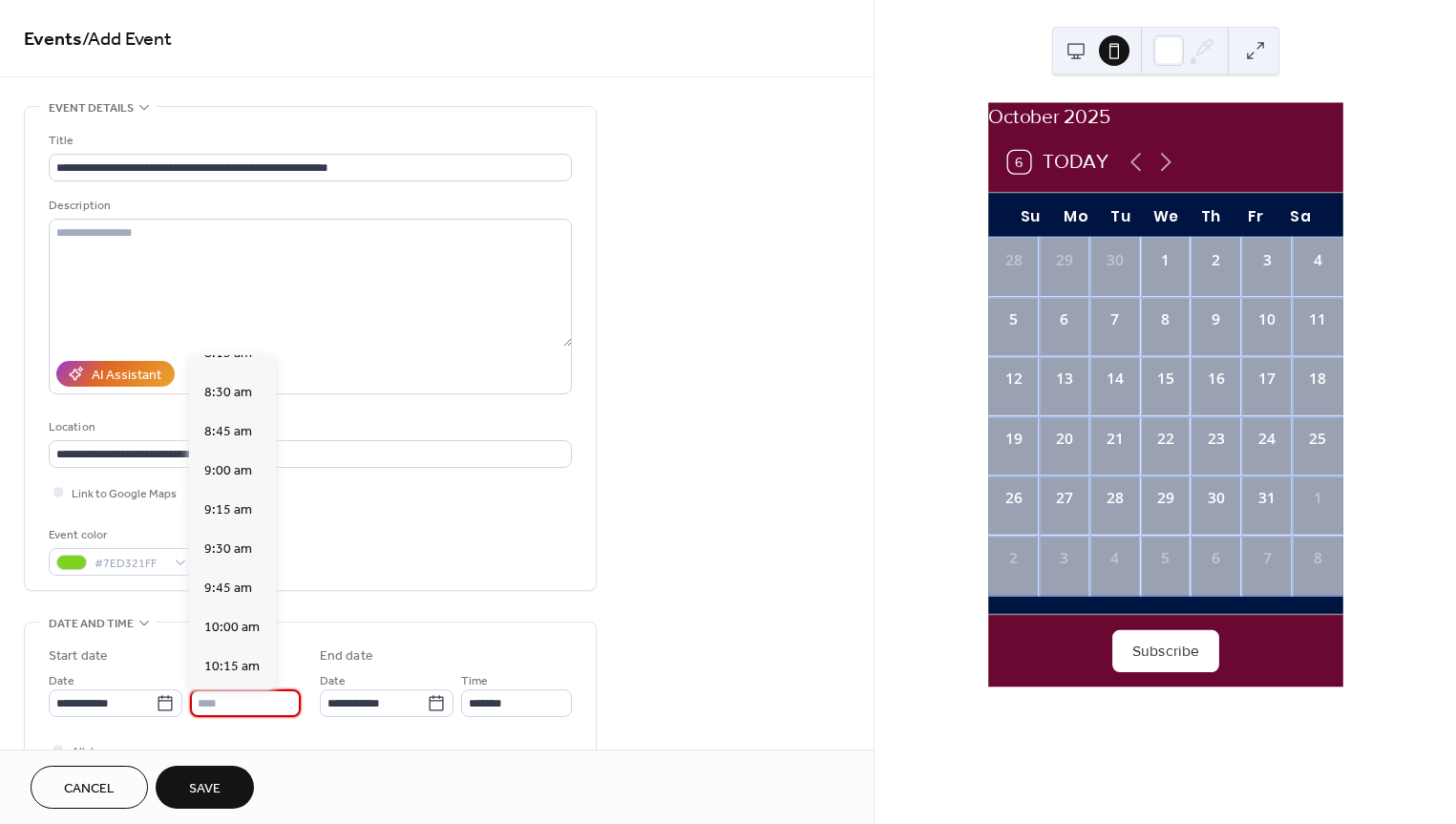 scroll, scrollTop: 1340, scrollLeft: 0, axis: vertical 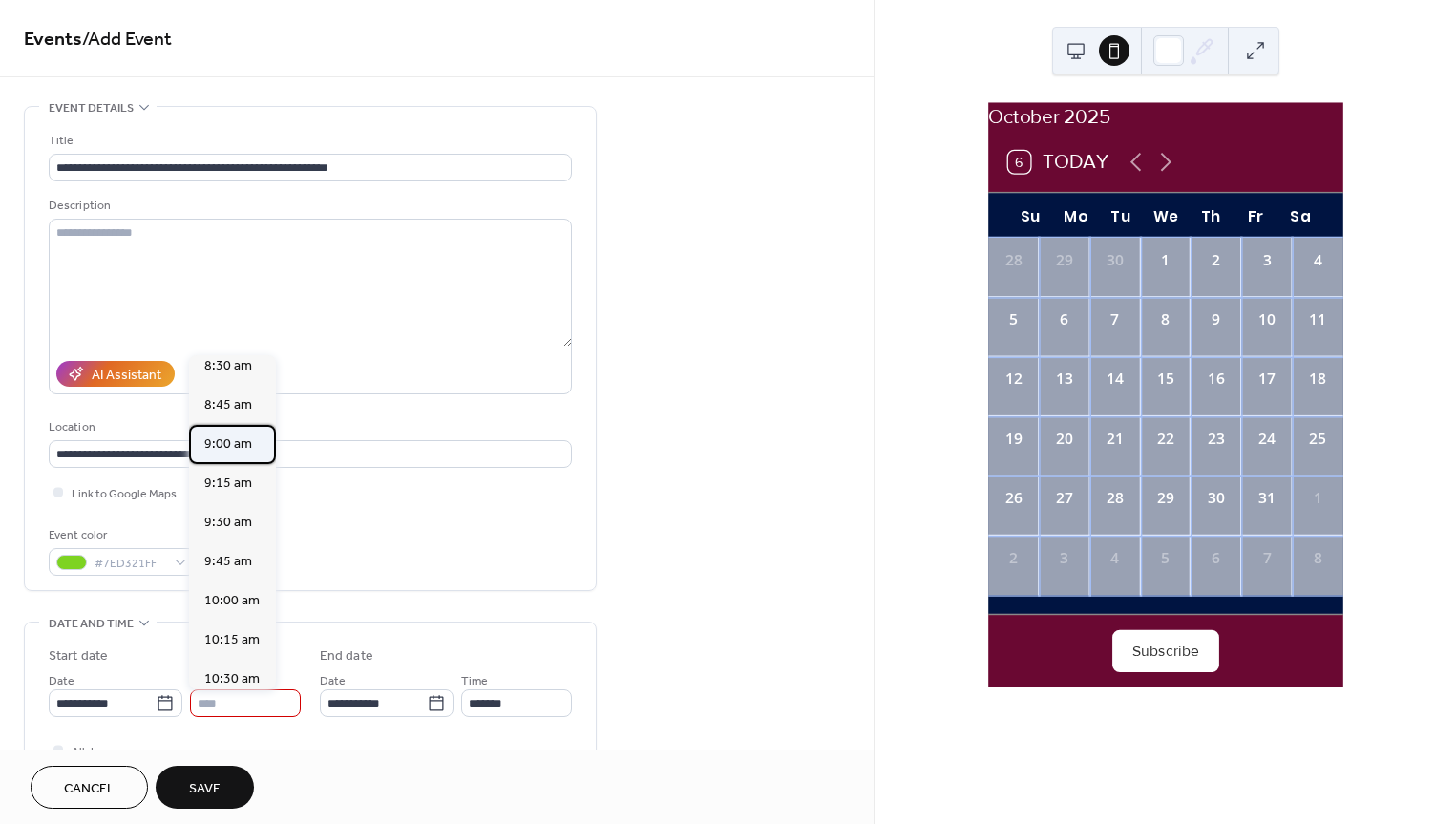 click on "9:00 am" at bounding box center [228, 444] 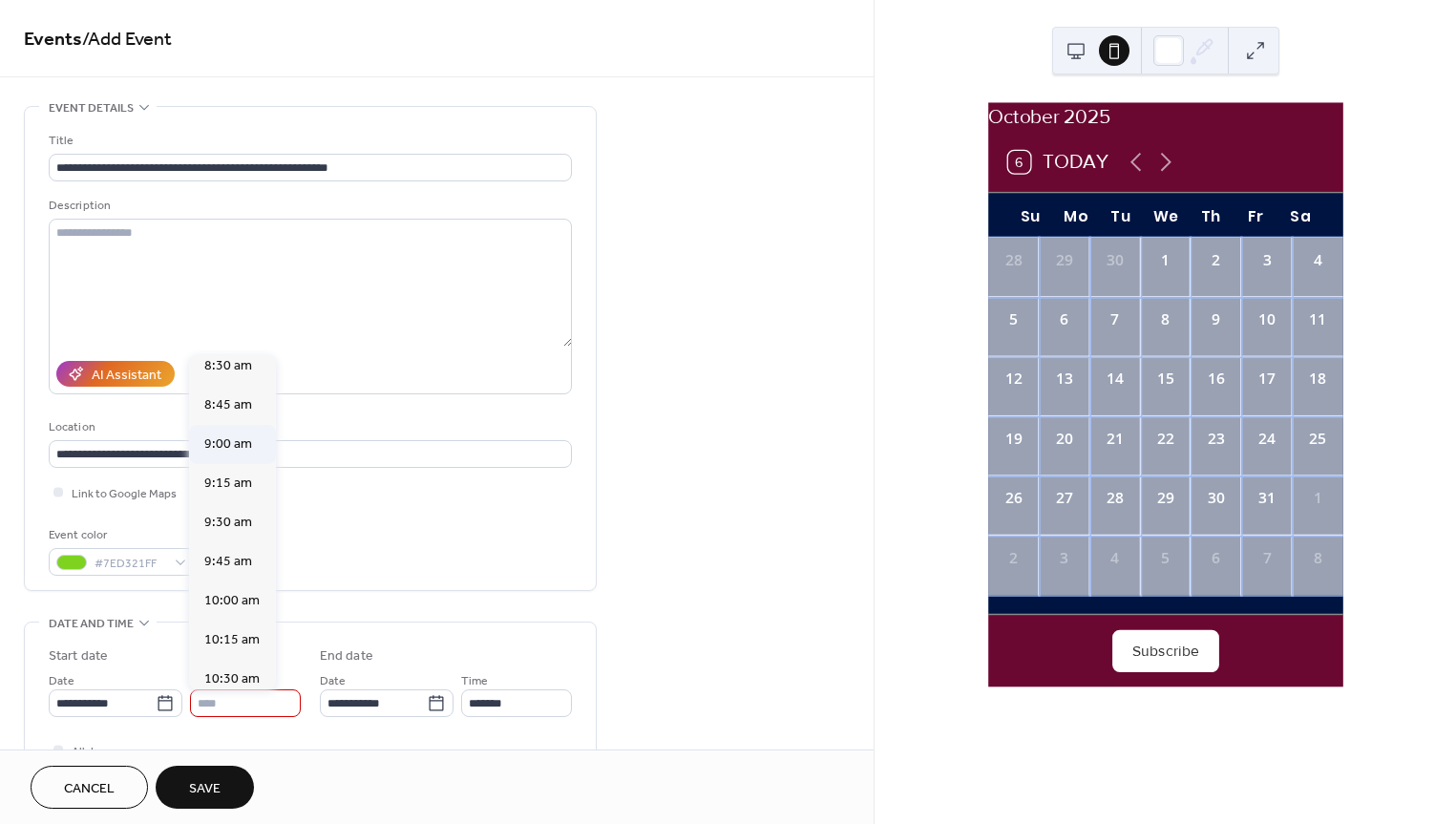 type on "*******" 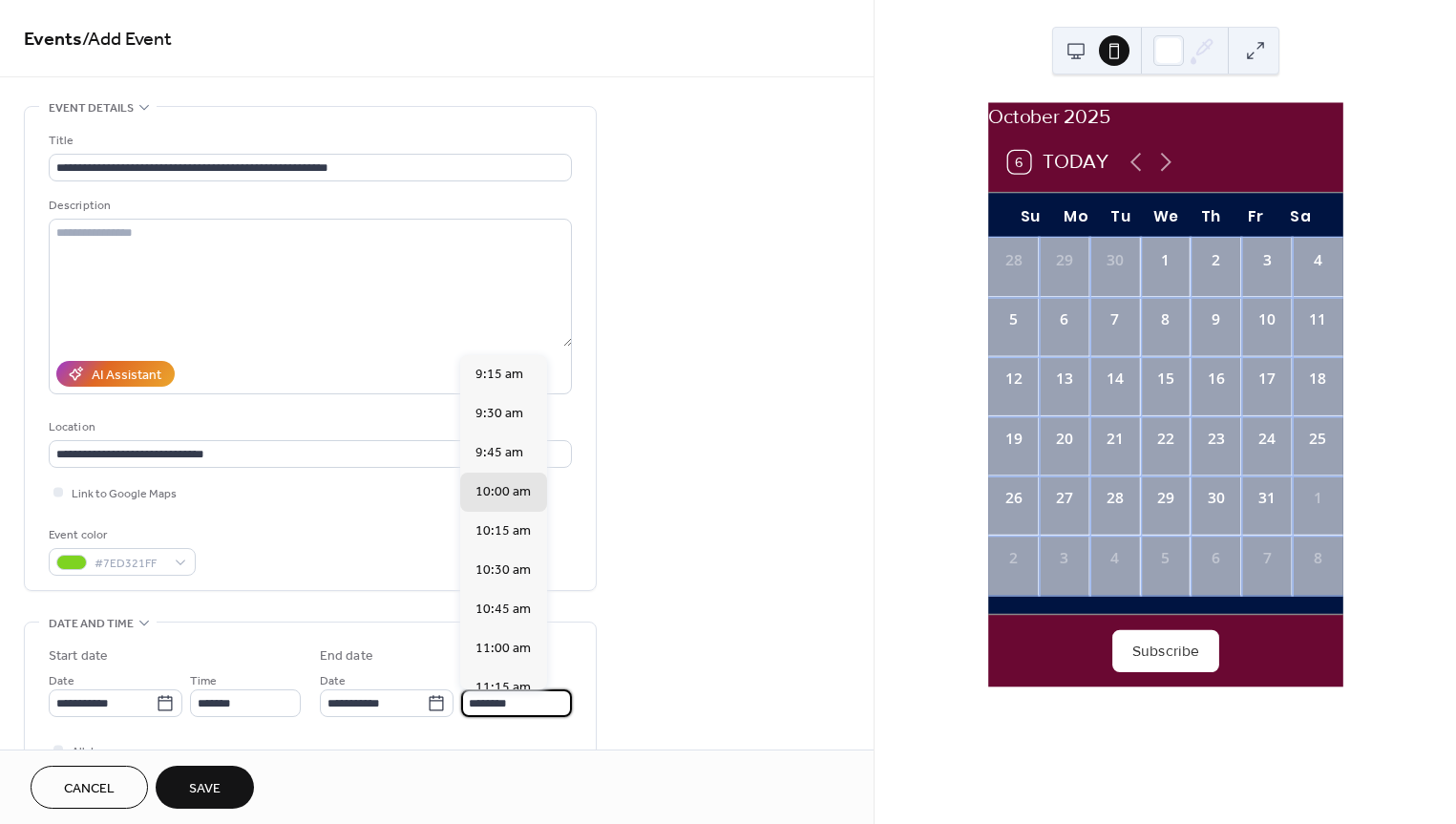 click on "********" at bounding box center [517, 703] 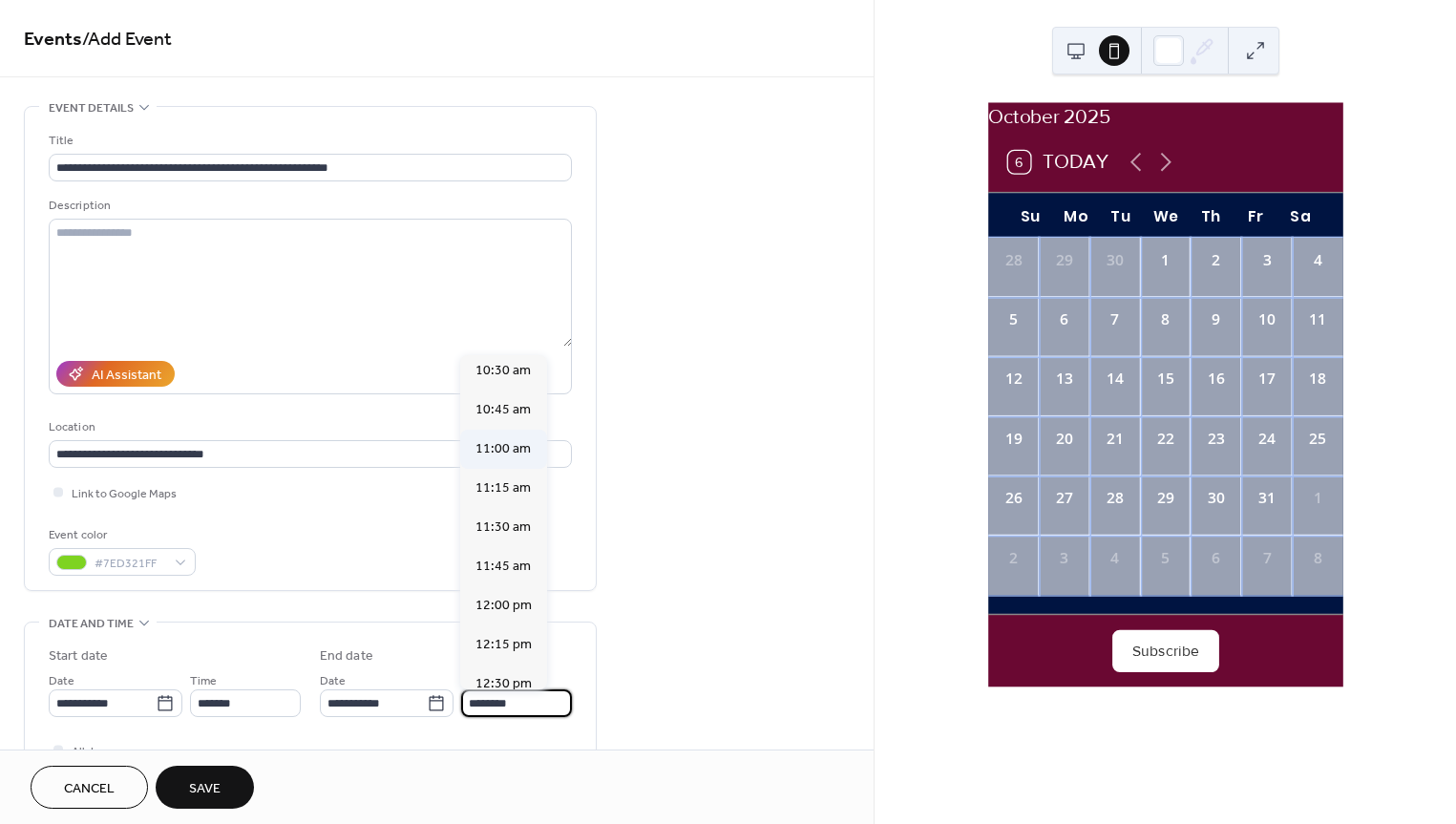 scroll, scrollTop: 201, scrollLeft: 0, axis: vertical 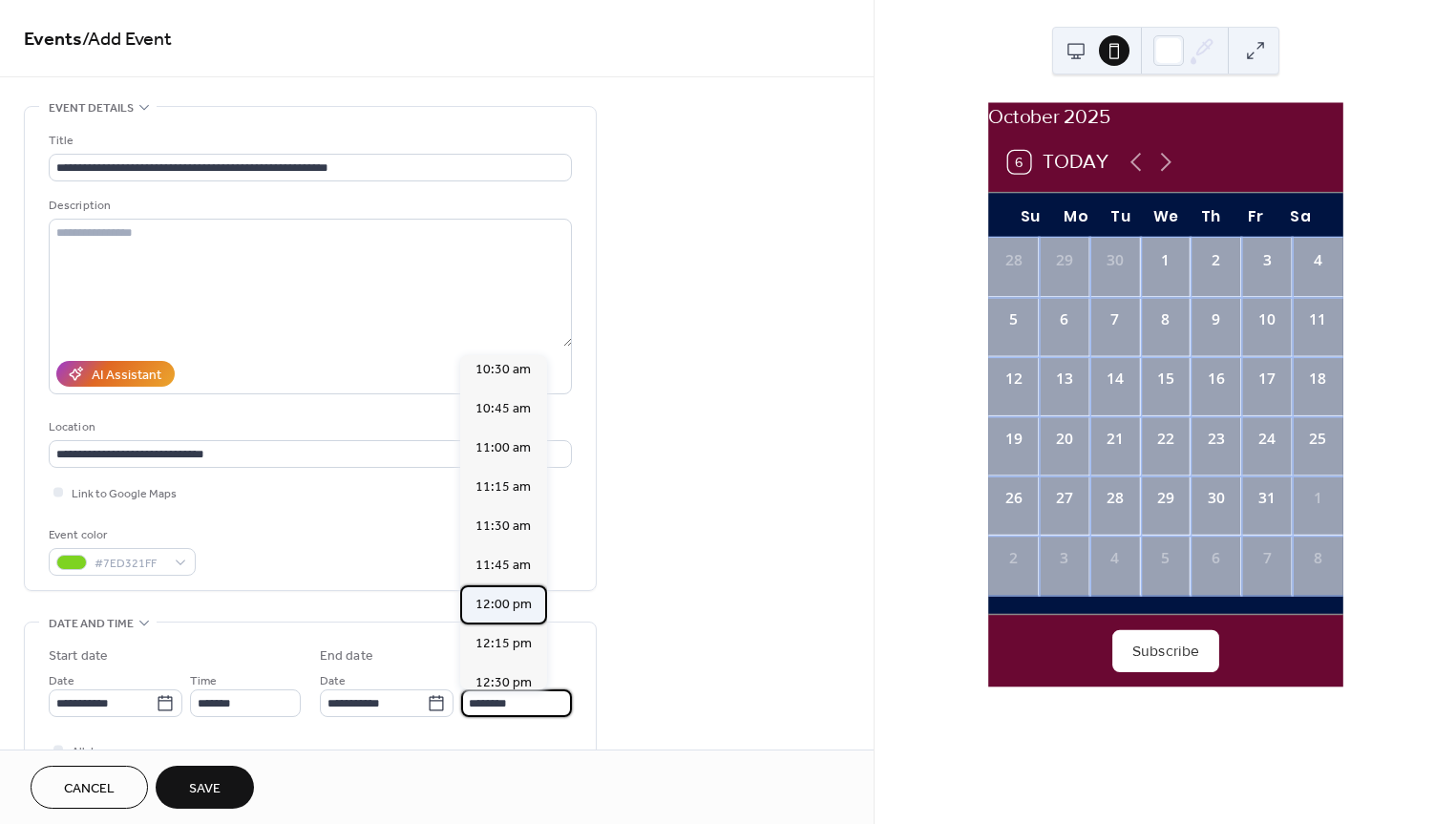 click on "12:00 pm" at bounding box center (503, 604) 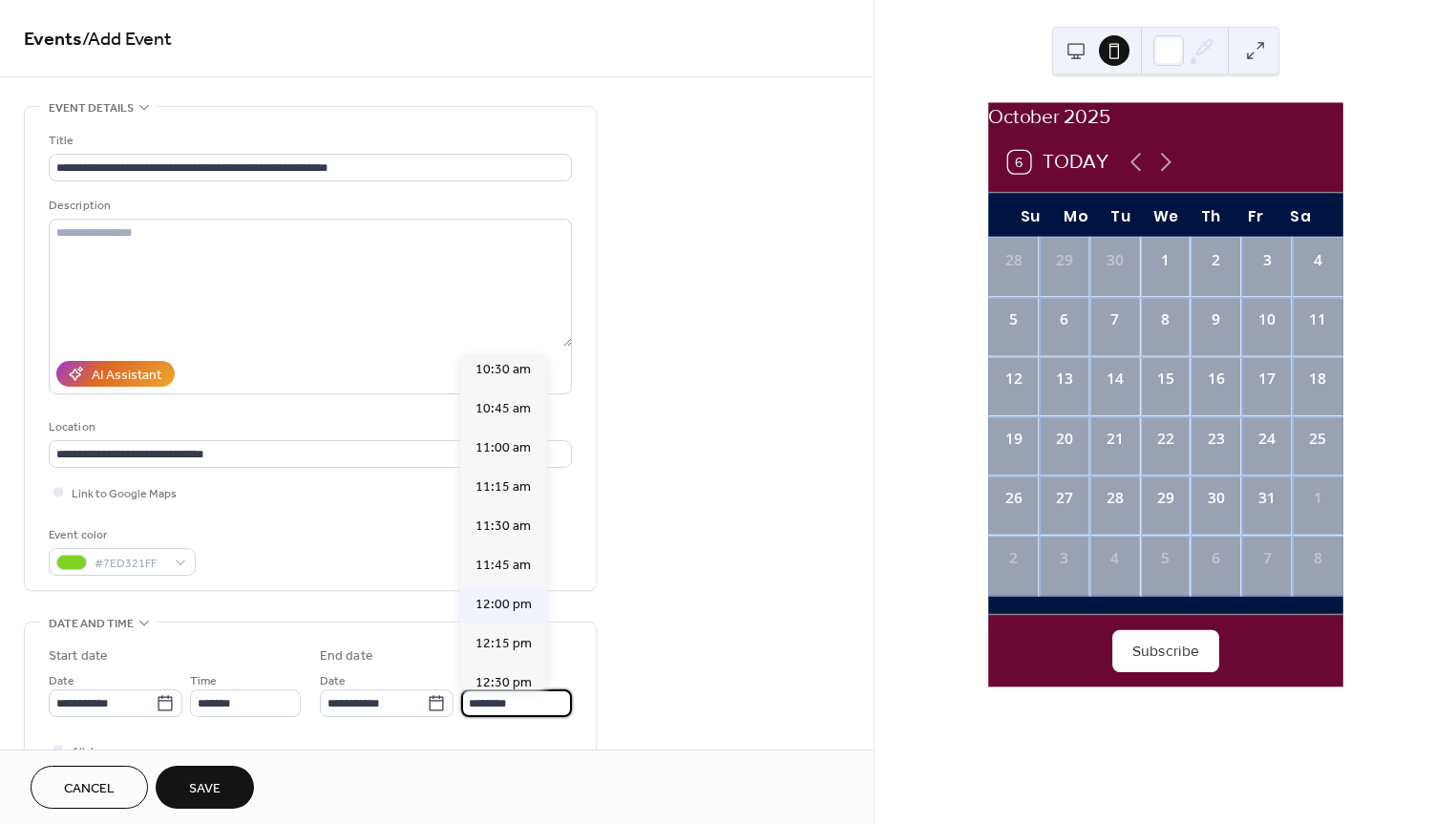 type on "********" 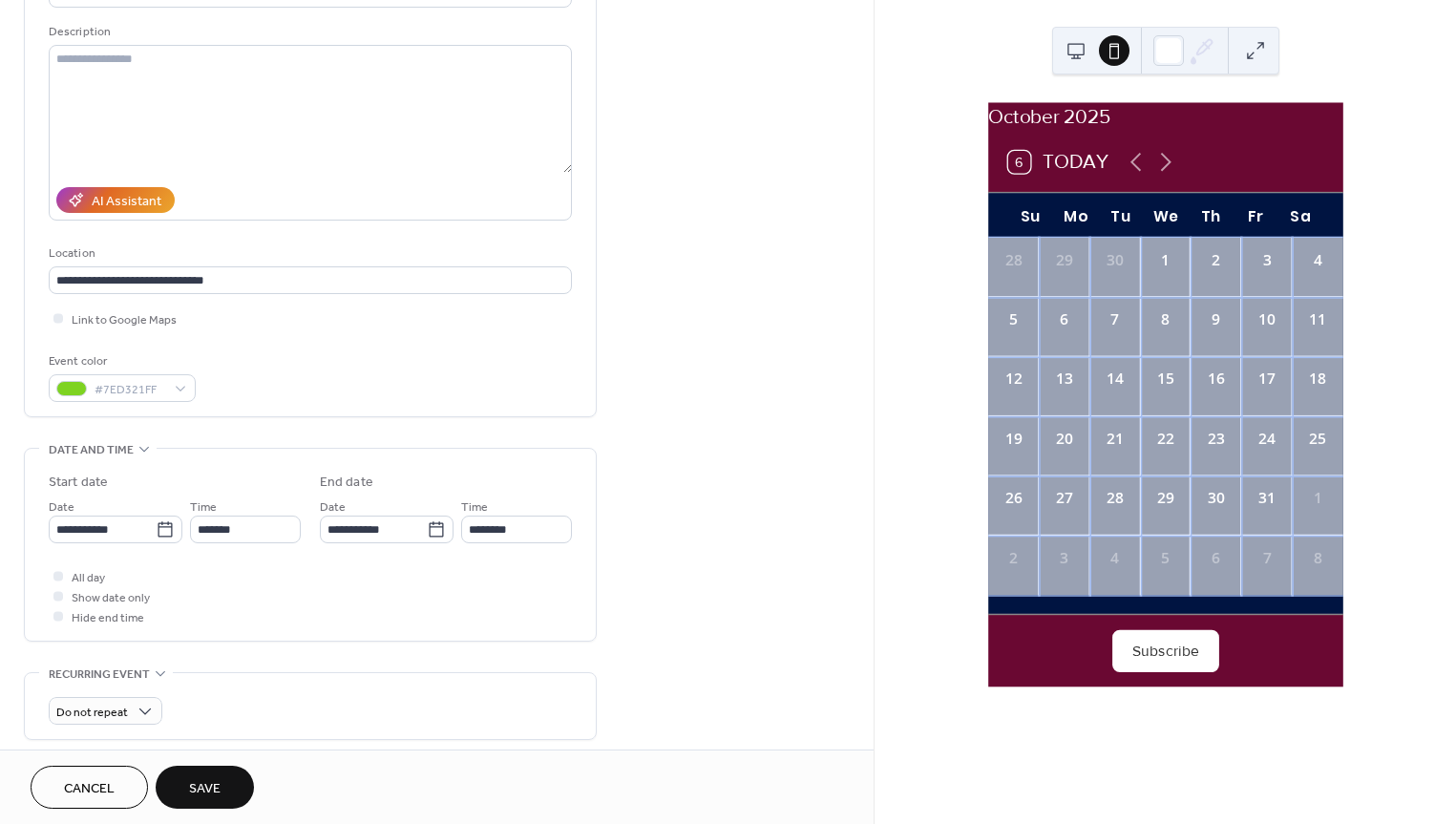 scroll, scrollTop: 177, scrollLeft: 0, axis: vertical 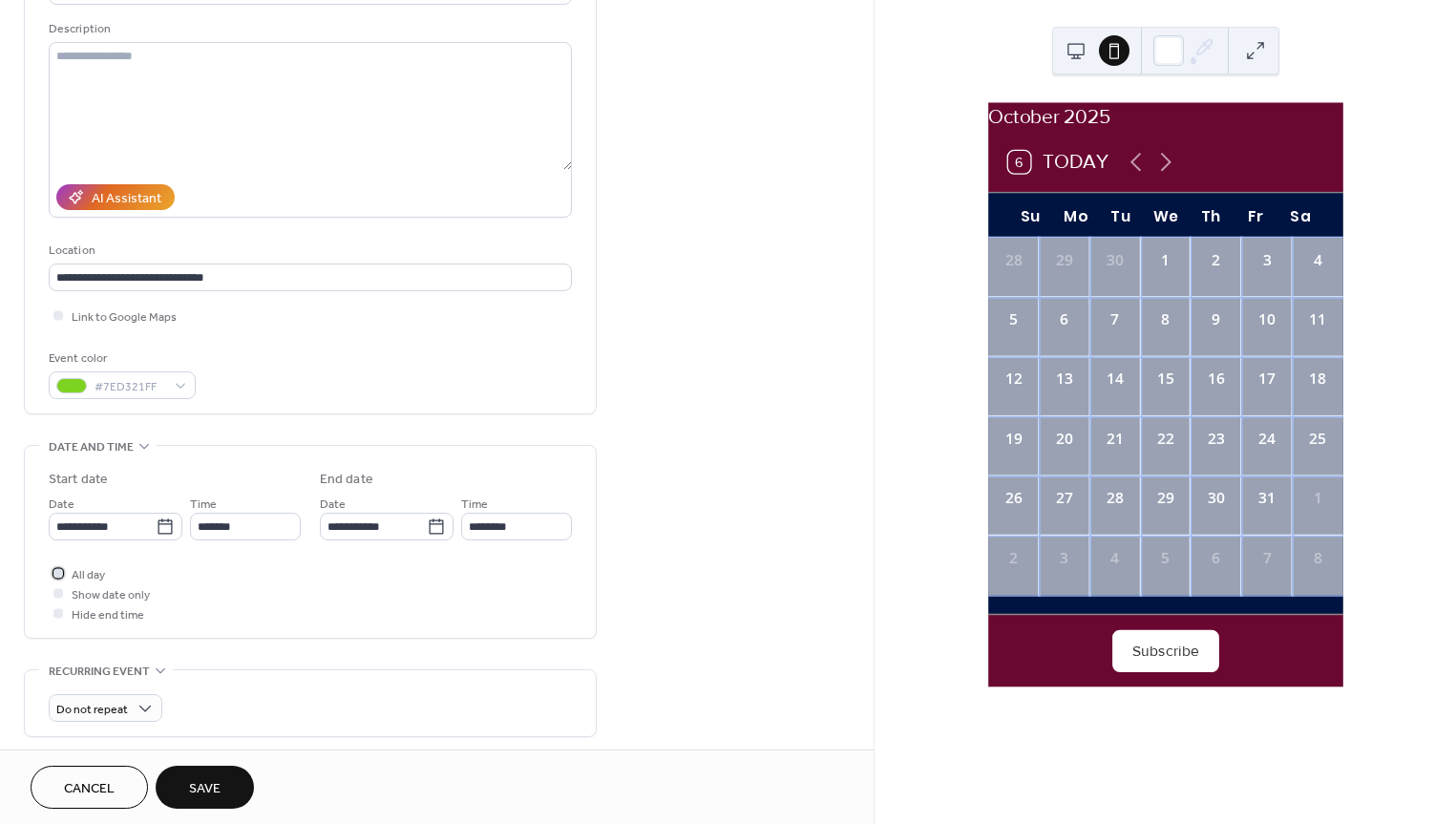 click at bounding box center [58, 573] 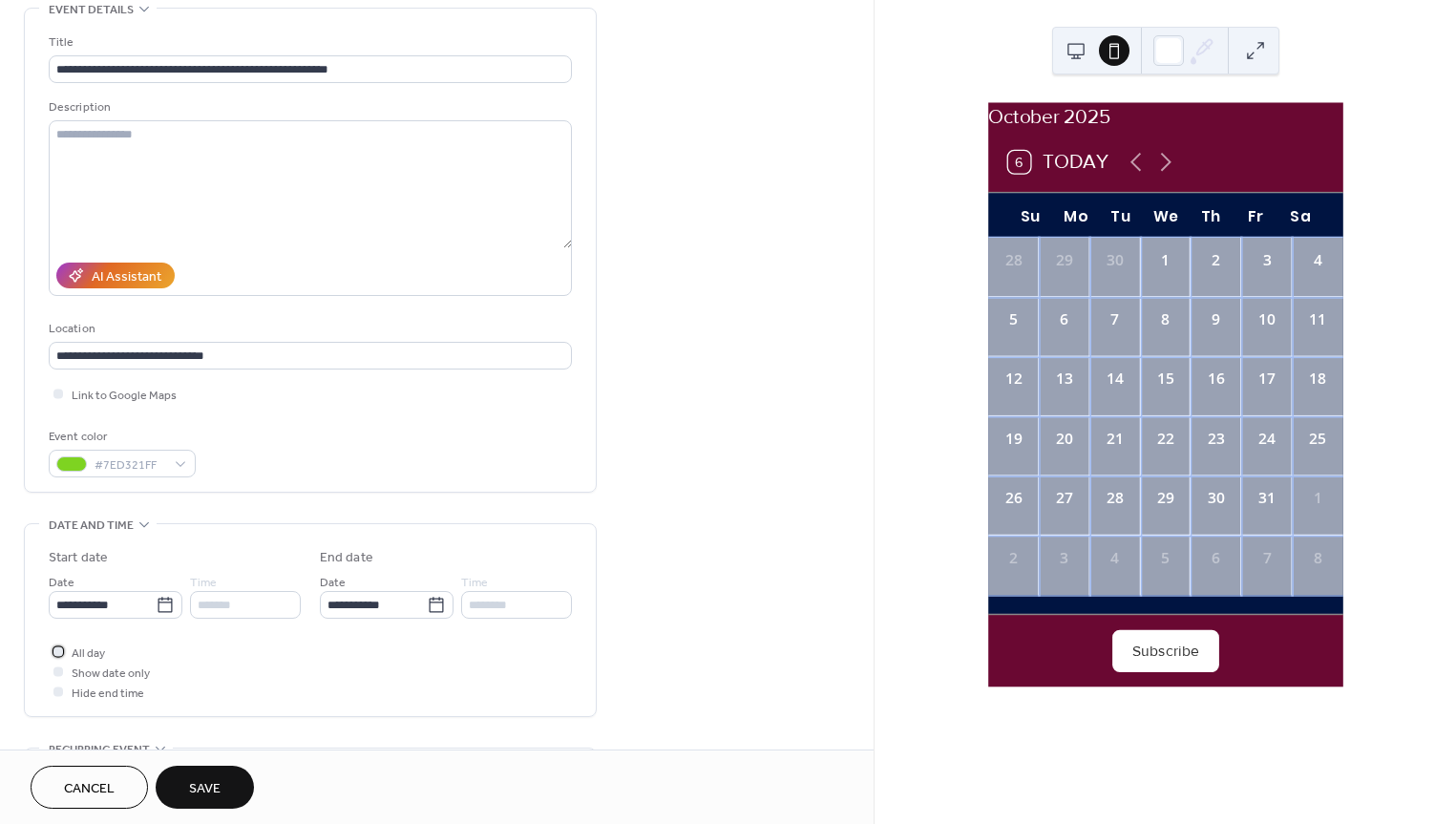 scroll, scrollTop: 96, scrollLeft: 0, axis: vertical 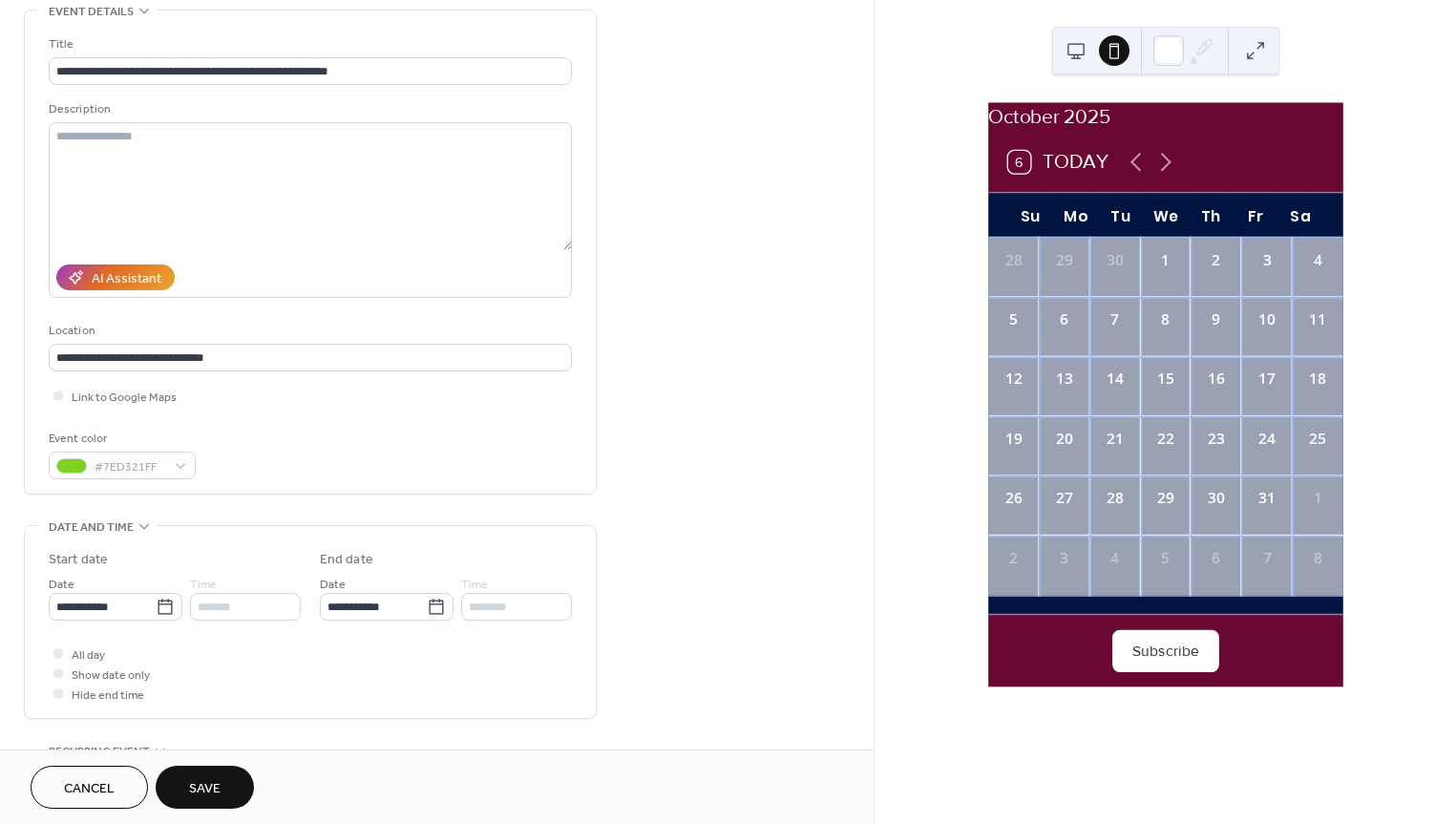 click at bounding box center [58, 673] 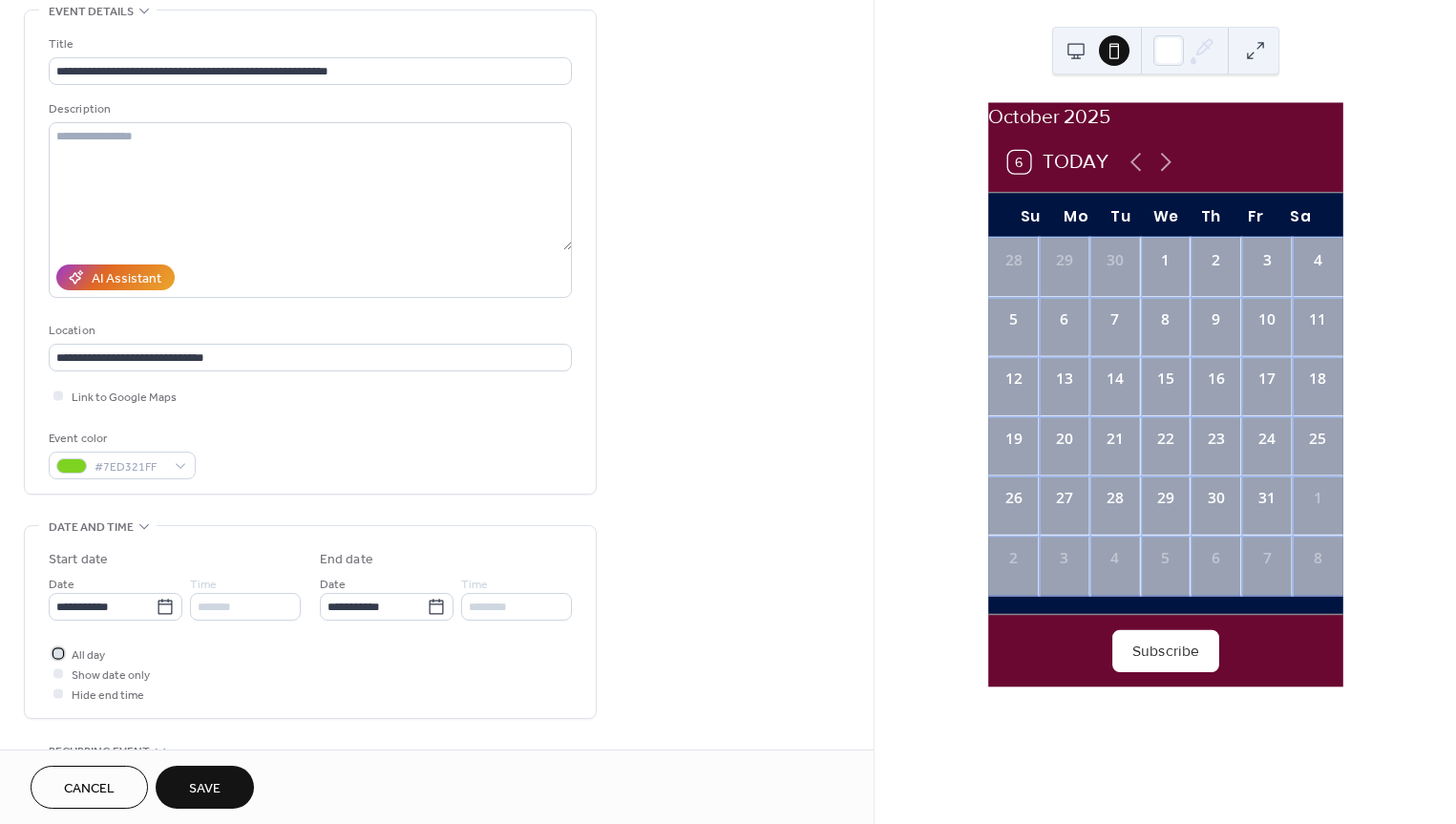click 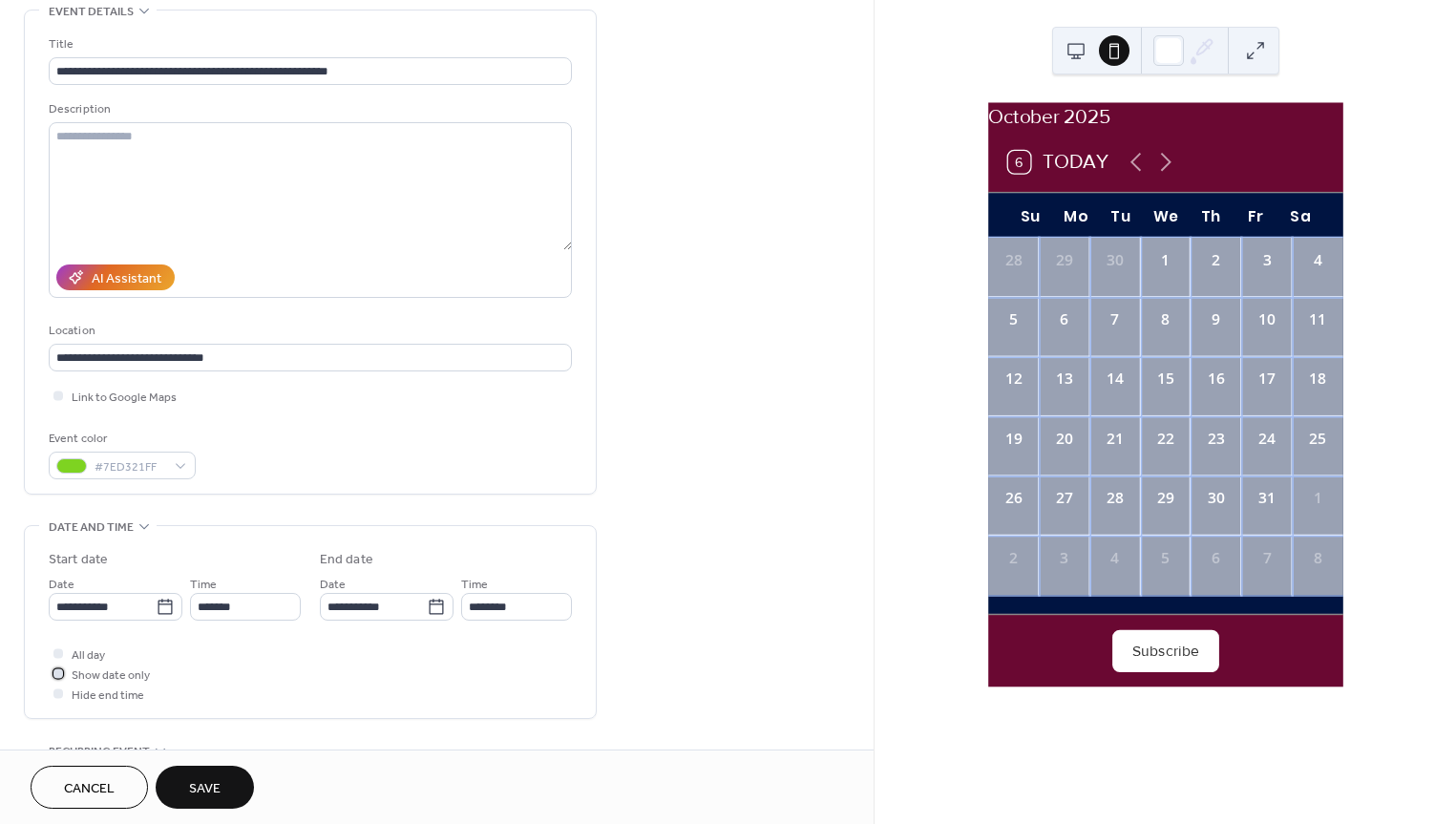 click at bounding box center (58, 673) 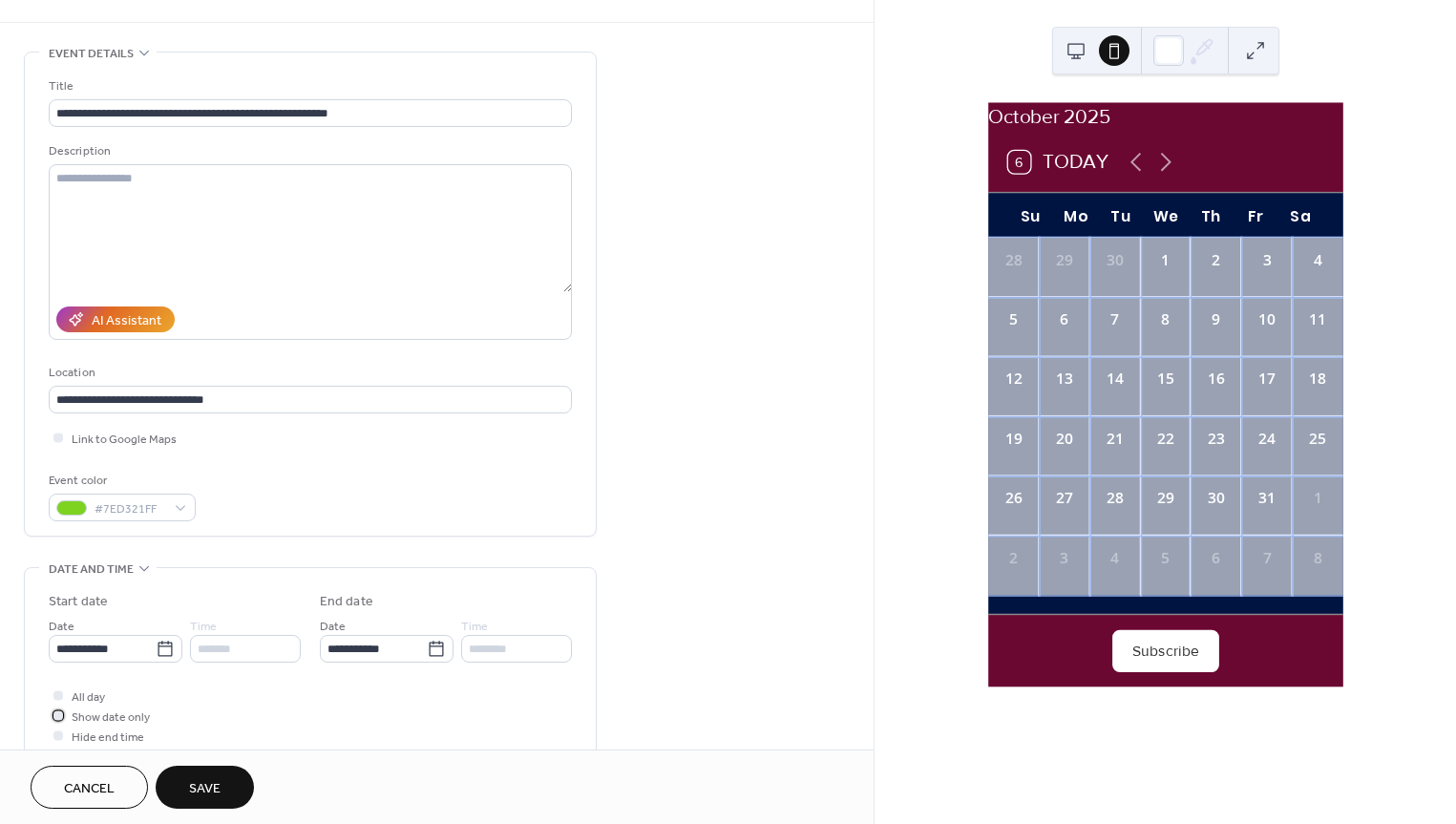scroll, scrollTop: 51, scrollLeft: 0, axis: vertical 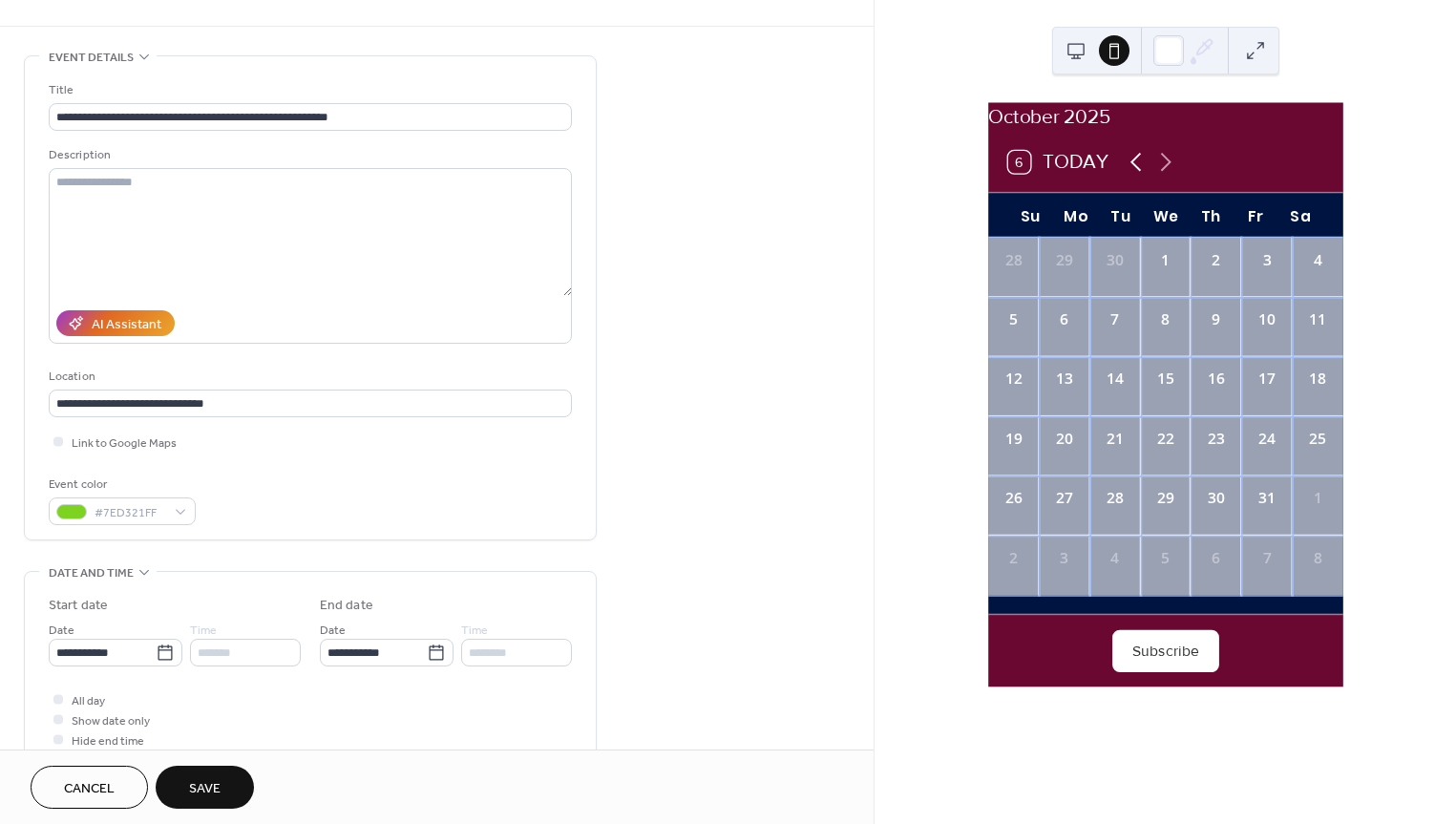 click 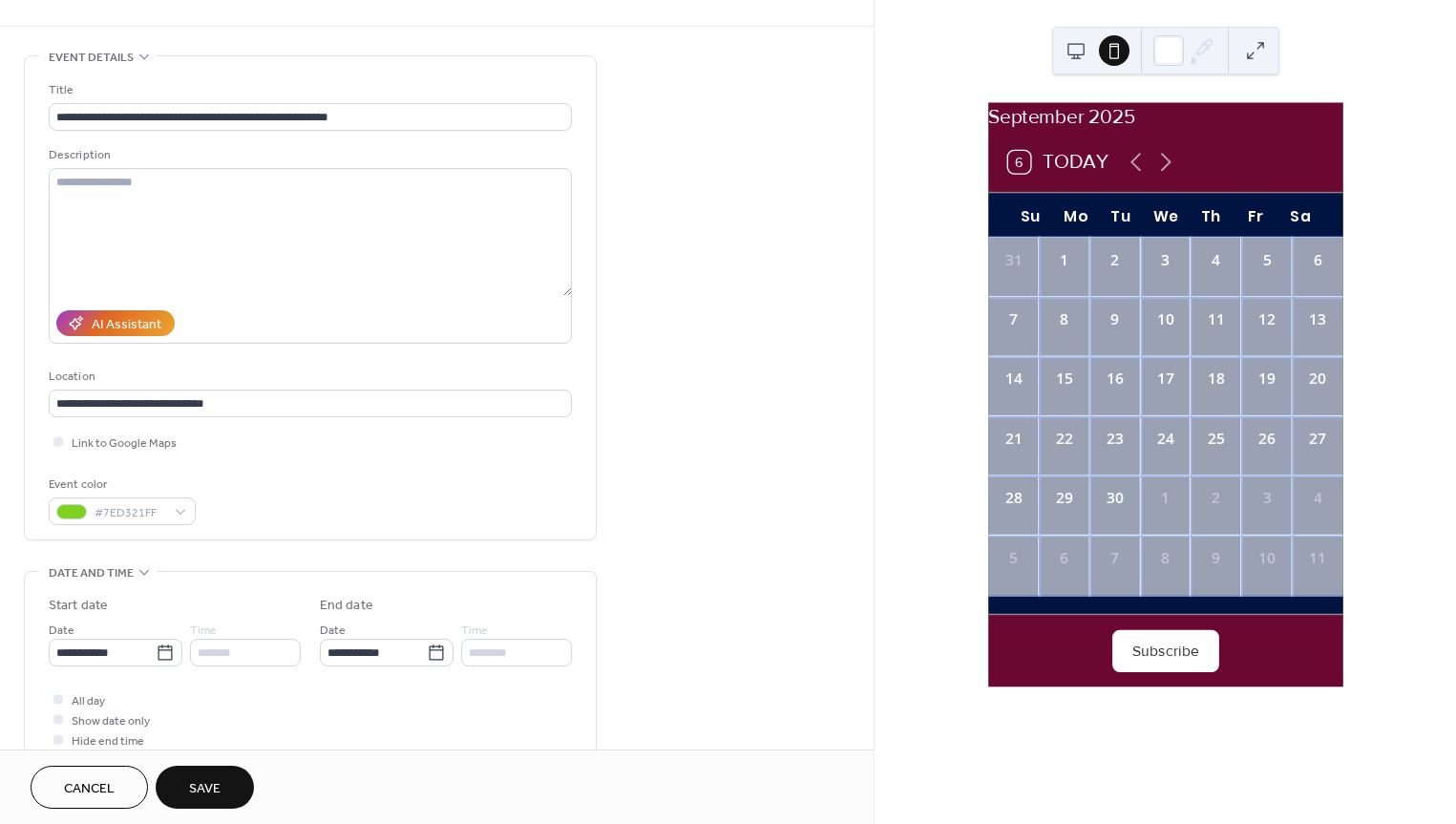 click on "Save" at bounding box center (204, 789) 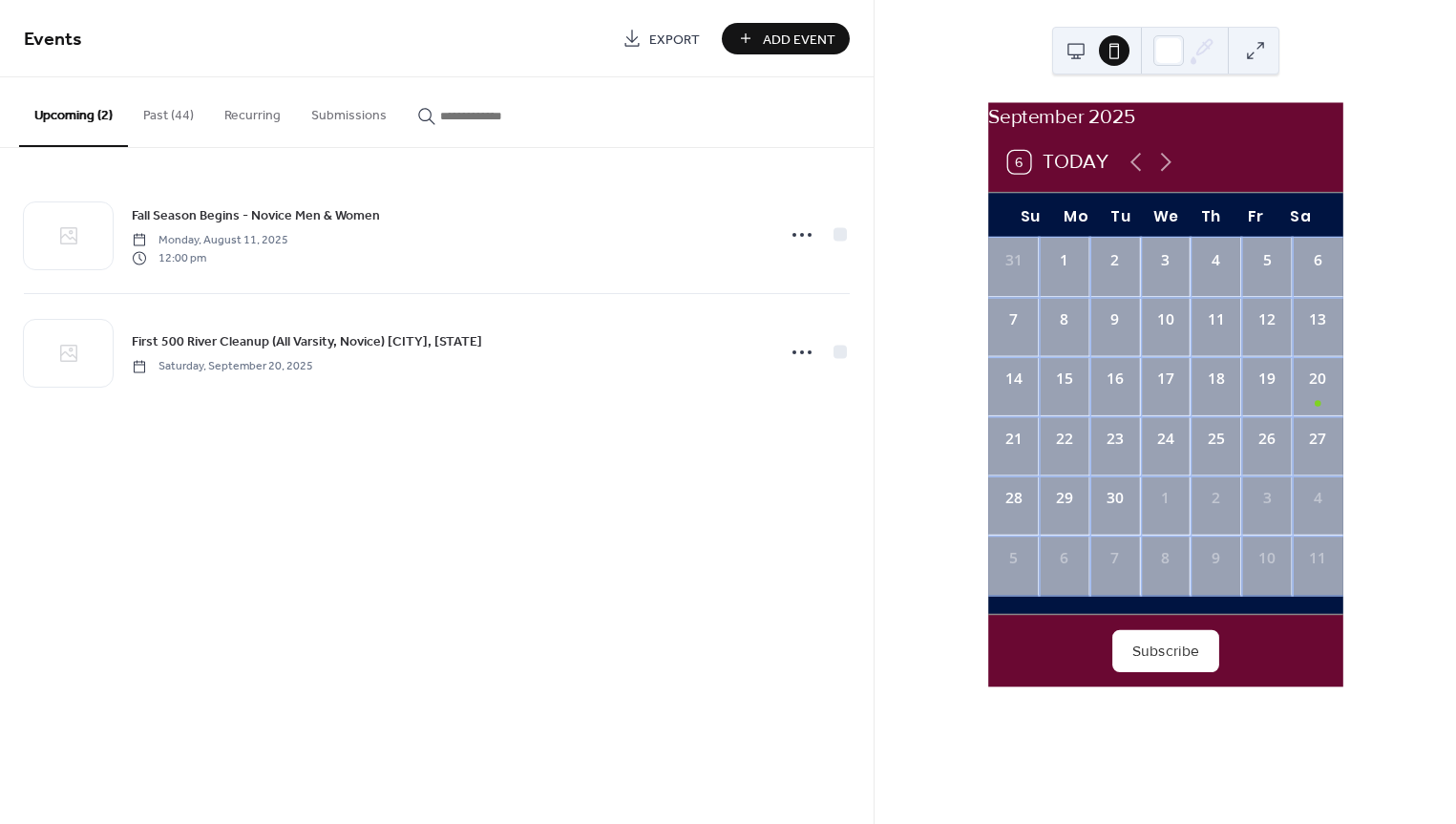 click on "Add Event" at bounding box center (799, 39) 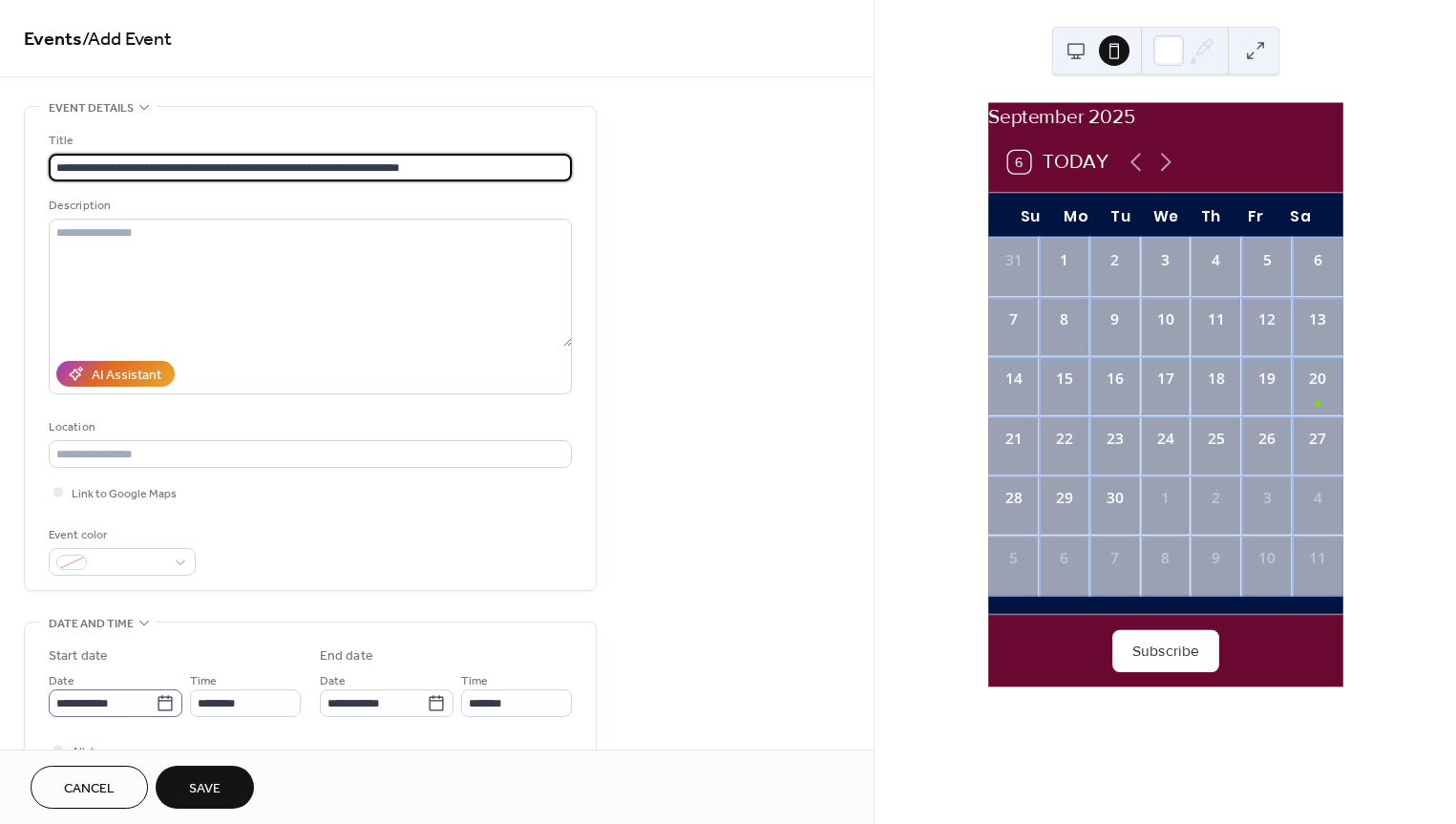 type on "**********" 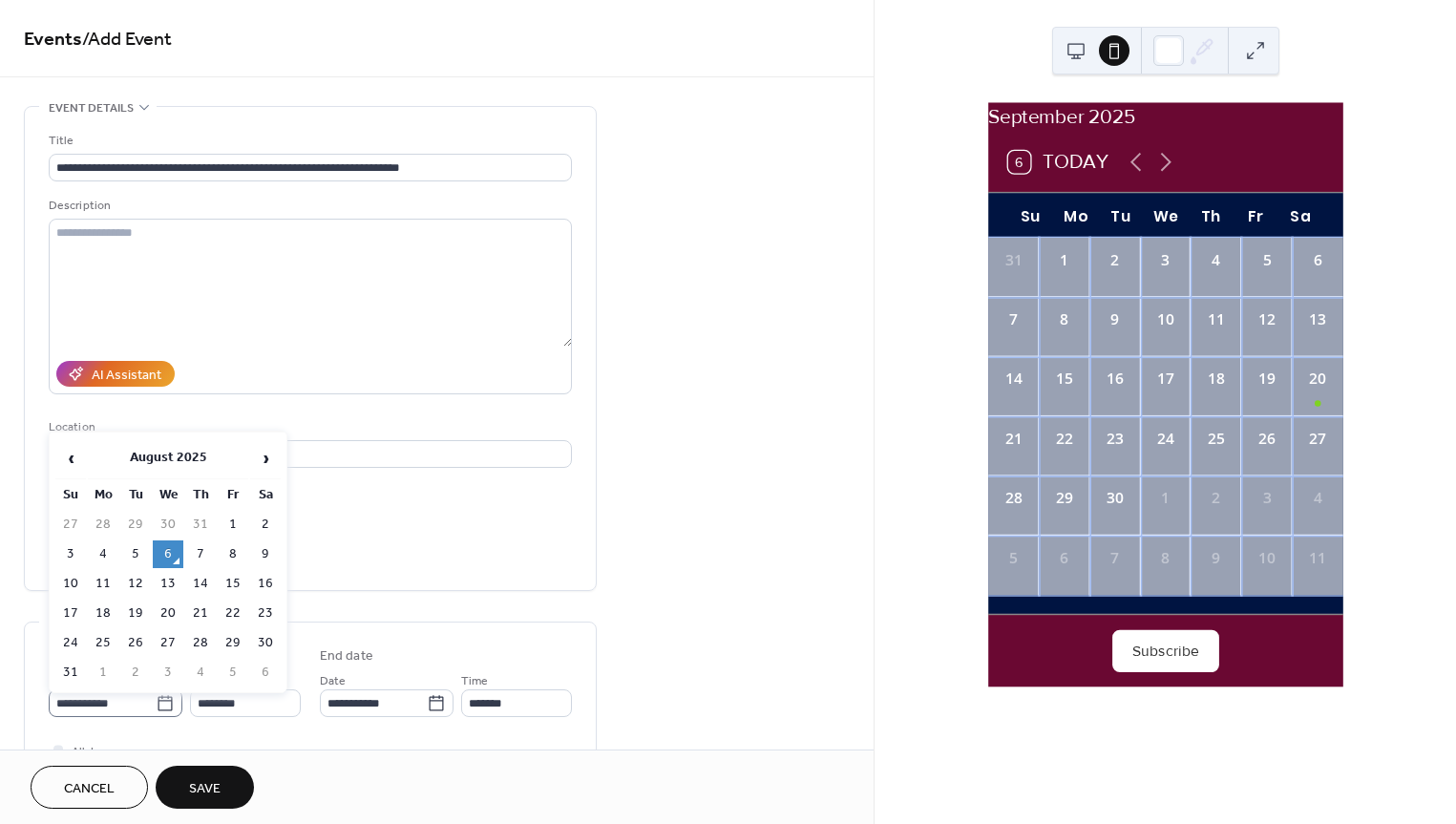 click 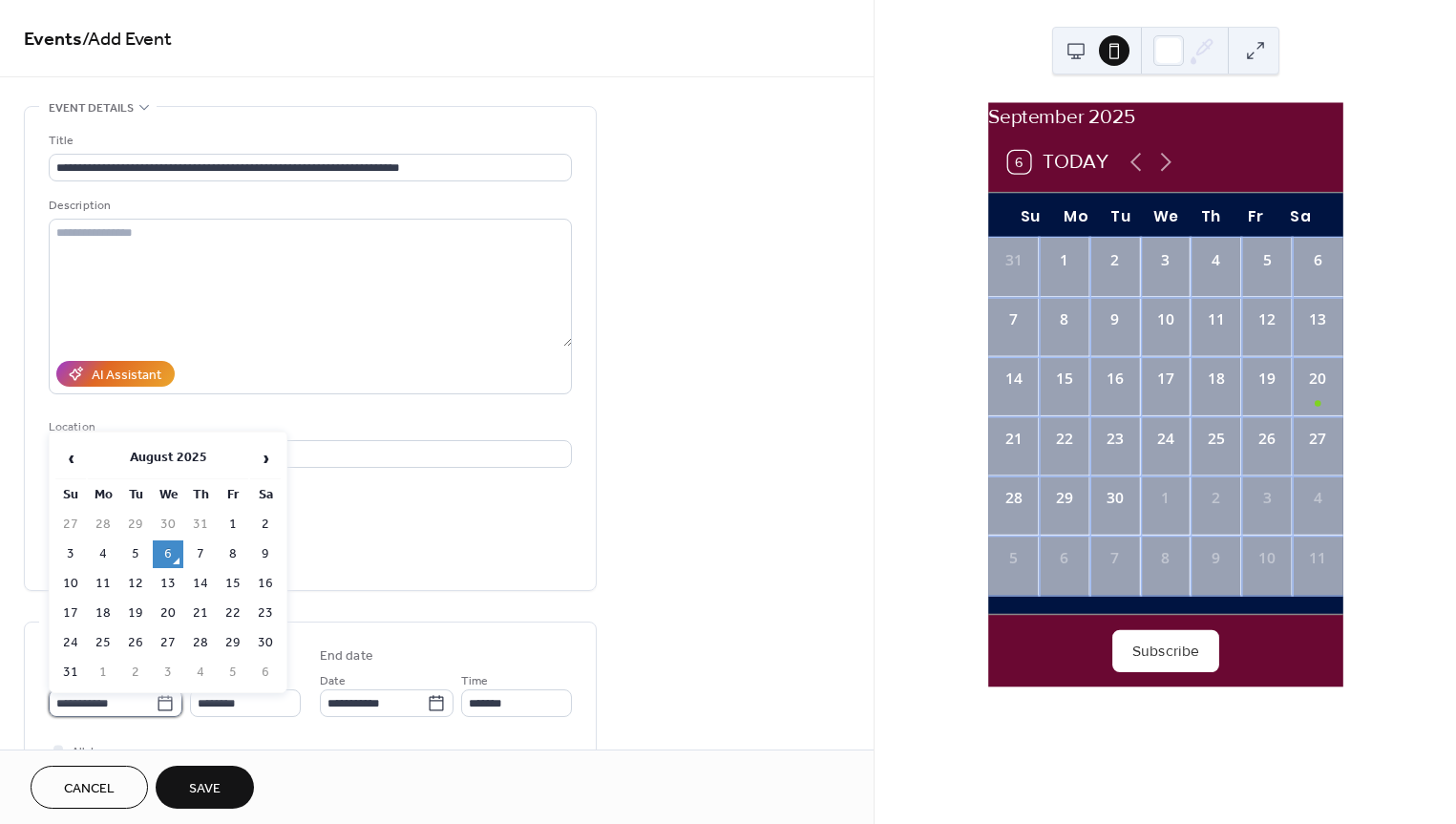 click on "**********" at bounding box center [102, 703] 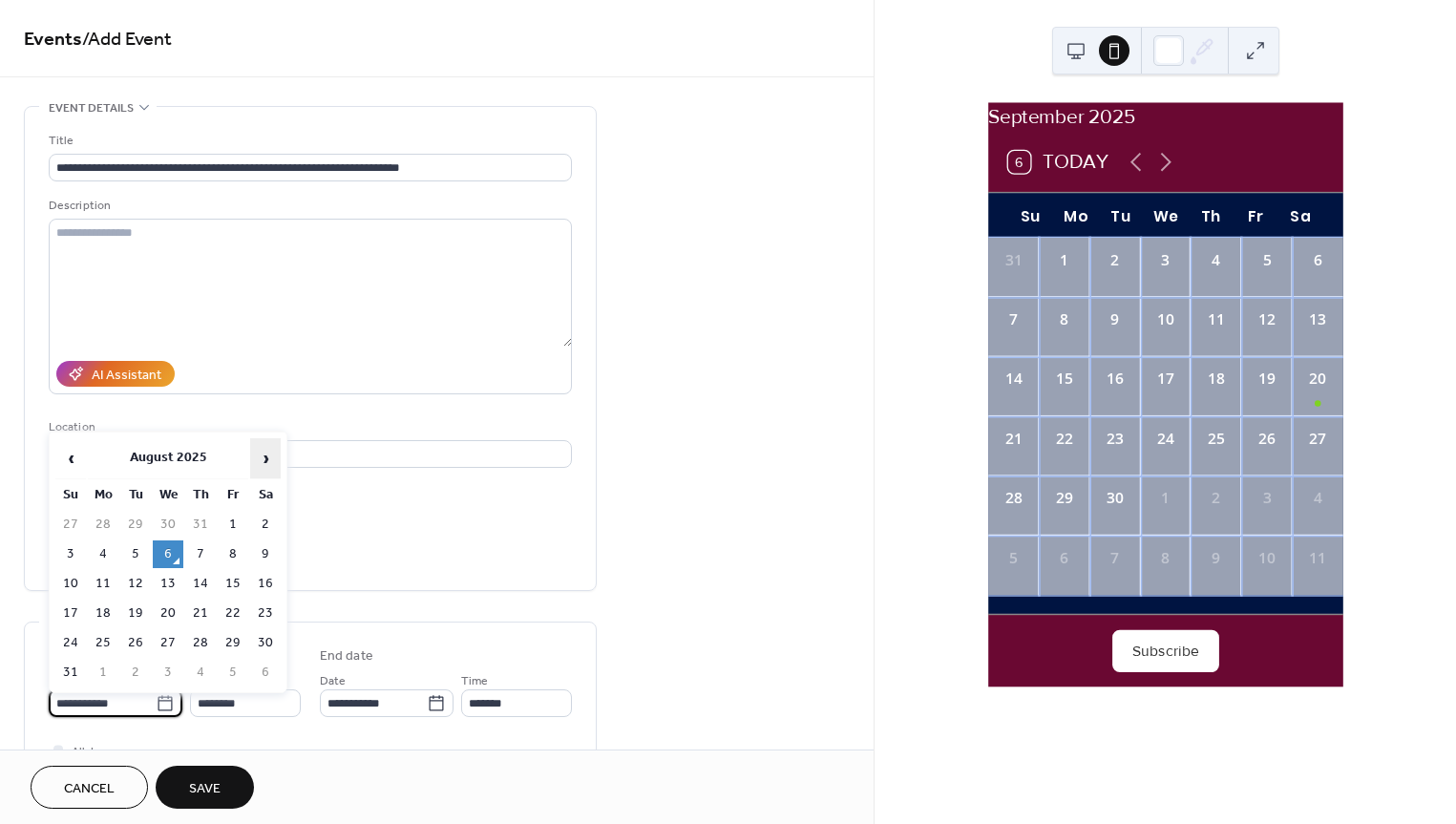 click on "›" at bounding box center (265, 458) 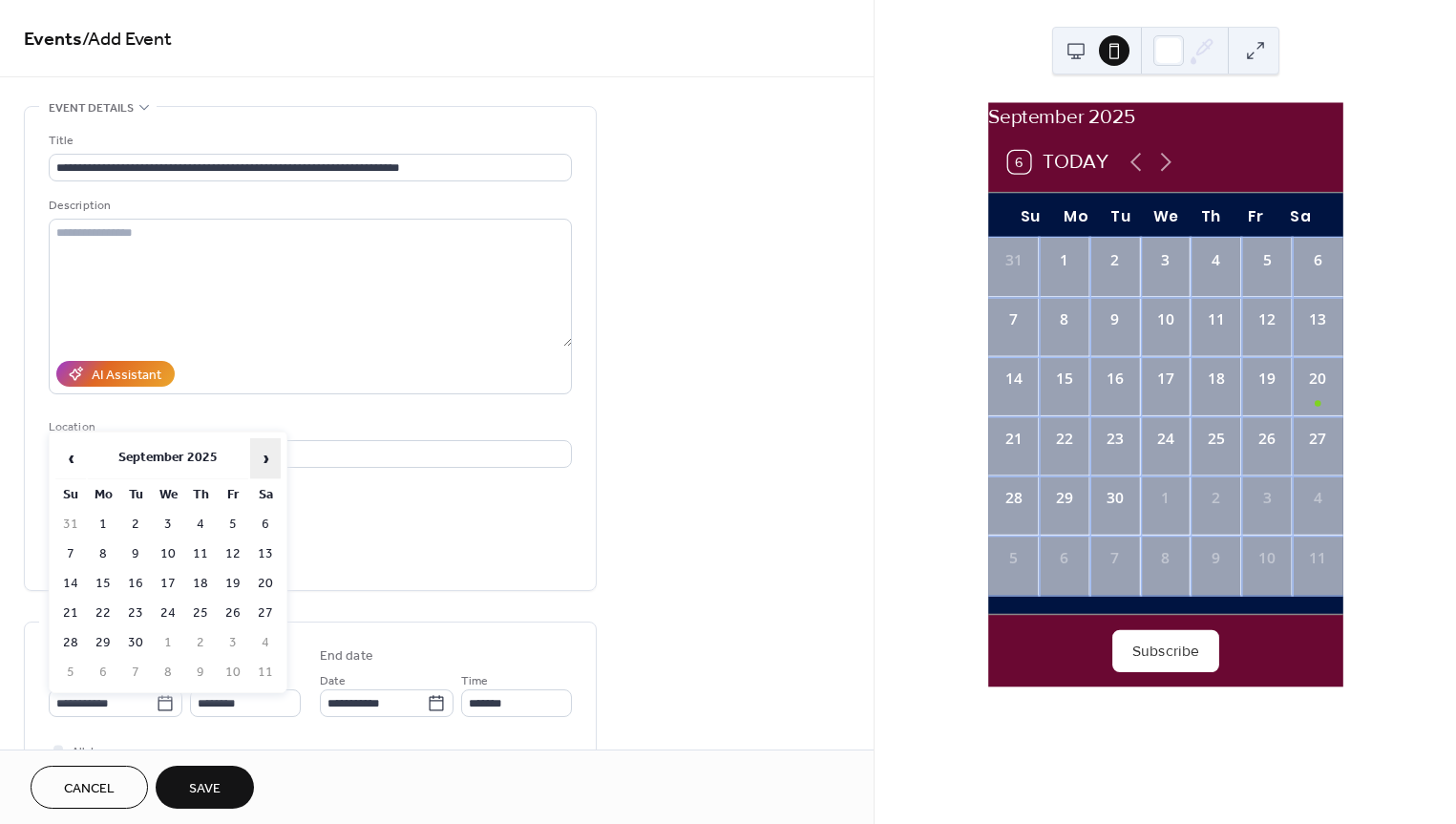 click on "›" at bounding box center (265, 458) 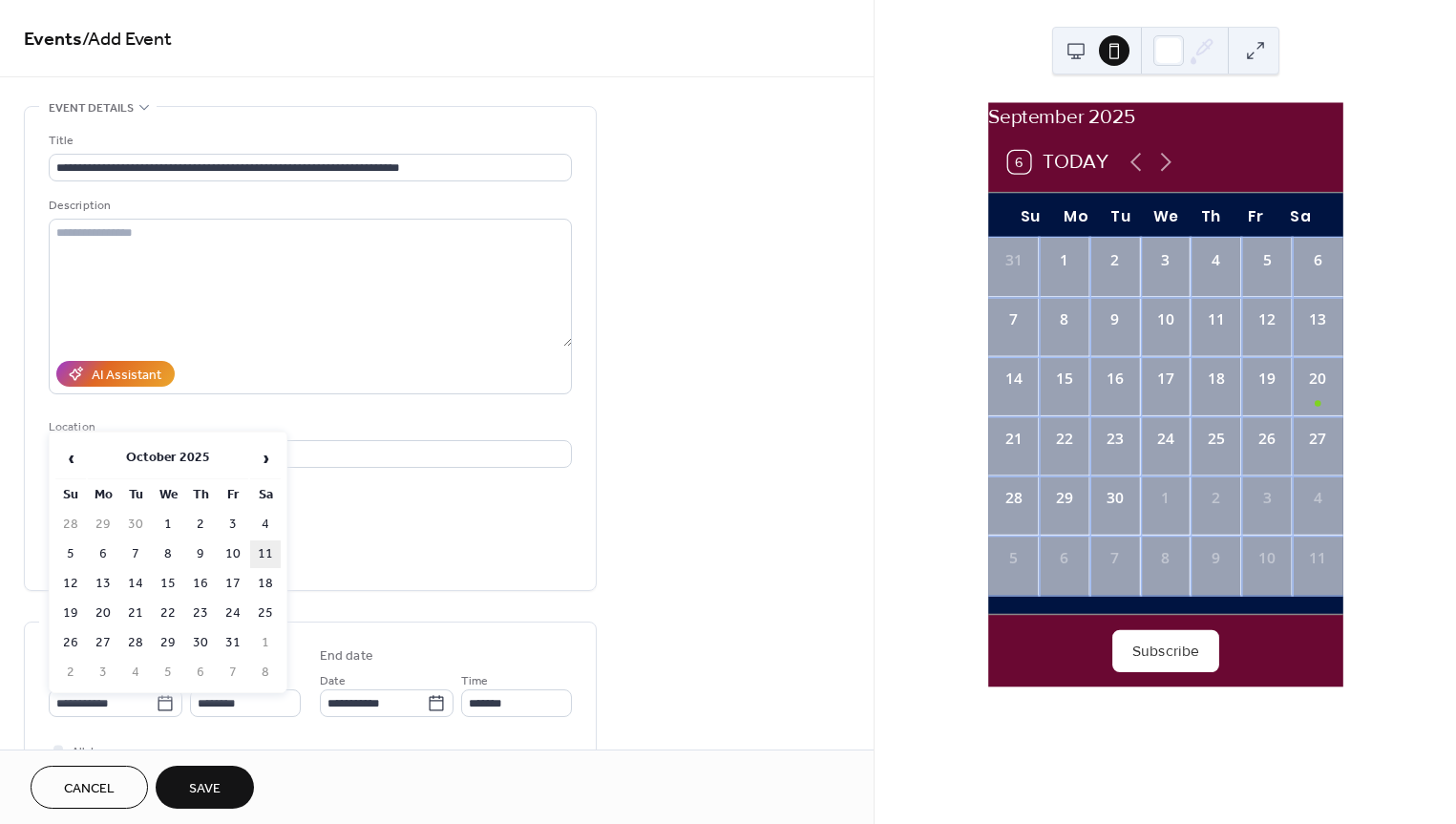 click on "11" at bounding box center [265, 554] 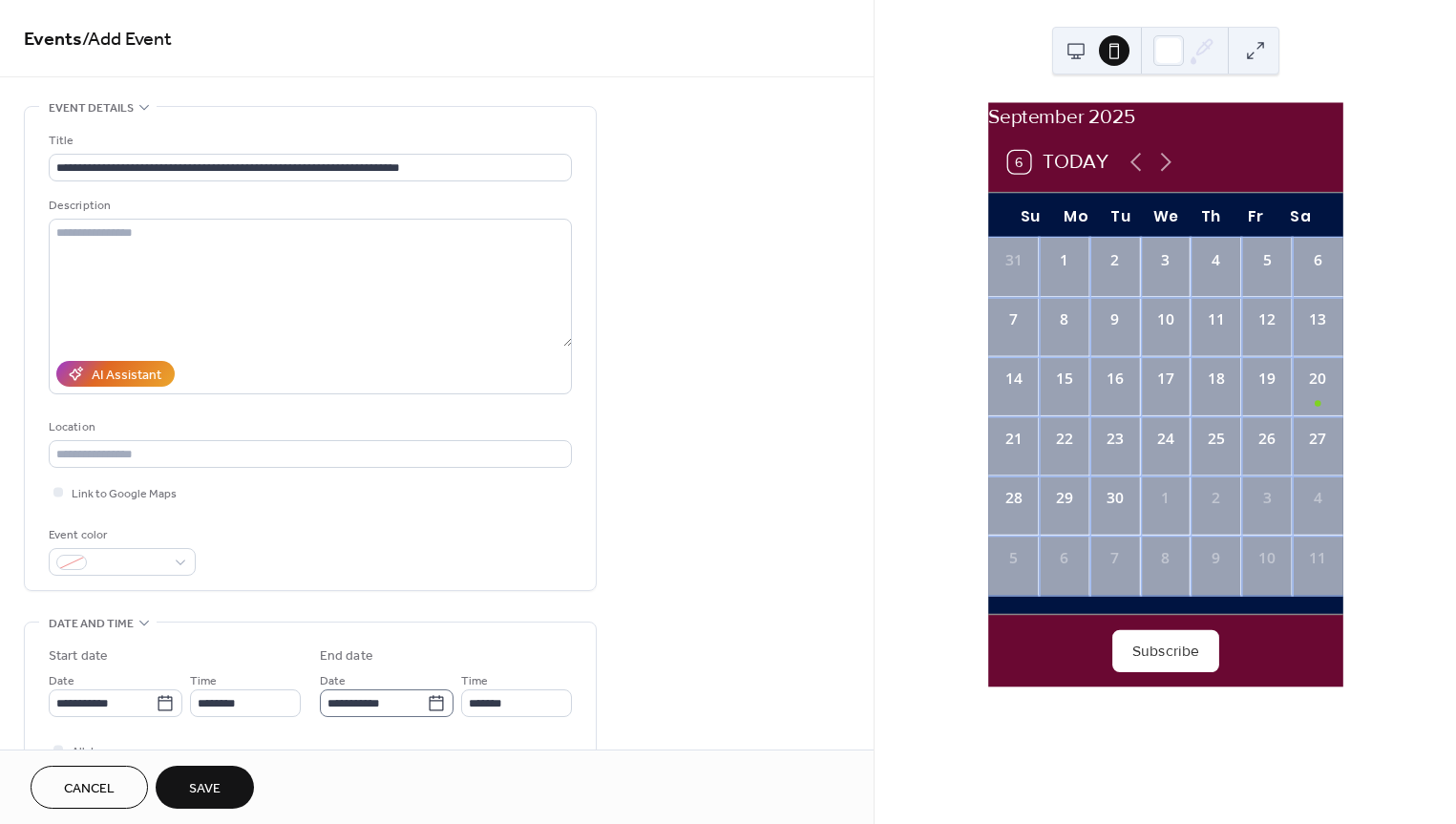 scroll, scrollTop: 1, scrollLeft: 0, axis: vertical 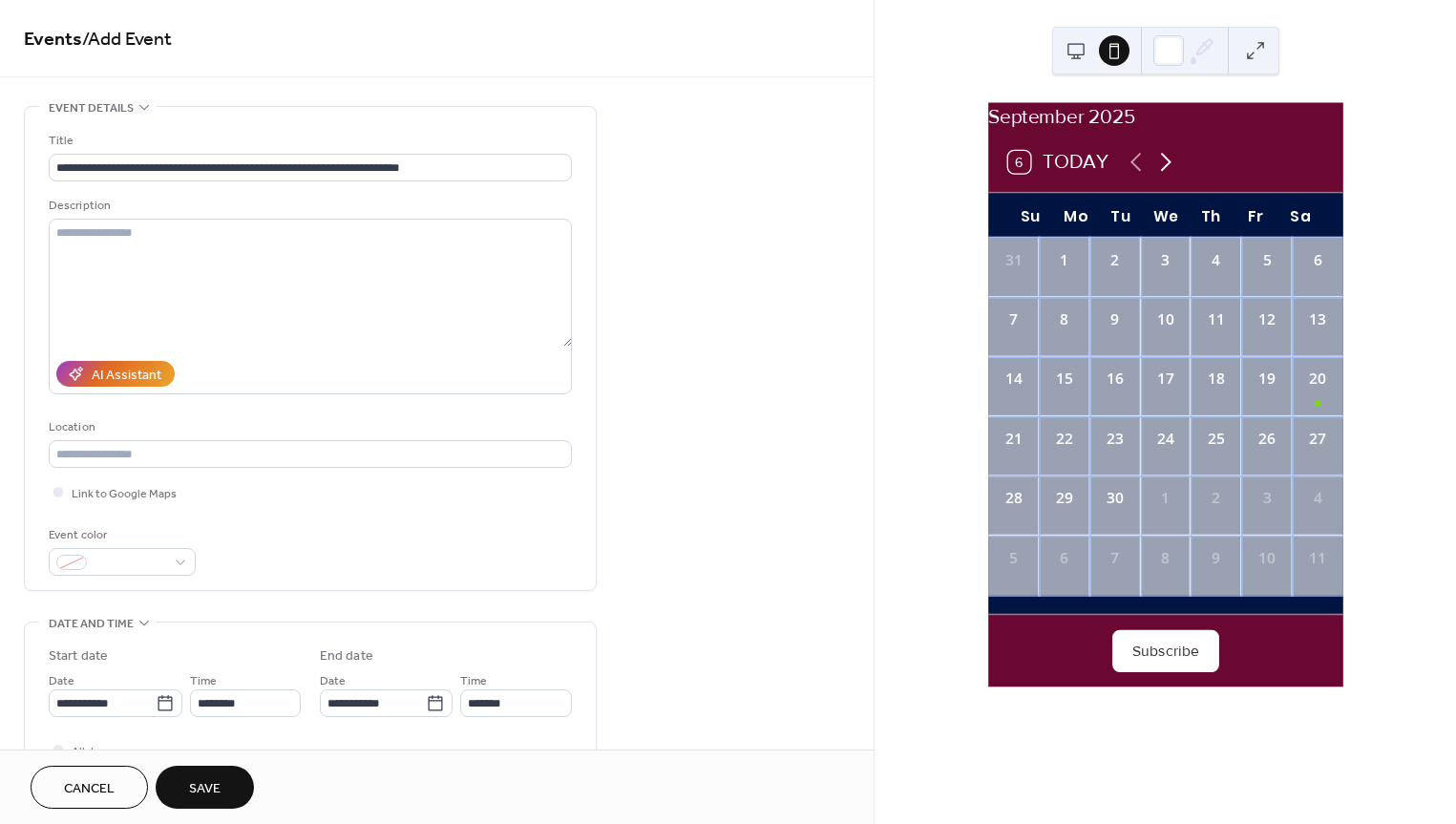 click 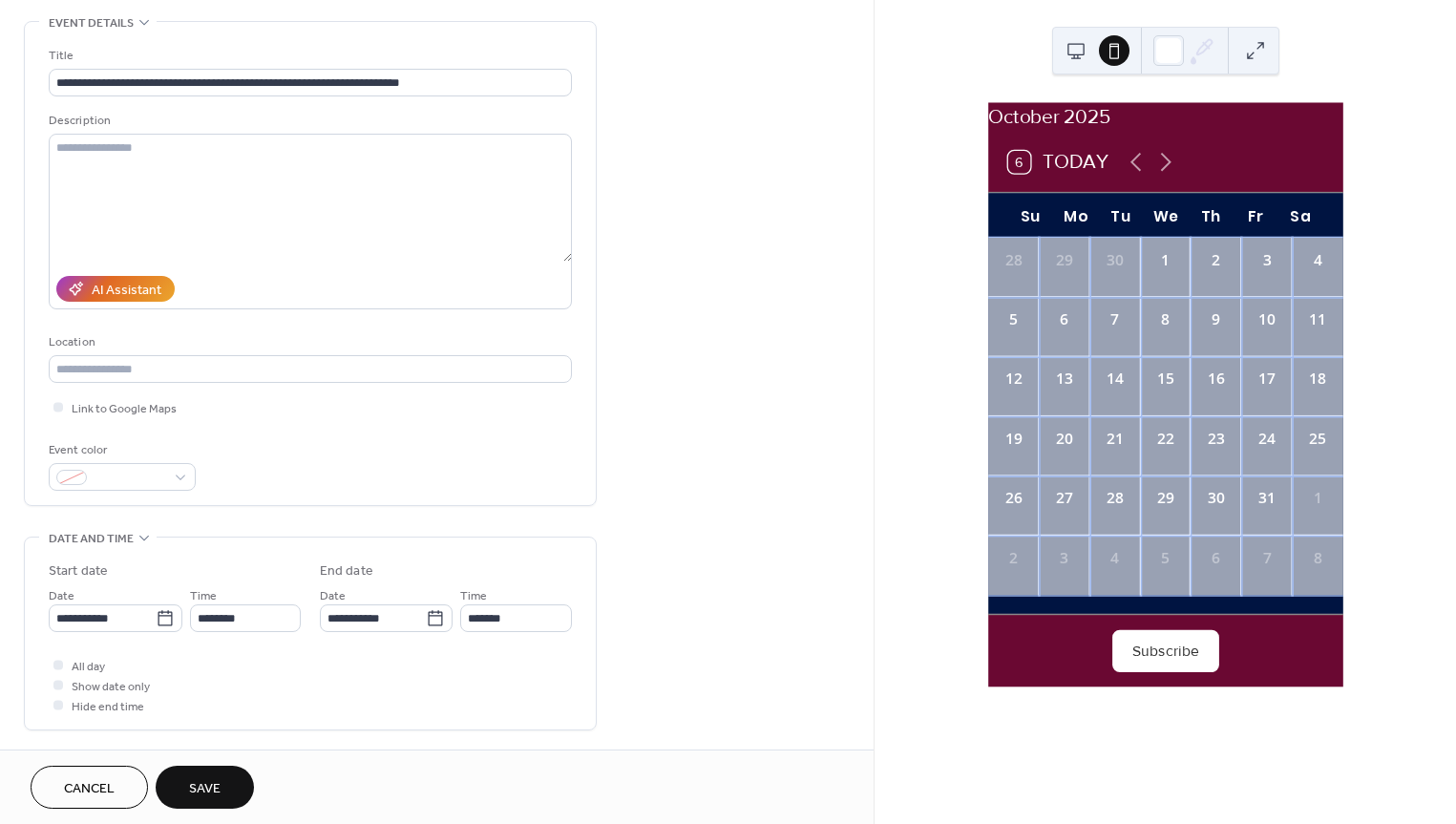 scroll, scrollTop: 103, scrollLeft: 0, axis: vertical 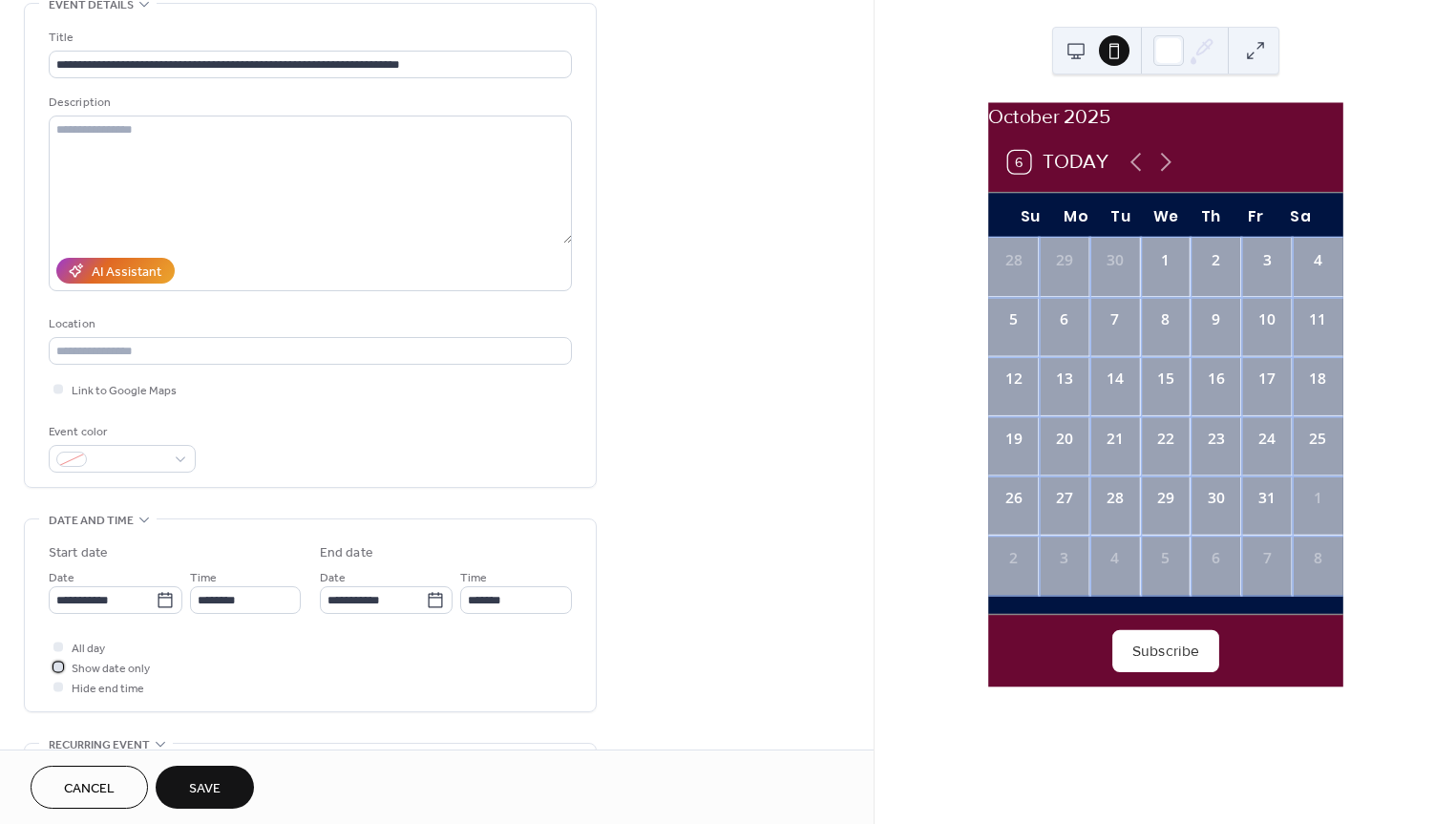 click at bounding box center [58, 666] 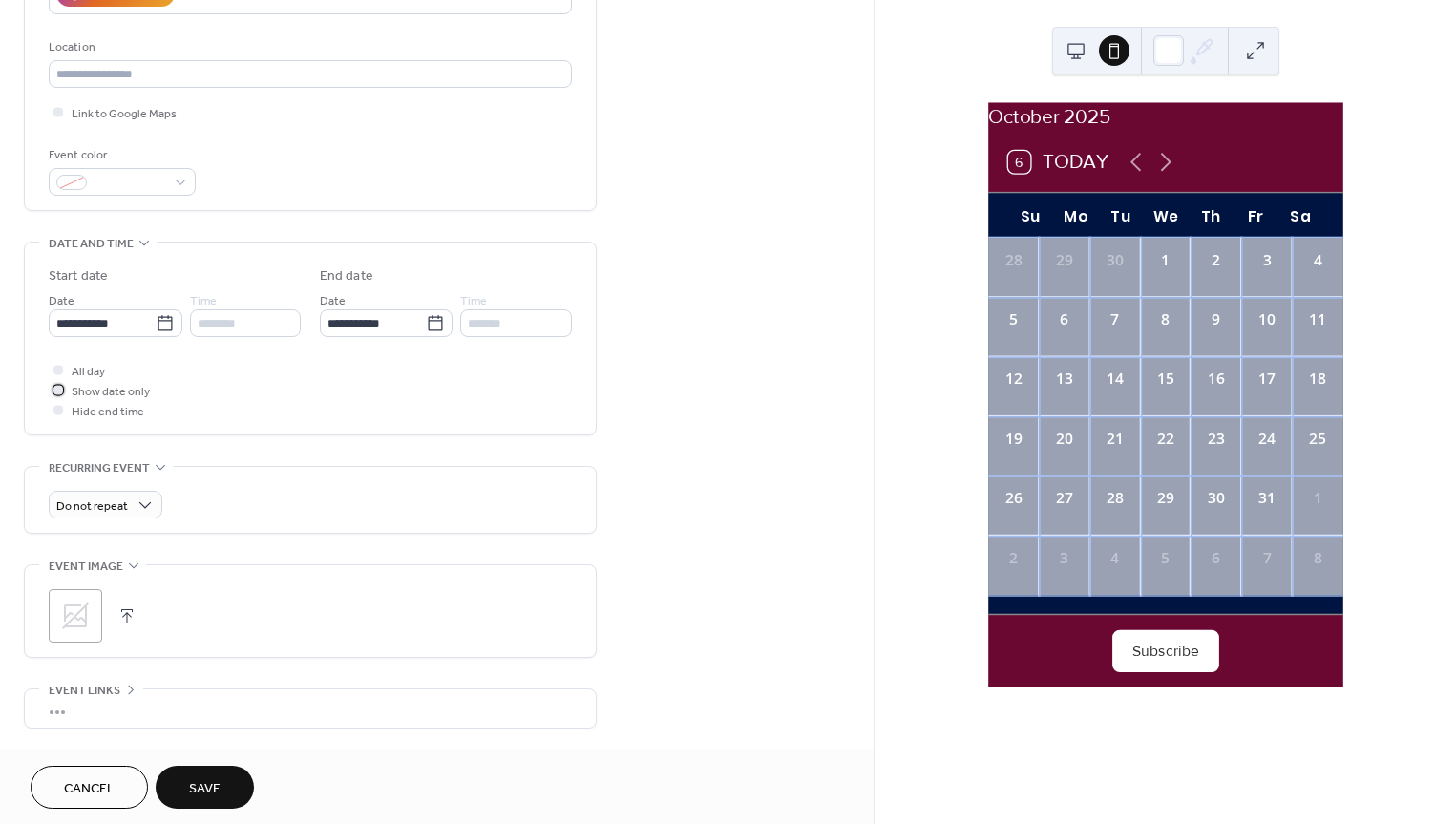 scroll, scrollTop: 362, scrollLeft: 0, axis: vertical 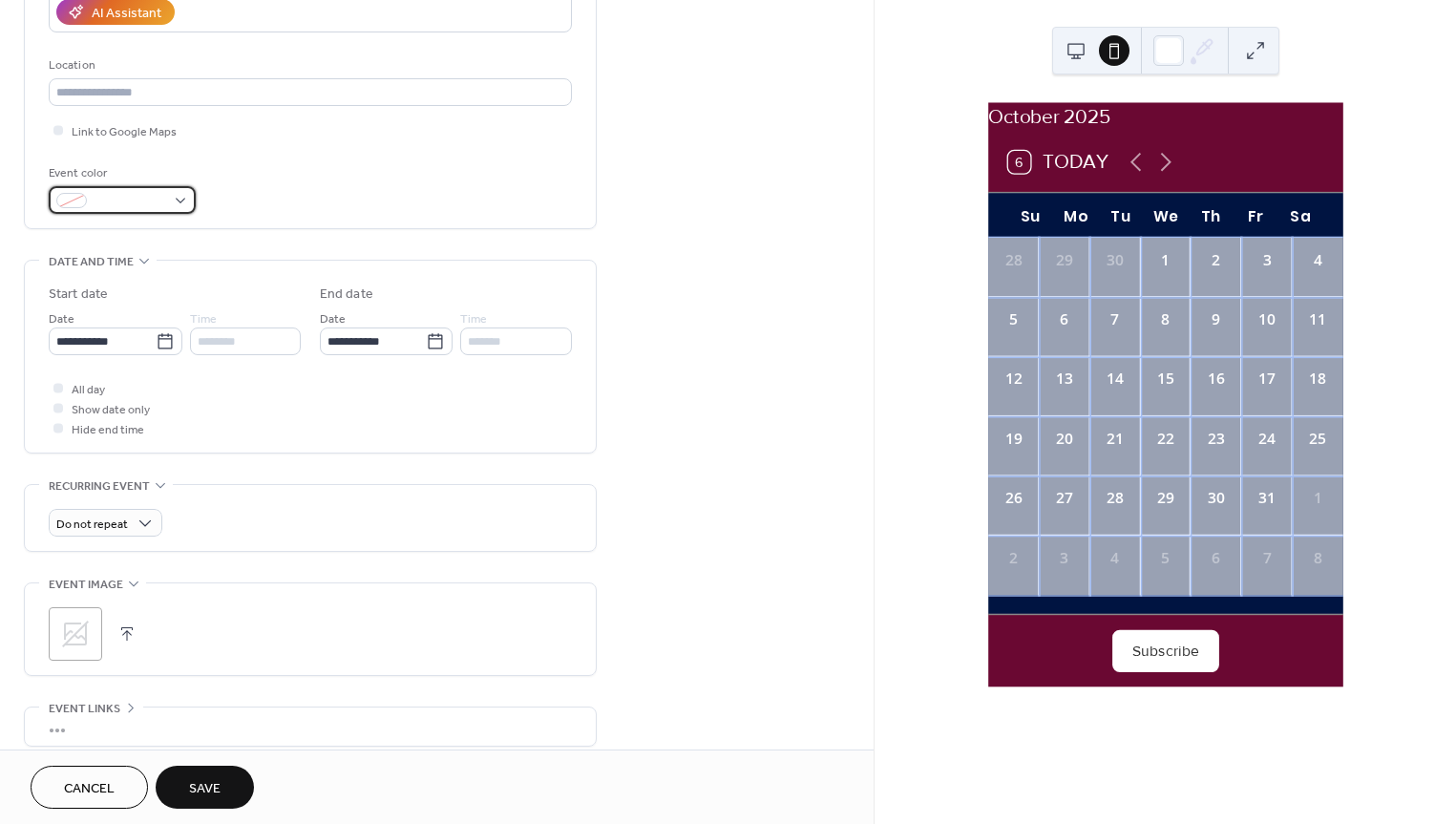 click at bounding box center (130, 201) 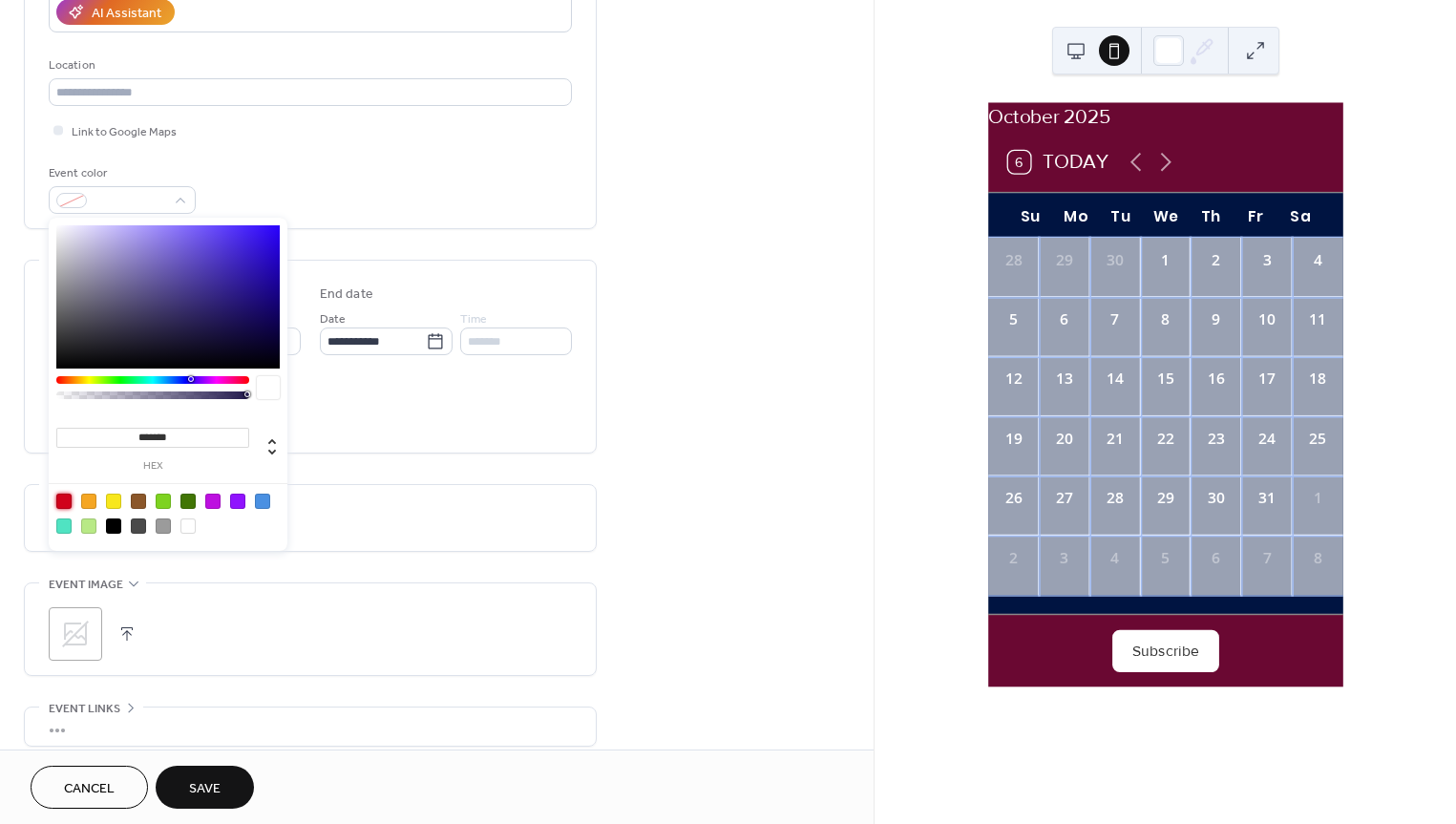 click at bounding box center [64, 501] 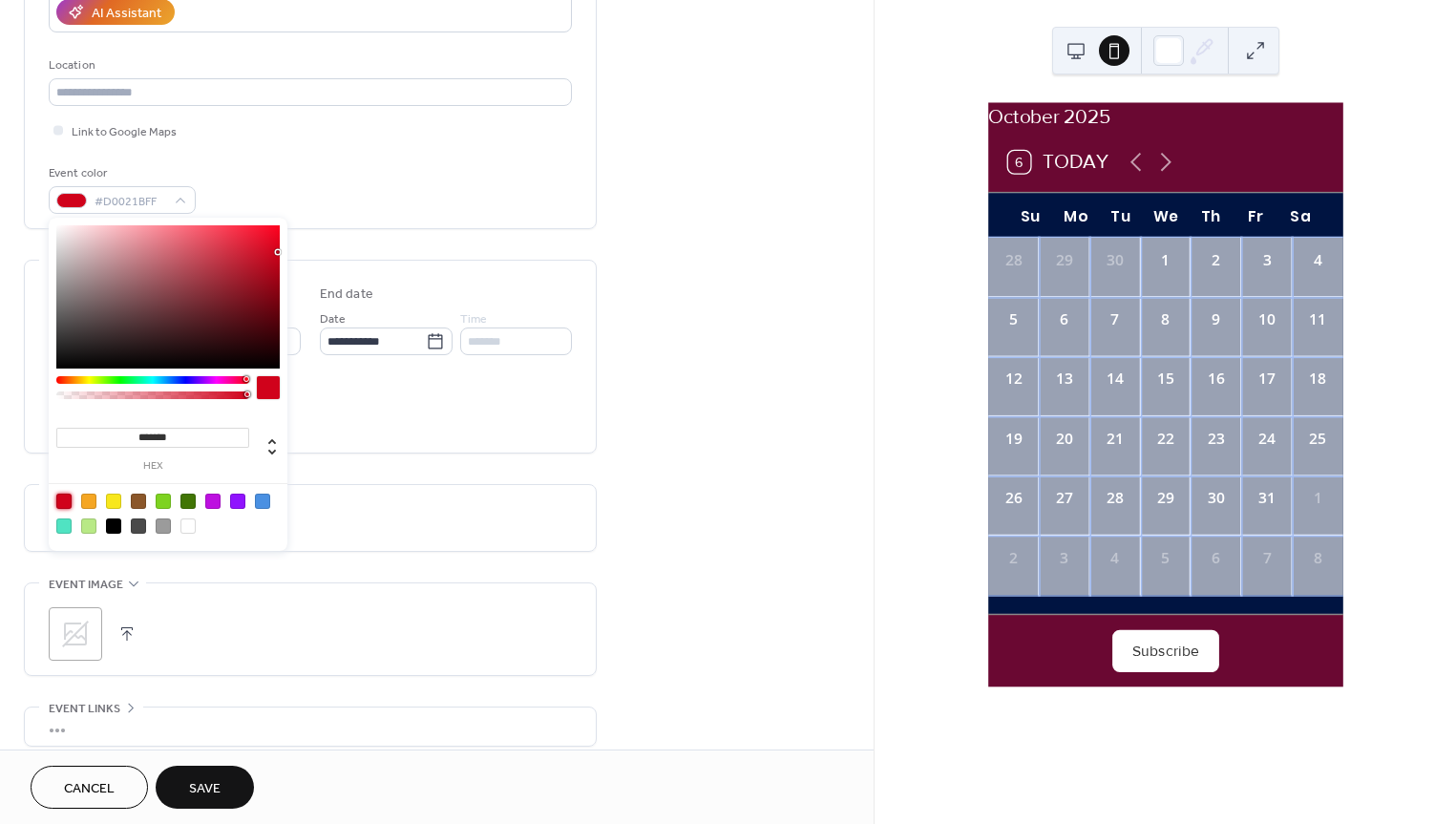 click at bounding box center (168, 297) 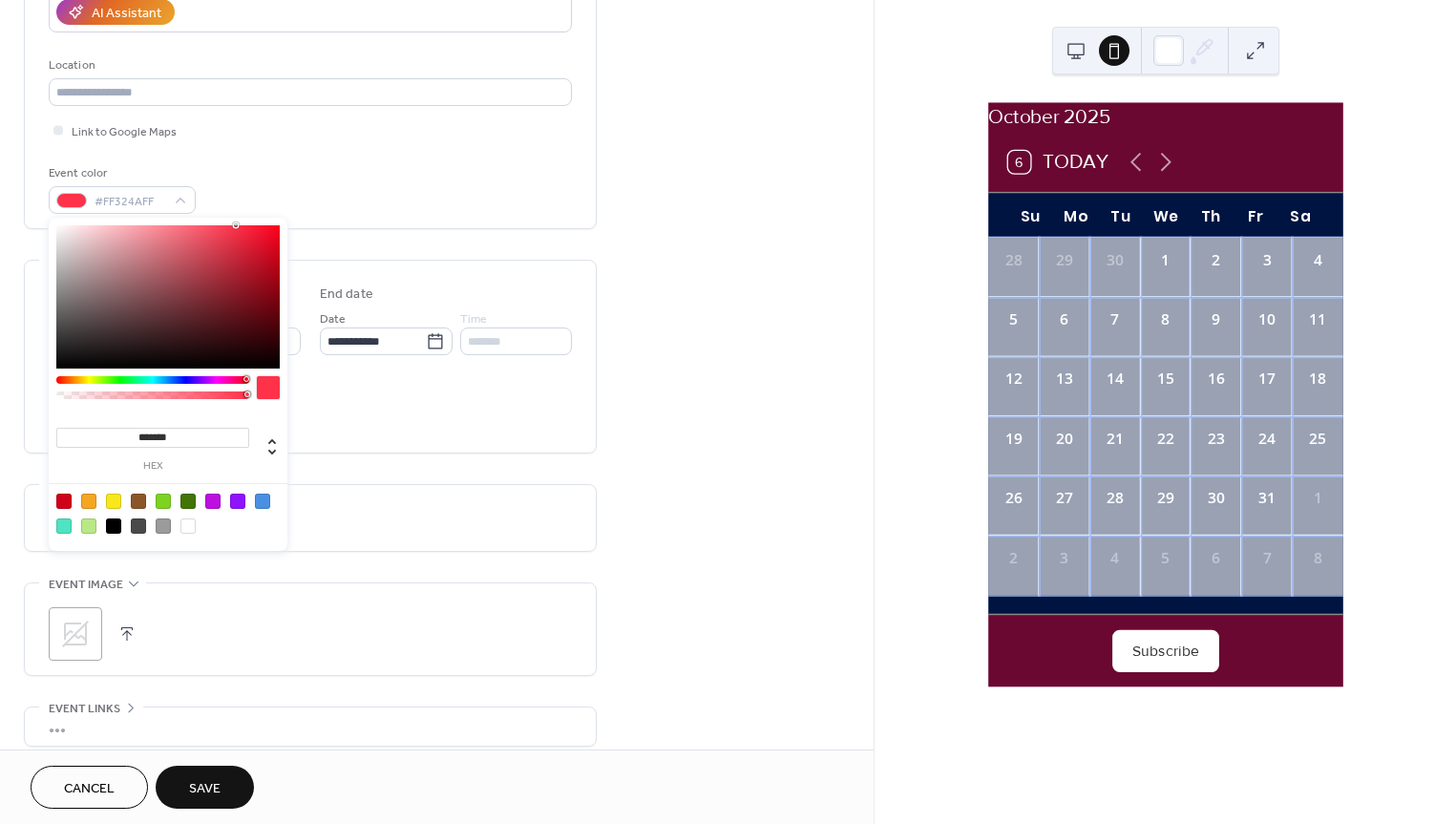 type on "*******" 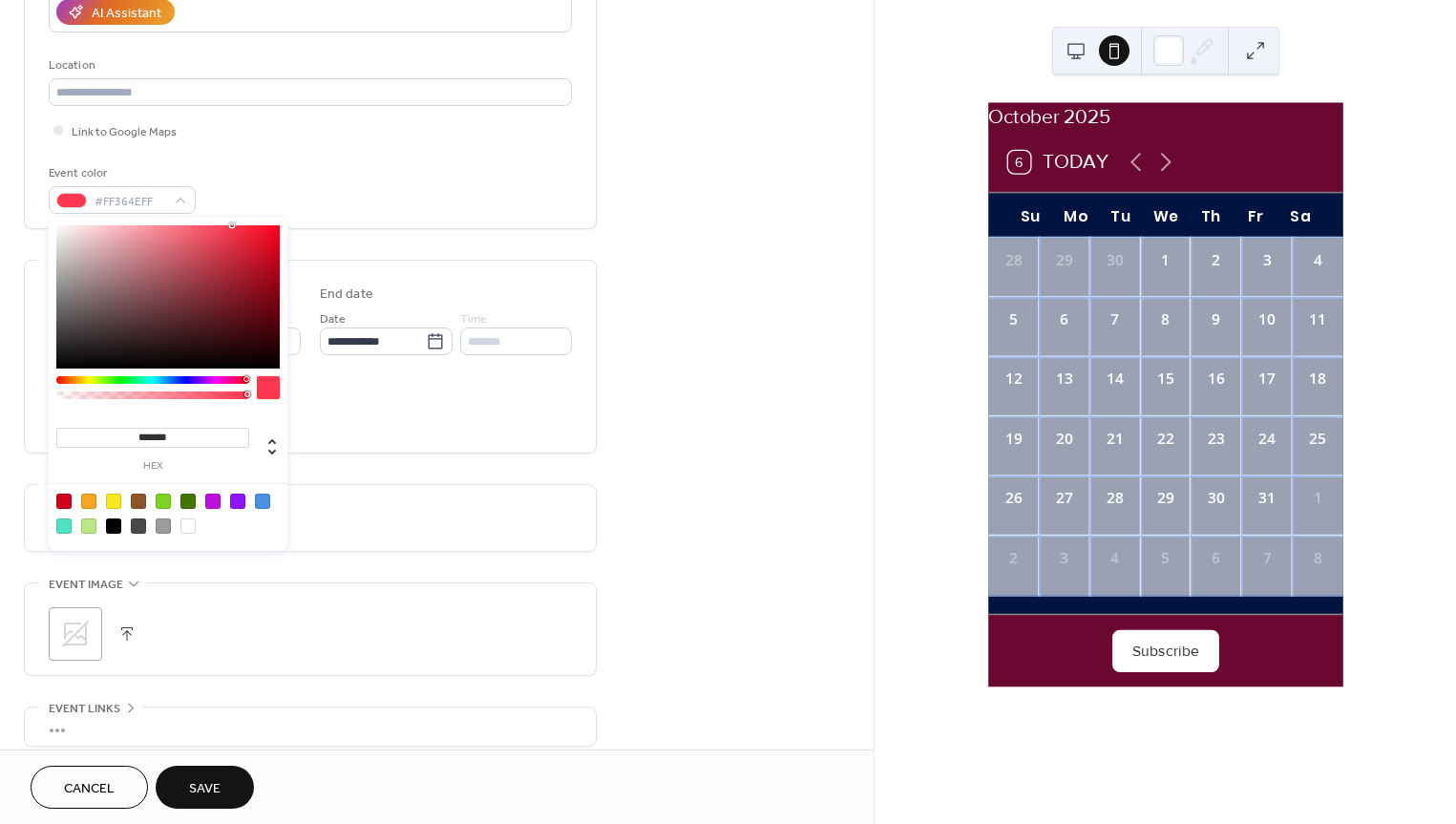 drag, startPoint x: 250, startPoint y: 231, endPoint x: 232, endPoint y: 221, distance: 20.59126 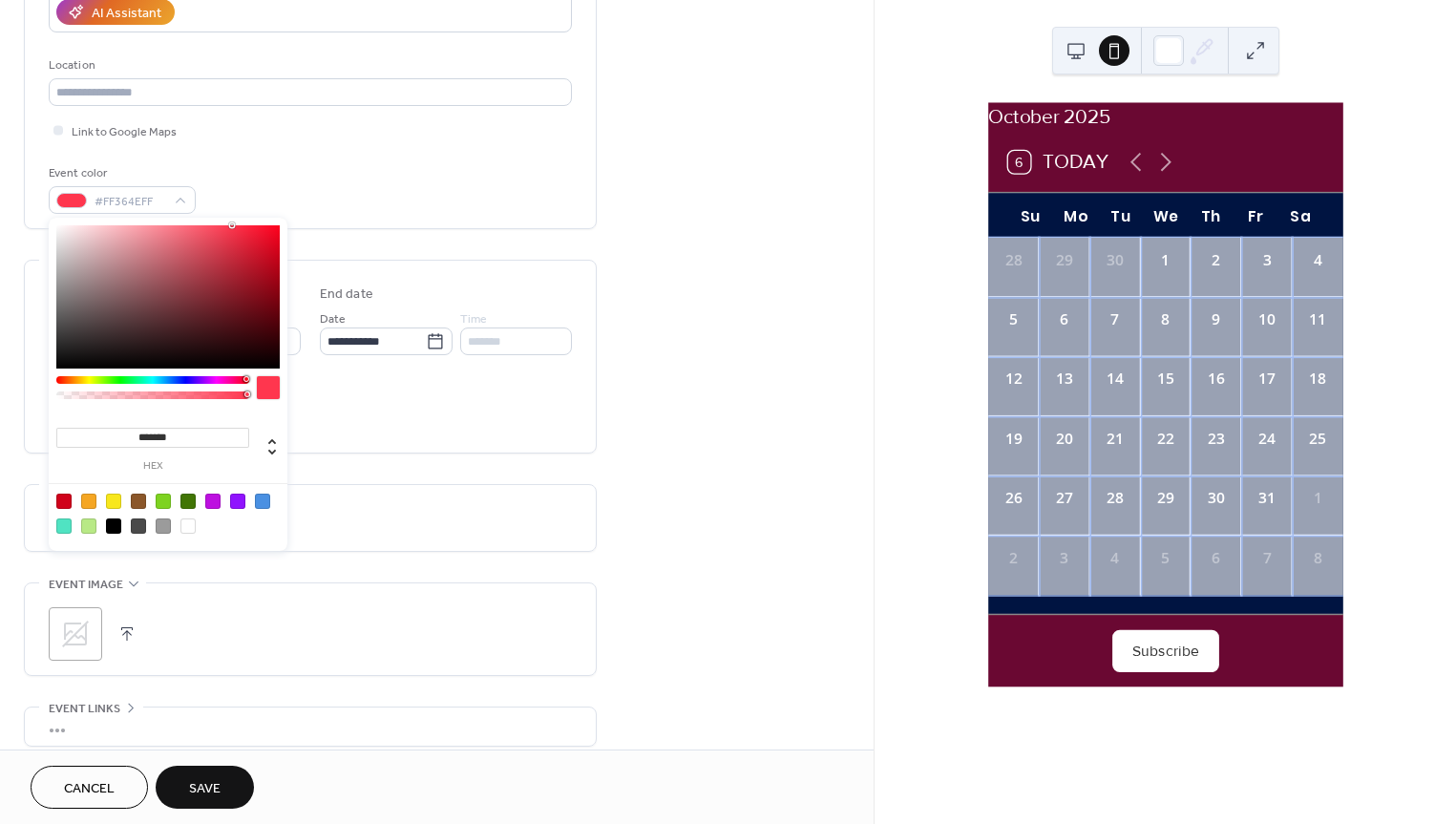 click on "Save" at bounding box center [204, 789] 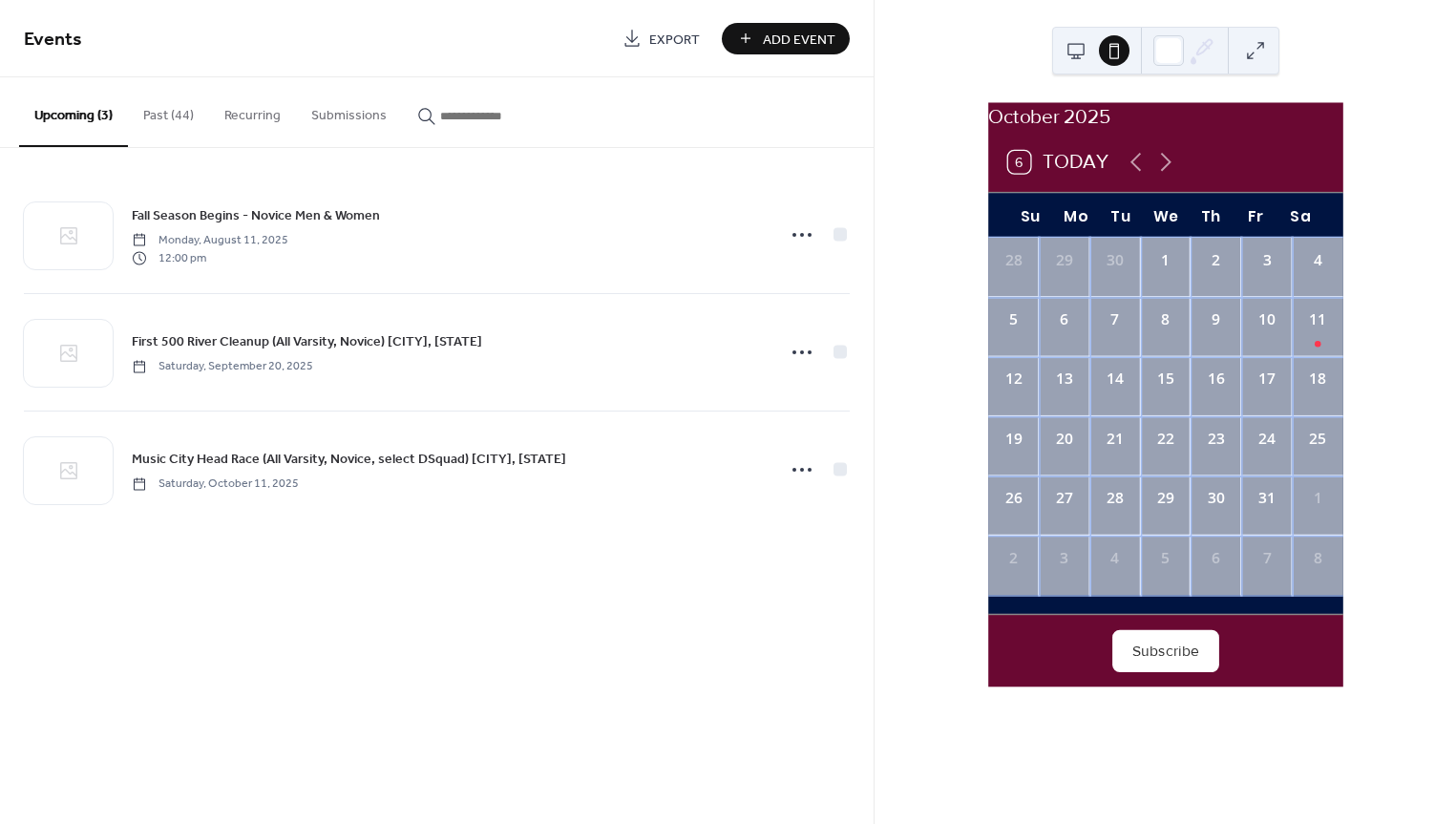 click on "Add Event" at bounding box center (799, 39) 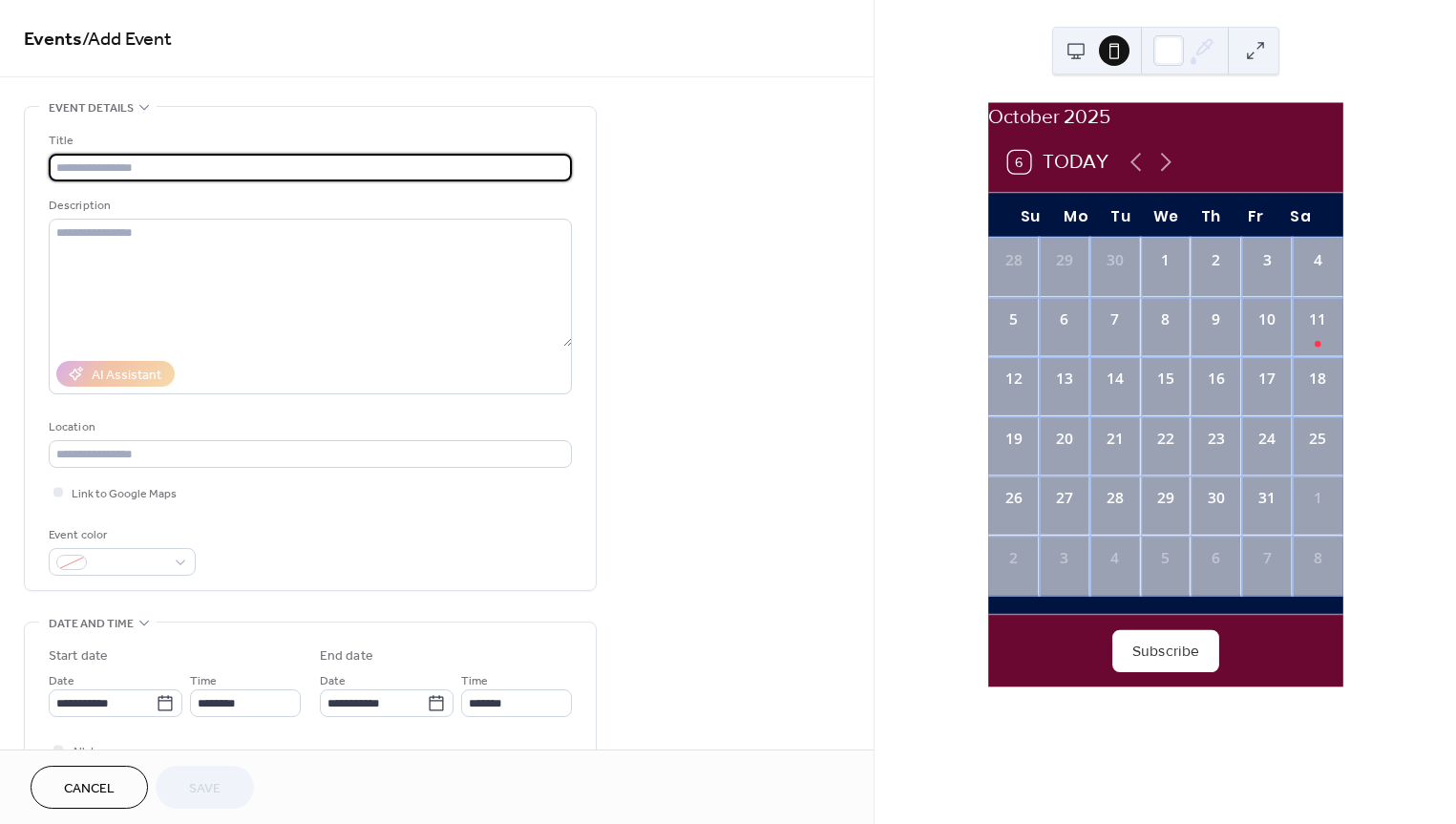 paste on "**********" 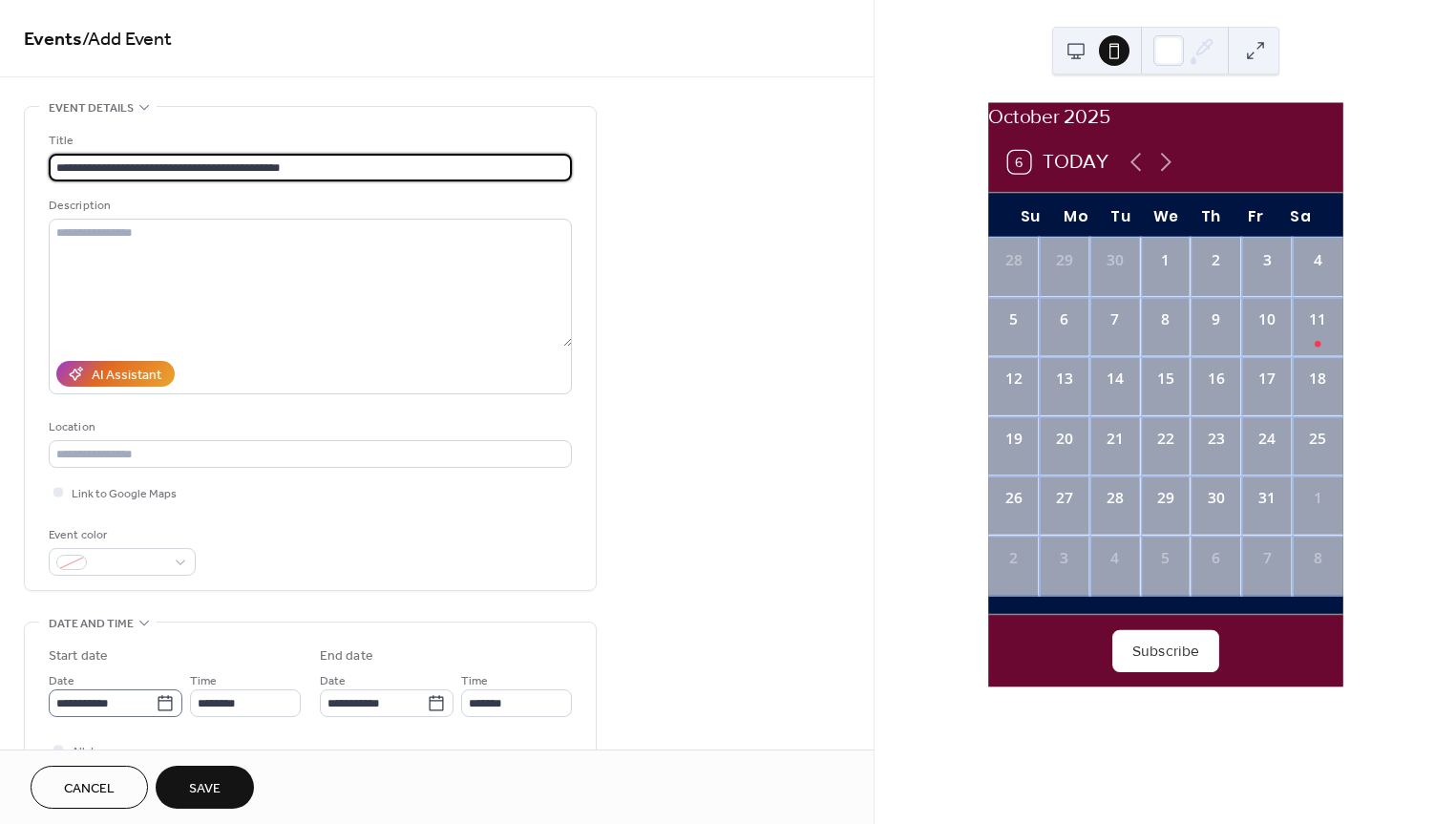 type on "**********" 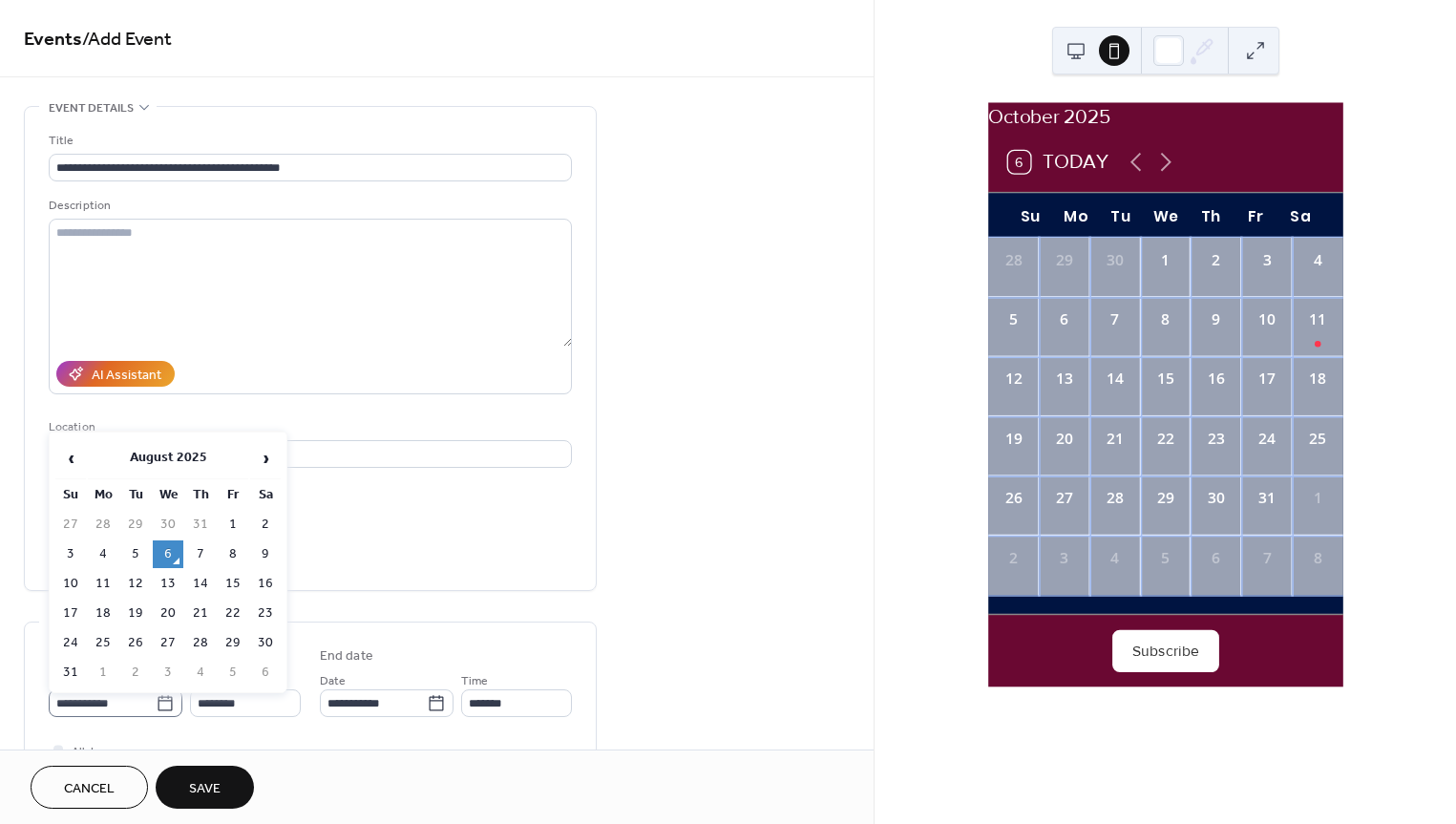 click 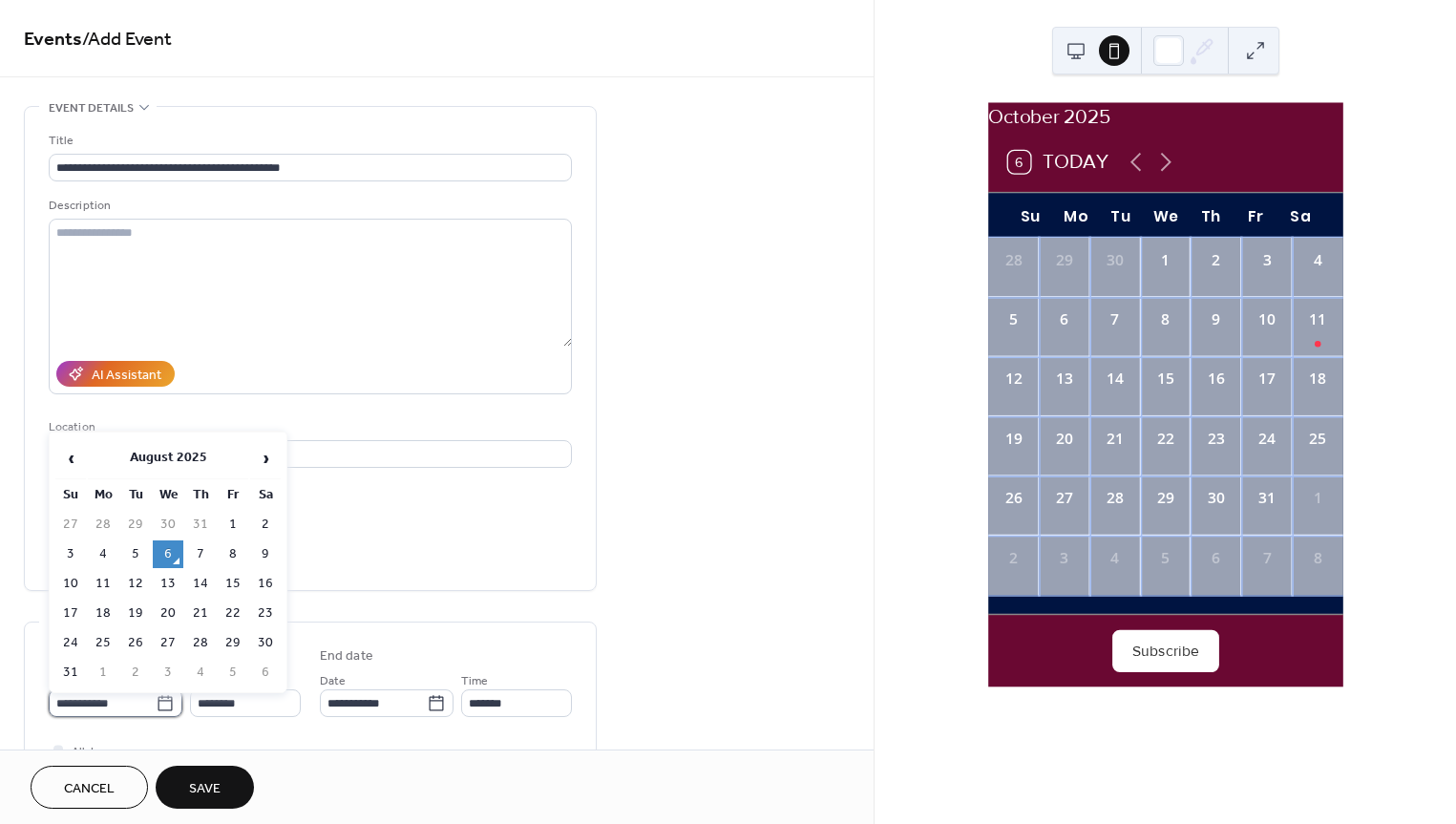 click on "**********" at bounding box center [102, 703] 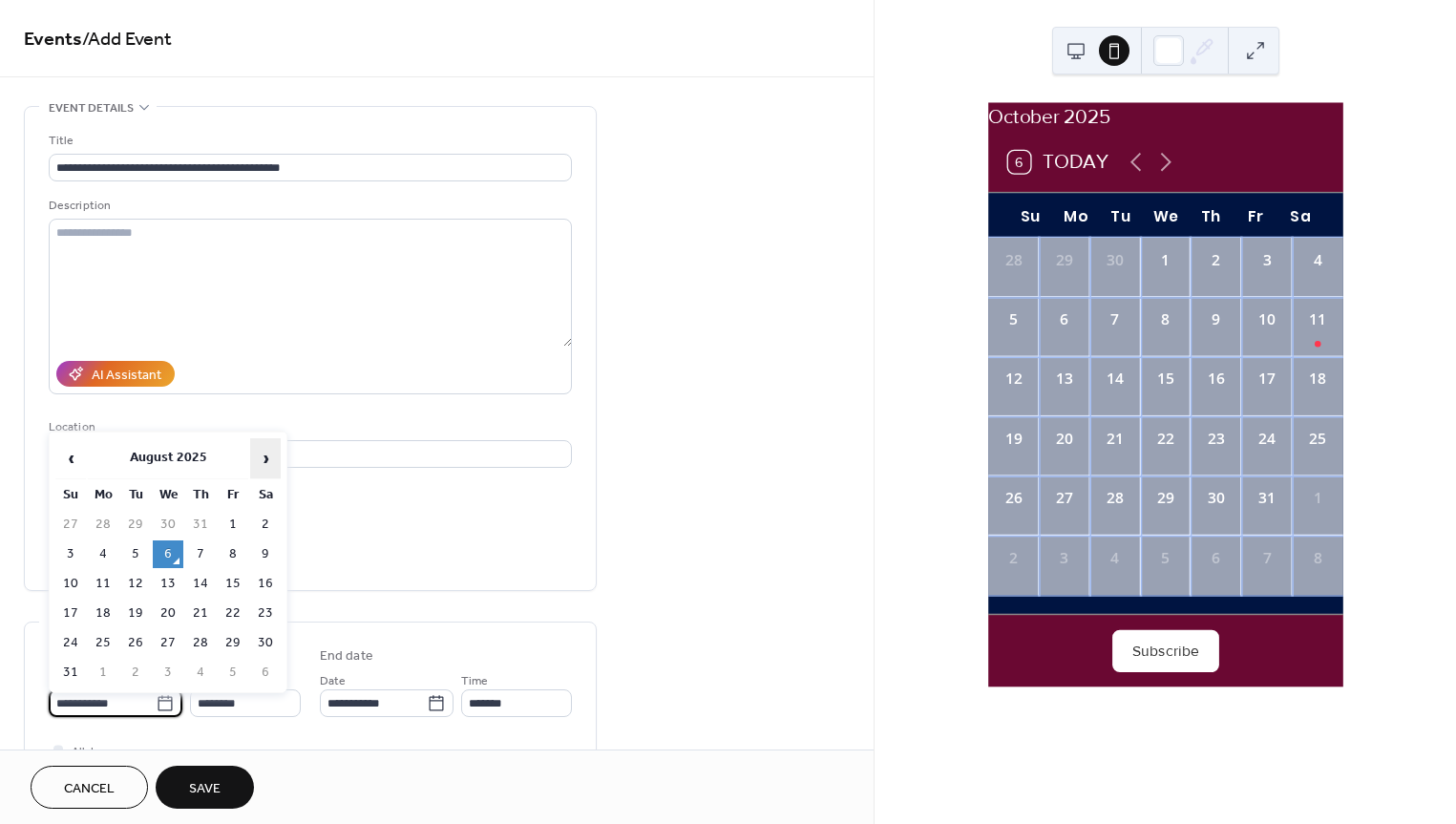 click on "›" at bounding box center [265, 458] 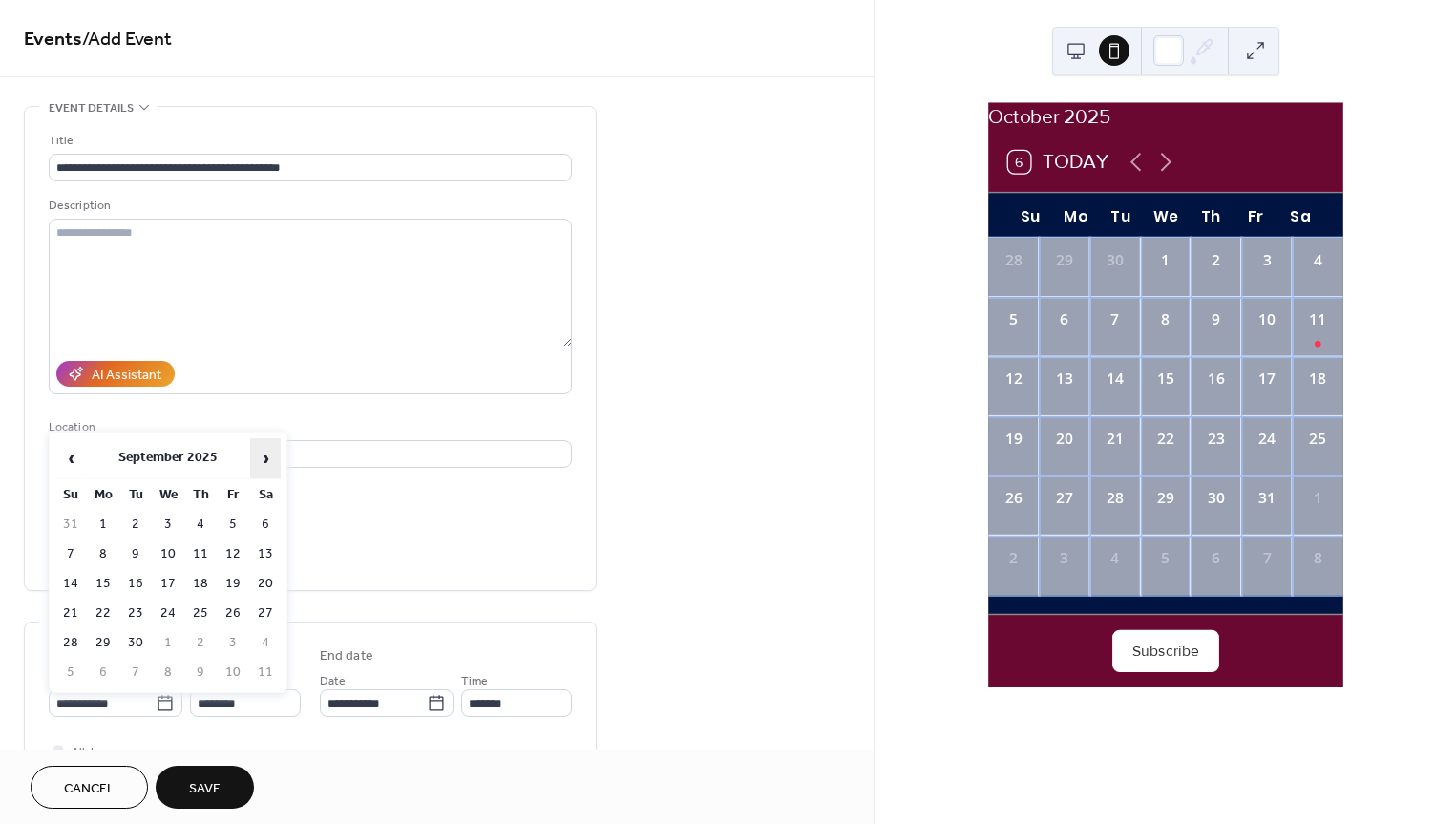 click on "›" at bounding box center (265, 458) 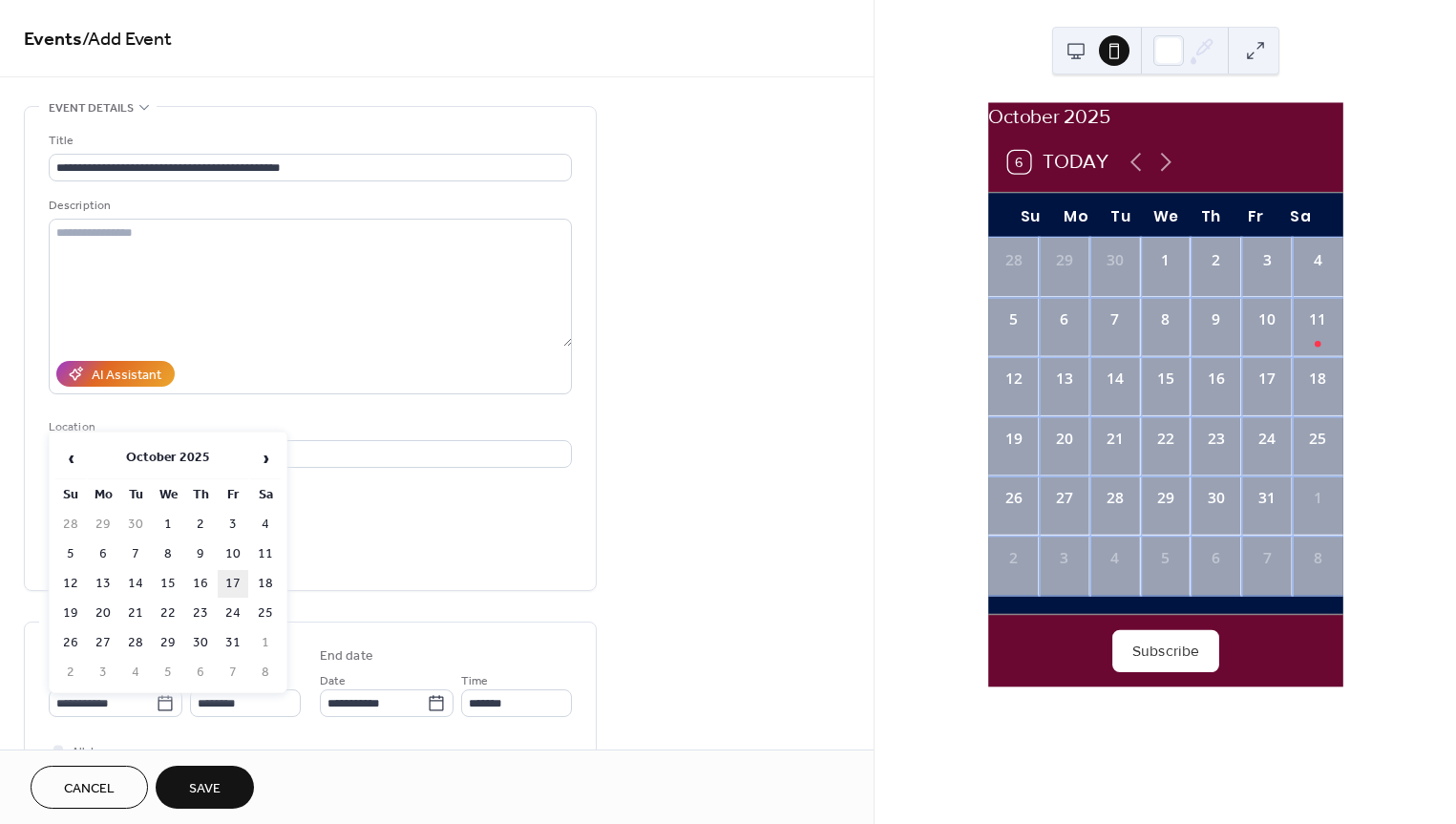 click on "17" at bounding box center [233, 583] 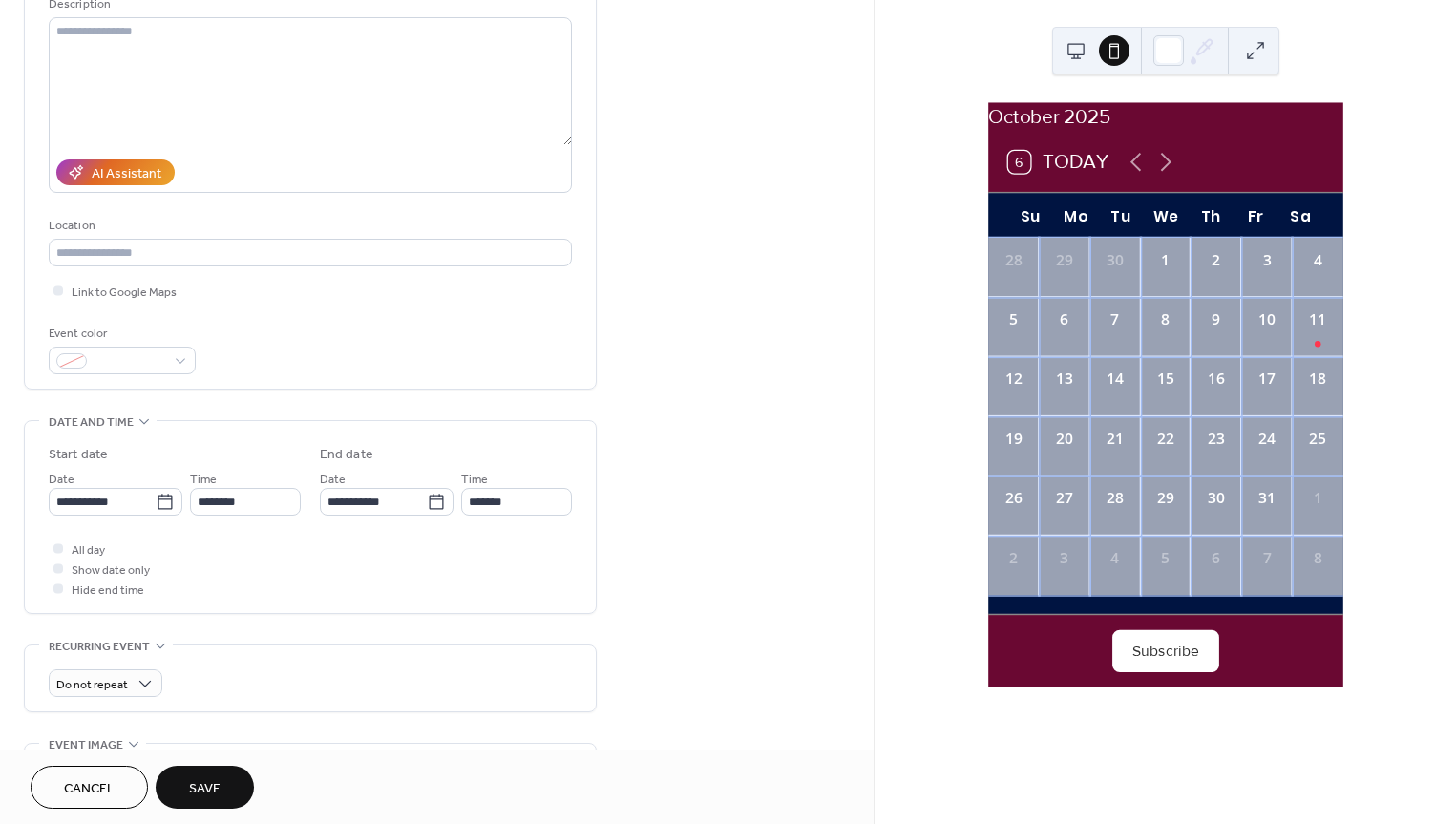 scroll, scrollTop: 216, scrollLeft: 0, axis: vertical 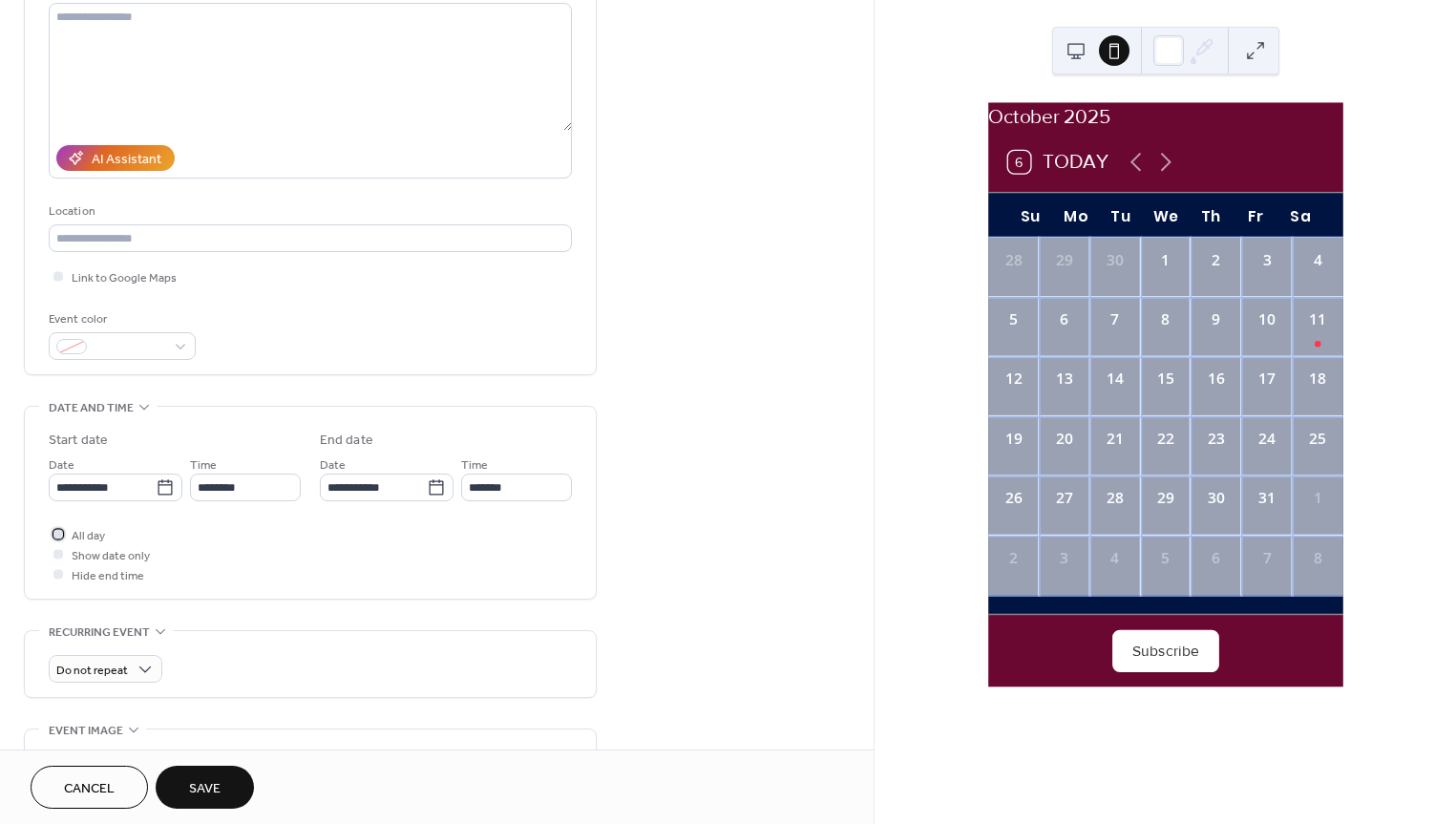 click at bounding box center (58, 534) 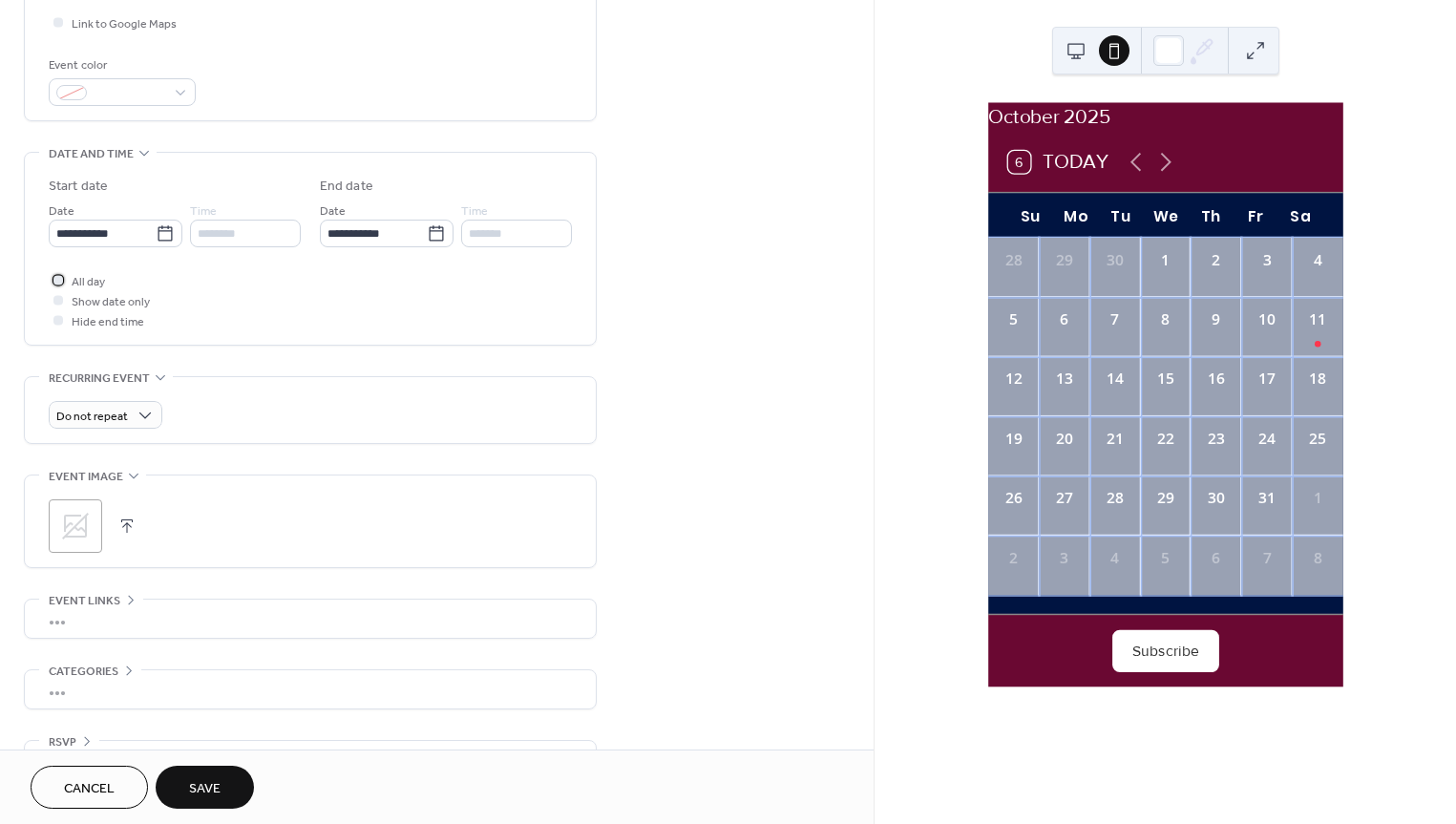 scroll, scrollTop: 473, scrollLeft: 0, axis: vertical 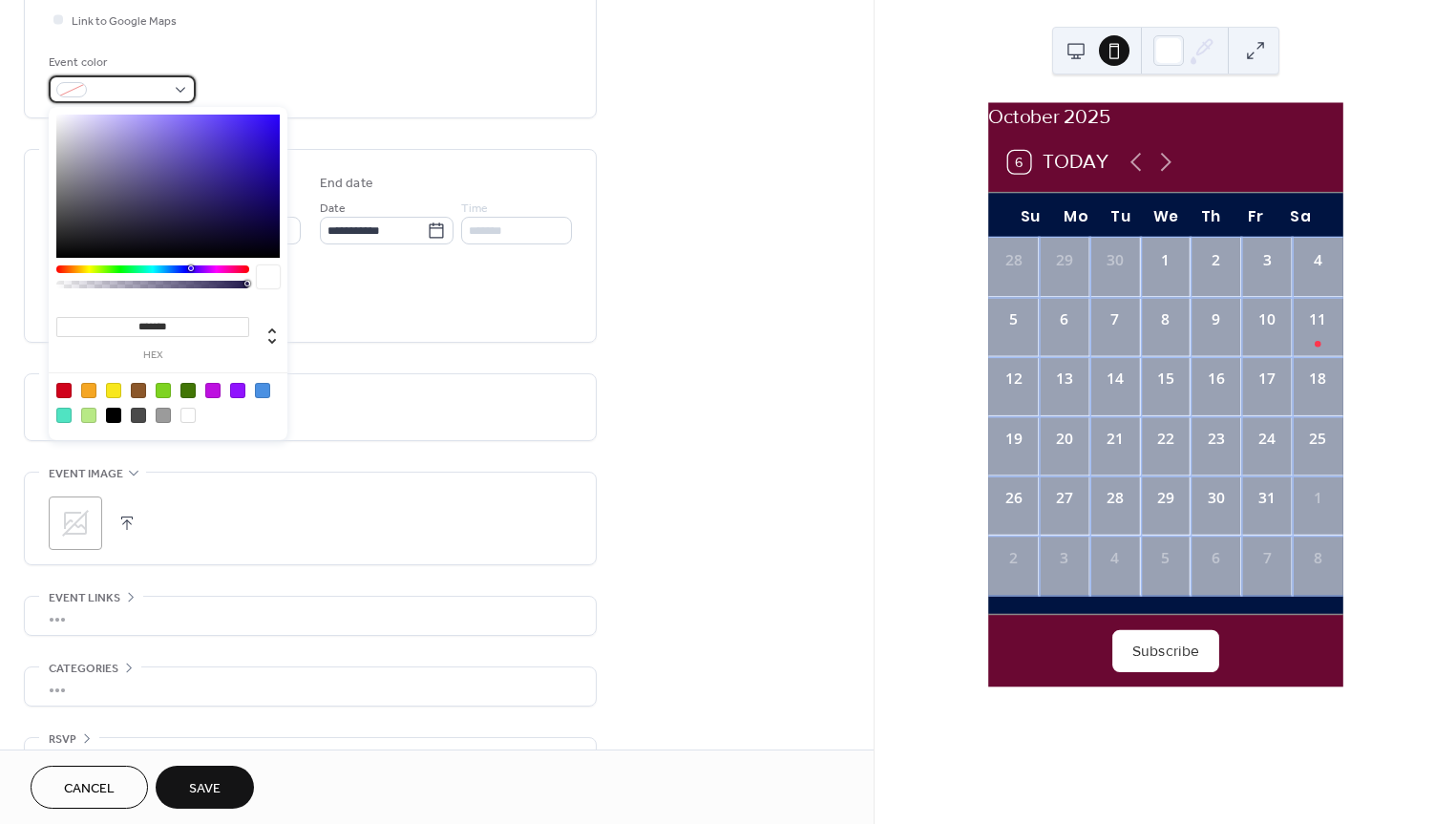 click at bounding box center (130, 91) 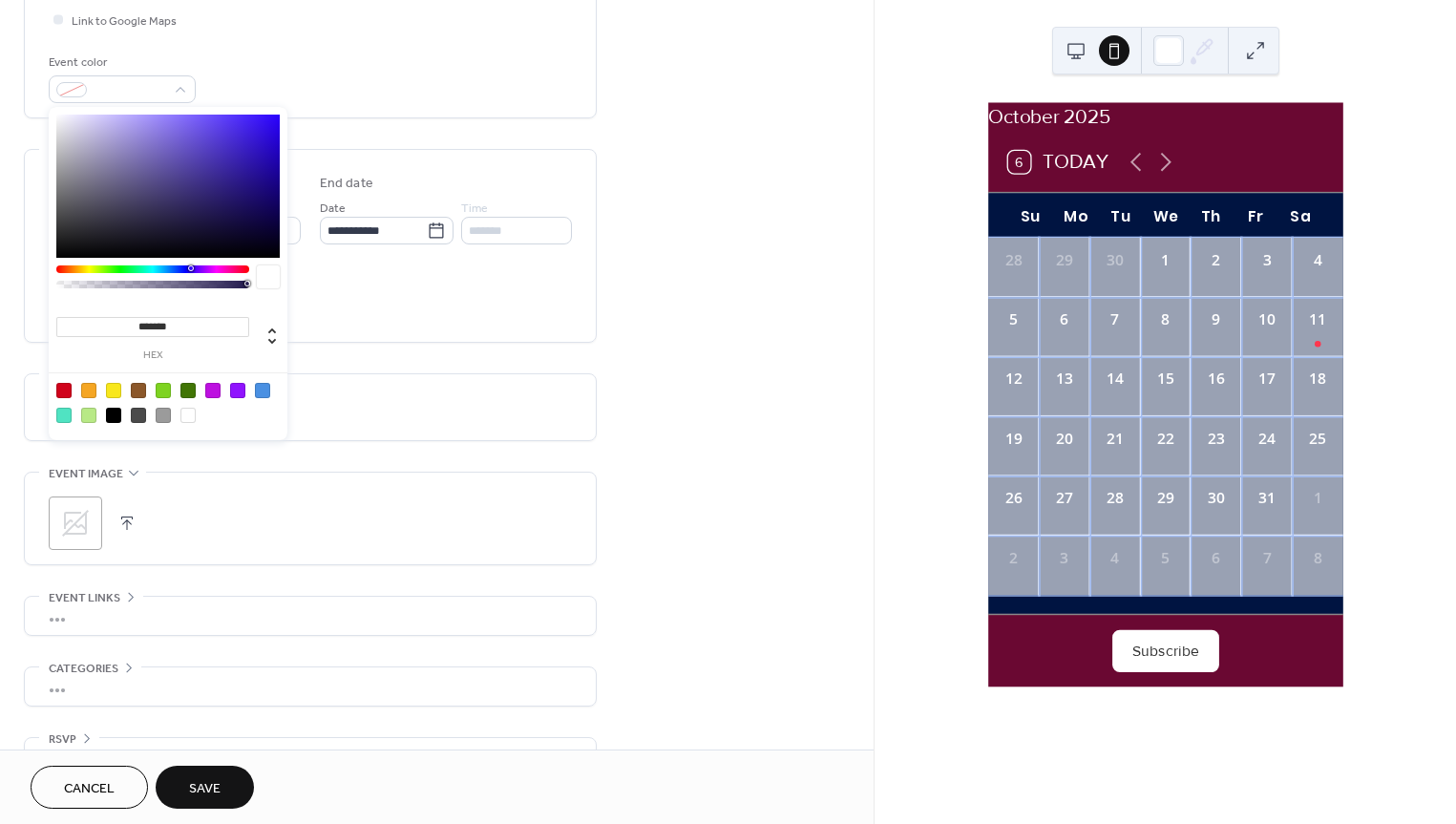 click at bounding box center [64, 391] 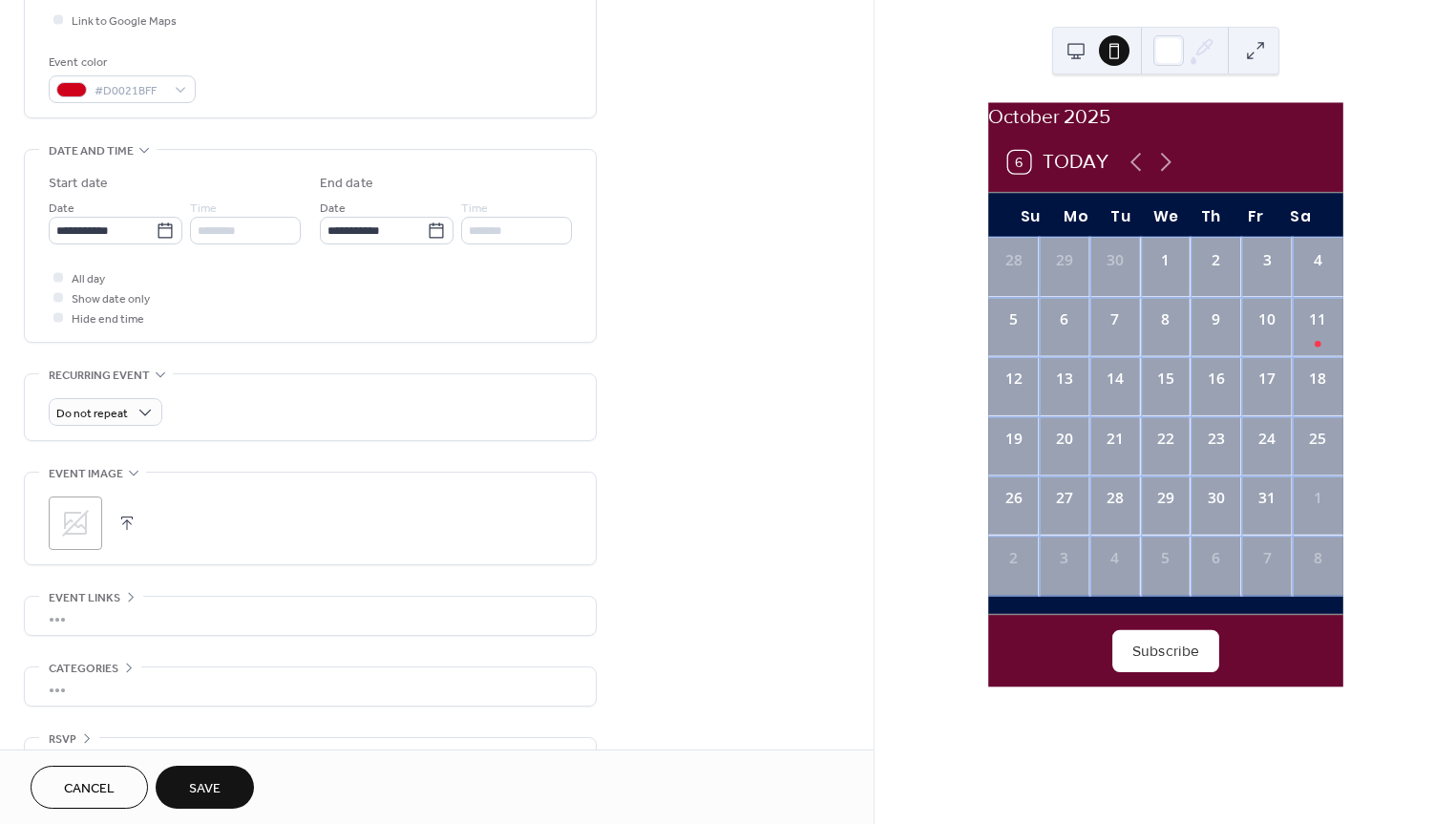 click on "Save" at bounding box center [204, 789] 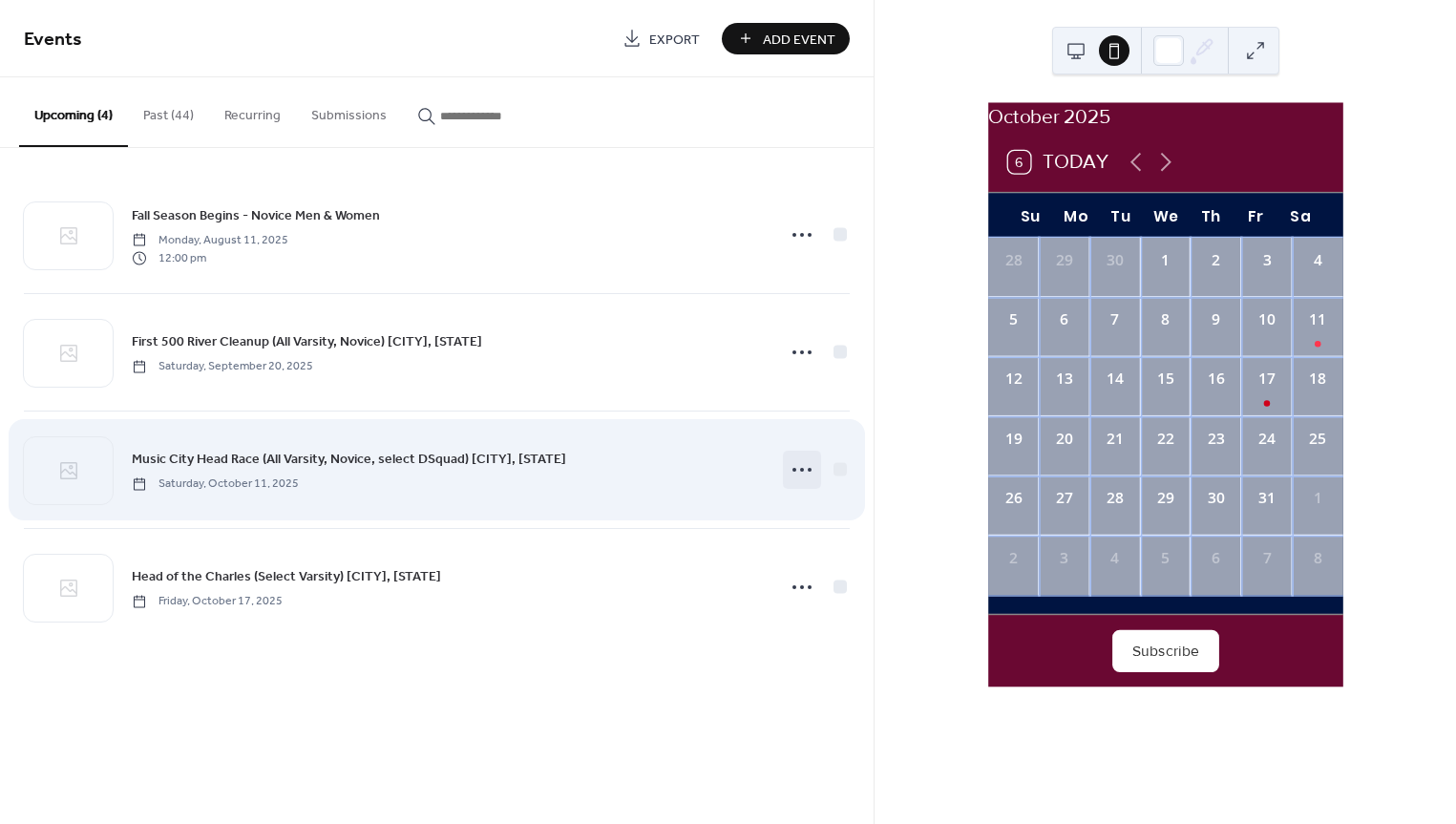 click 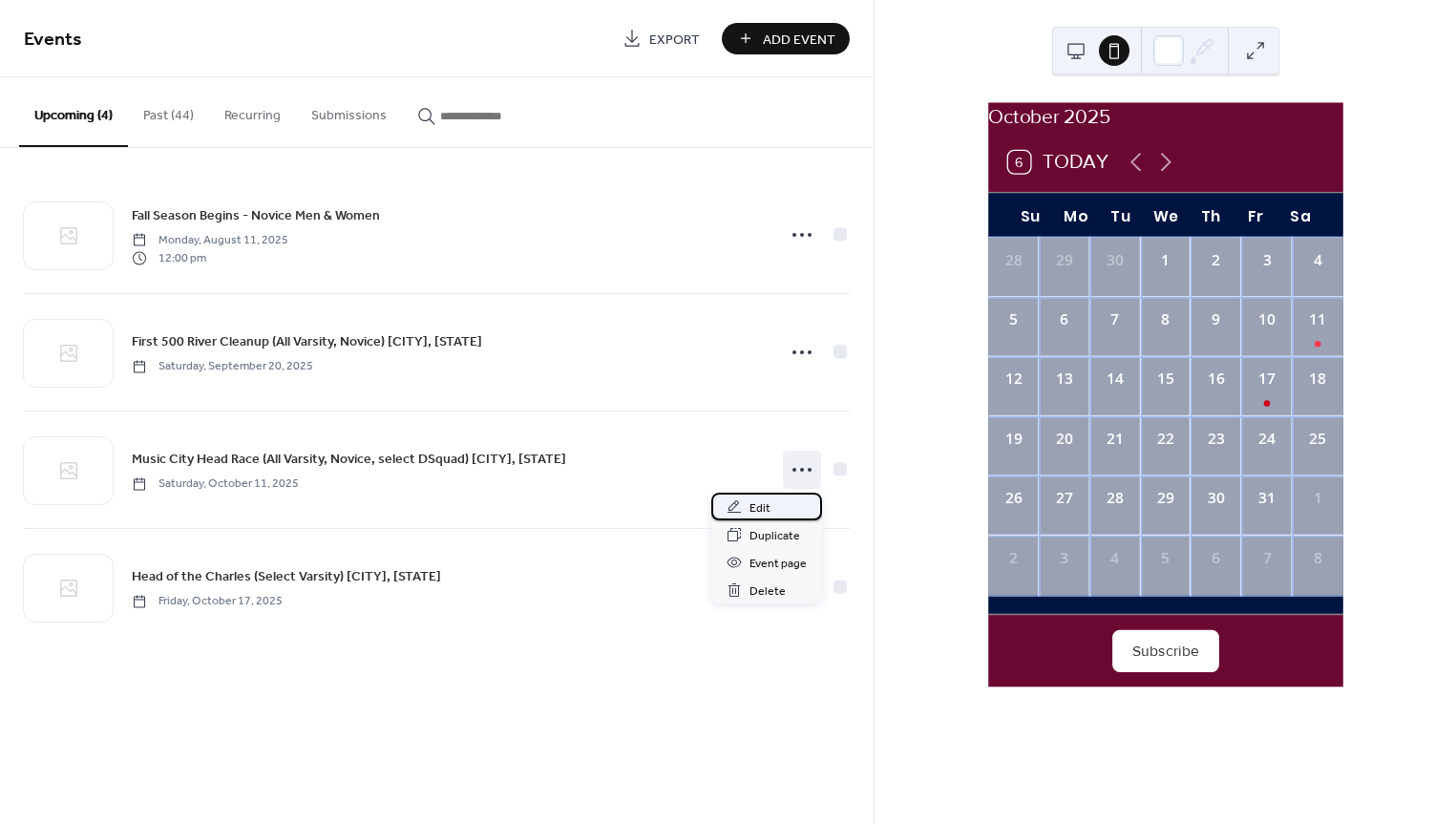 click on "Edit" at bounding box center (760, 508) 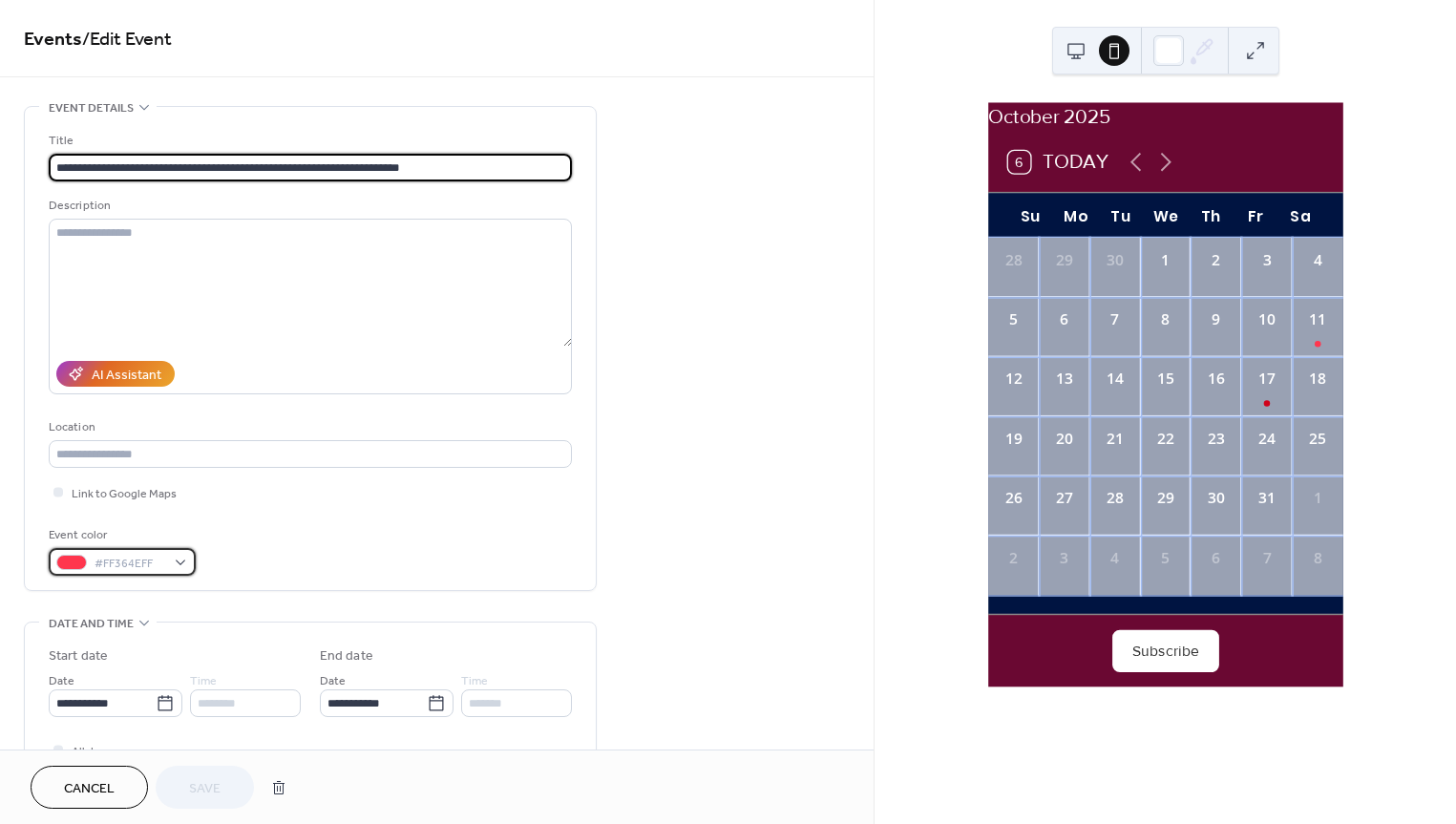 click on "#FF364EFF" at bounding box center [130, 563] 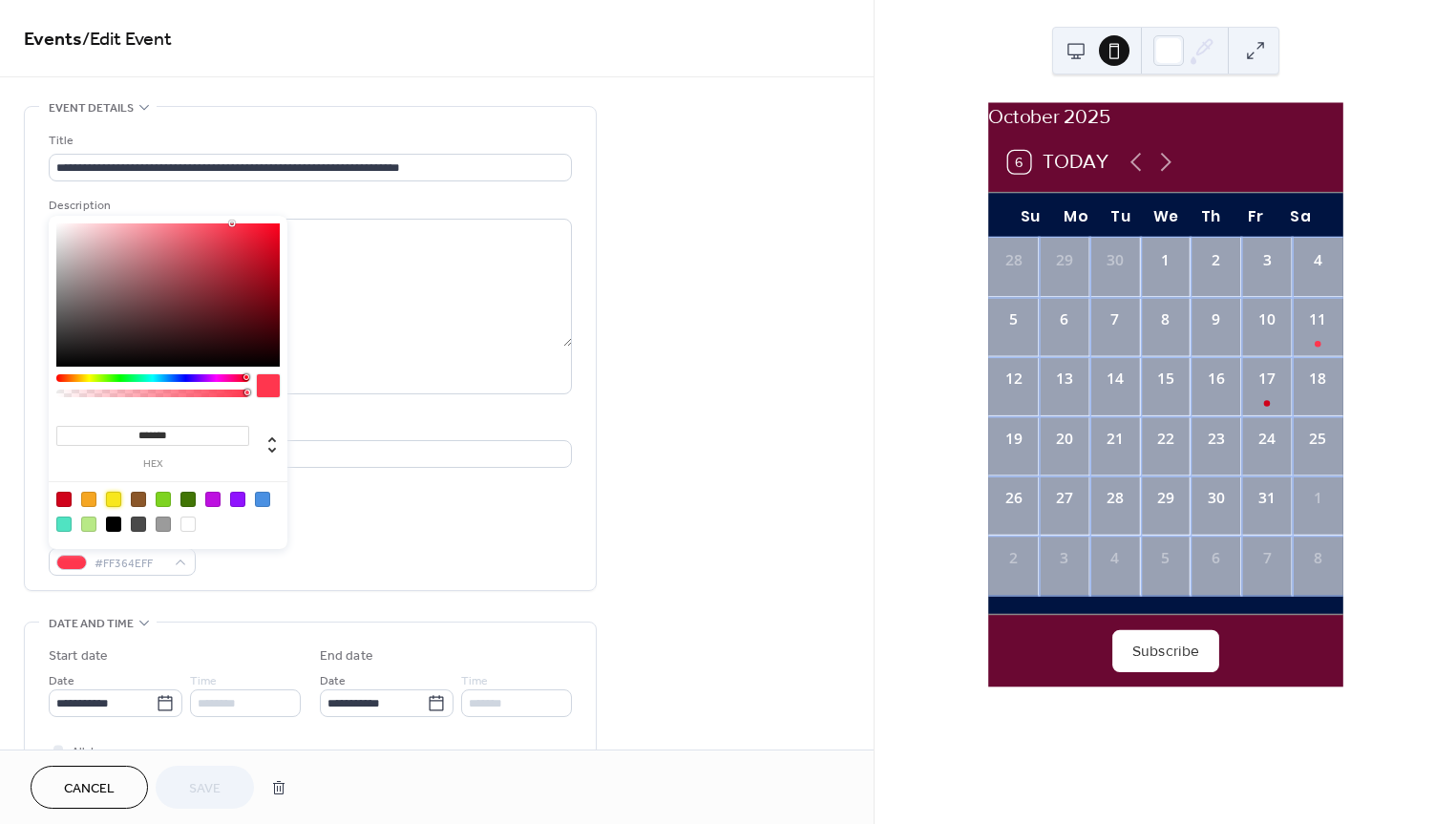 click at bounding box center [114, 499] 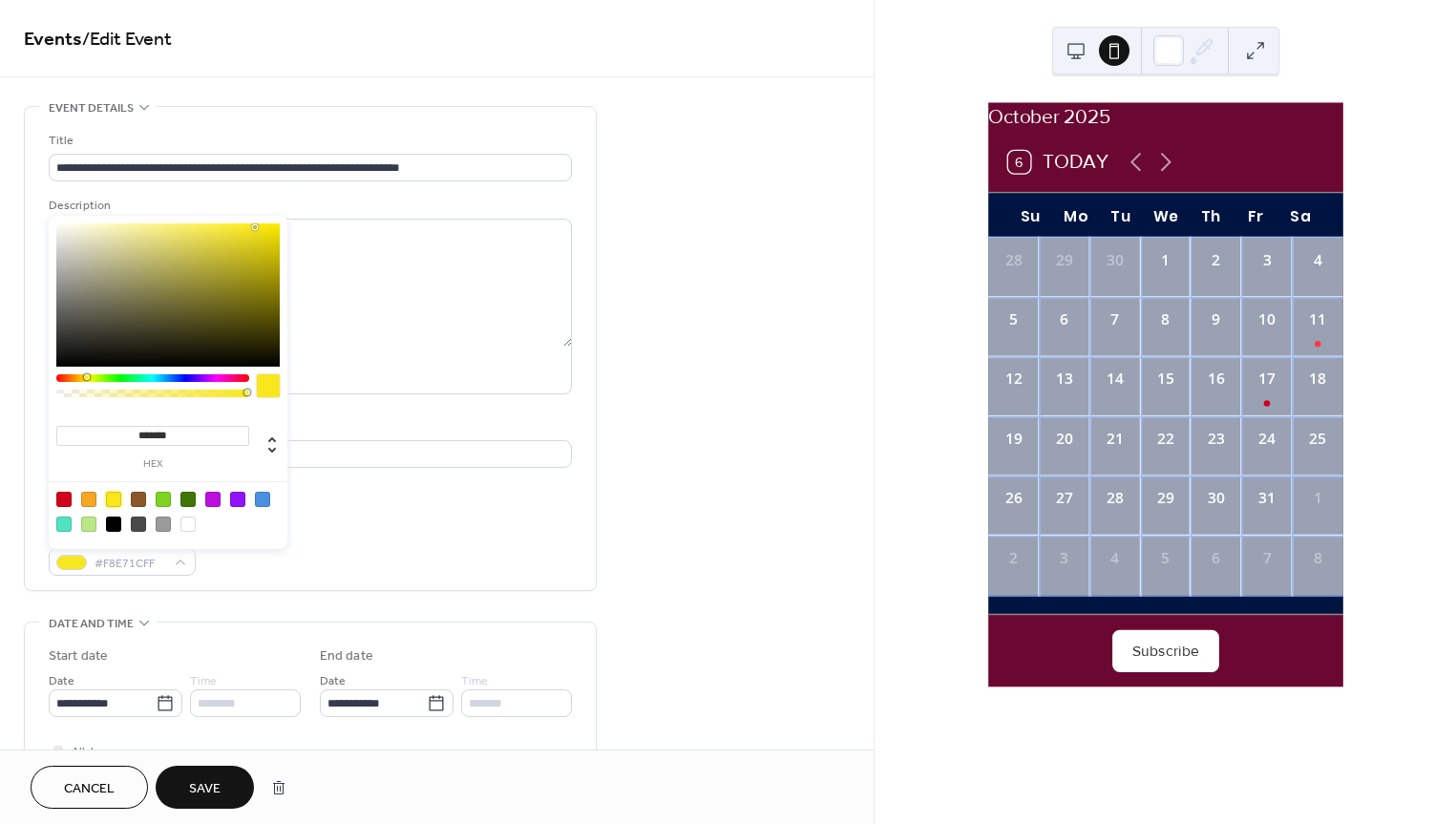 click on "Event color #F8E71CFF" at bounding box center (310, 550) 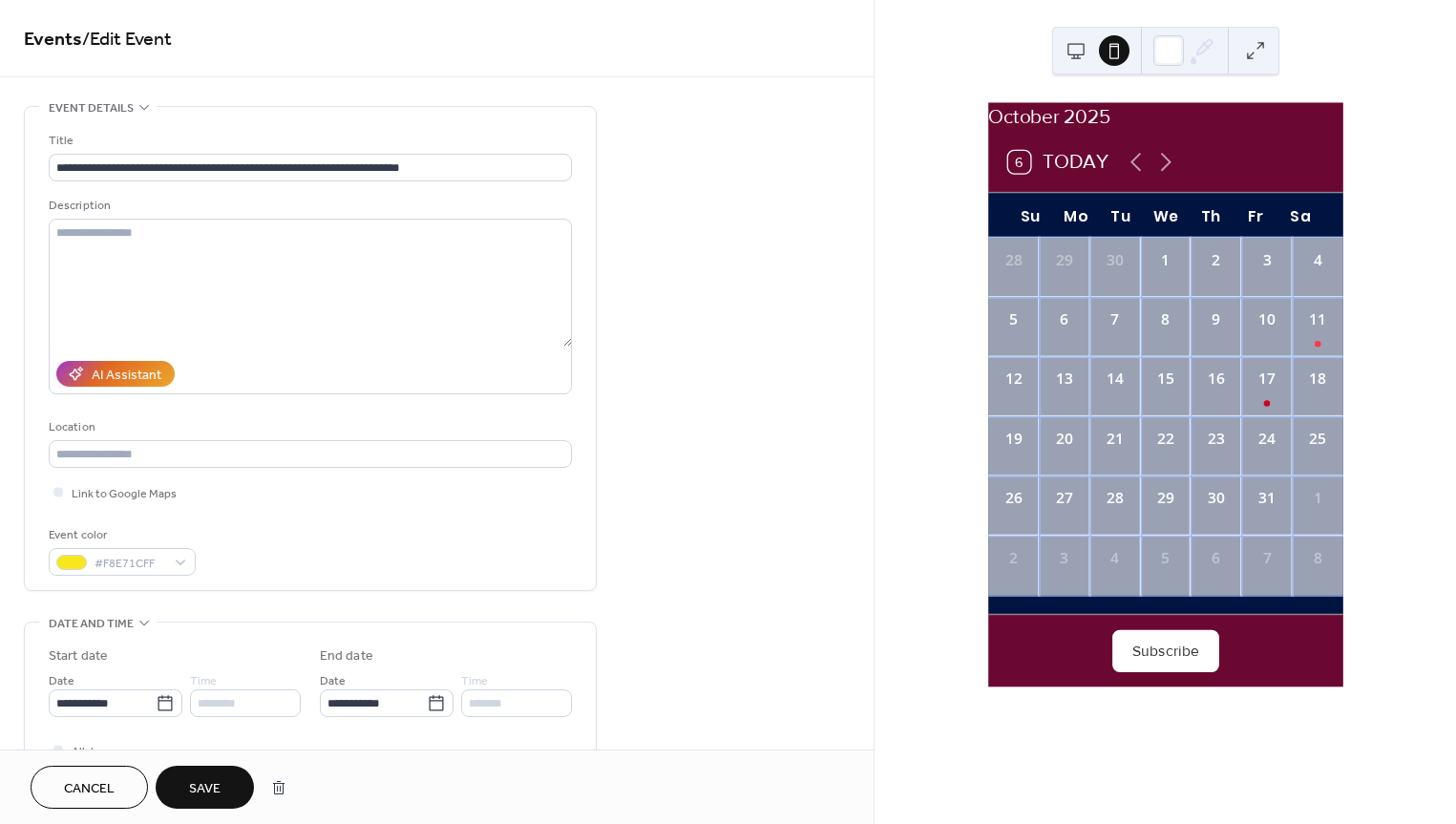 click on "Save" at bounding box center [204, 789] 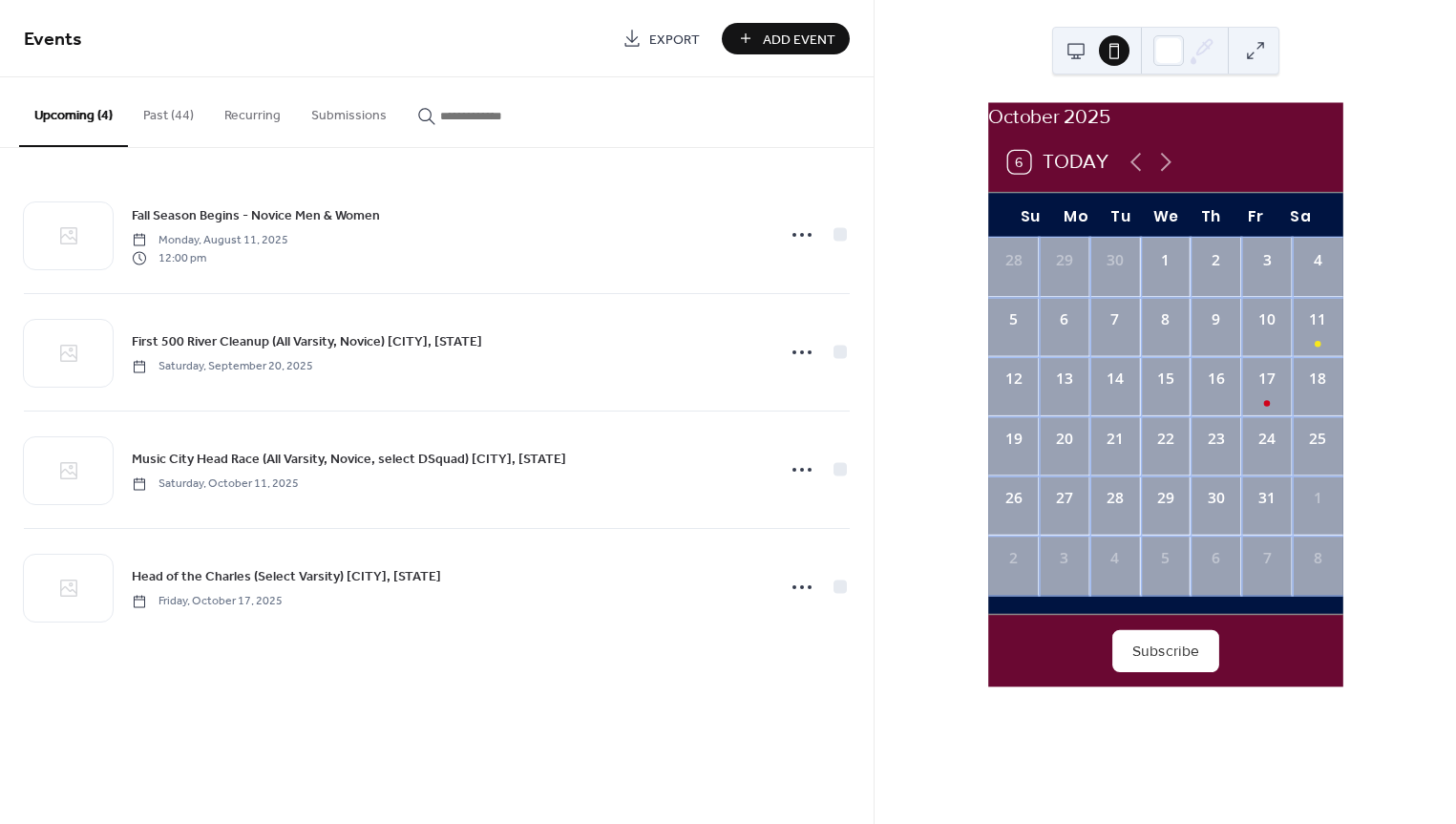 click on "Add Event" at bounding box center [799, 39] 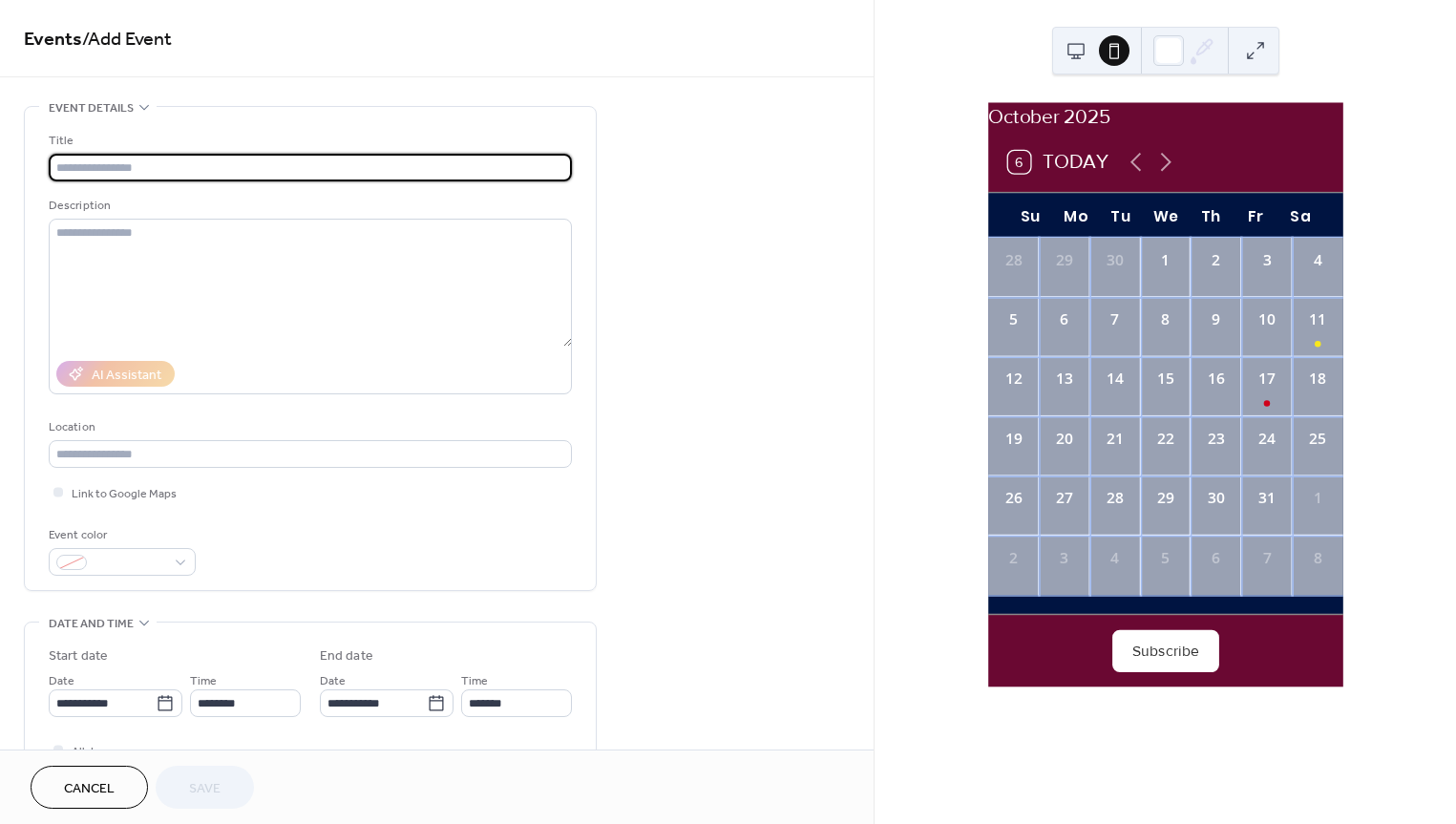 paste on "**********" 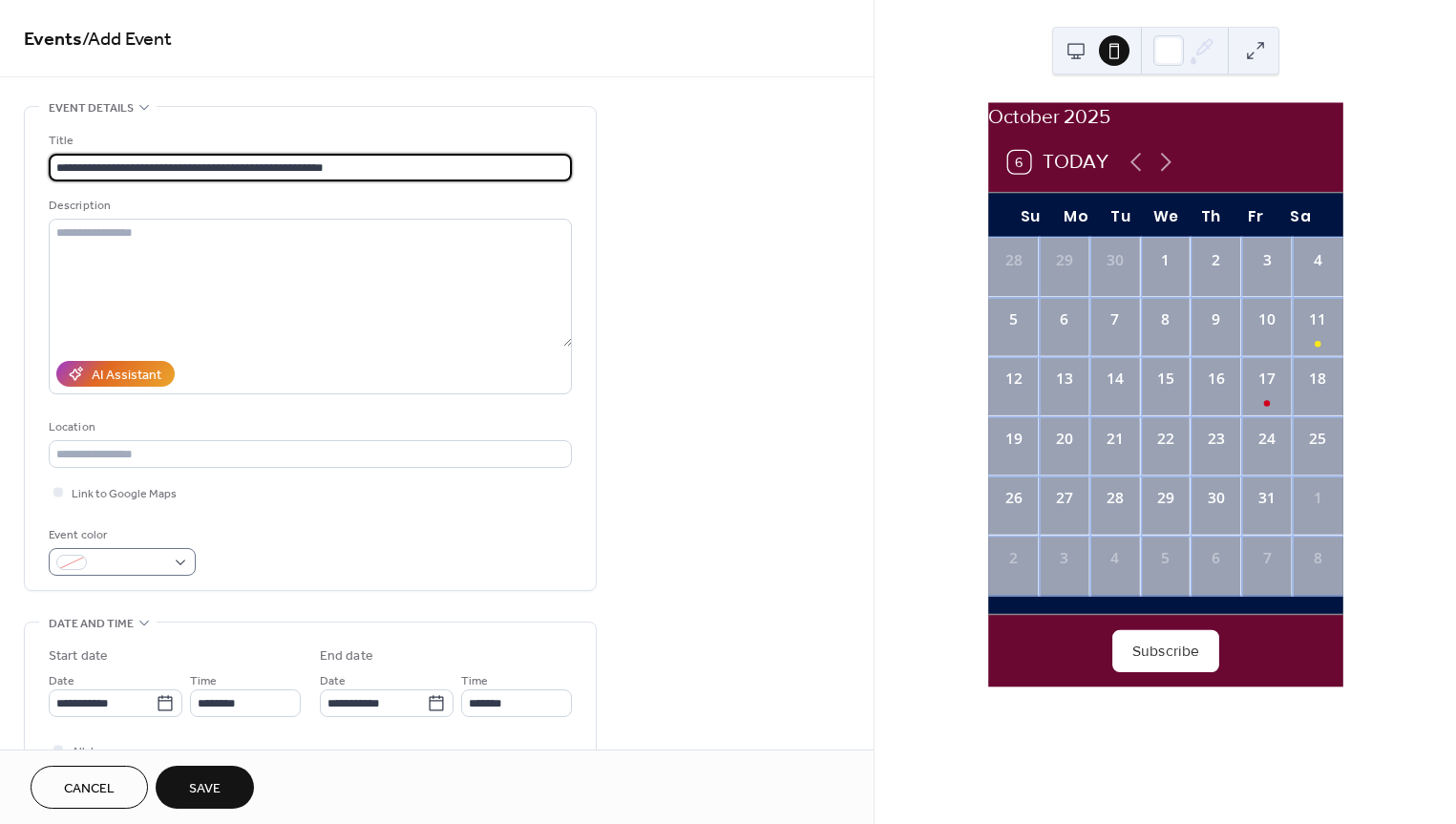 type on "**********" 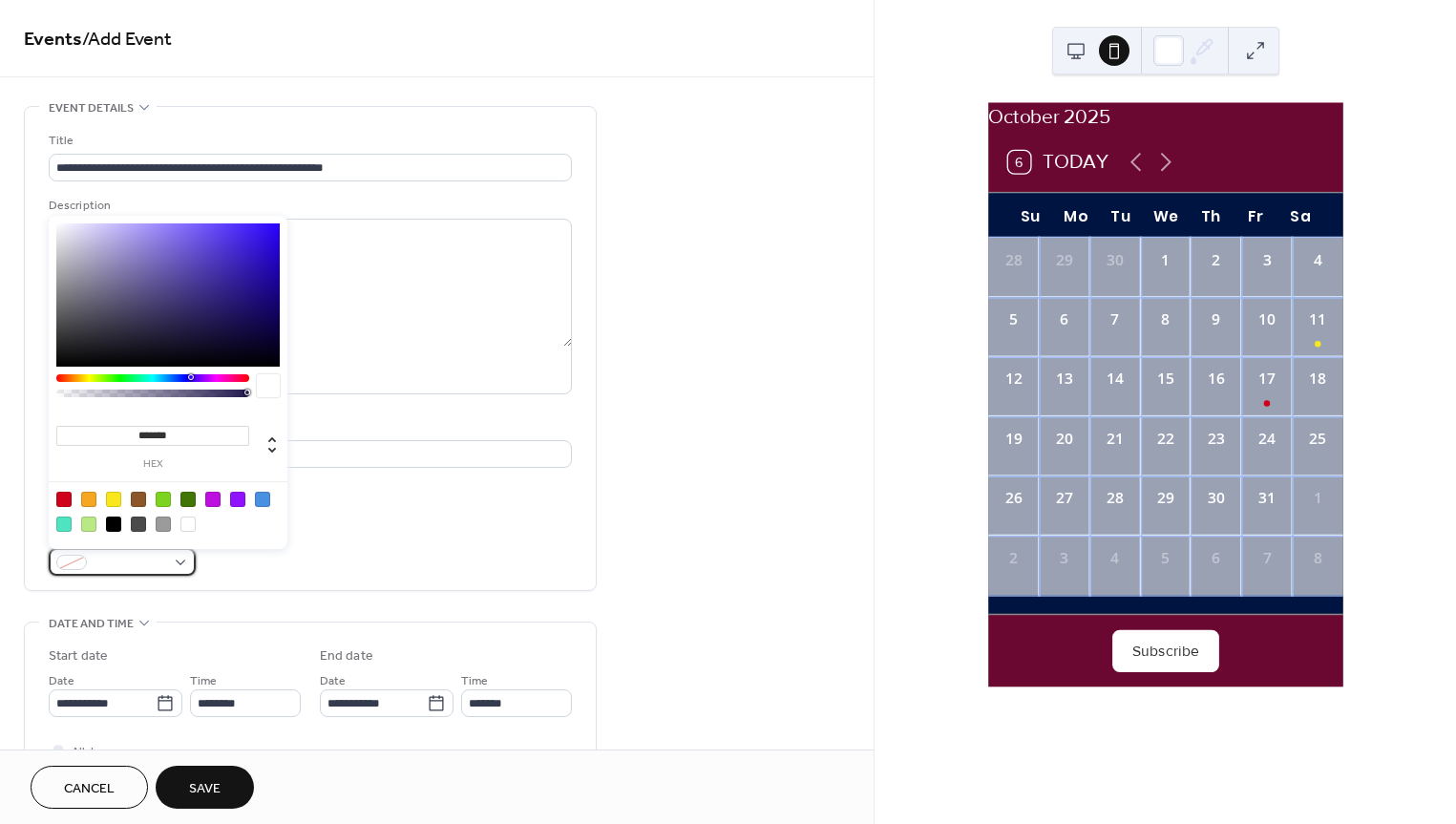 click at bounding box center (130, 563) 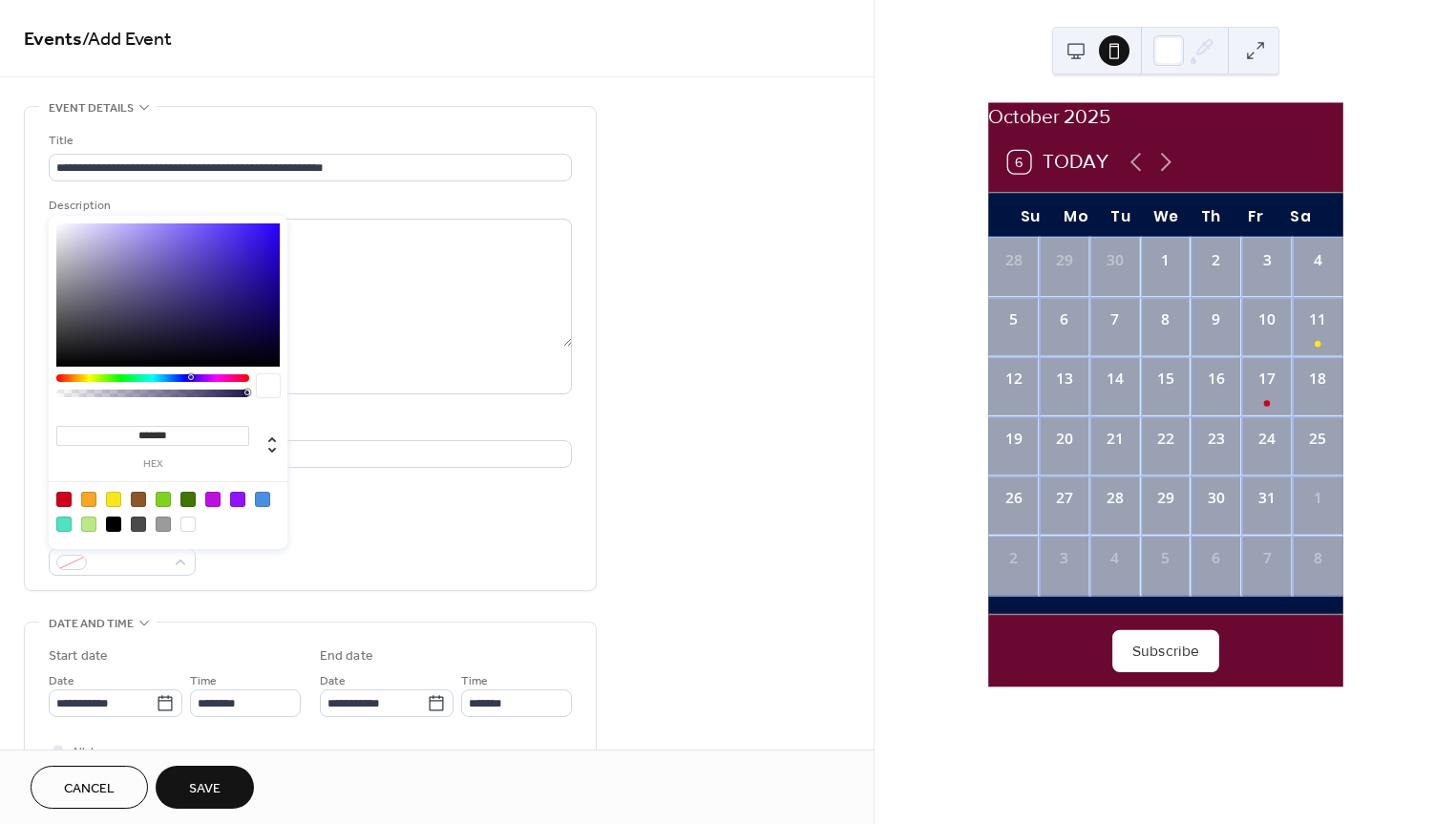 click at bounding box center [64, 524] 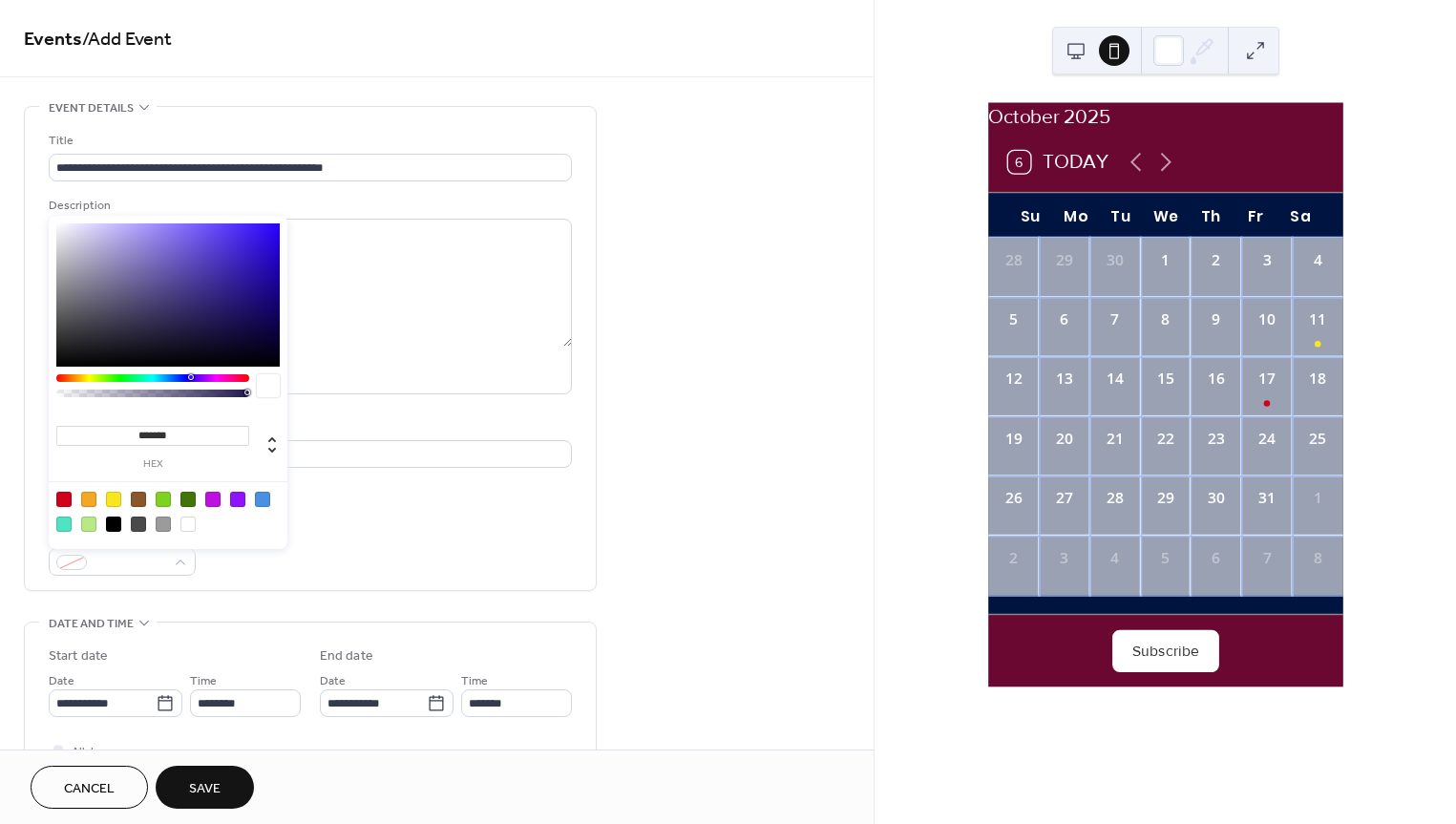 type on "*******" 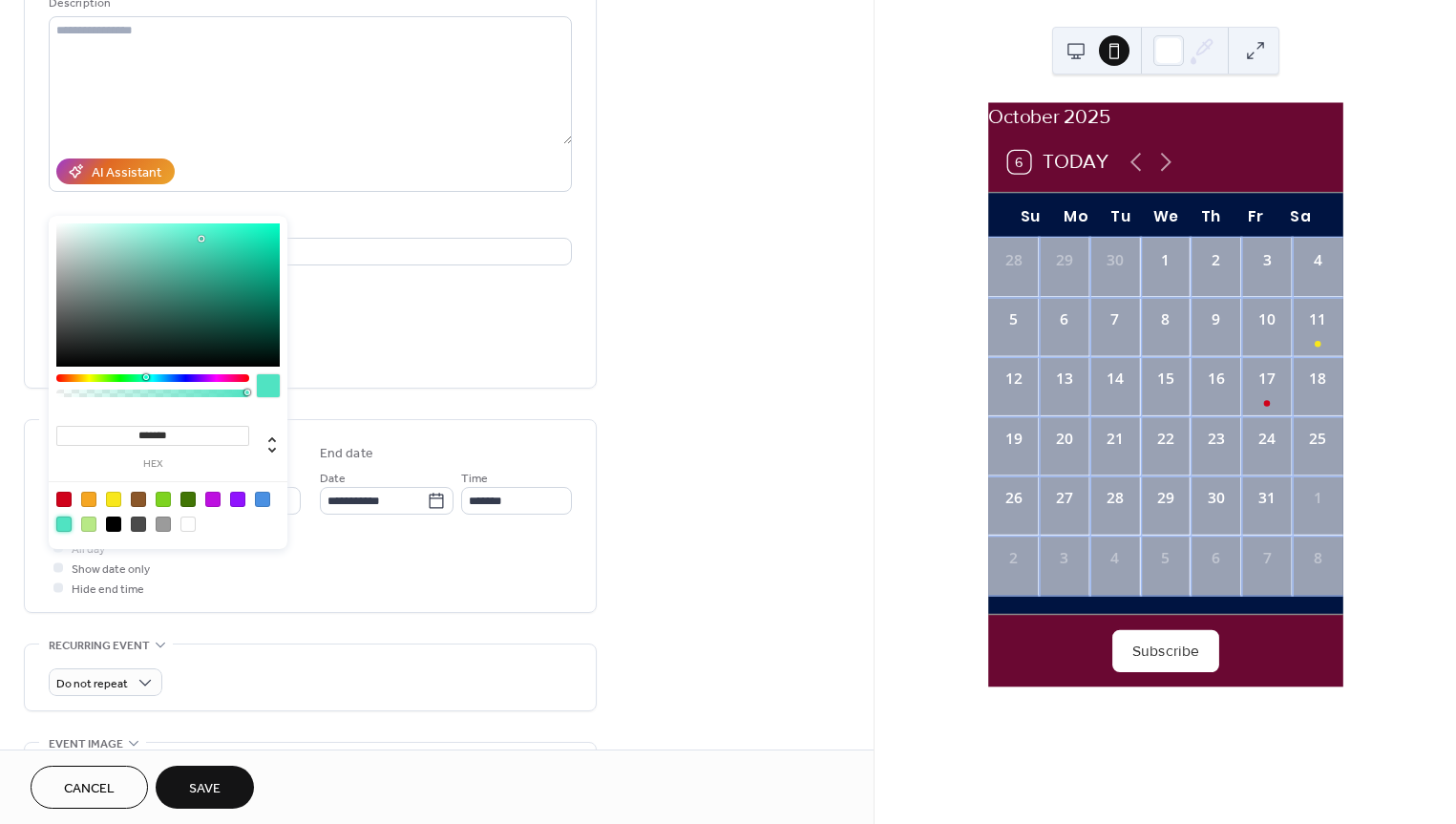scroll, scrollTop: 207, scrollLeft: 0, axis: vertical 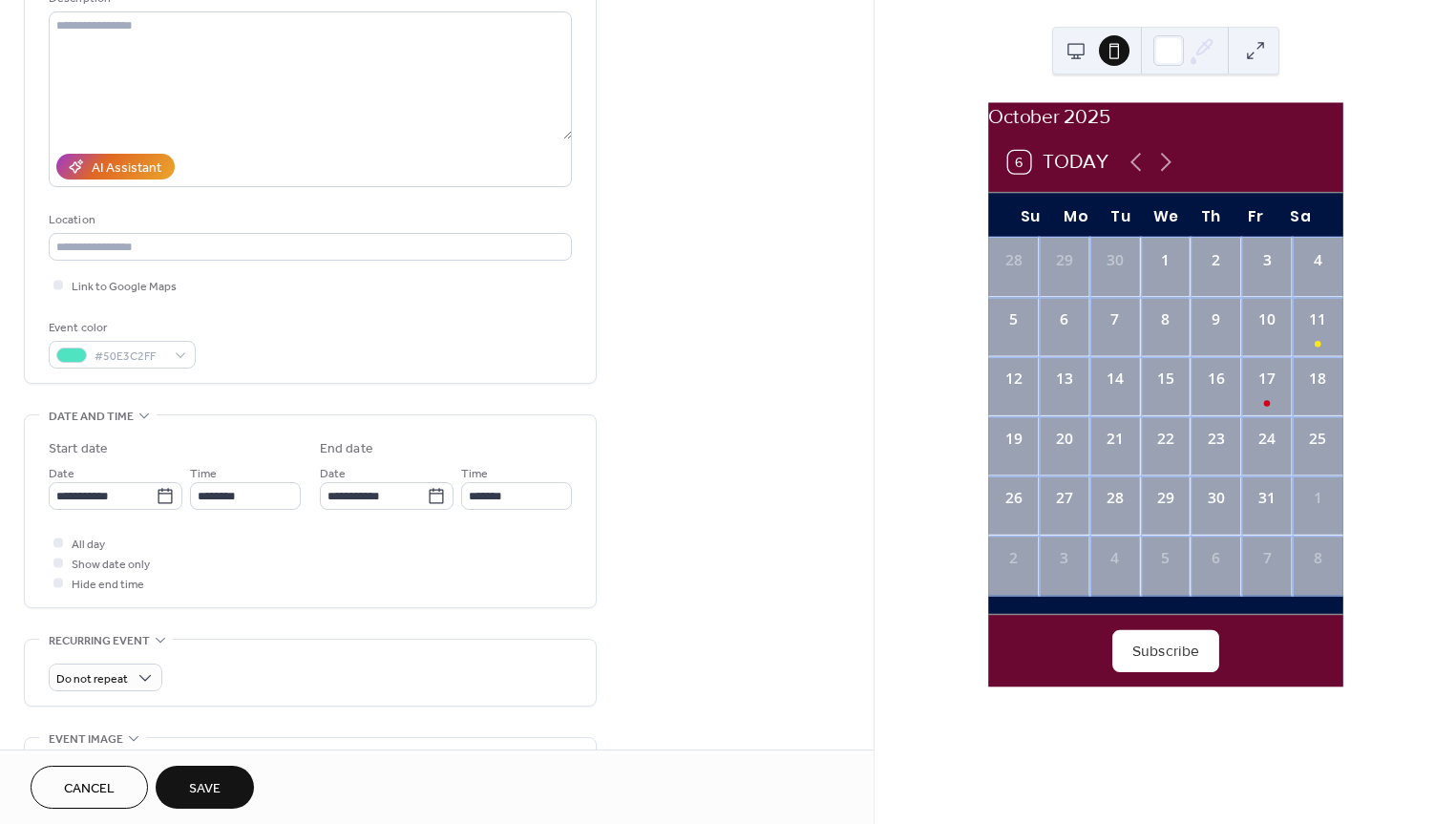 click on "**********" at bounding box center (436, 480) 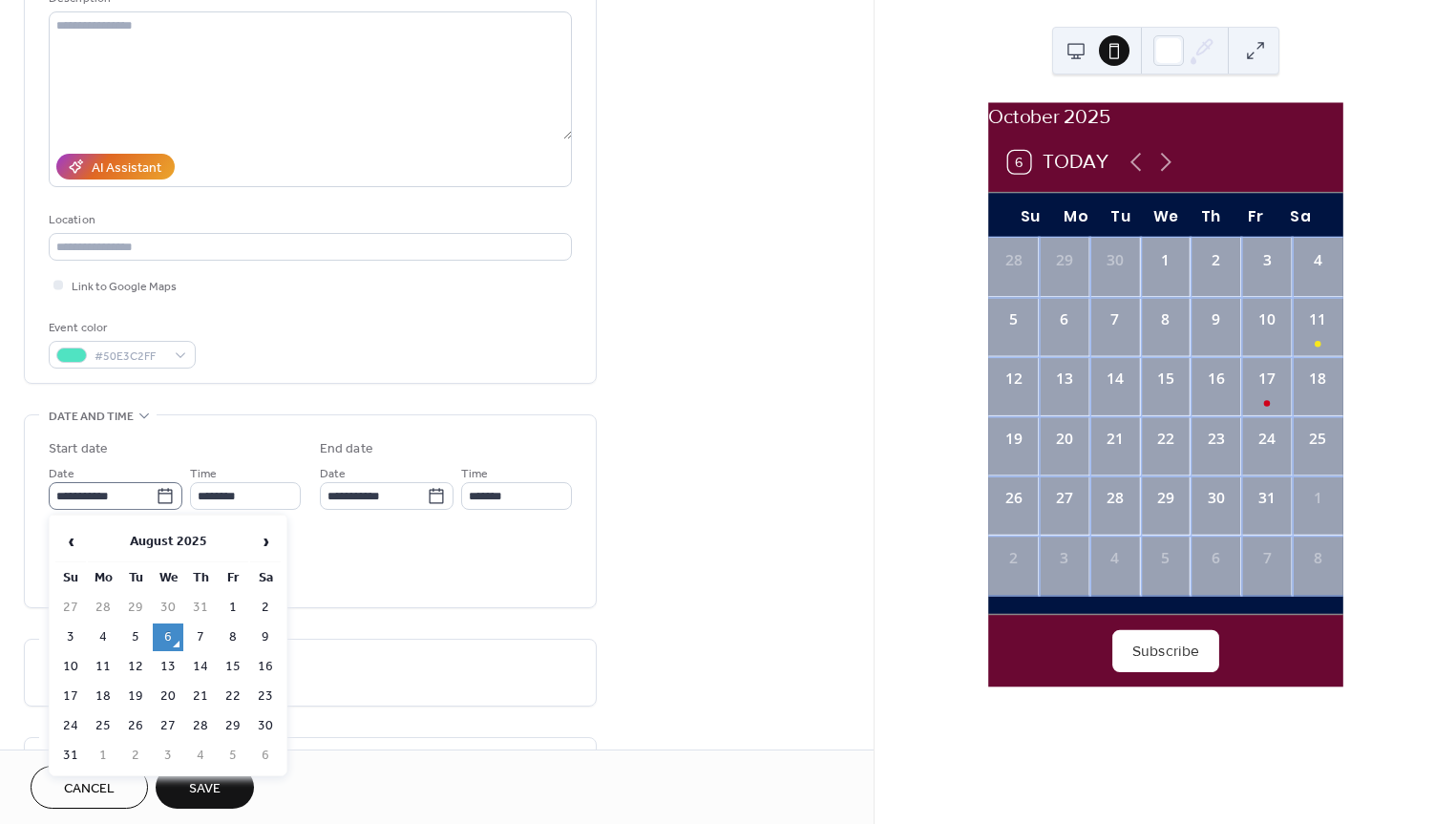click 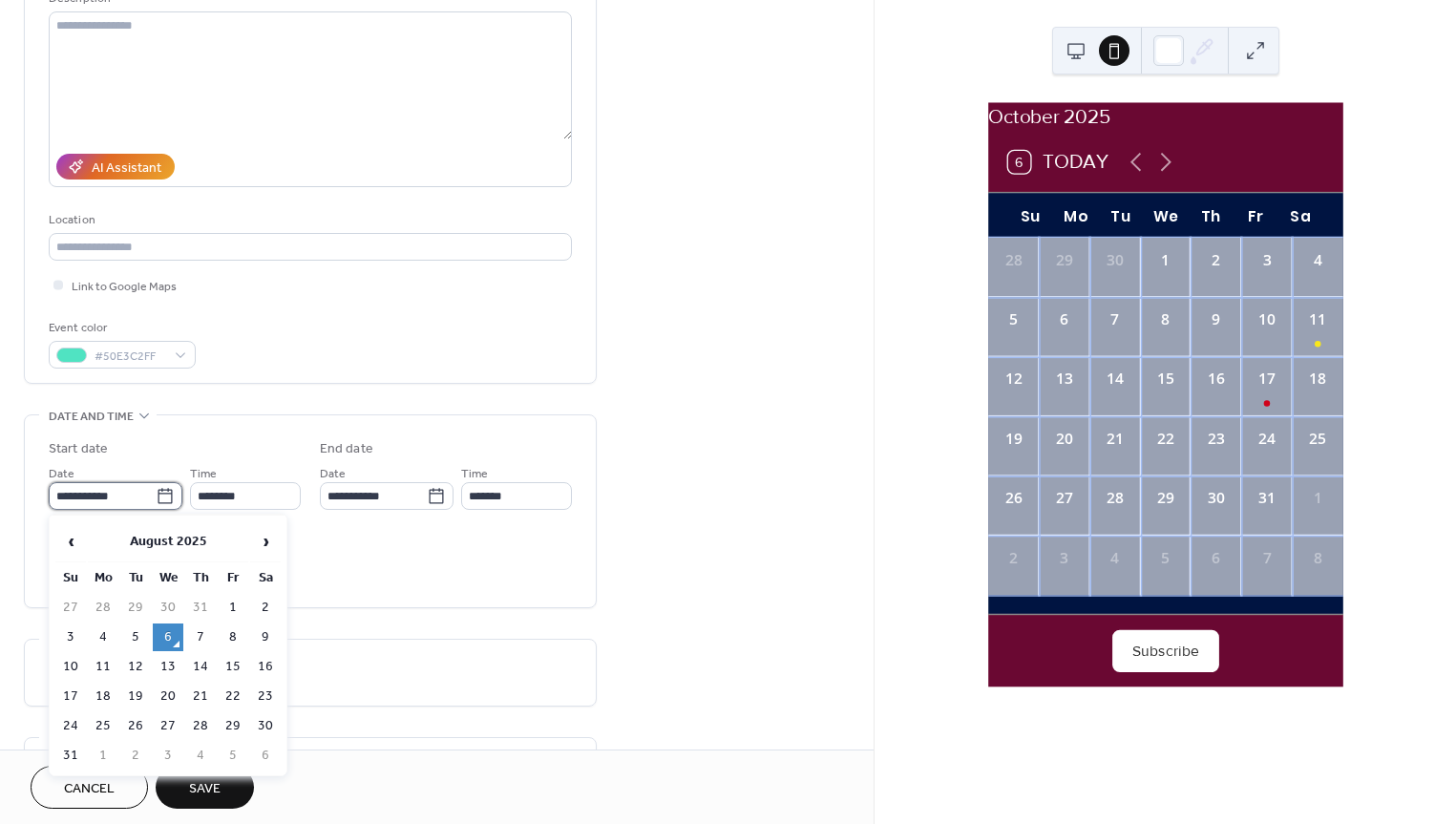 click on "**********" at bounding box center (102, 496) 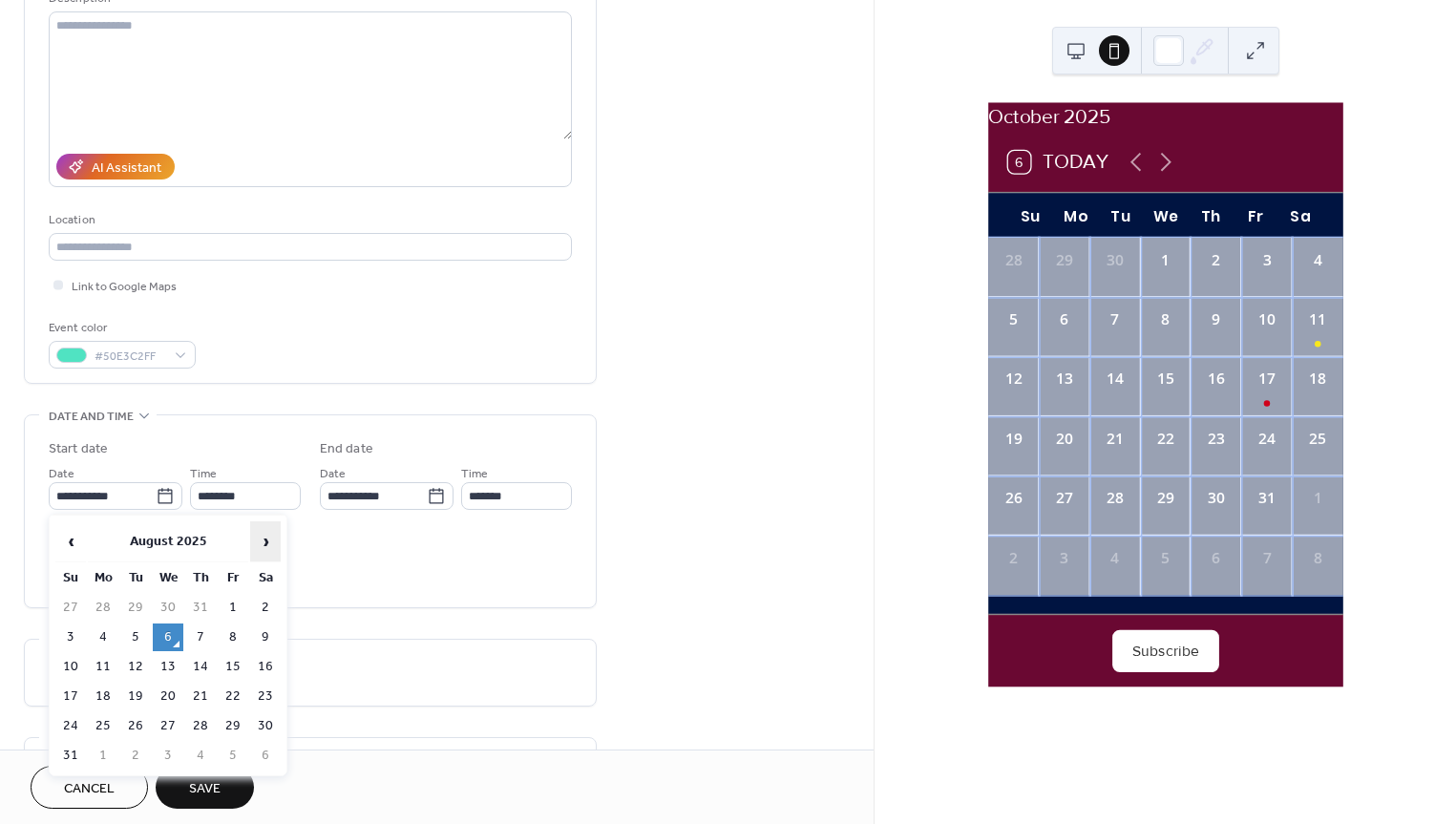 click on "›" at bounding box center [265, 541] 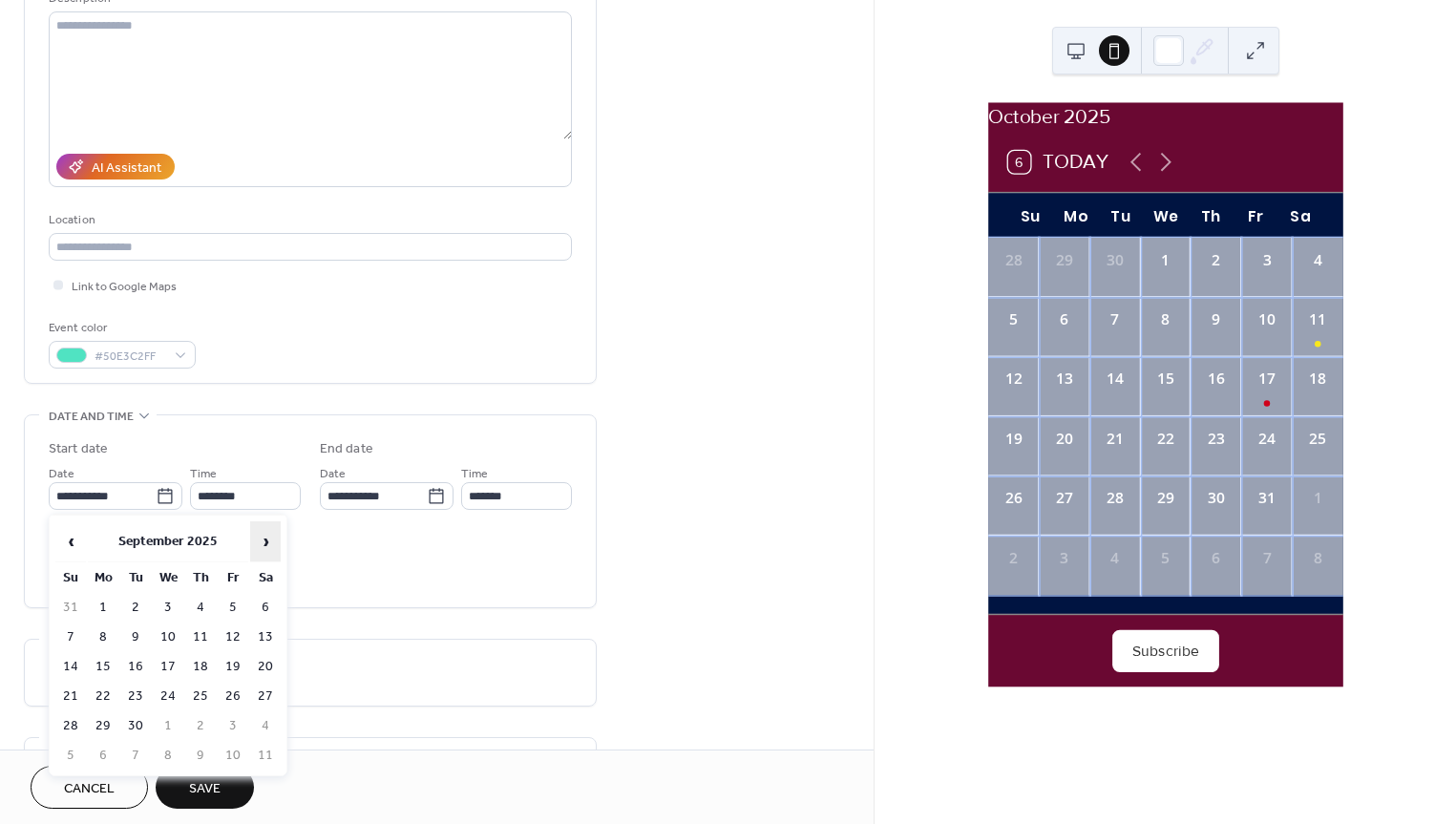 click on "›" at bounding box center [265, 541] 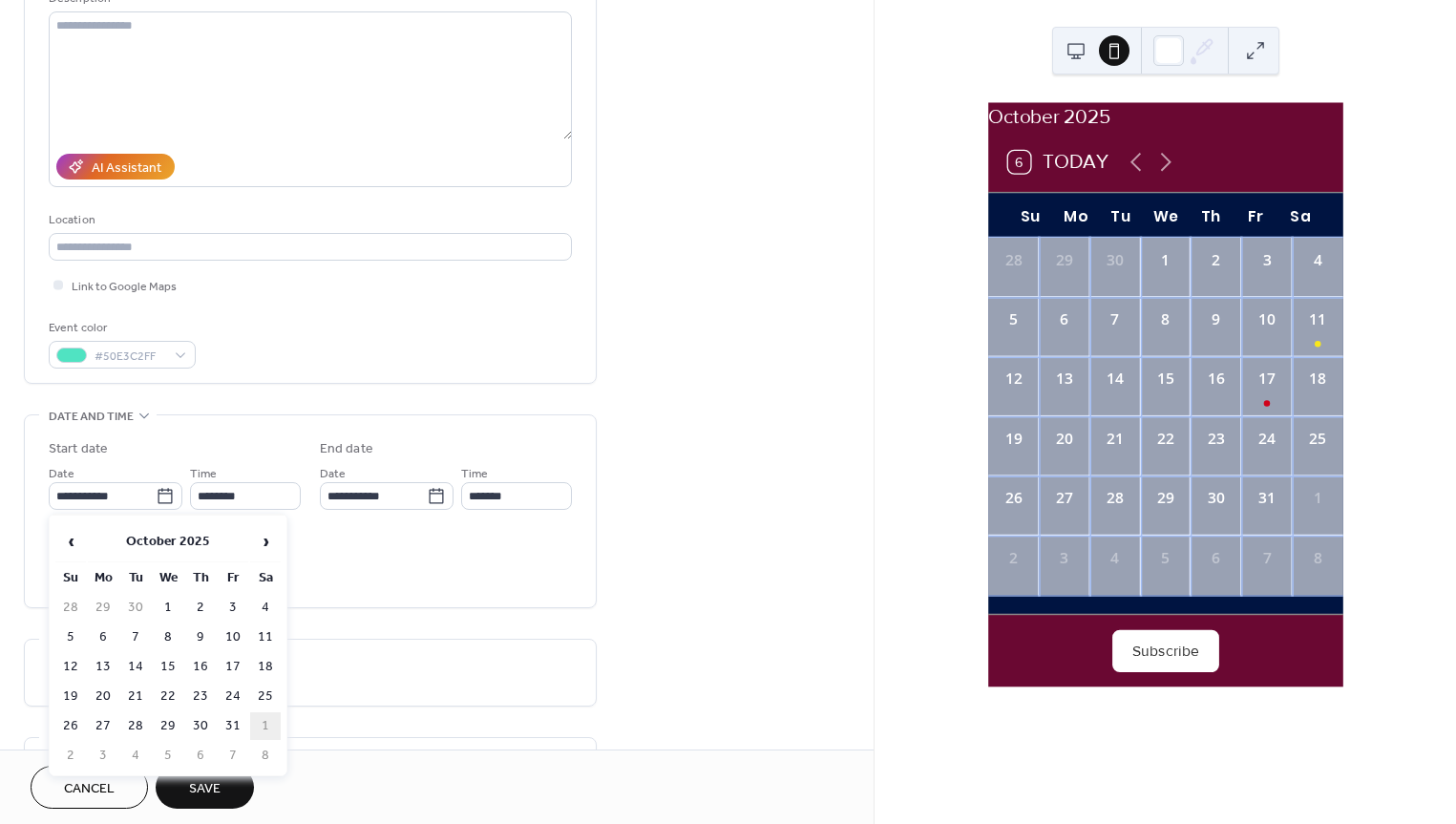 click on "1" at bounding box center (265, 726) 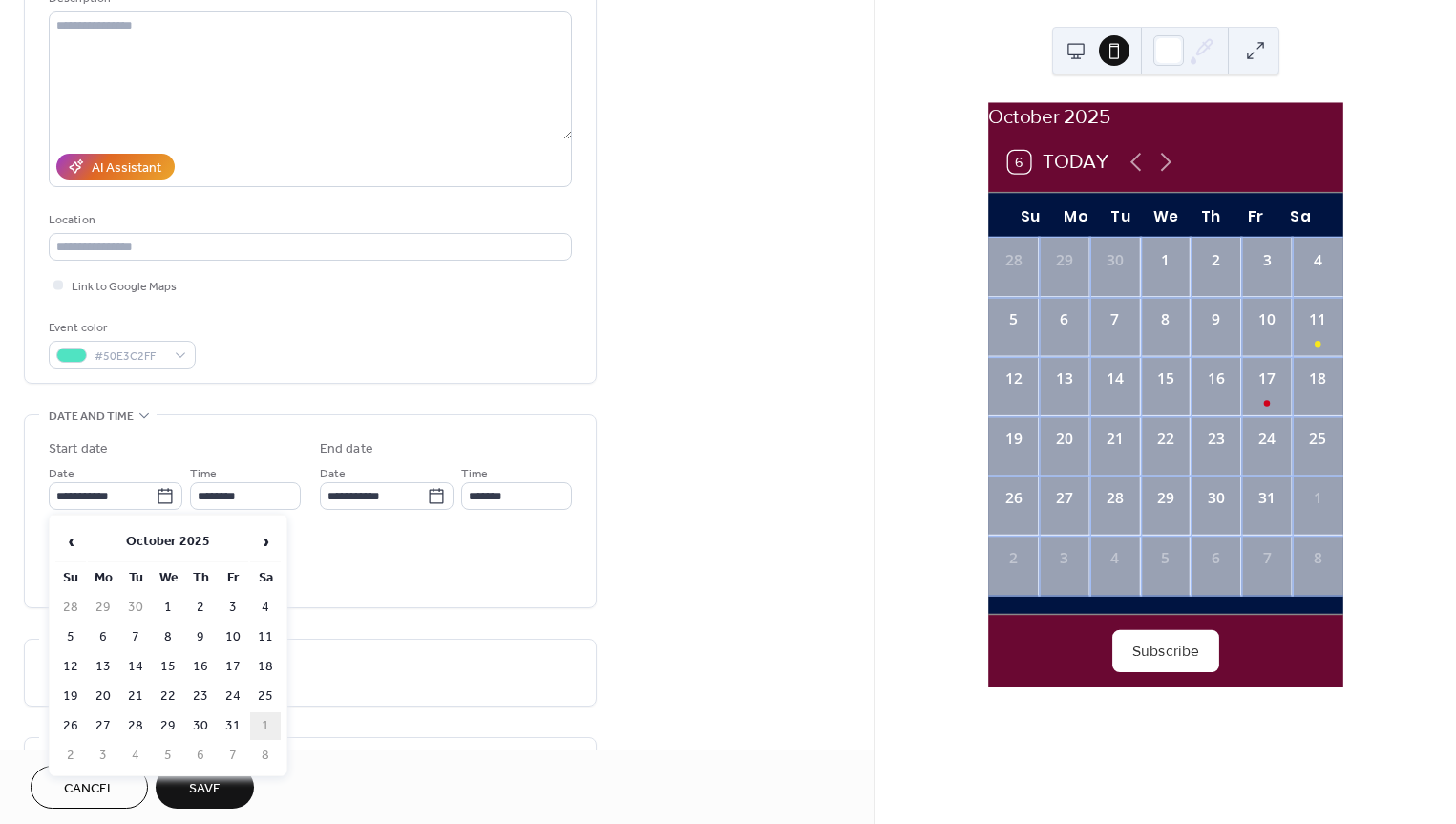 type on "**********" 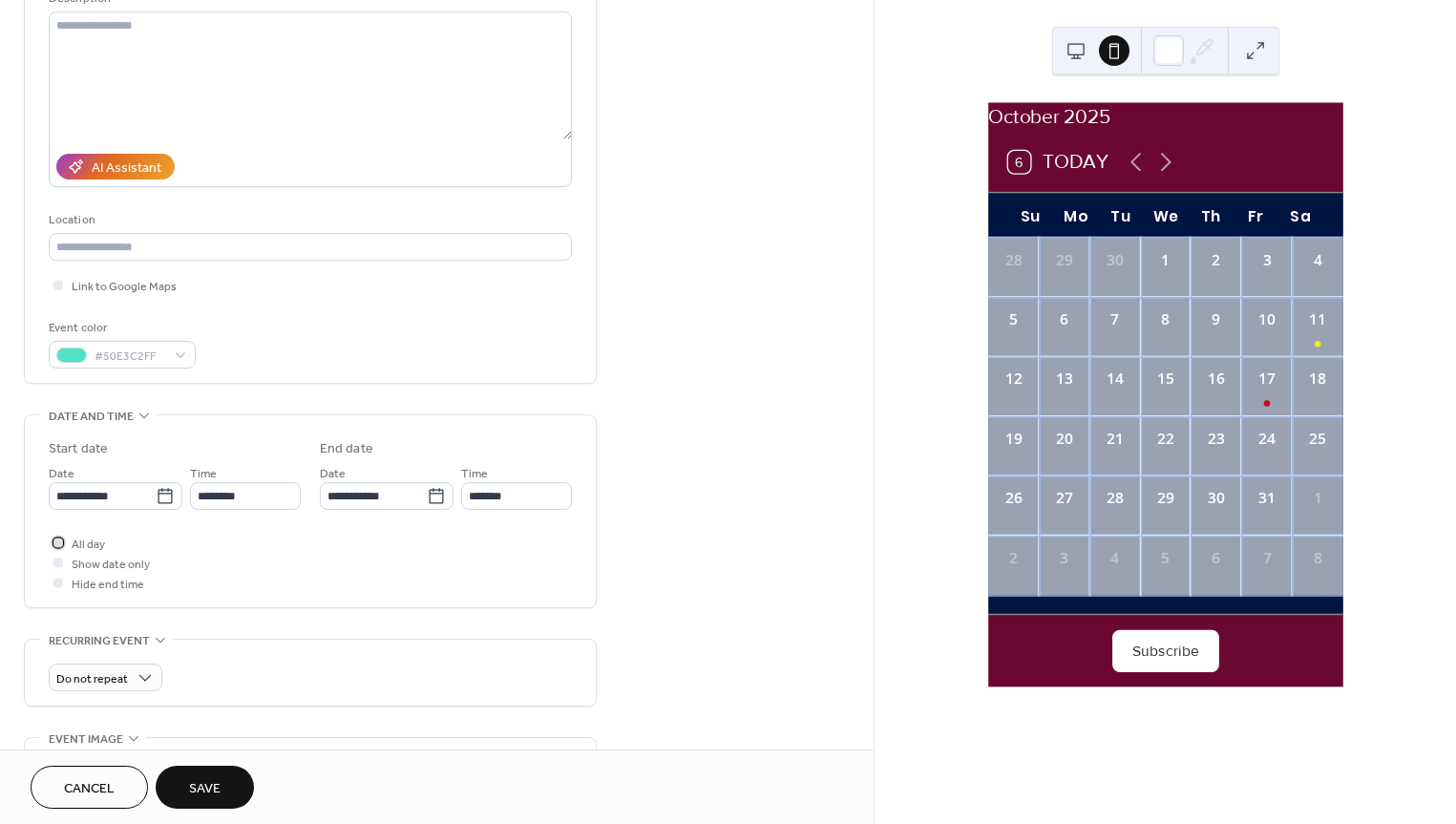 click at bounding box center (58, 542) 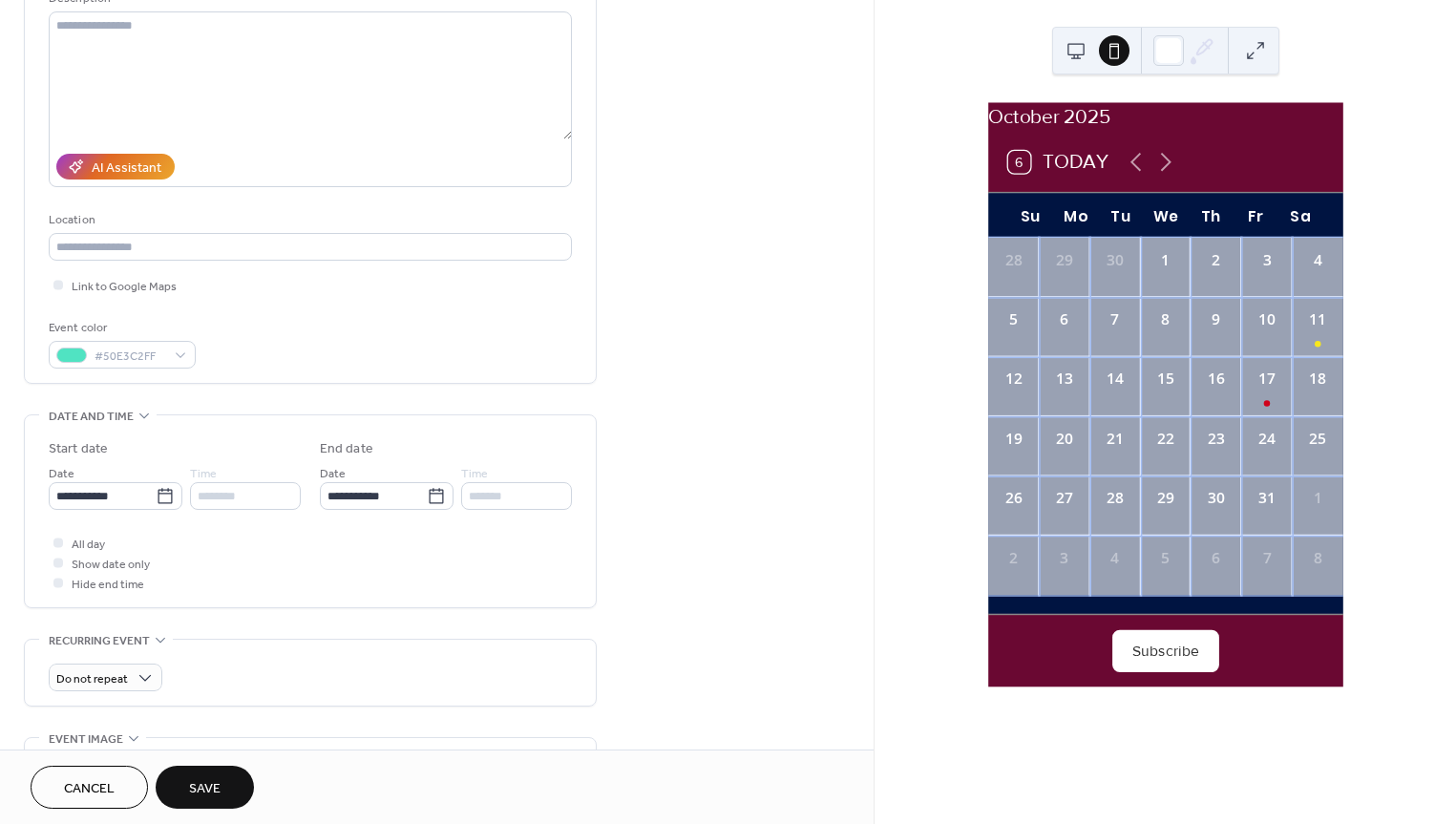 click at bounding box center [58, 562] 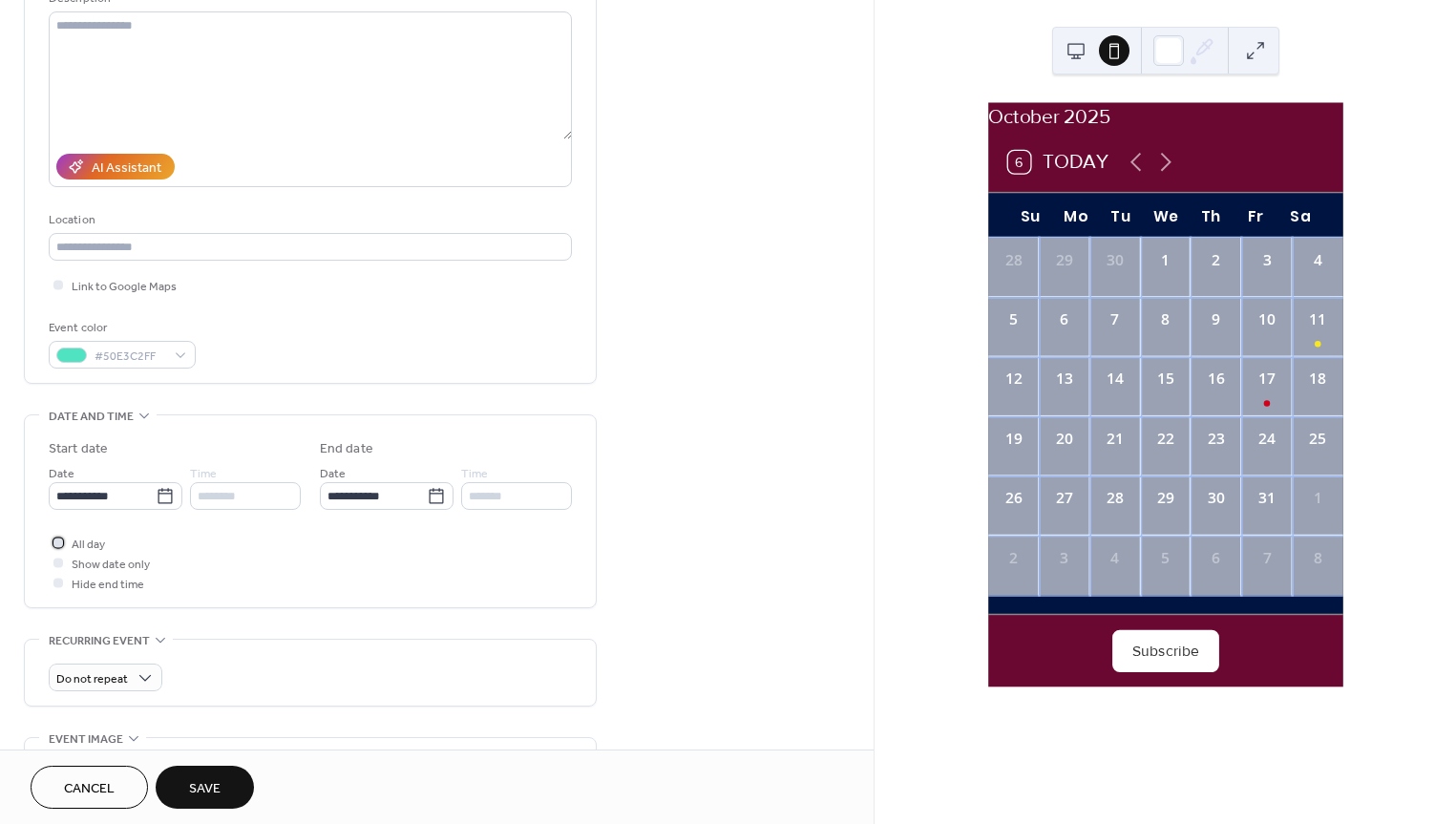click at bounding box center [58, 542] 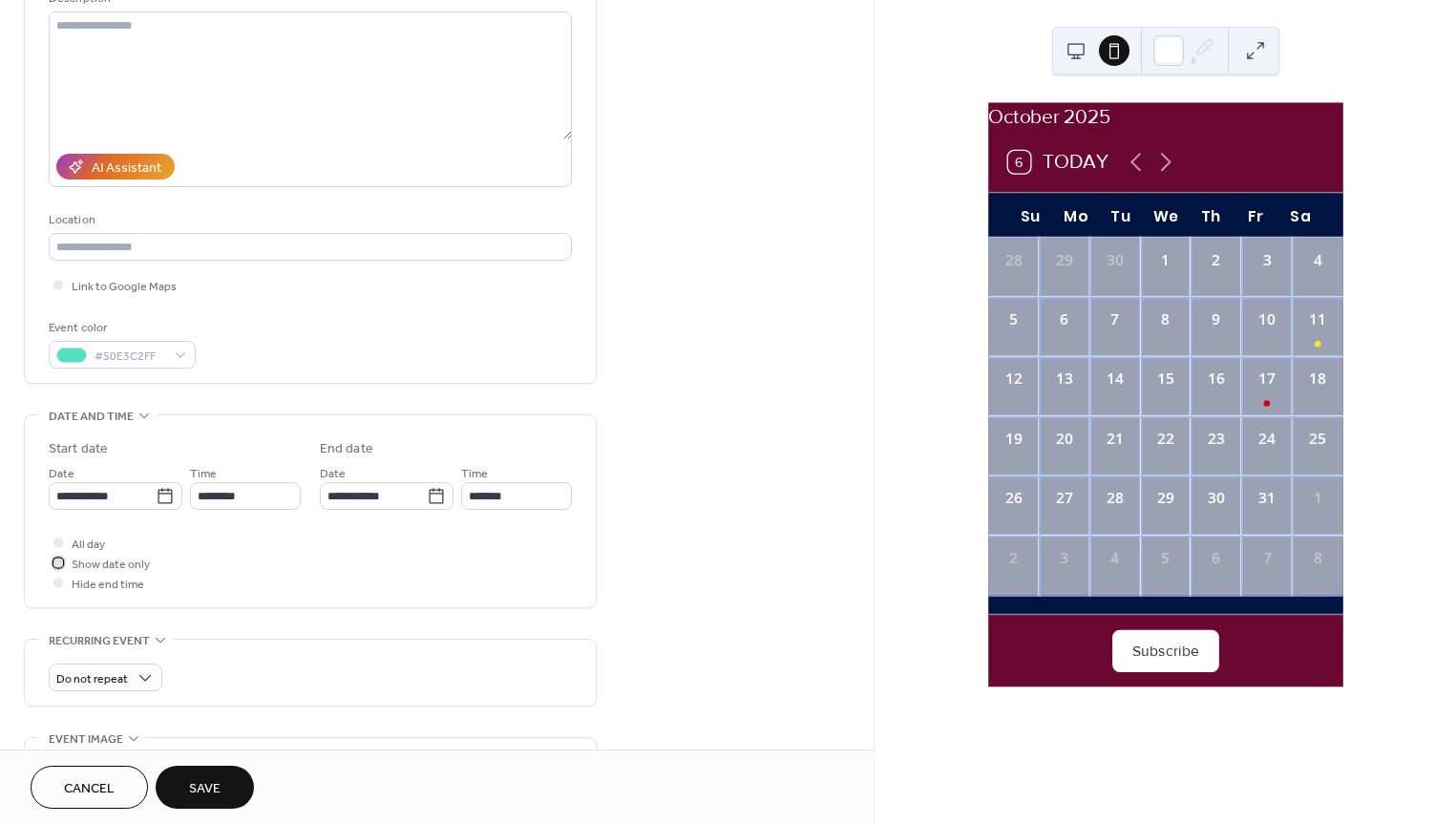 click at bounding box center (58, 562) 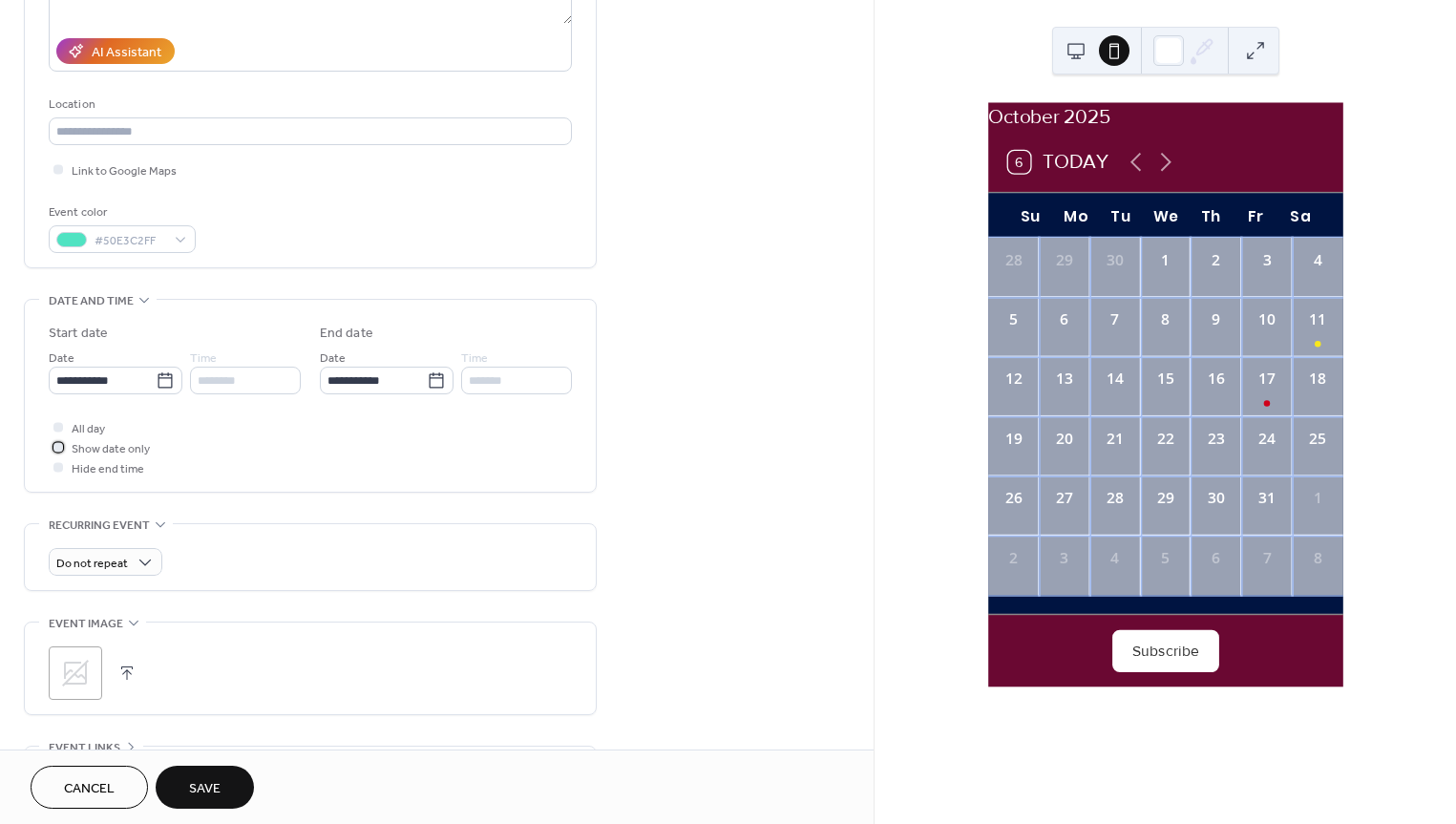 scroll, scrollTop: 328, scrollLeft: 0, axis: vertical 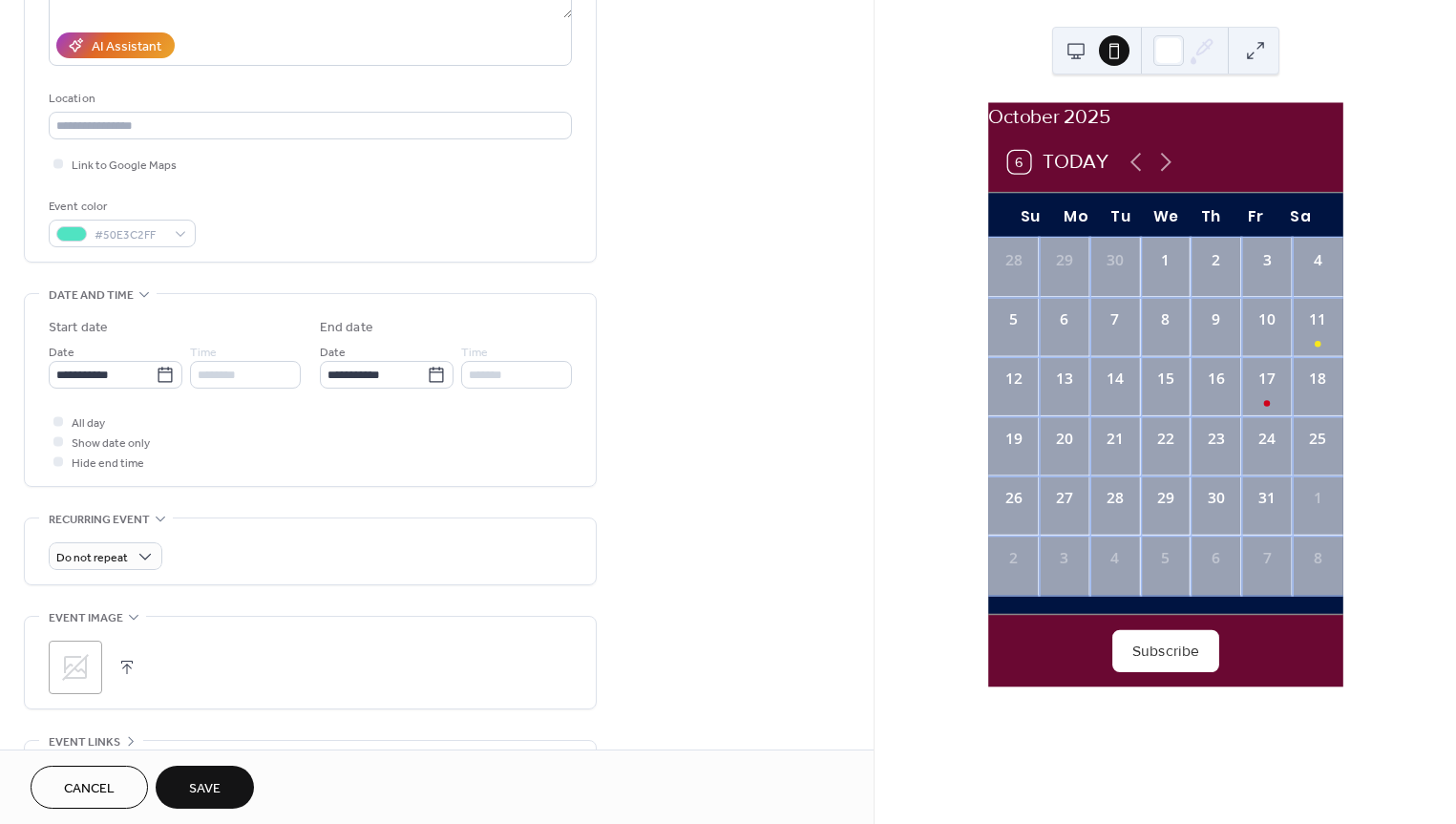 click on "Save" at bounding box center [204, 789] 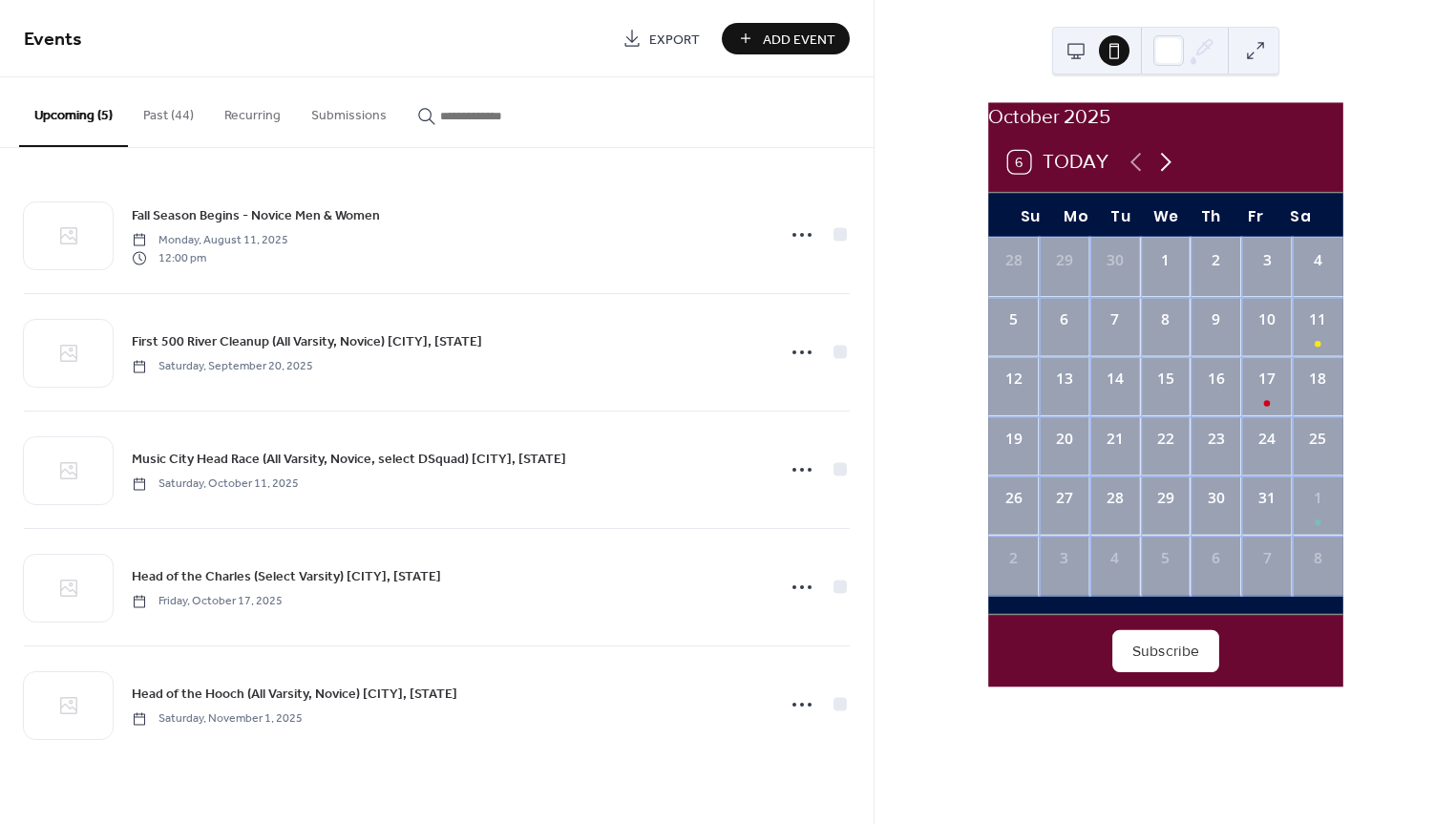 click 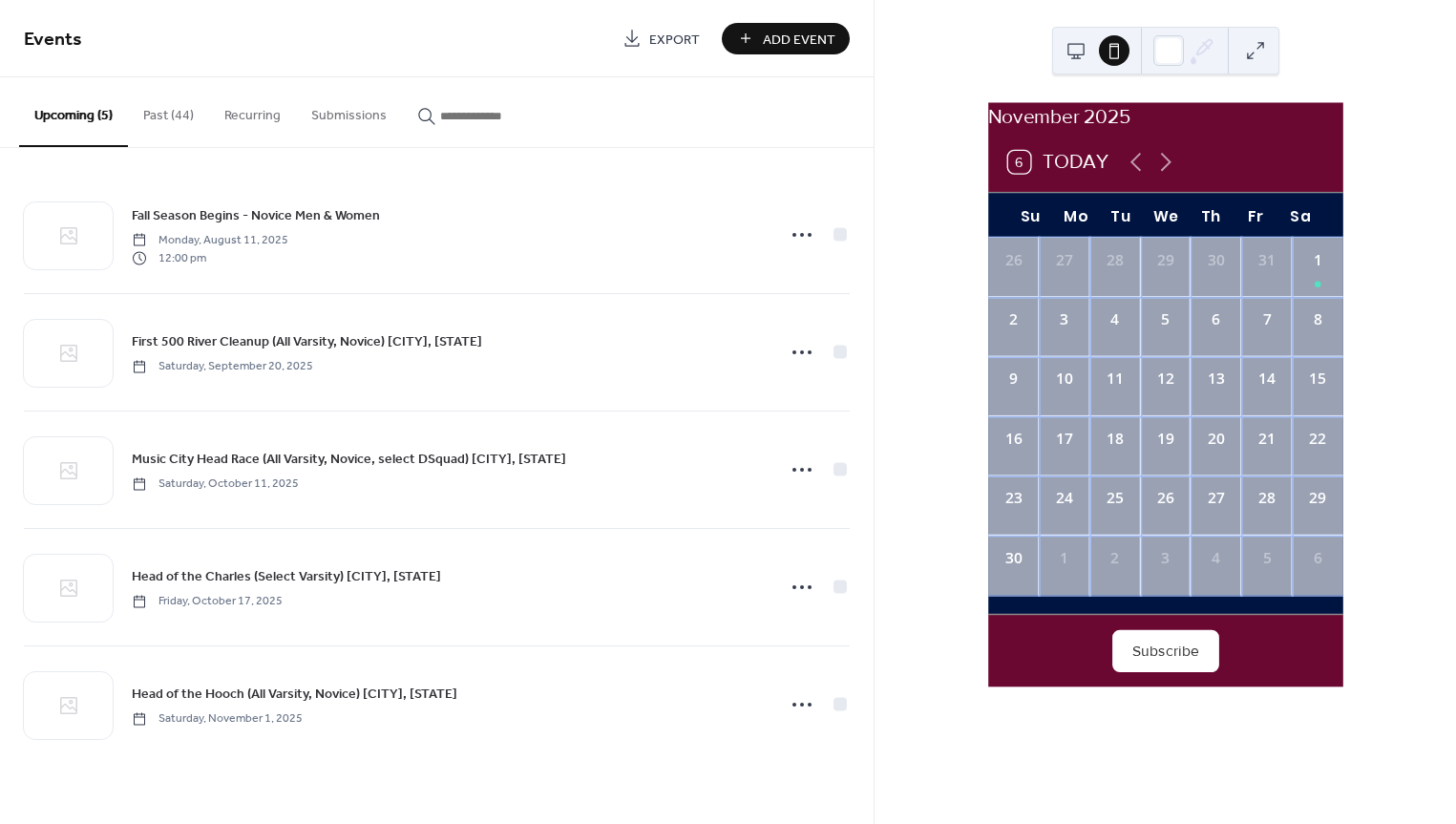 click on "Add Event" at bounding box center [799, 39] 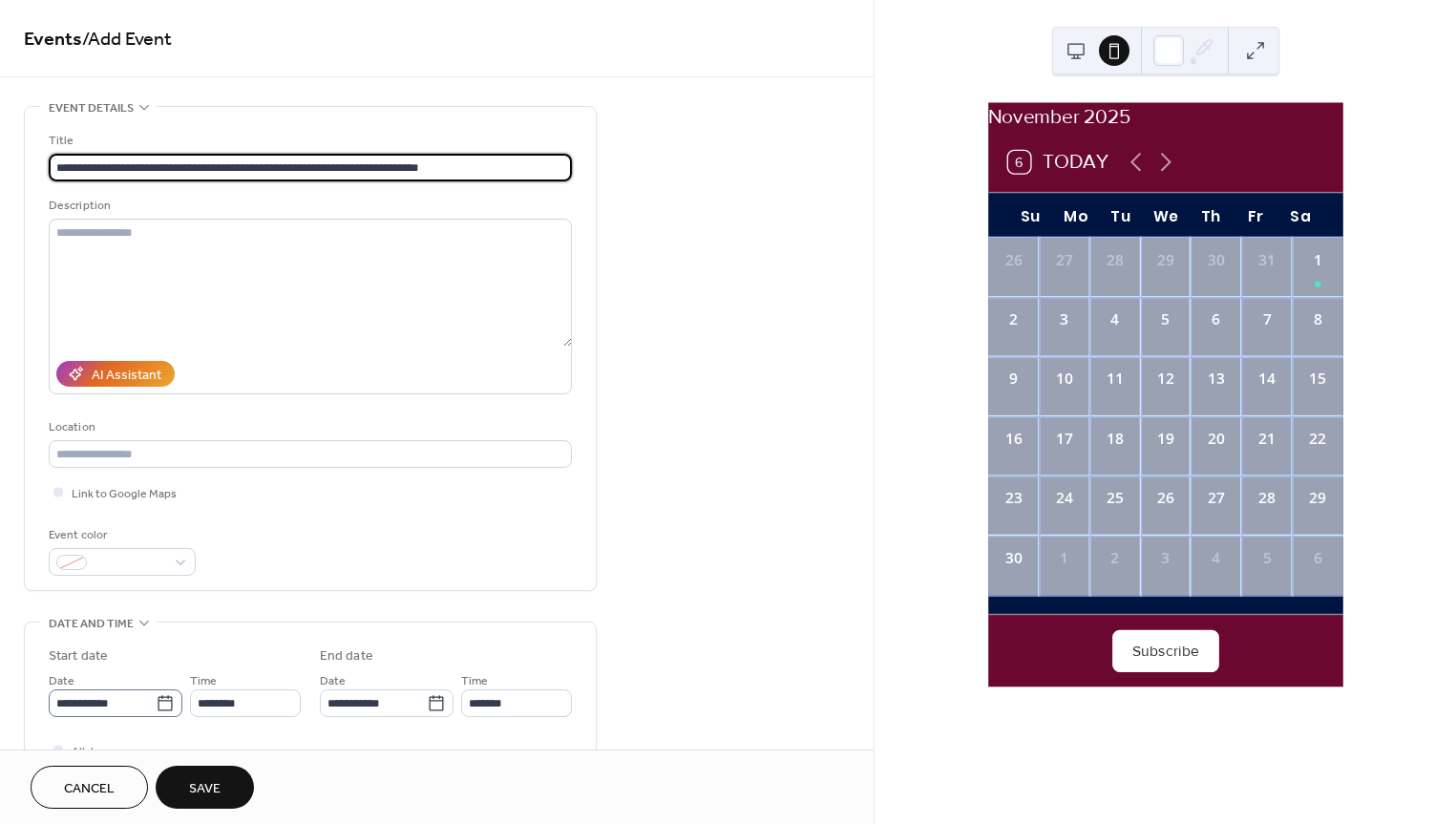 type on "**********" 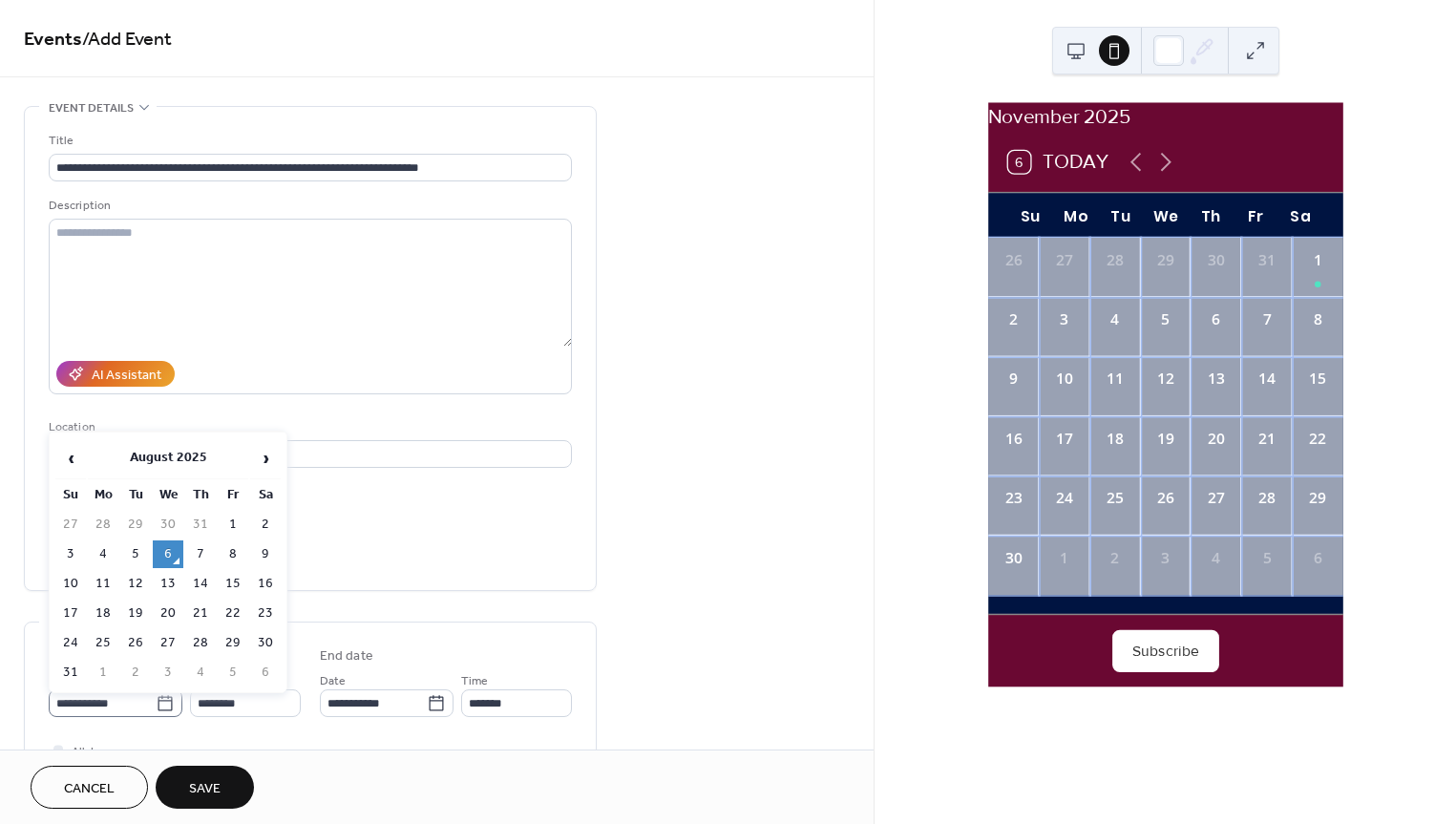 click 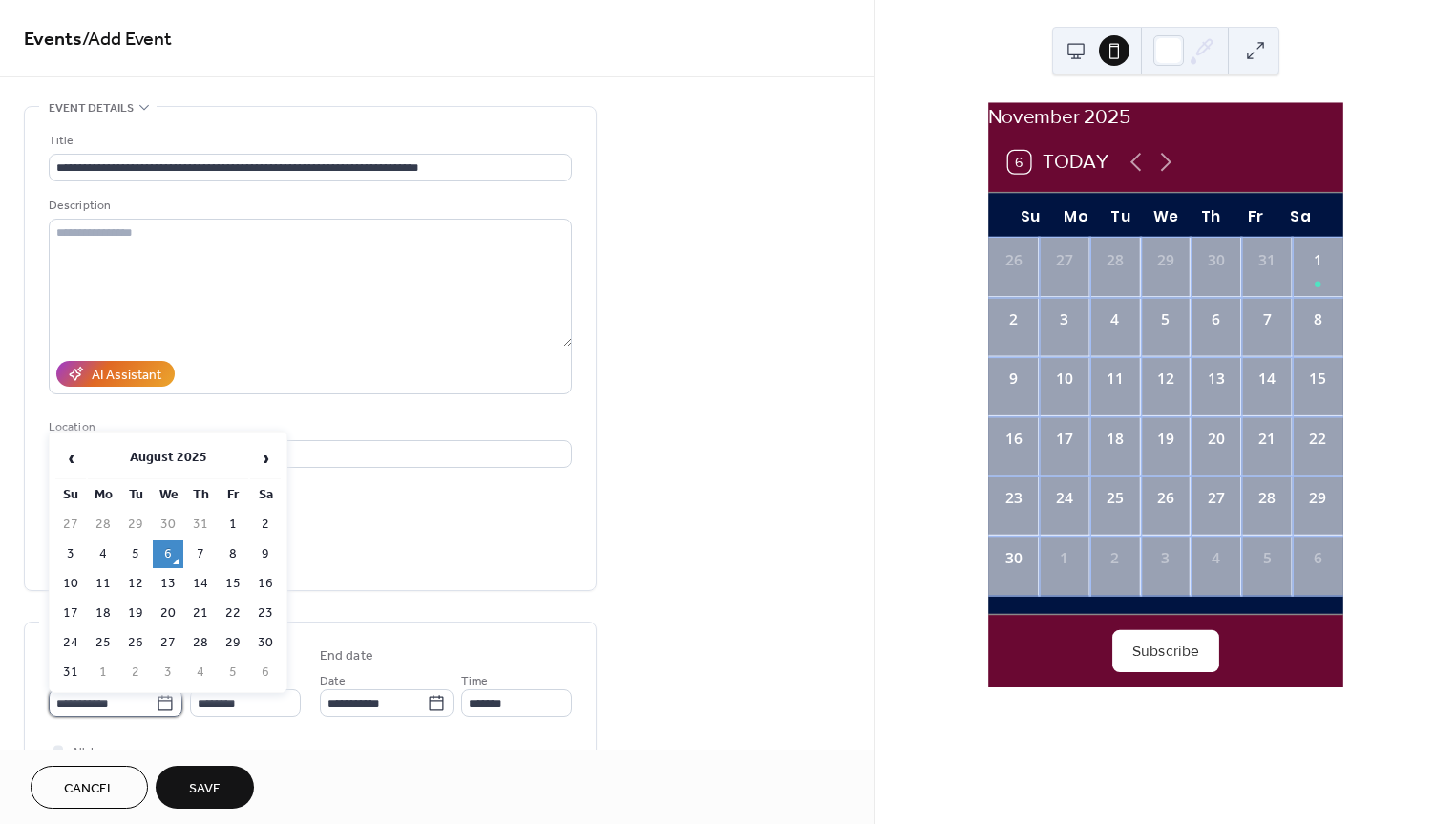 click on "**********" at bounding box center [102, 703] 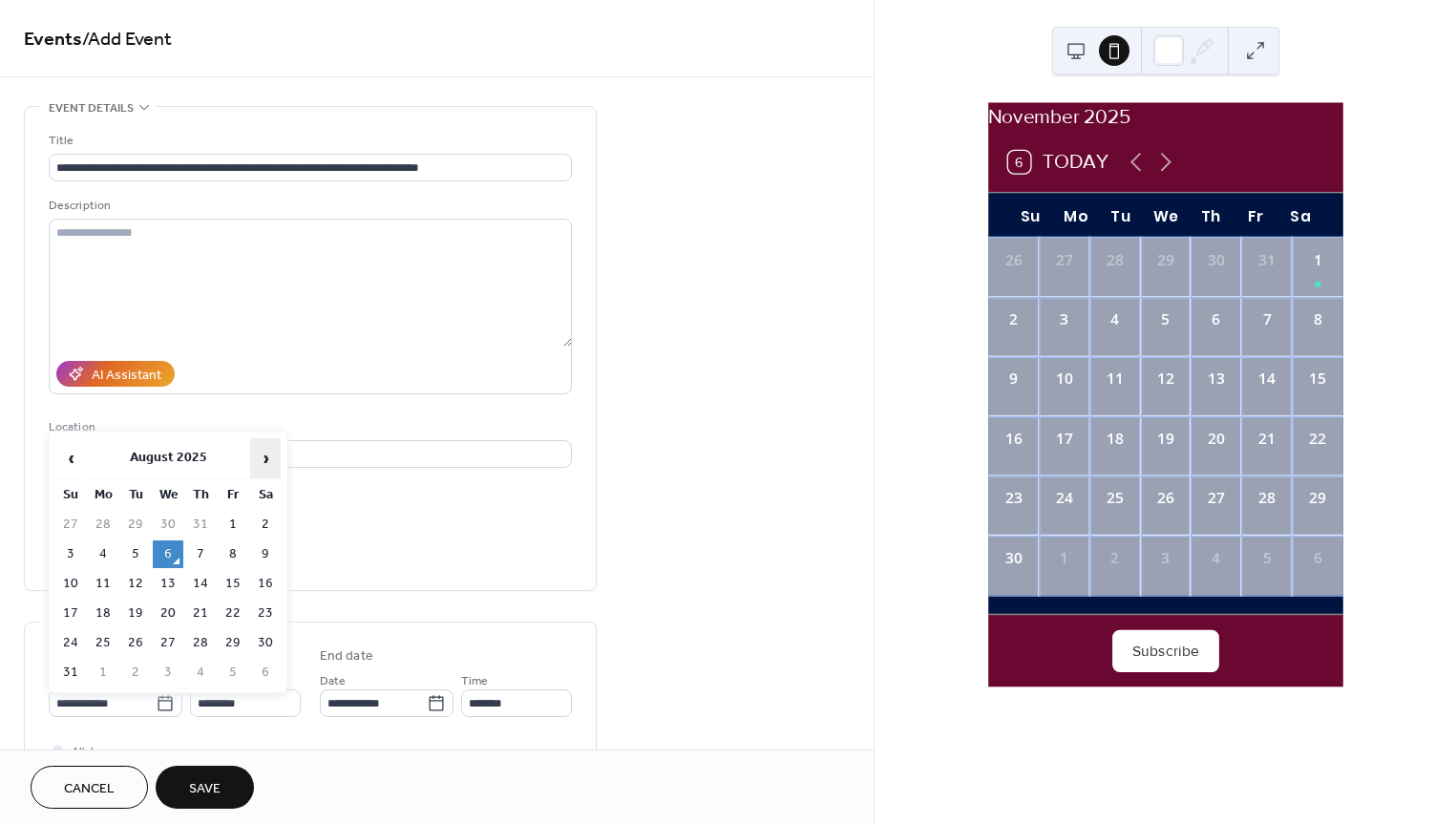 click on "›" at bounding box center [265, 458] 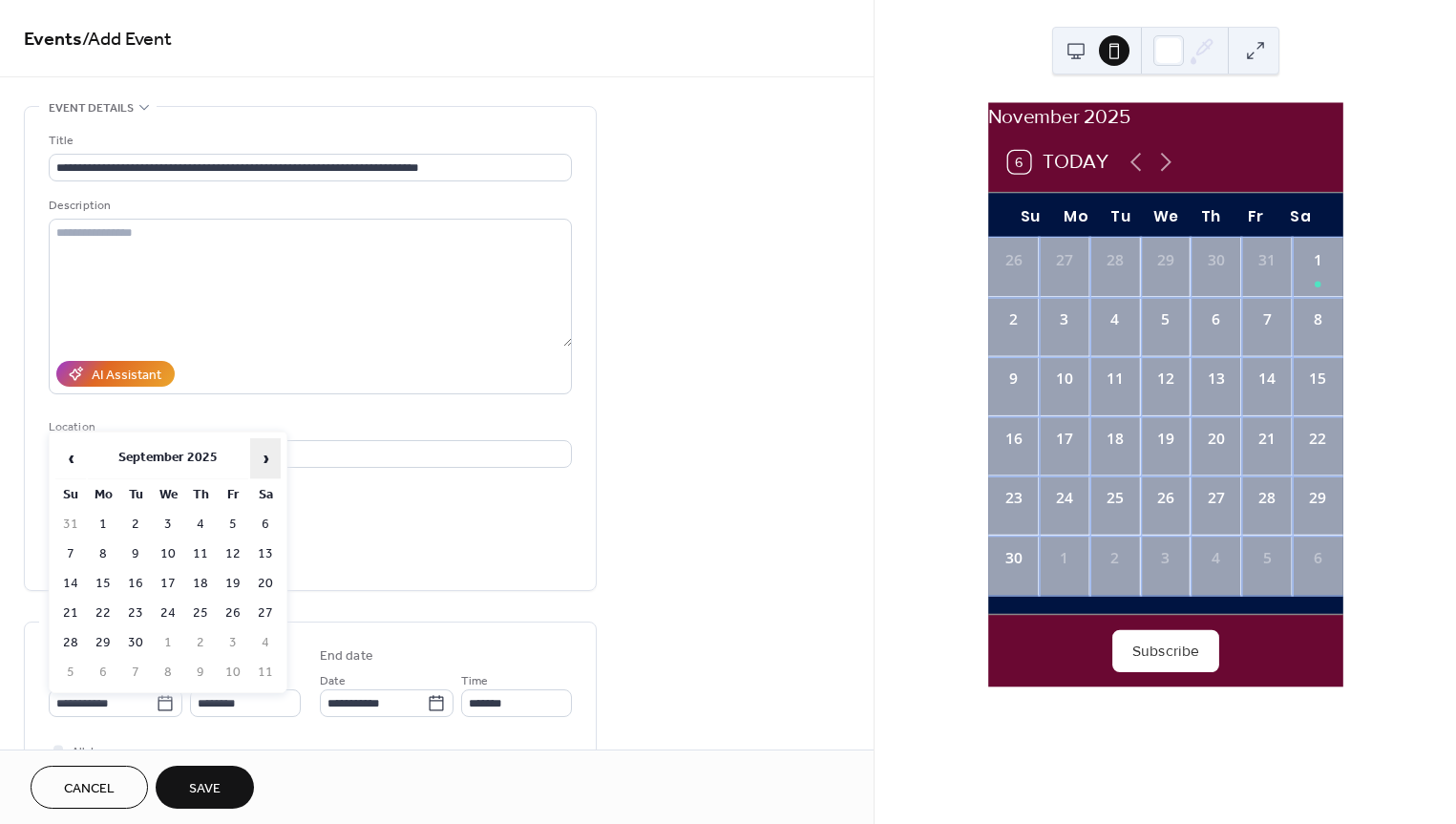 click on "›" at bounding box center [265, 458] 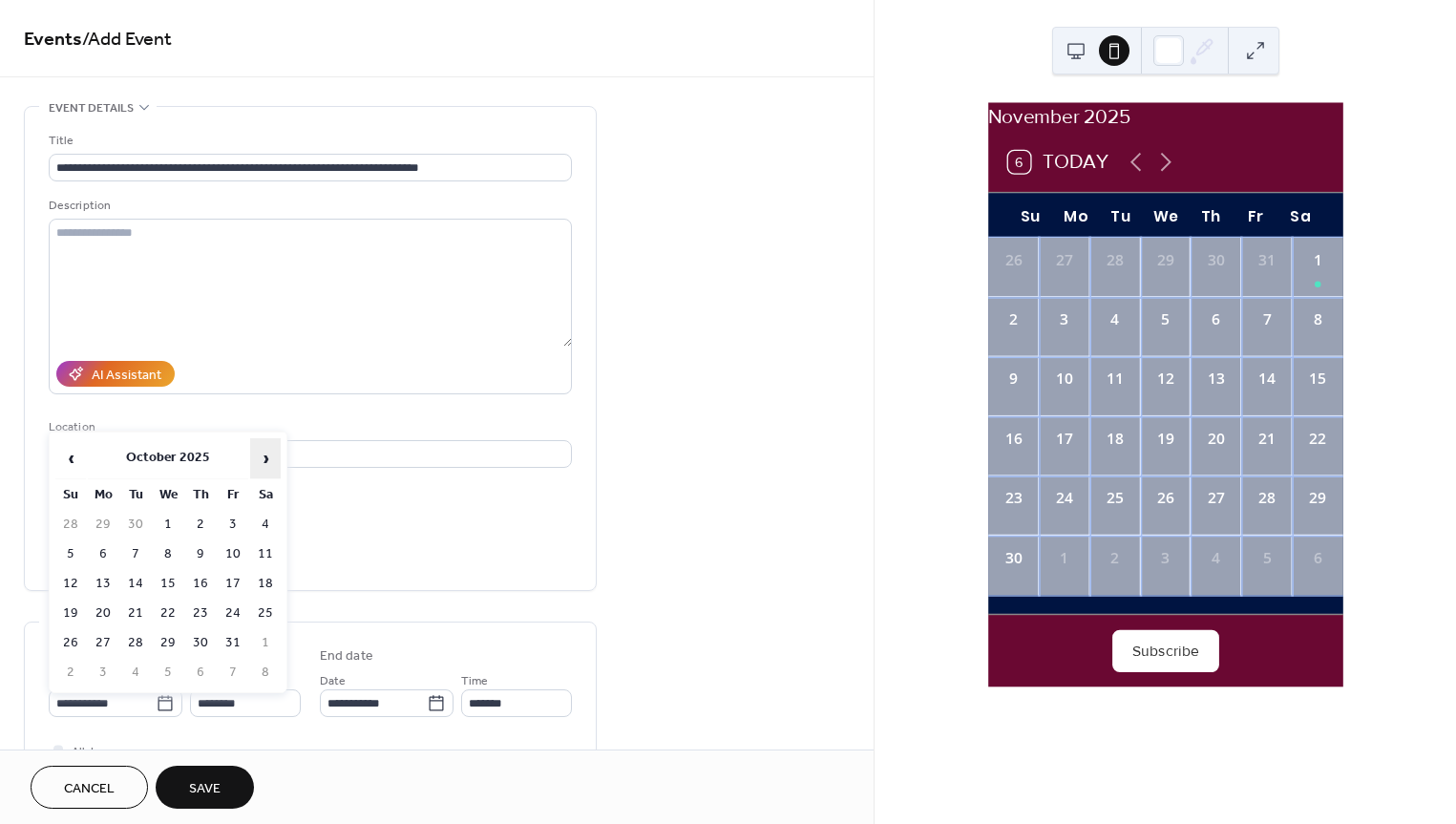 click on "›" at bounding box center (265, 458) 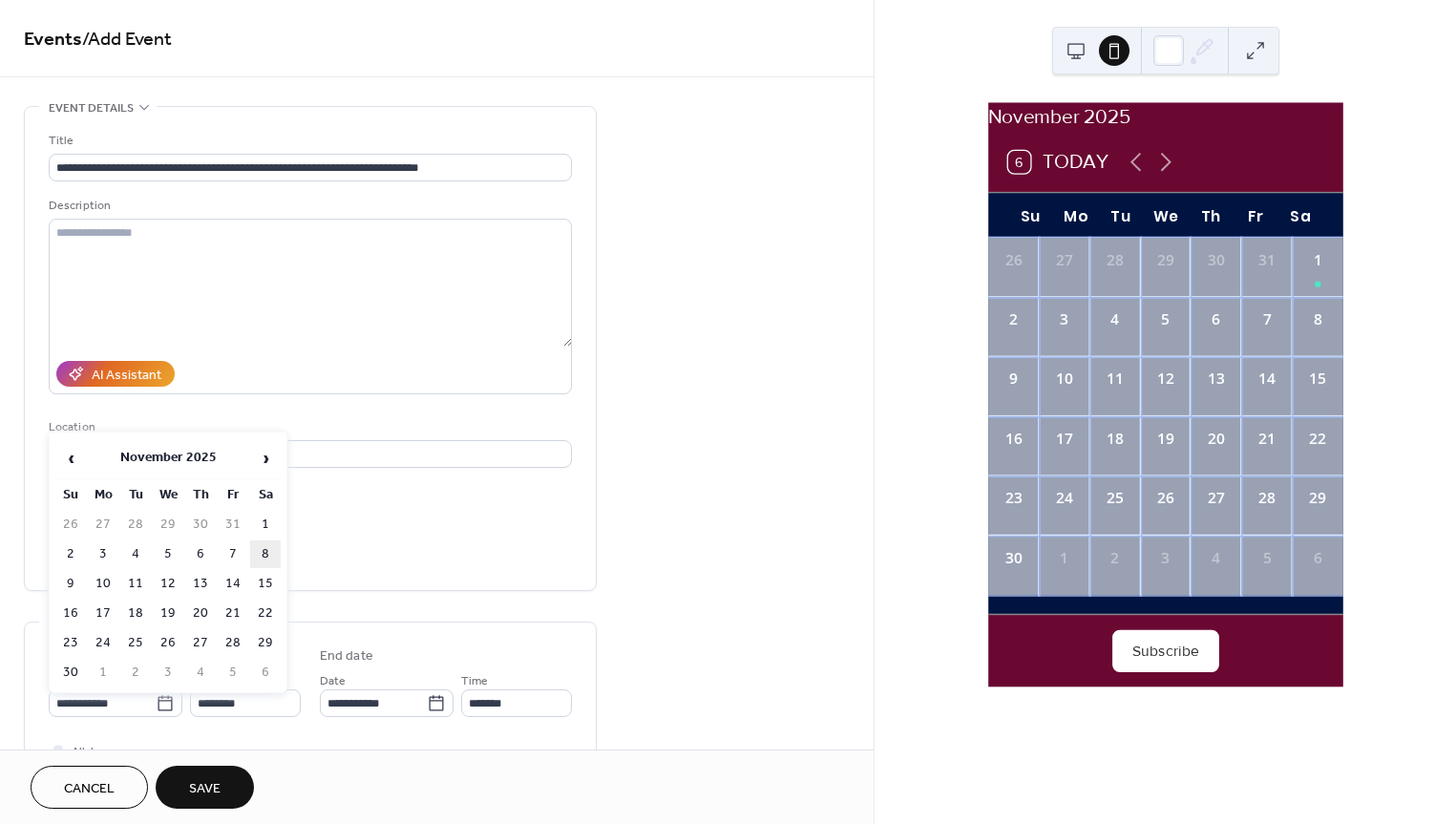 click on "8" at bounding box center [265, 554] 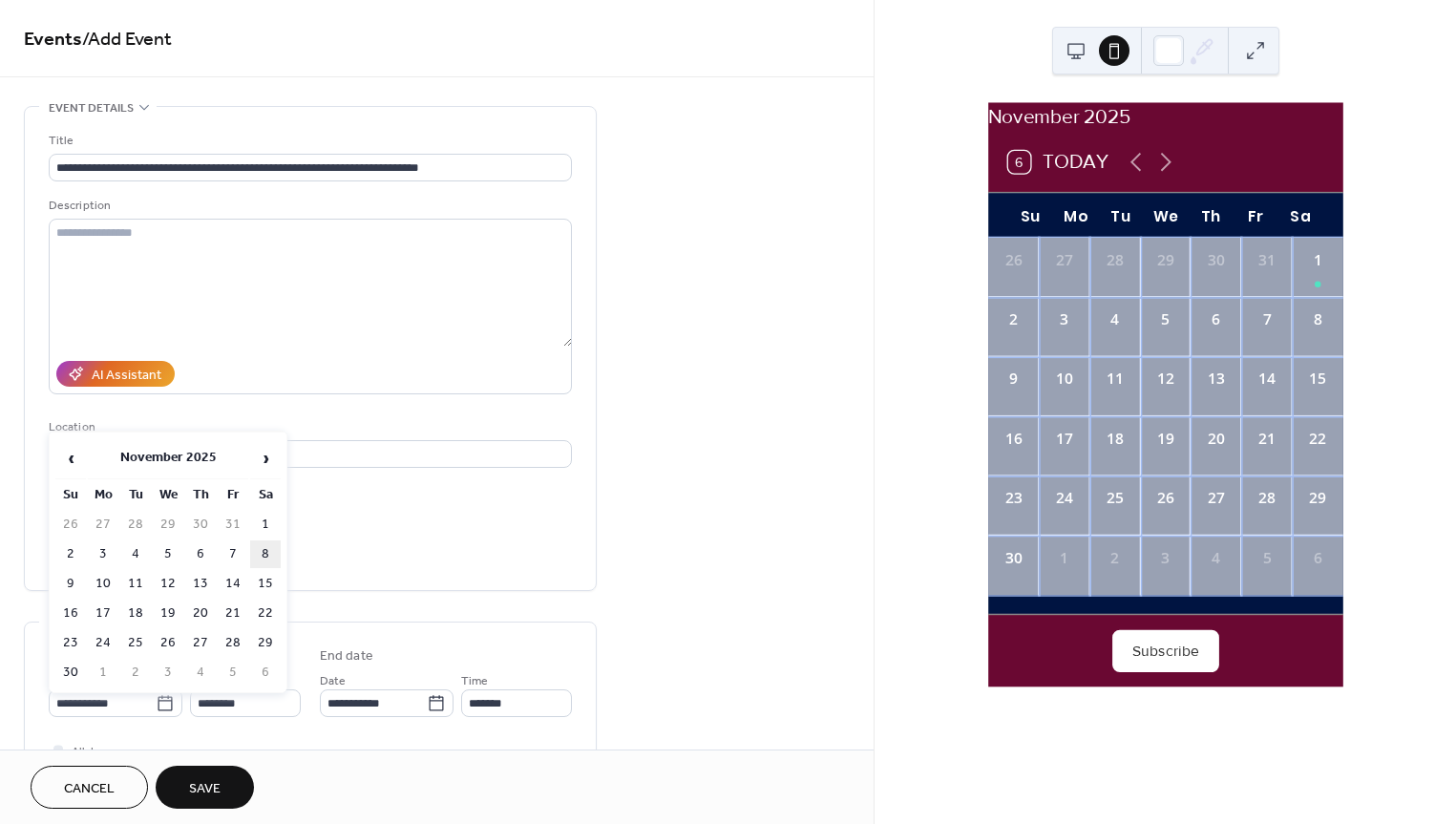 type on "**********" 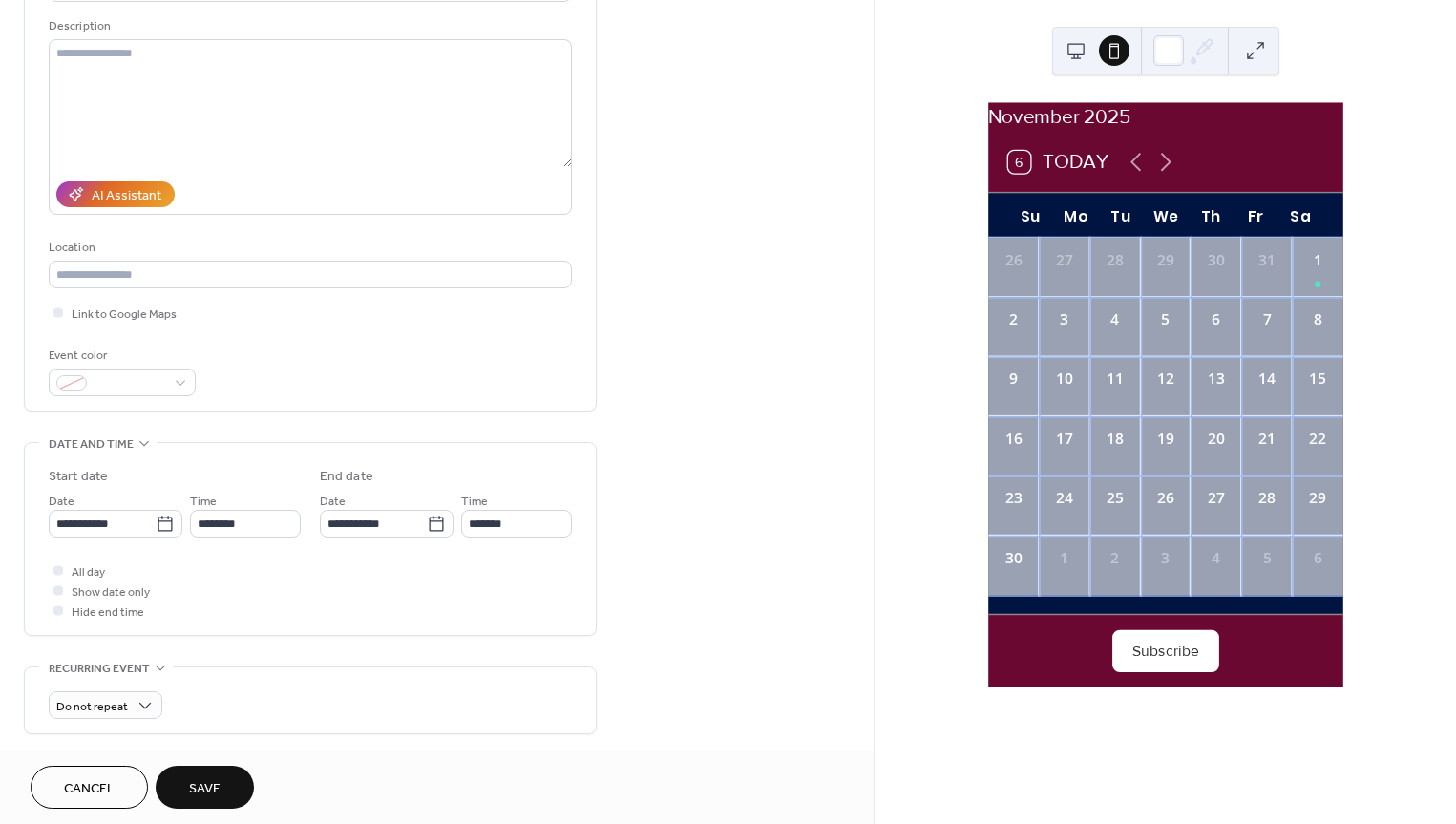 scroll, scrollTop: 181, scrollLeft: 0, axis: vertical 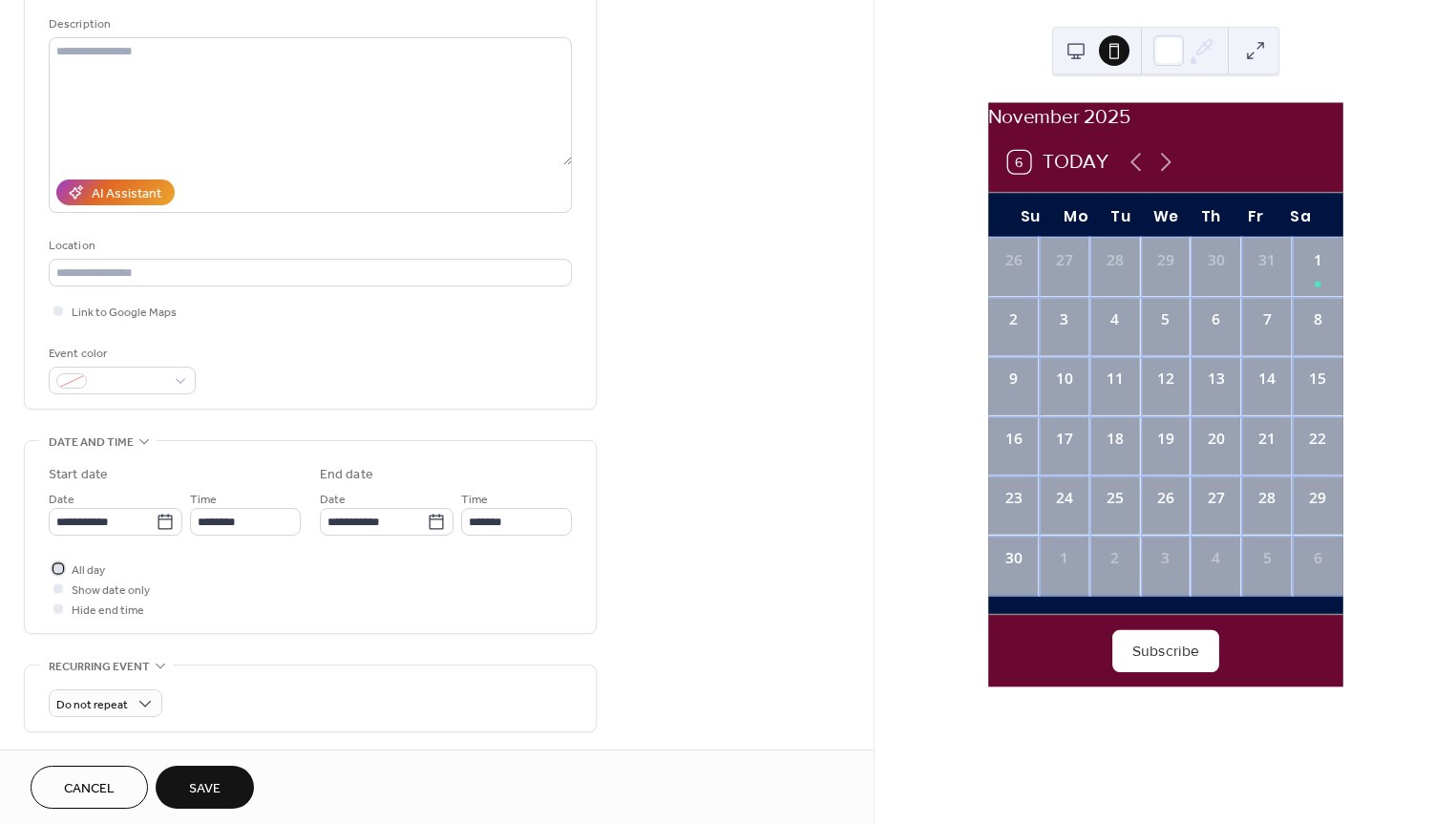 click at bounding box center (58, 568) 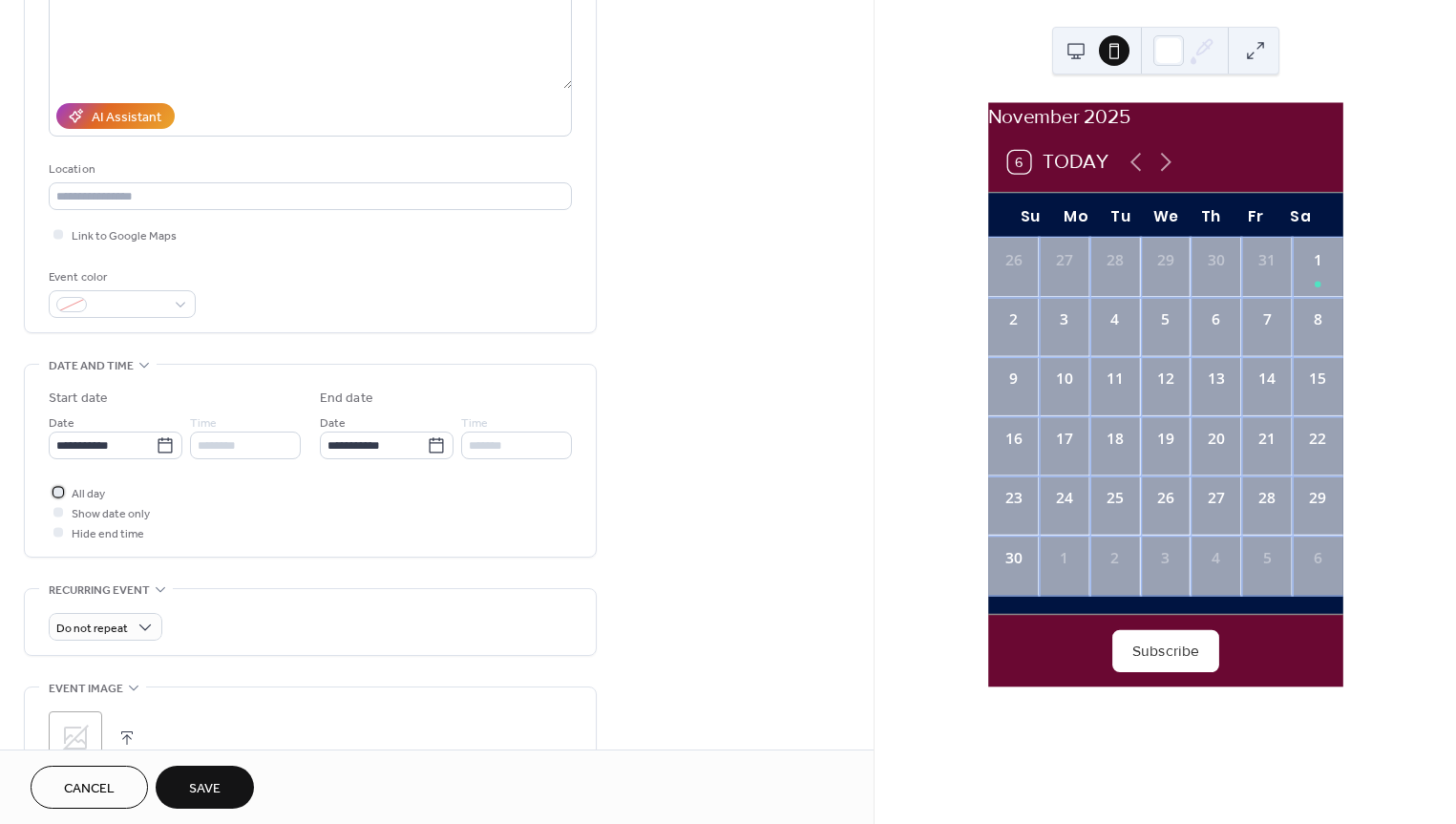 scroll, scrollTop: 264, scrollLeft: 0, axis: vertical 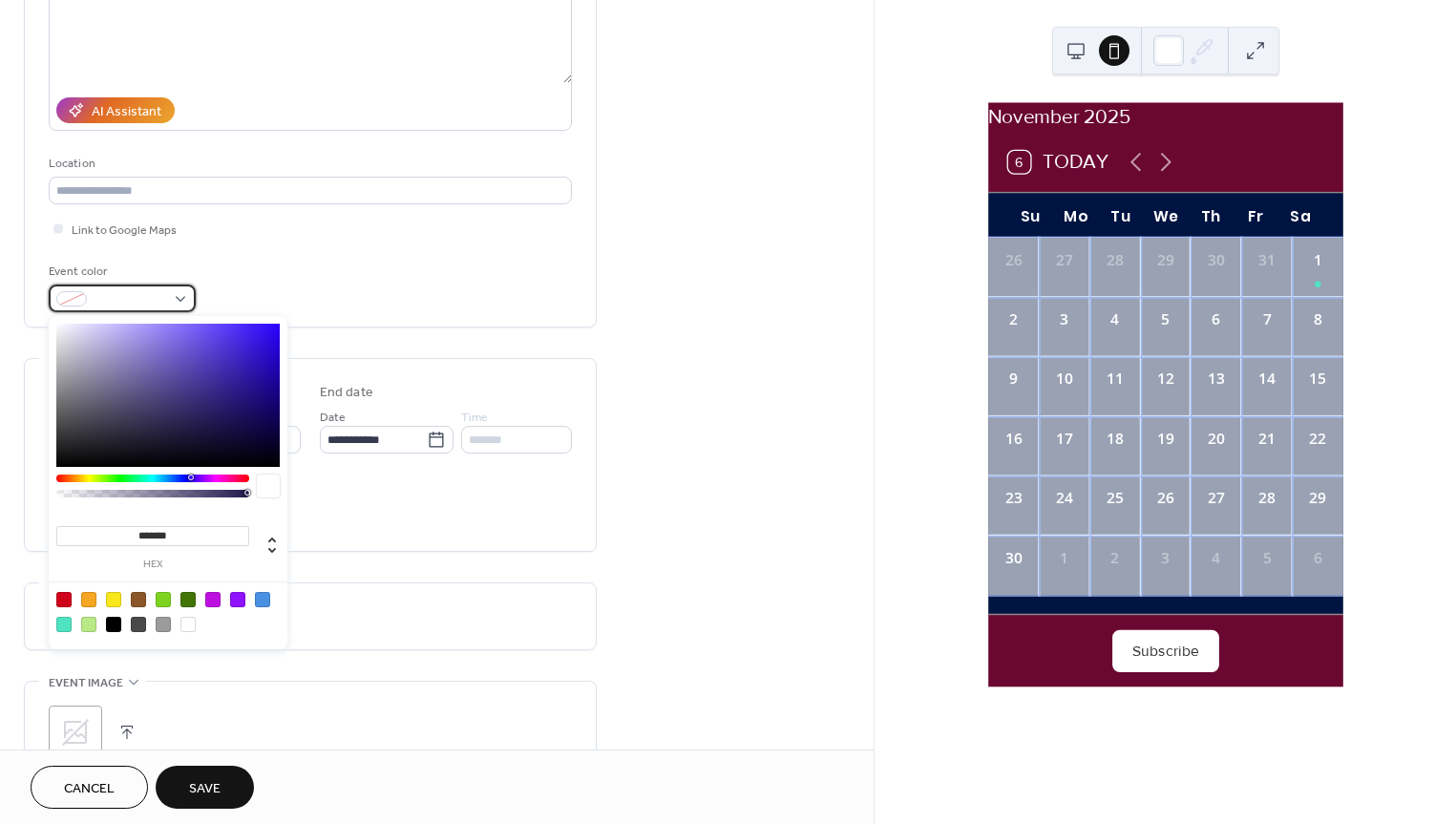 click at bounding box center [72, 299] 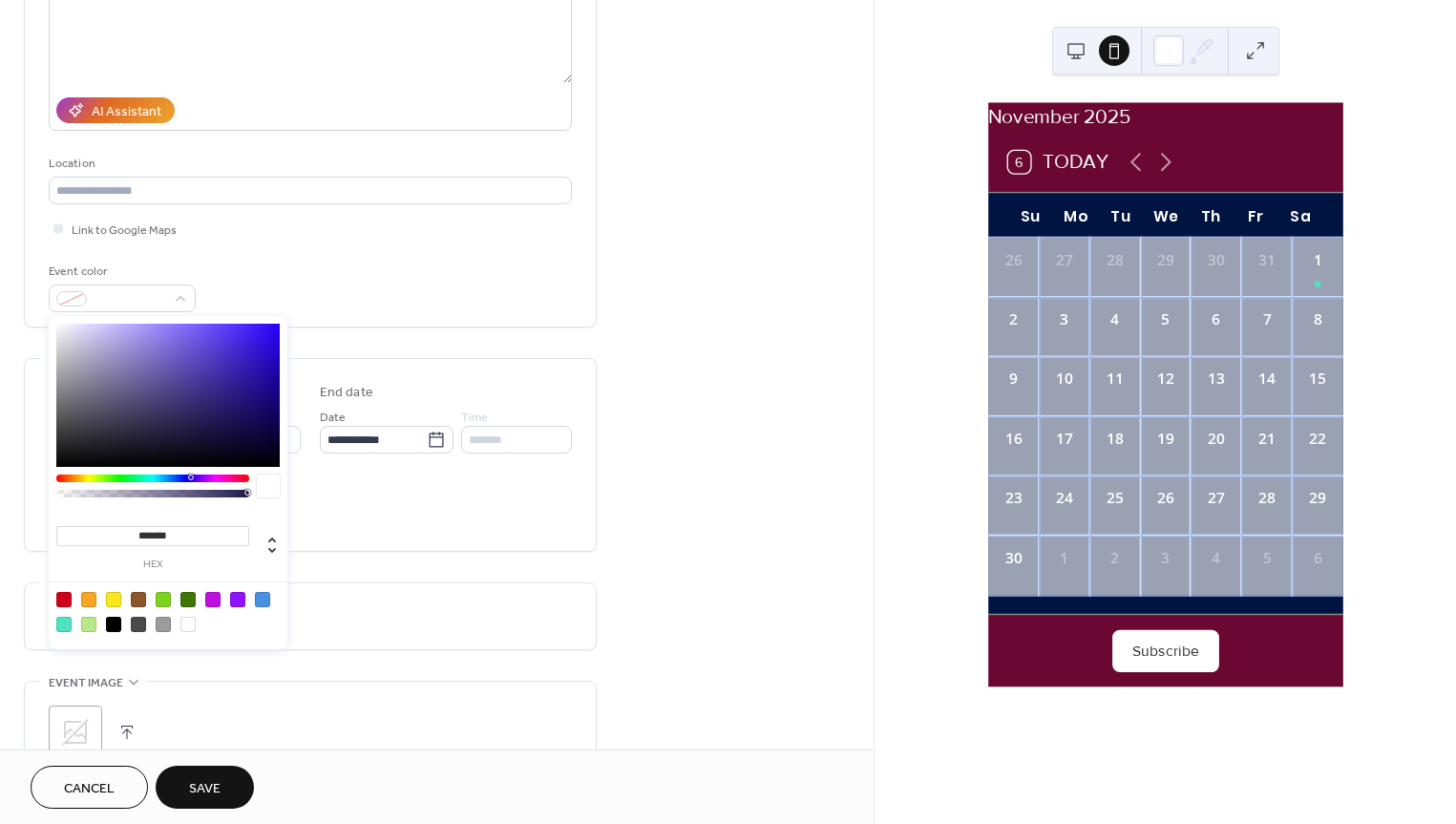 click at bounding box center (263, 600) 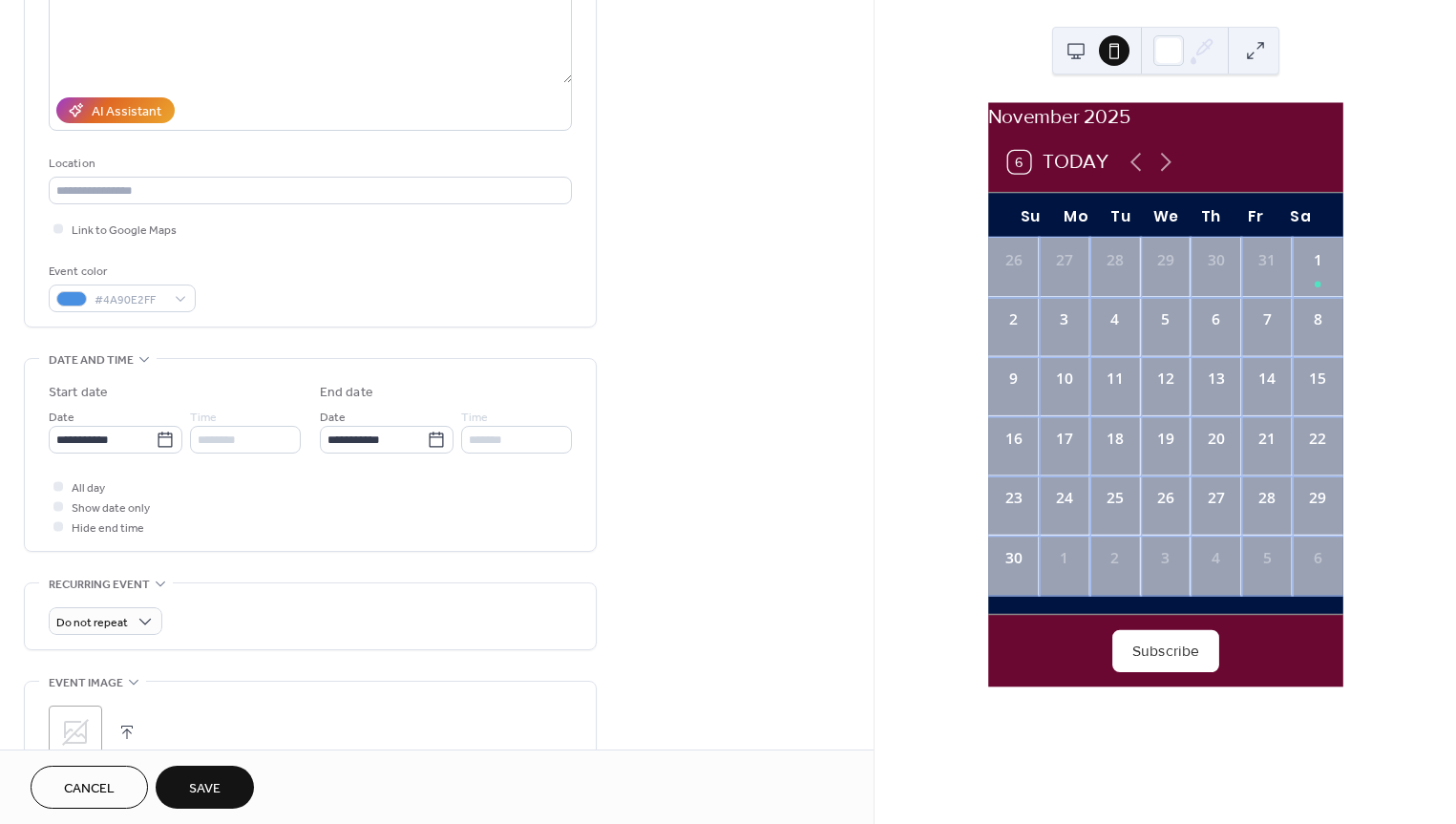 click on "Save" at bounding box center [204, 789] 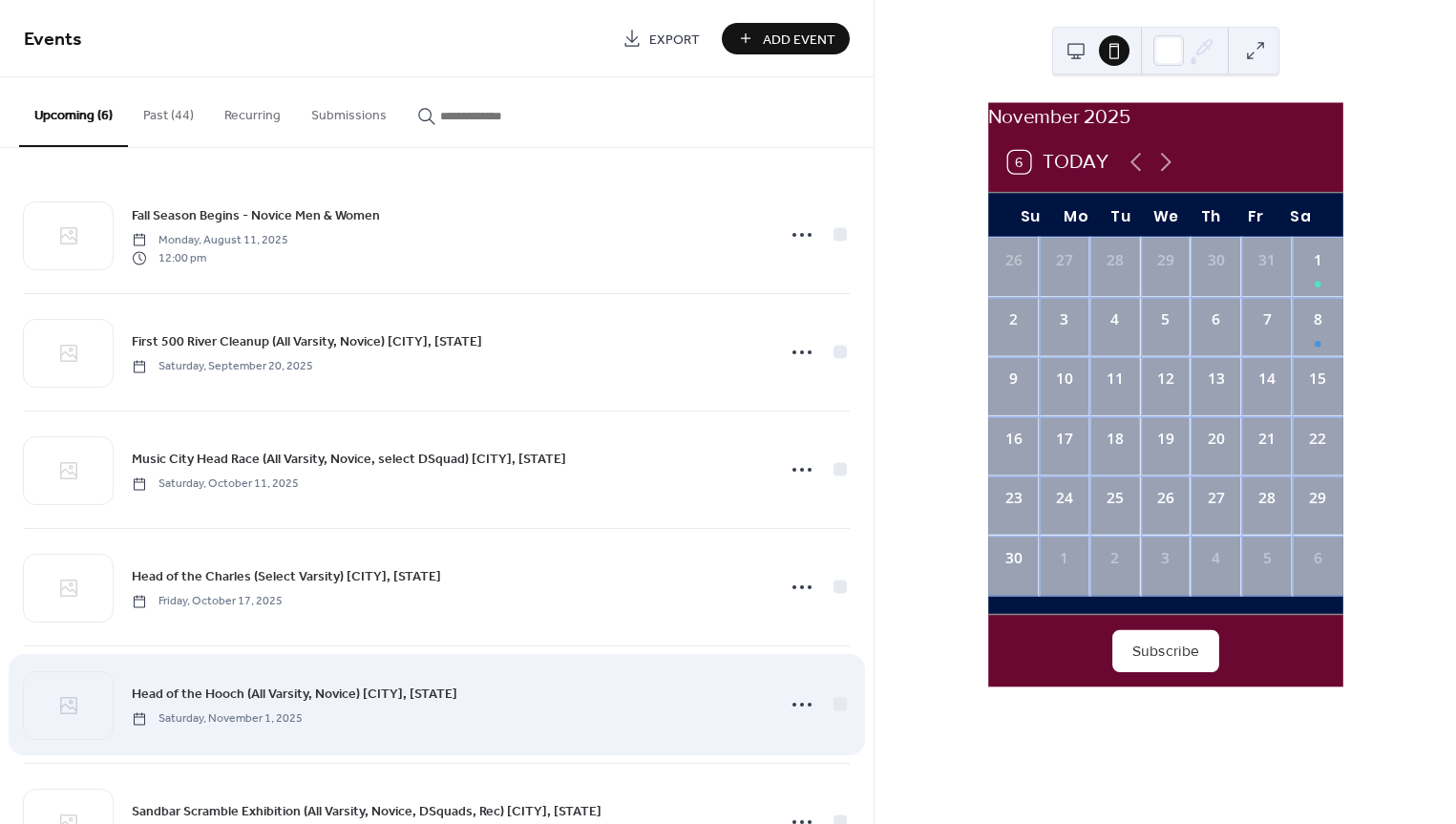 scroll, scrollTop: 85, scrollLeft: 0, axis: vertical 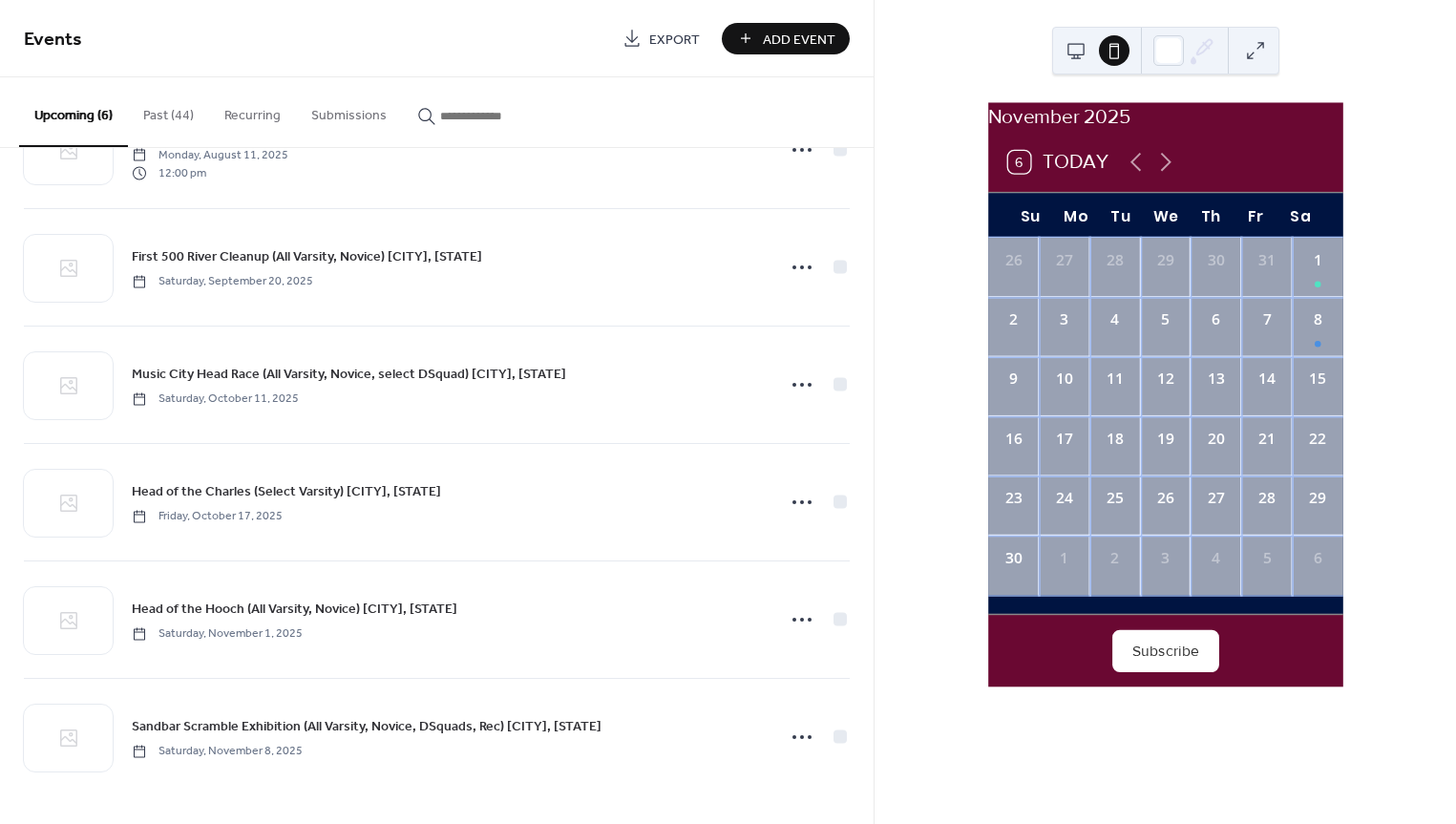 click on "Add Event" at bounding box center [786, 38] 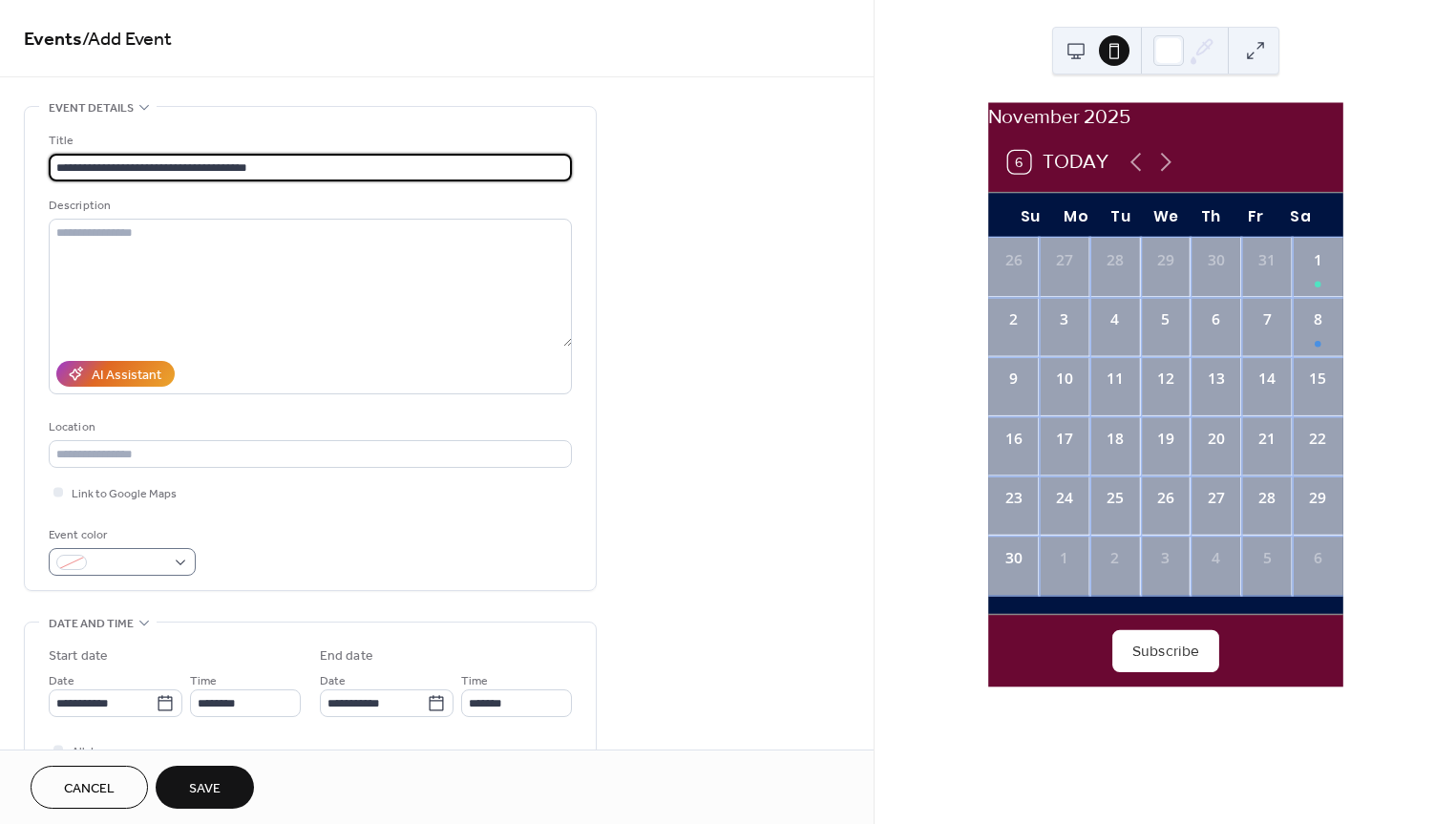 type on "**********" 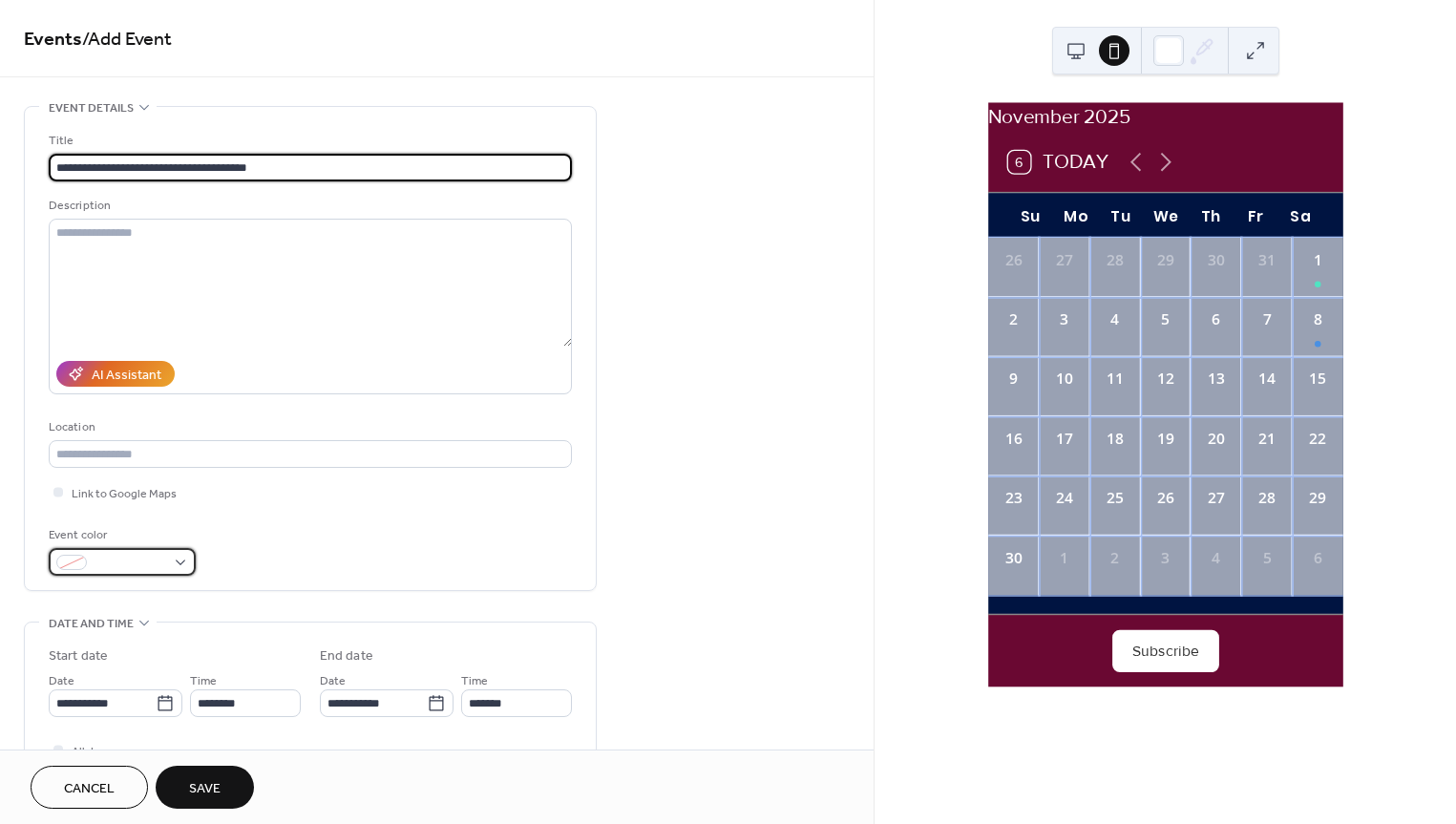 click at bounding box center (130, 563) 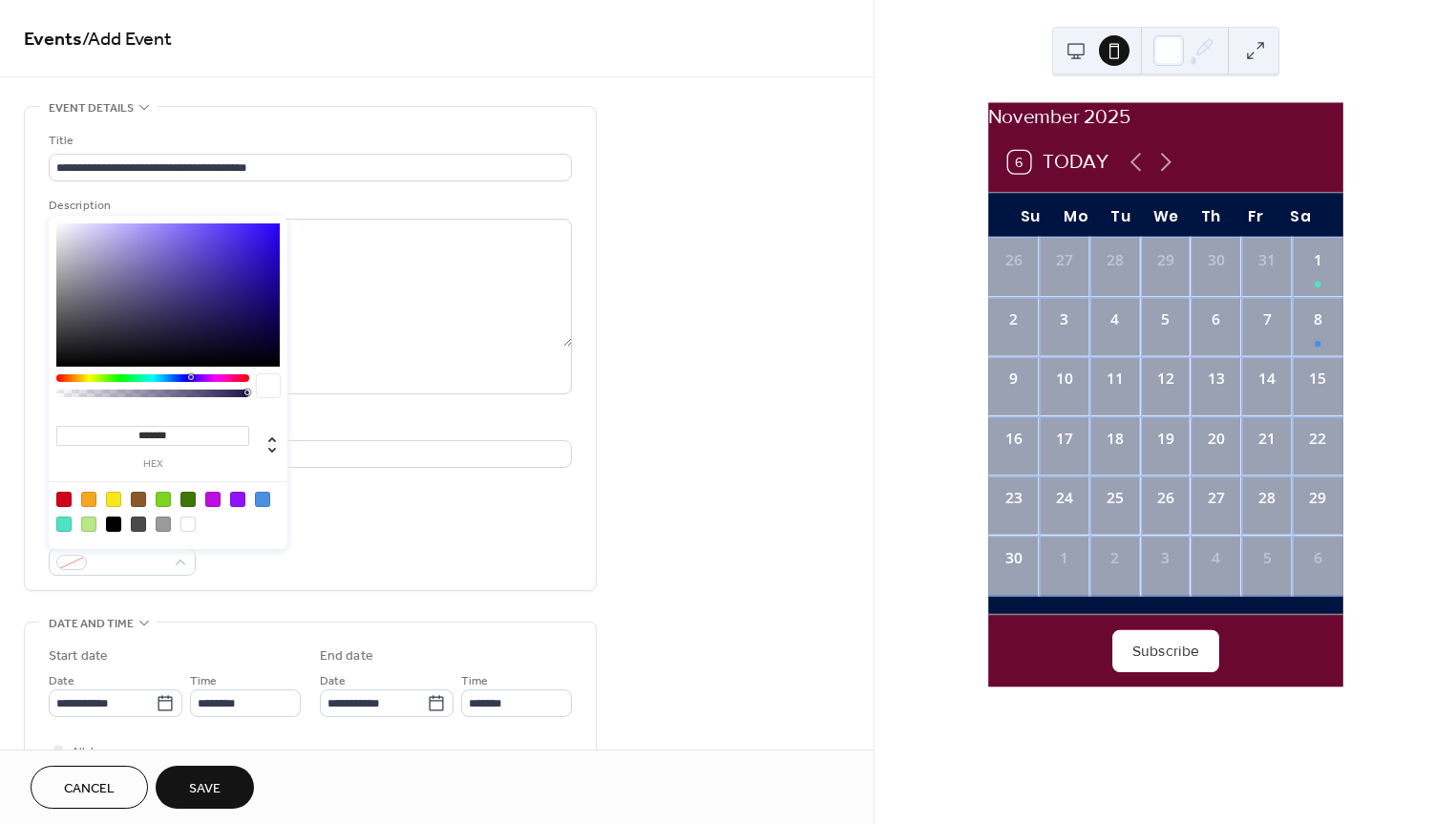 click at bounding box center [188, 524] 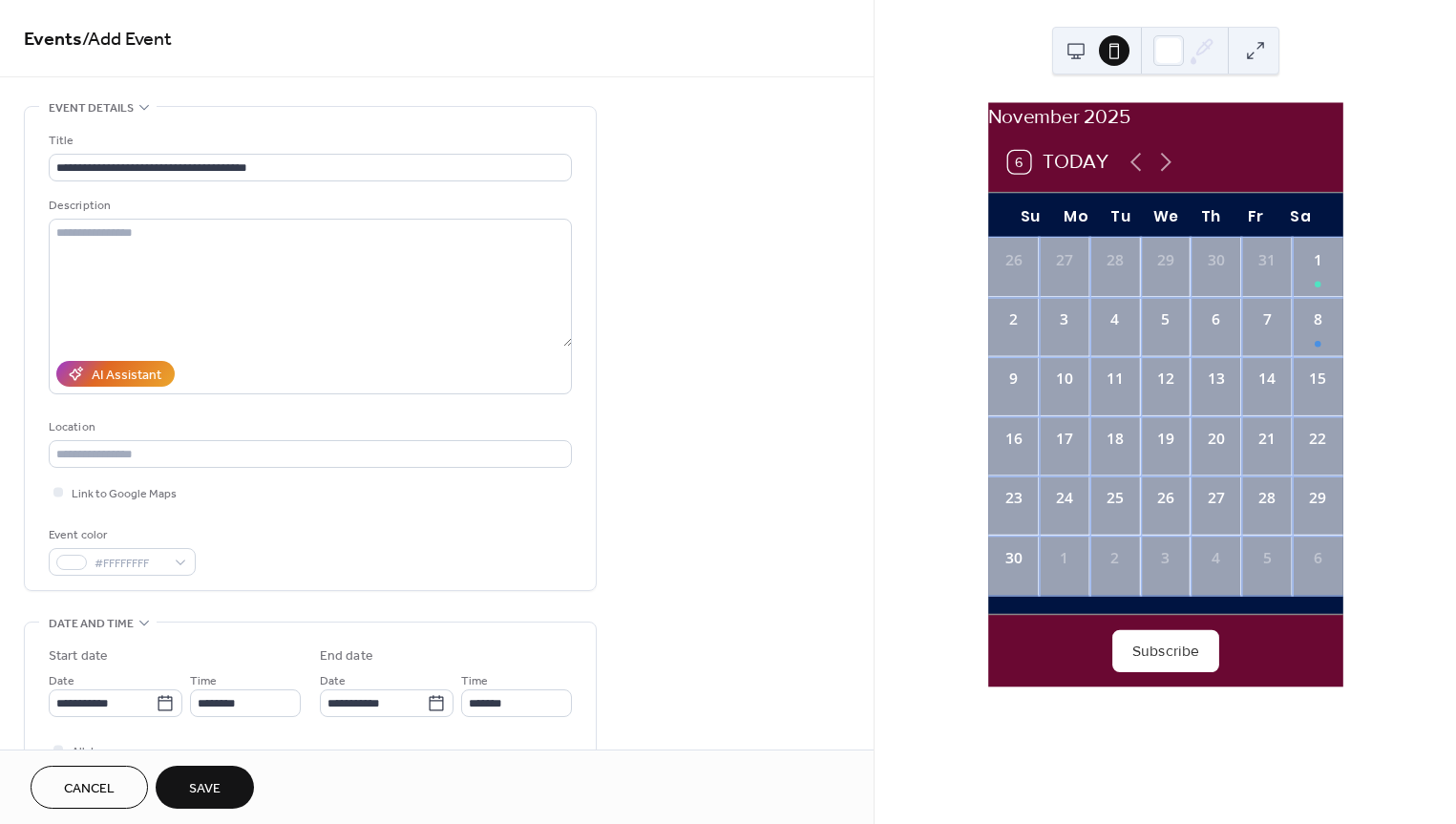 click on "Event color #FFFFFFFF" at bounding box center (310, 550) 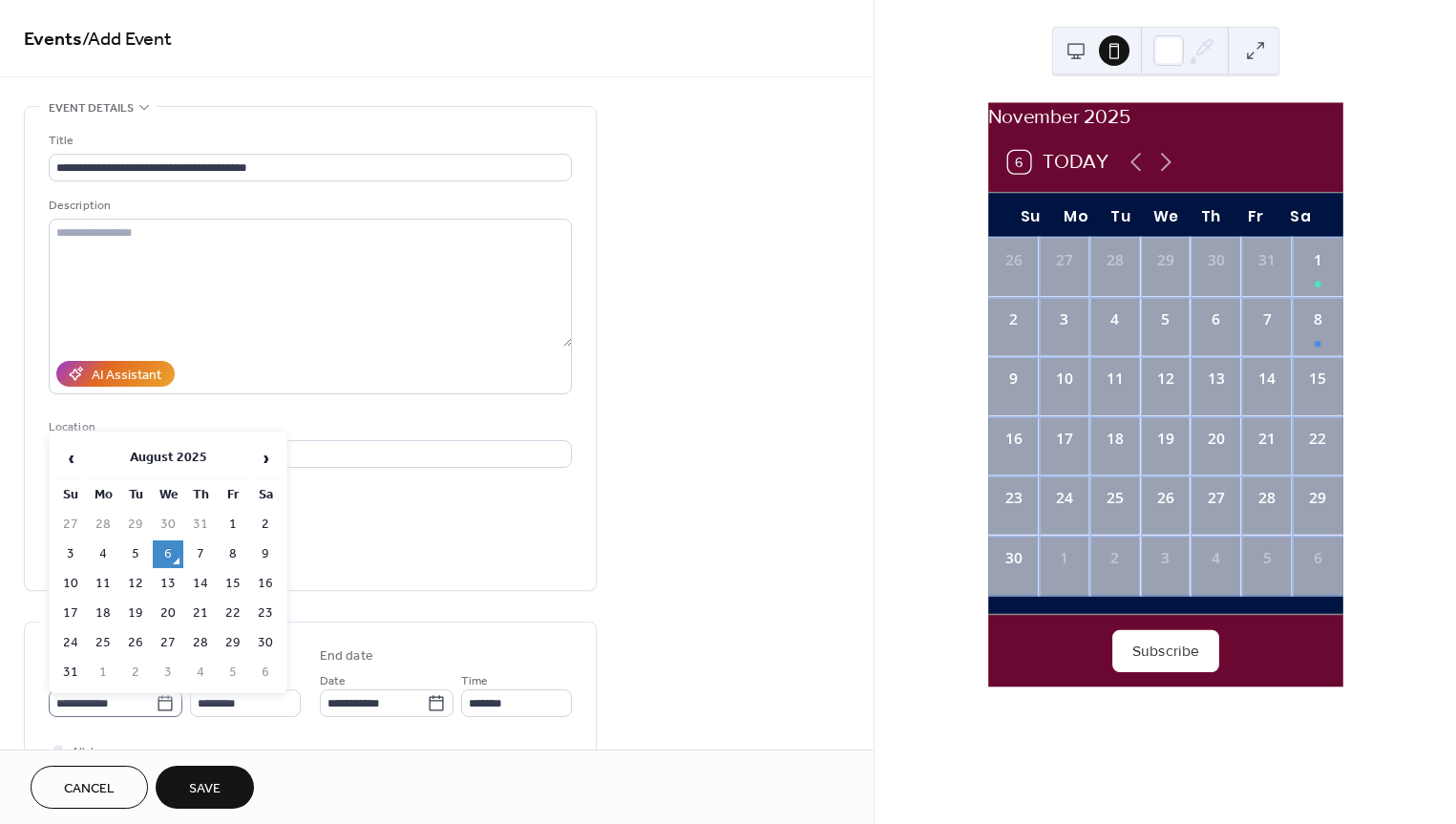 click 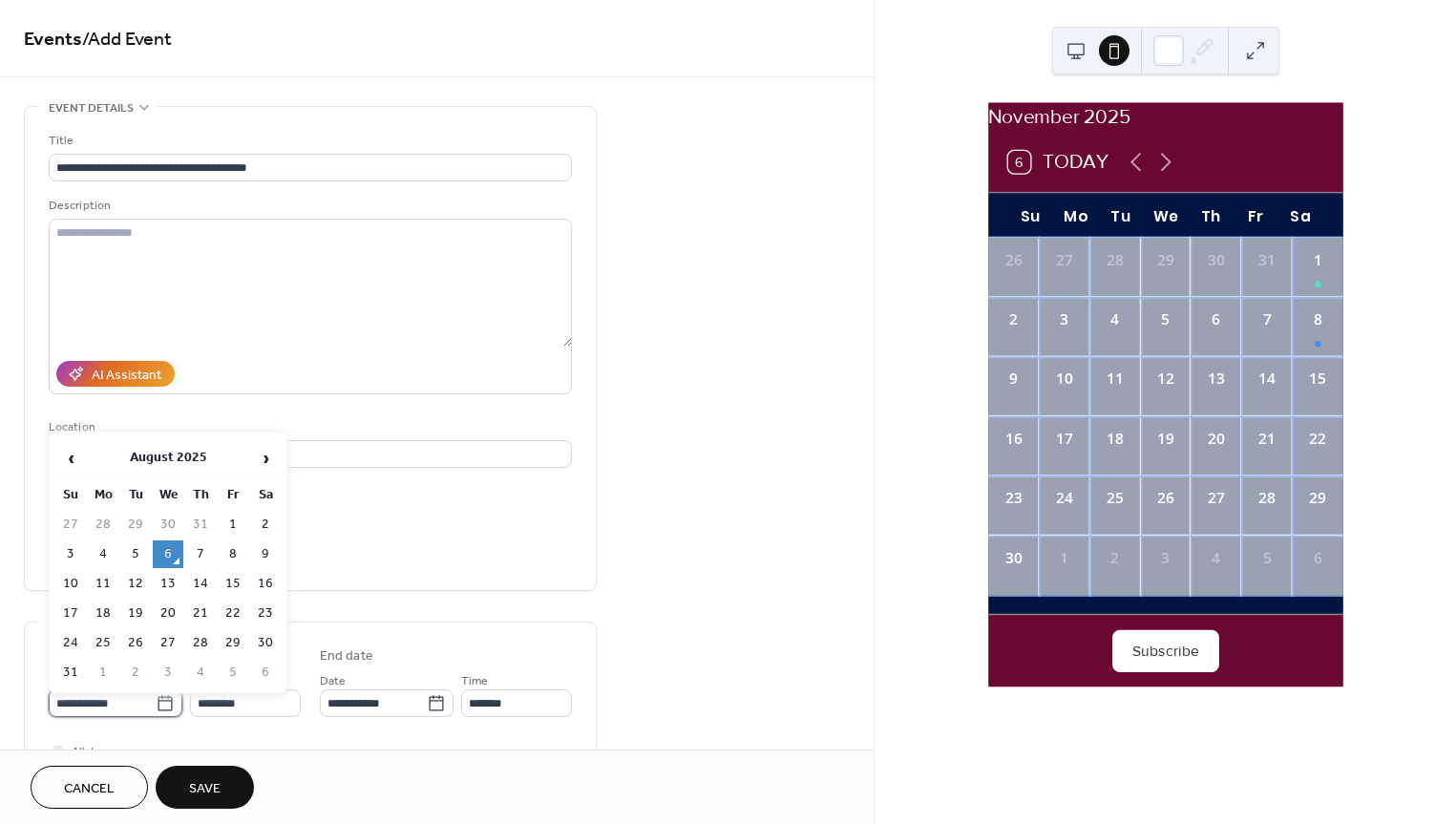 click on "**********" at bounding box center [102, 703] 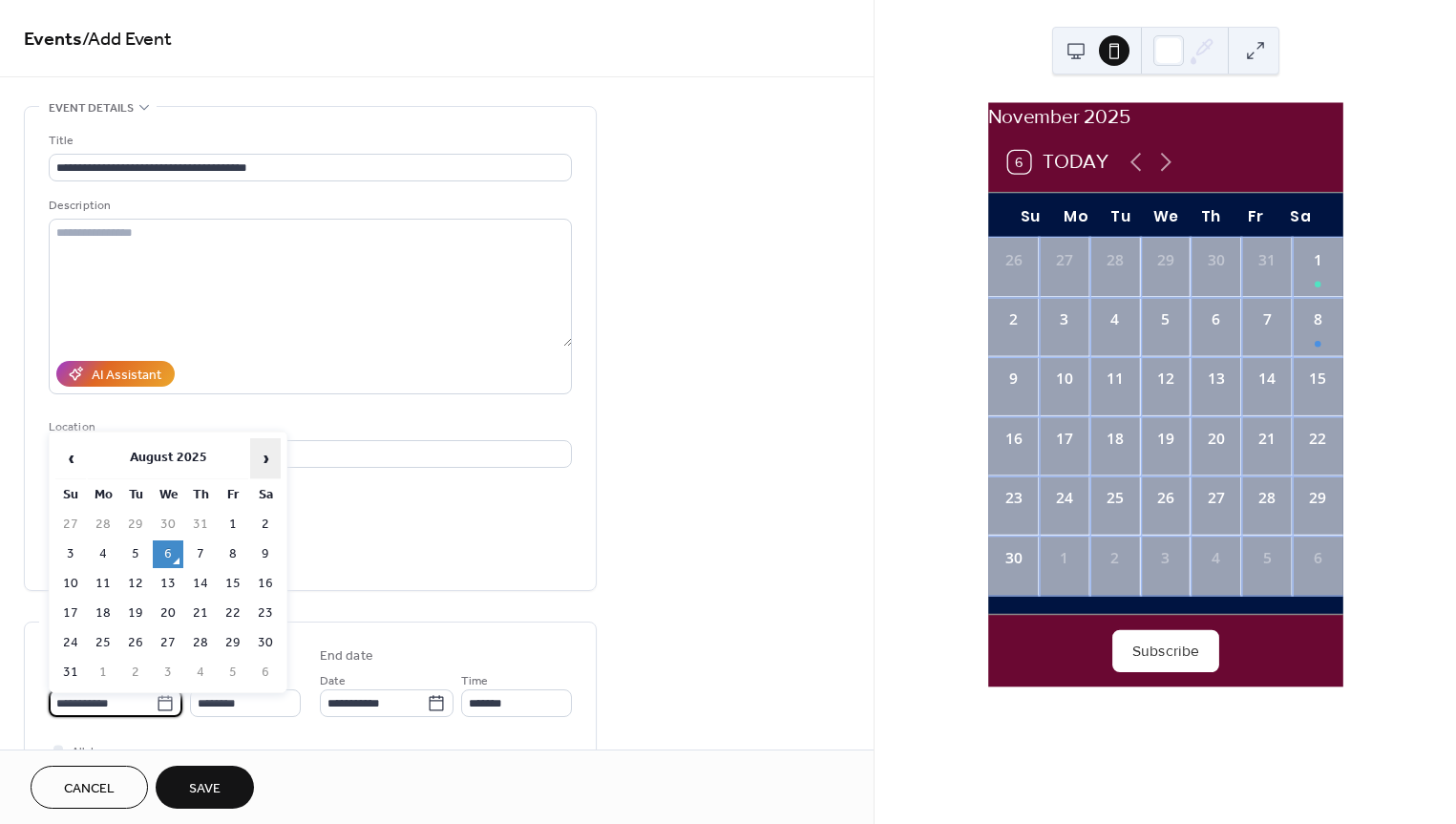 click on "›" at bounding box center (265, 458) 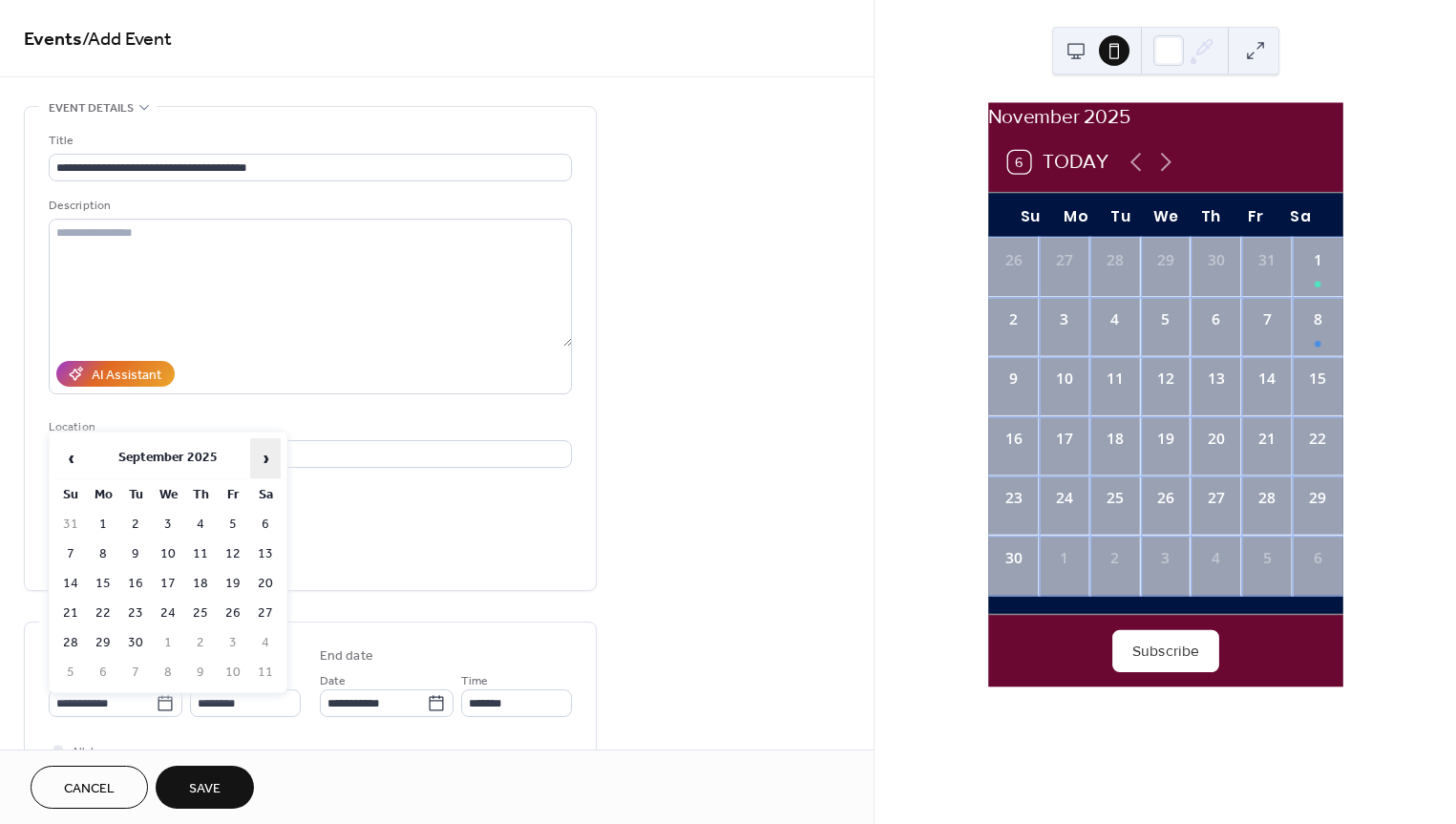 click on "›" at bounding box center [265, 458] 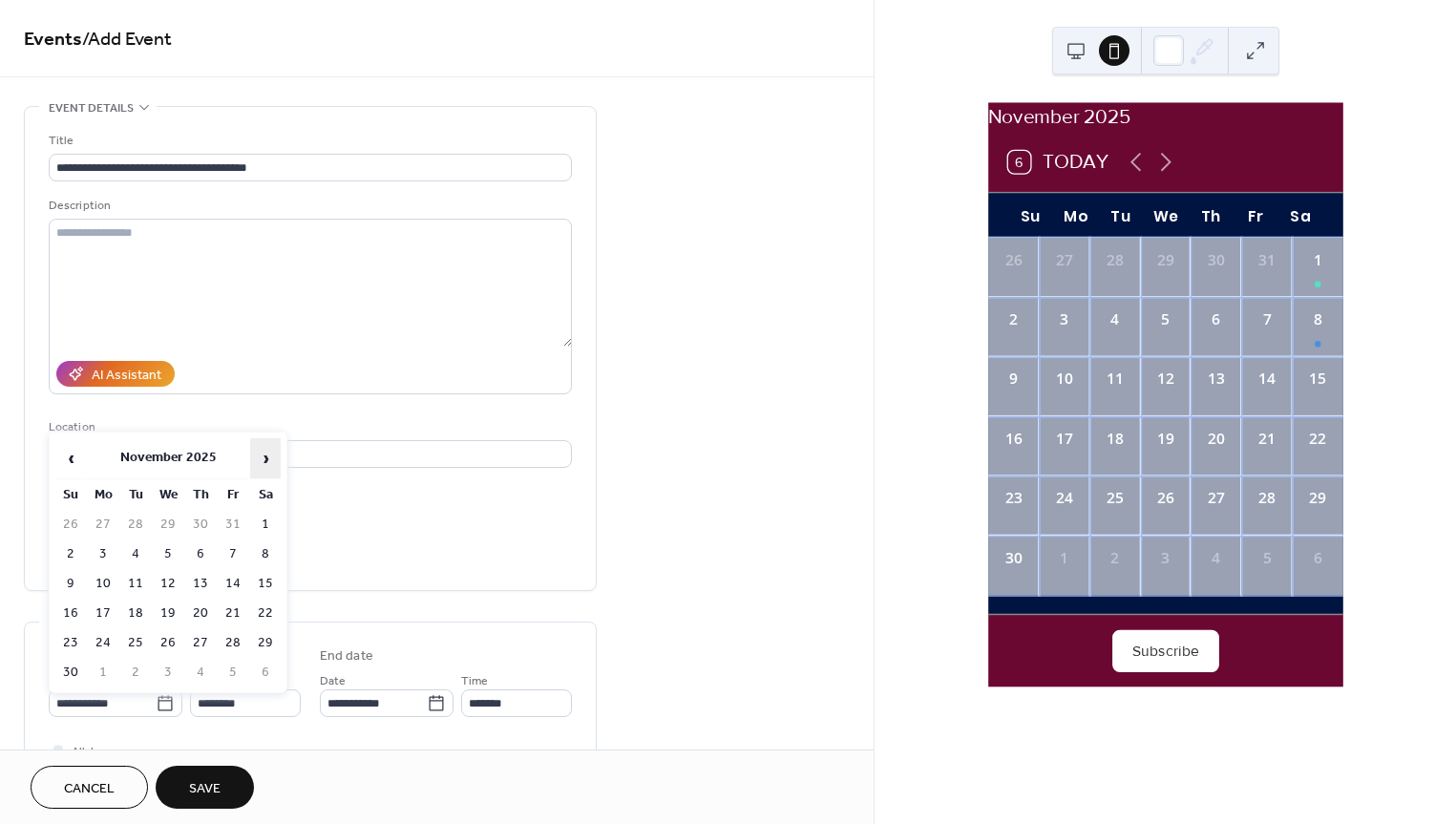 click on "›" at bounding box center (265, 458) 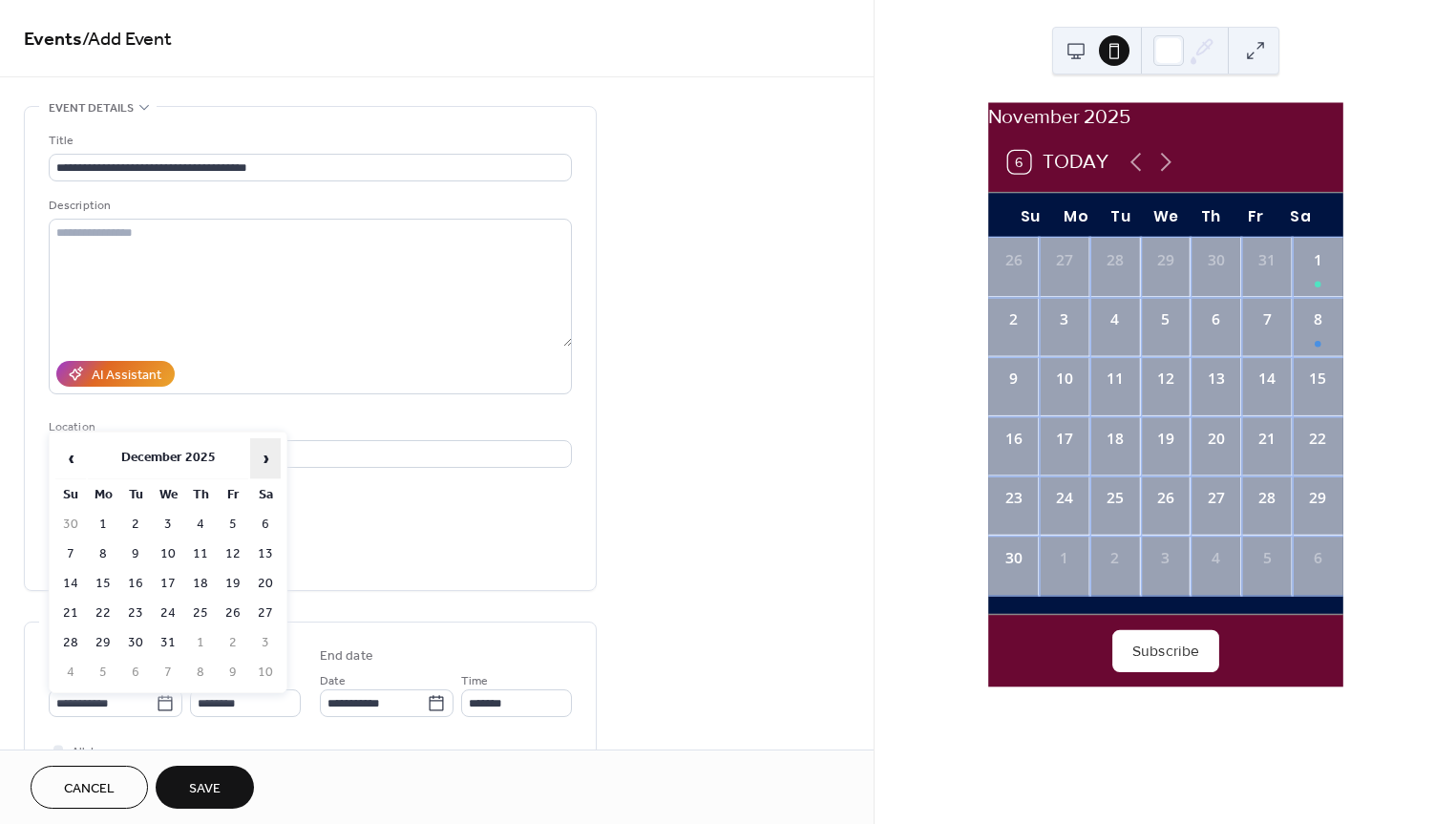 click on "›" at bounding box center (265, 458) 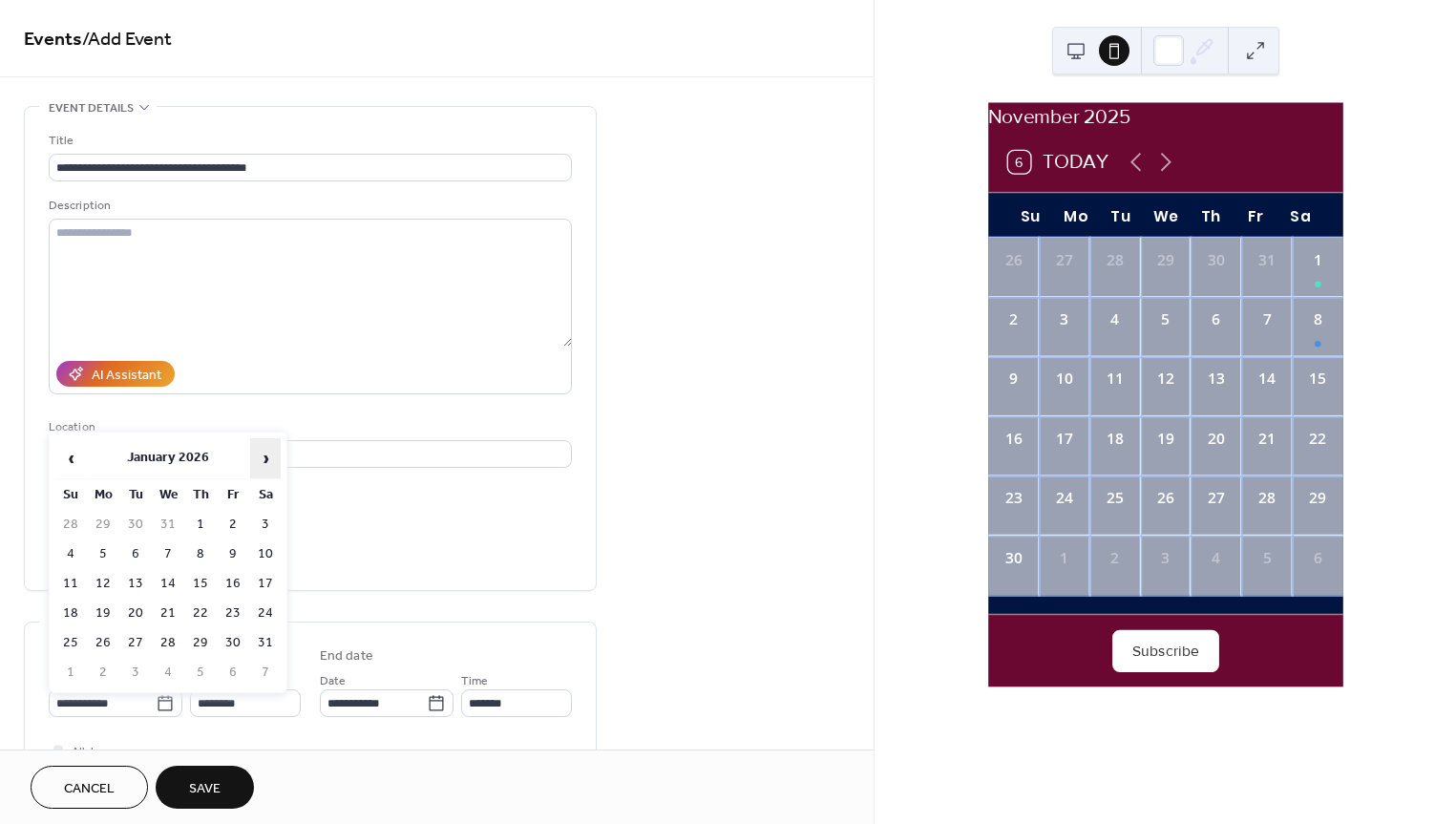 click on "›" at bounding box center (265, 458) 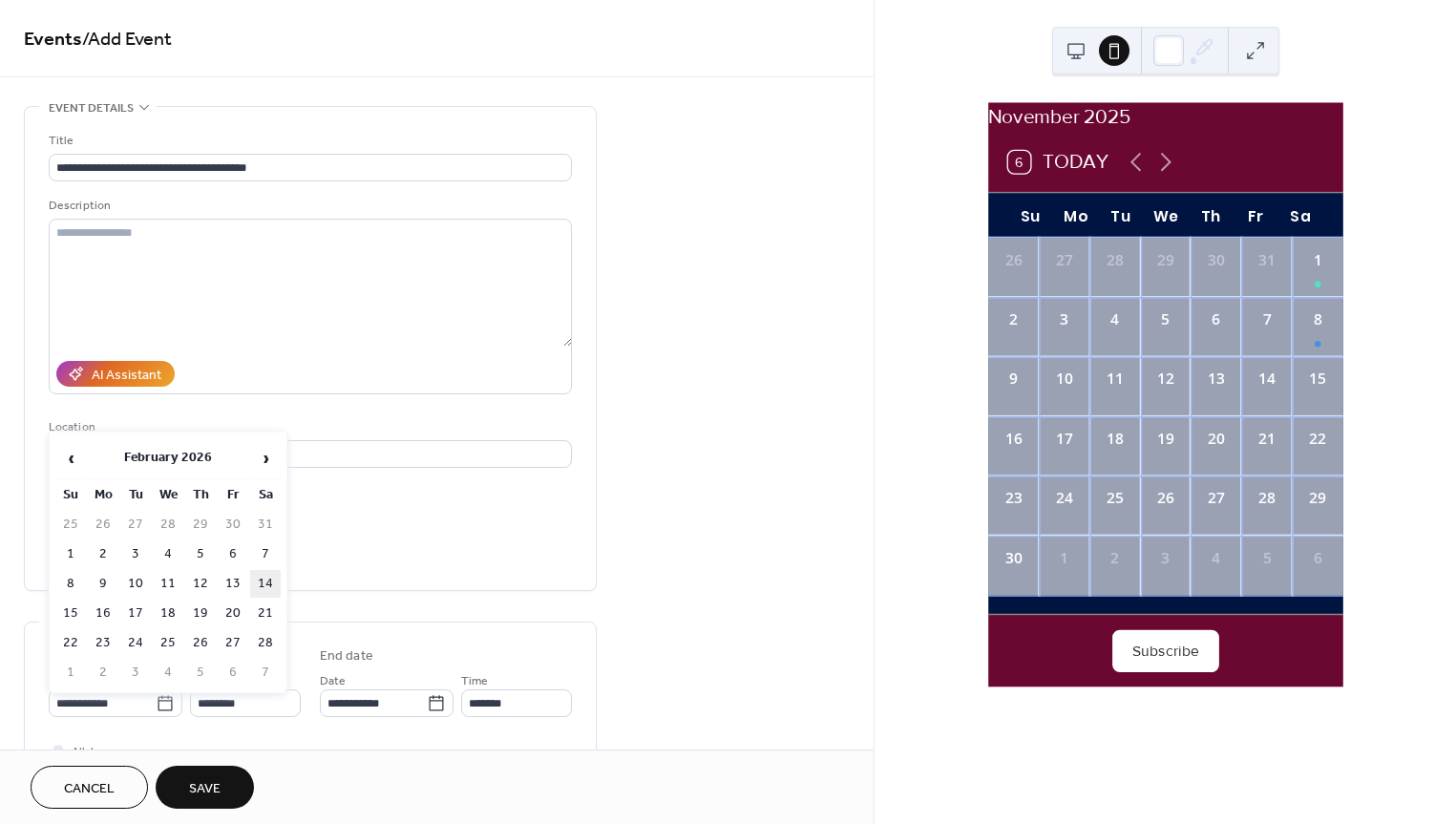 click on "14" at bounding box center [265, 583] 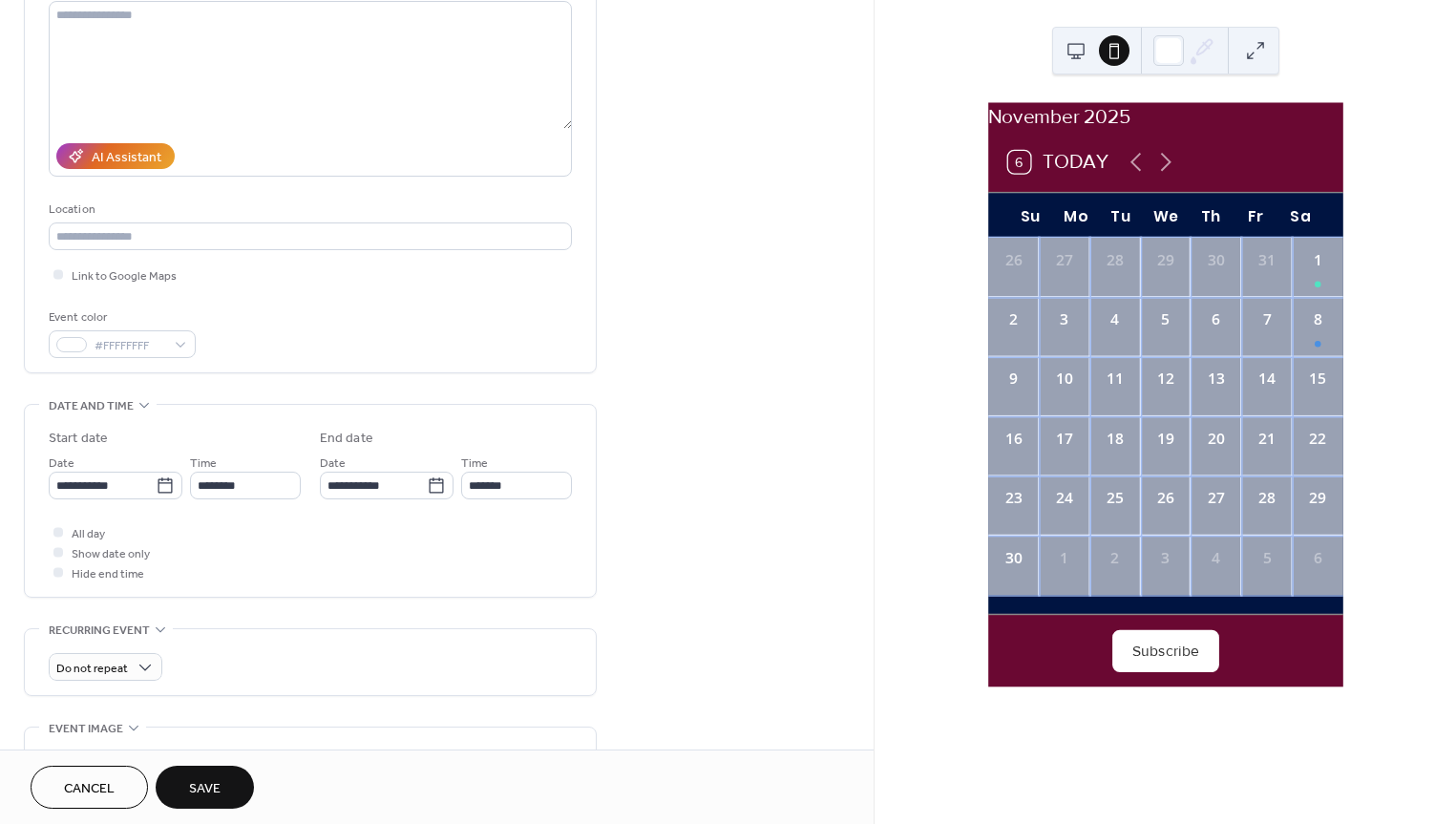 scroll, scrollTop: 224, scrollLeft: 0, axis: vertical 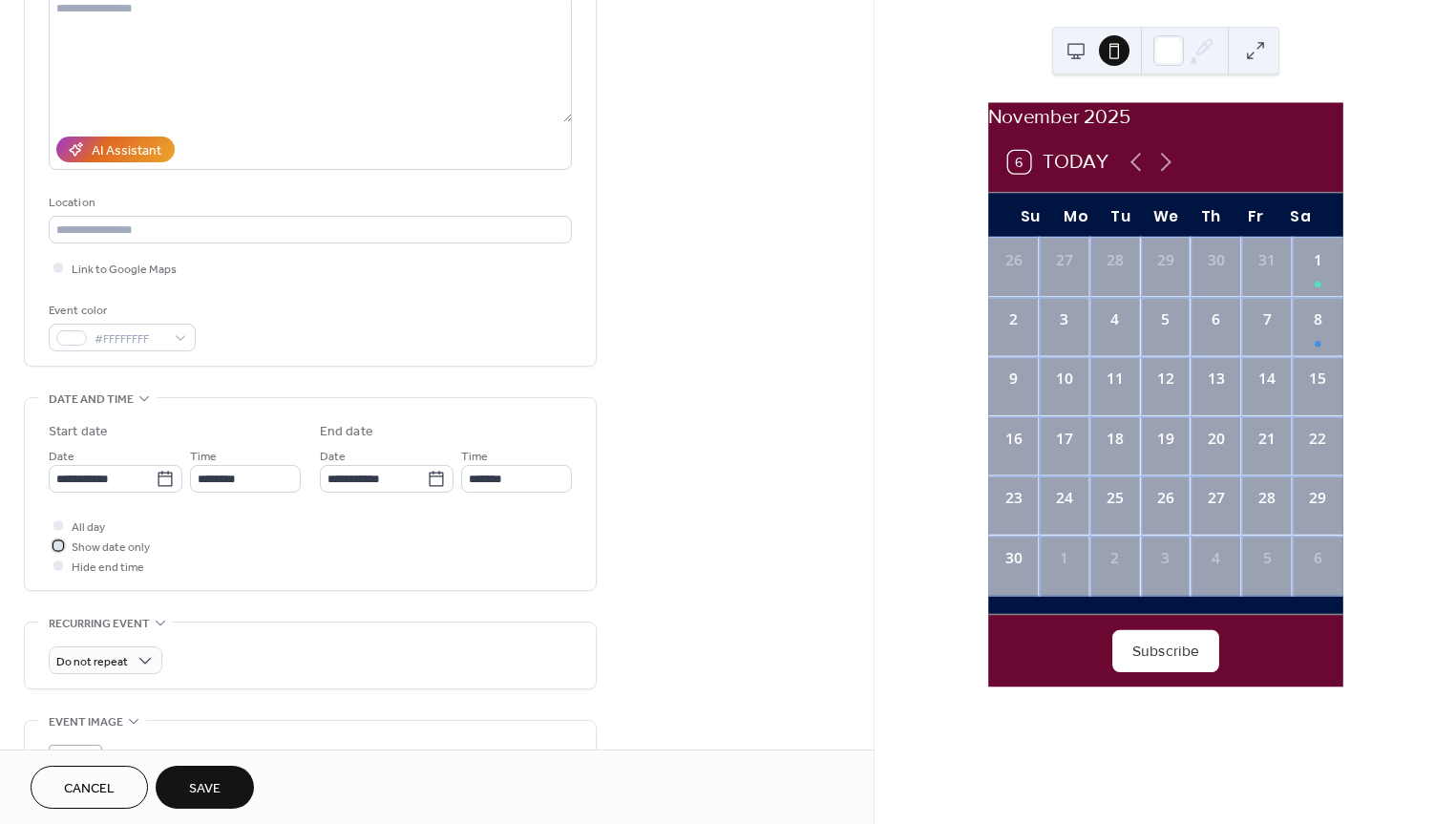 click at bounding box center [58, 545] 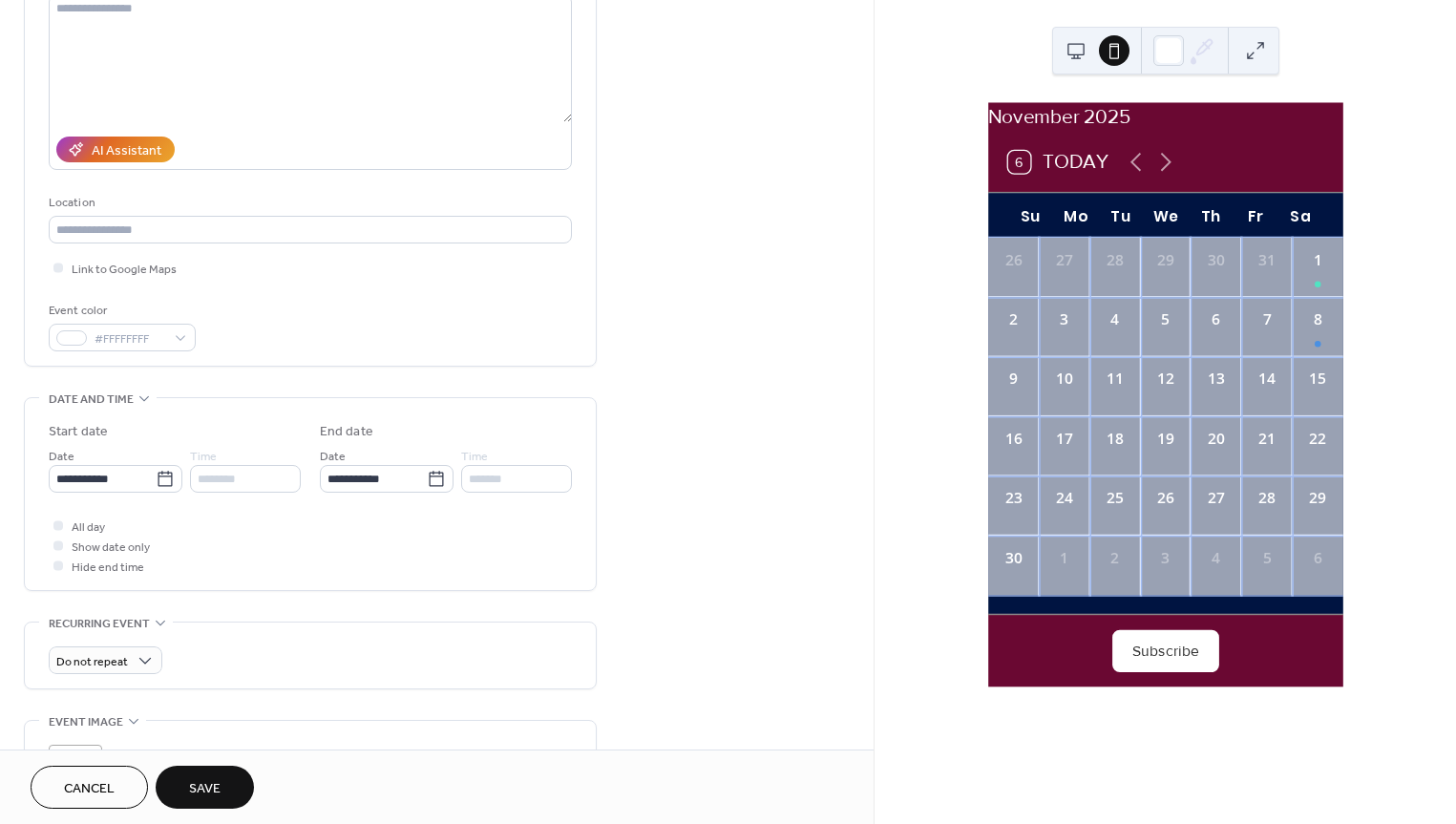 click on "Save" at bounding box center [204, 789] 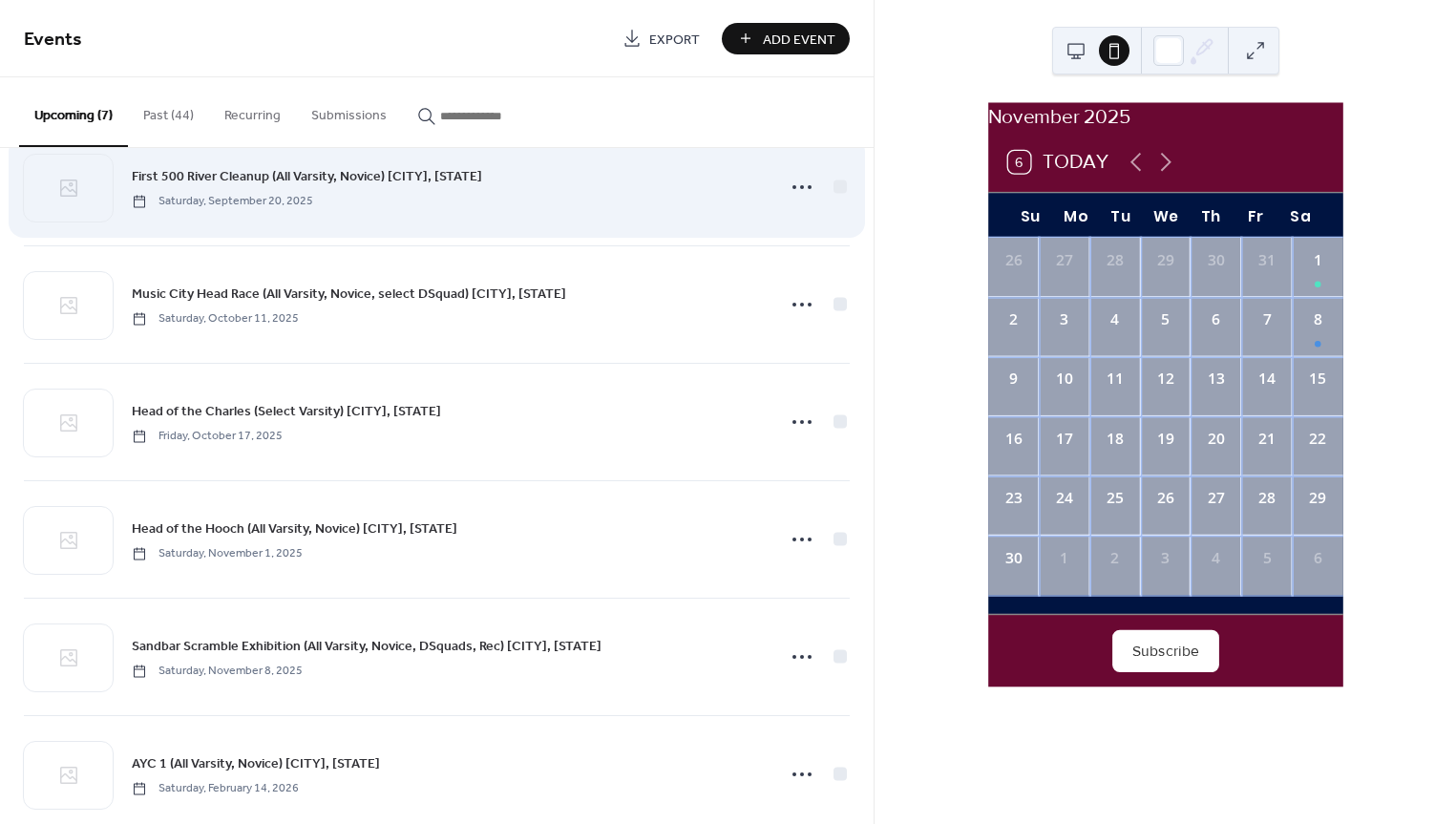 scroll, scrollTop: 202, scrollLeft: 0, axis: vertical 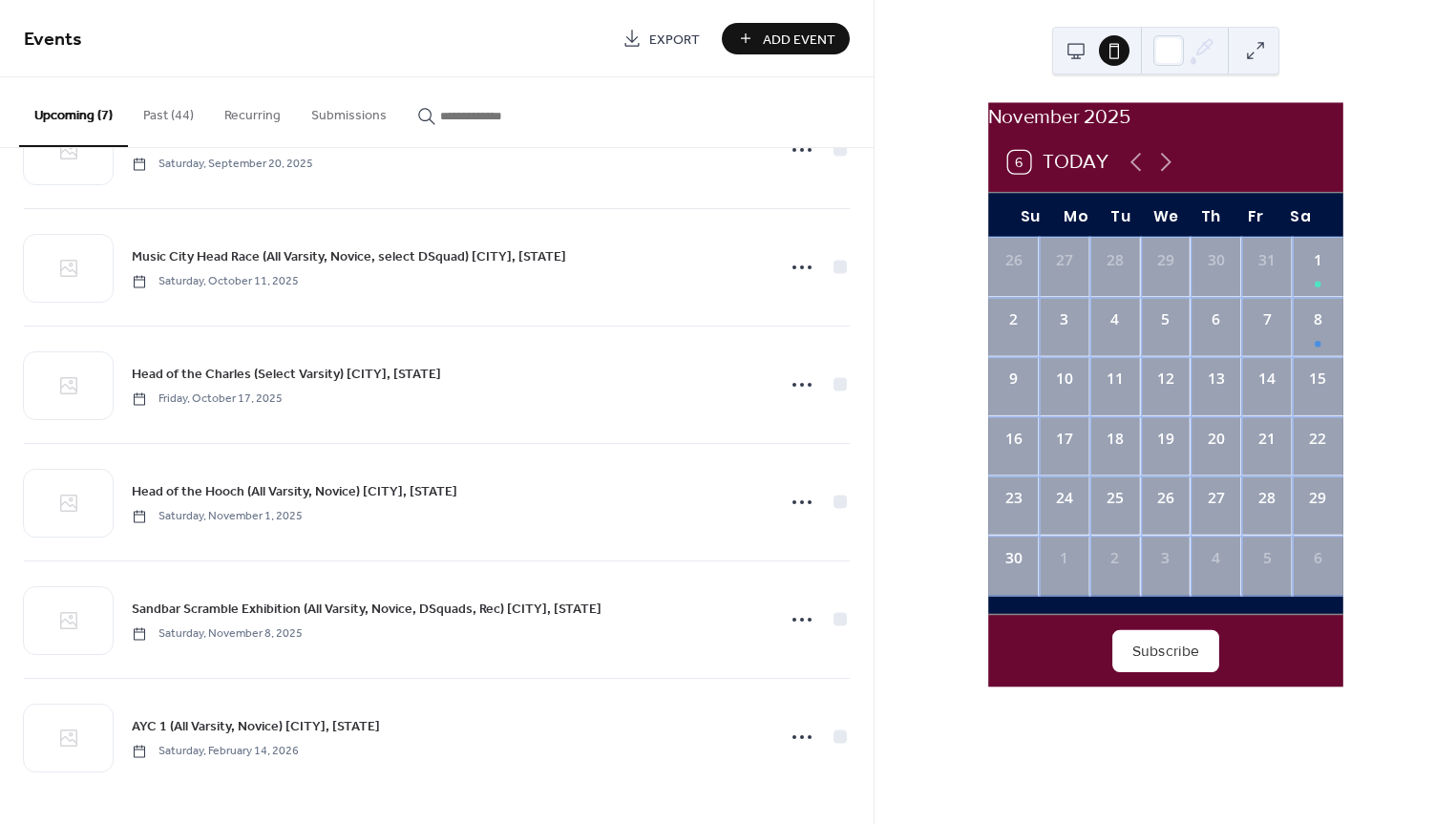 click on "Add Event" at bounding box center (786, 38) 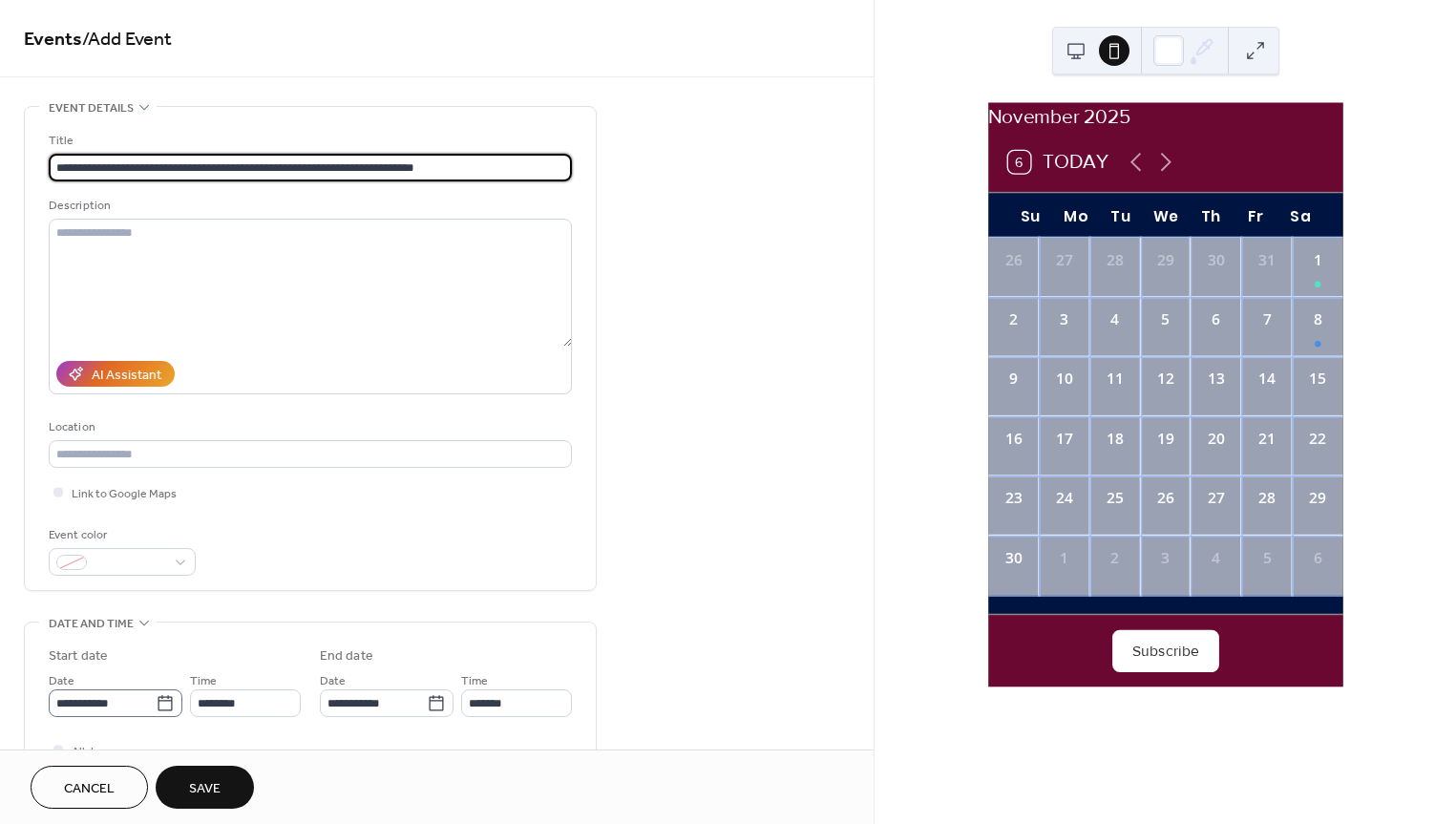 type on "**********" 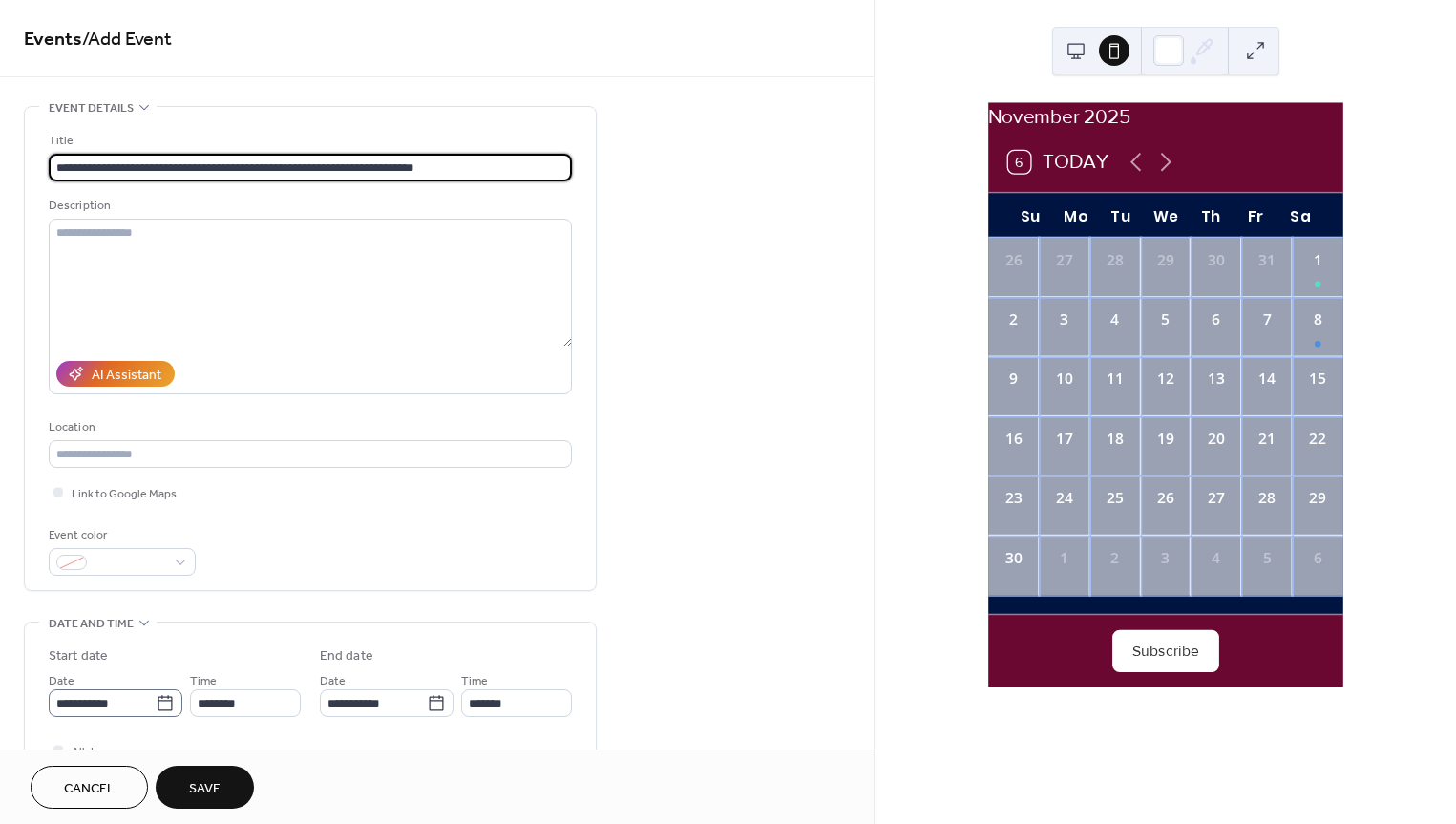 click 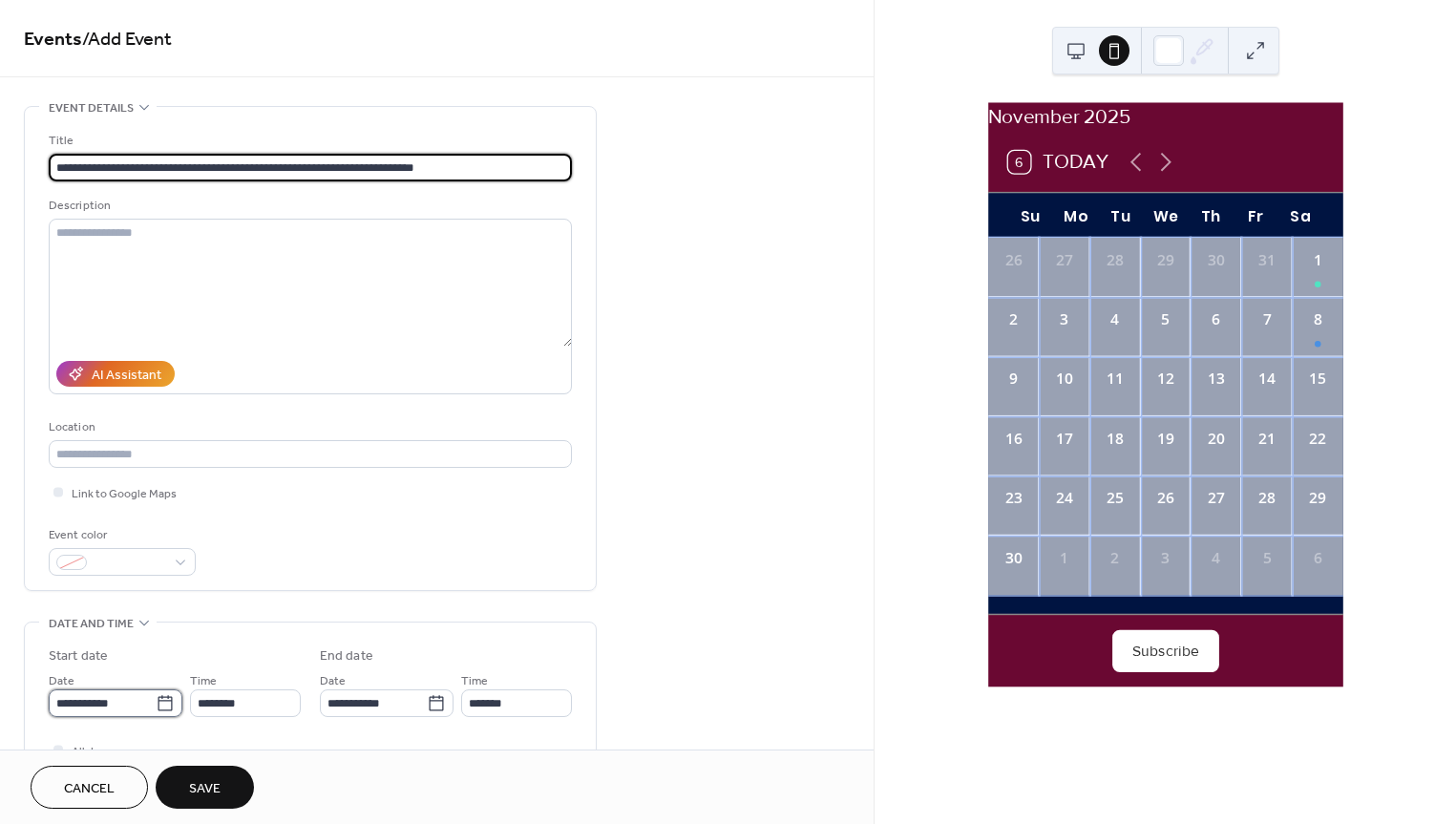 click on "**********" at bounding box center (102, 703) 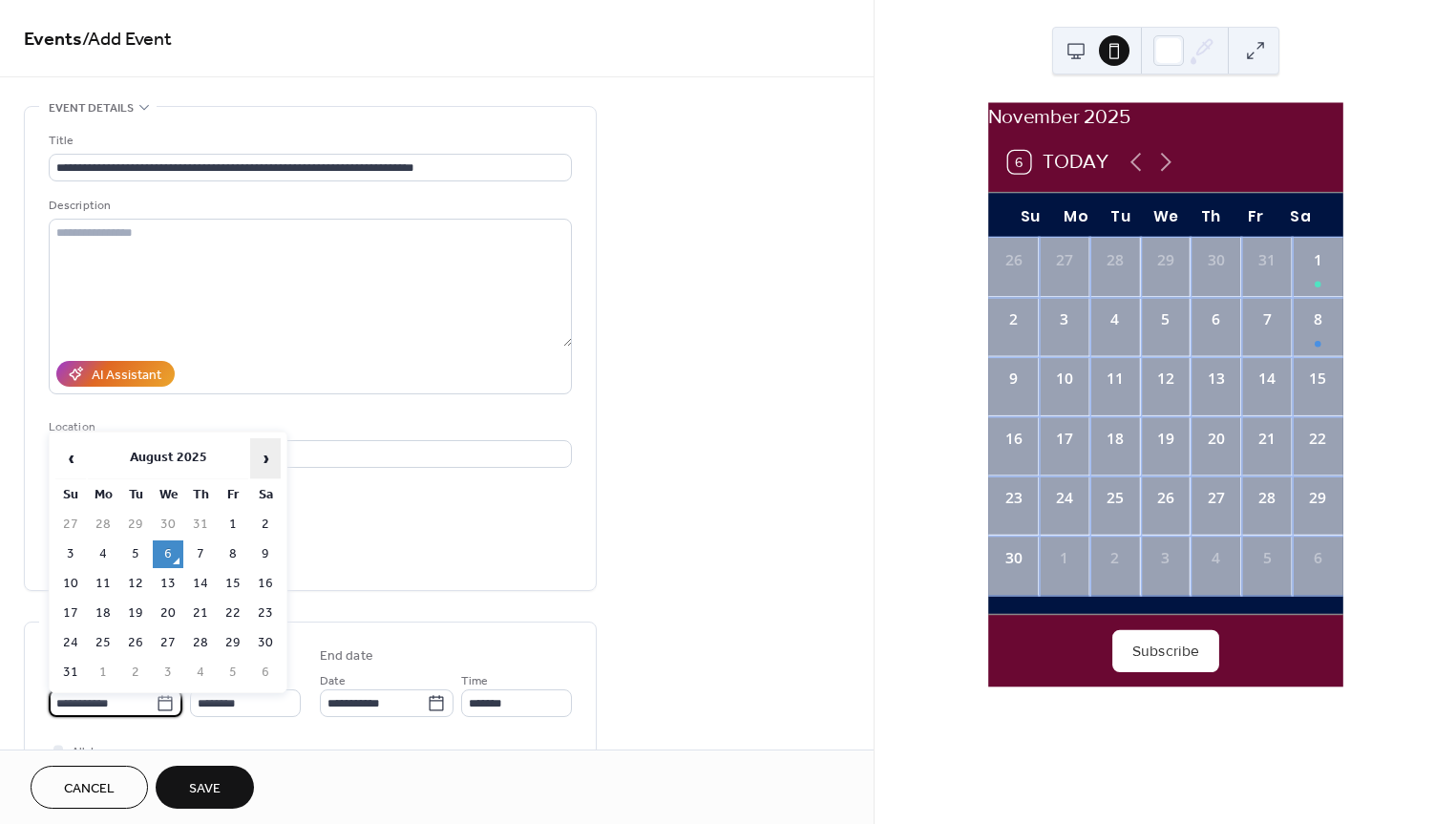 click on "›" at bounding box center (265, 458) 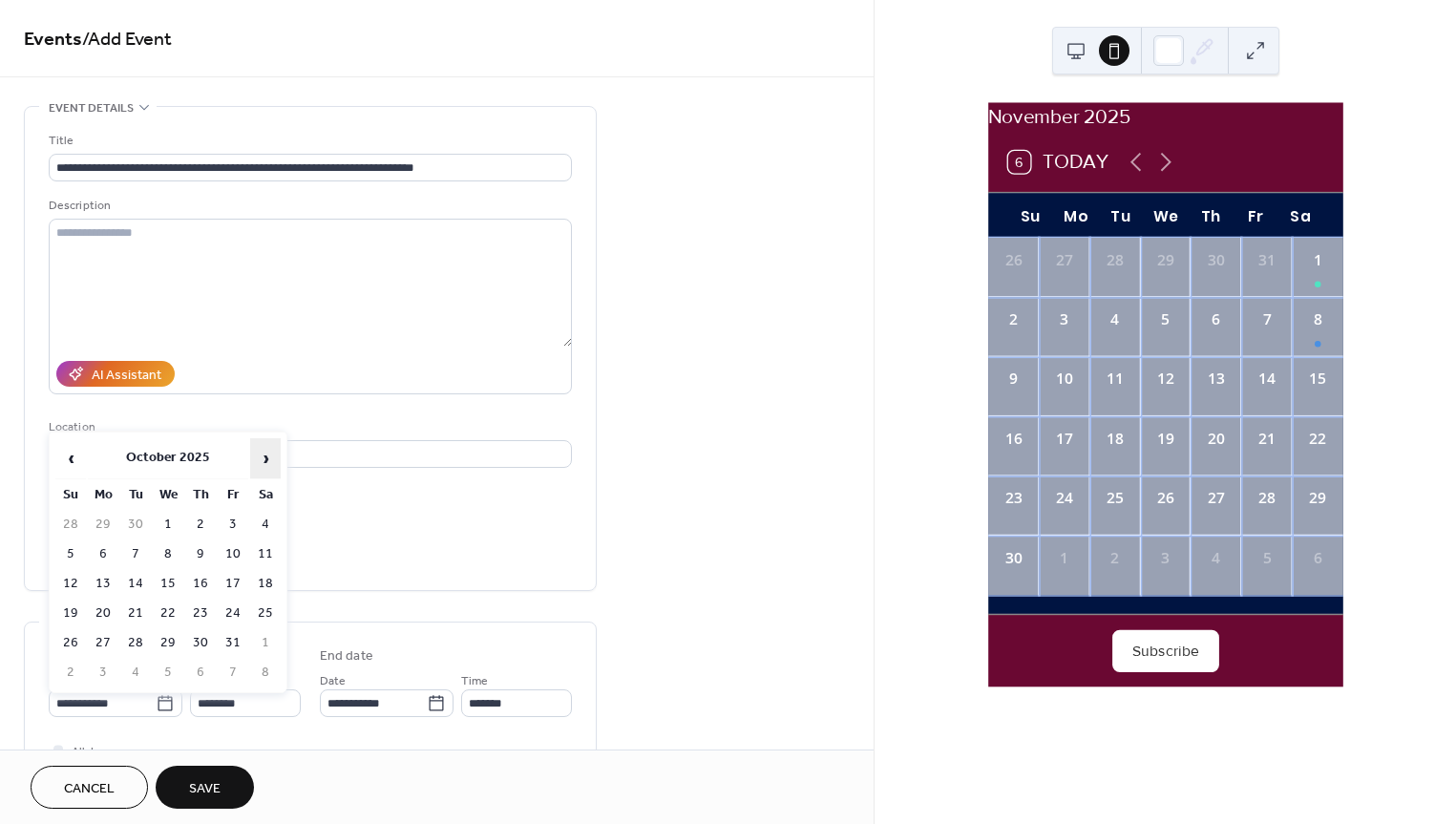 click on "›" at bounding box center (265, 458) 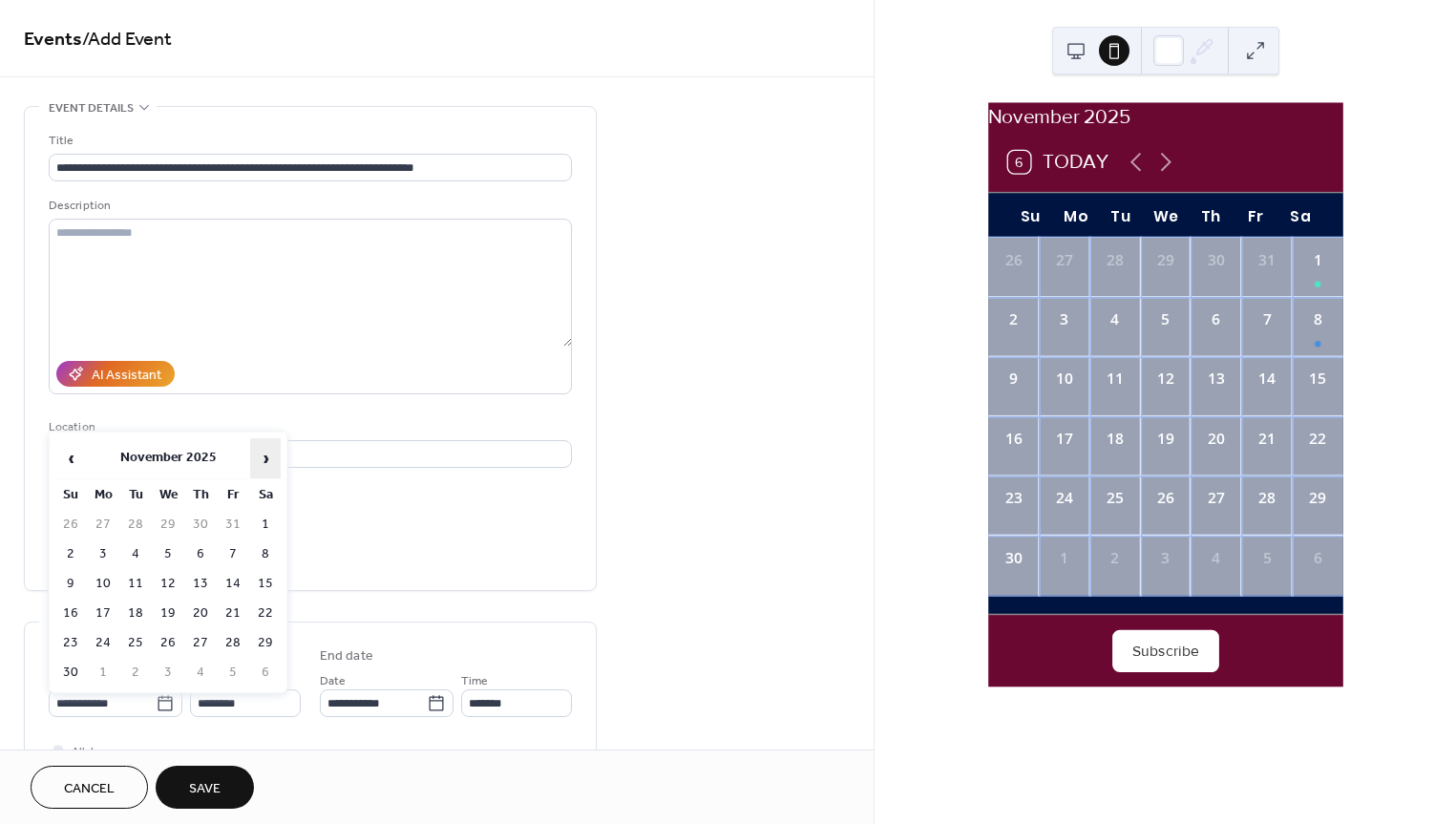 click on "›" at bounding box center (265, 458) 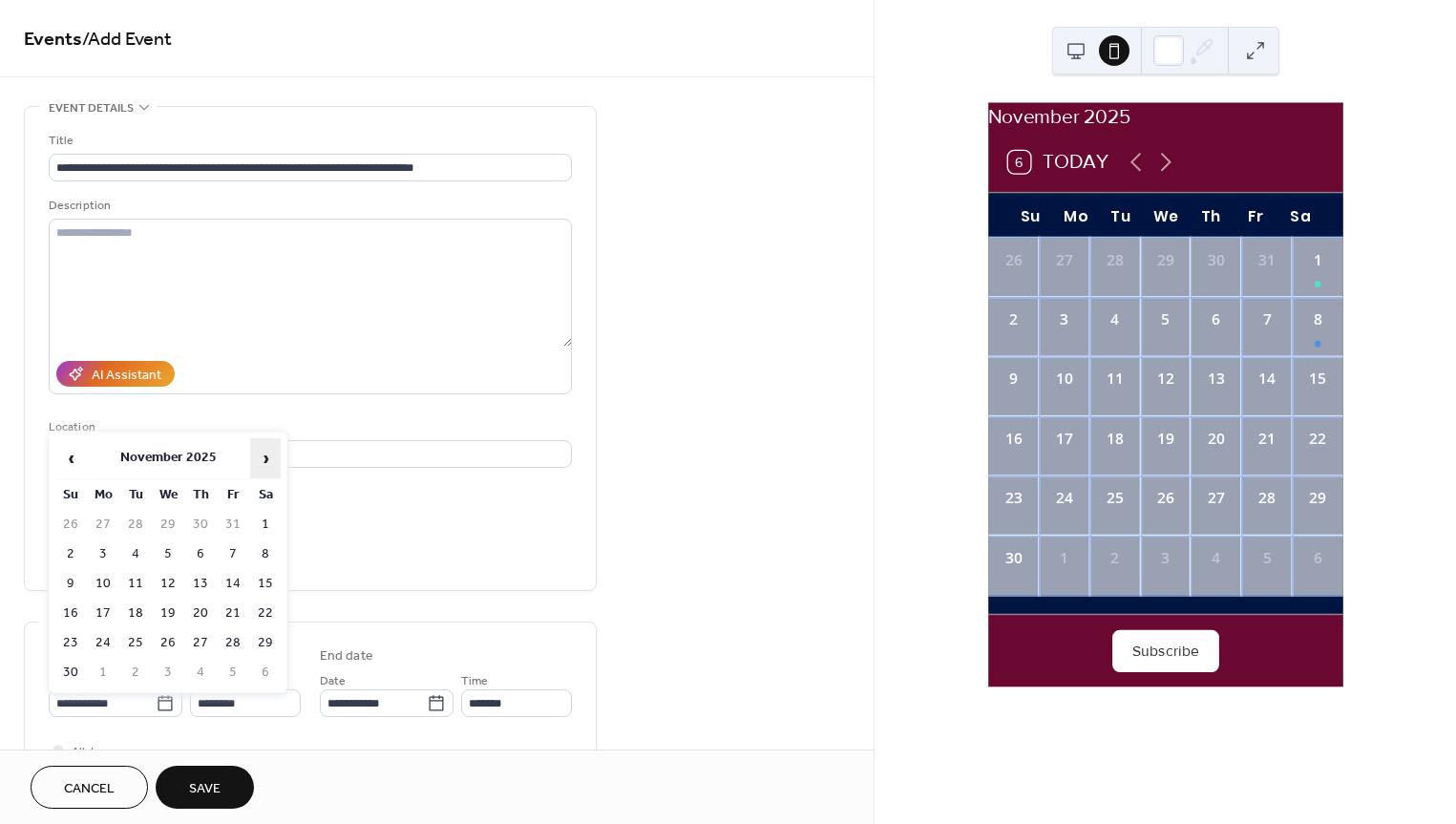 click on "›" at bounding box center [265, 458] 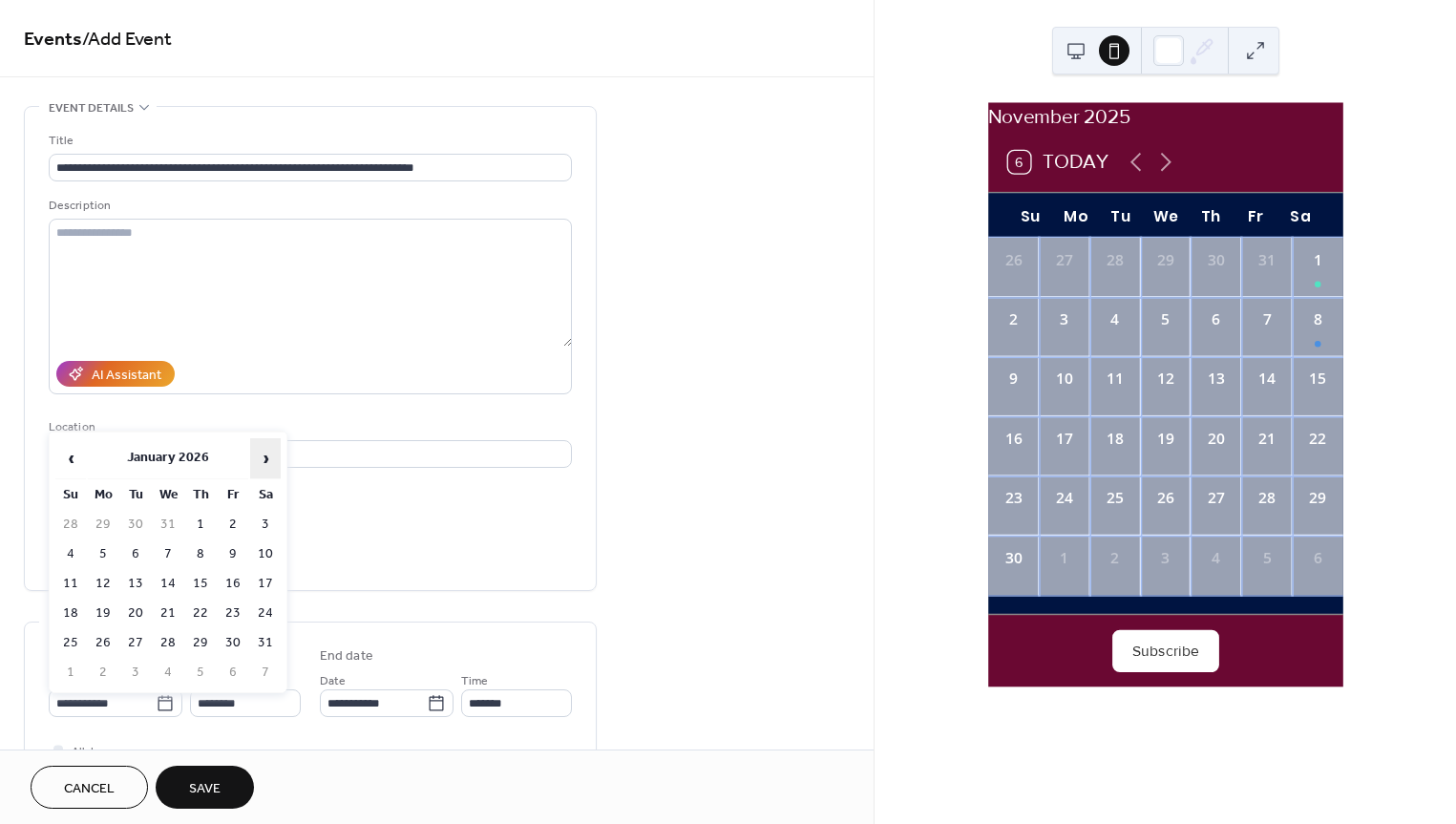 click on "›" at bounding box center (265, 458) 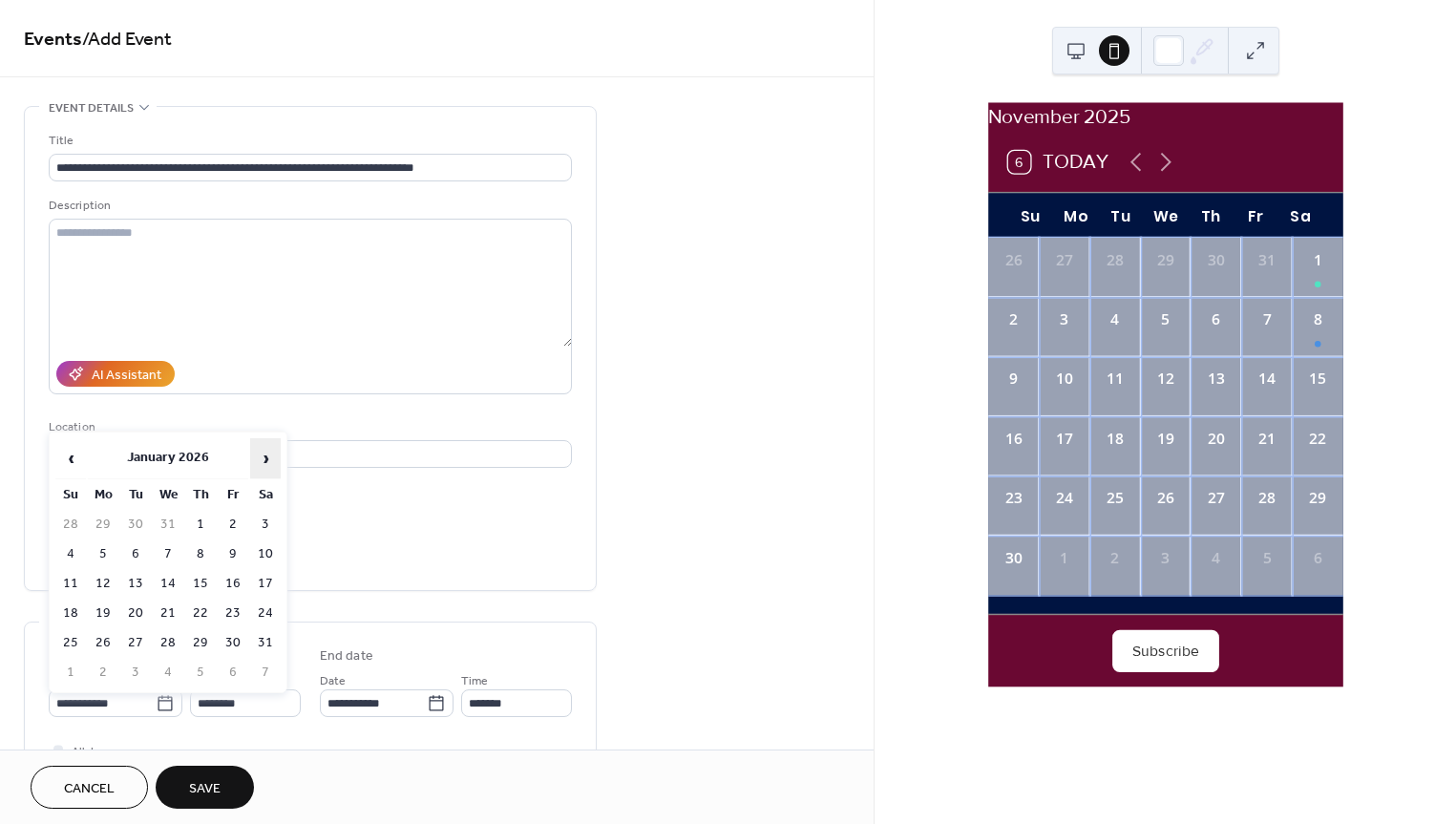 click on "›" at bounding box center [265, 458] 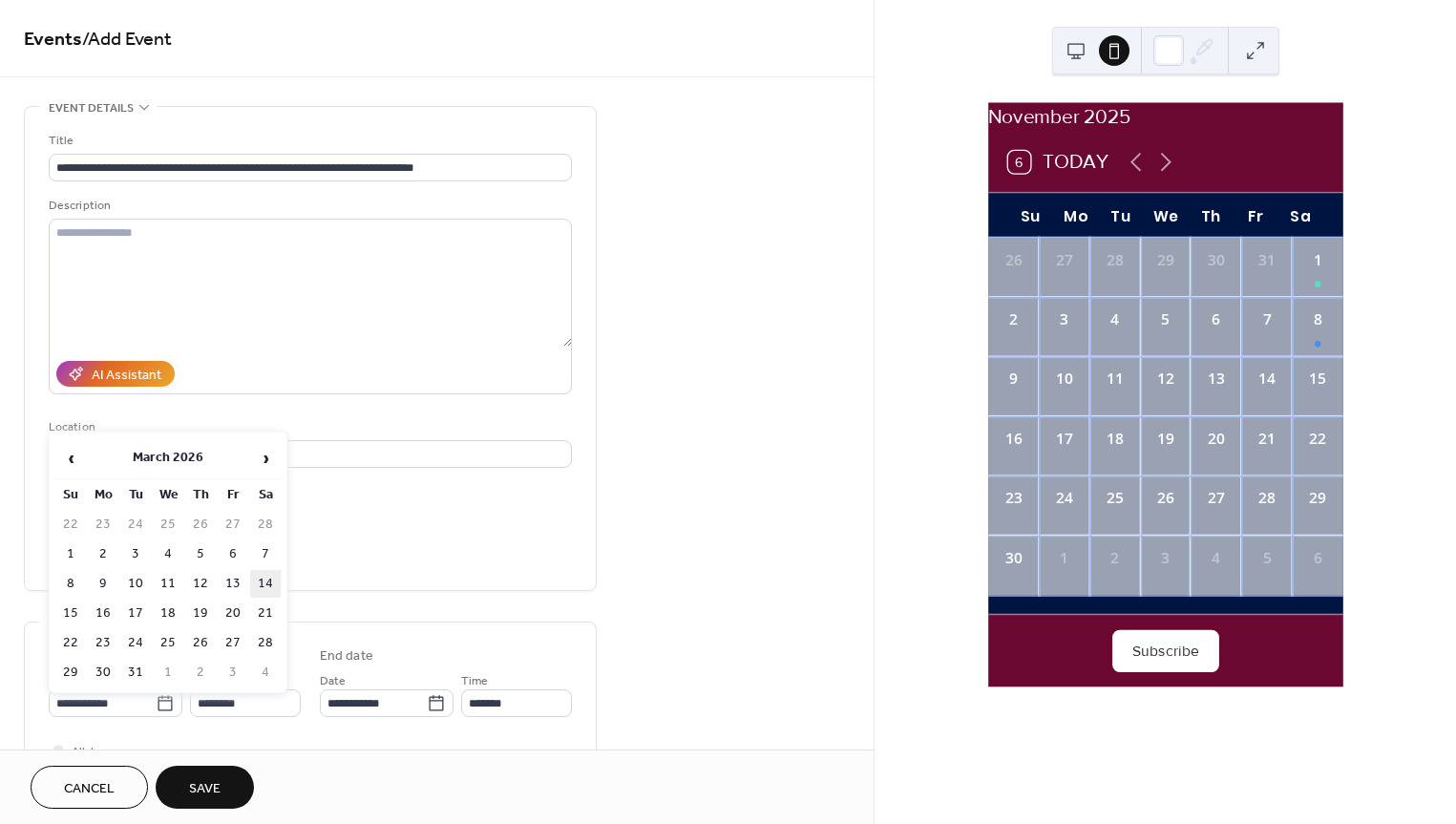 click on "14" at bounding box center [265, 583] 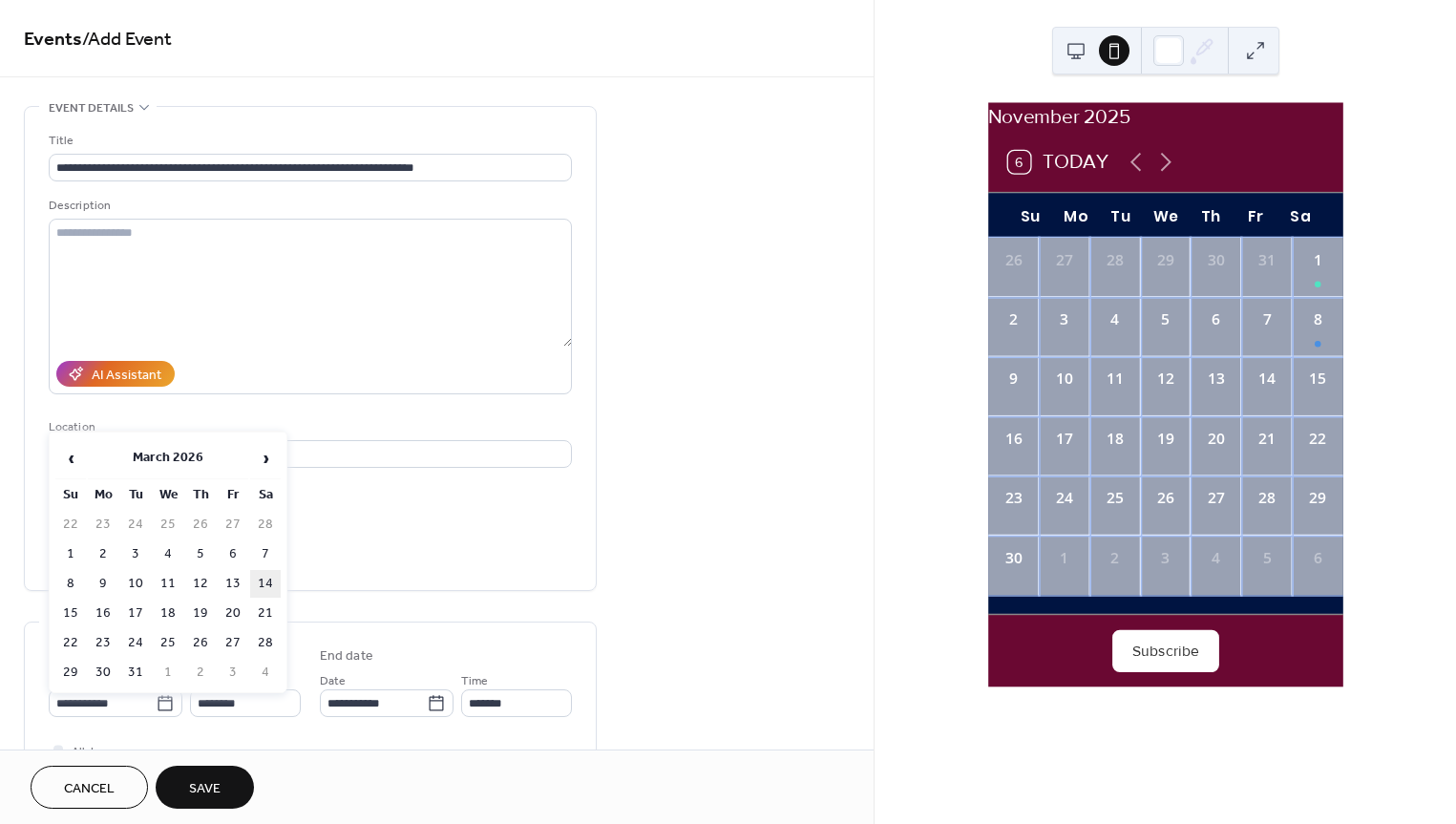 type on "**********" 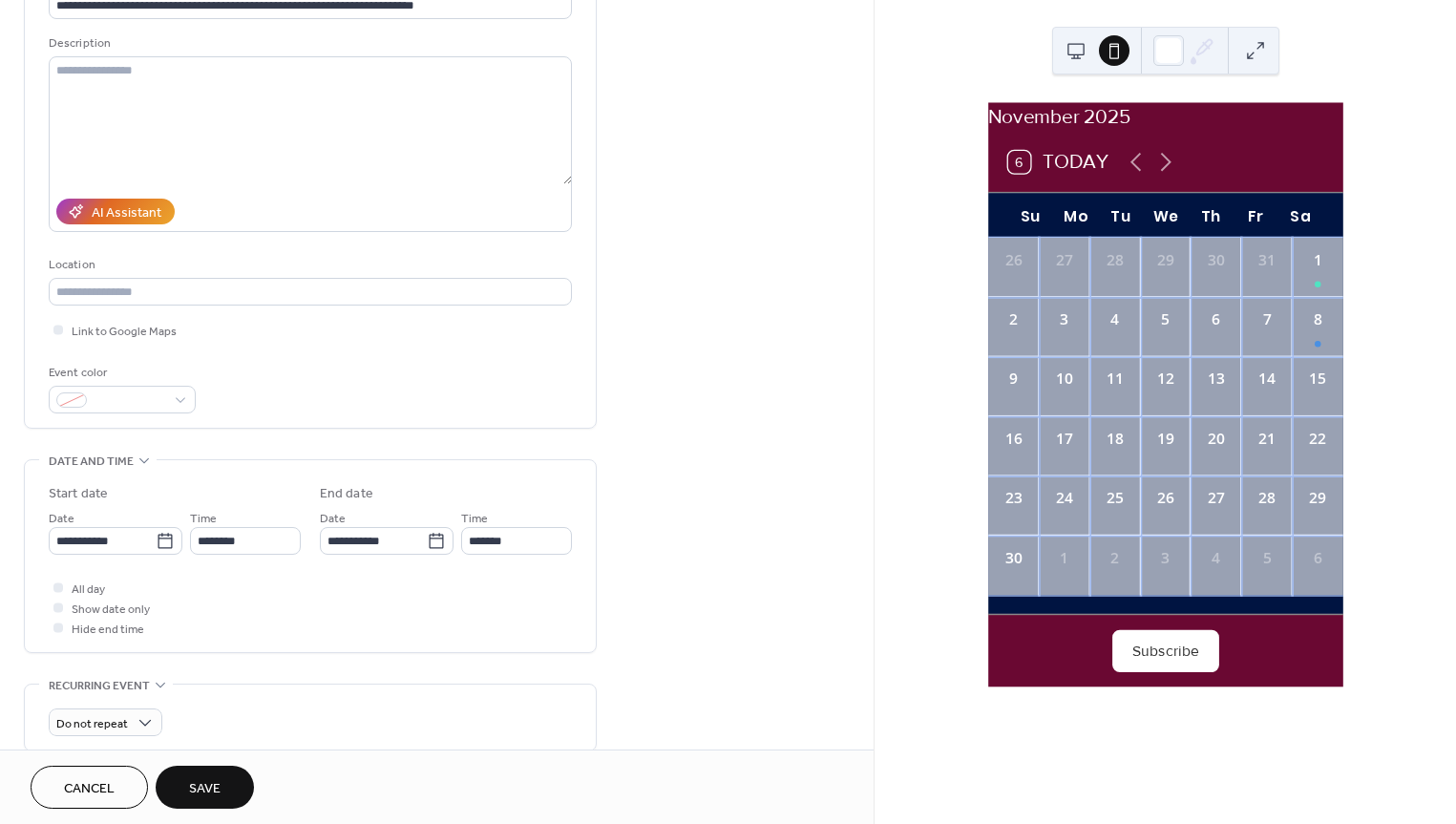 scroll, scrollTop: 168, scrollLeft: 0, axis: vertical 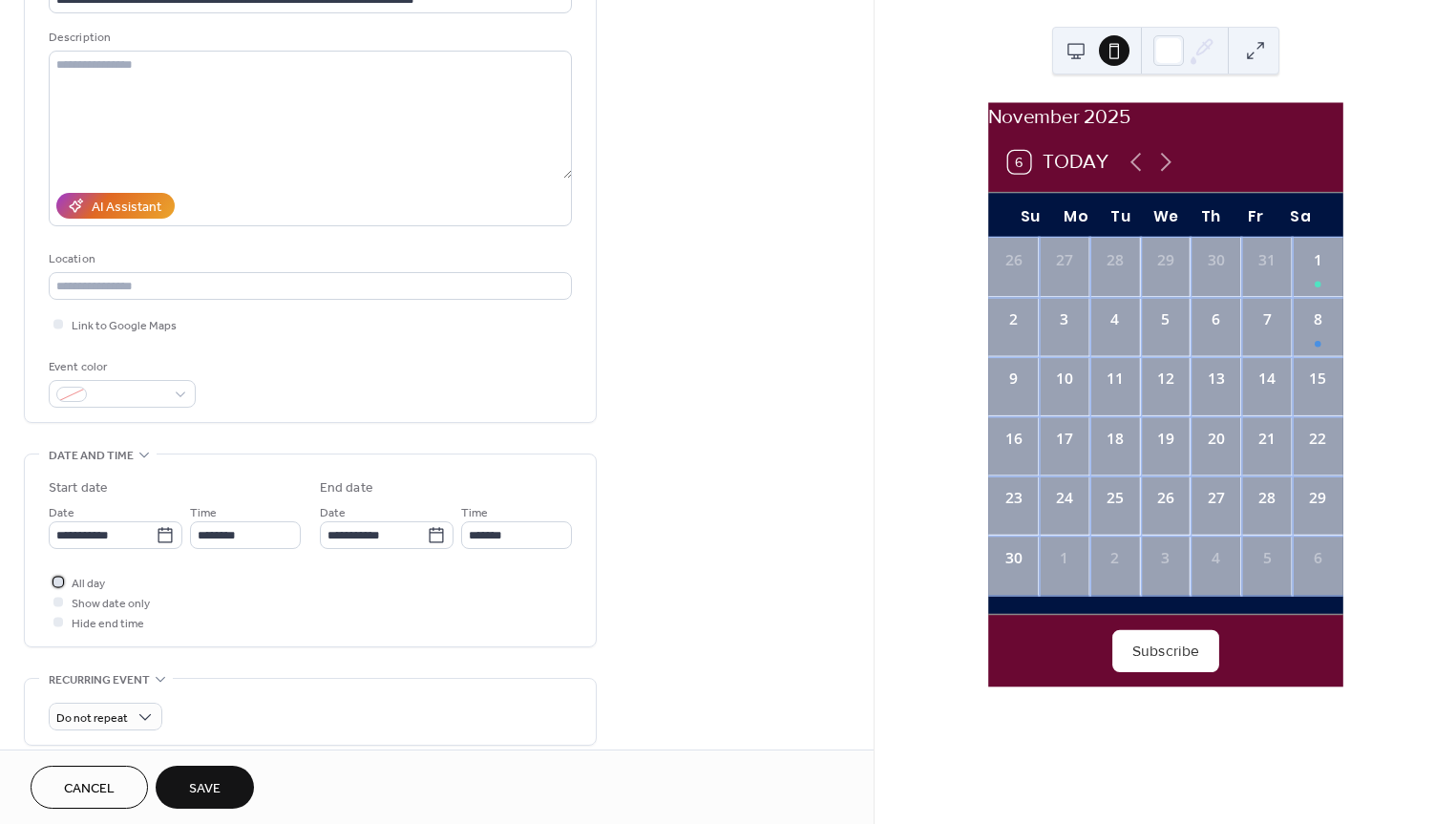 click at bounding box center [58, 581] 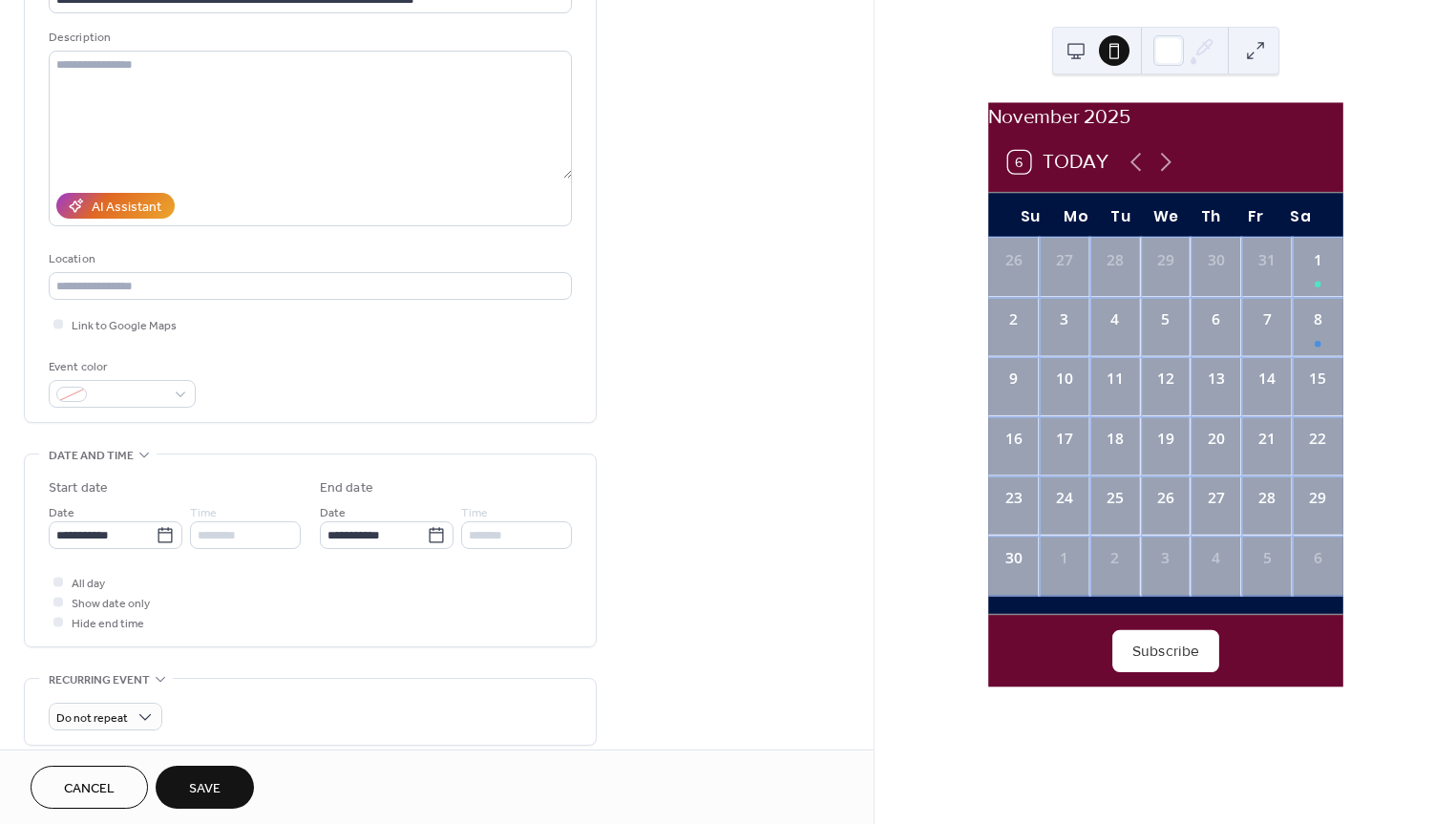click at bounding box center (58, 602) 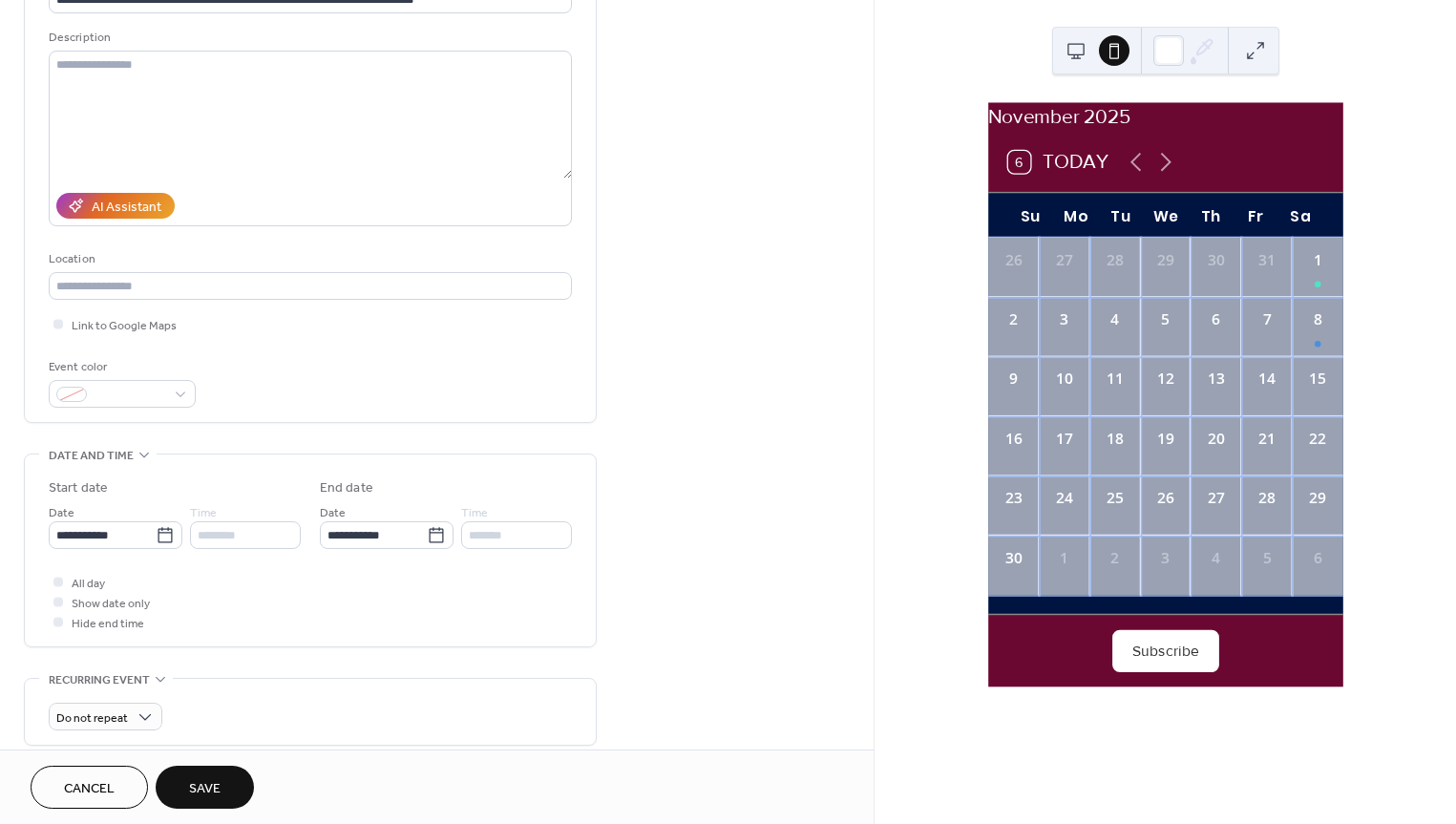 click at bounding box center [58, 602] 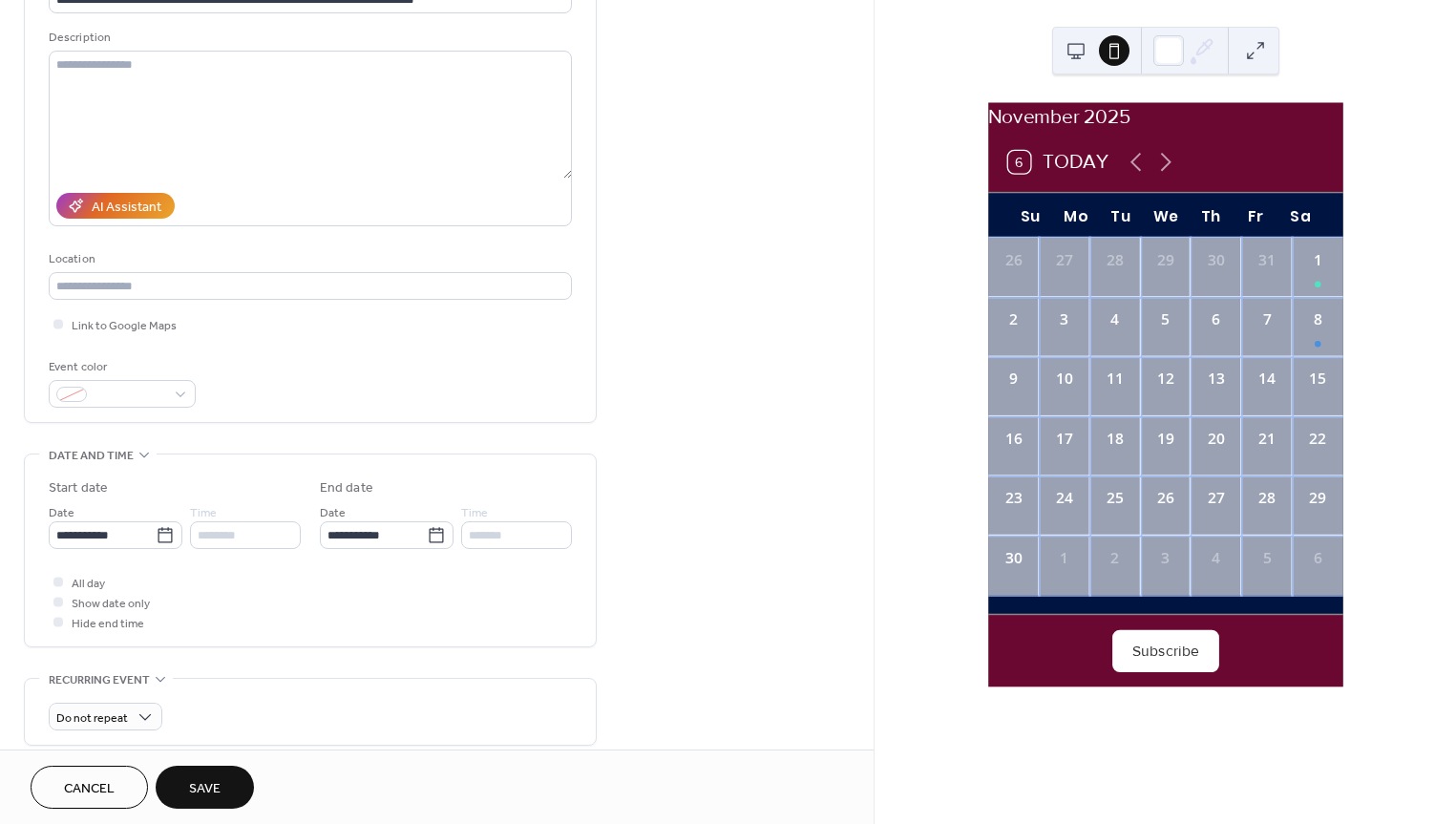 click at bounding box center [58, 602] 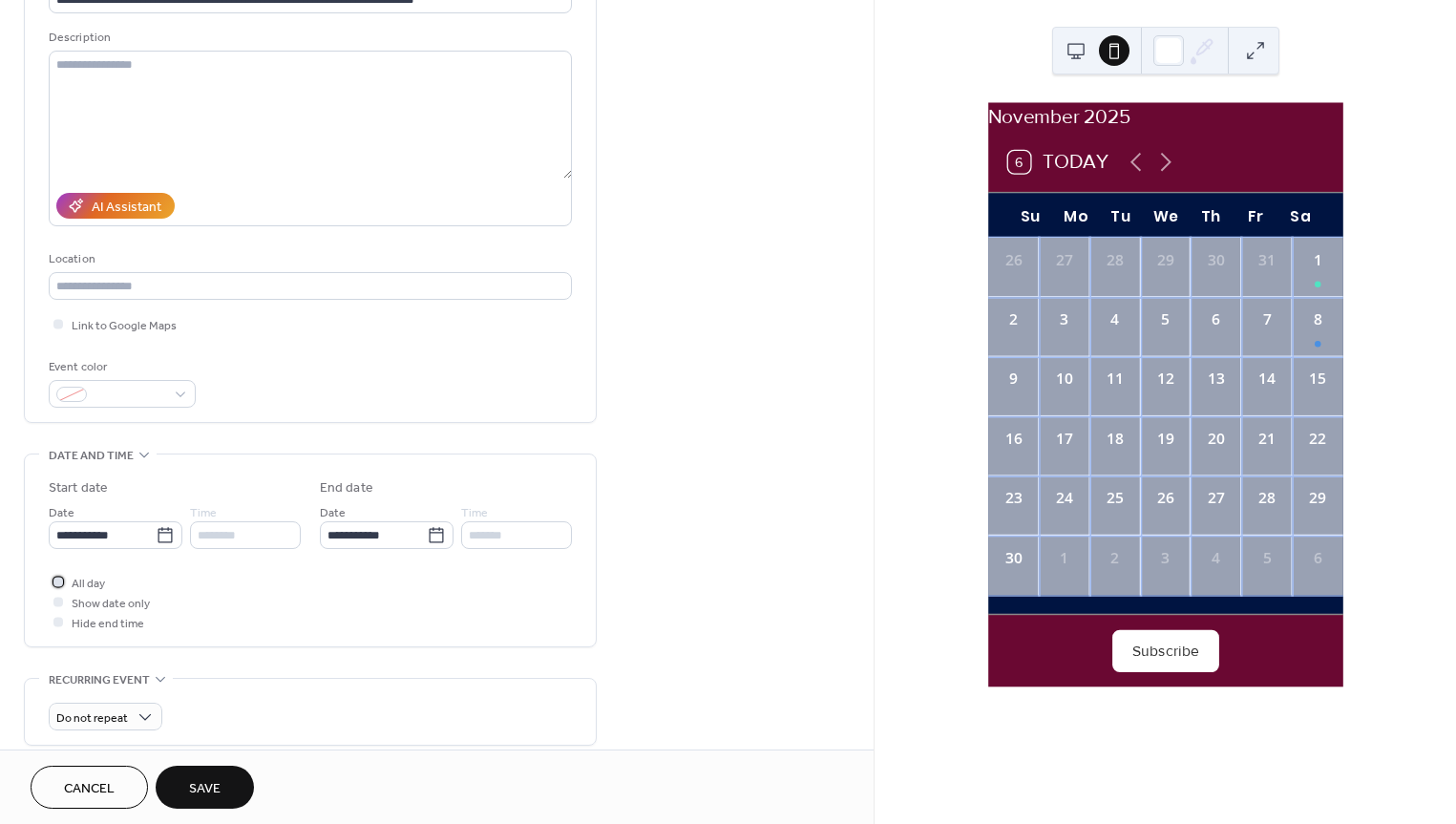 click 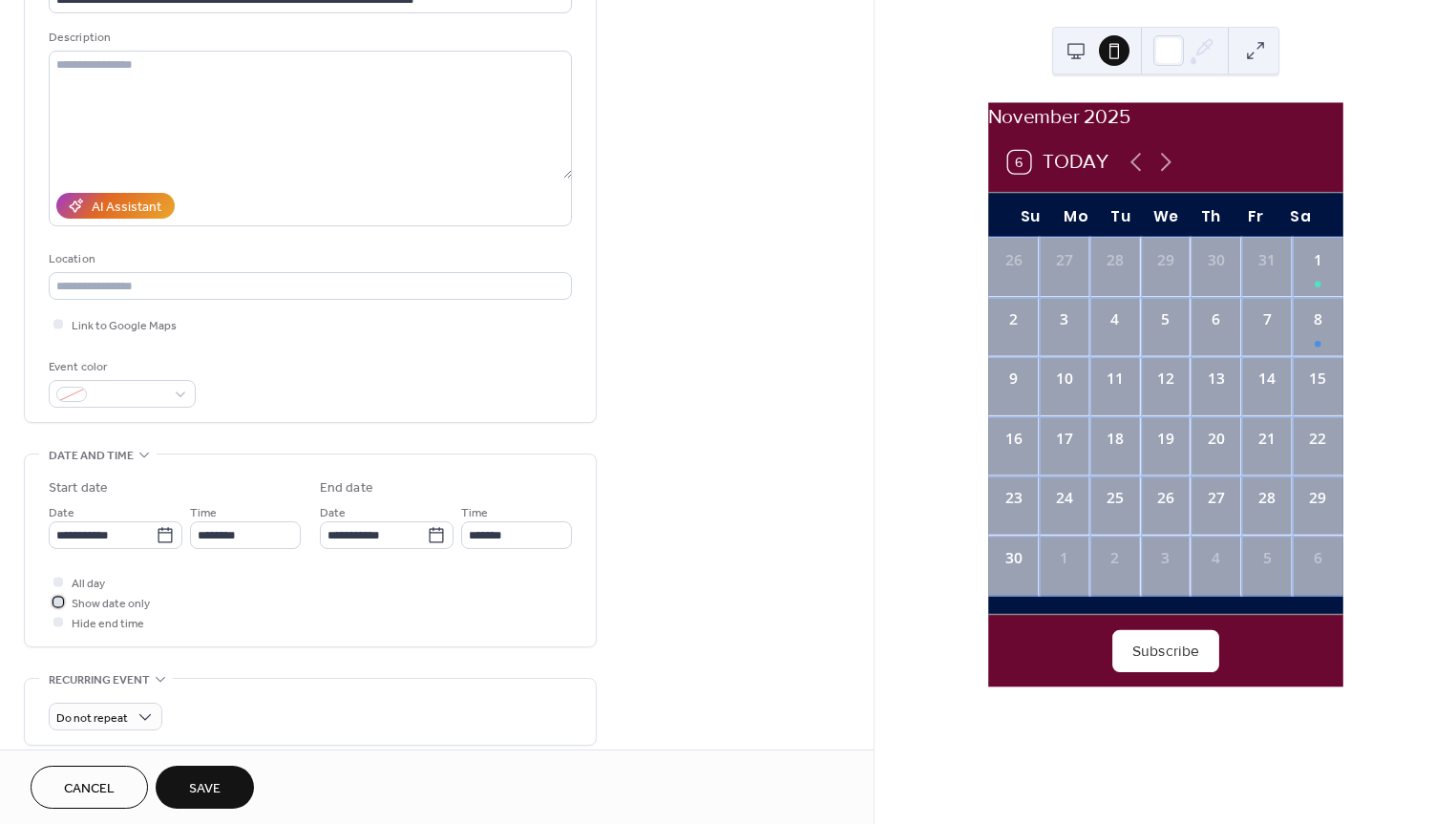click at bounding box center [58, 602] 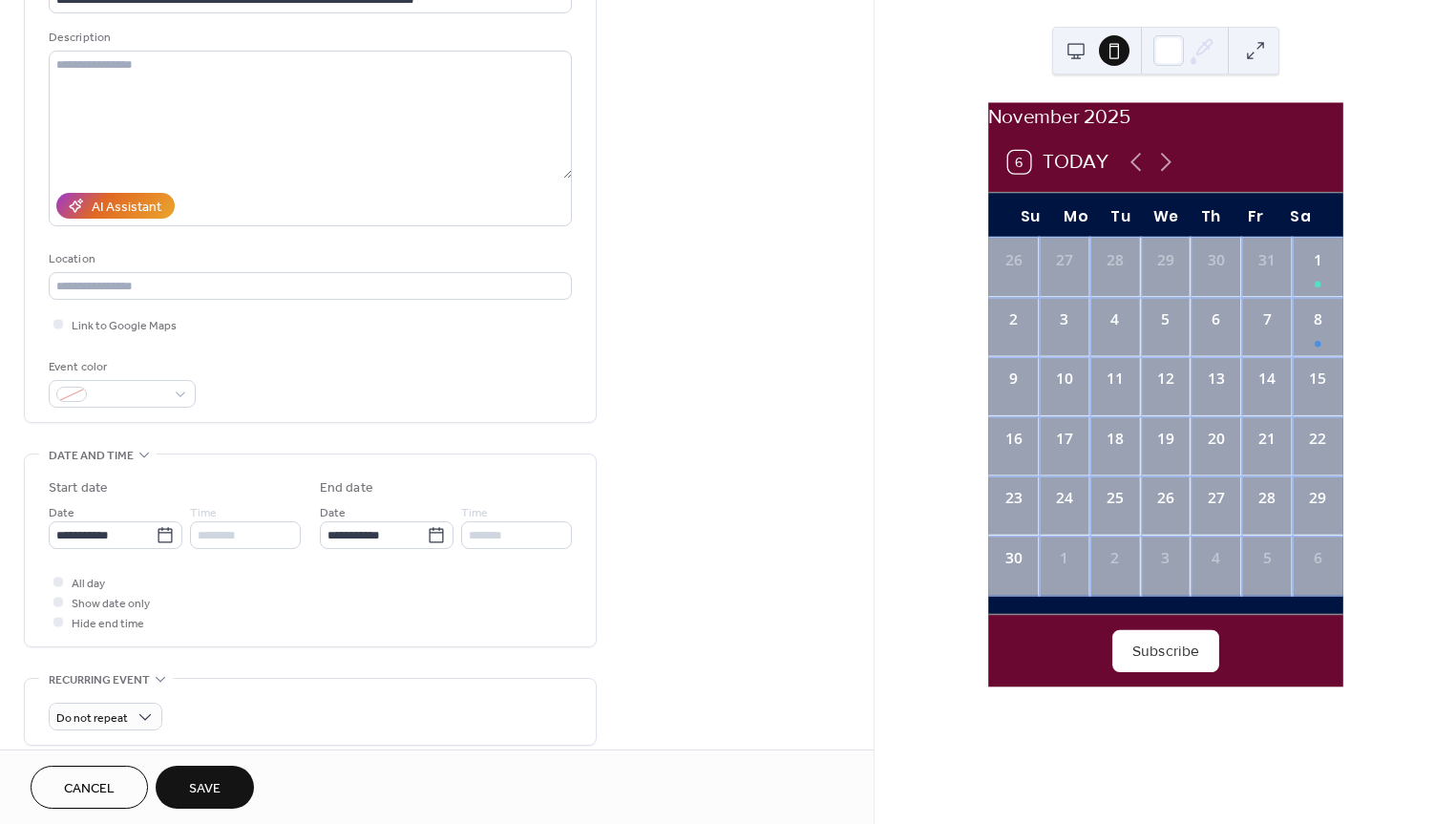 click on "All day Show date only Hide end time" at bounding box center (310, 602) 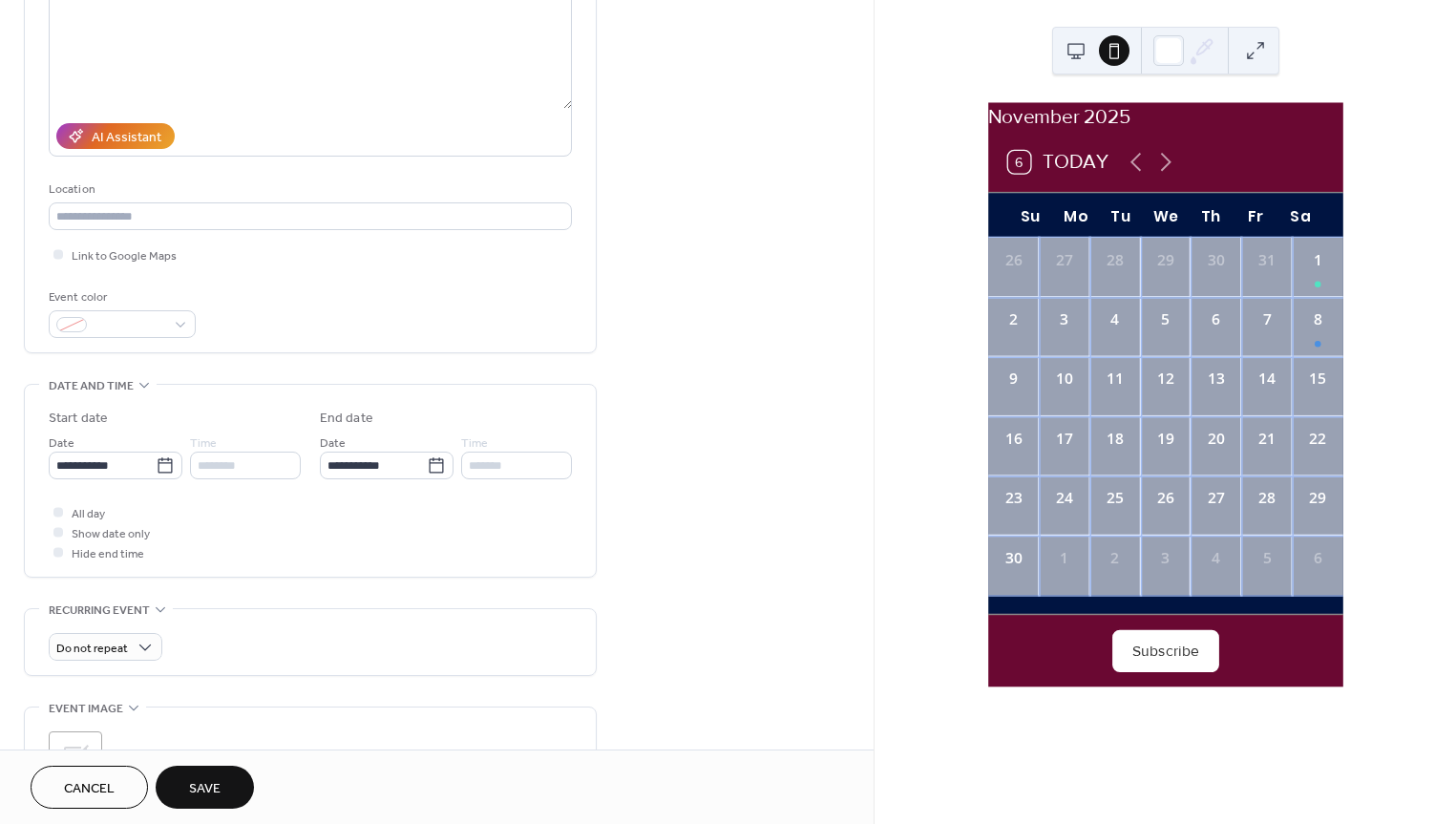 scroll, scrollTop: 268, scrollLeft: 0, axis: vertical 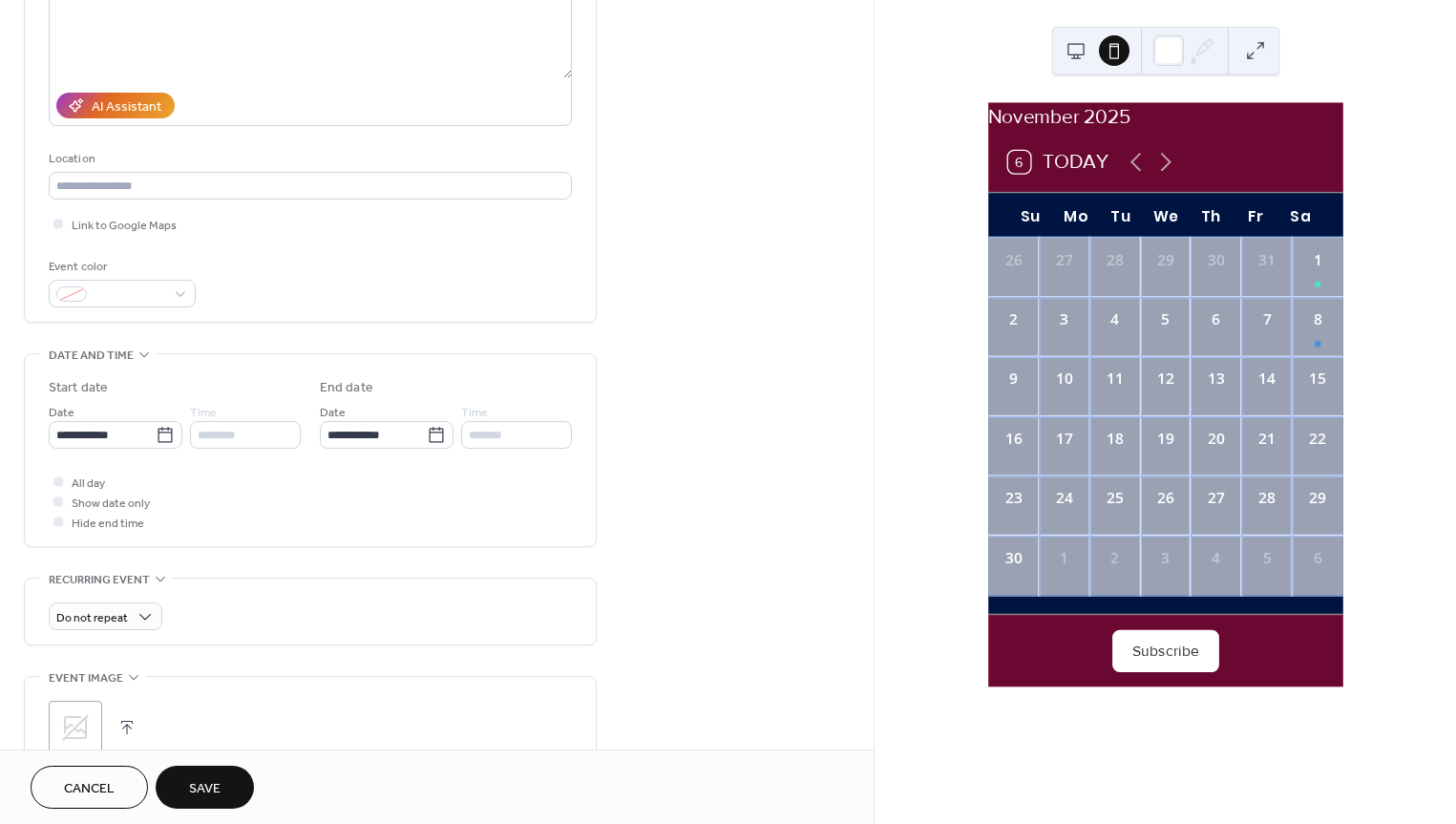 click on "Save" at bounding box center [204, 789] 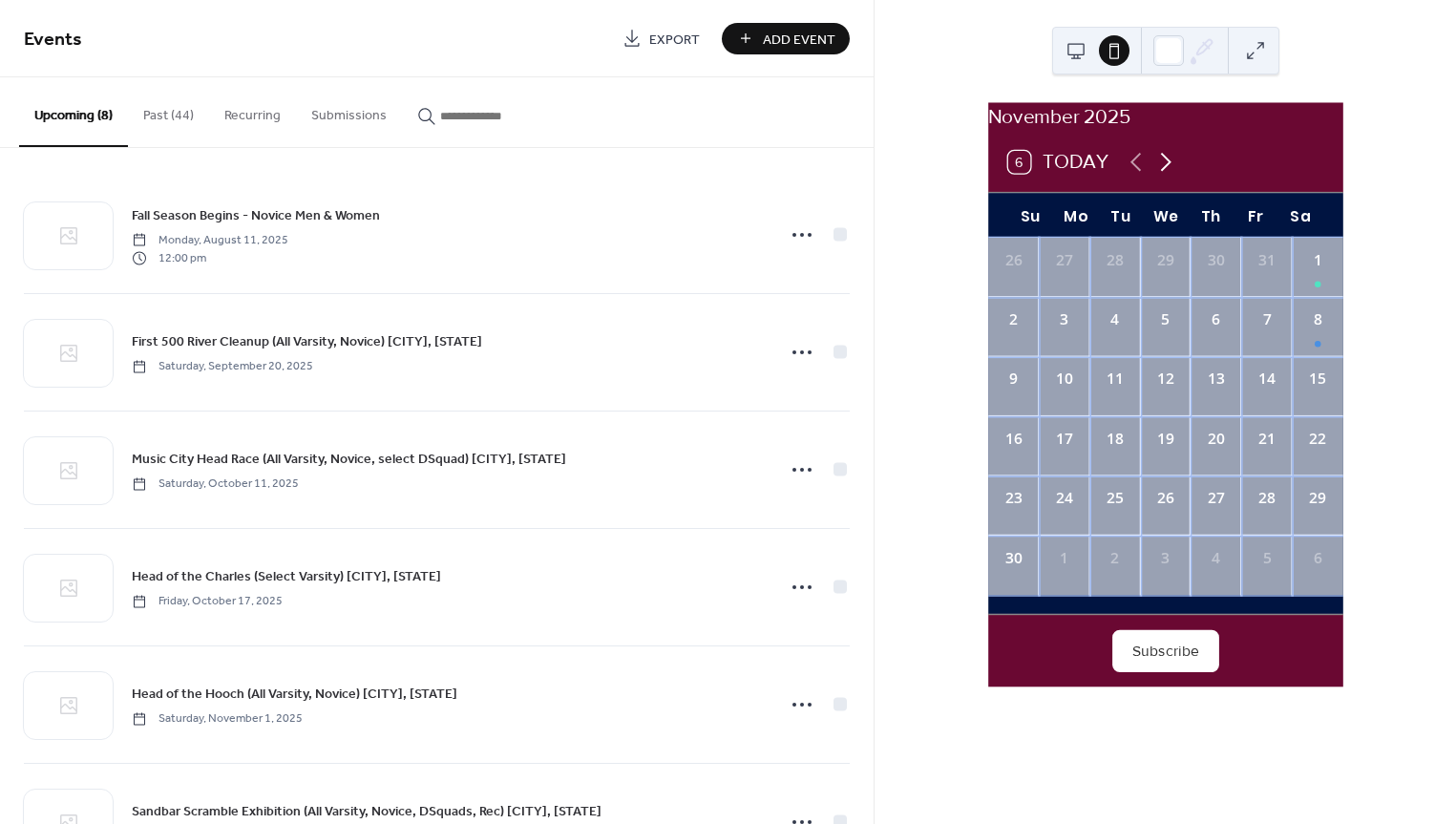 click 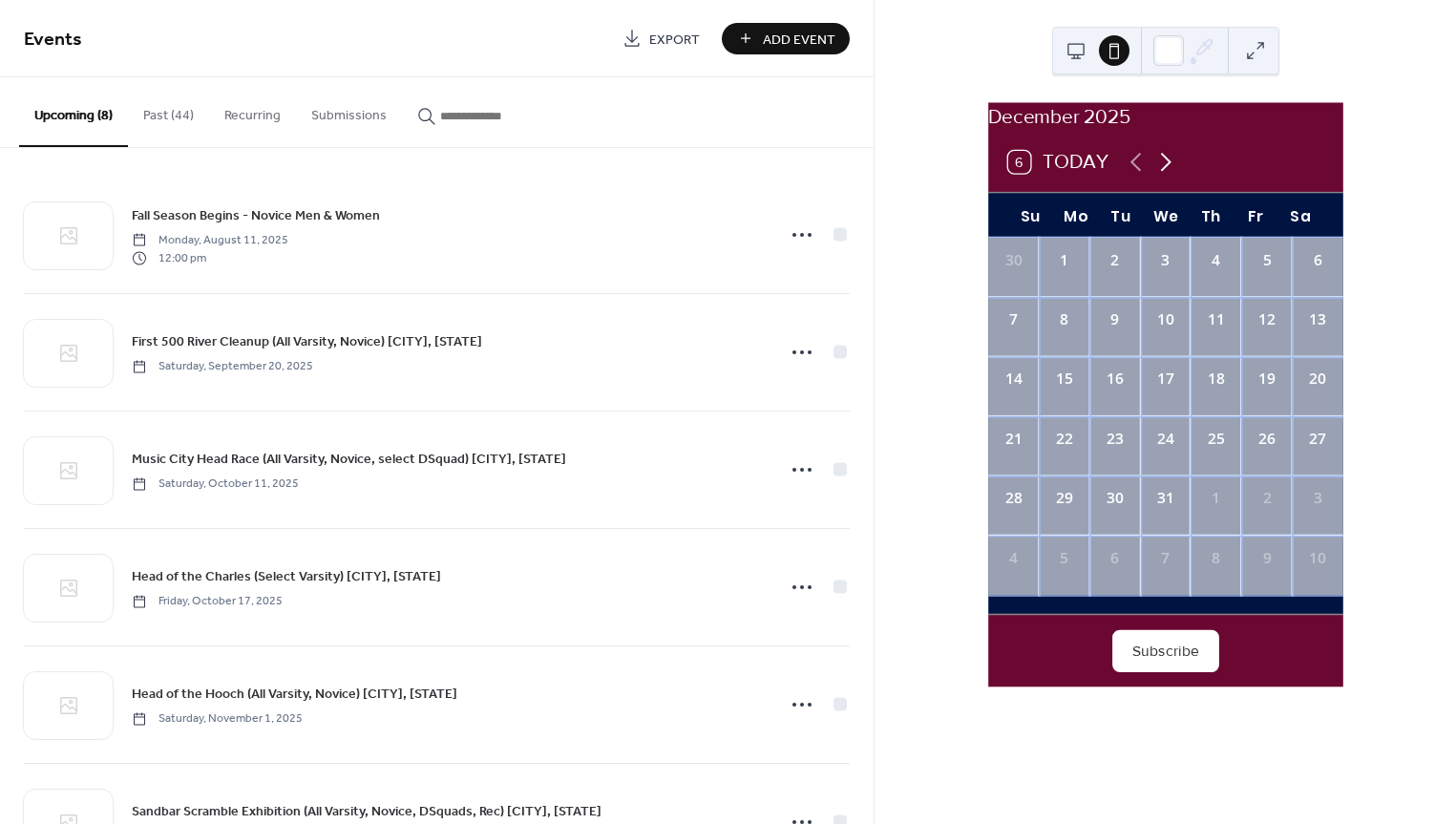 click 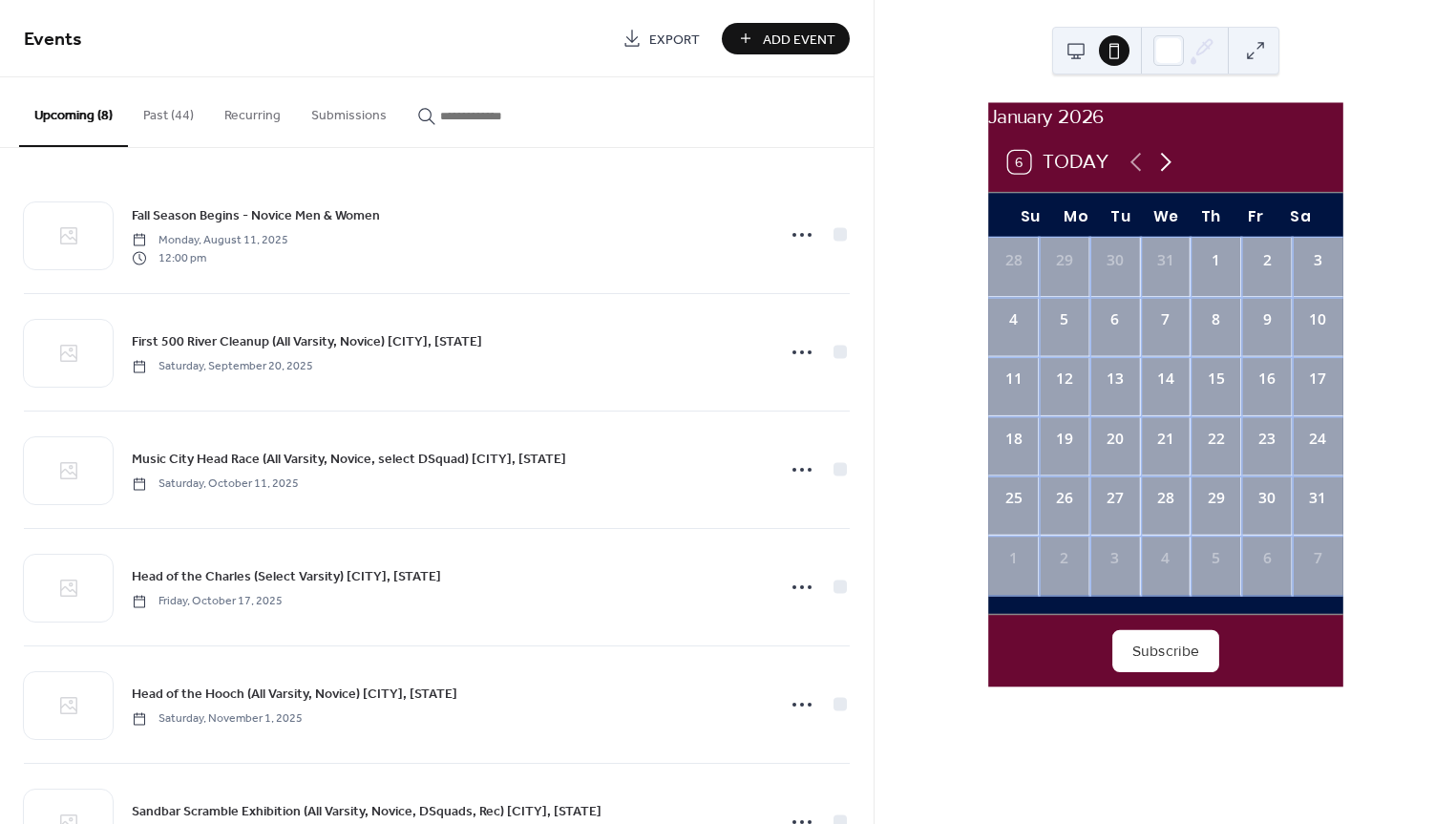 click 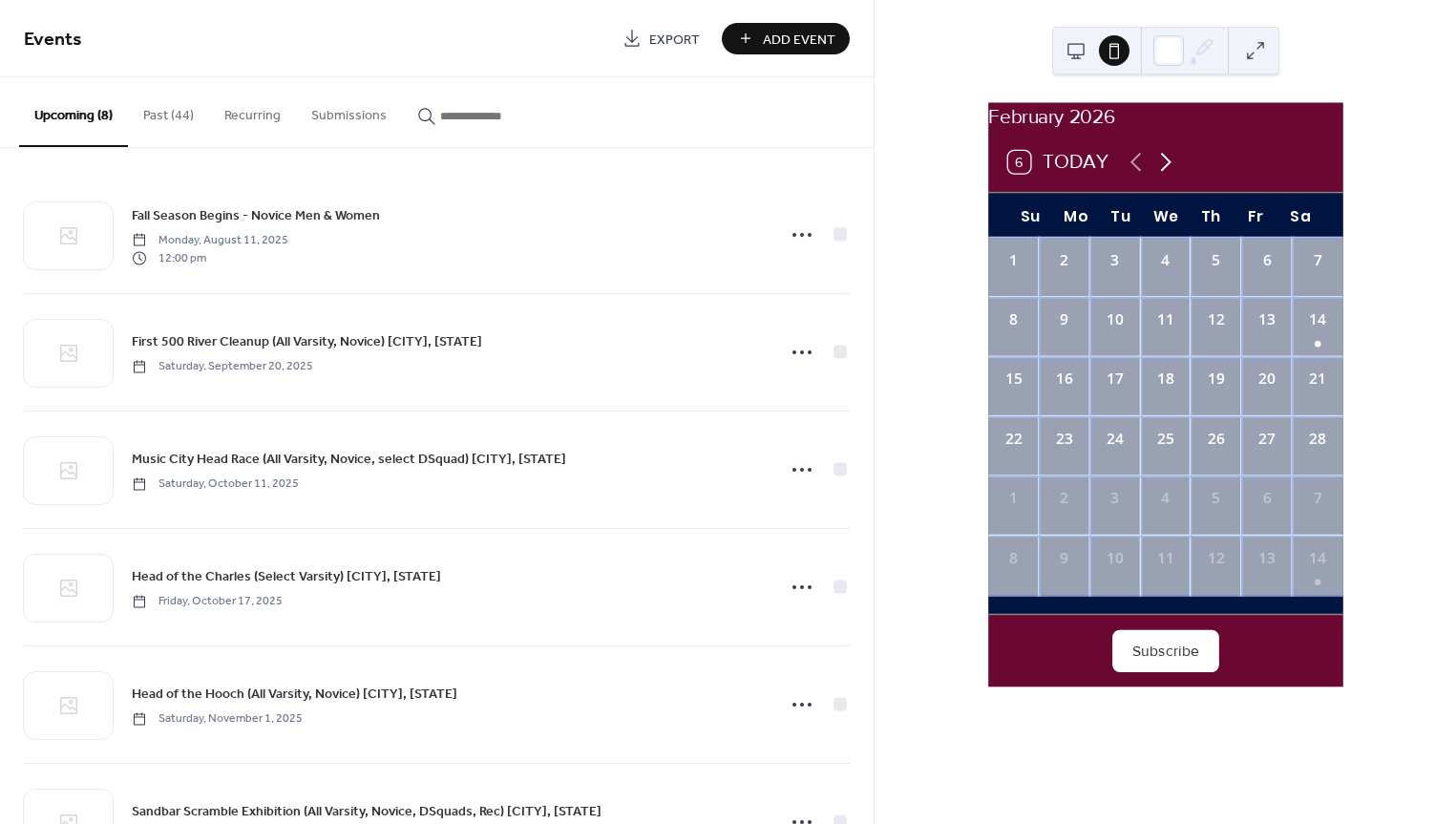click 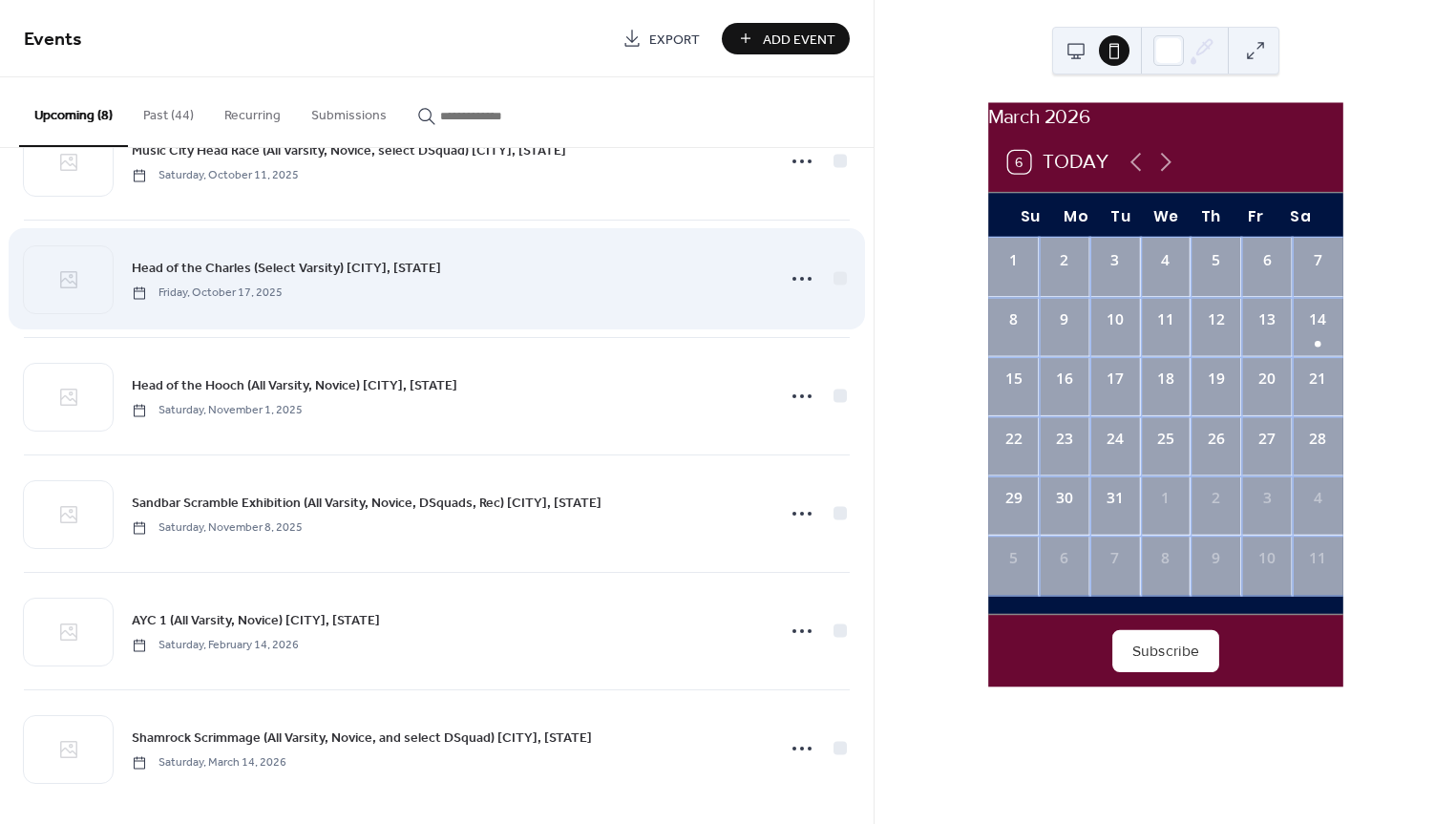 scroll, scrollTop: 320, scrollLeft: 0, axis: vertical 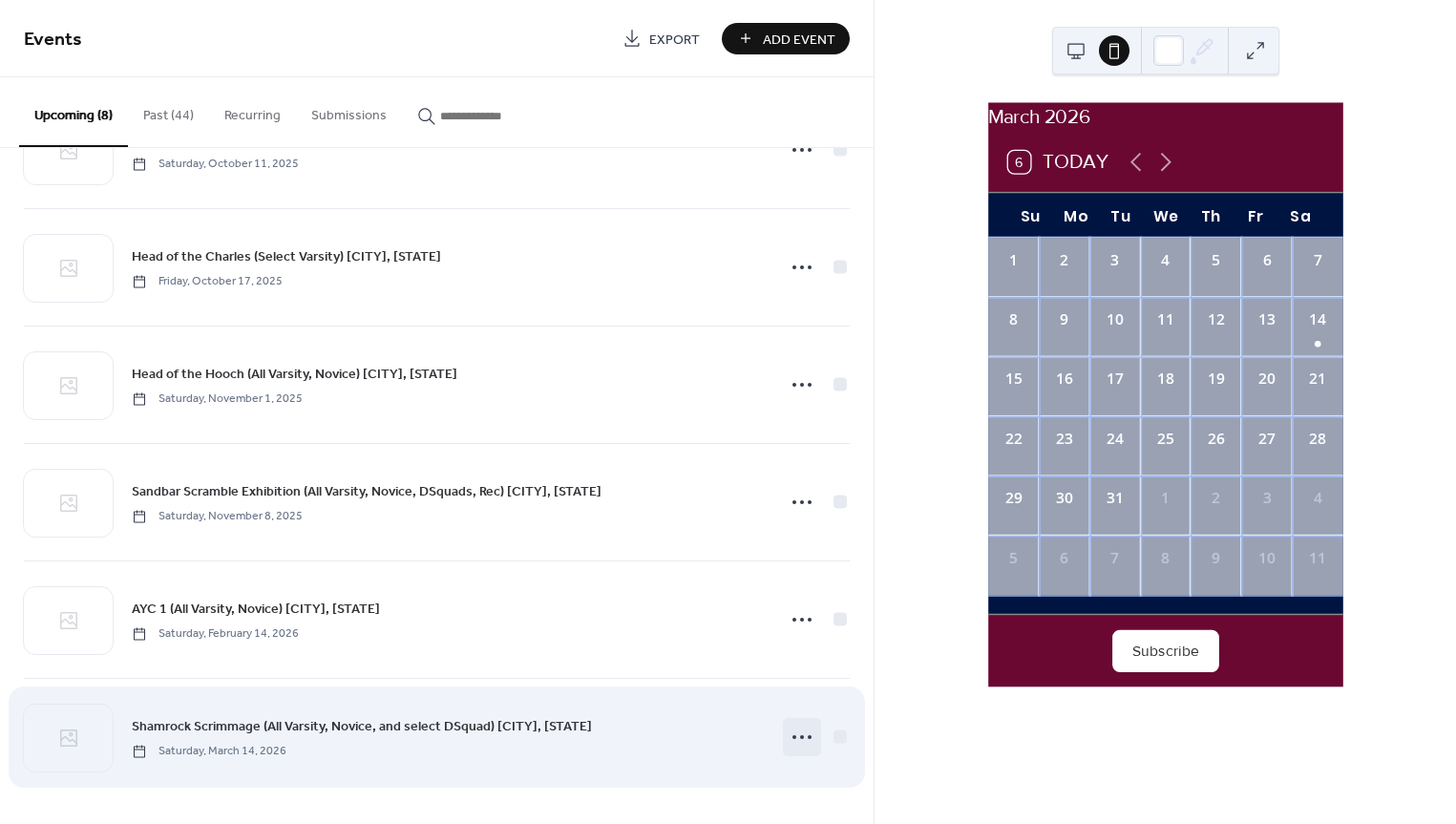 click 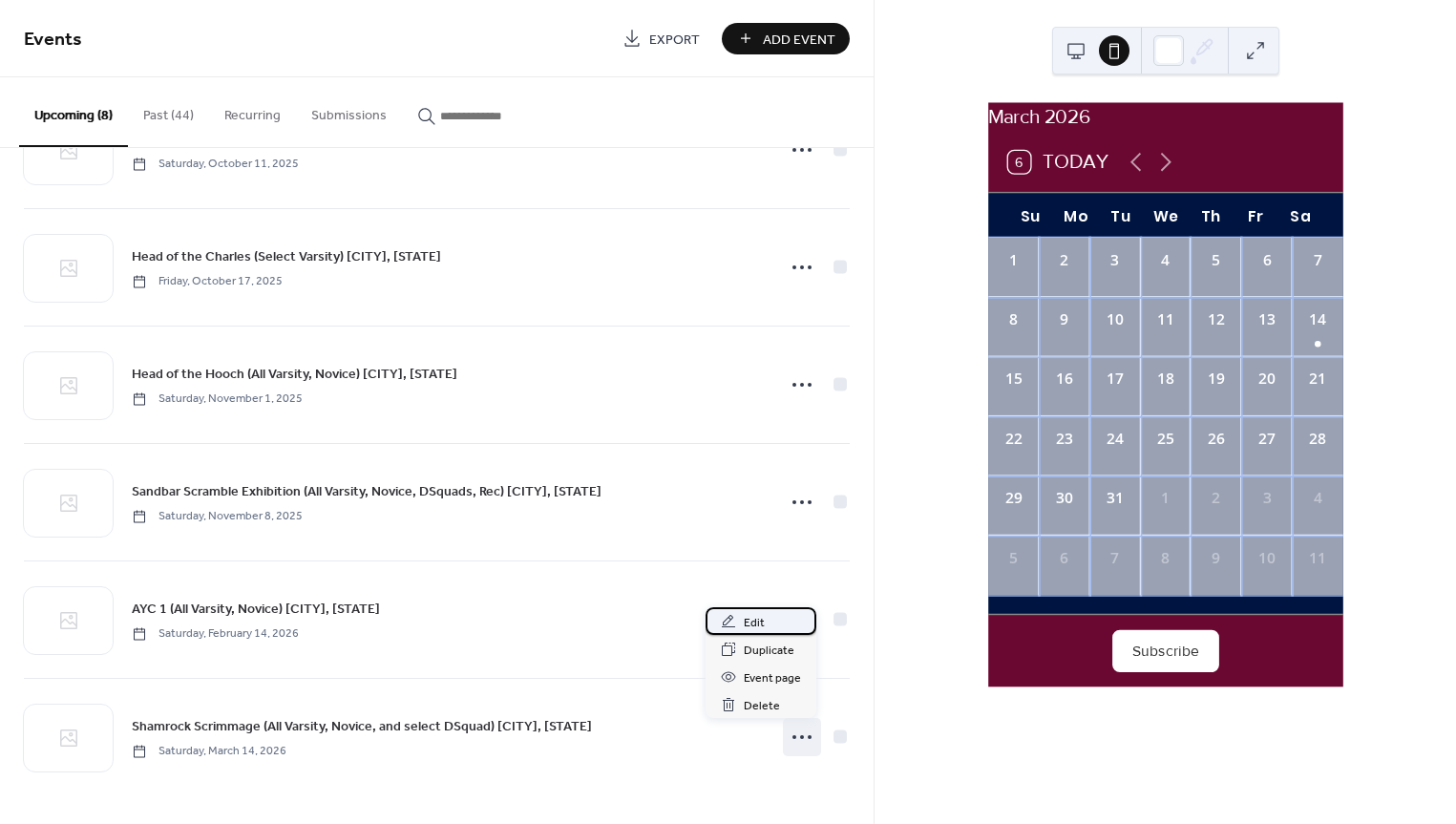 click on "Edit" at bounding box center [754, 623] 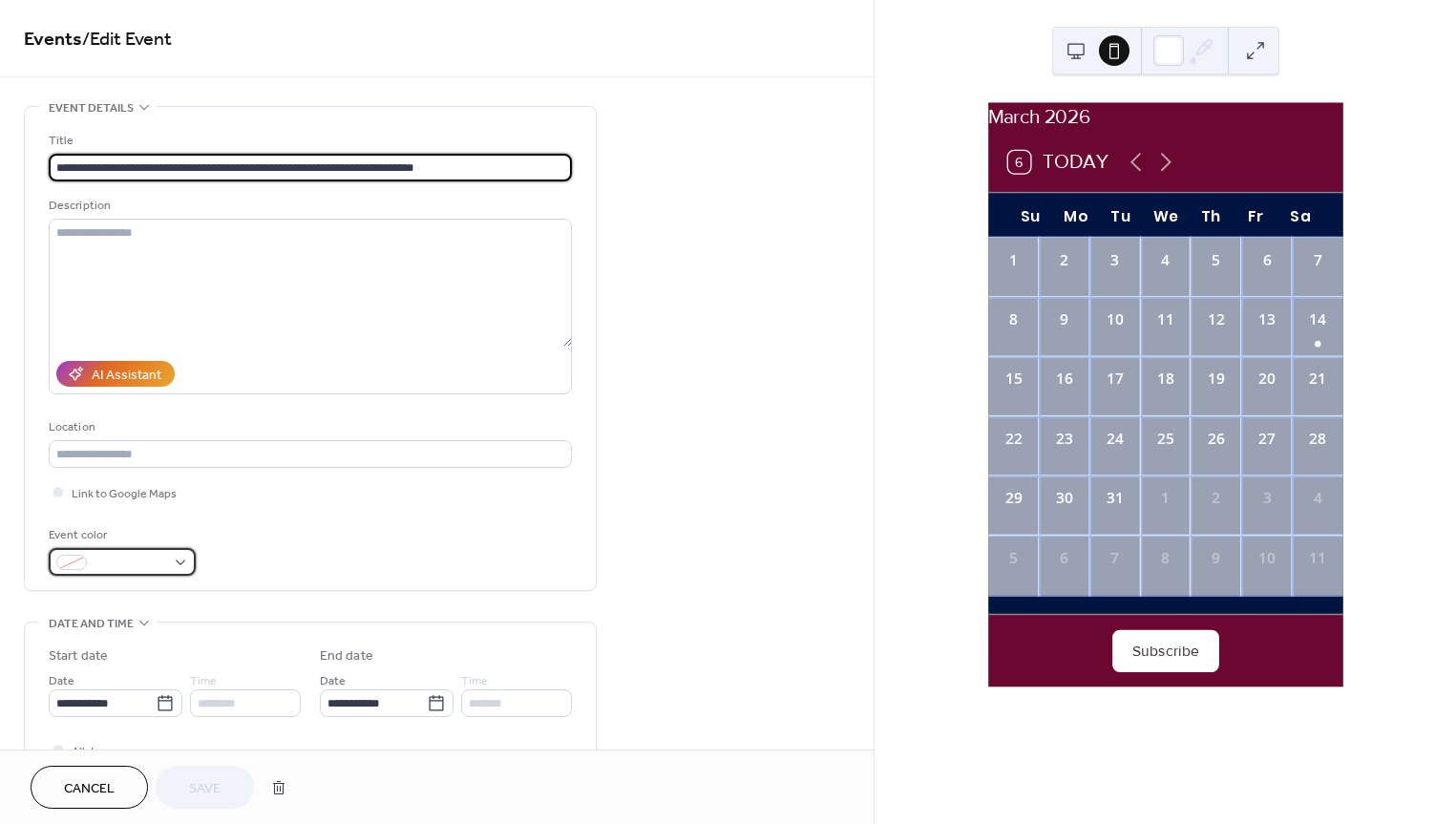 click at bounding box center (130, 563) 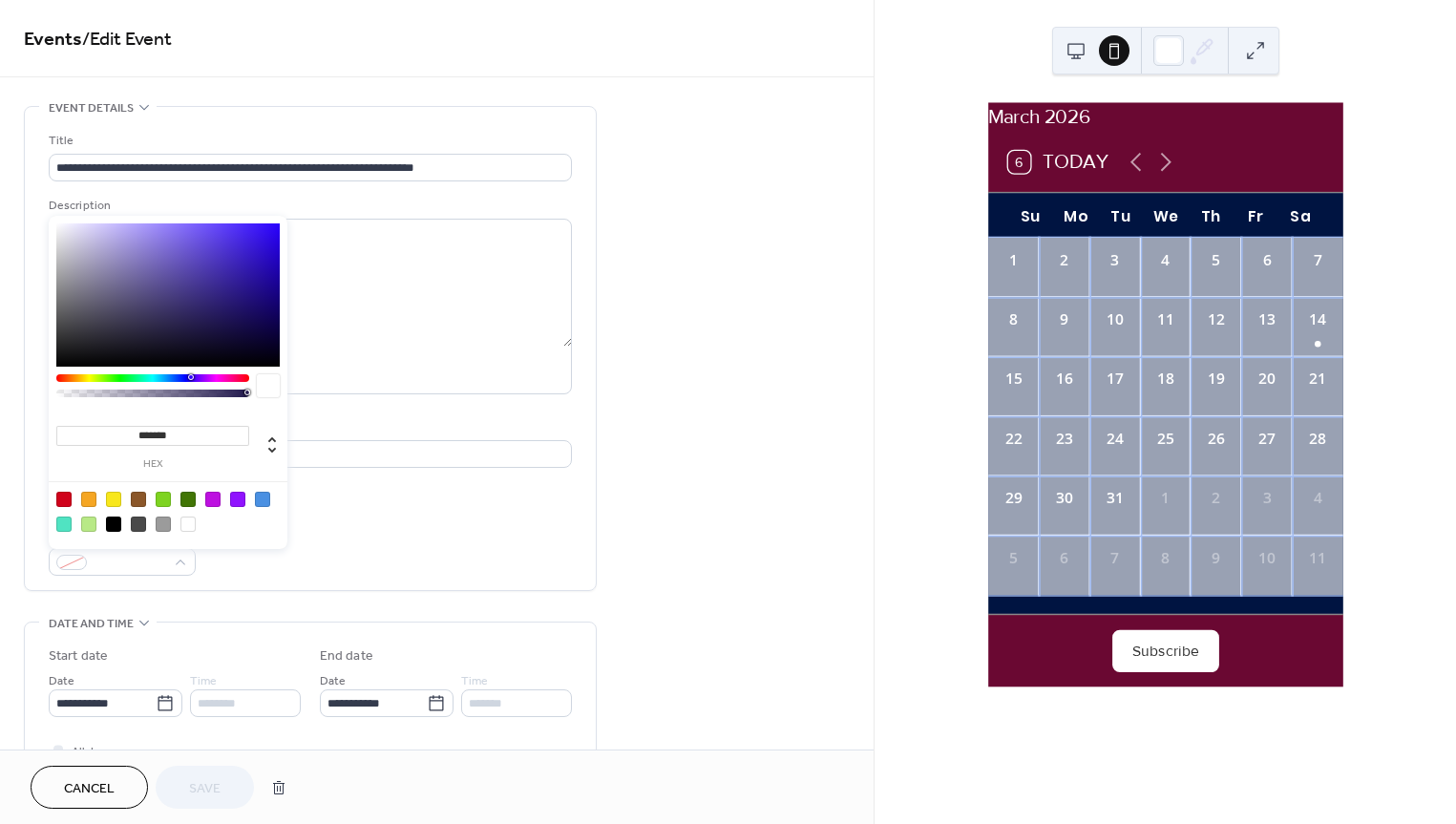 click at bounding box center (163, 499) 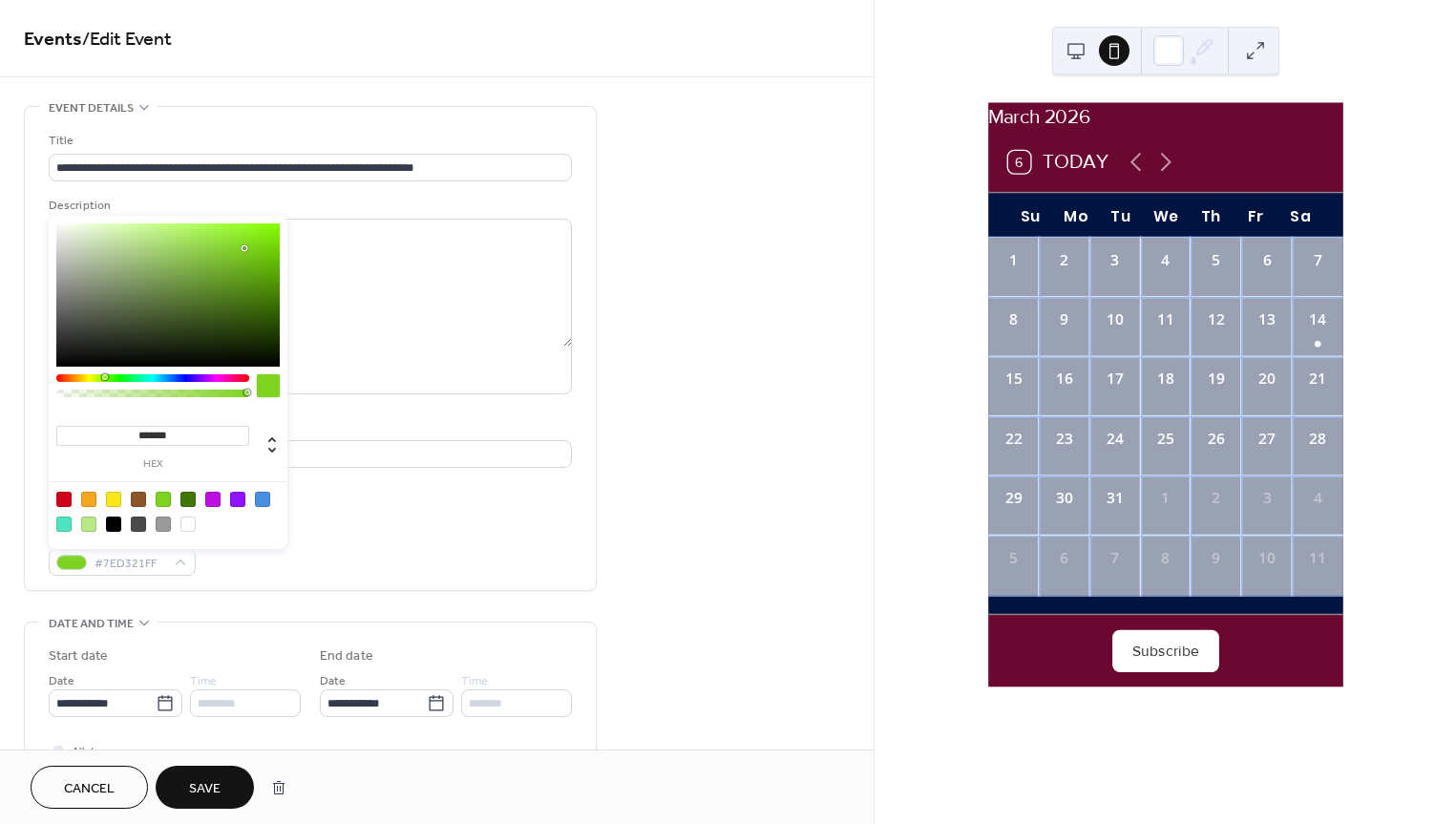 drag, startPoint x: 104, startPoint y: 372, endPoint x: 139, endPoint y: 372, distance: 35 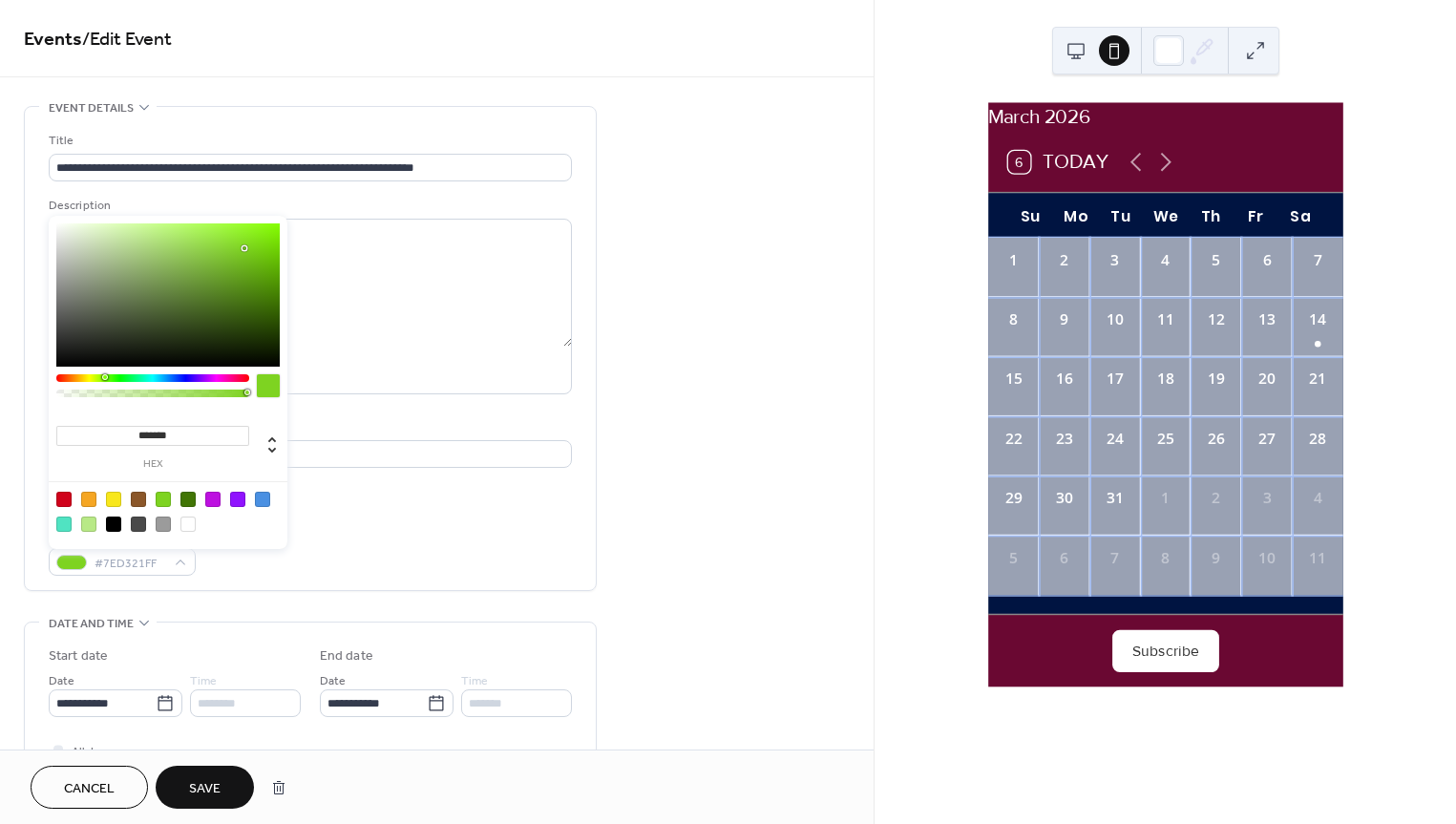 click on "******* hex" at bounding box center [168, 382] 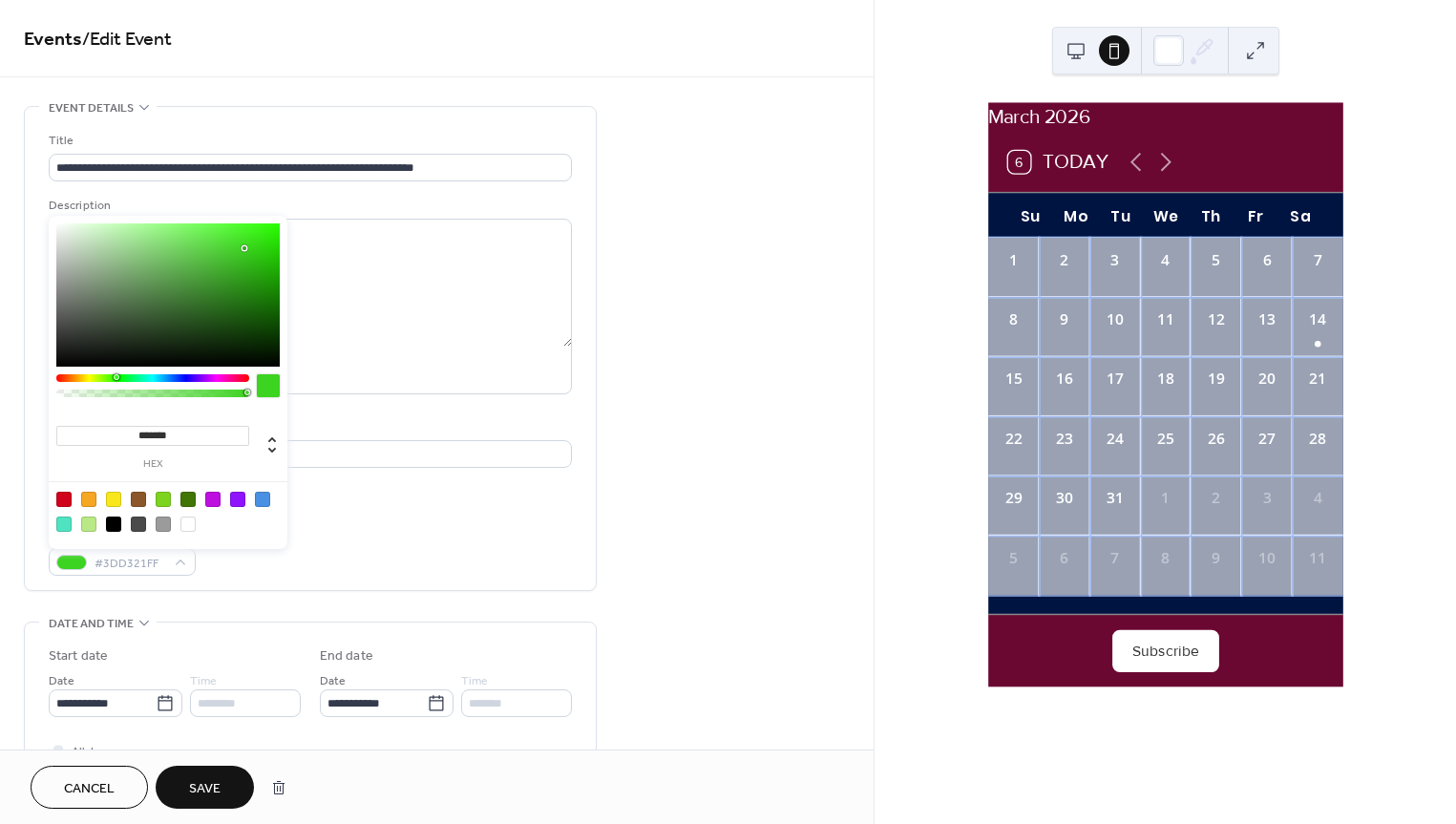 click at bounding box center [153, 378] 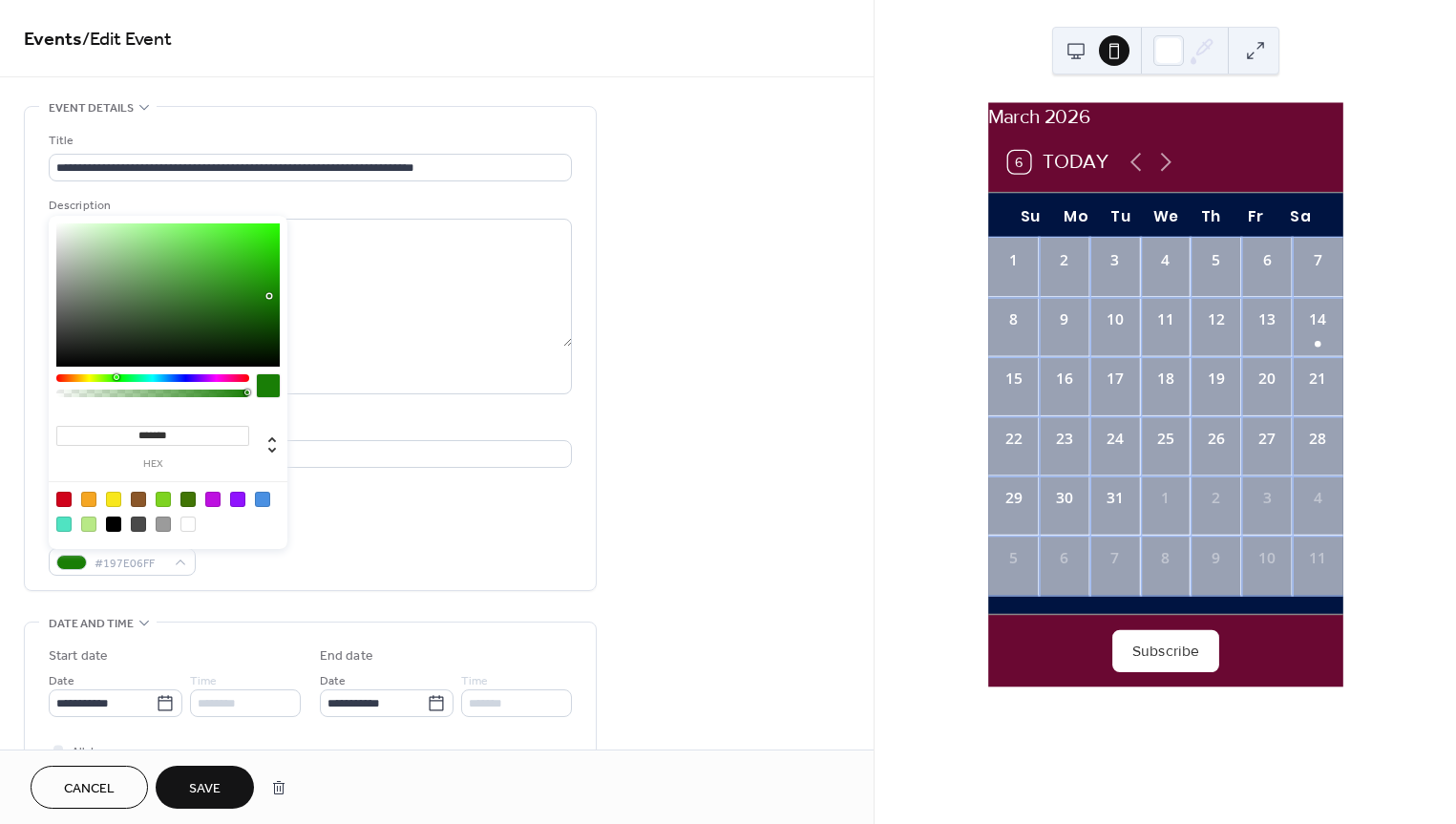 drag, startPoint x: 262, startPoint y: 271, endPoint x: 269, endPoint y: 296, distance: 25.96151 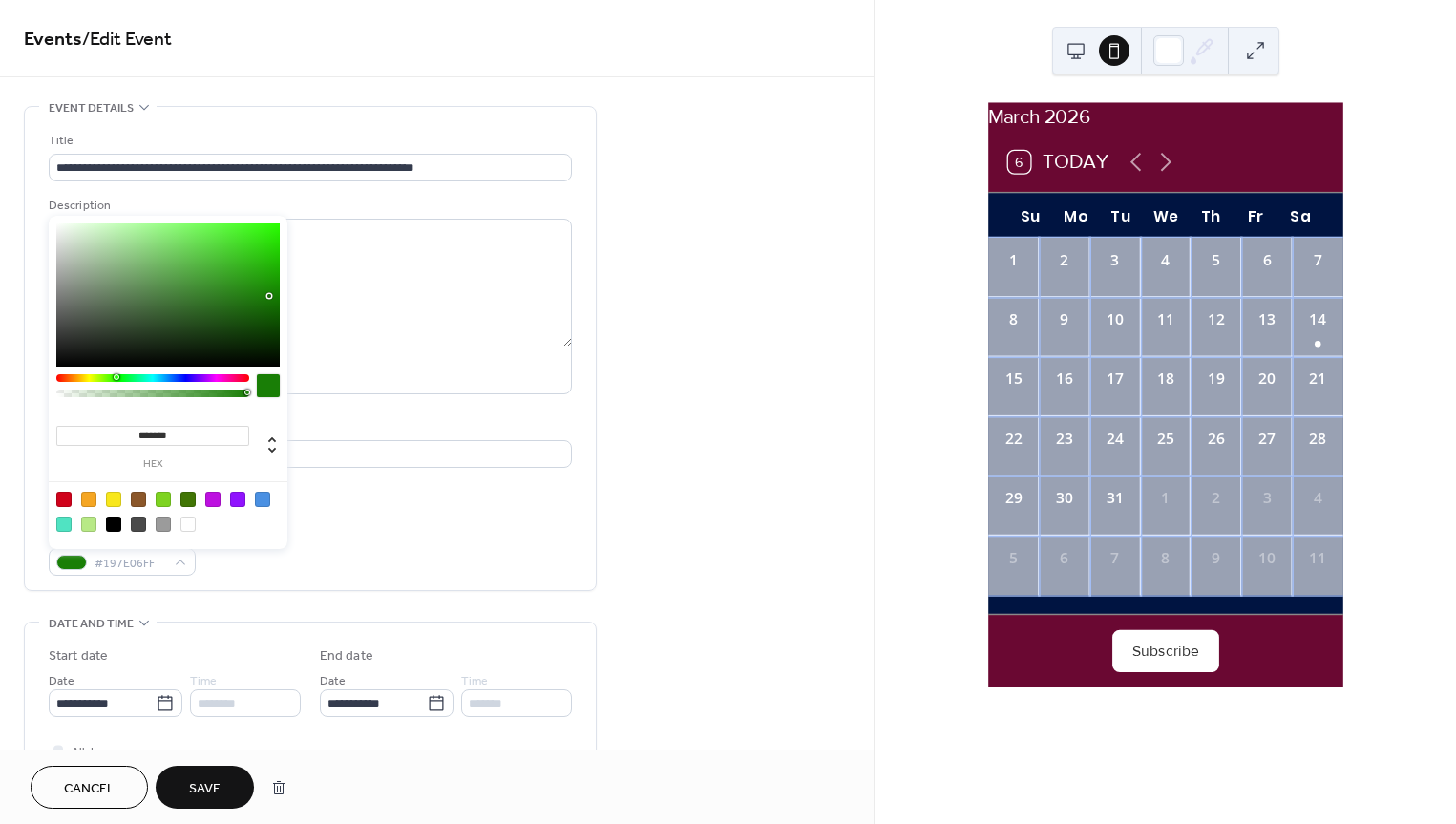 click at bounding box center [168, 295] 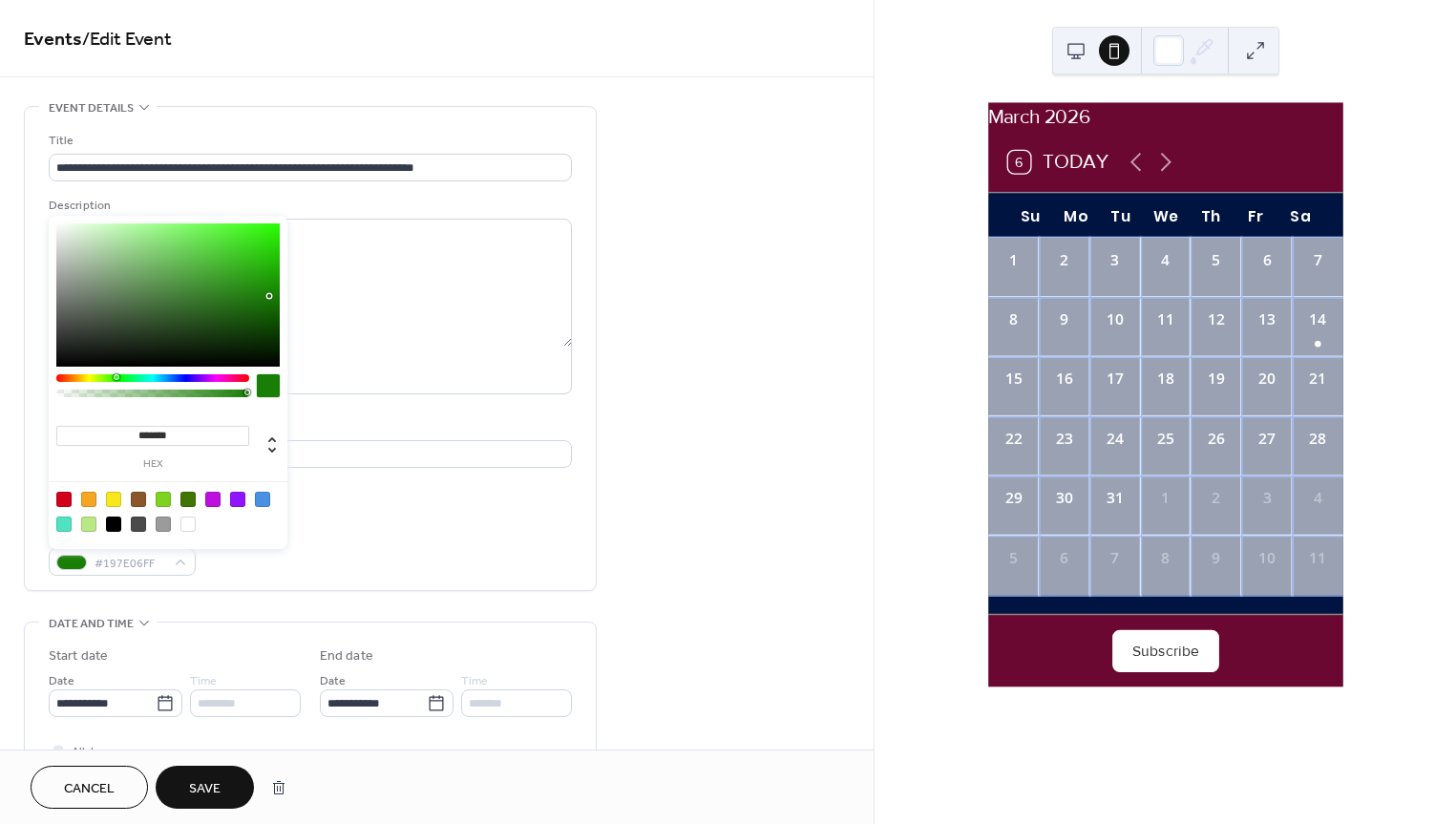 type on "*******" 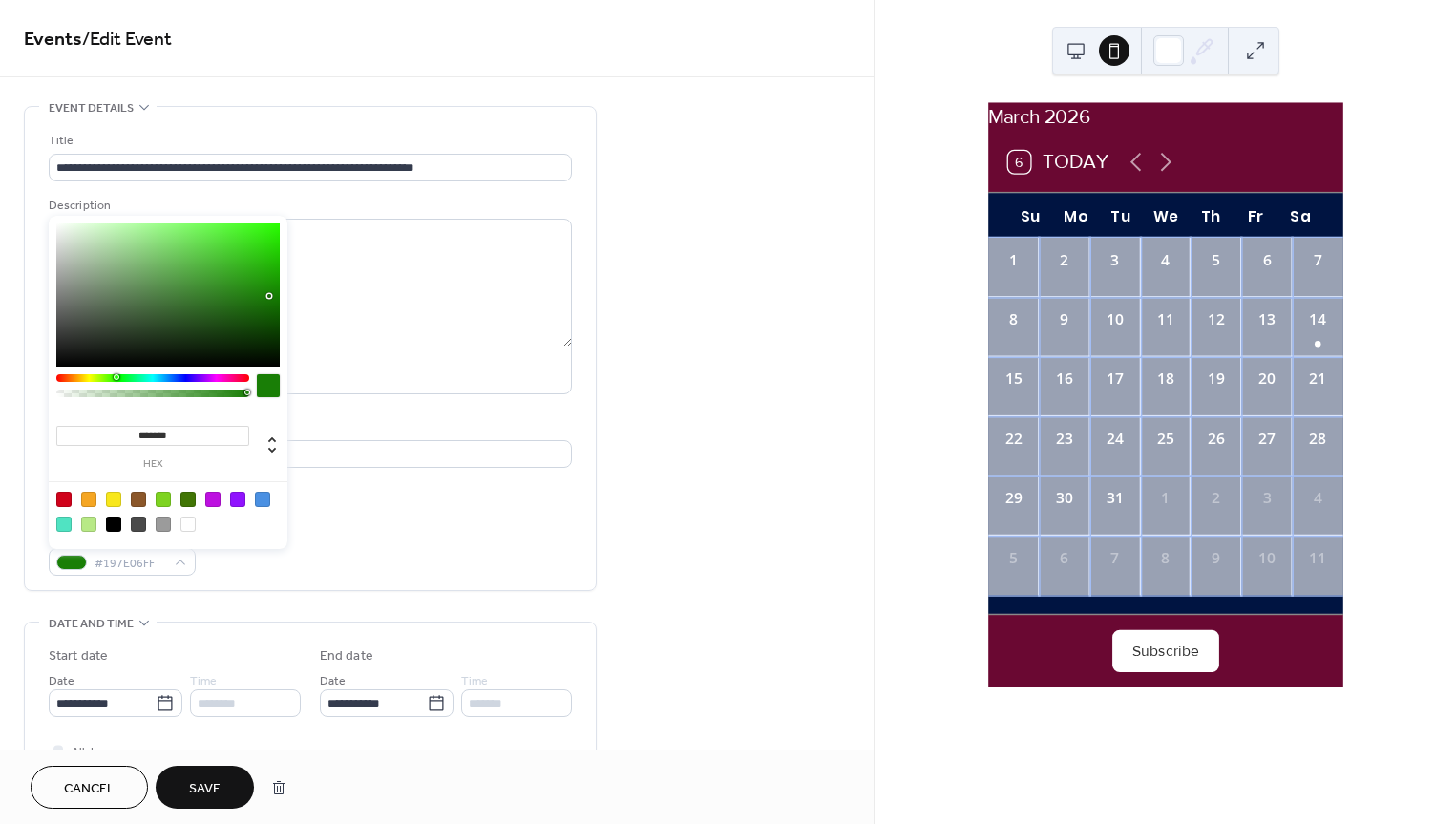 click at bounding box center (168, 295) 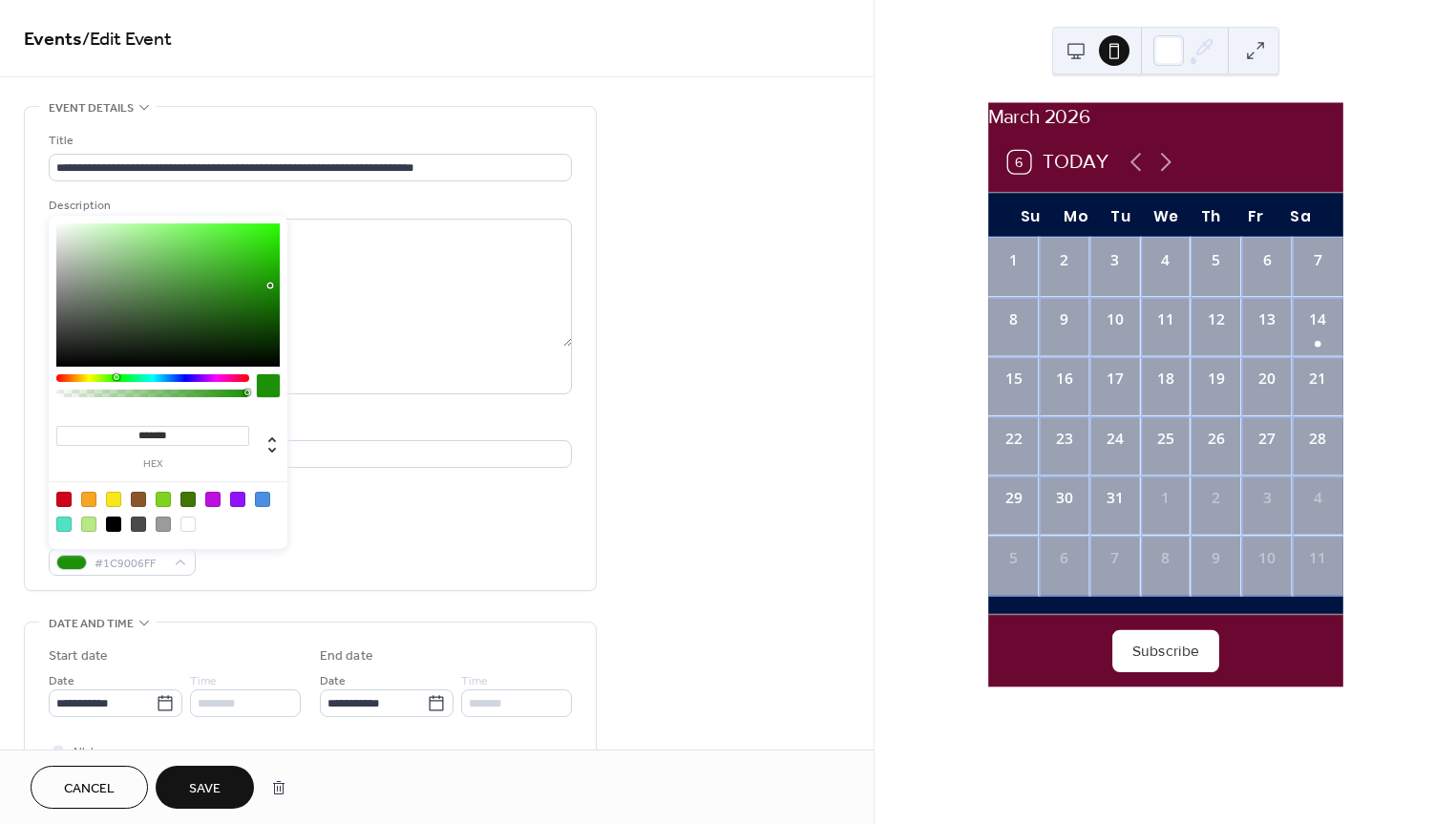 click on "**********" at bounding box center [436, 687] 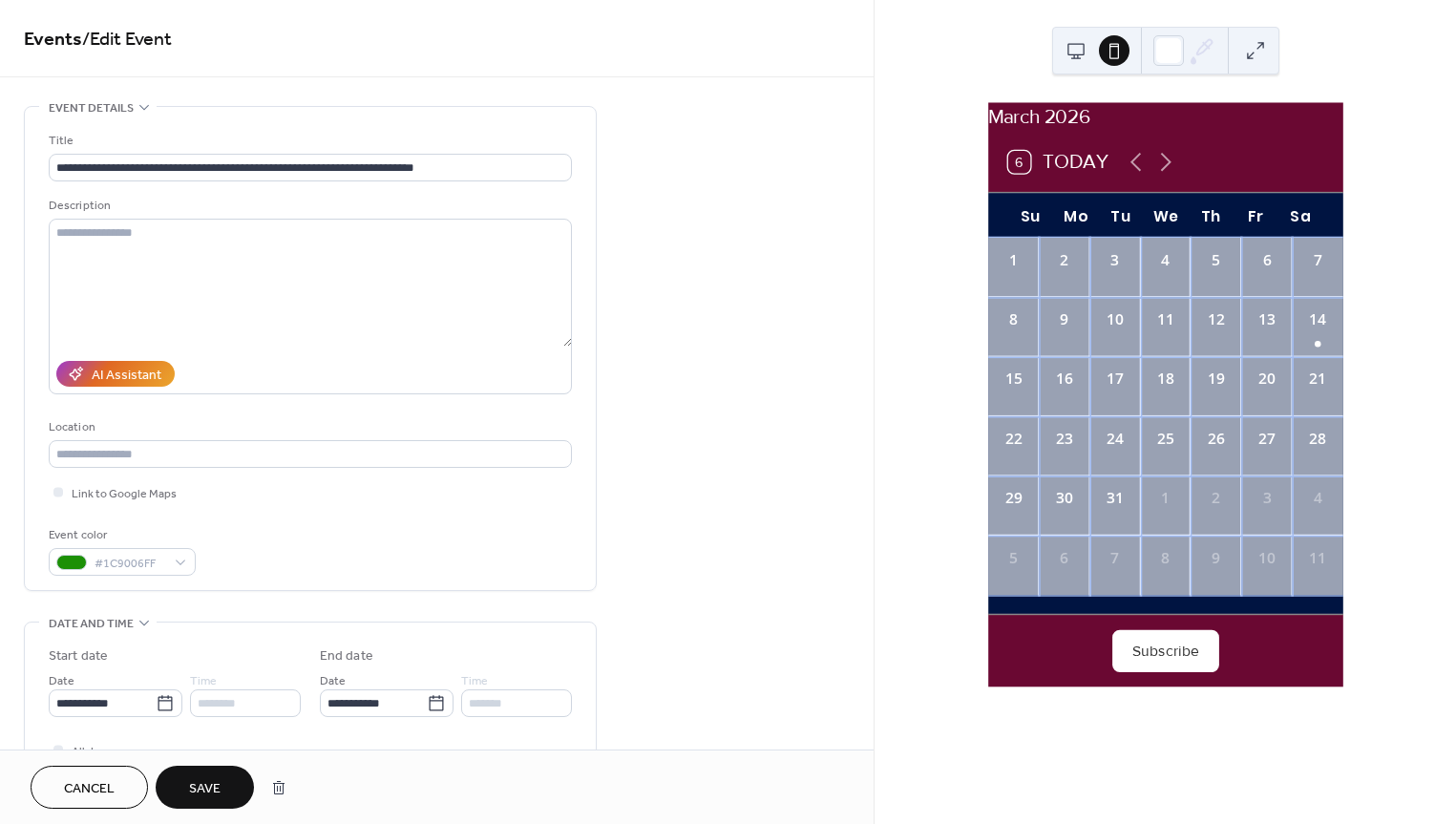 click on "Save" at bounding box center [204, 789] 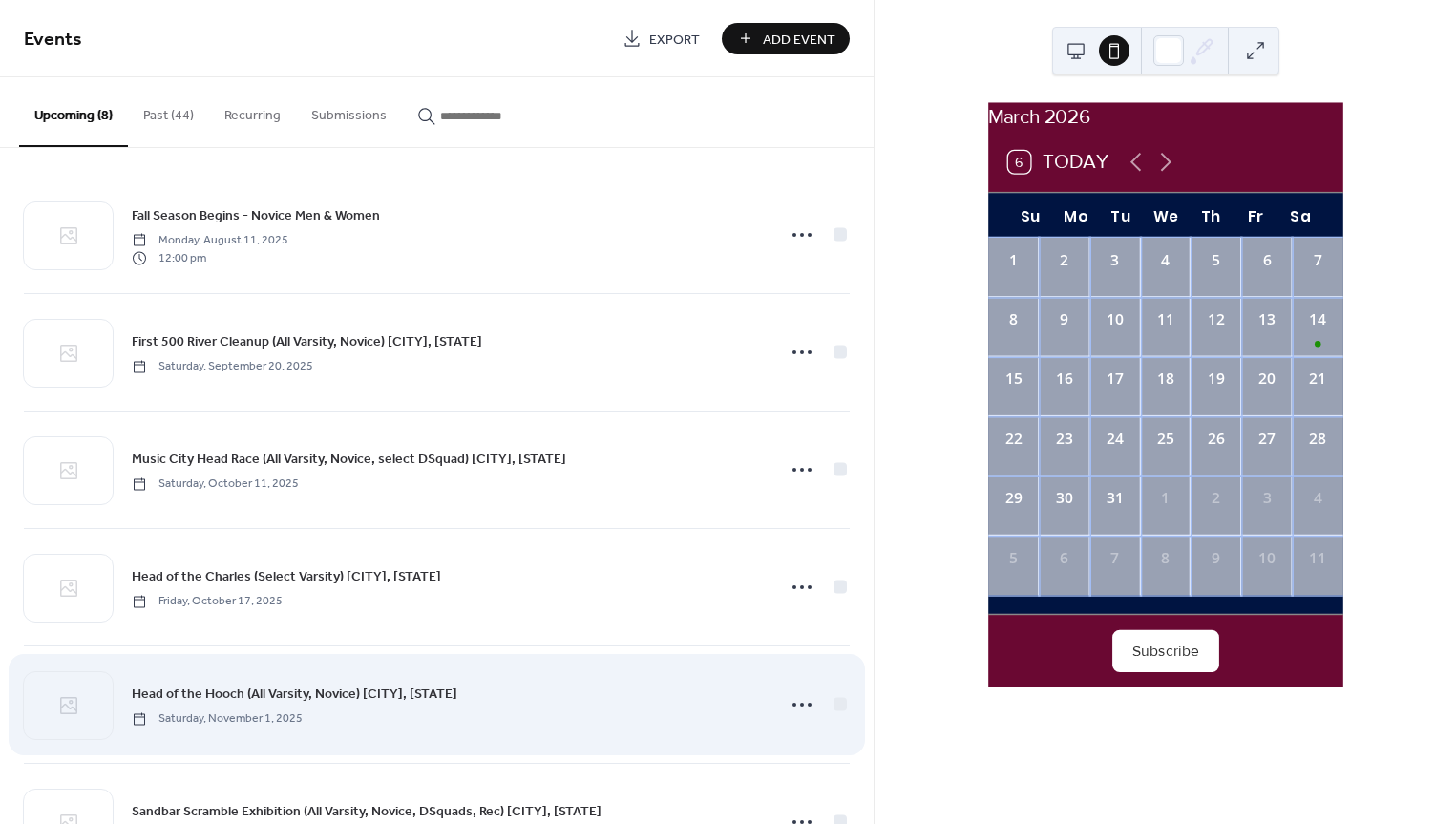 scroll, scrollTop: 320, scrollLeft: 0, axis: vertical 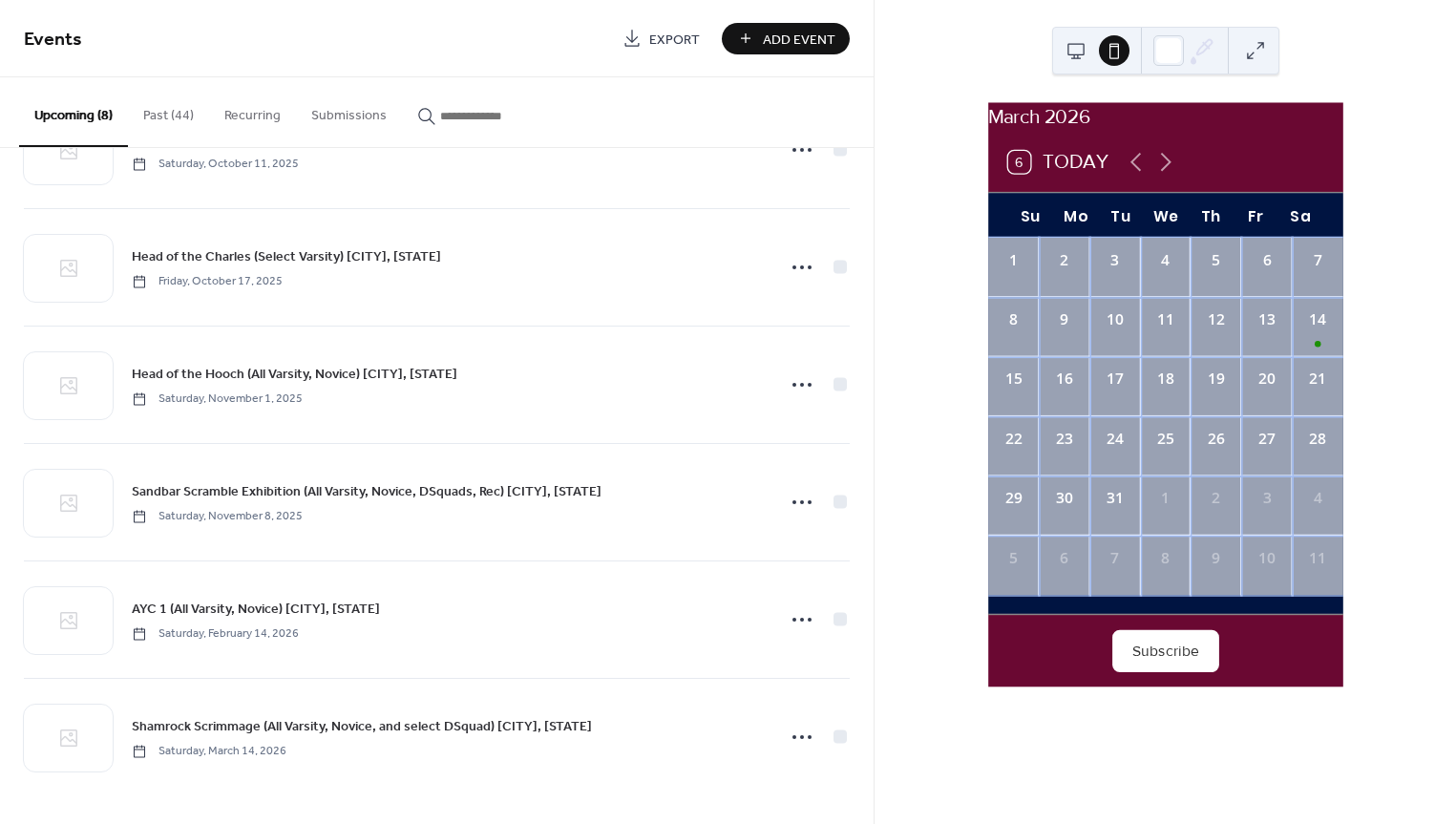 click on "Add Event" at bounding box center (799, 39) 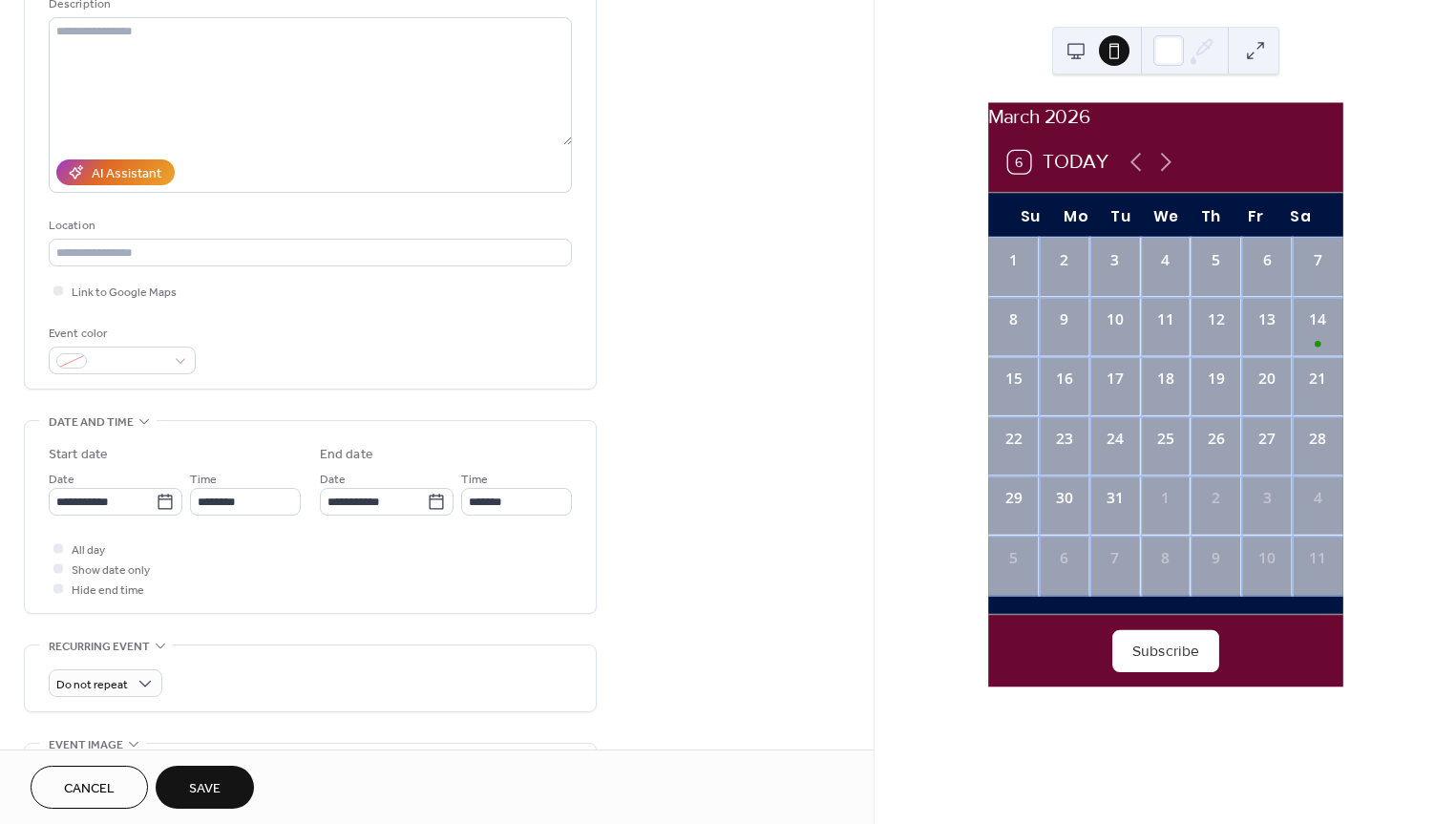 scroll, scrollTop: 204, scrollLeft: 0, axis: vertical 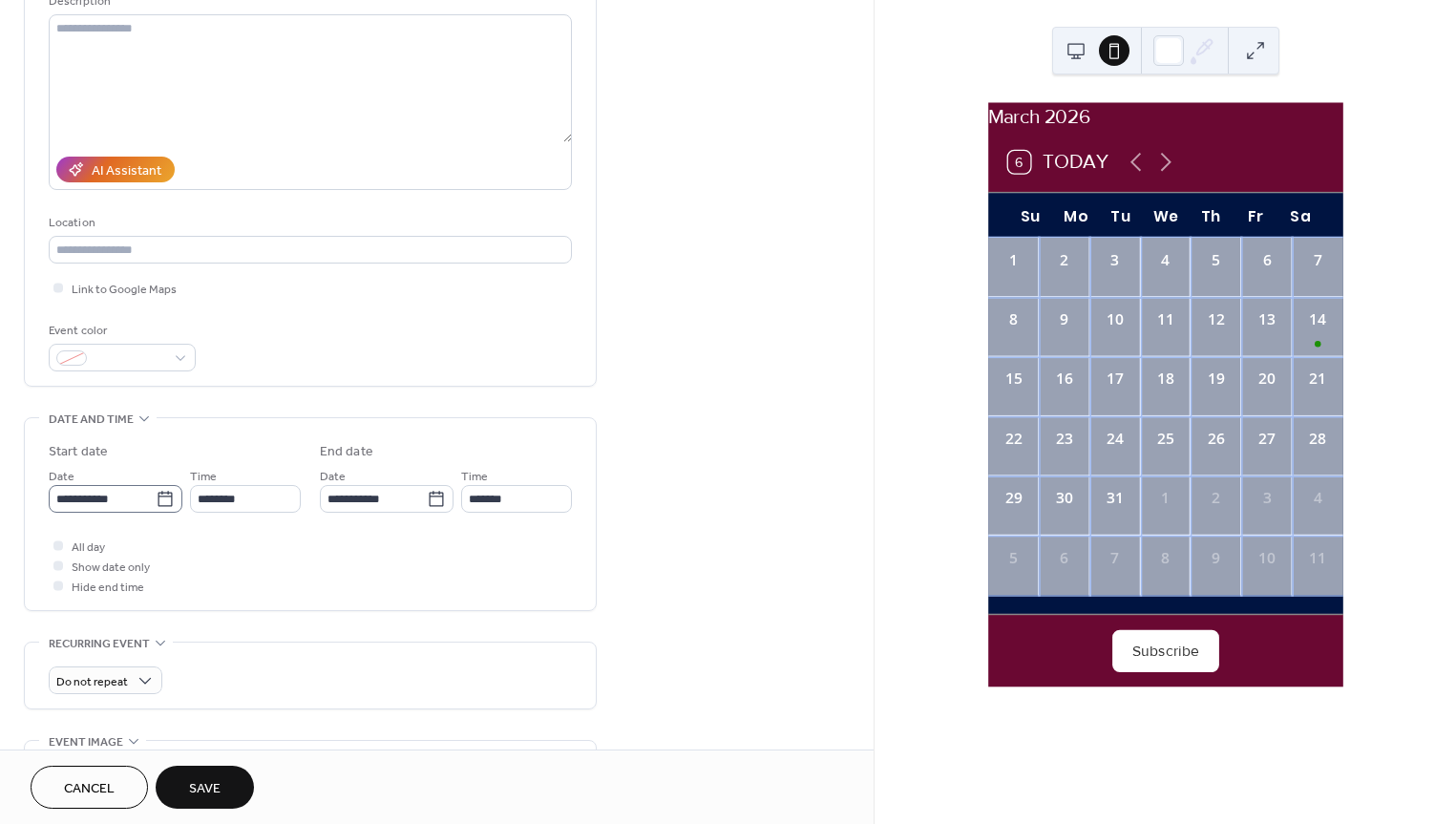 type on "**********" 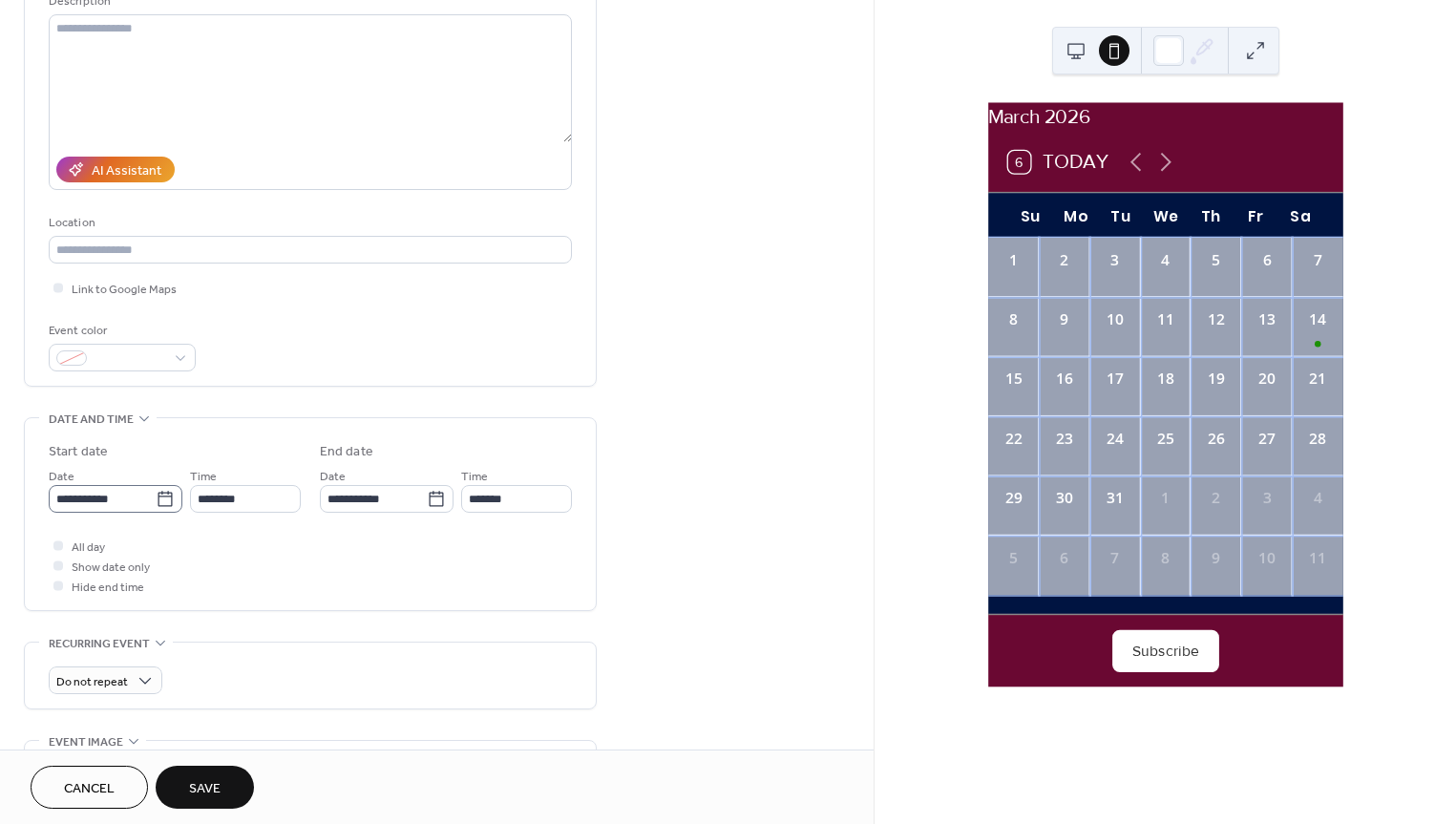 click 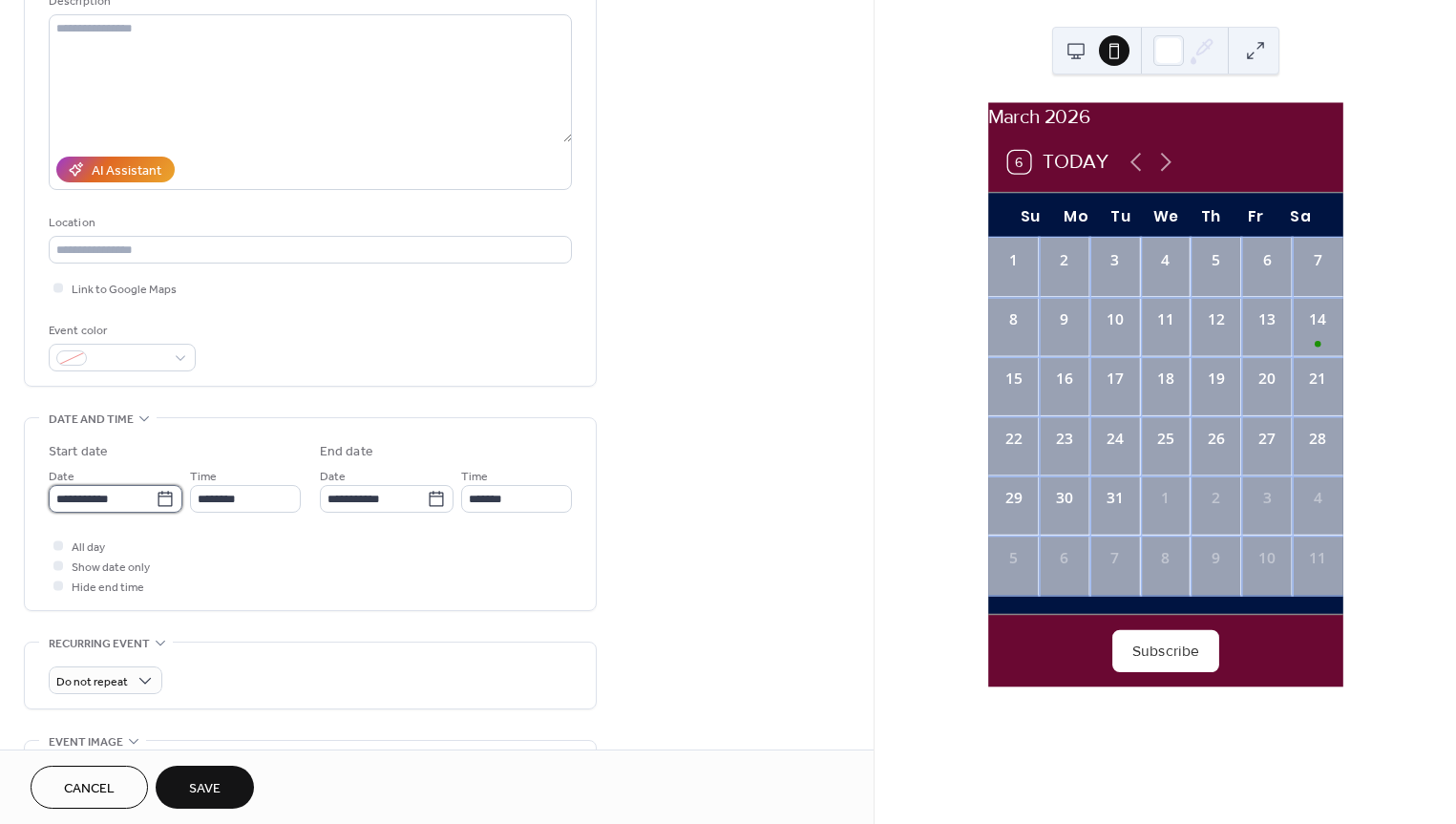 click on "**********" at bounding box center [102, 498] 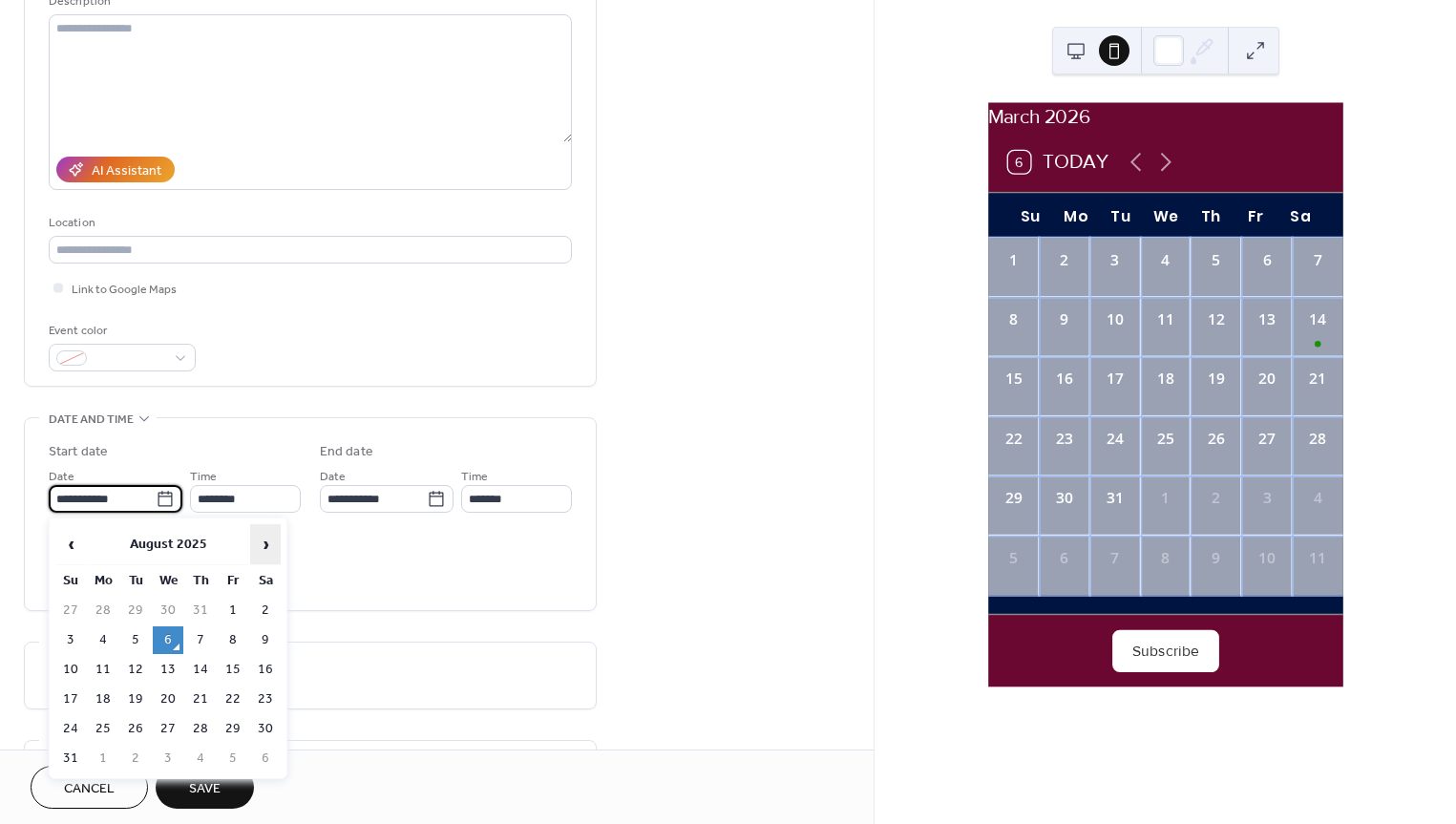 click on "›" at bounding box center (265, 544) 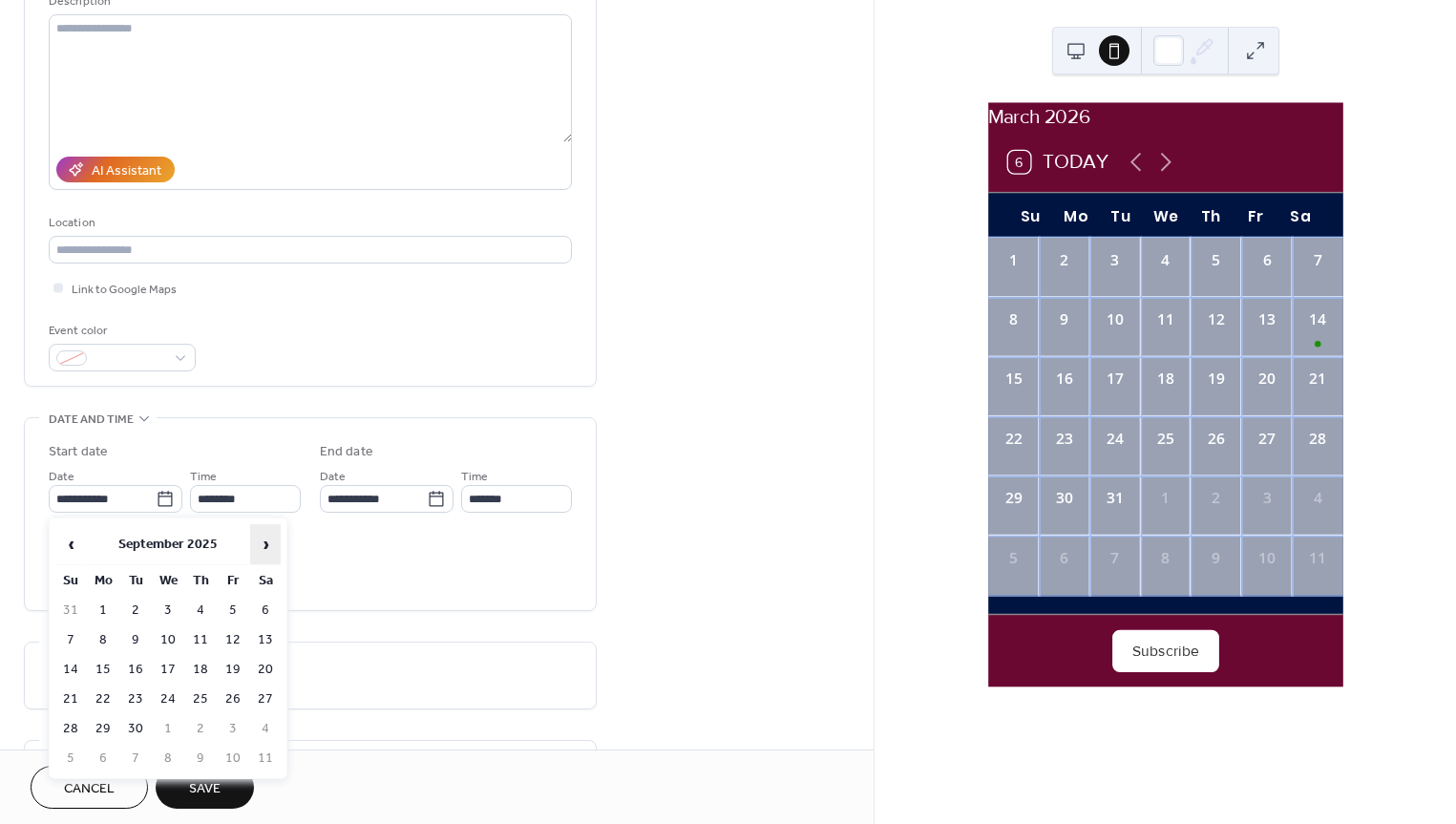 click on "›" at bounding box center (265, 544) 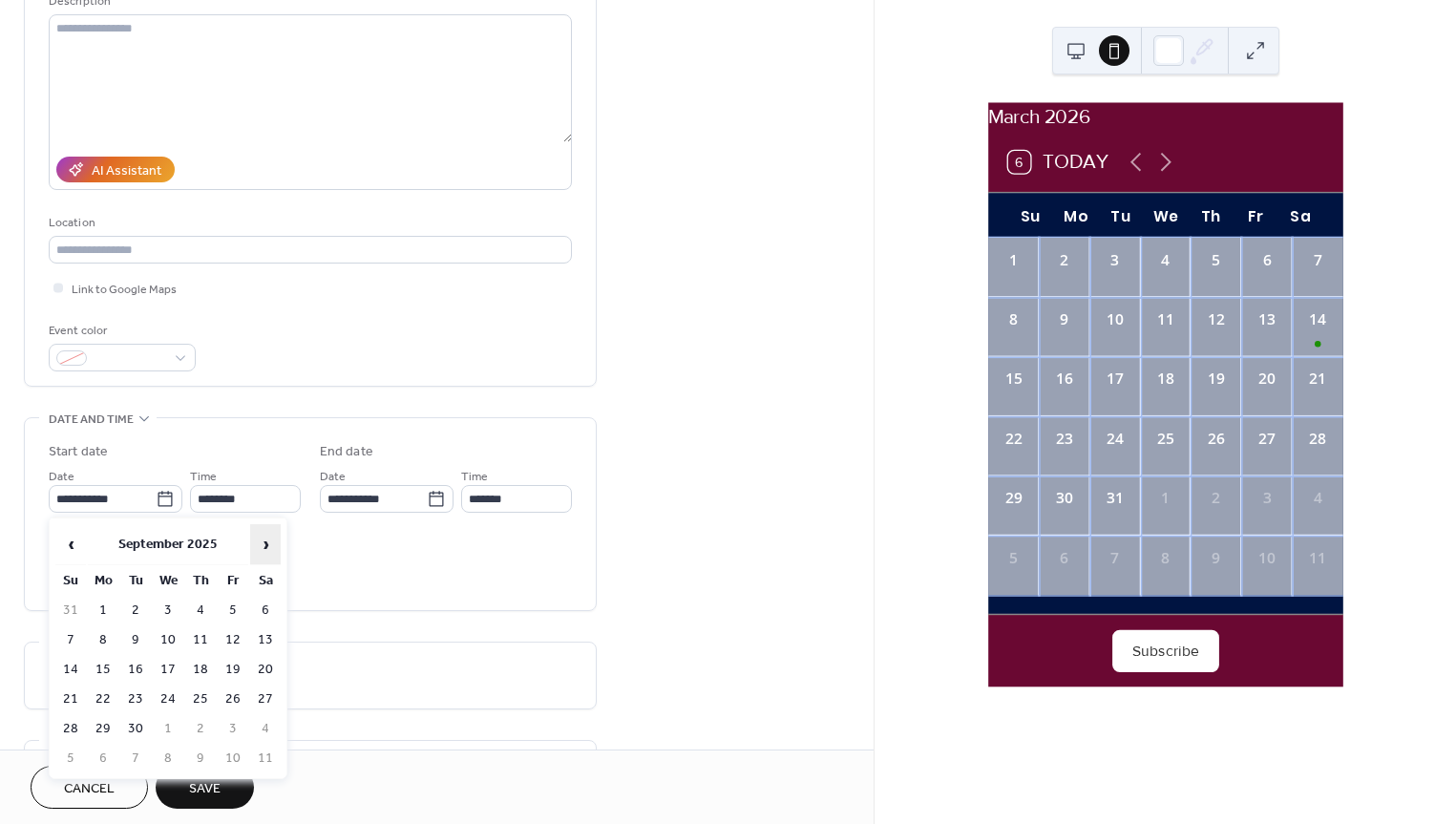 click on "›" at bounding box center [265, 544] 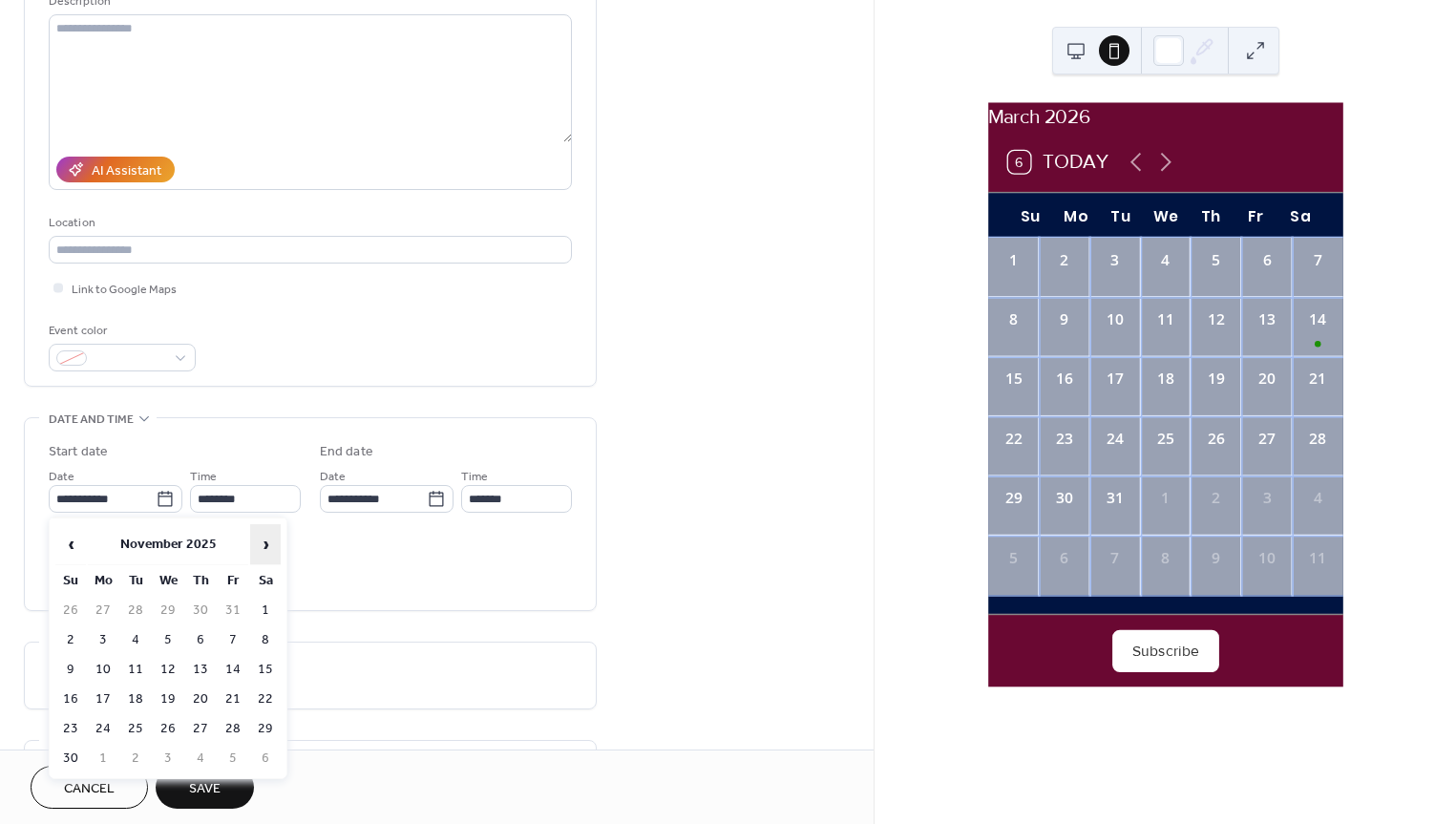 click on "›" at bounding box center [265, 544] 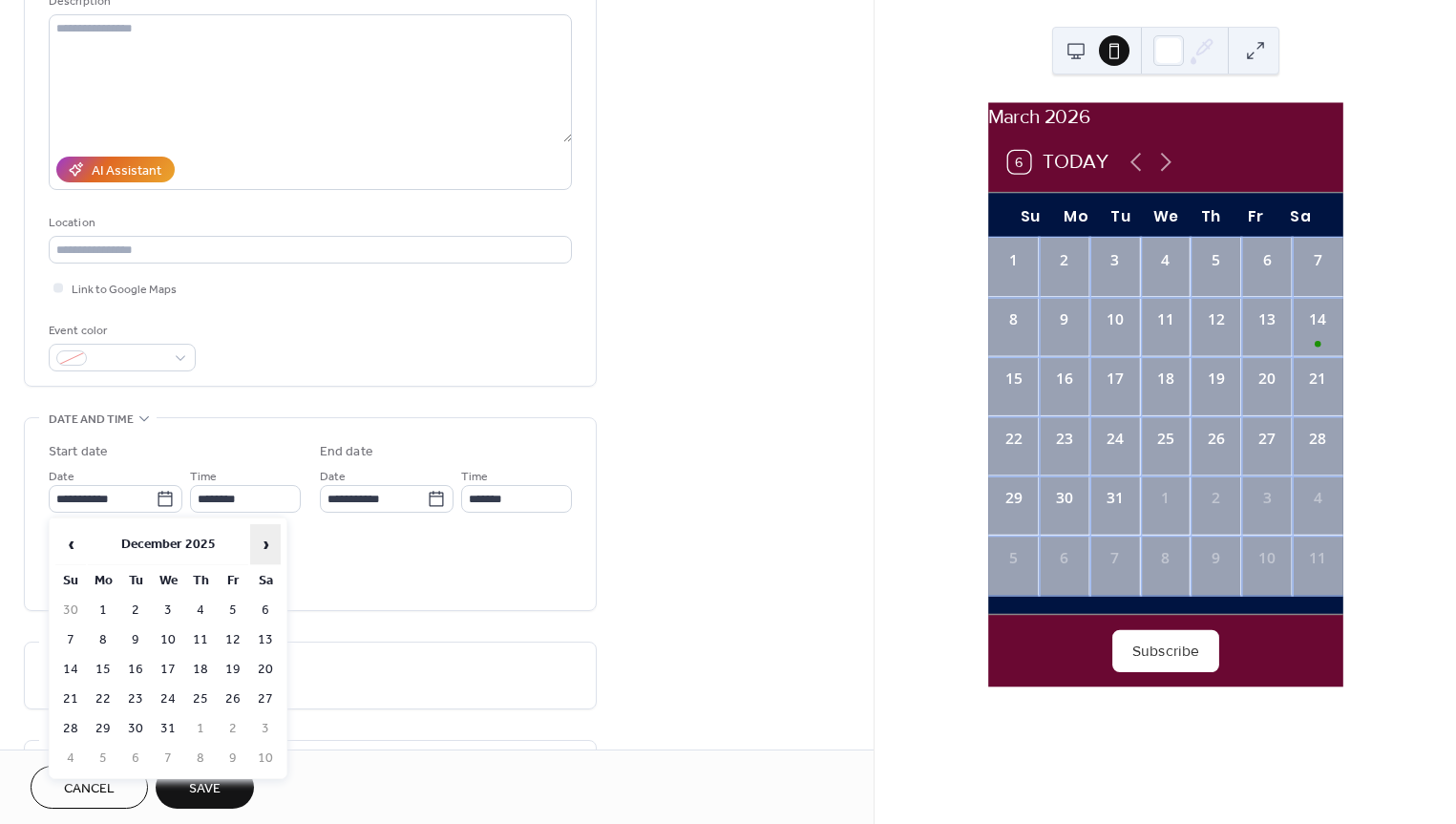click on "›" at bounding box center (265, 544) 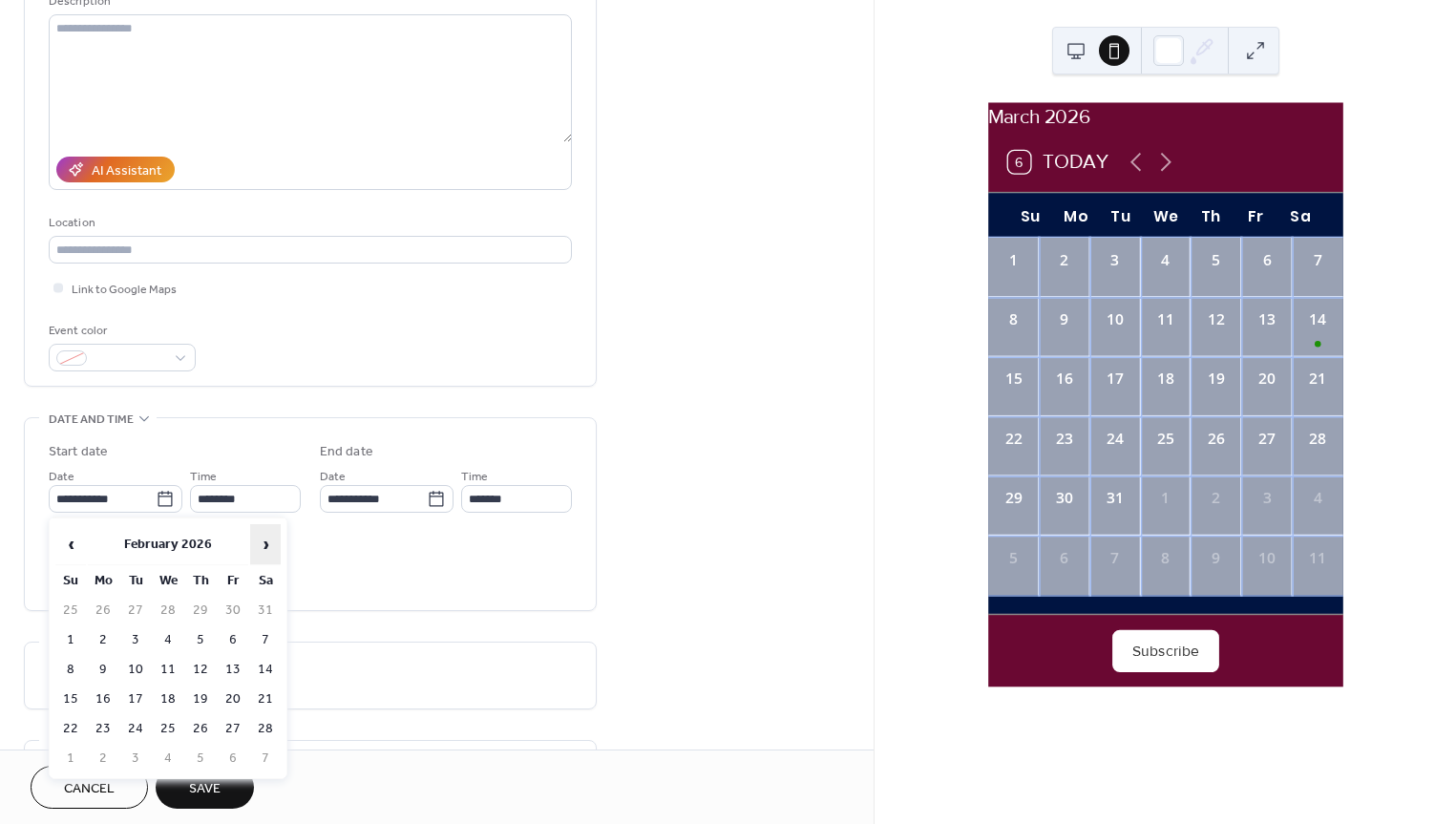 click on "›" at bounding box center [265, 544] 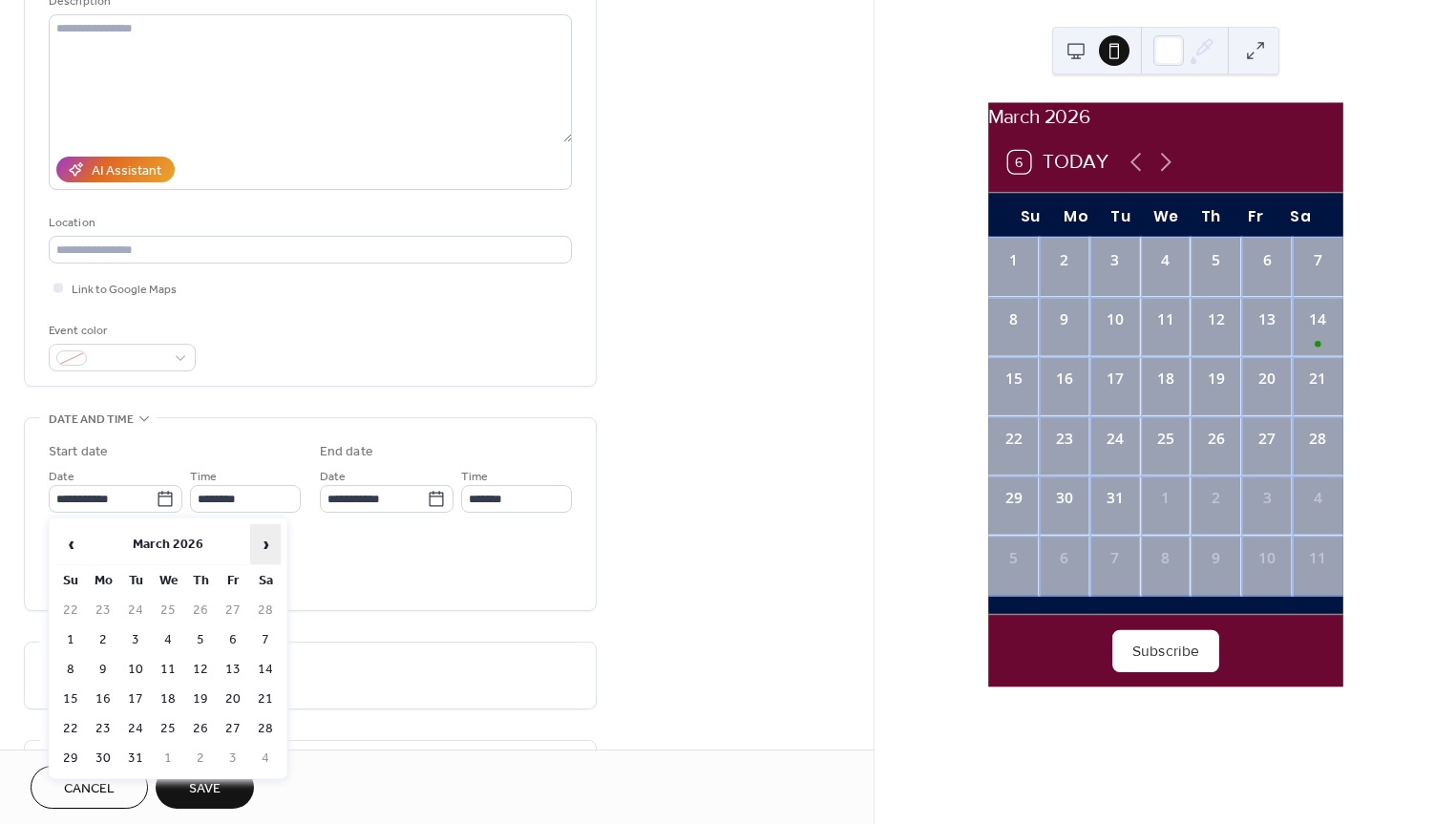 click on "›" at bounding box center (265, 544) 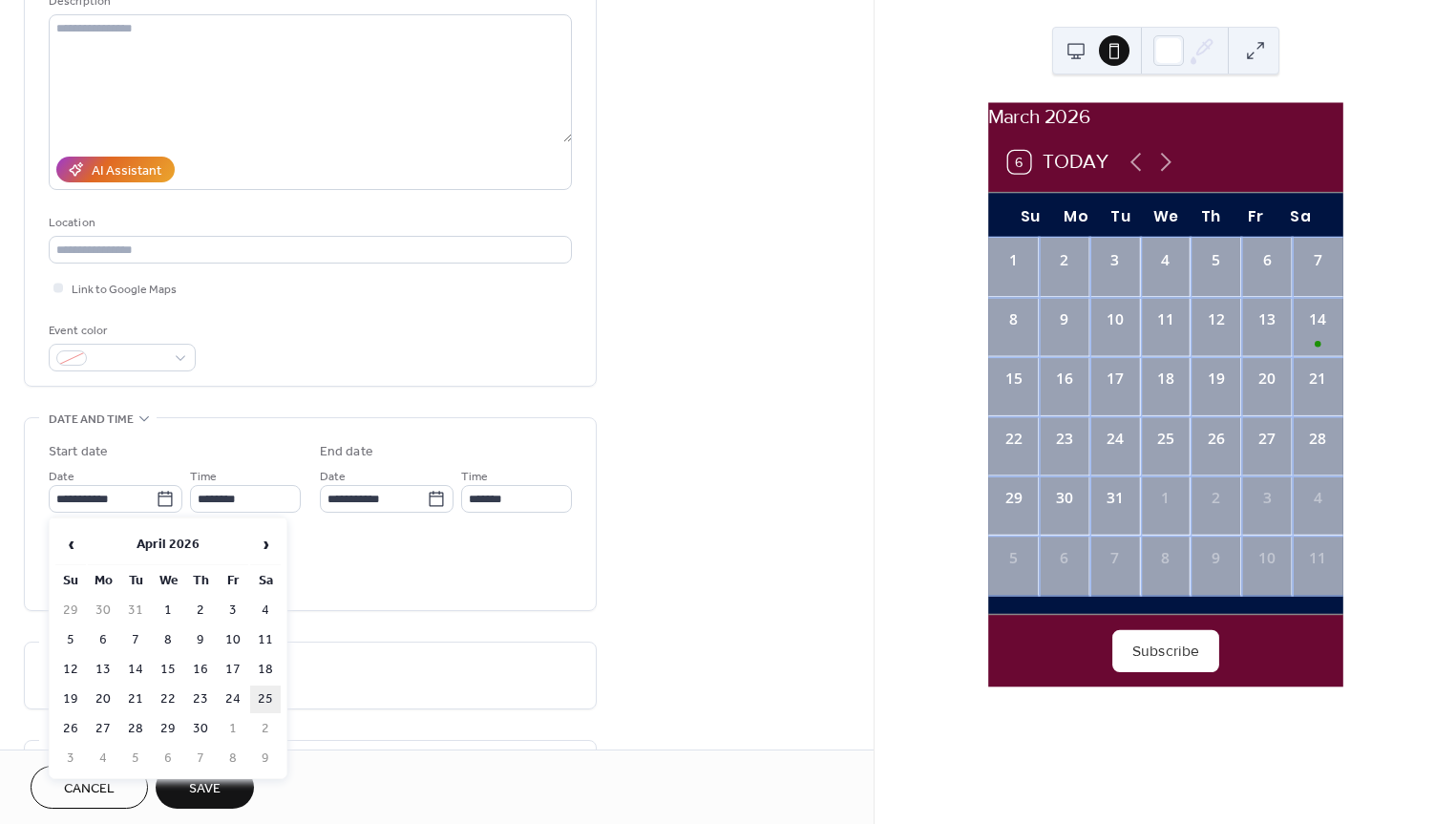 click on "25" at bounding box center (265, 699) 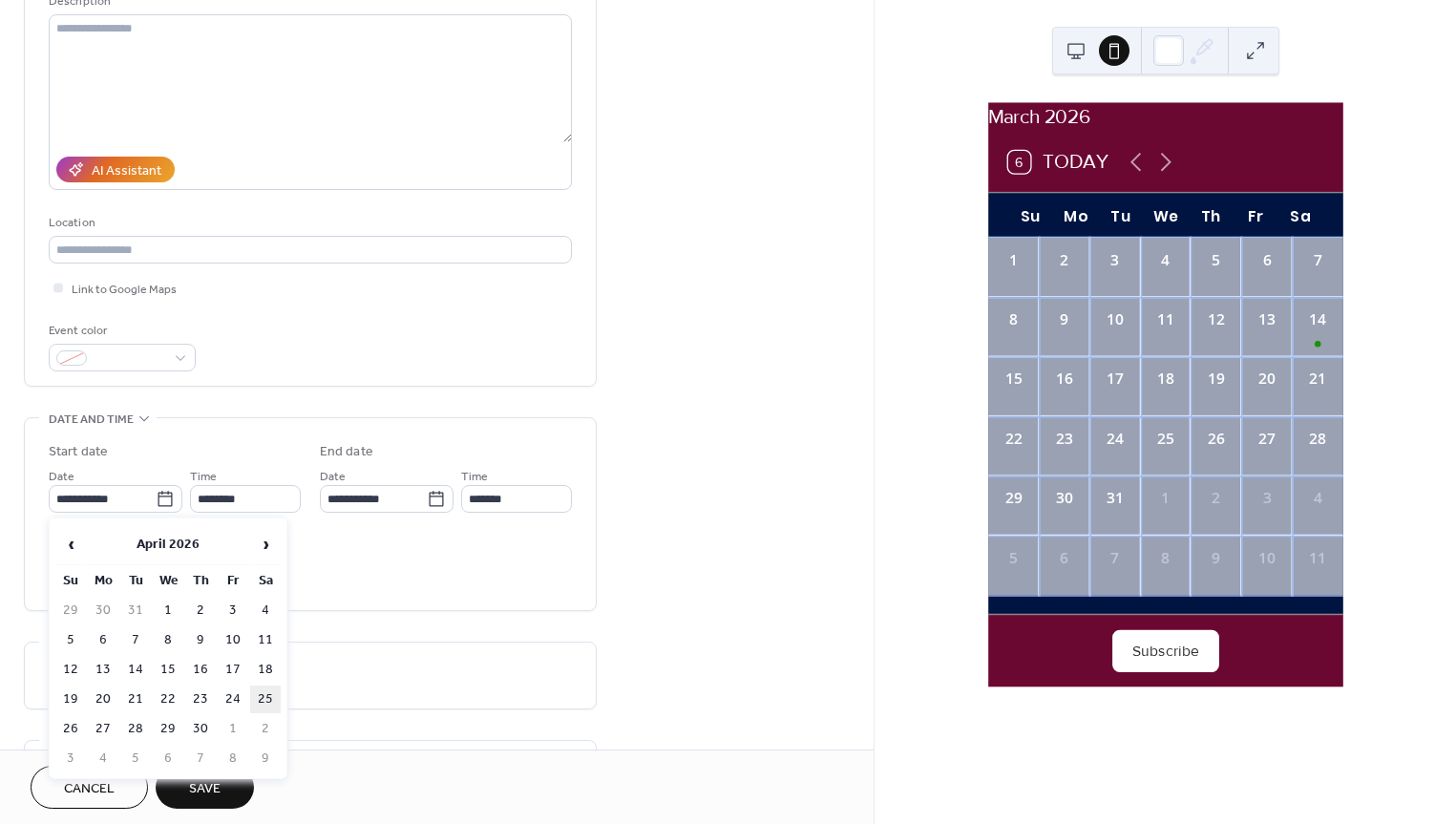 type on "**********" 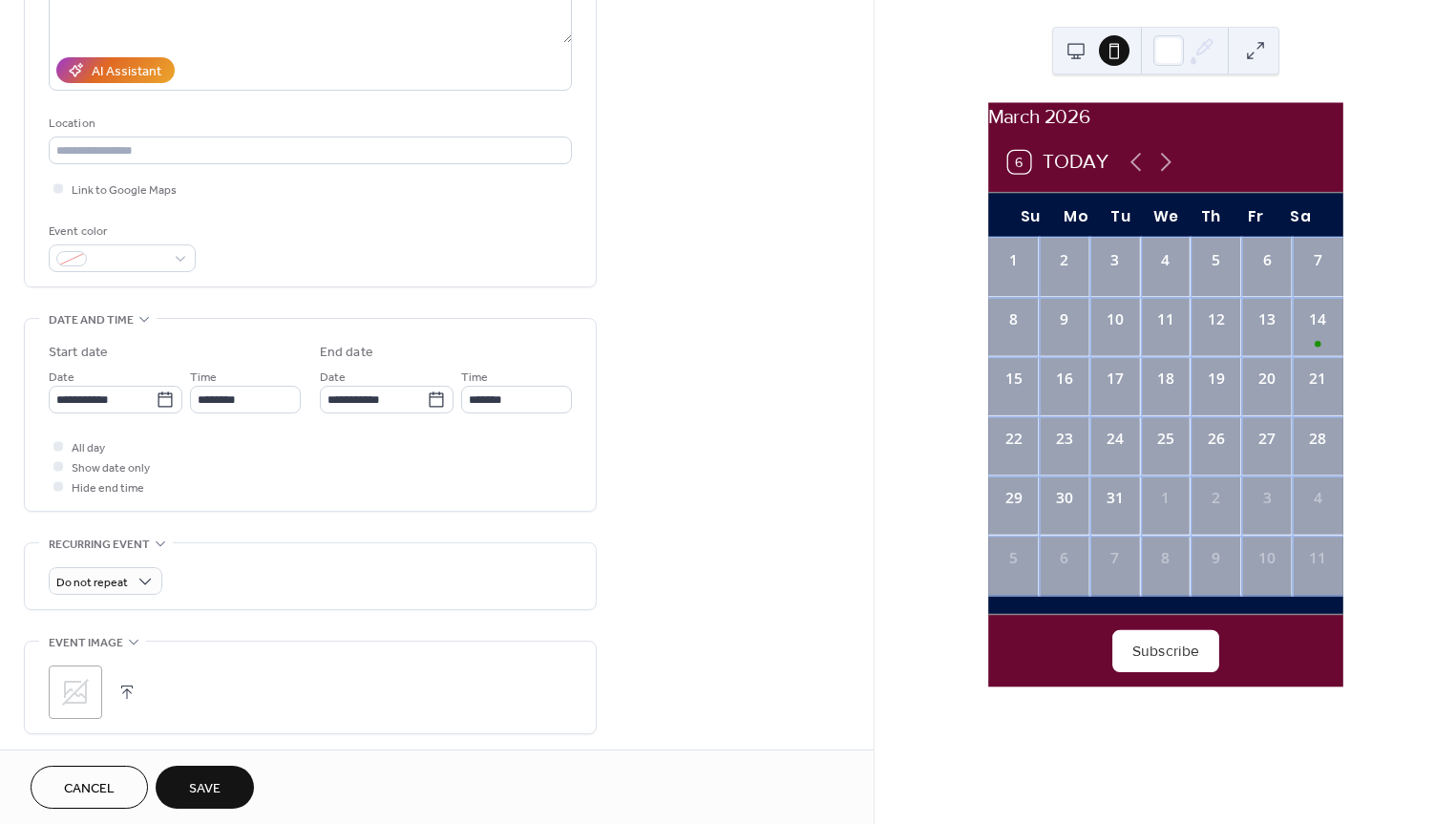 scroll, scrollTop: 318, scrollLeft: 0, axis: vertical 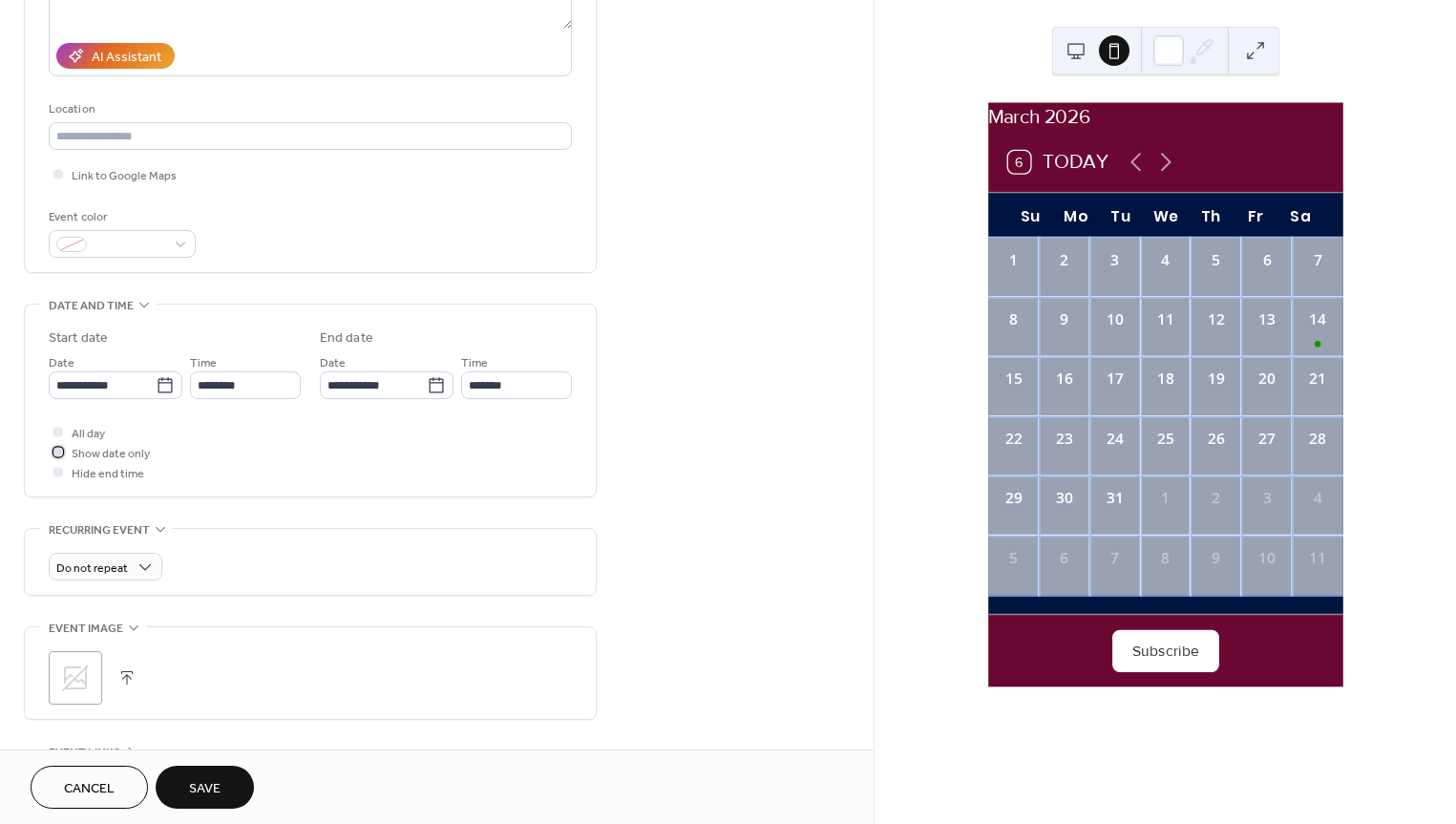 click at bounding box center [58, 452] 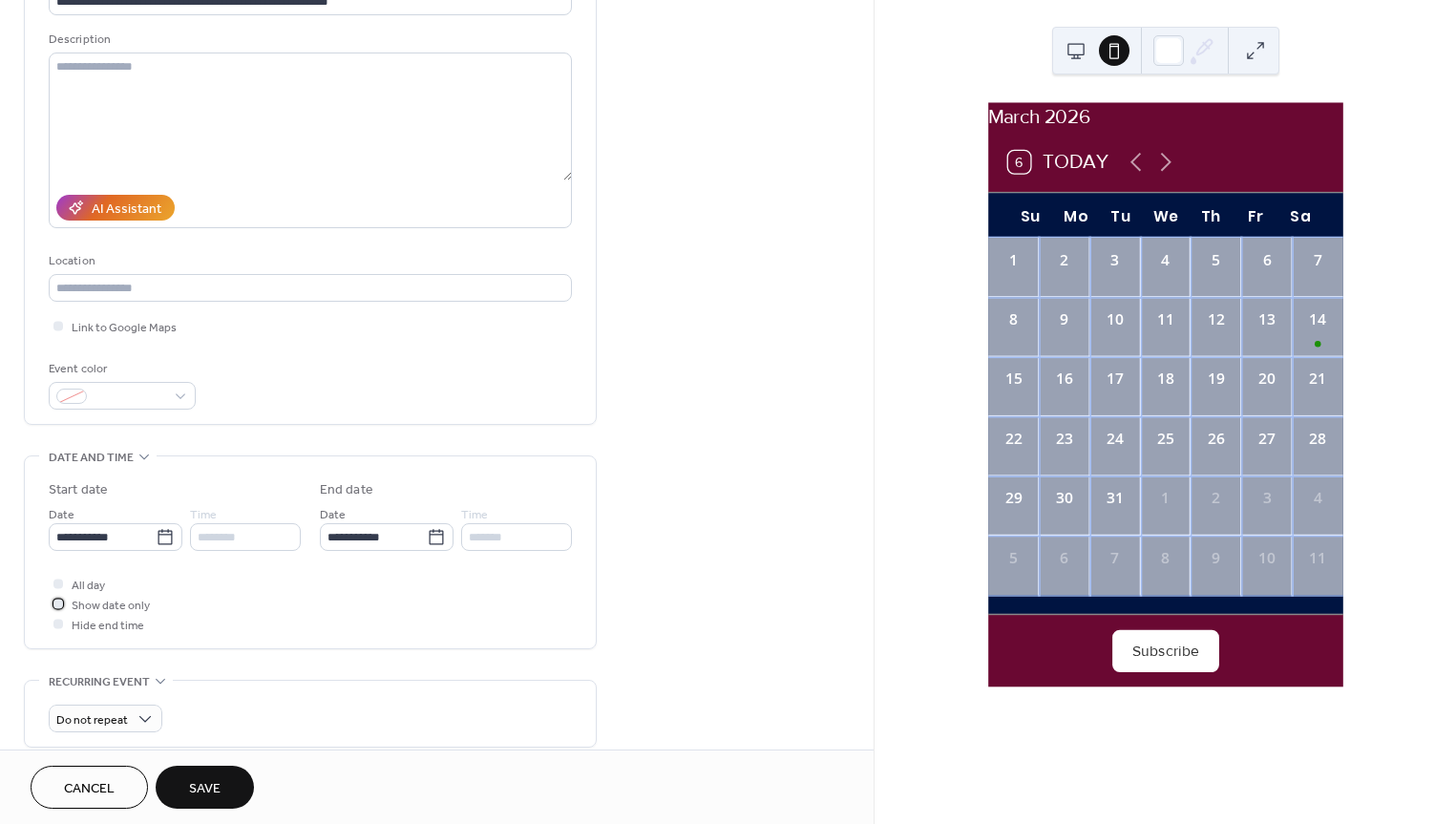 scroll, scrollTop: 190, scrollLeft: 0, axis: vertical 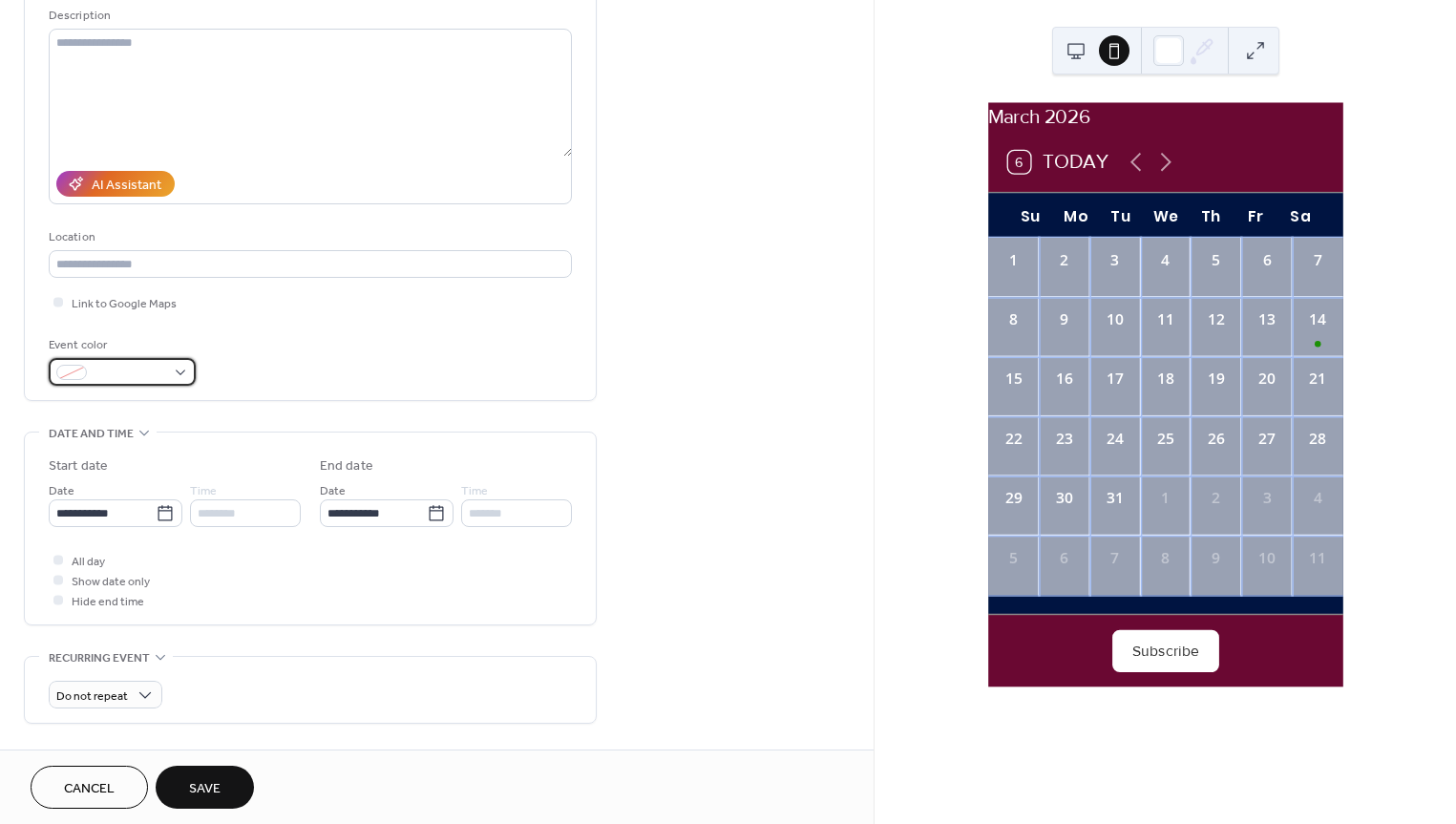 click at bounding box center (122, 371) 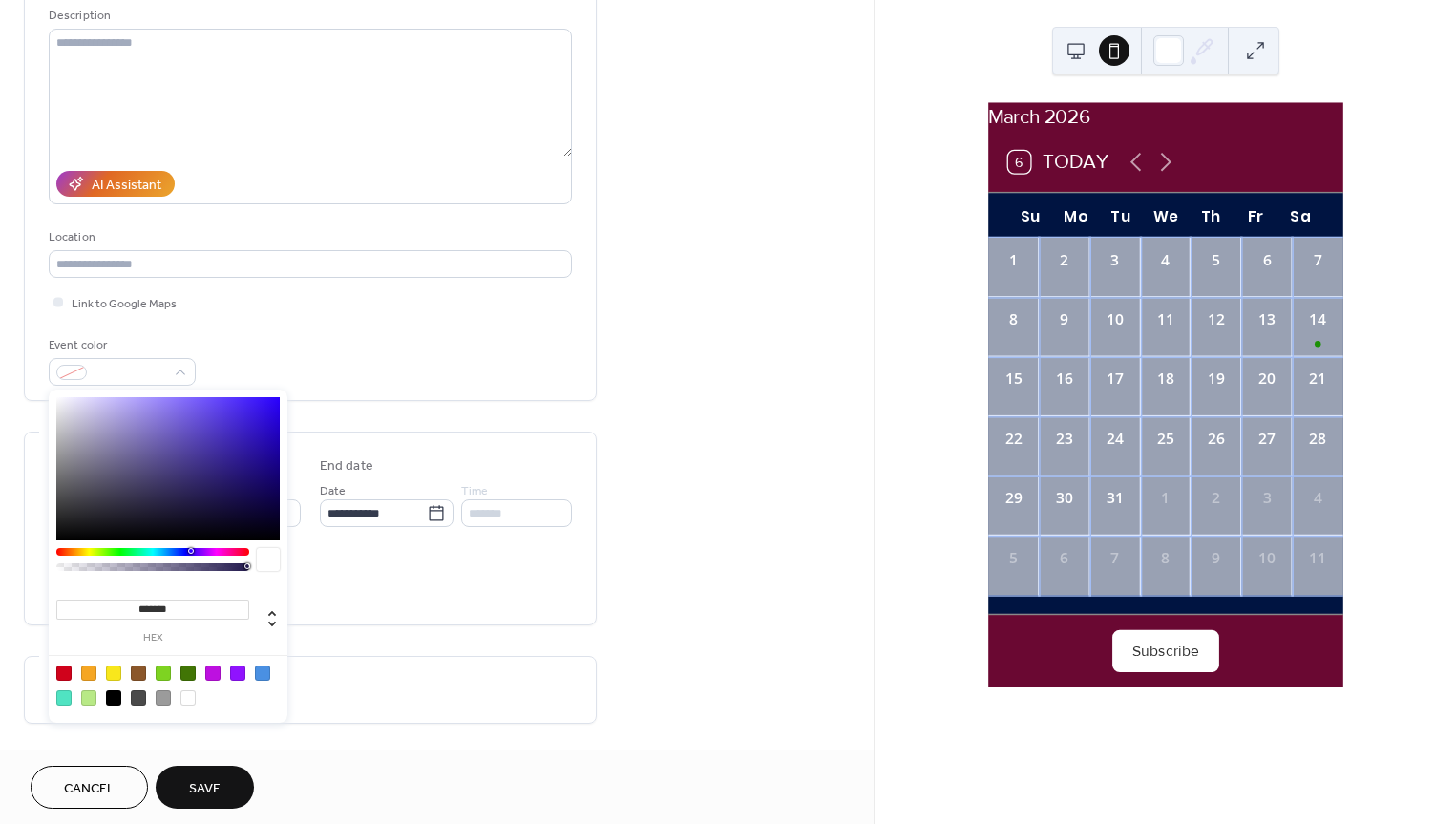 click at bounding box center (114, 673) 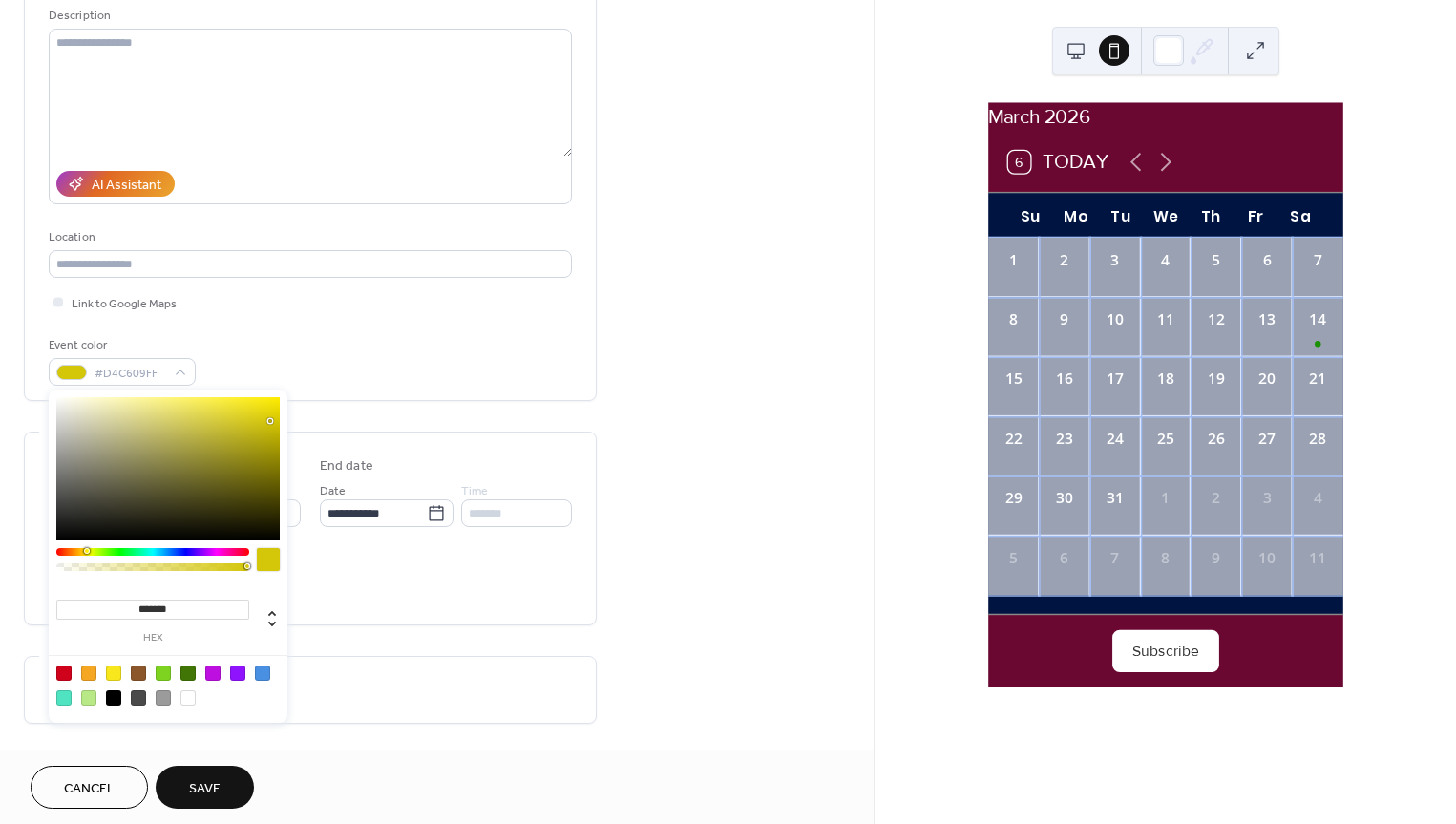 drag, startPoint x: 256, startPoint y: 439, endPoint x: 270, endPoint y: 421, distance: 22.803509 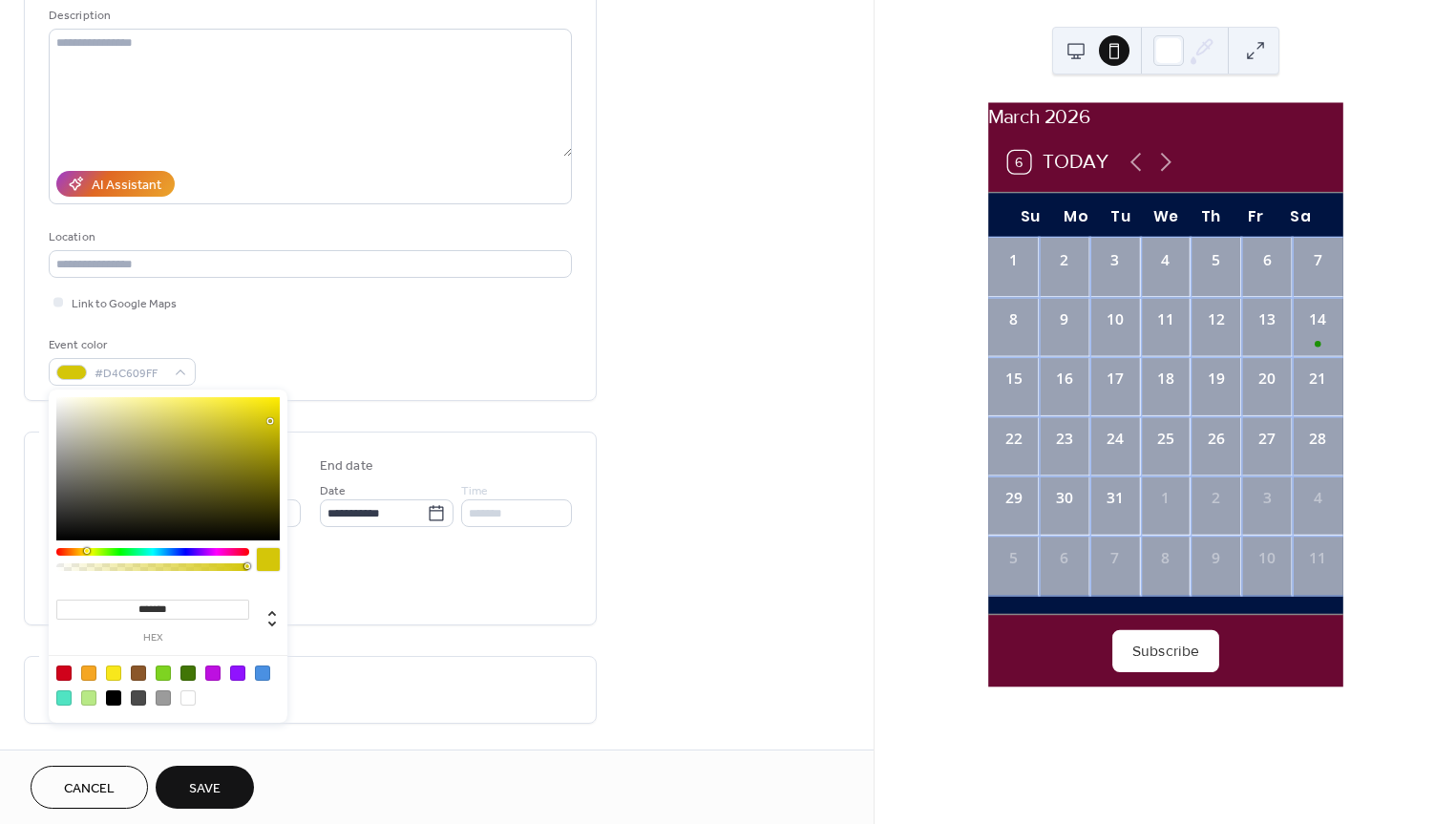 click at bounding box center [168, 469] 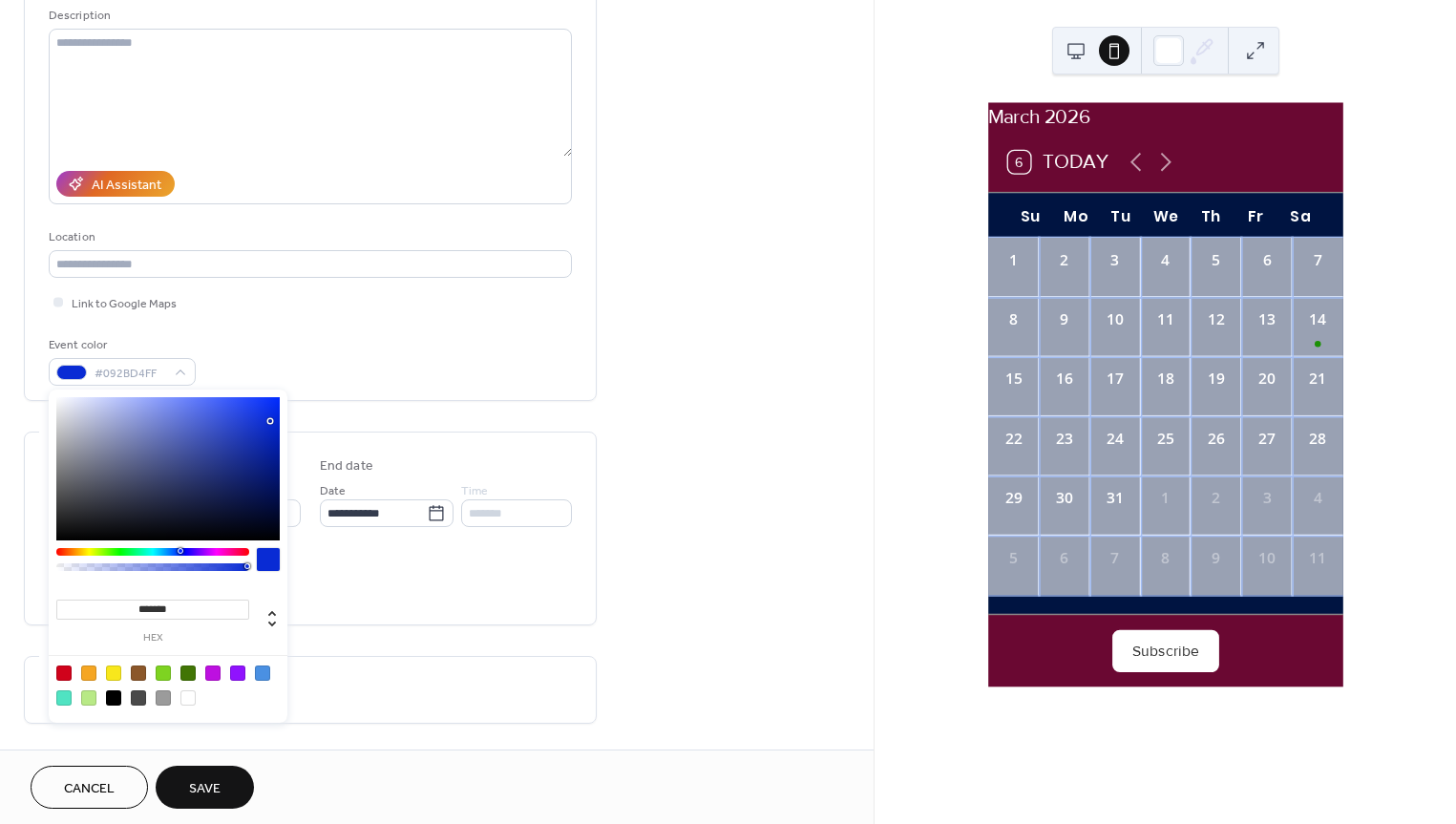 click at bounding box center [153, 552] 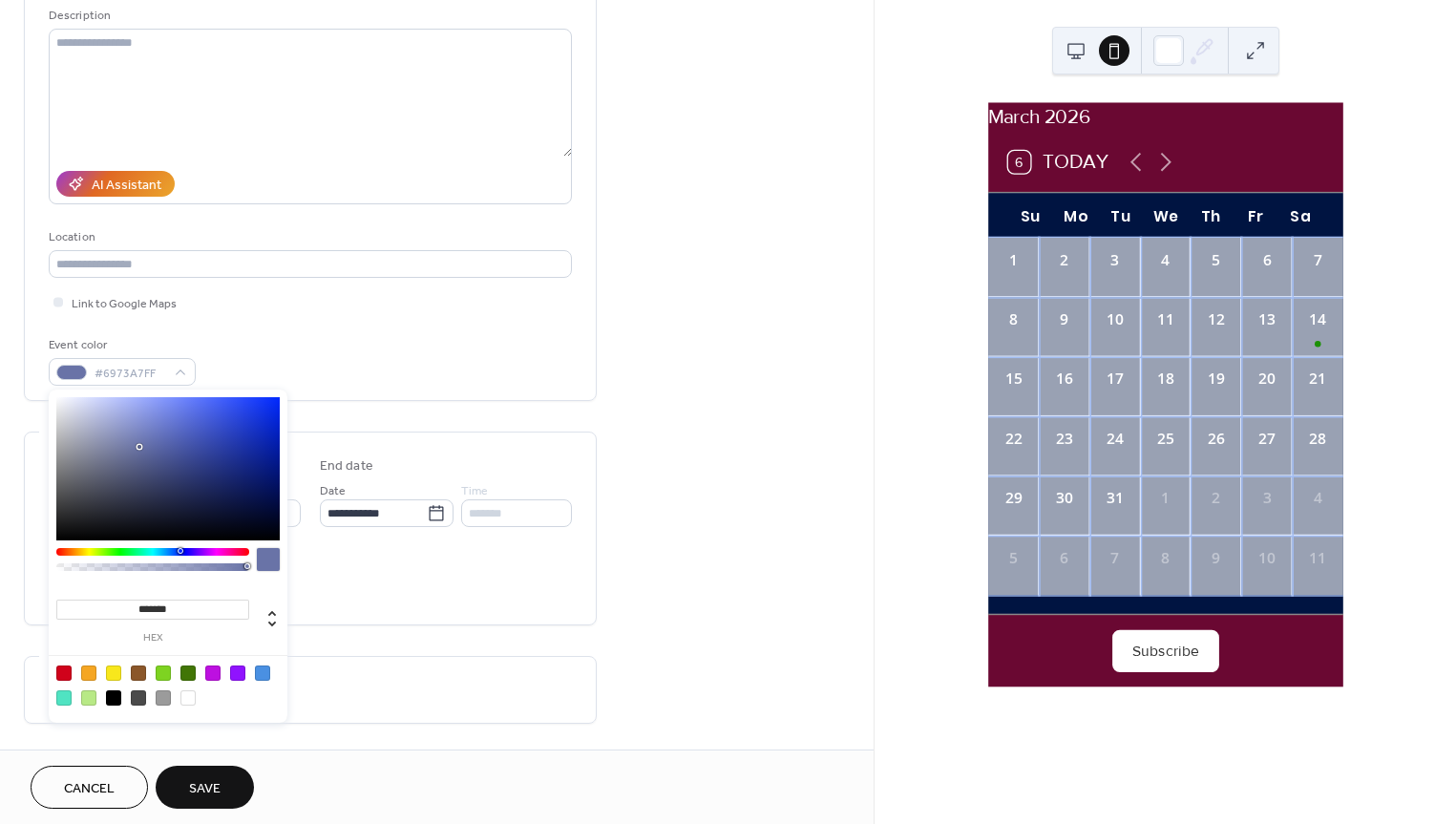 drag, startPoint x: 161, startPoint y: 436, endPoint x: 138, endPoint y: 448, distance: 25.942244 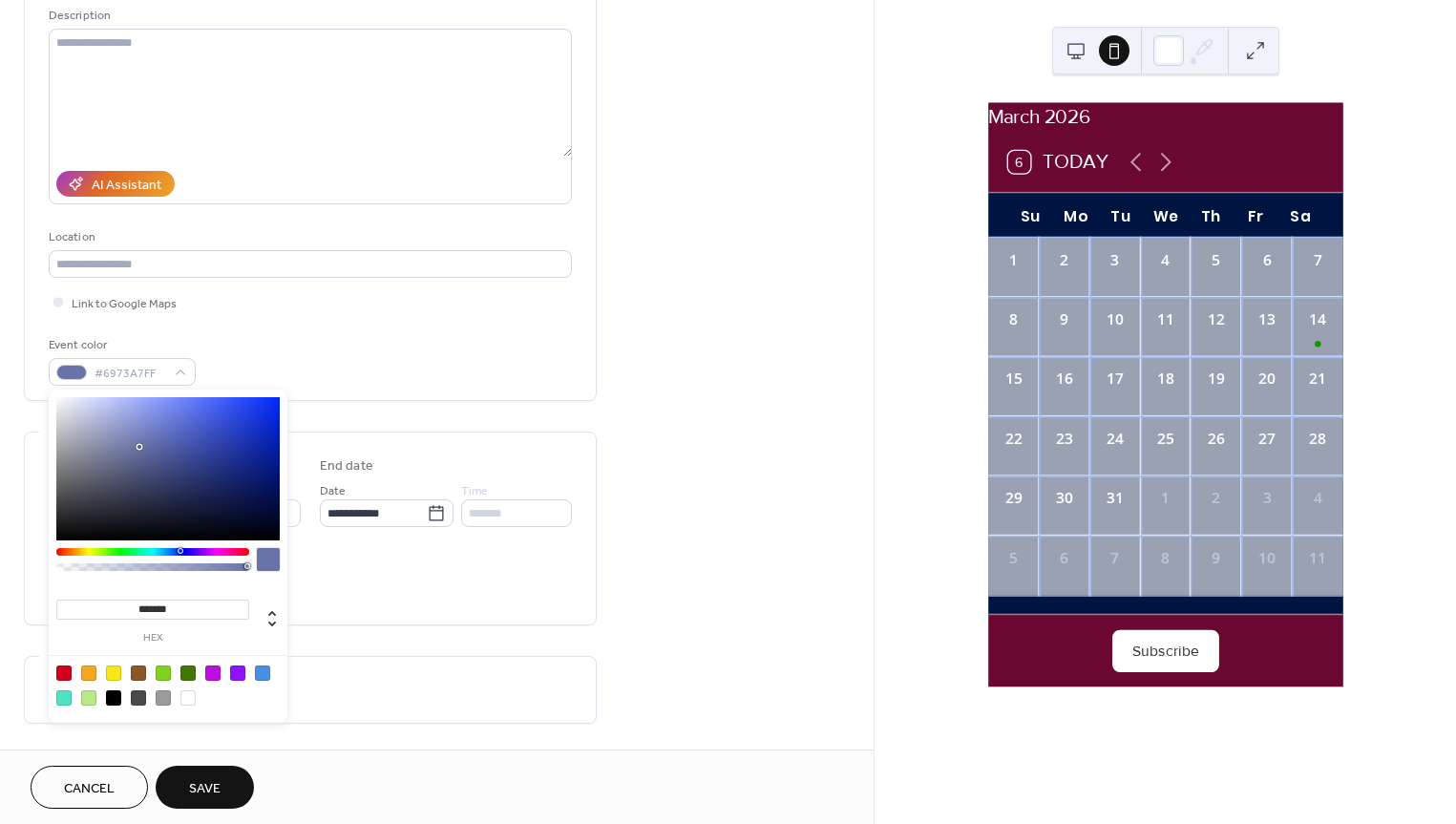 click at bounding box center (168, 469) 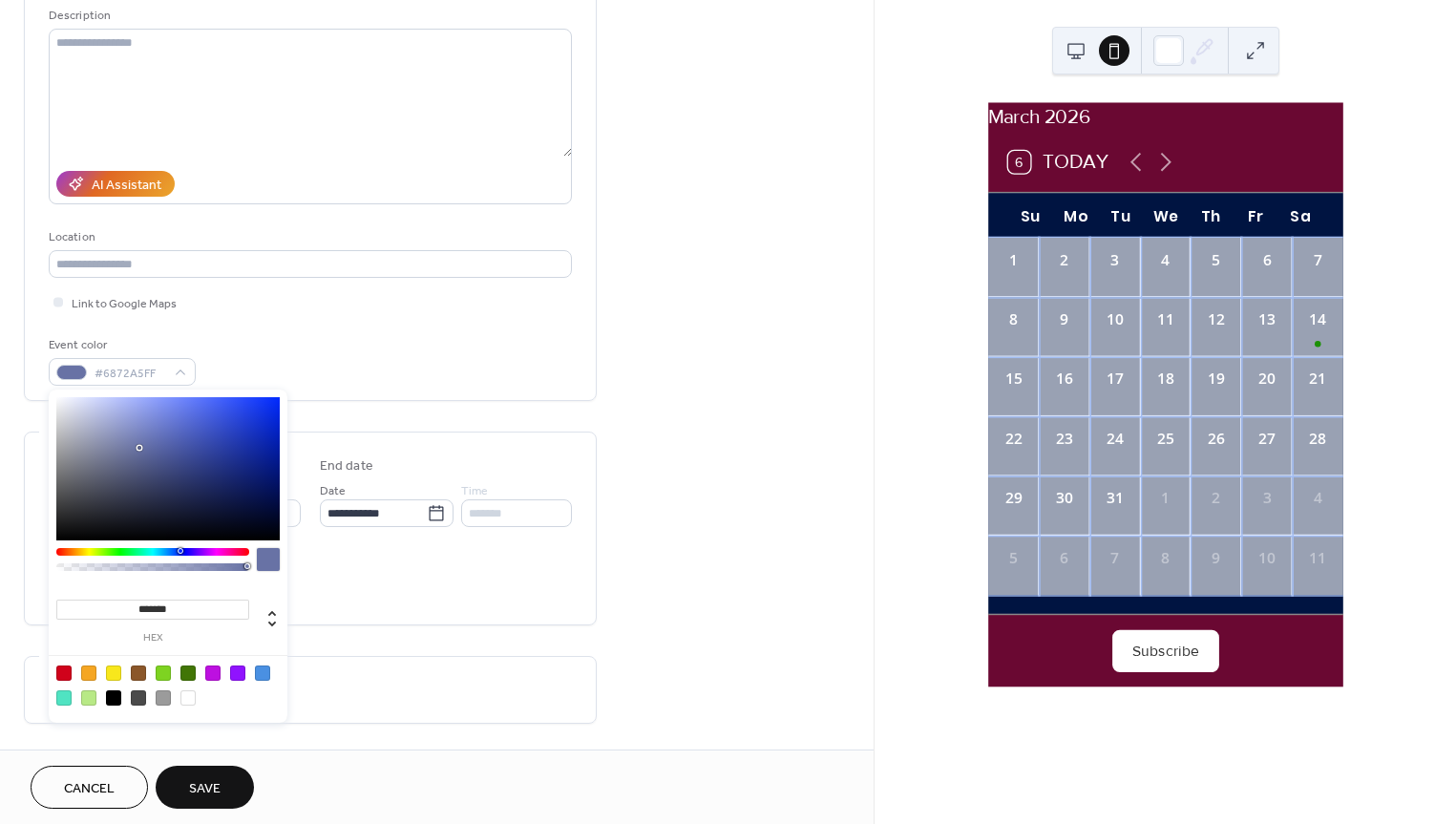 click on "******* hex" at bounding box center [168, 556] 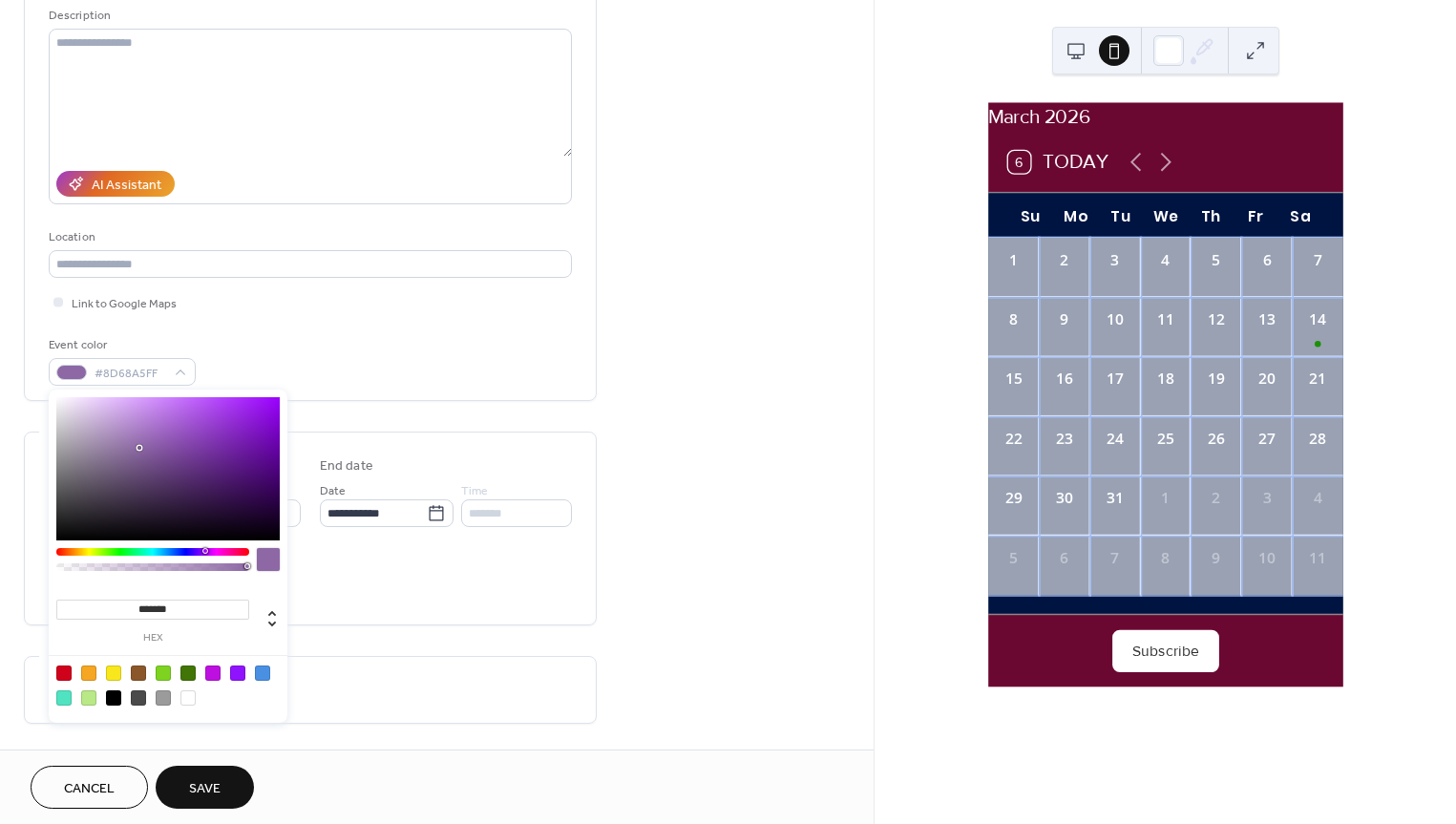 click at bounding box center (153, 552) 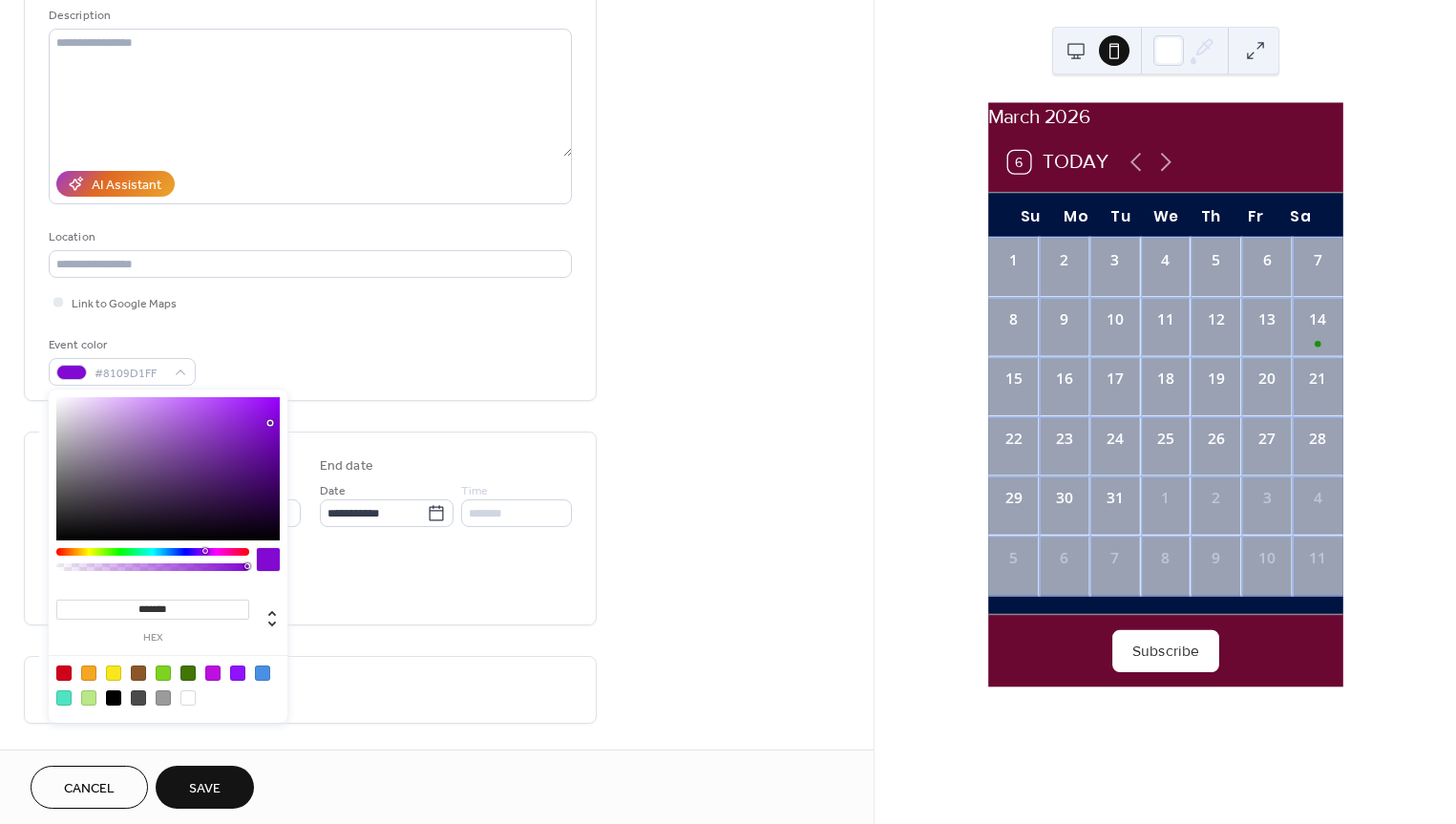 type on "*******" 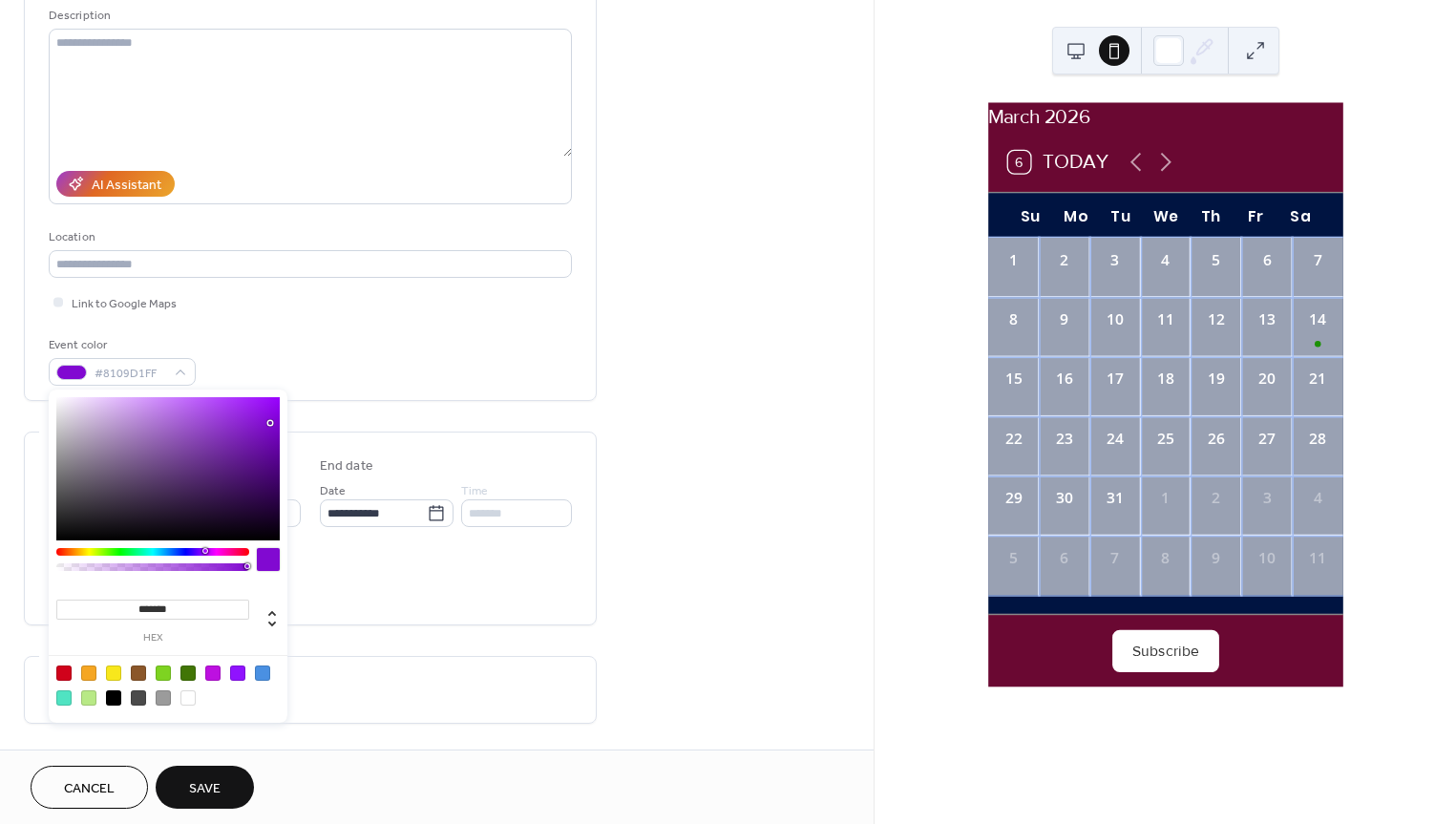 drag, startPoint x: 215, startPoint y: 432, endPoint x: 268, endPoint y: 431, distance: 53.009433 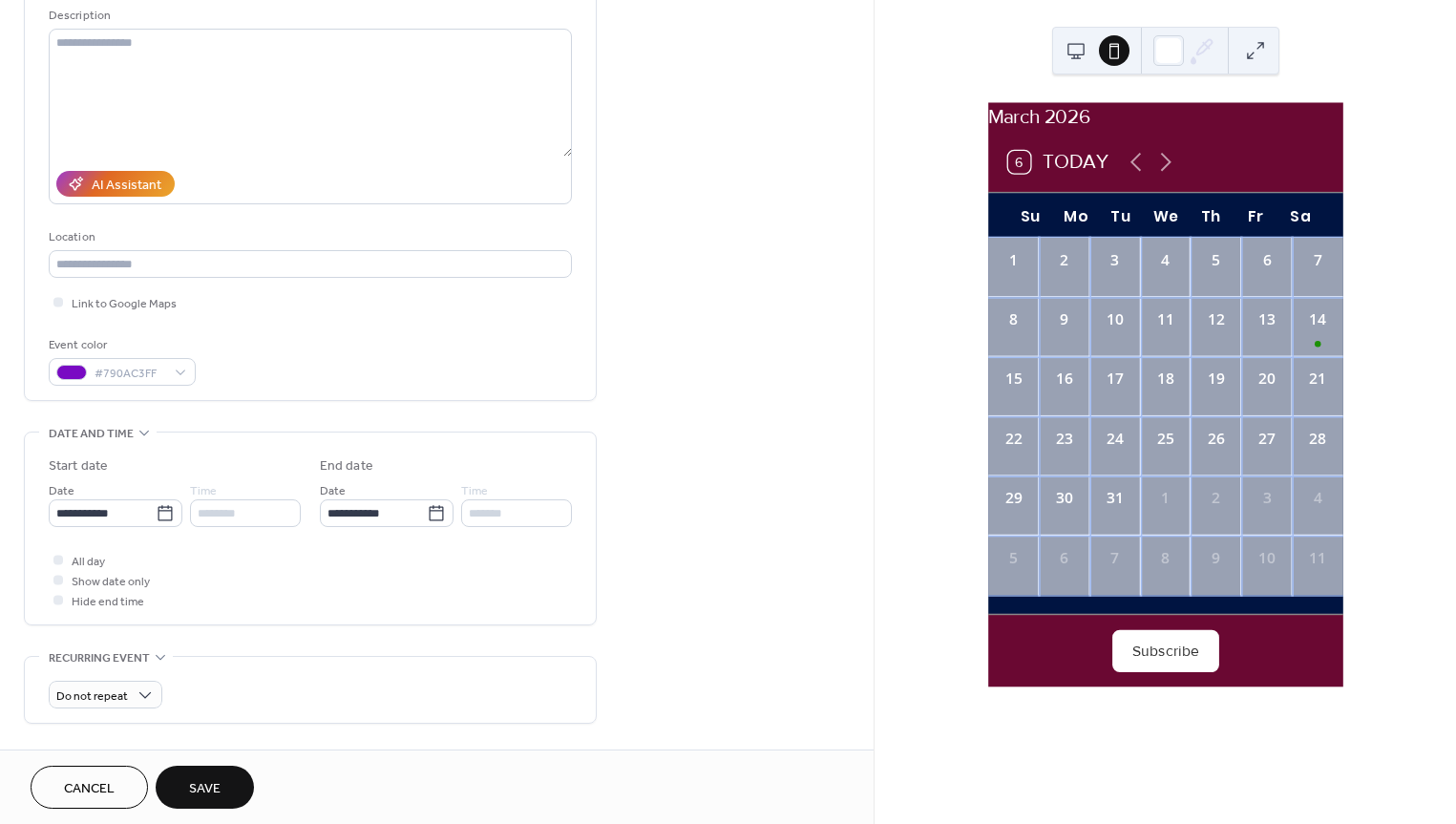 click on "**********" at bounding box center [436, 497] 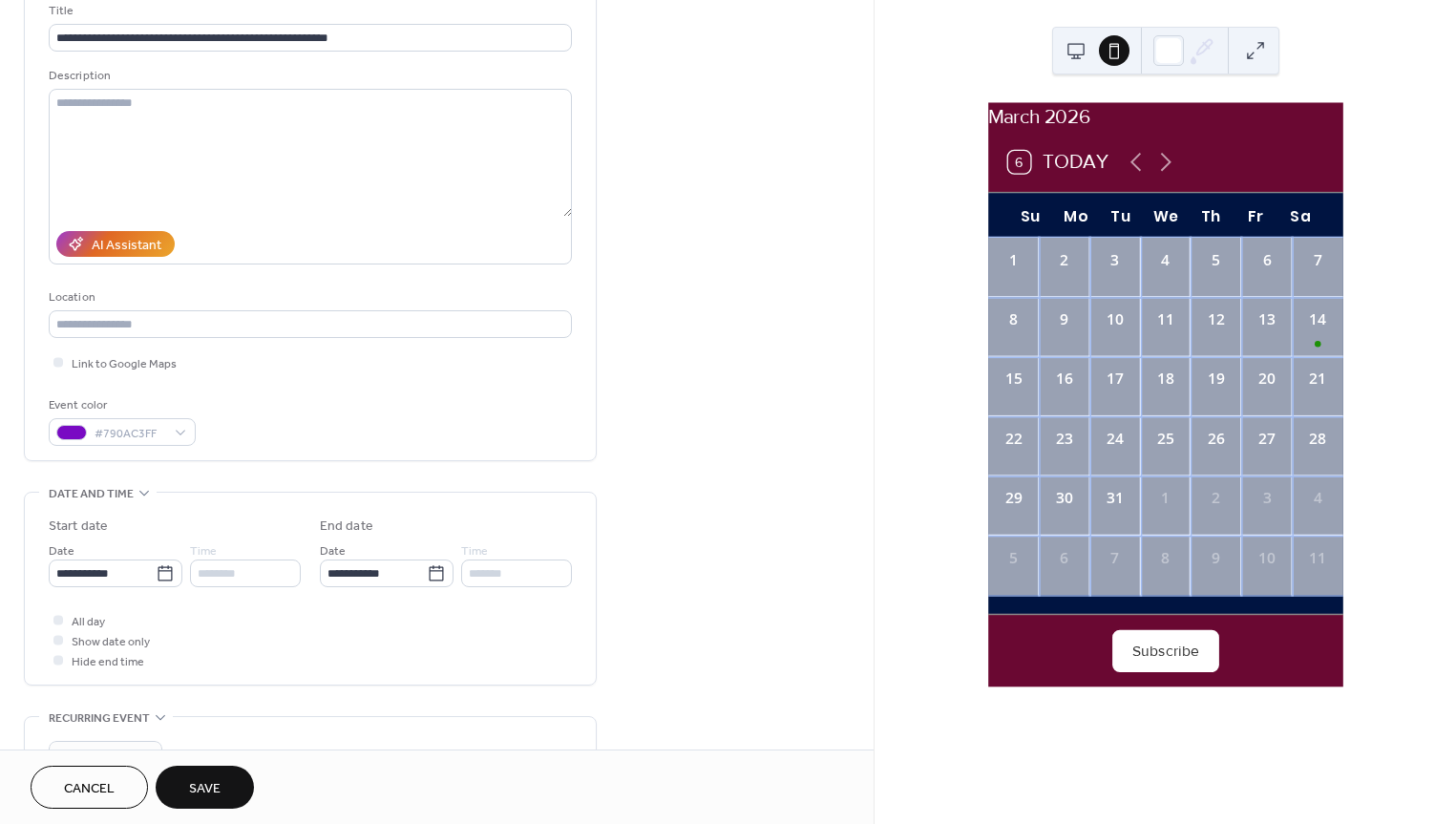 scroll, scrollTop: 0, scrollLeft: 0, axis: both 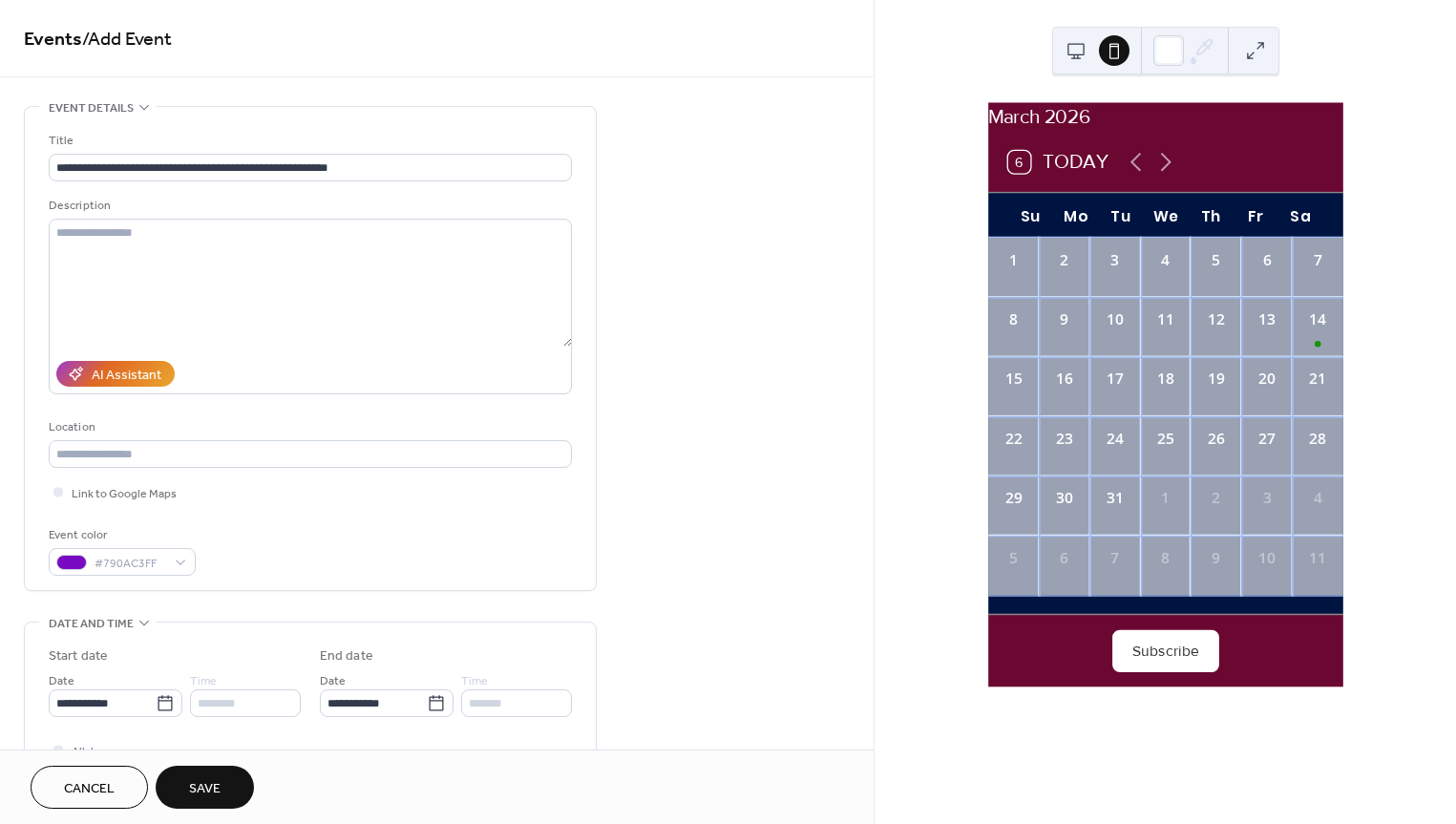 click on "**********" at bounding box center [436, 687] 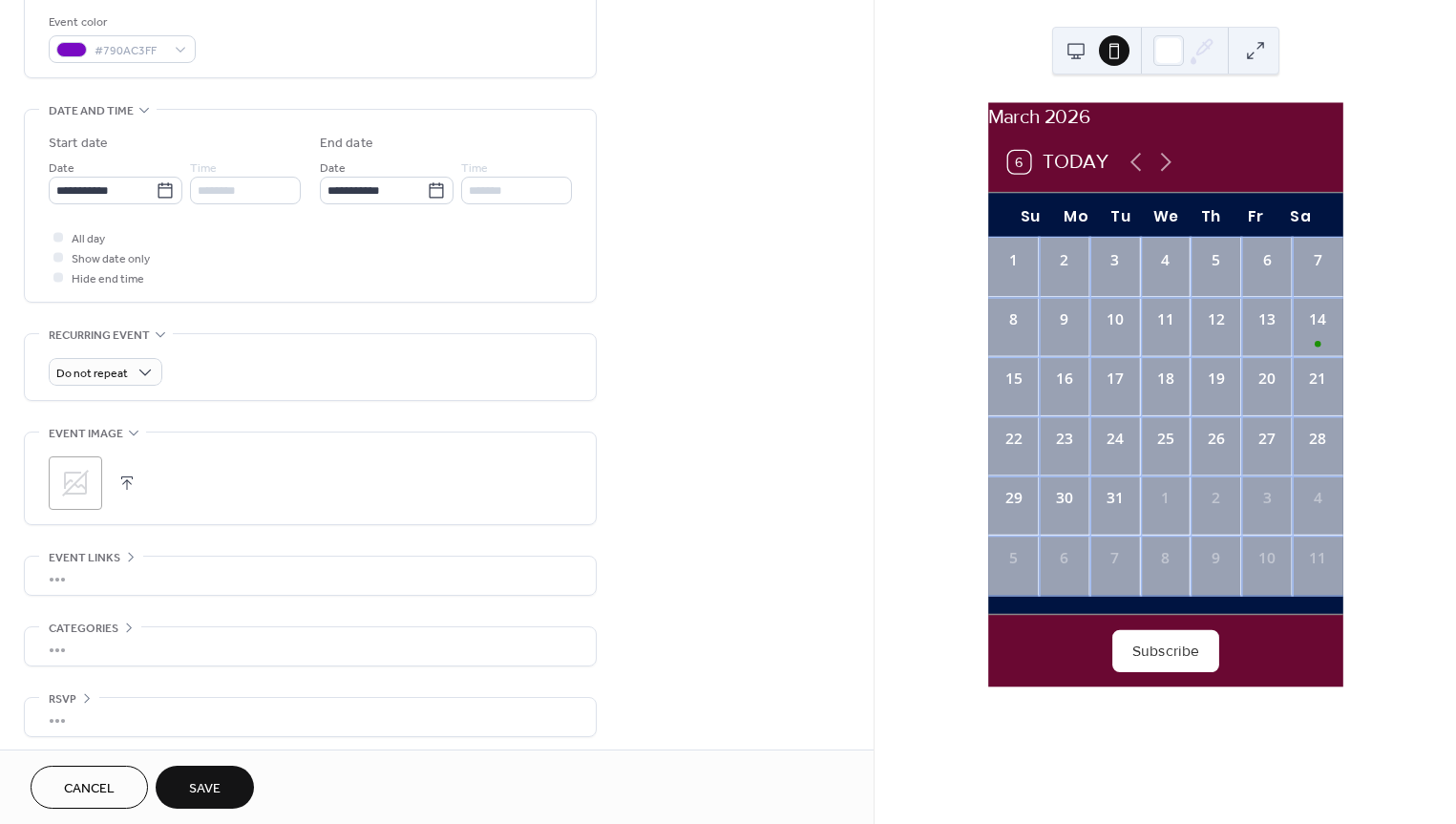 scroll, scrollTop: 519, scrollLeft: 0, axis: vertical 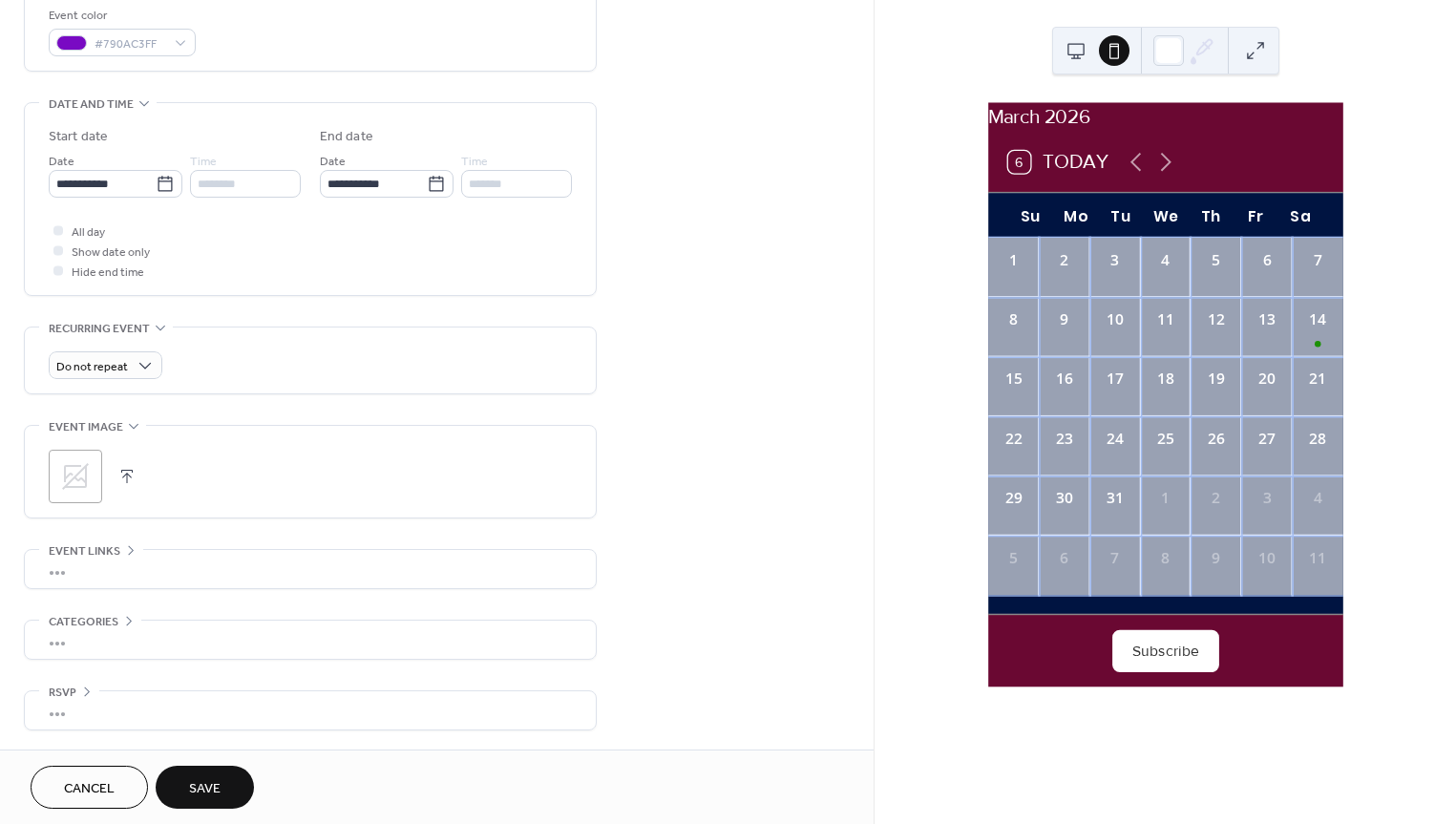 click on "Save" at bounding box center [204, 789] 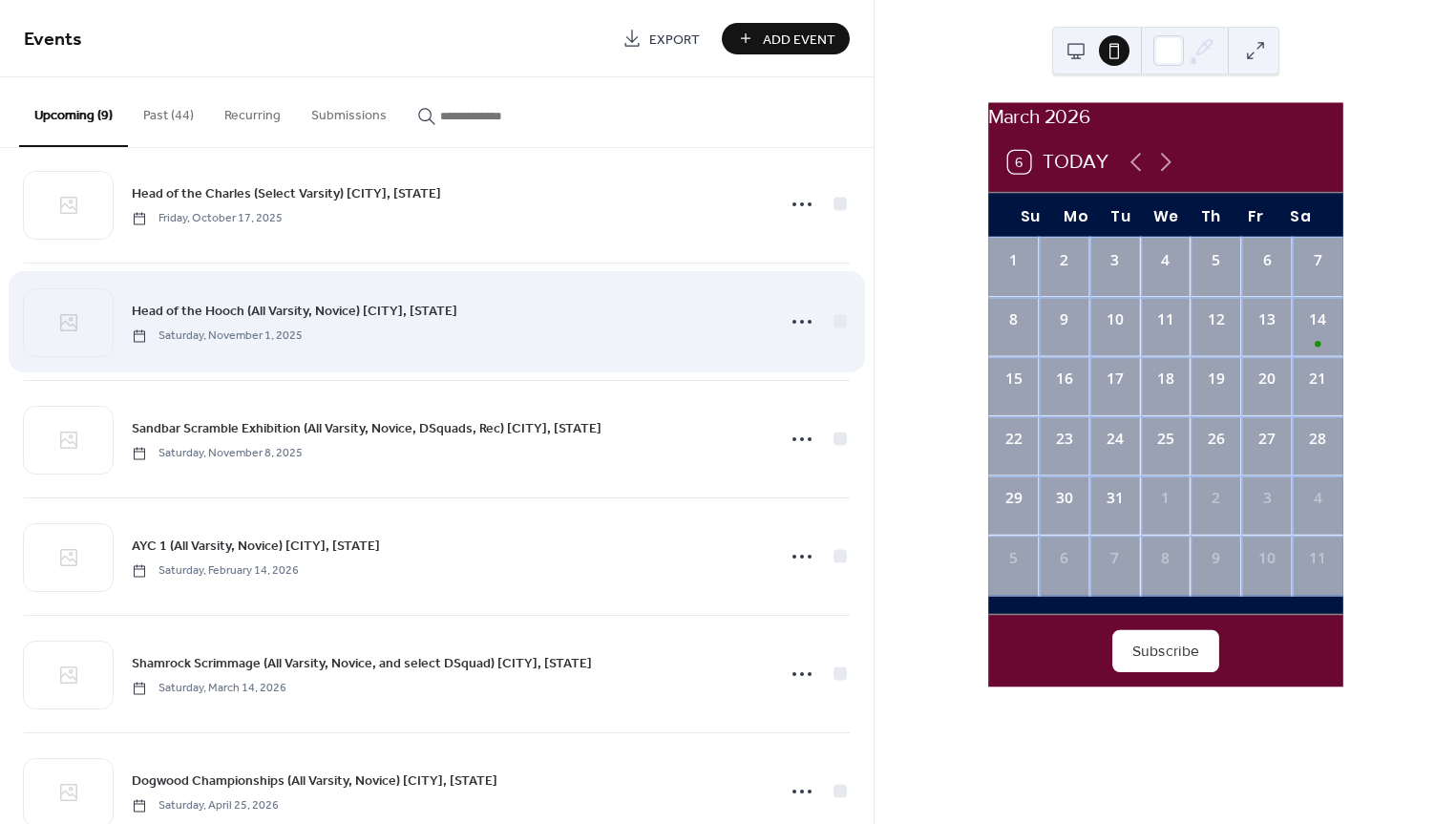 scroll, scrollTop: 437, scrollLeft: 0, axis: vertical 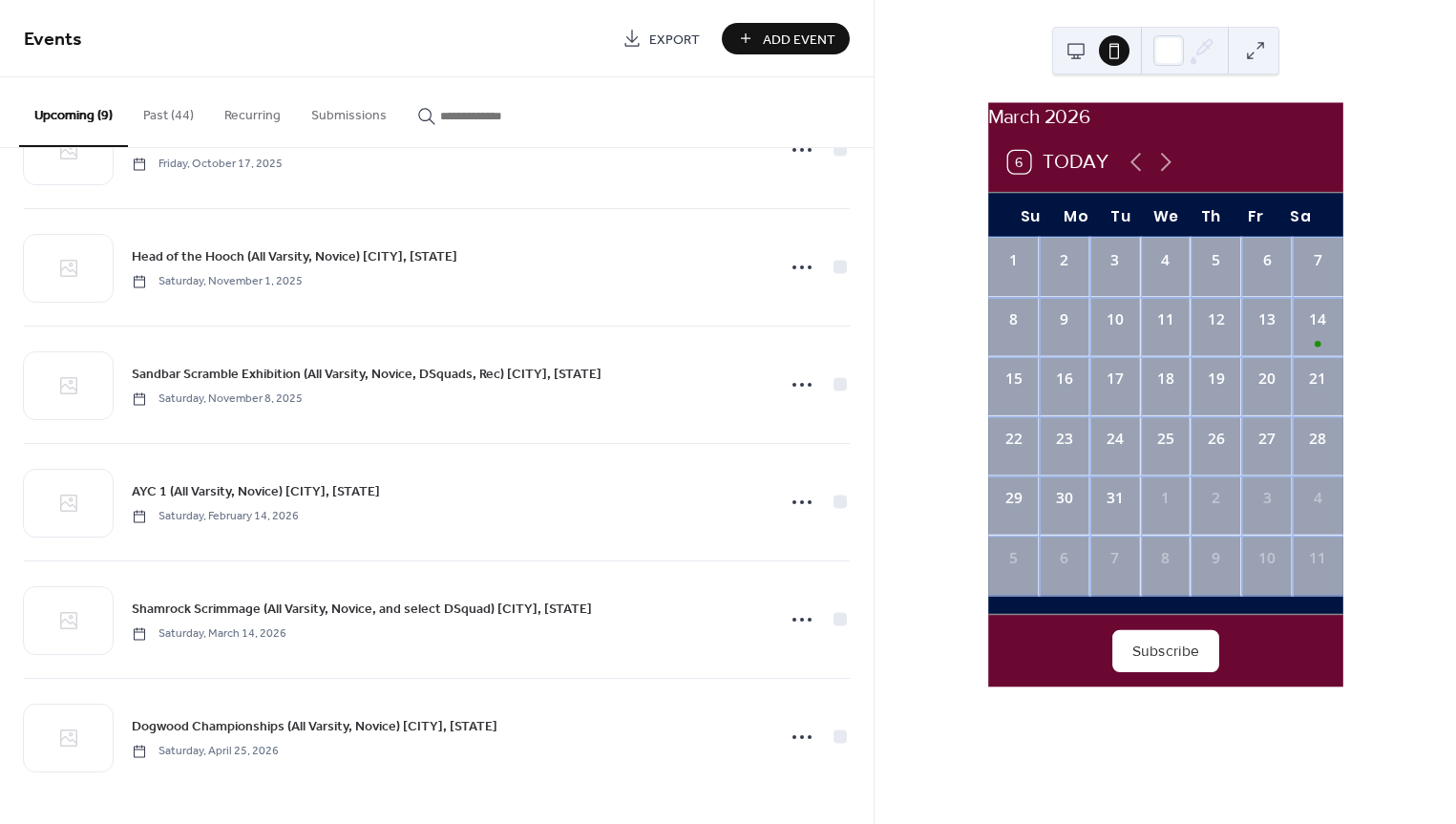 click on "Add Event" at bounding box center (786, 38) 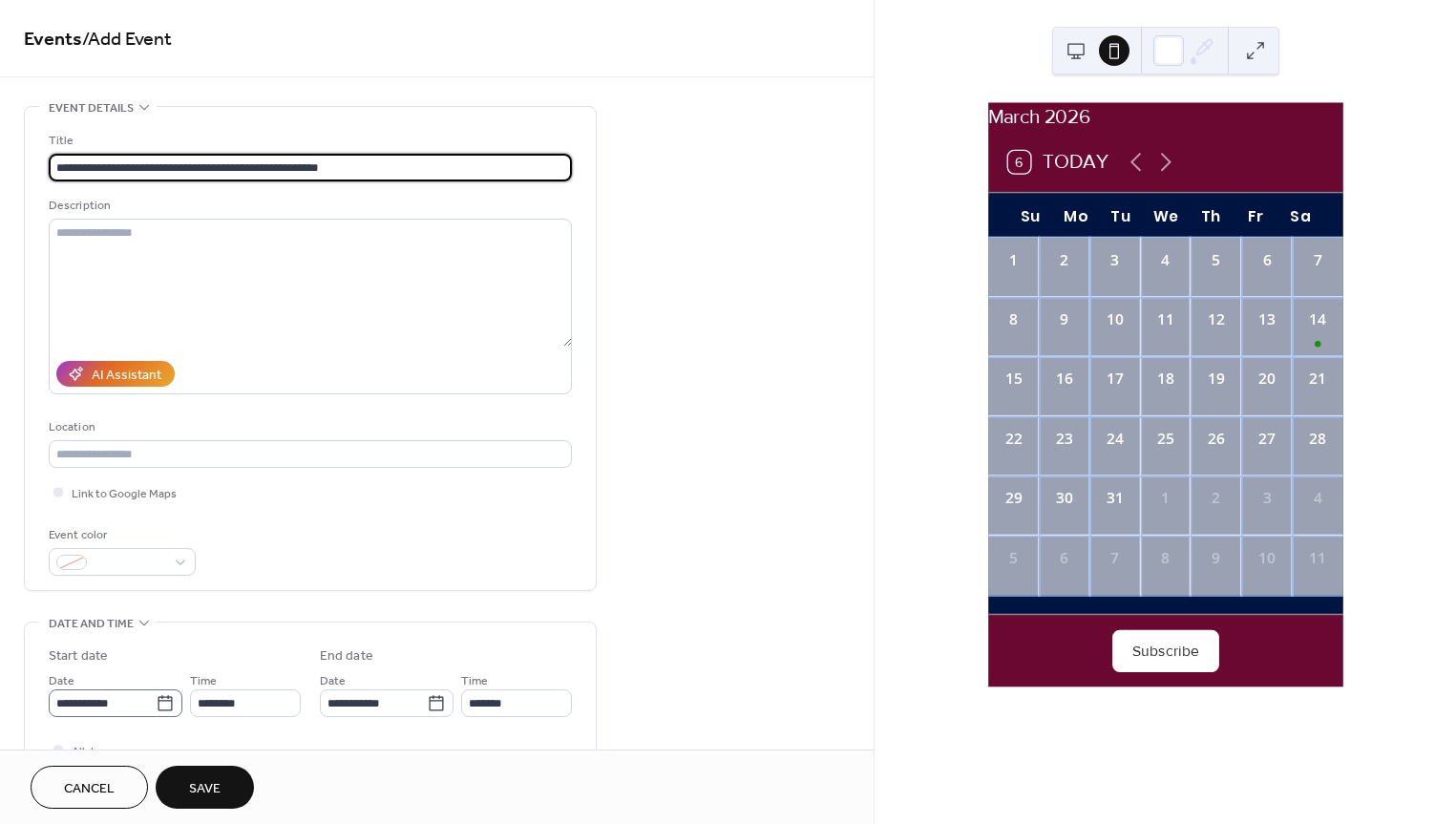 type on "**********" 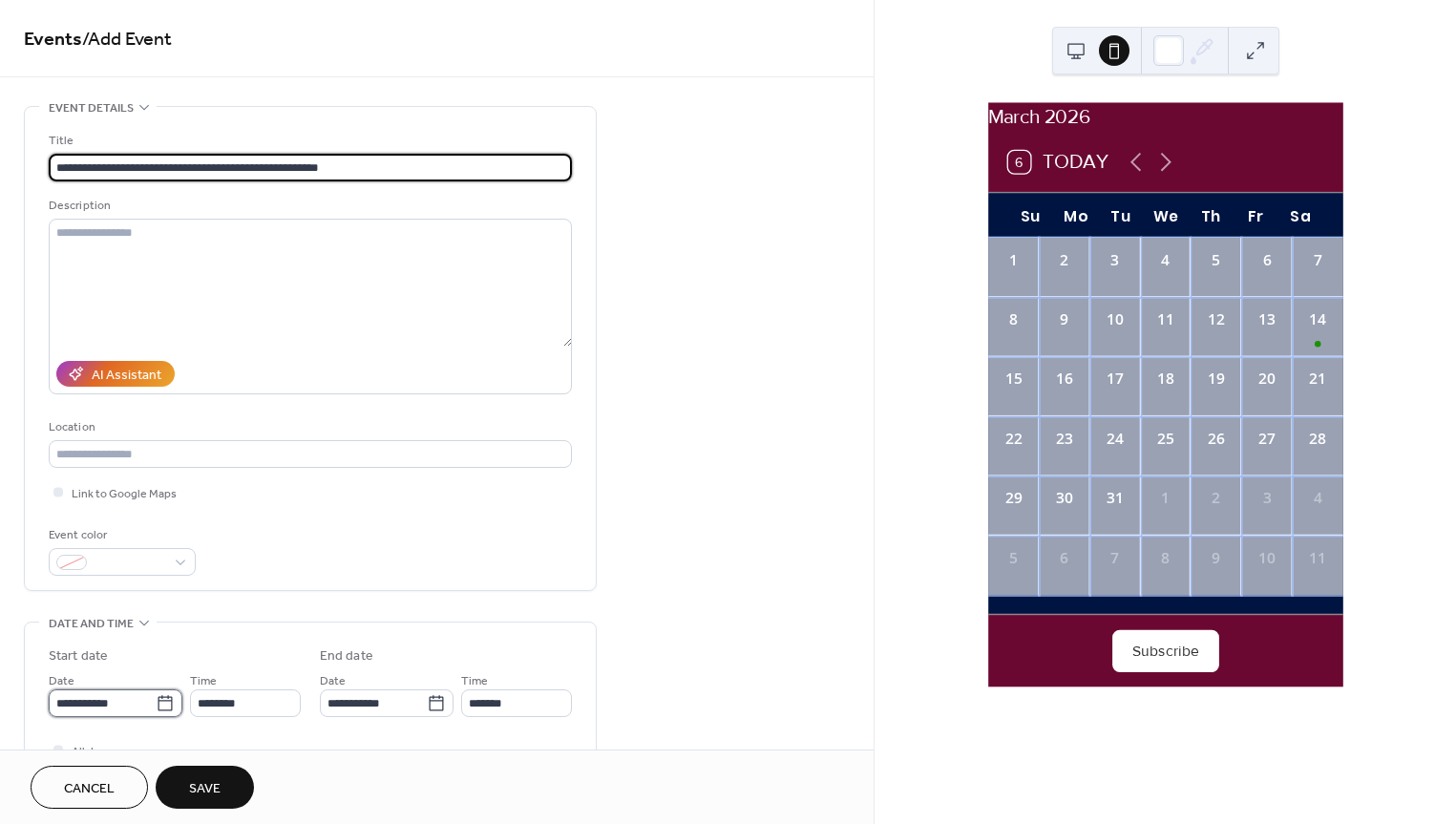 click on "**********" at bounding box center [102, 703] 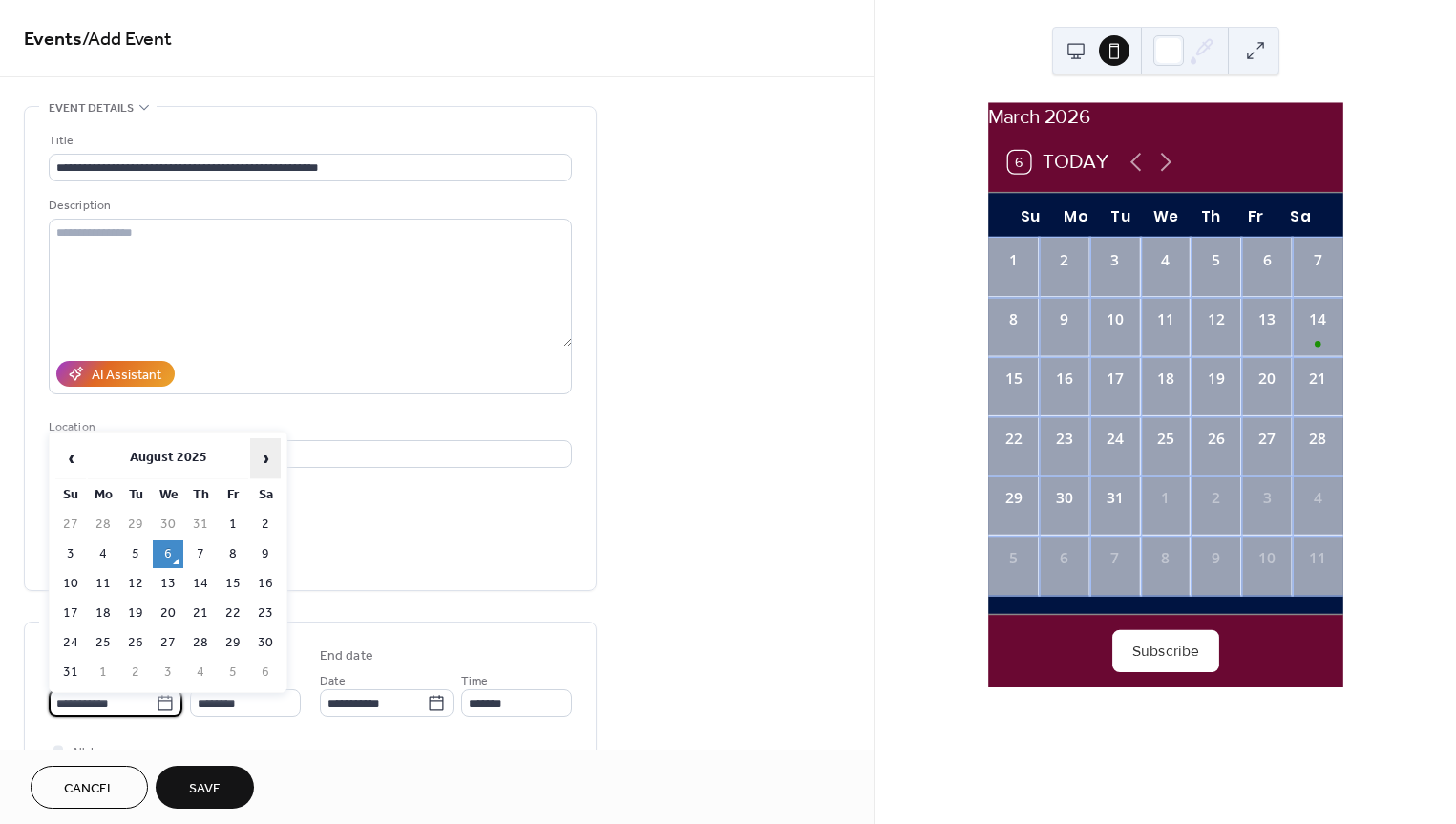click on "›" at bounding box center (265, 458) 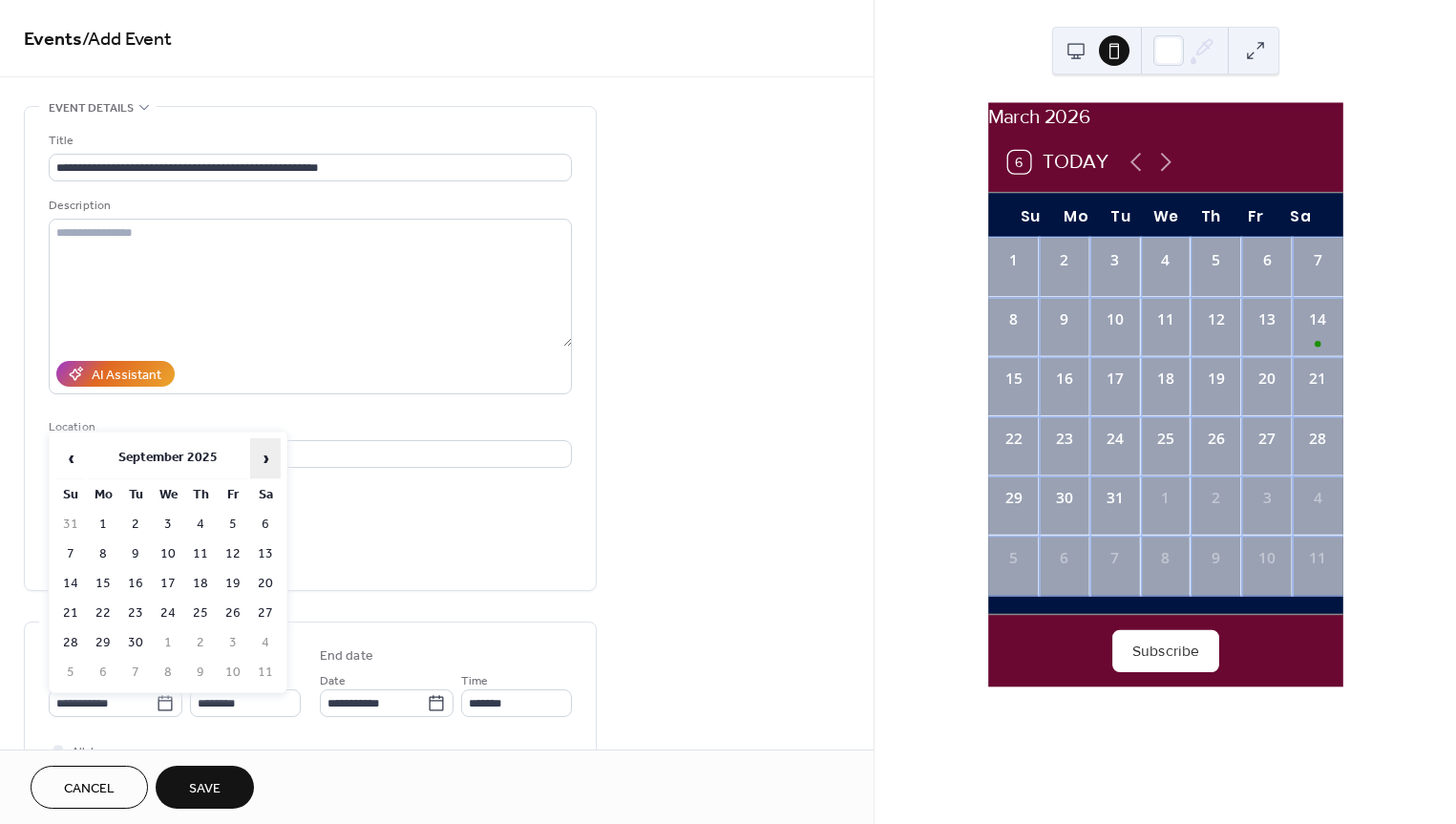 click on "›" at bounding box center (265, 458) 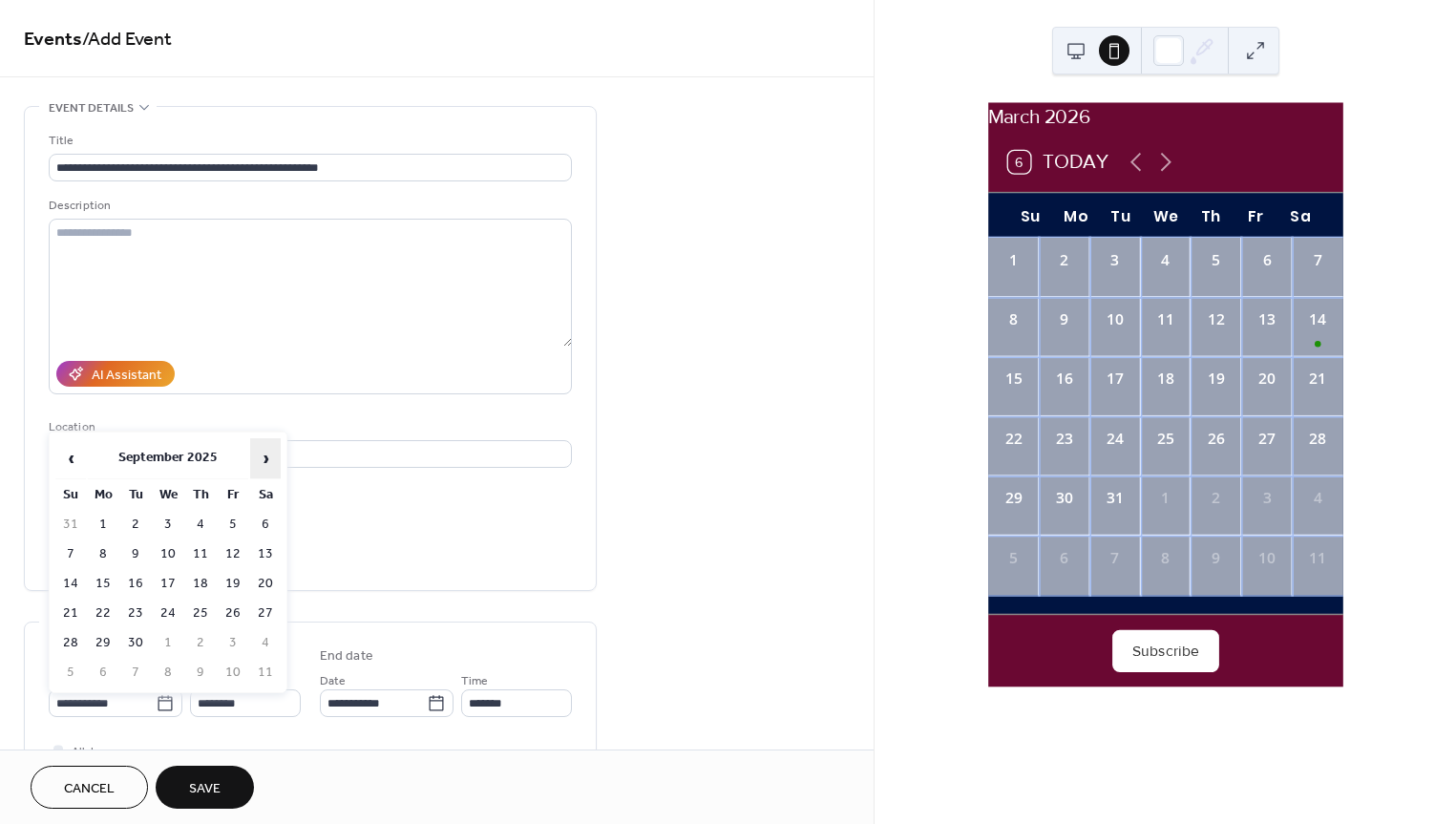 click on "›" at bounding box center (265, 458) 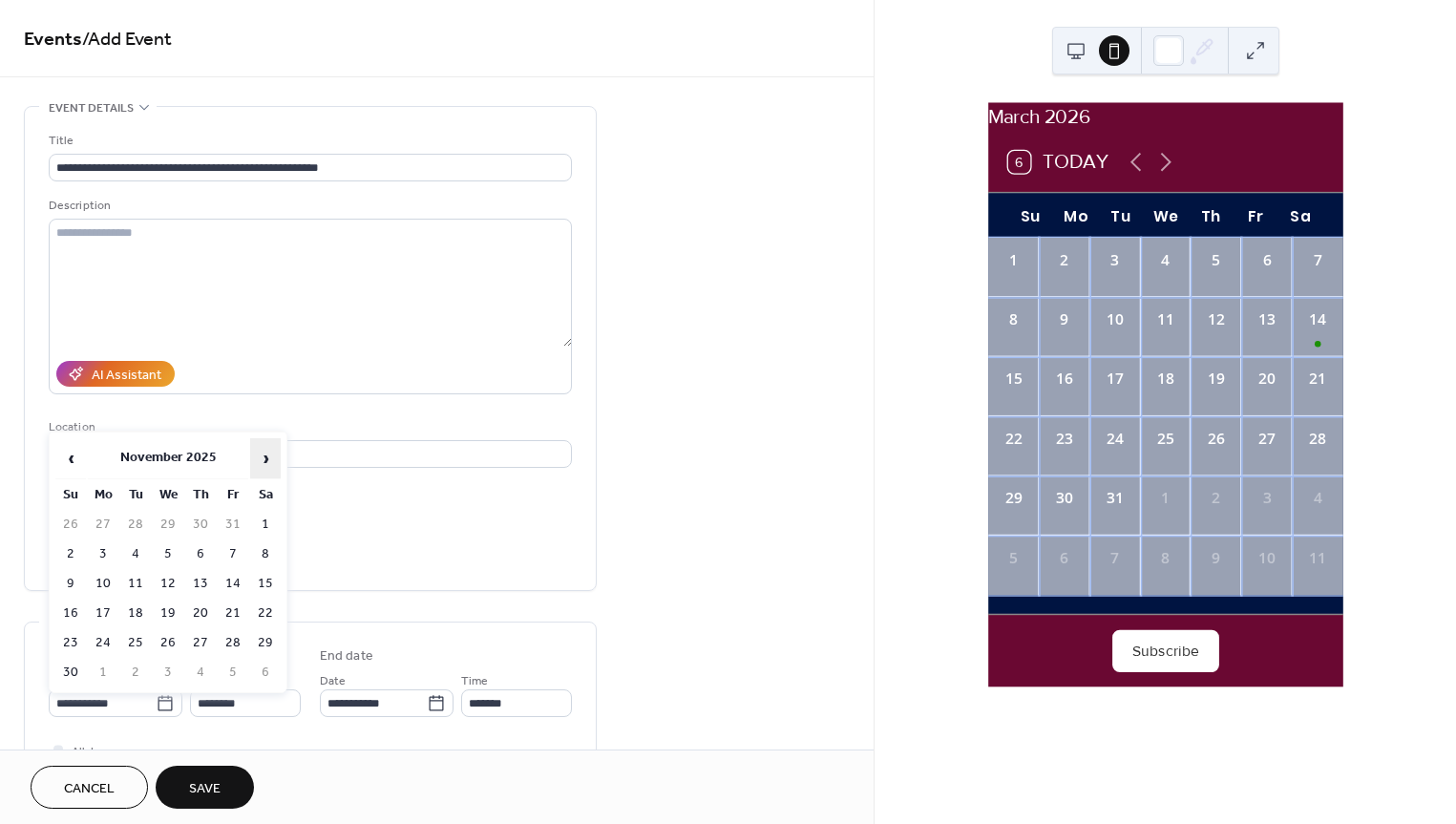 click on "›" at bounding box center [265, 458] 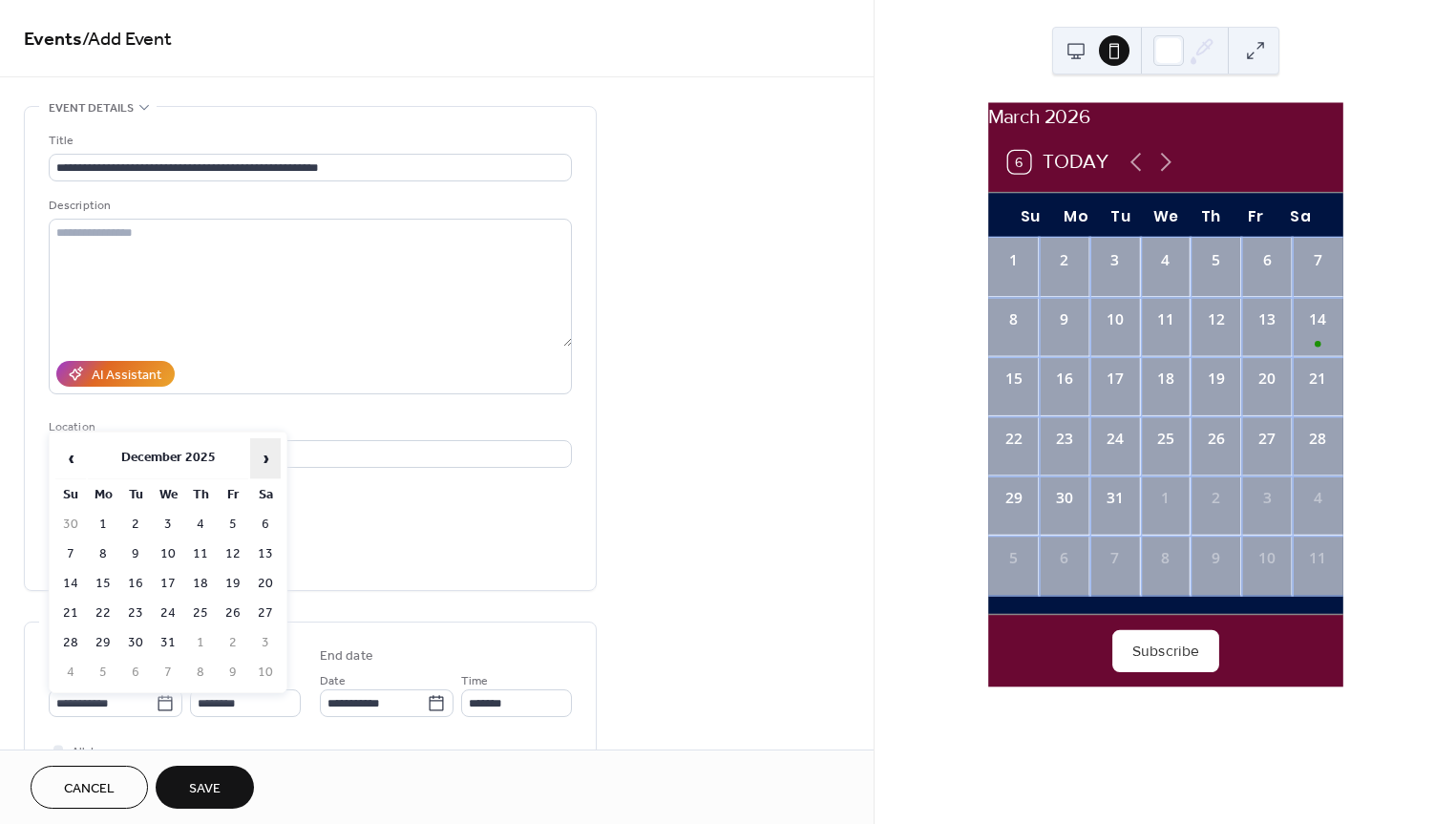 click on "›" at bounding box center [265, 458] 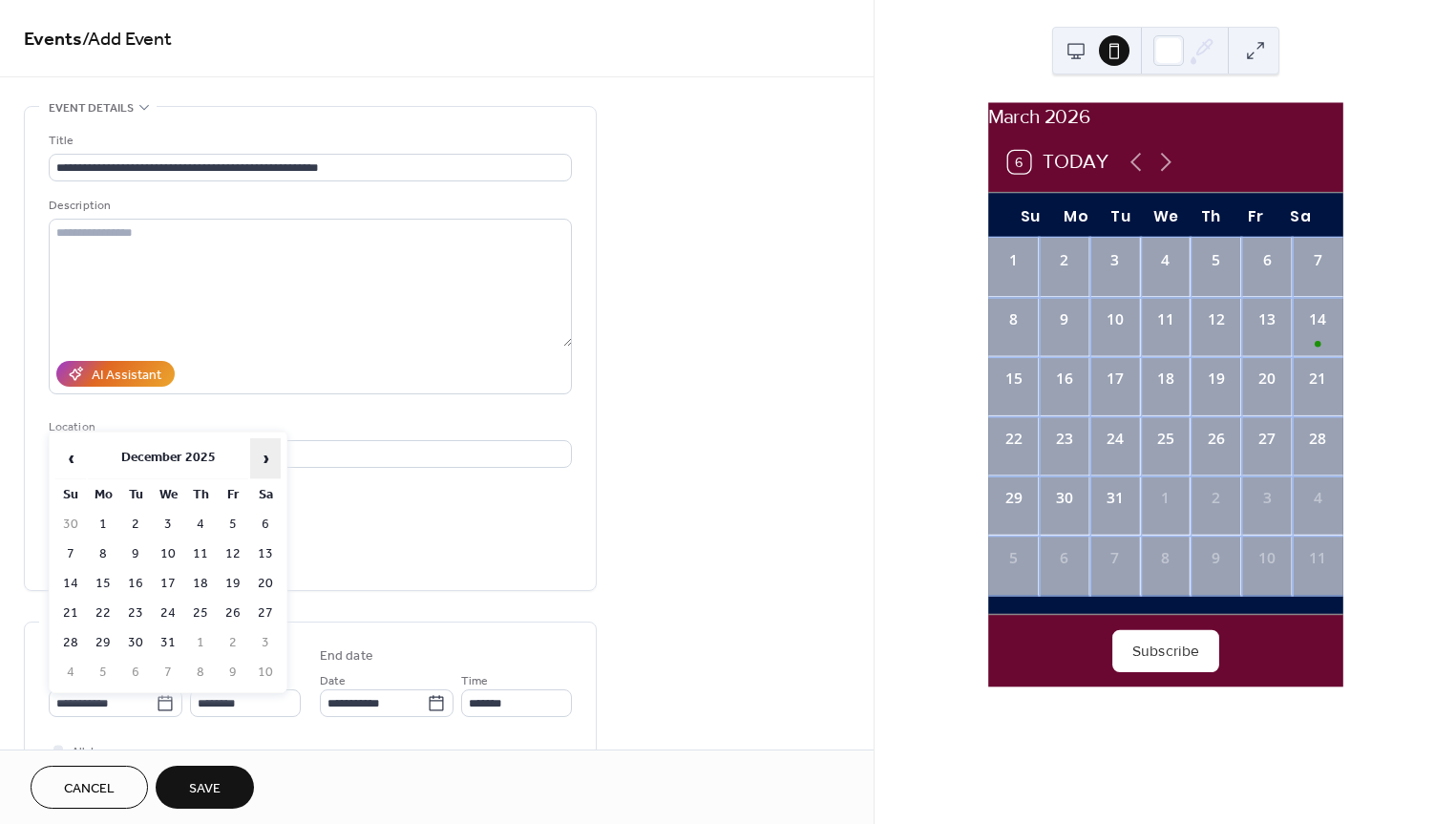 click on "›" at bounding box center [265, 458] 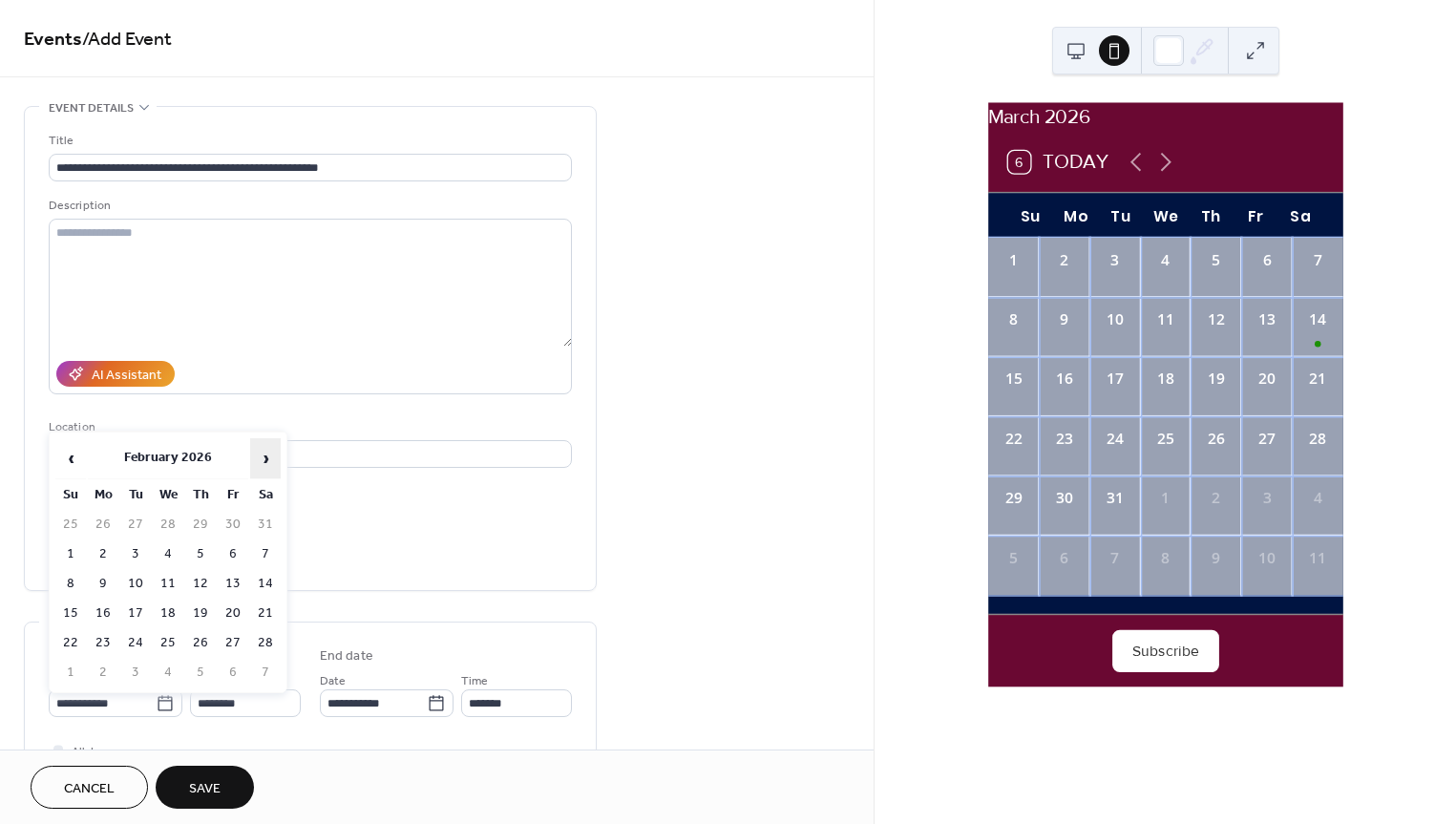 click on "›" at bounding box center [265, 458] 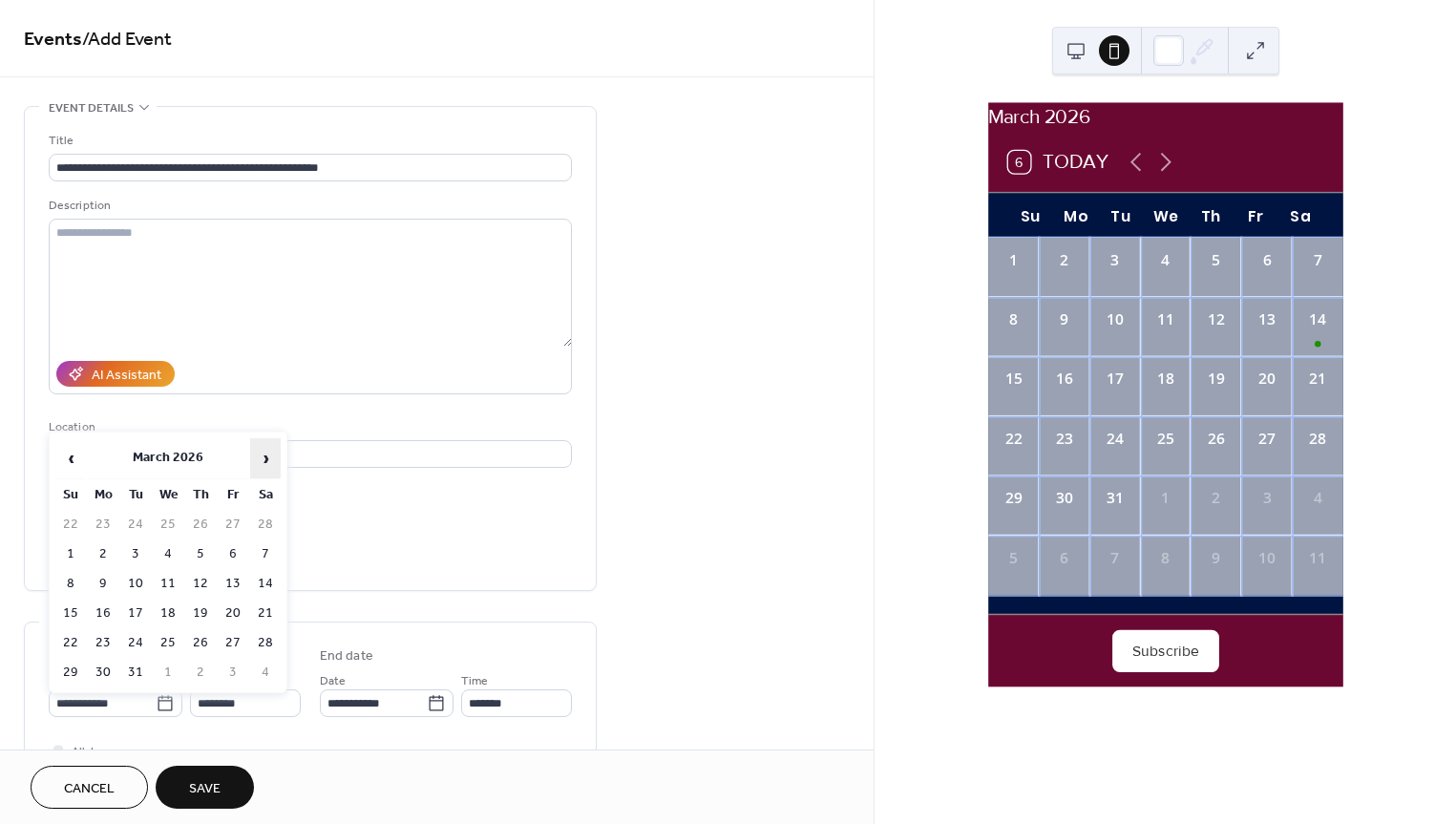 click on "›" at bounding box center [265, 458] 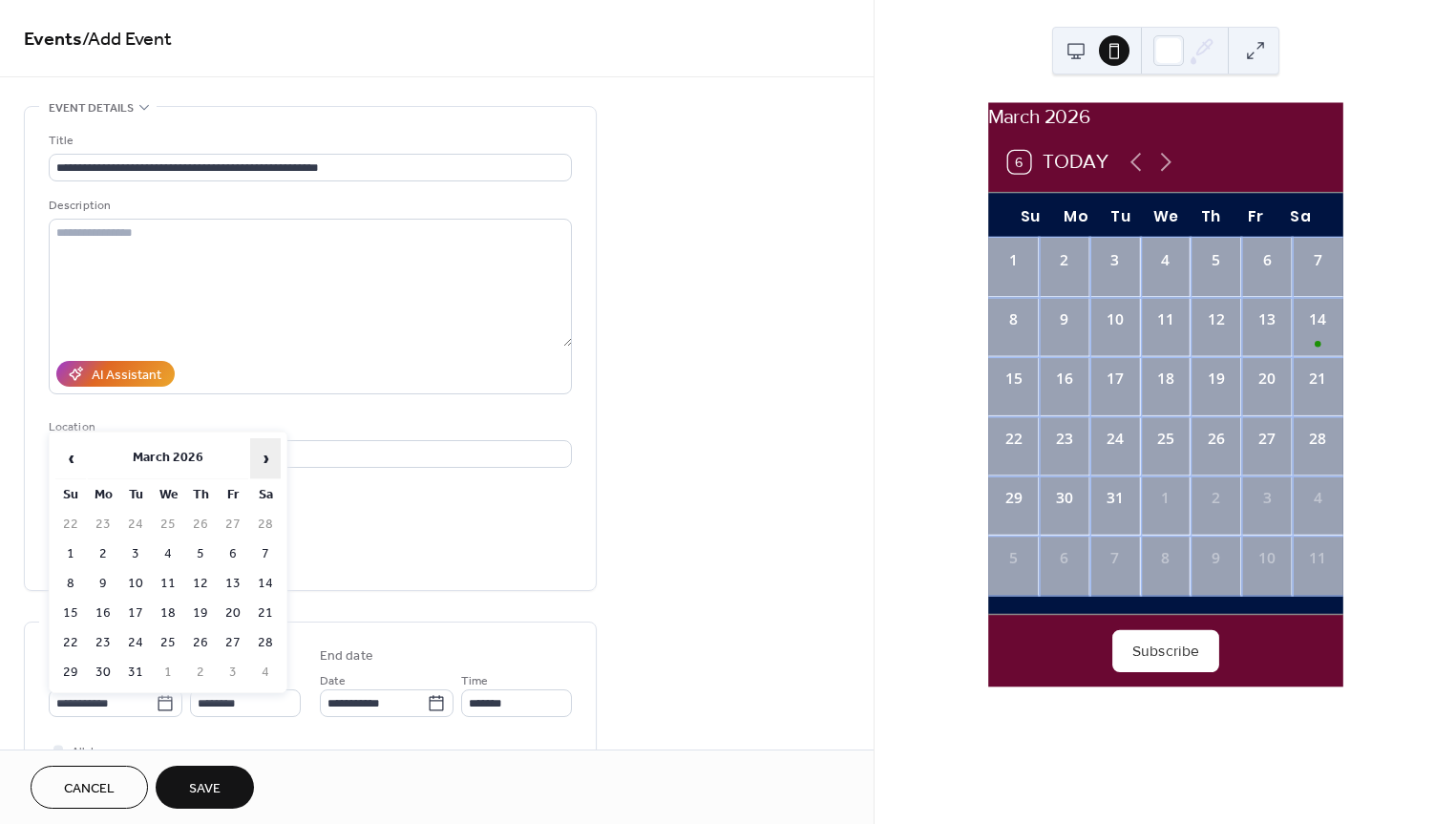 click on "›" at bounding box center [265, 458] 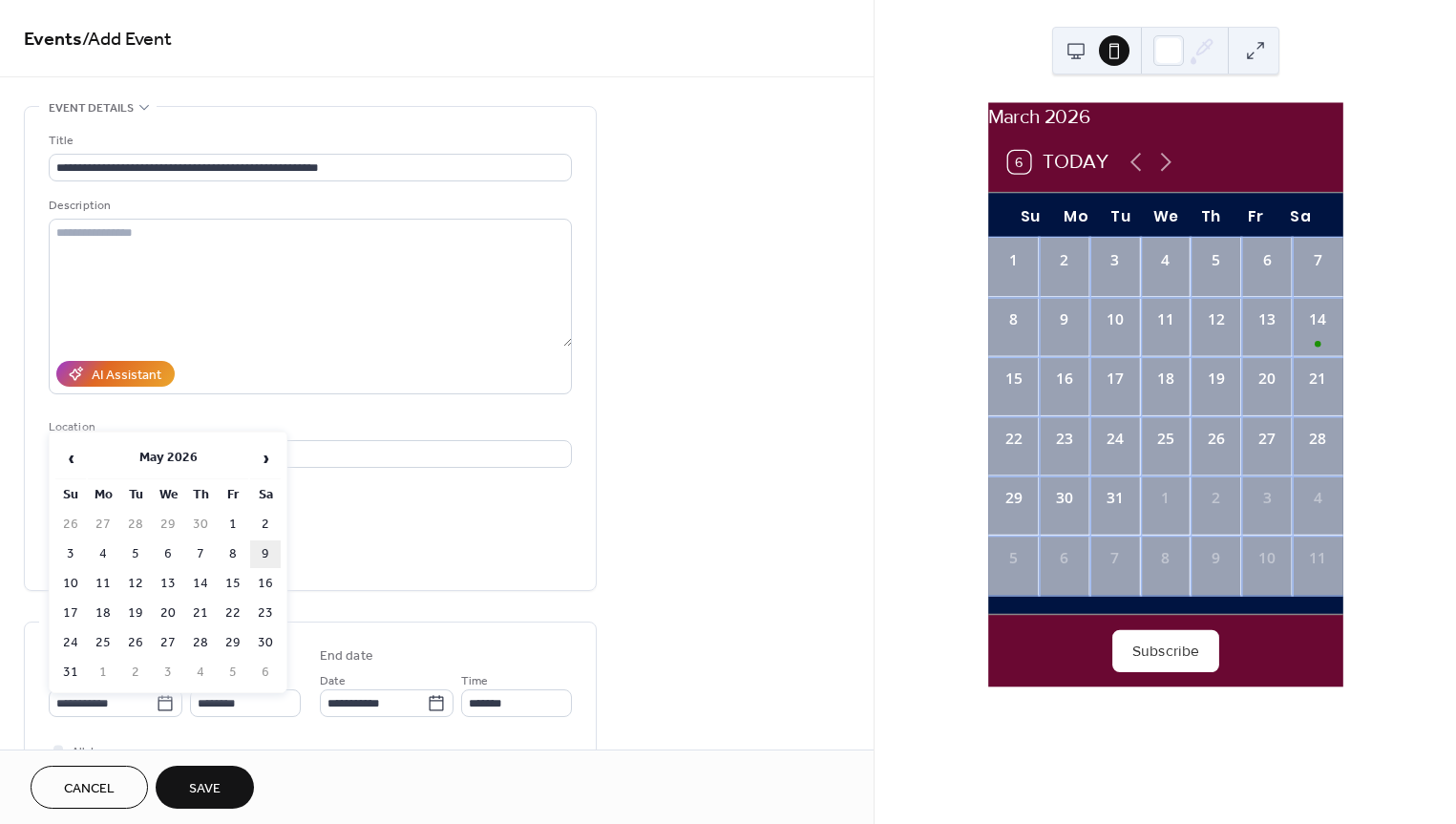 click on "9" at bounding box center [265, 554] 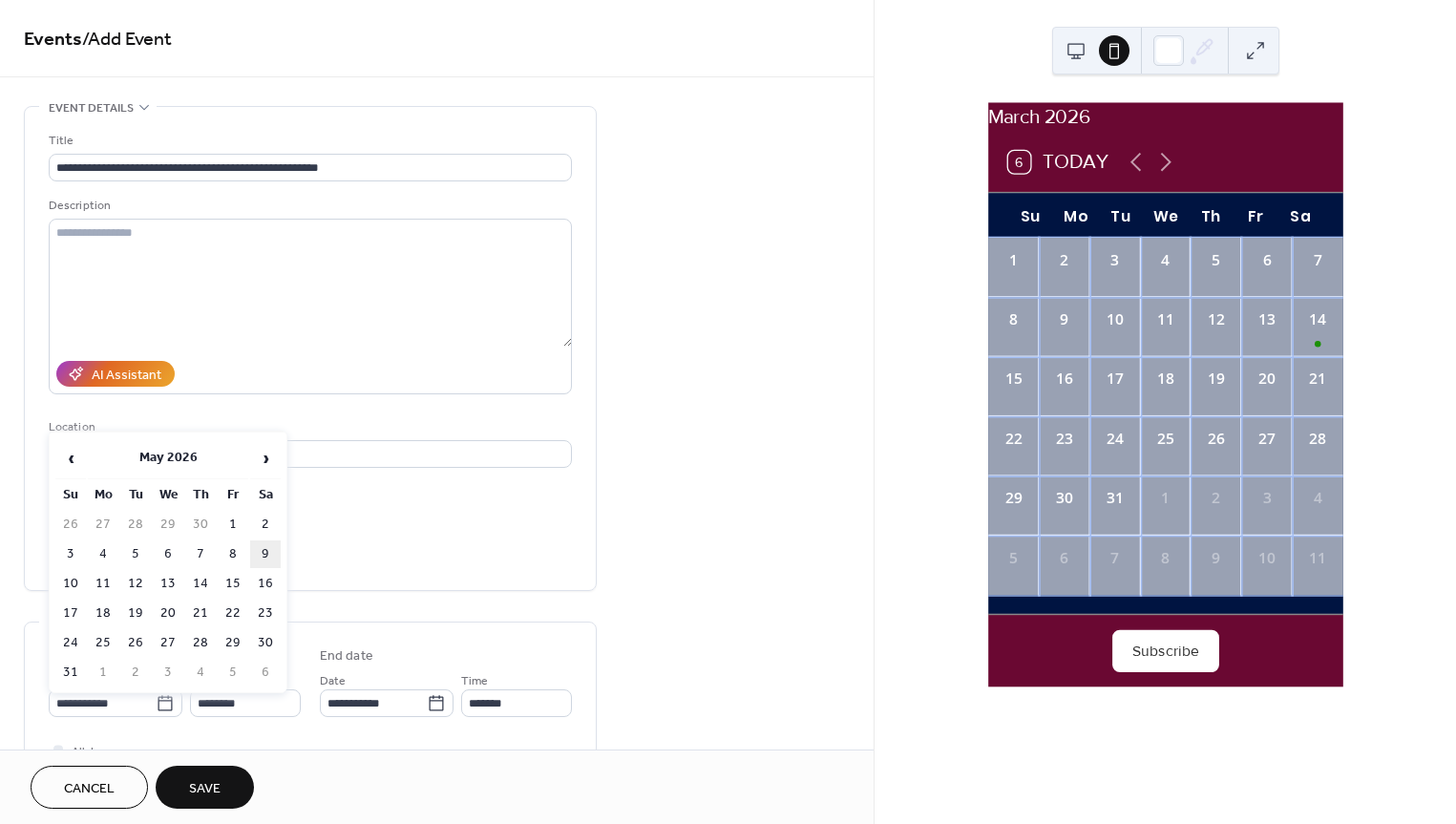 type on "**********" 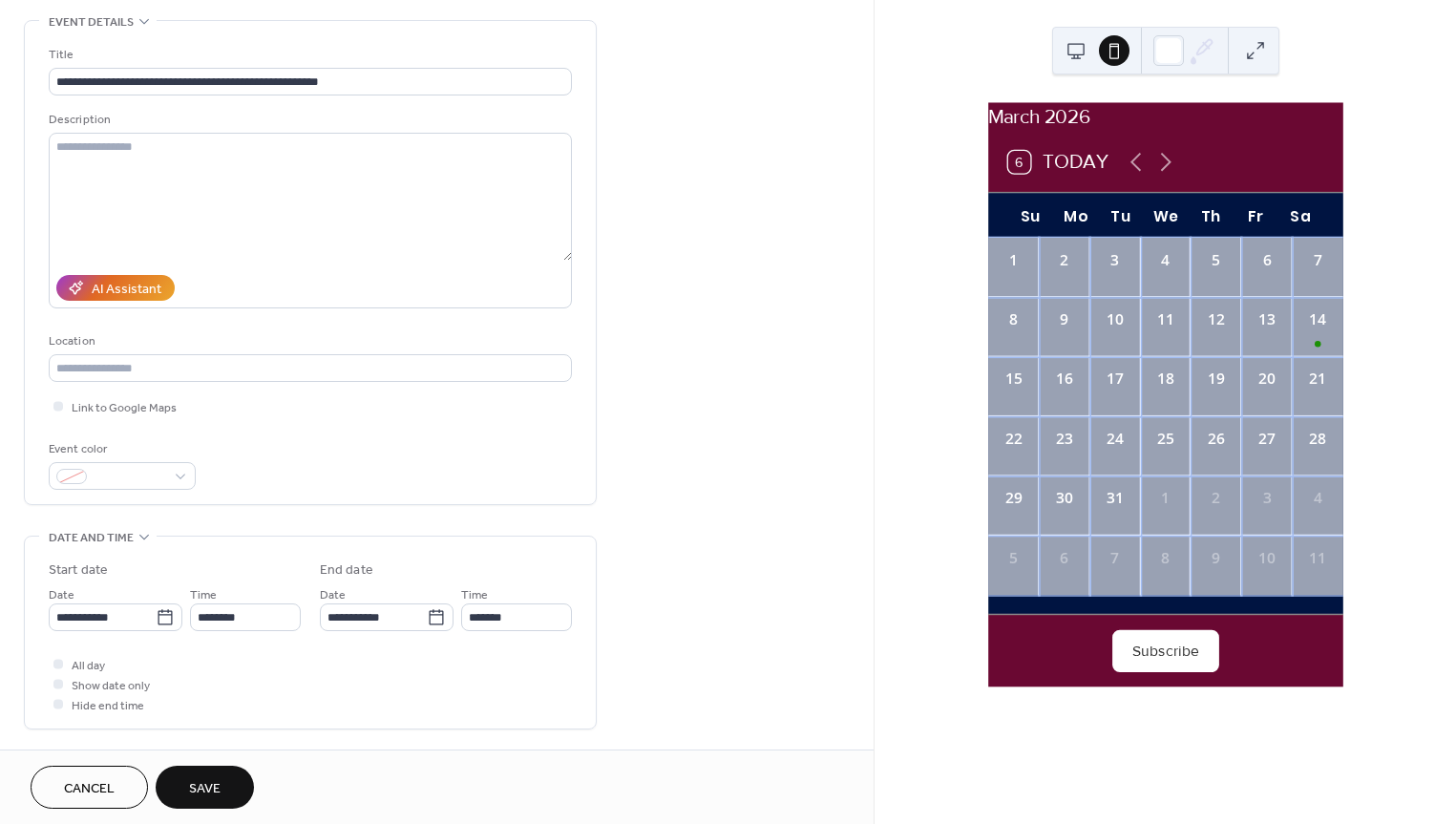 scroll, scrollTop: 133, scrollLeft: 0, axis: vertical 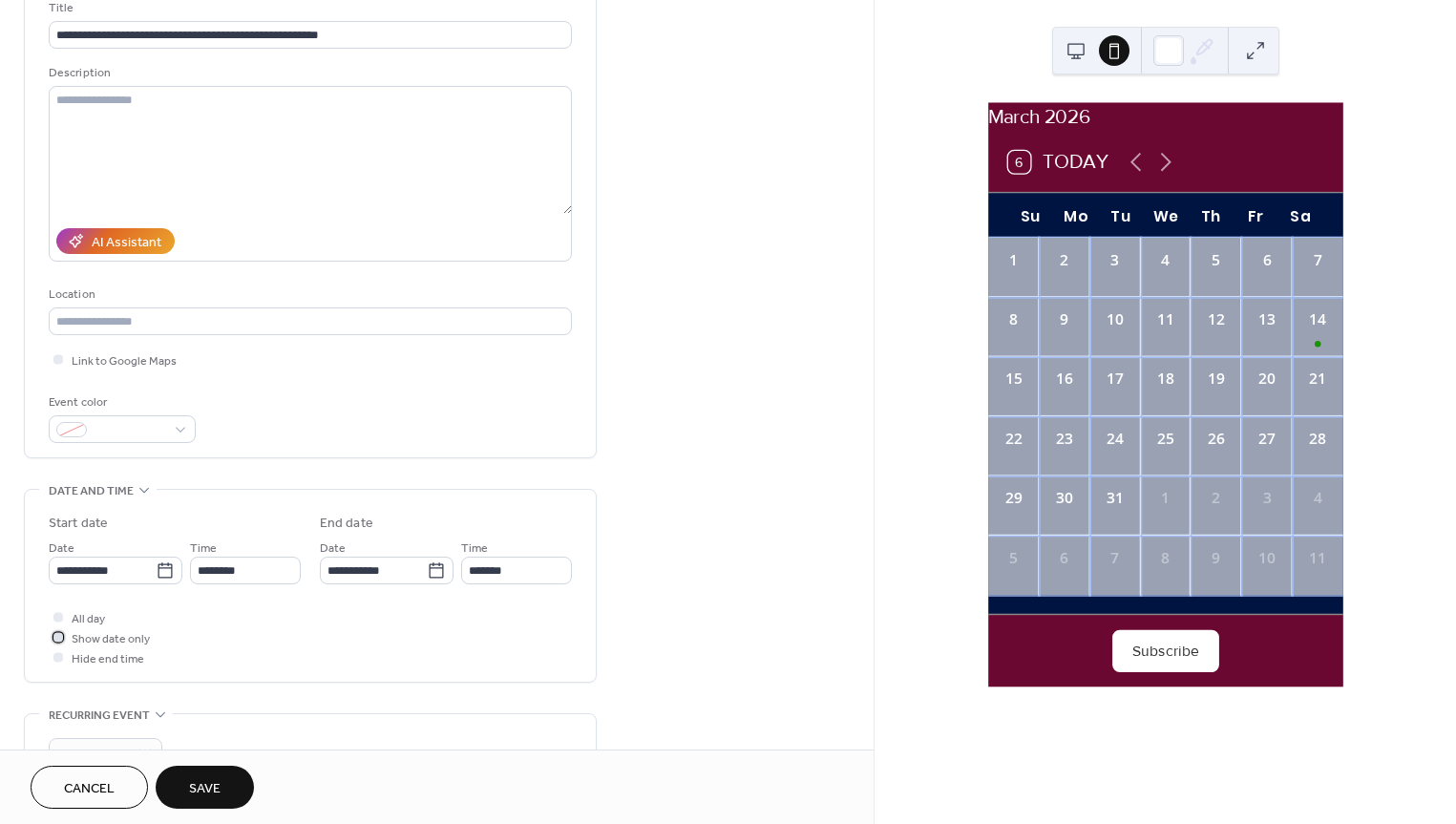 click at bounding box center [58, 637] 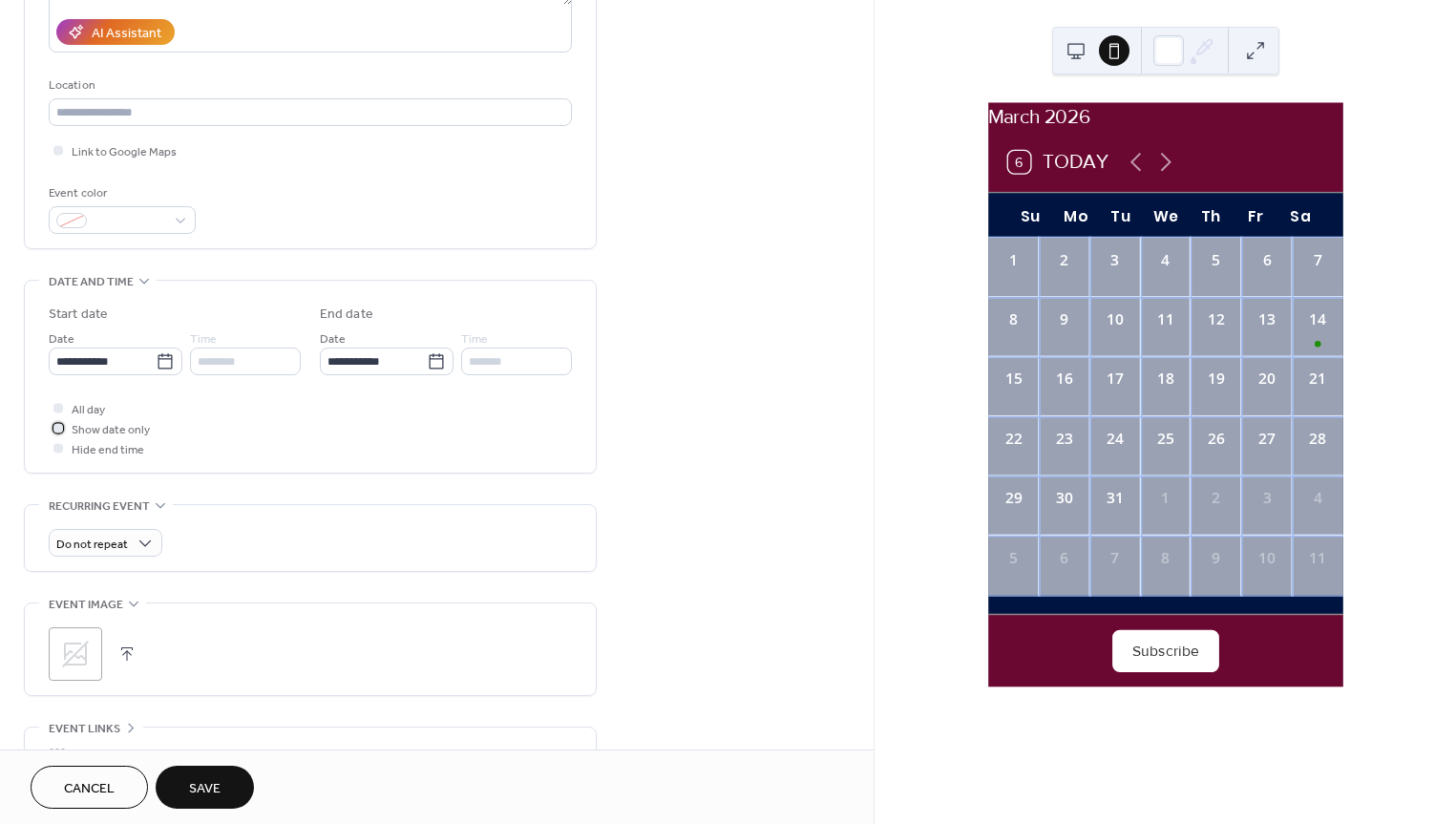scroll, scrollTop: 336, scrollLeft: 0, axis: vertical 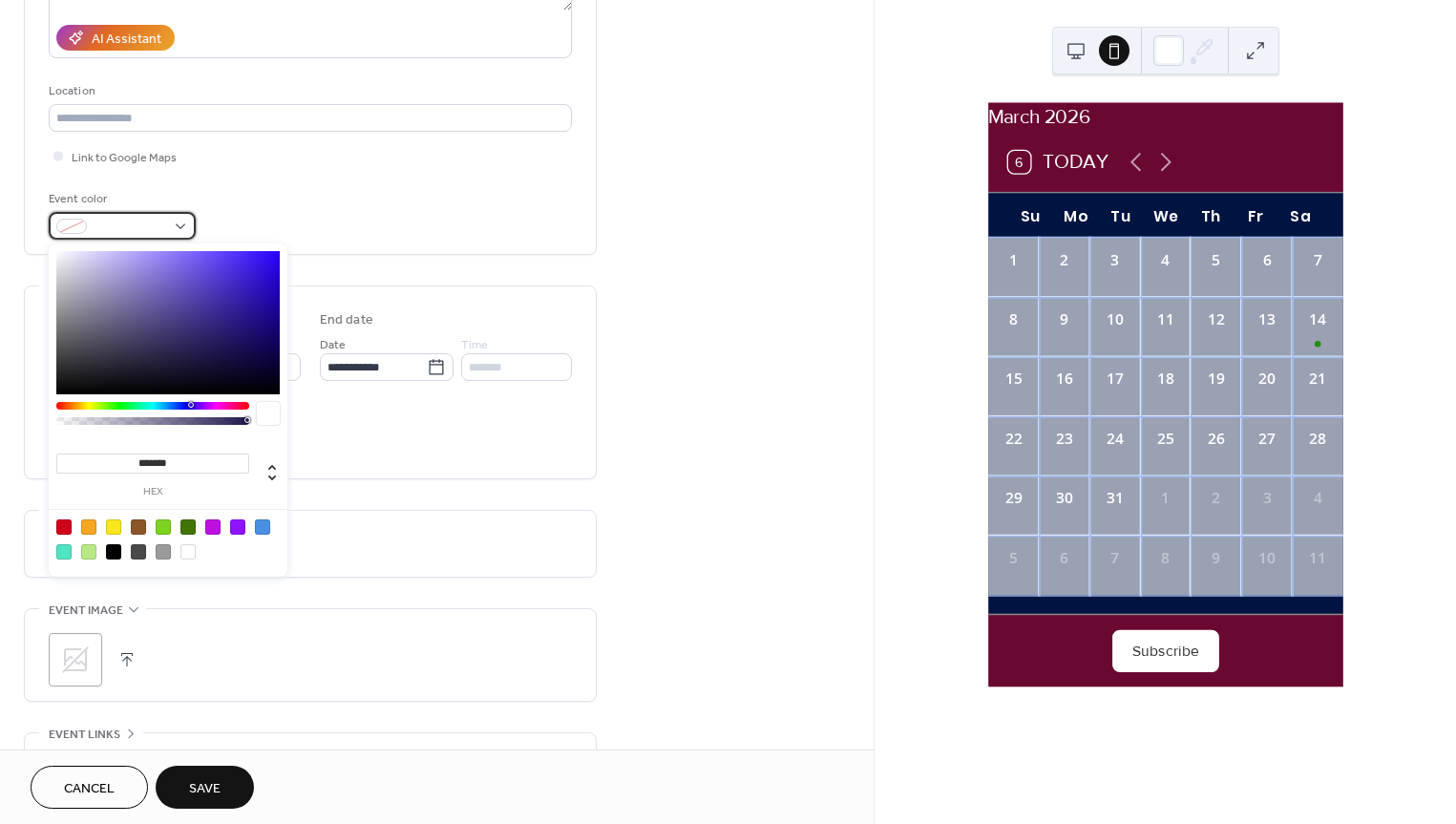 click at bounding box center (130, 227) 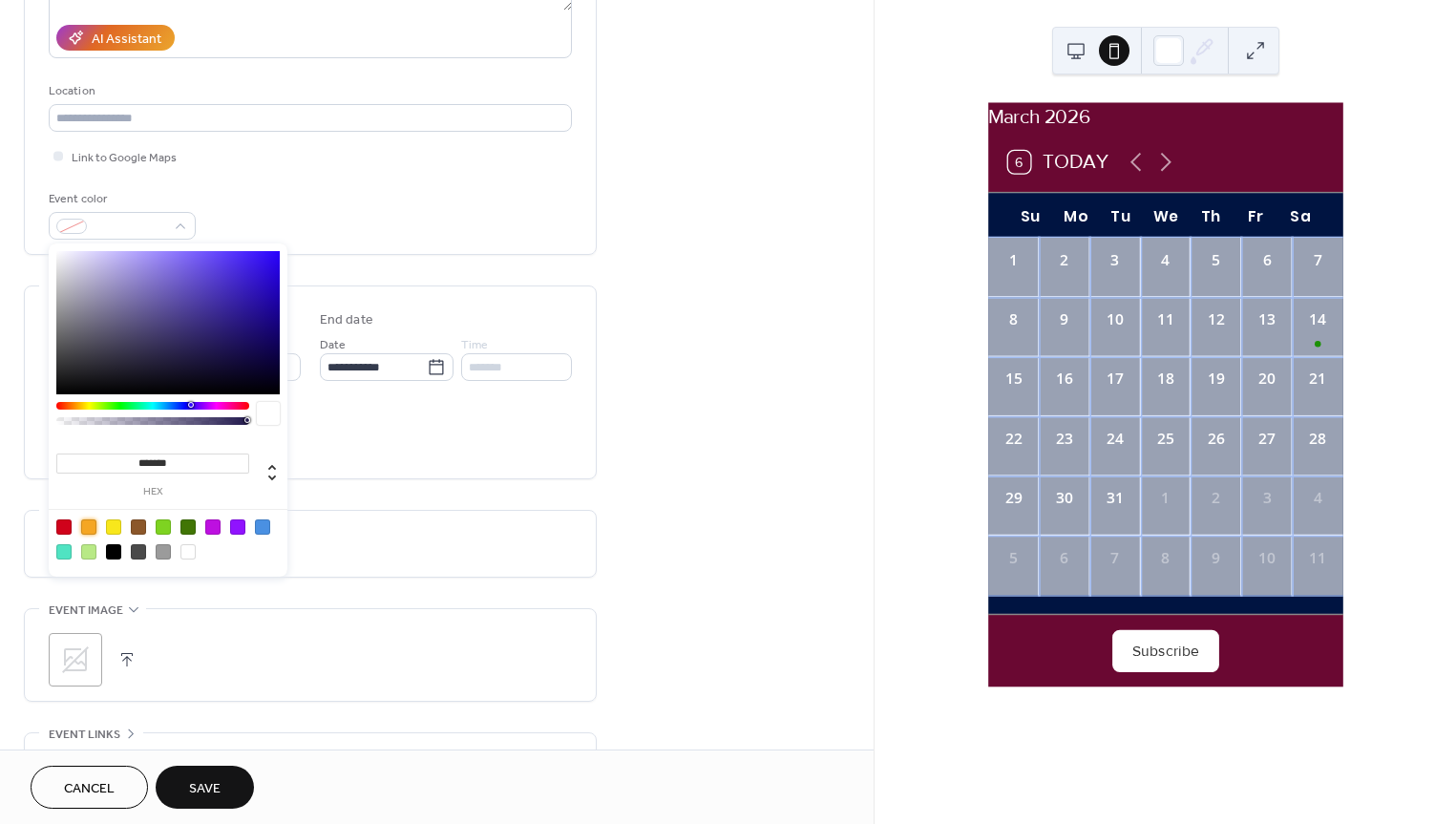 click at bounding box center (89, 527) 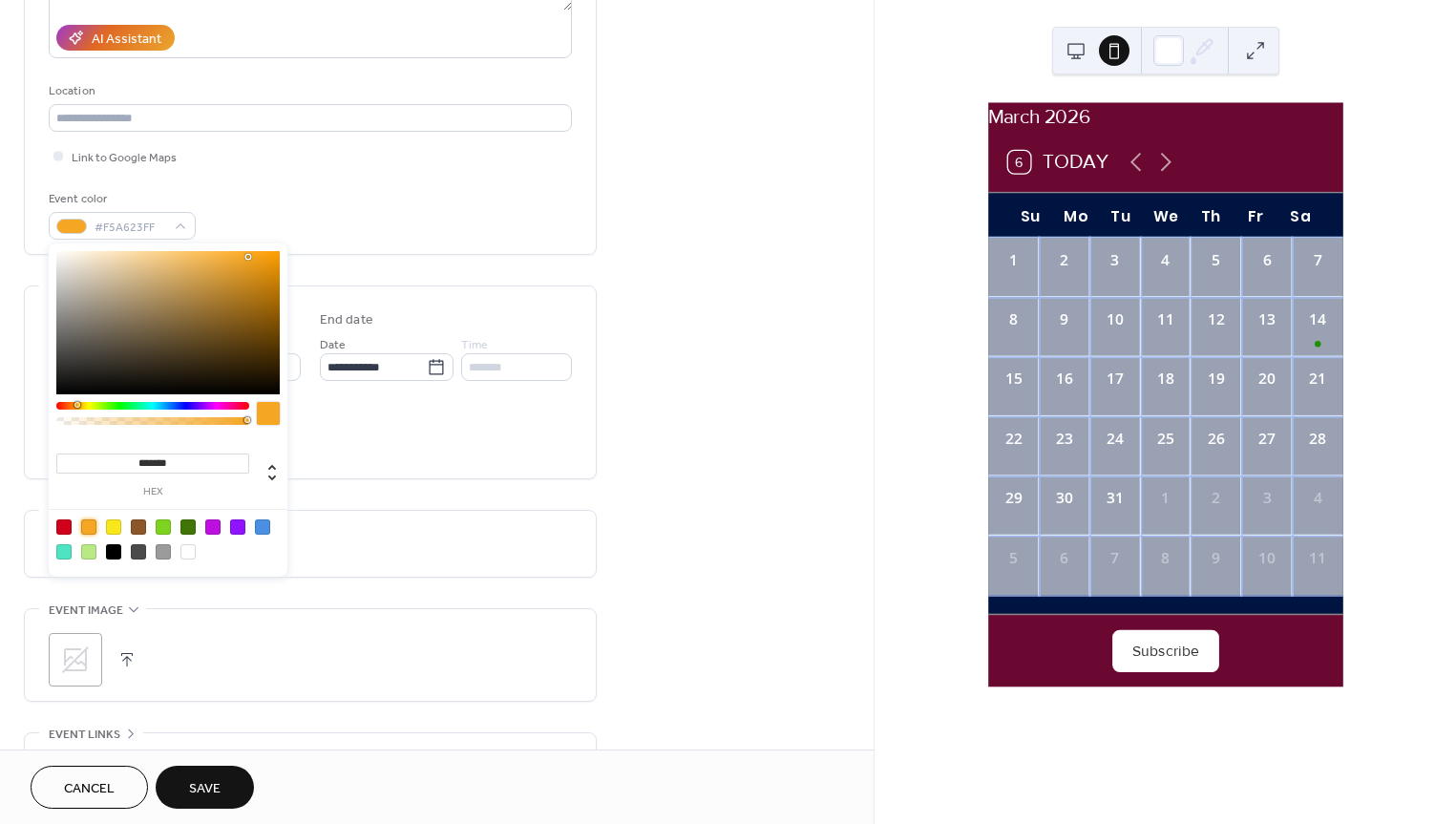 type on "*******" 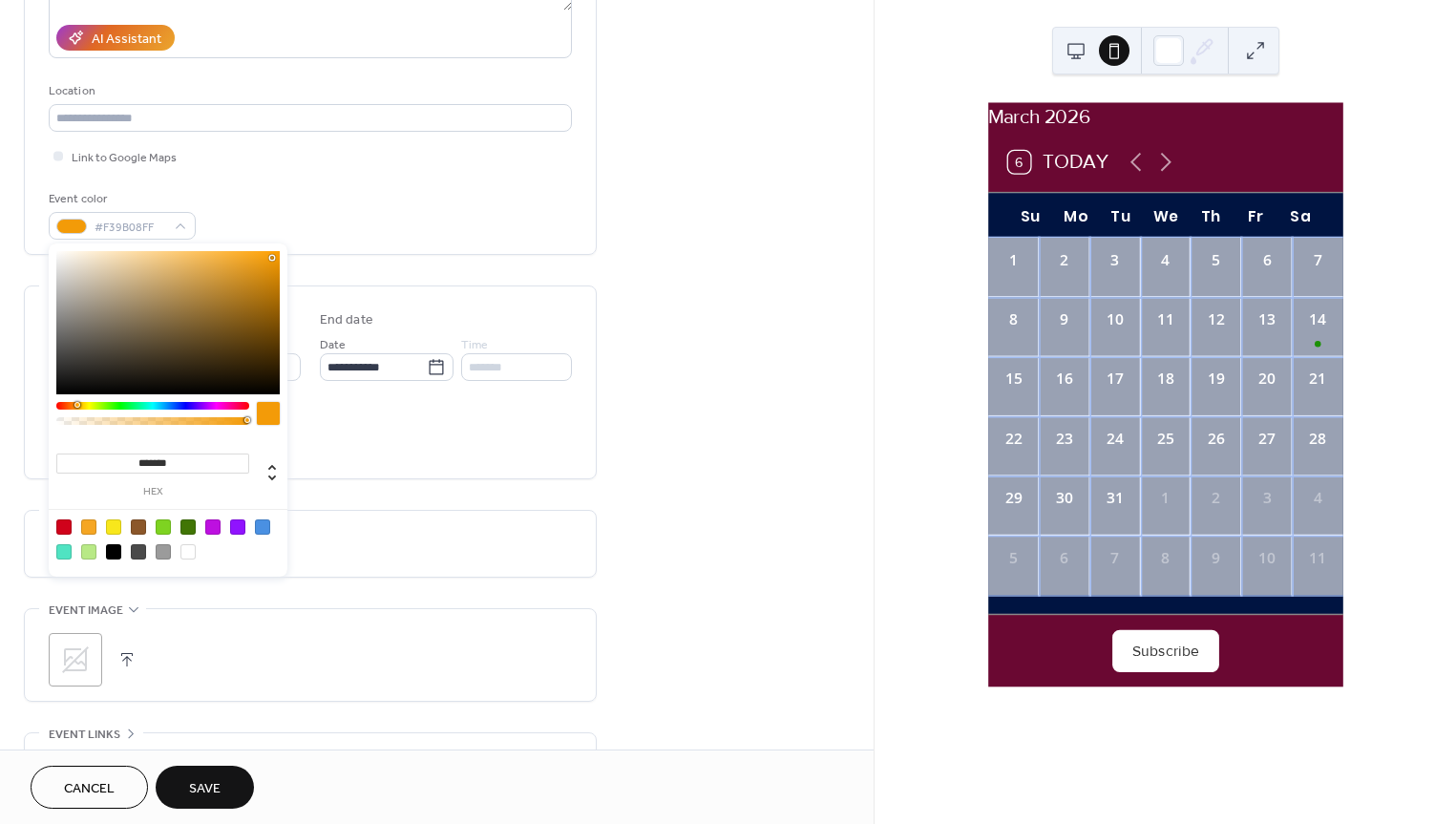 click at bounding box center (168, 323) 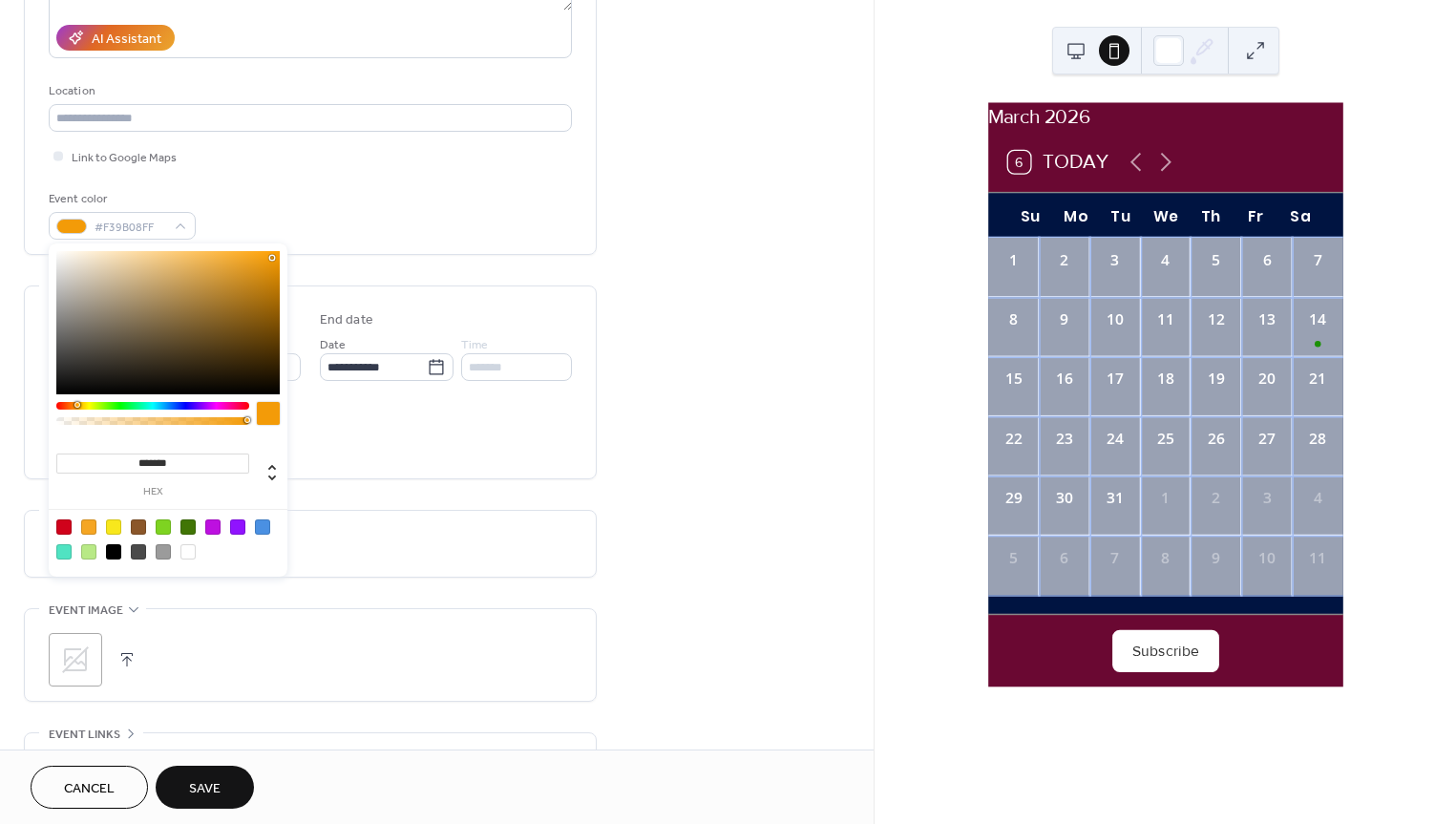 click on "**********" at bounding box center [436, 351] 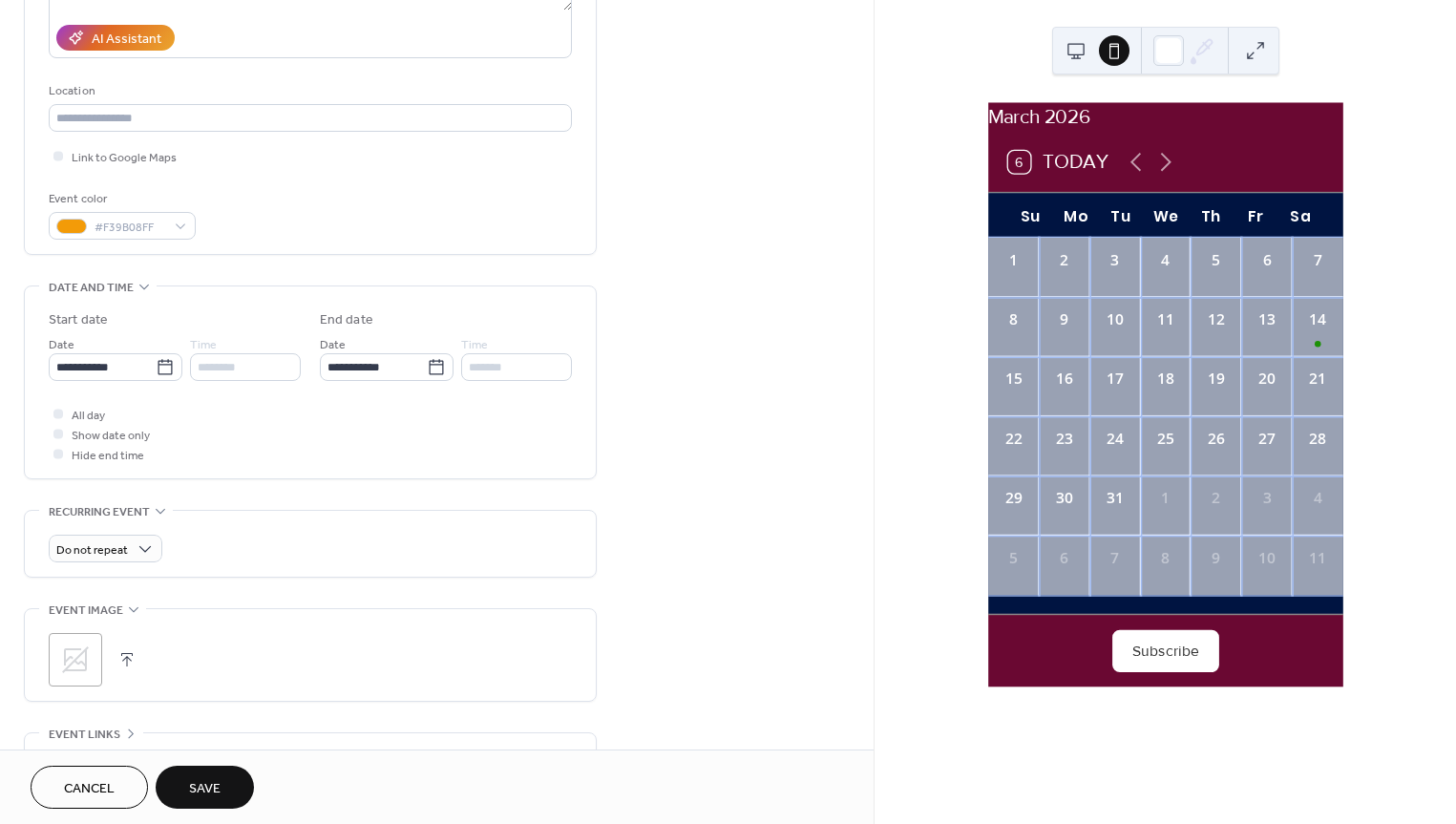 click on "Save" at bounding box center [204, 789] 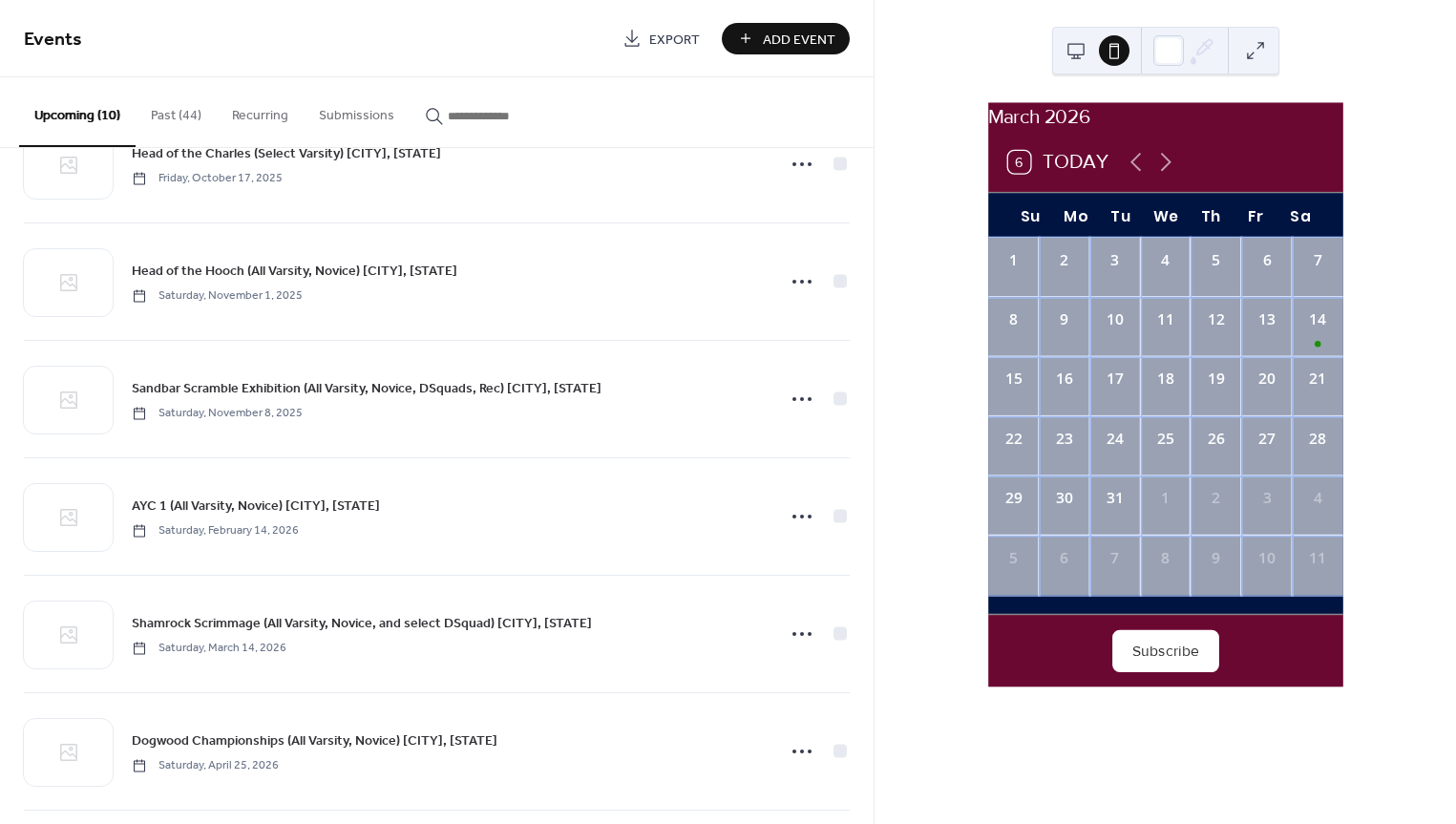 scroll, scrollTop: 0, scrollLeft: 0, axis: both 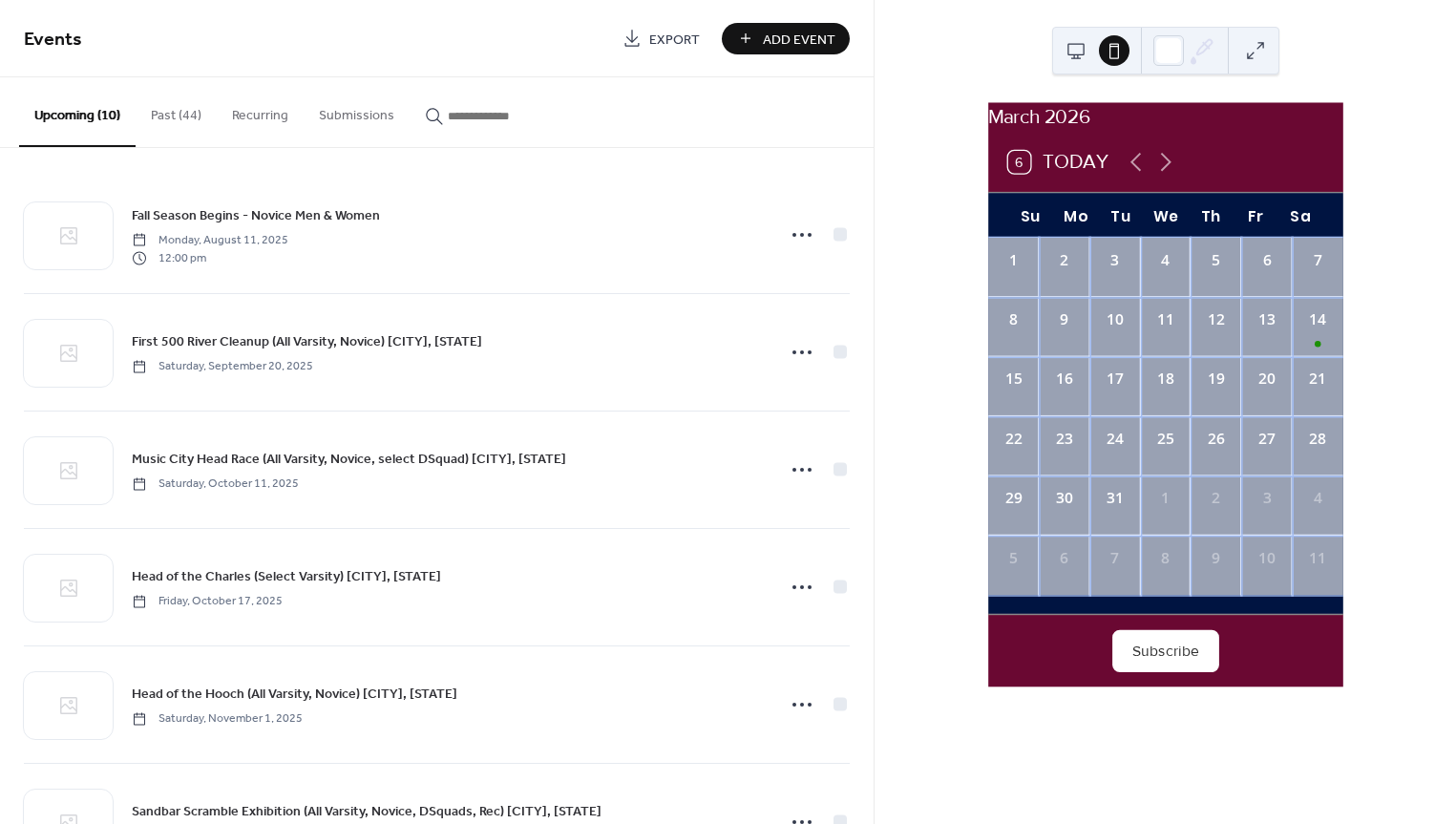 click on "Add Event" at bounding box center [799, 39] 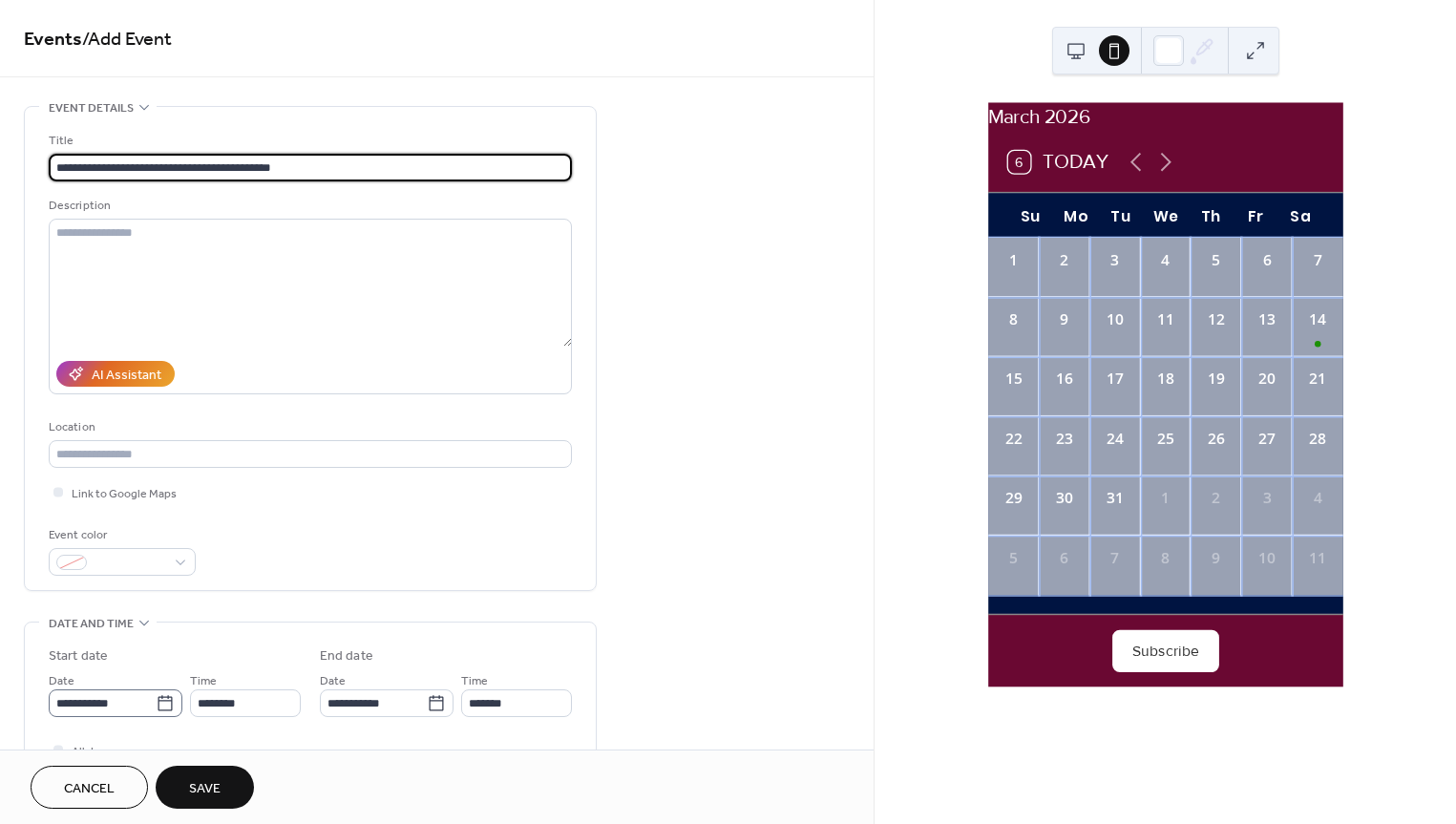 type on "**********" 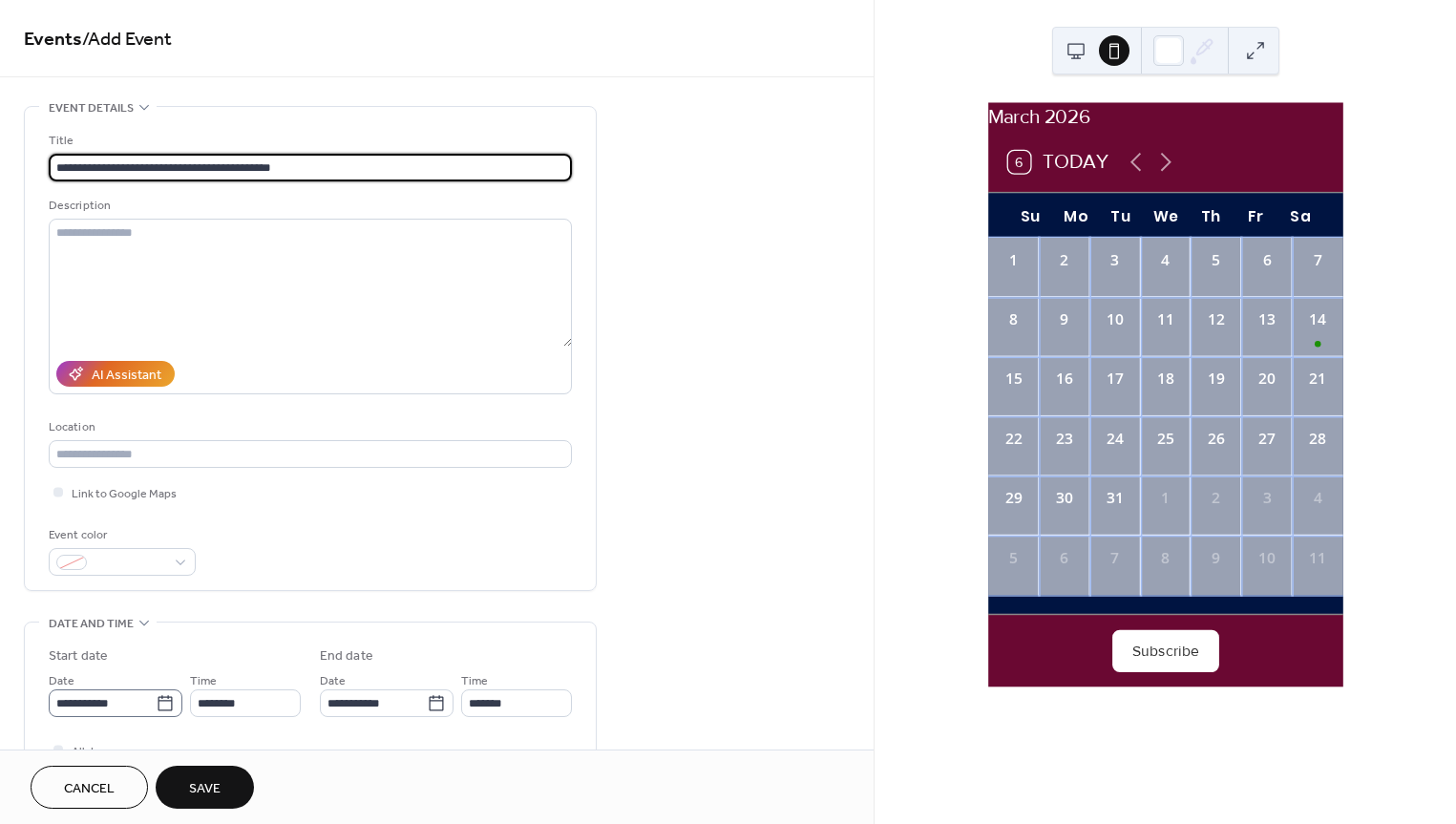 click 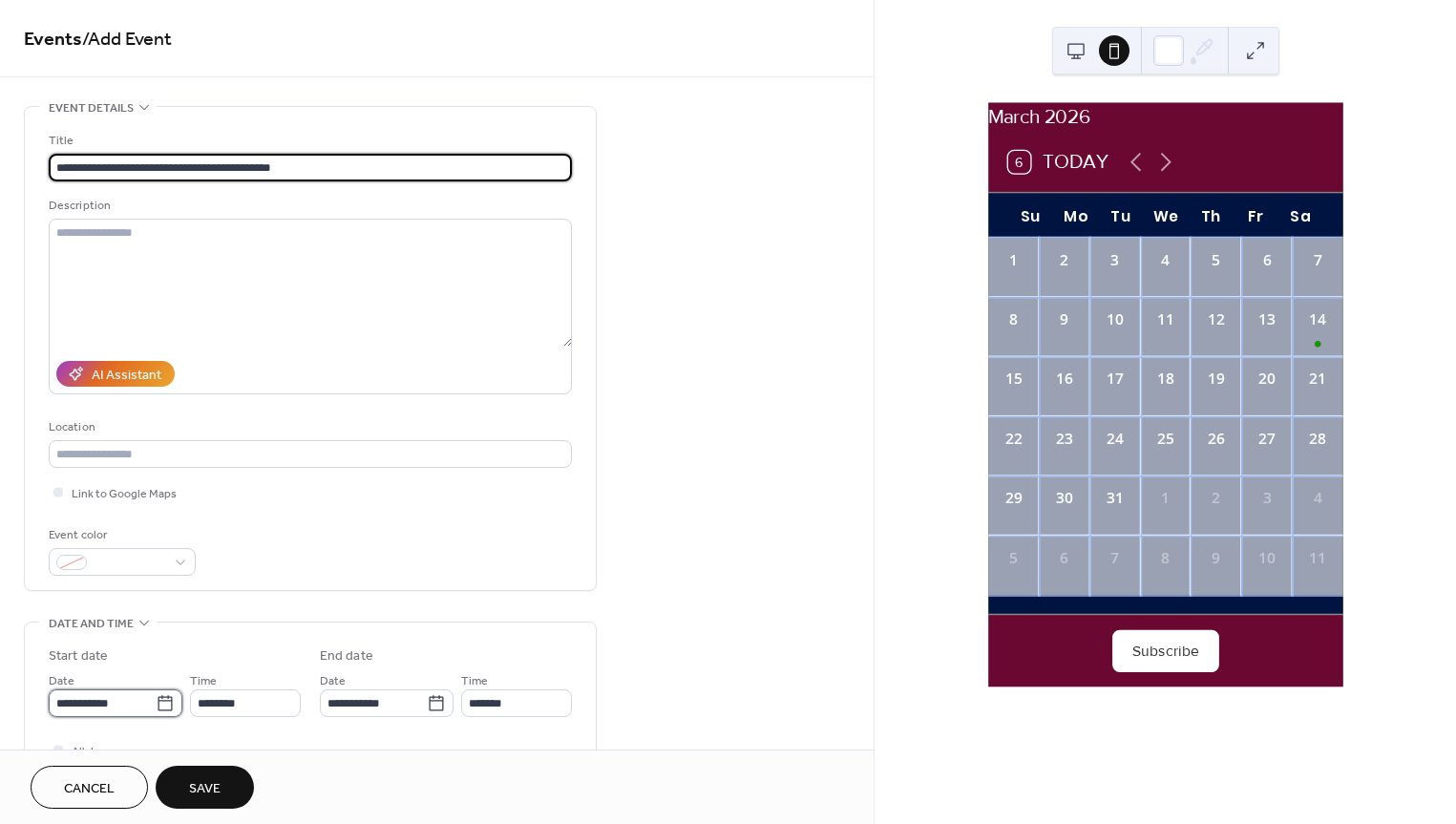 click on "**********" at bounding box center (102, 703) 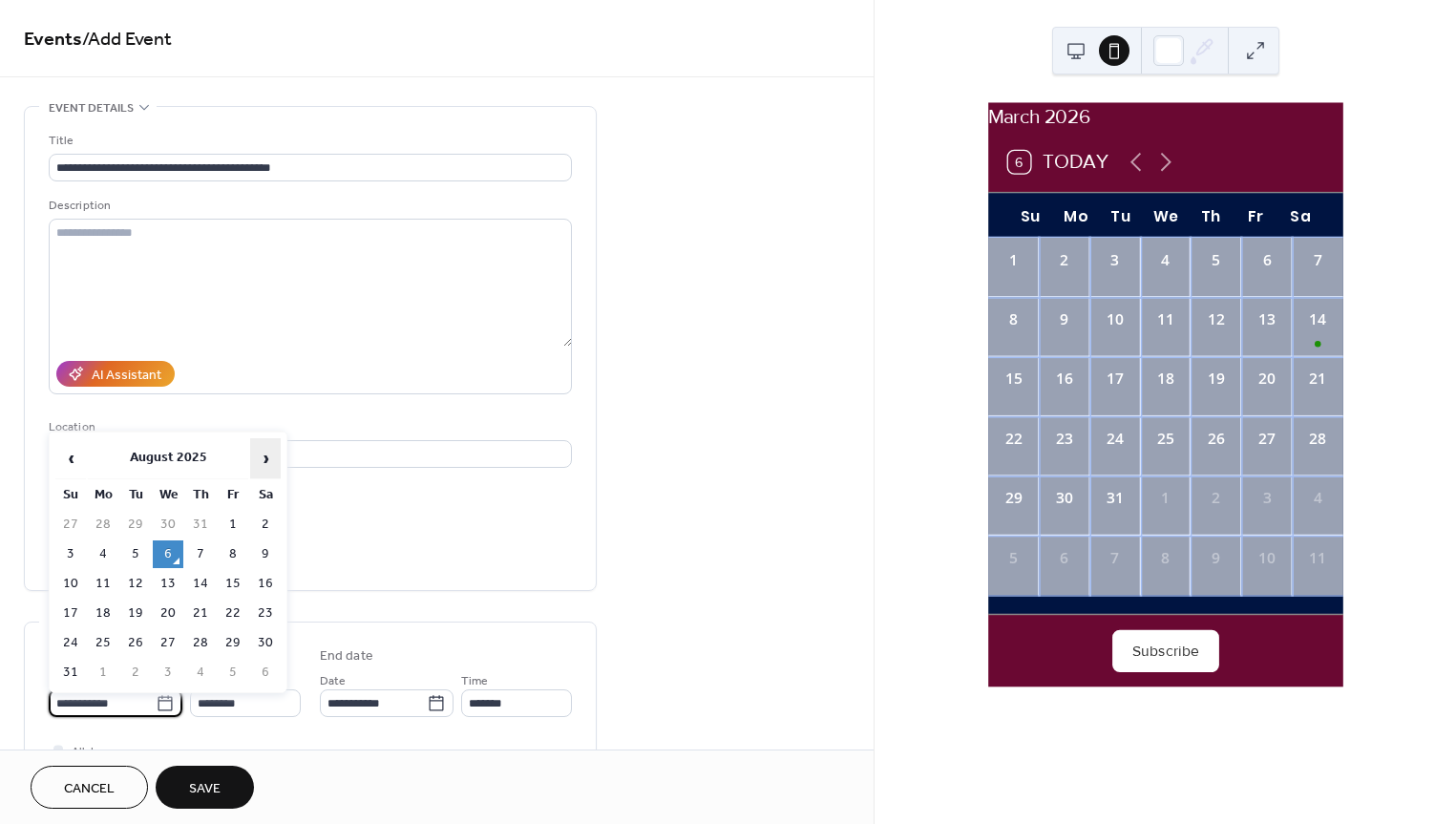 click on "›" at bounding box center [265, 458] 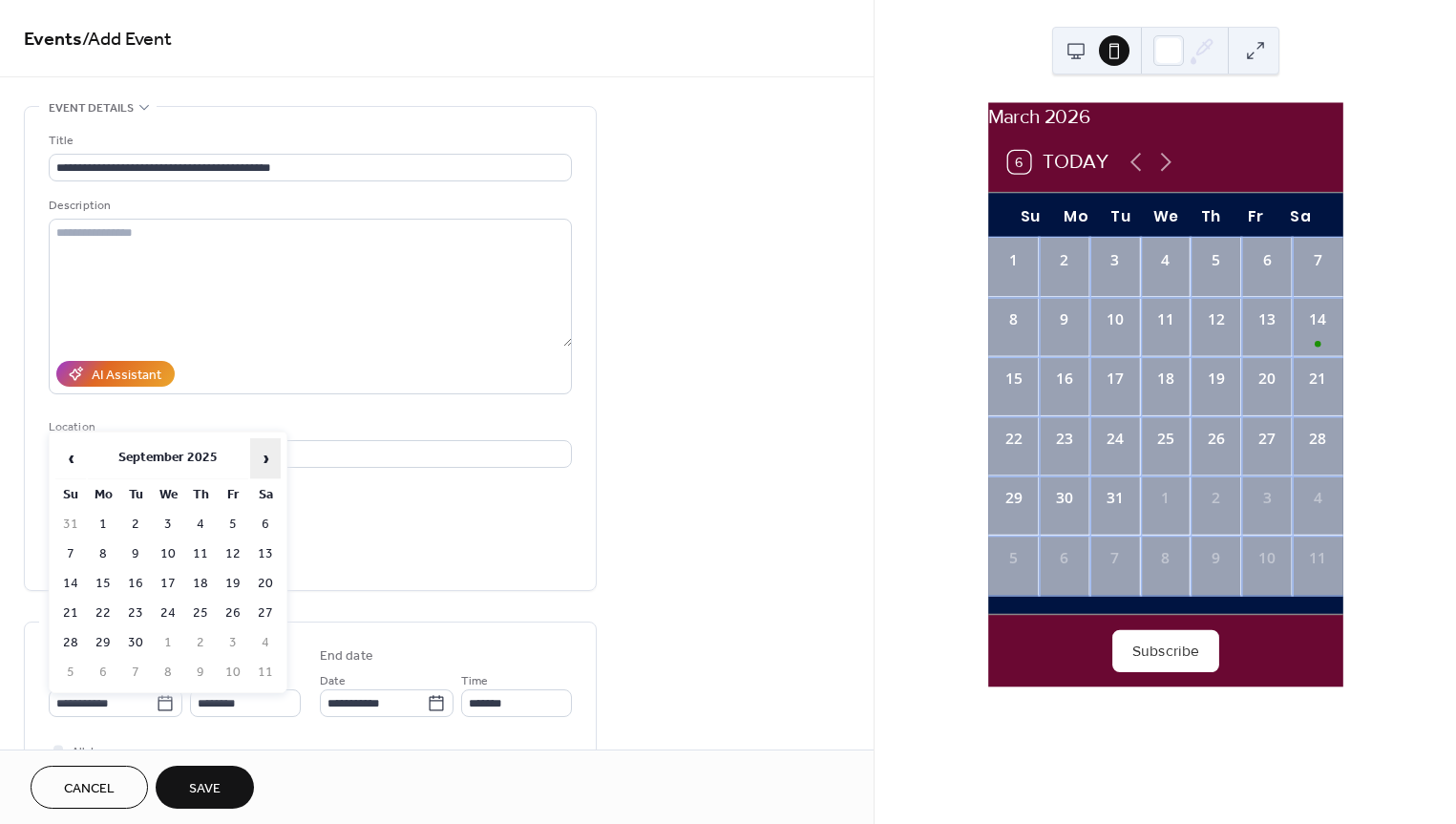 click on "›" at bounding box center (265, 458) 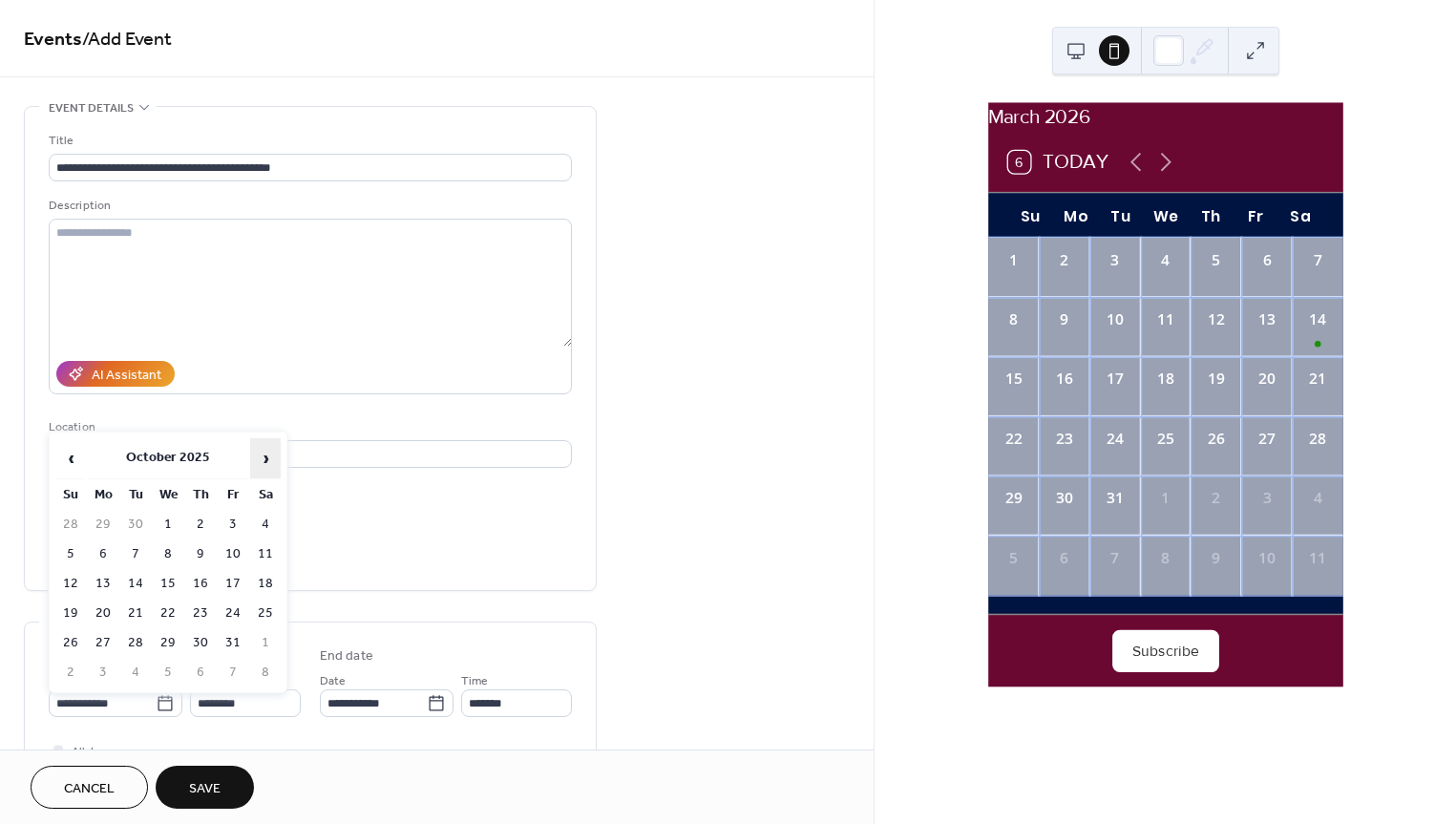 click on "›" at bounding box center (265, 458) 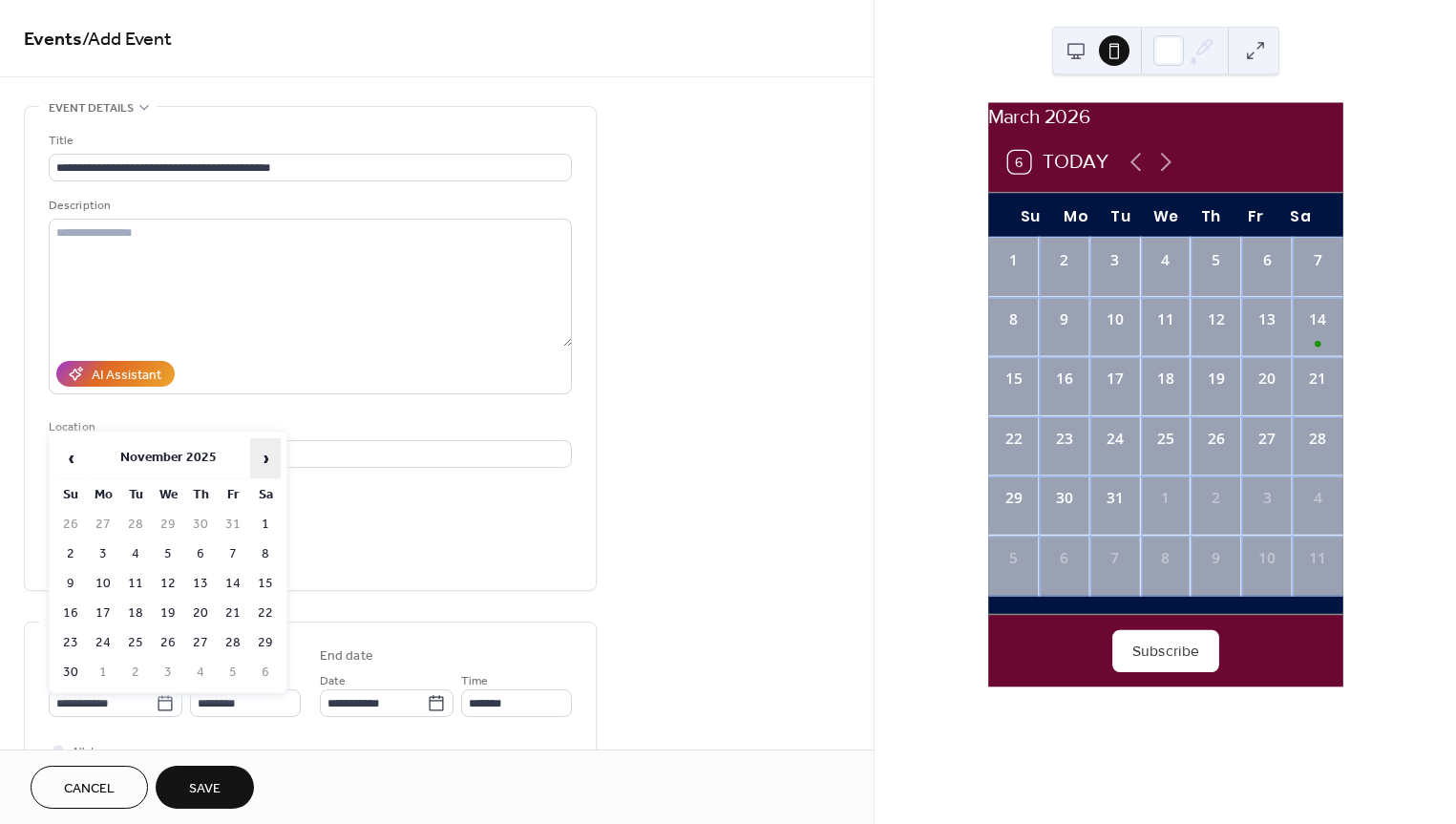 click on "›" at bounding box center [265, 458] 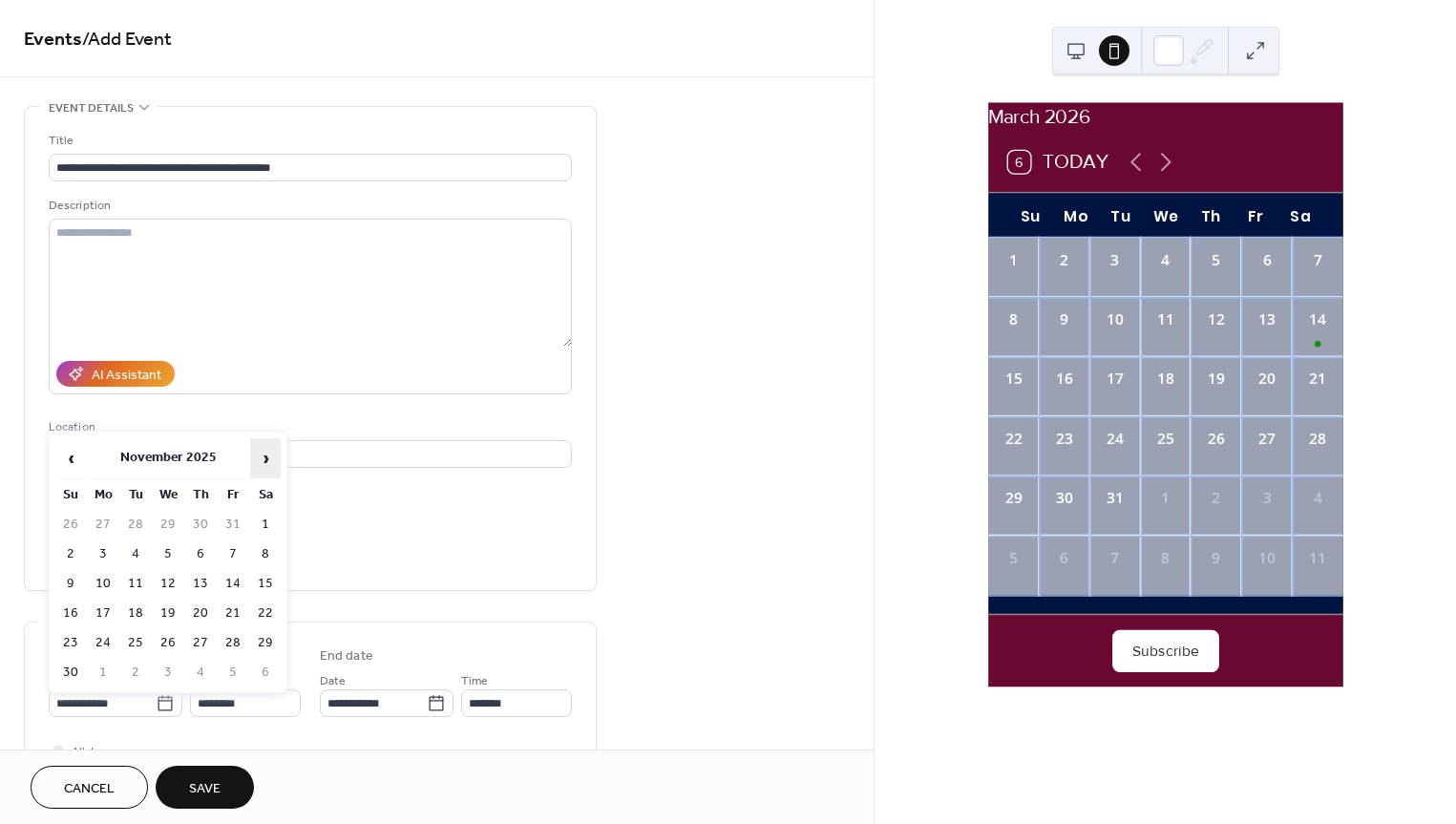 click on "›" at bounding box center (265, 458) 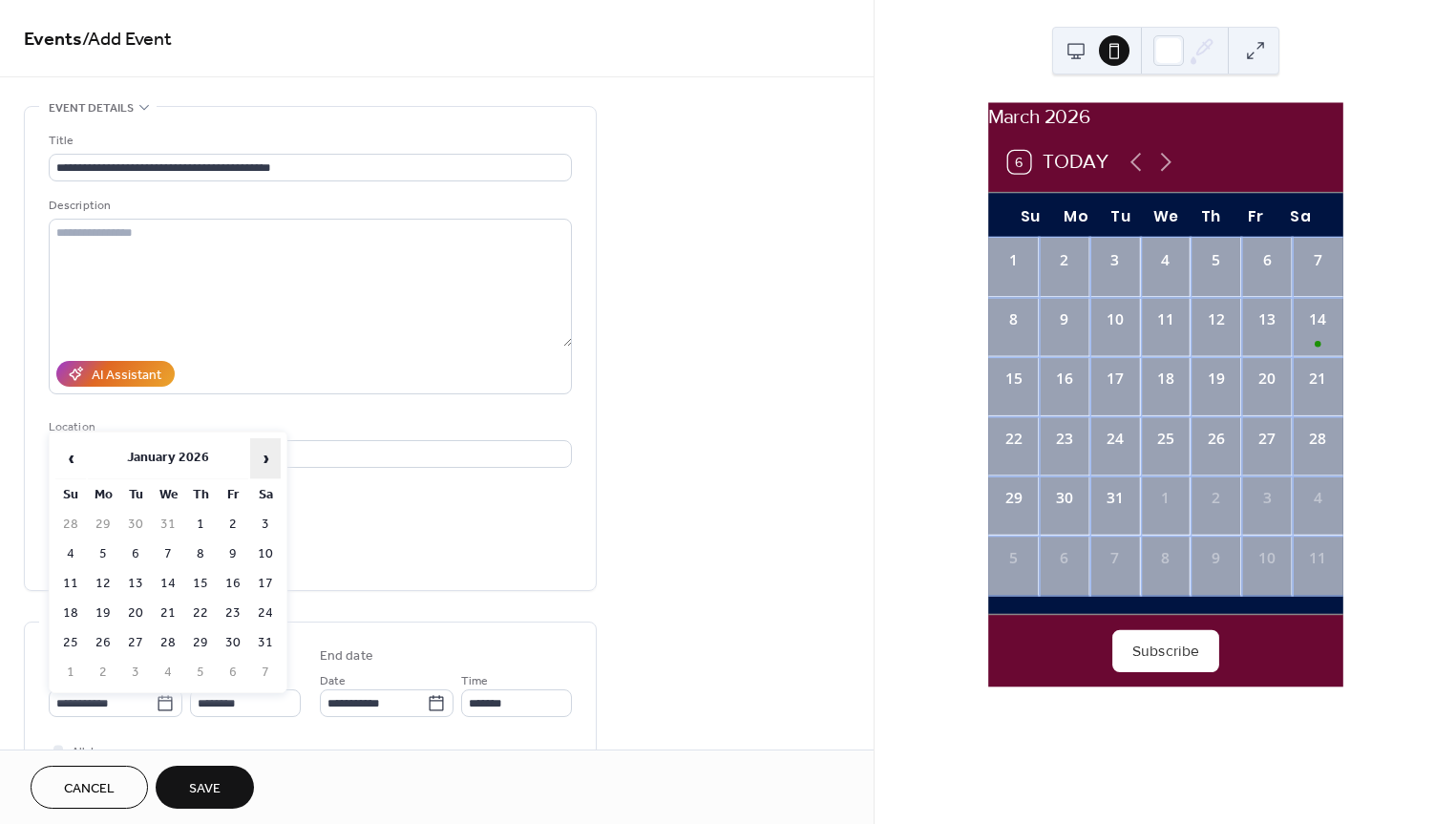 click on "›" at bounding box center (265, 458) 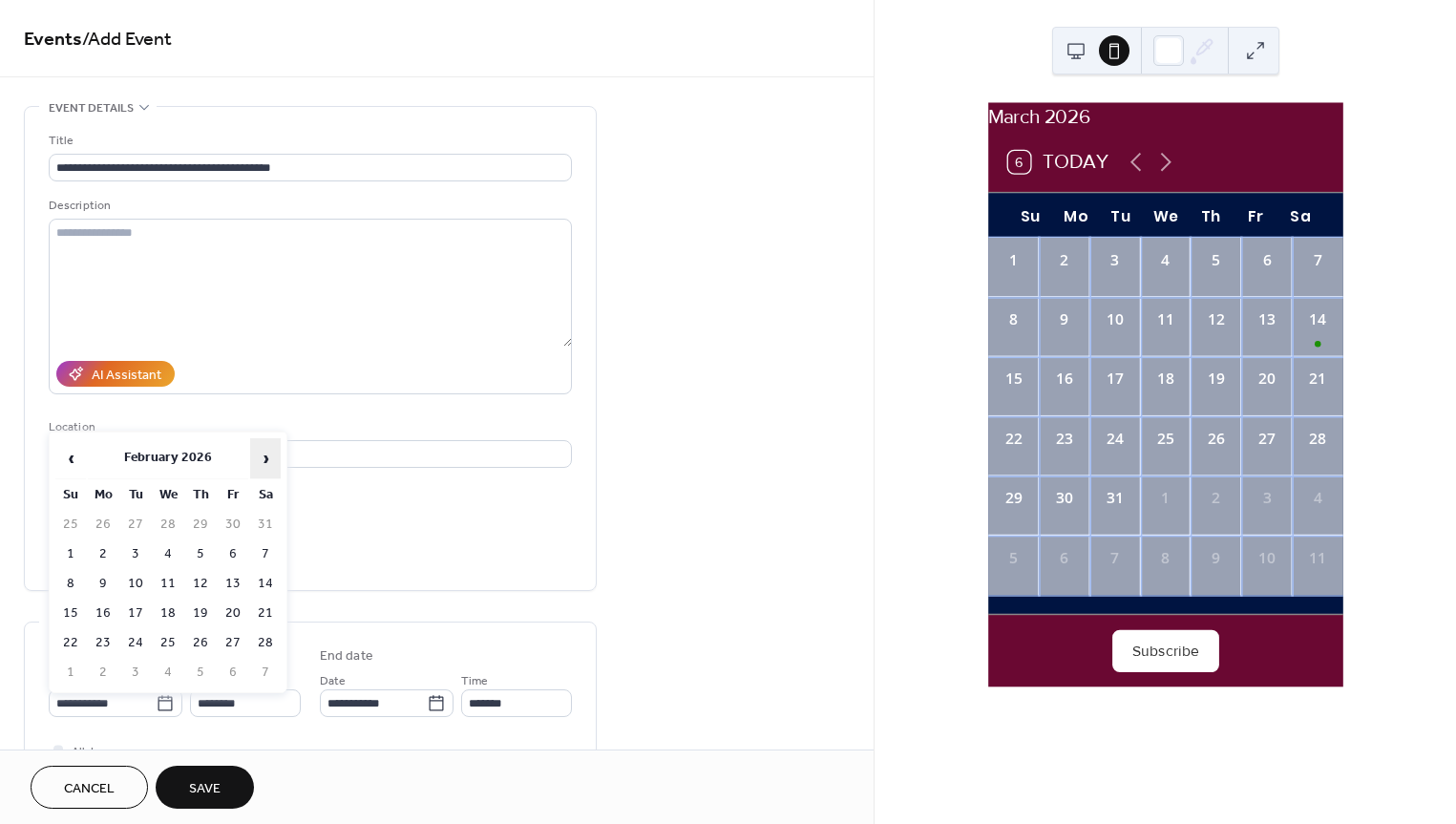 click on "›" at bounding box center [265, 458] 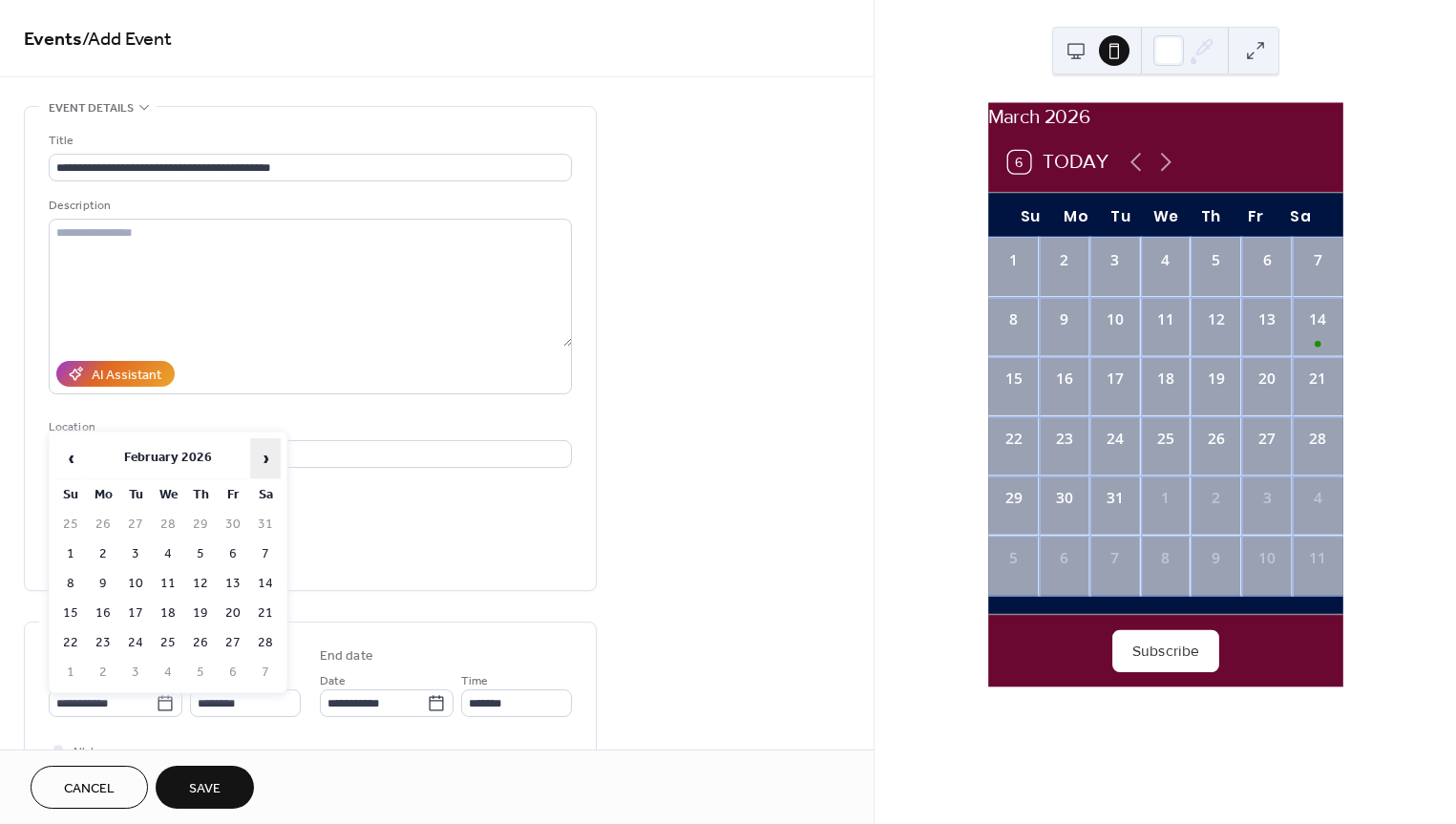 click on "›" at bounding box center [265, 458] 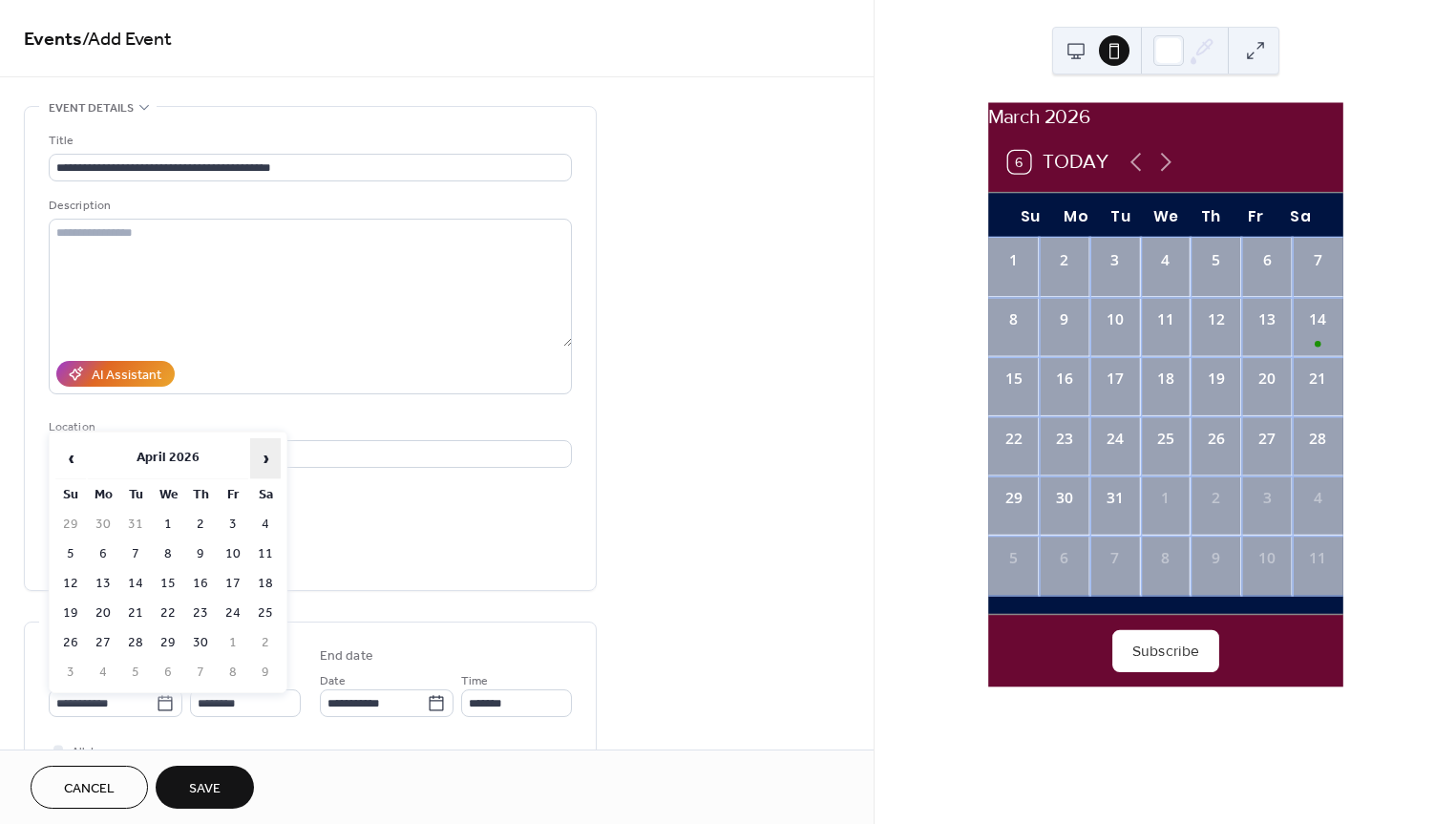 click on "›" at bounding box center (265, 458) 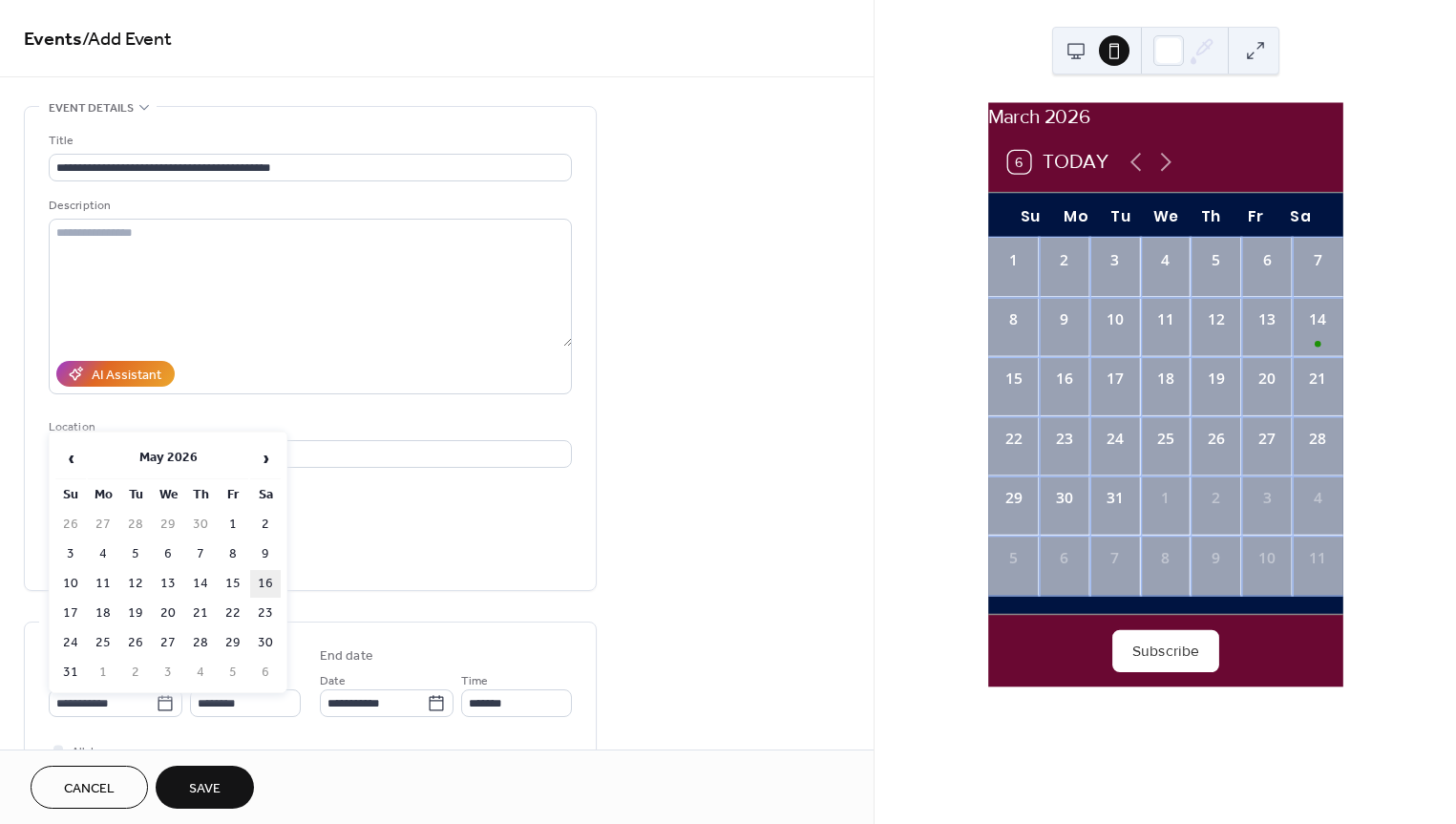 click on "16" at bounding box center (265, 583) 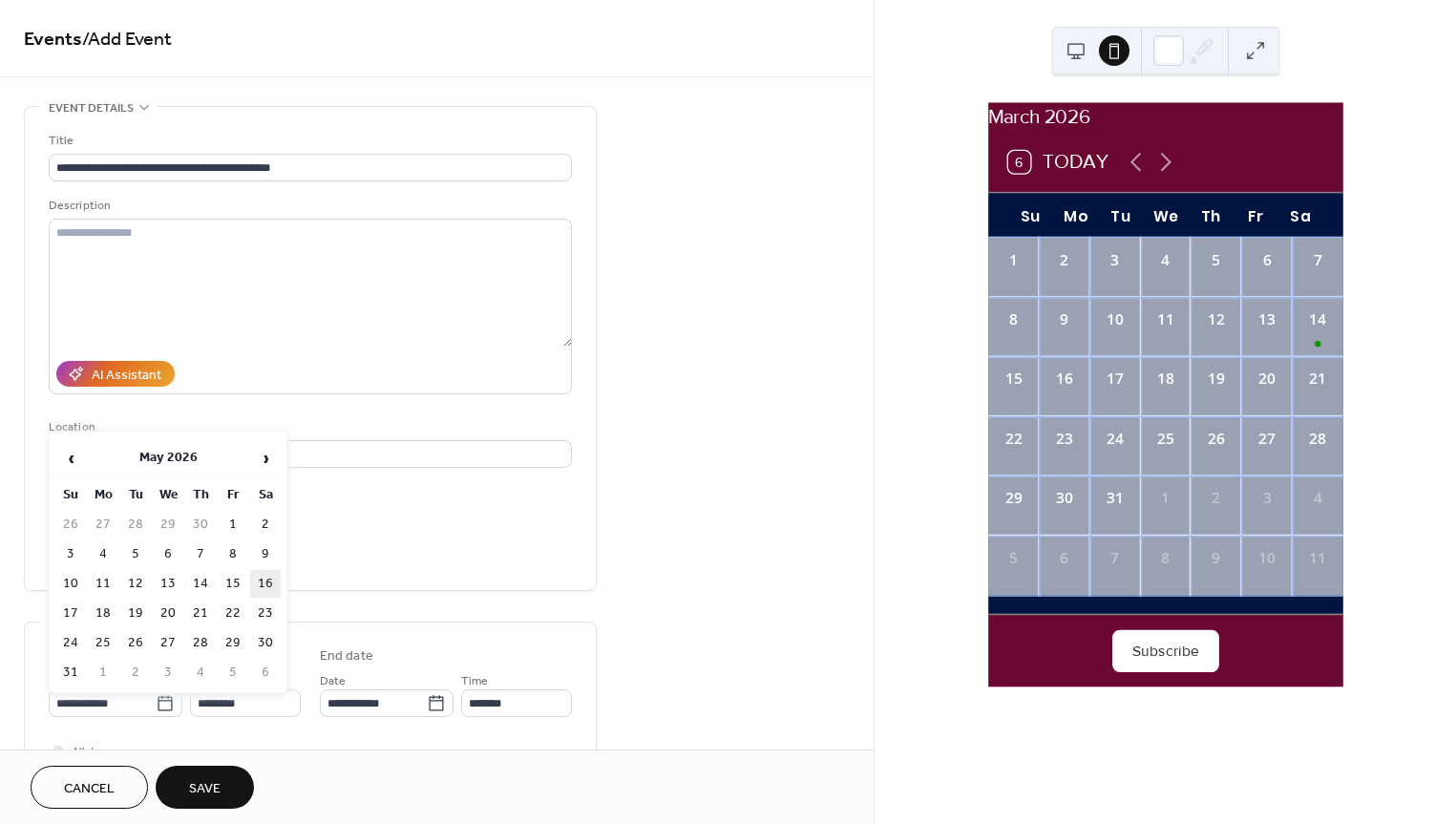 type on "**********" 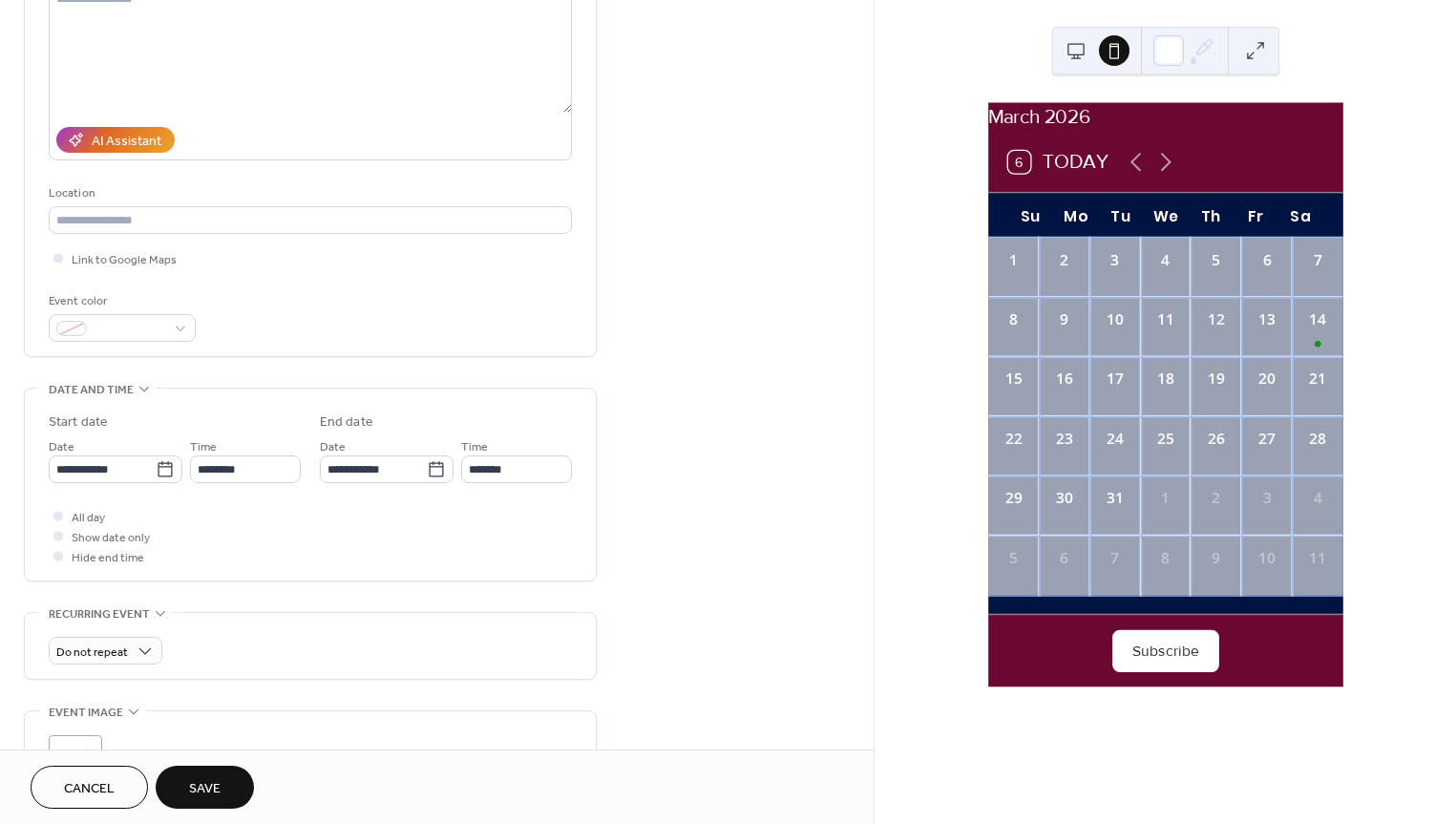 scroll, scrollTop: 235, scrollLeft: 0, axis: vertical 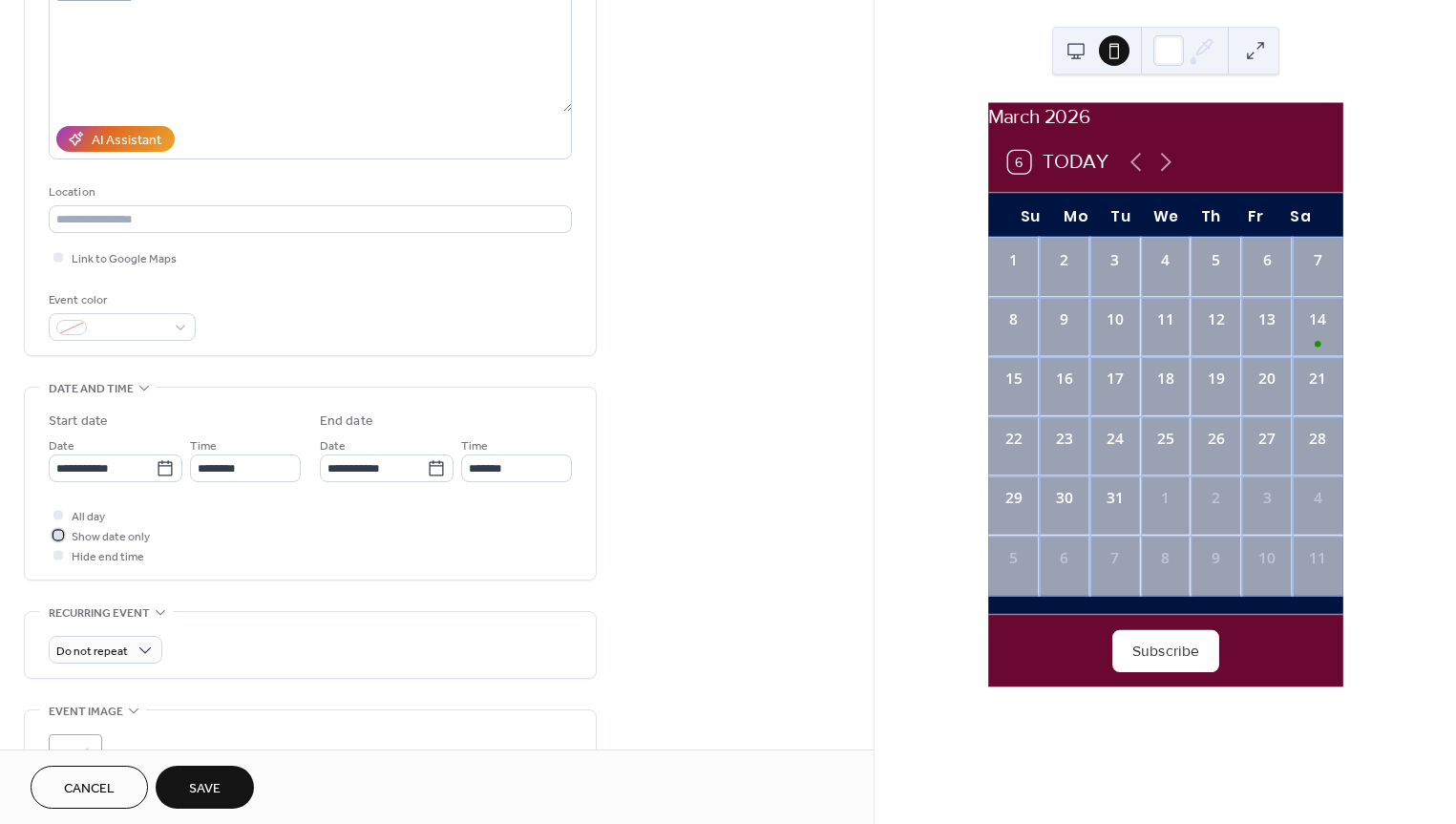 click at bounding box center (58, 535) 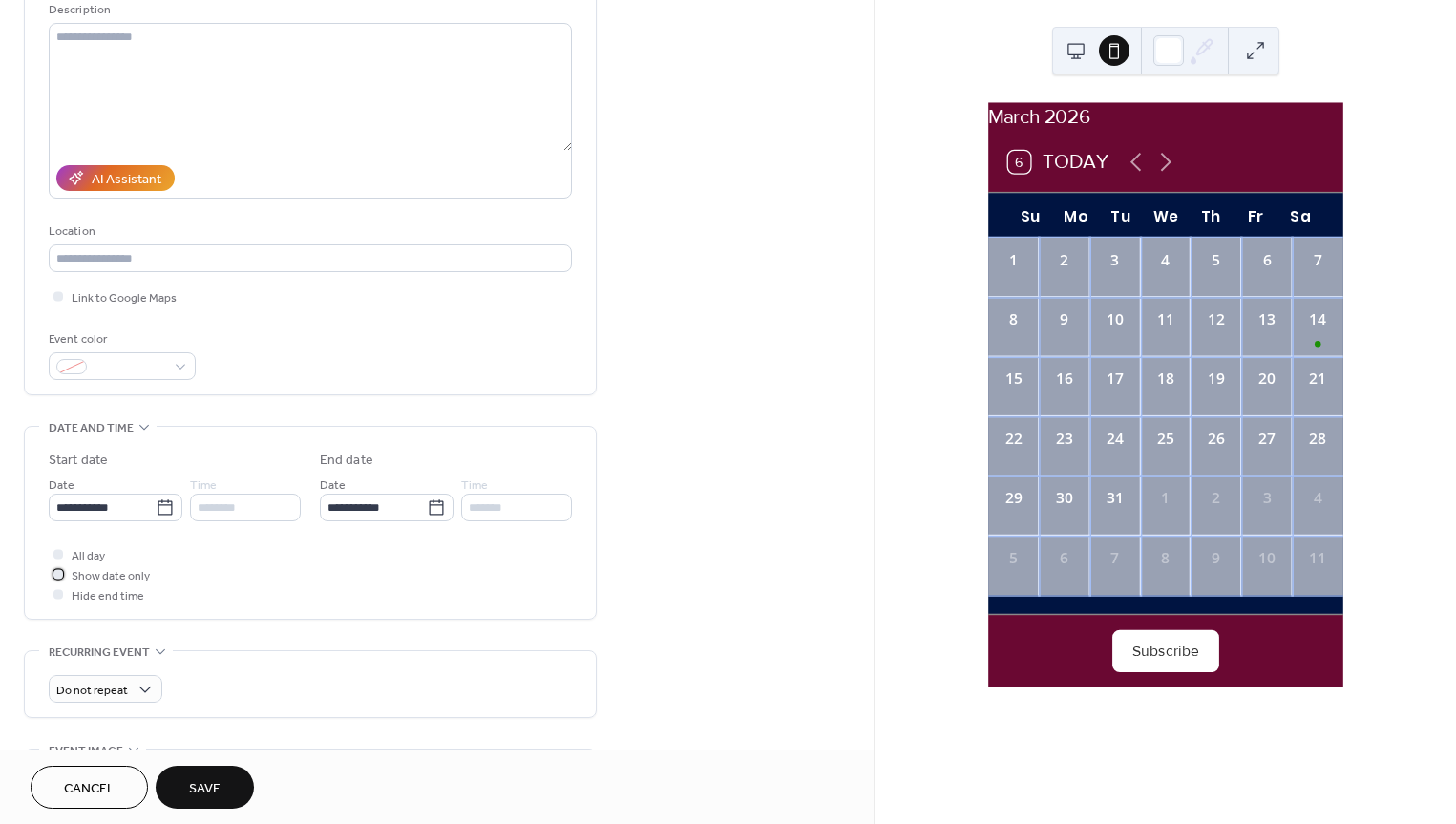 scroll, scrollTop: 191, scrollLeft: 0, axis: vertical 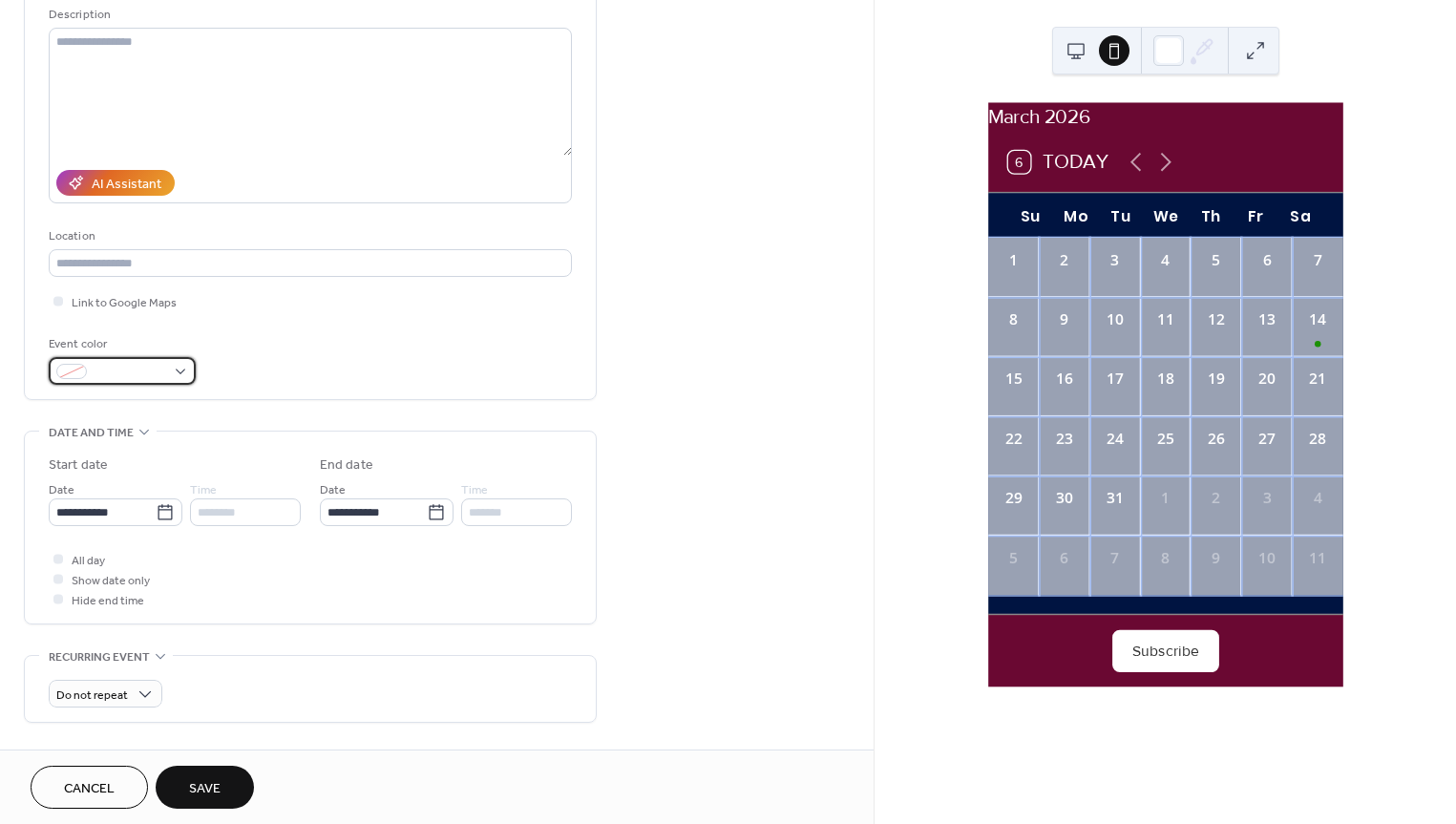 click at bounding box center (122, 370) 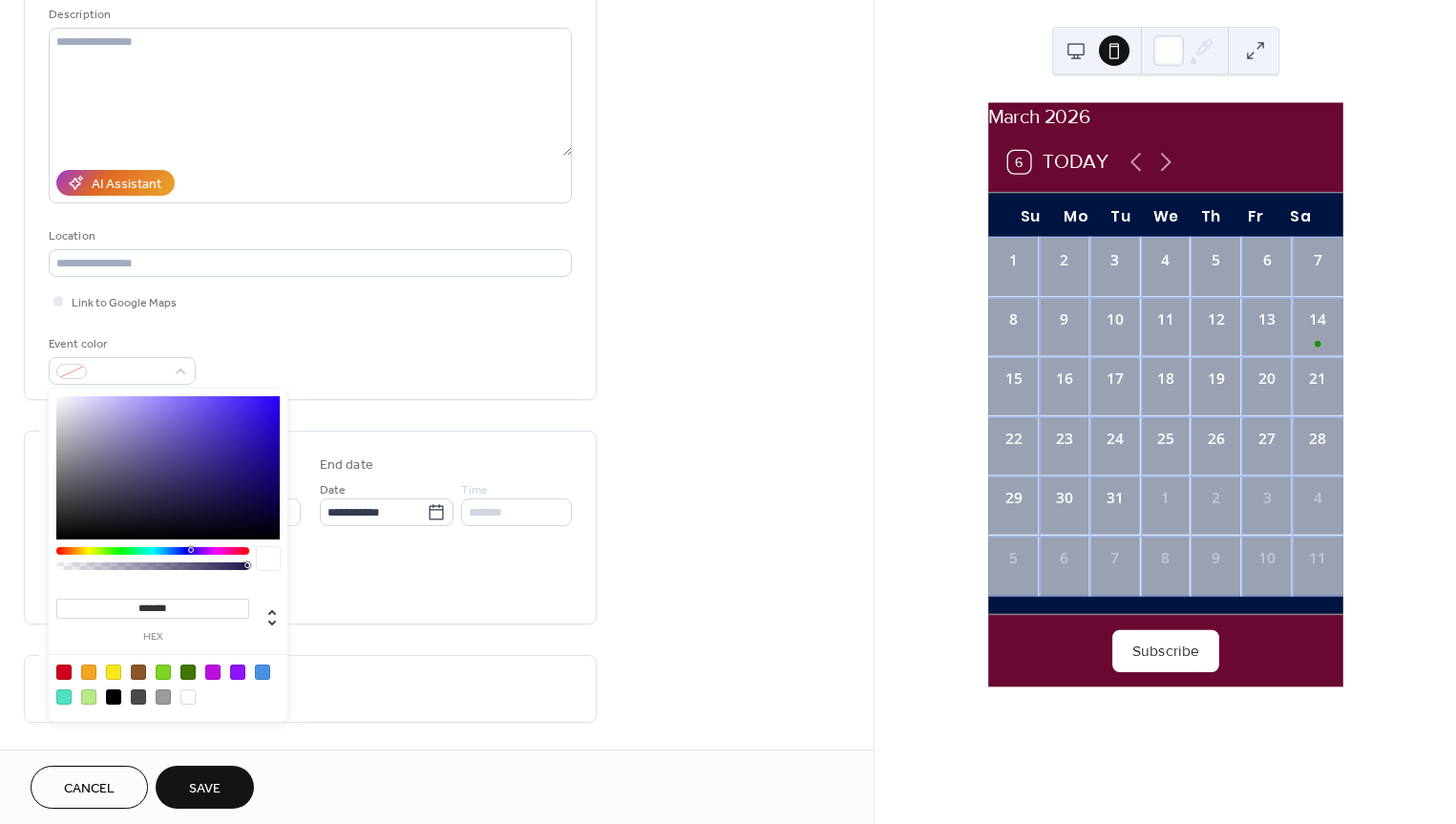 click at bounding box center (153, 551) 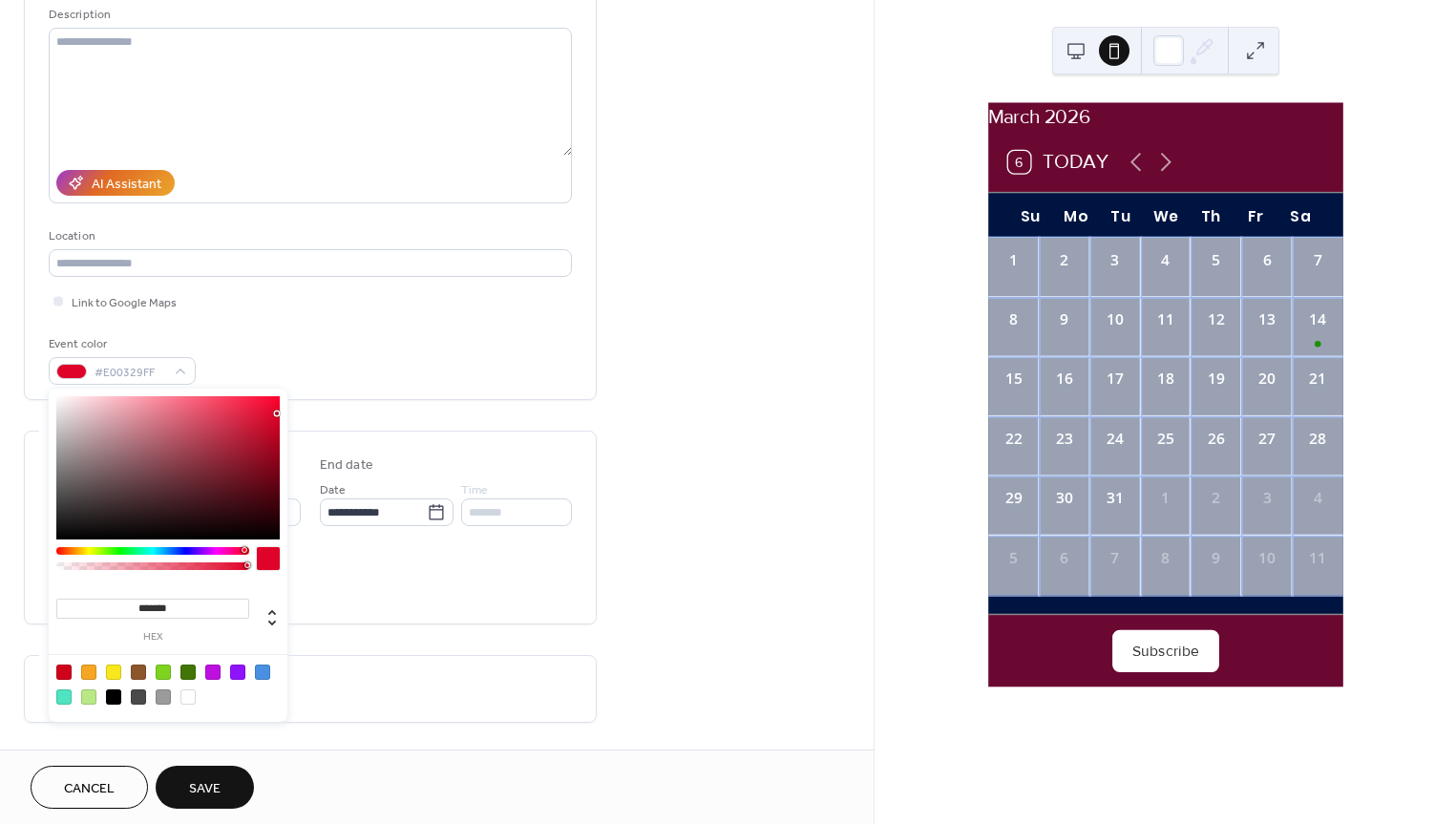 type on "*******" 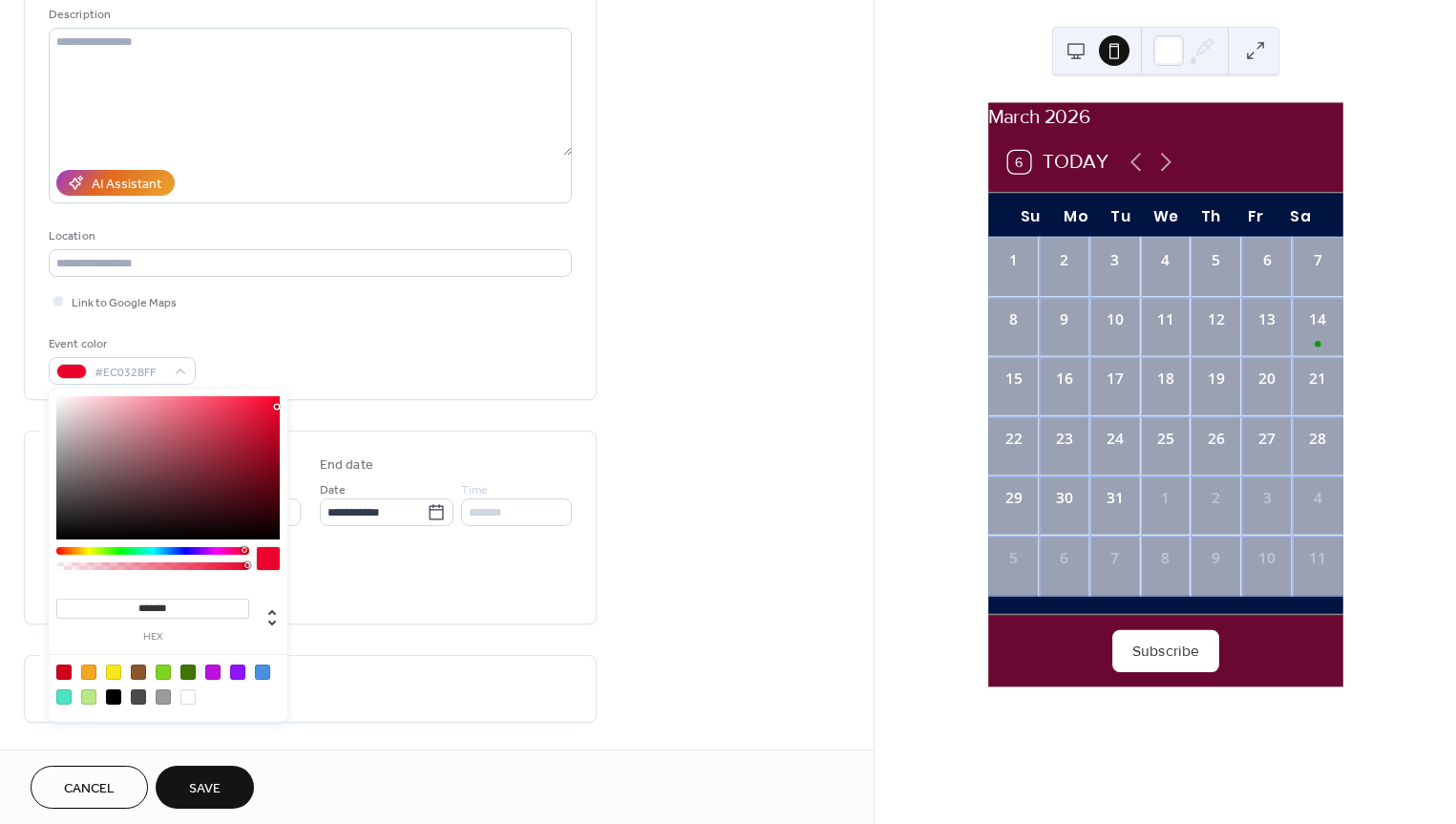 drag, startPoint x: 268, startPoint y: 446, endPoint x: 277, endPoint y: 407, distance: 40.024992 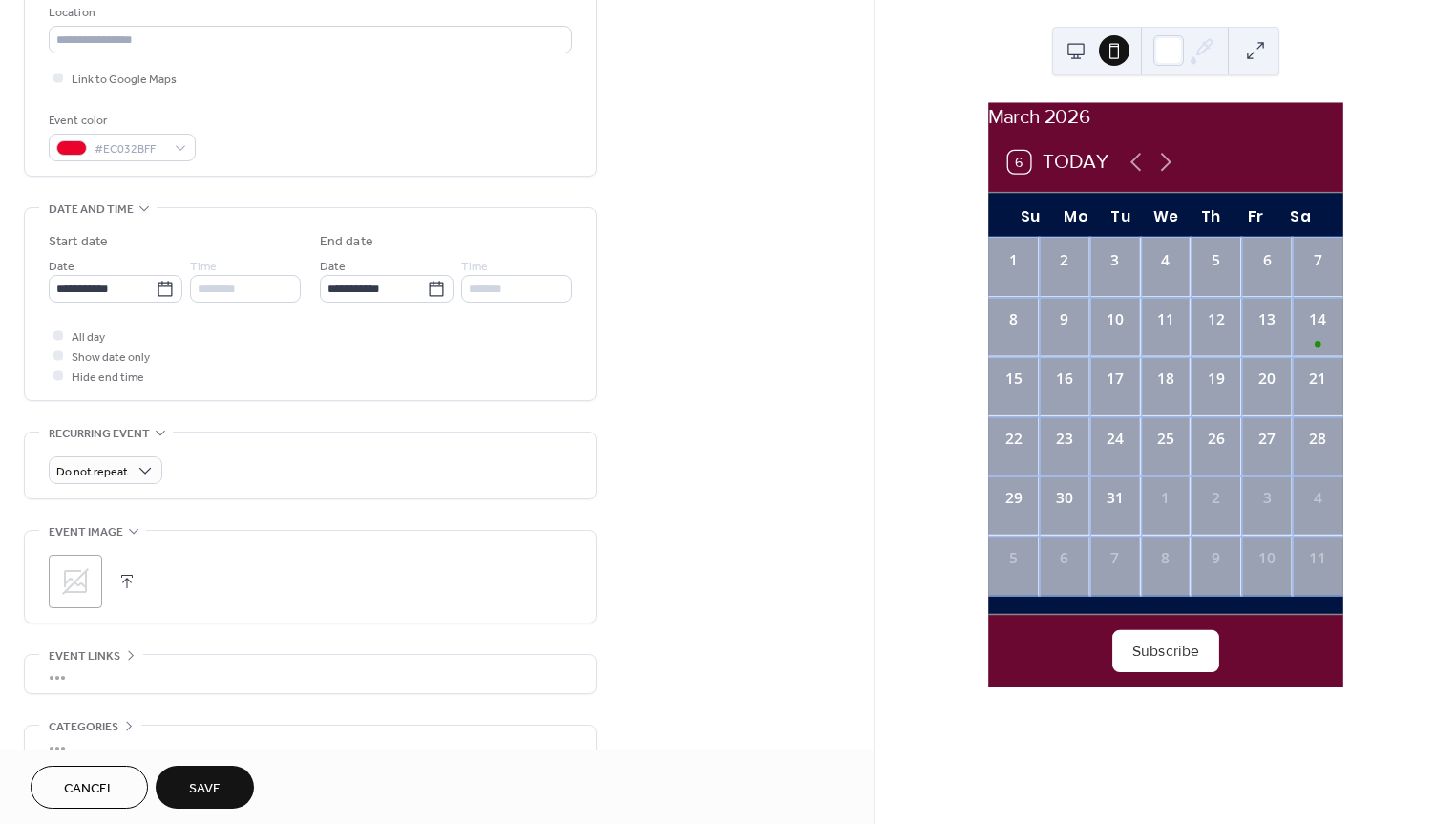 scroll, scrollTop: 418, scrollLeft: 0, axis: vertical 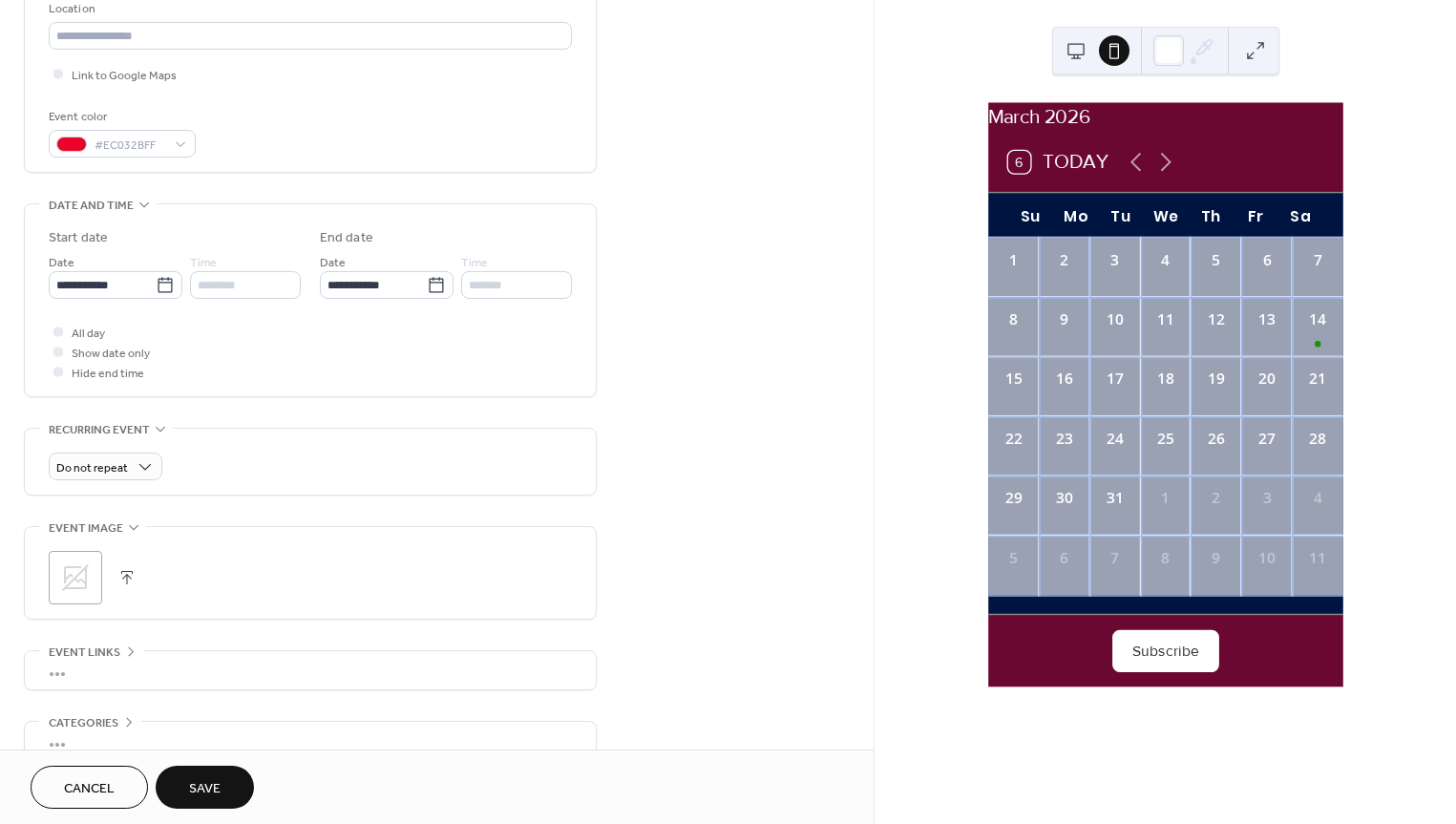 click on "Save" at bounding box center (204, 787) 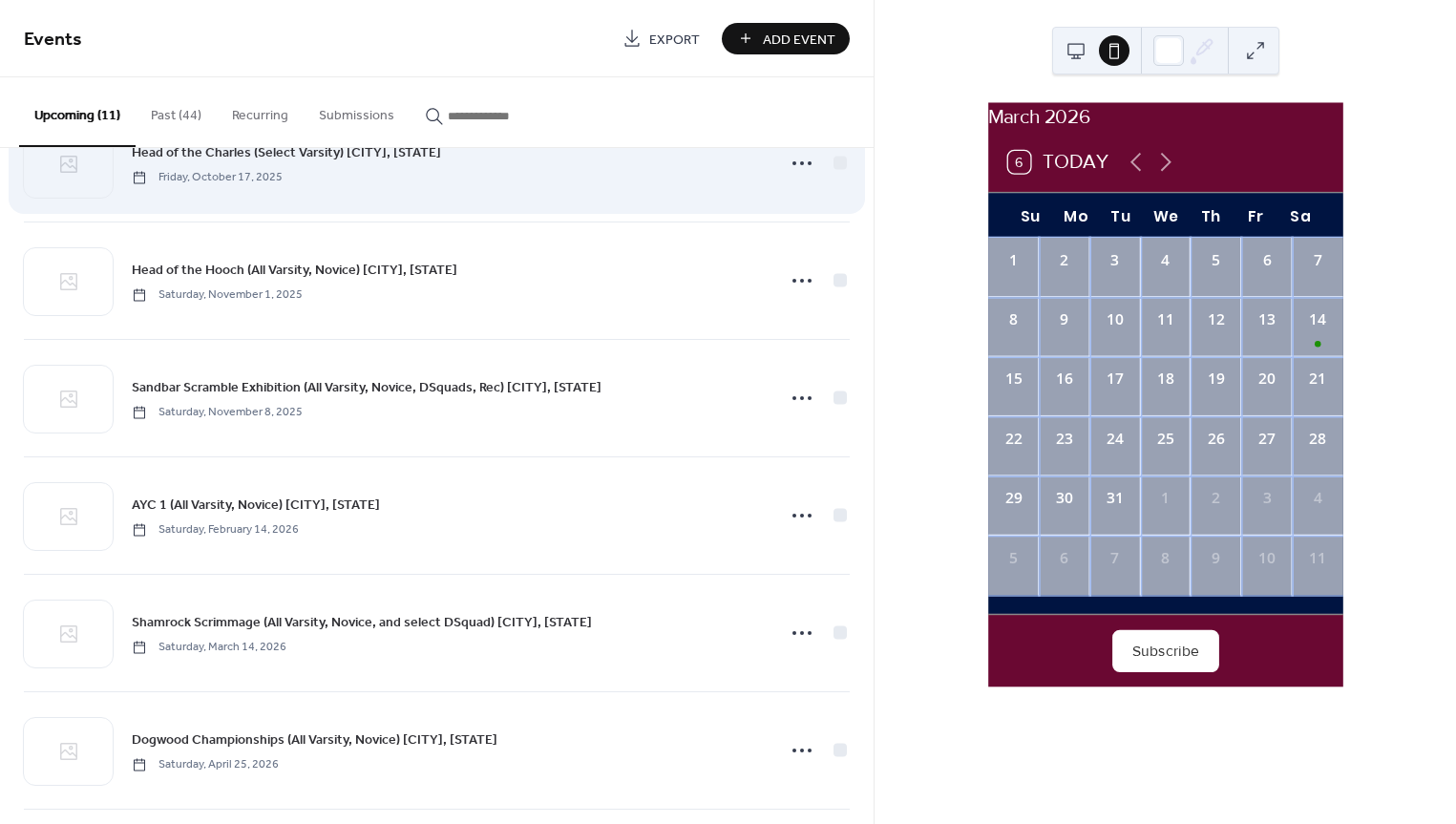 scroll, scrollTop: 0, scrollLeft: 0, axis: both 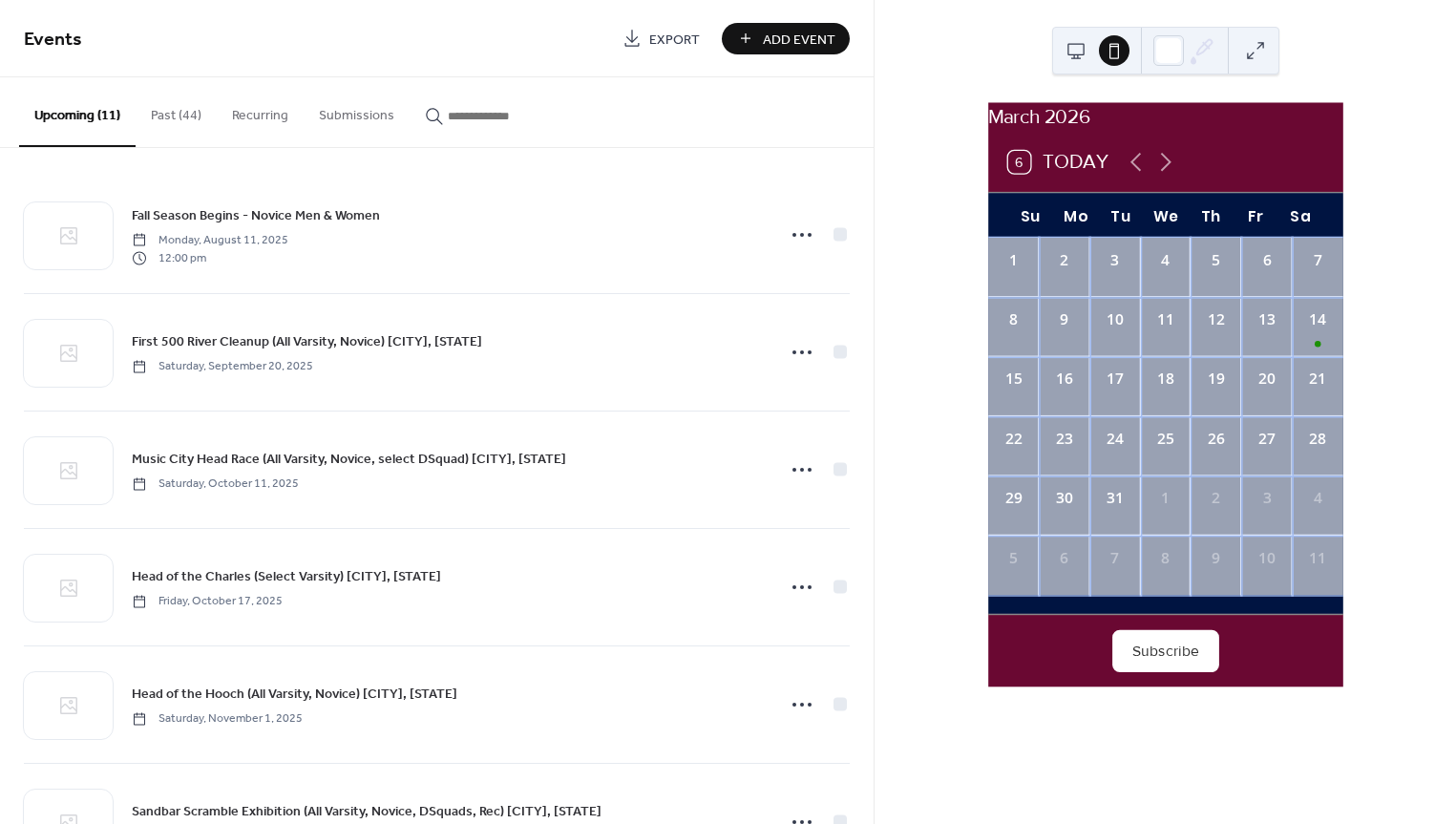 click on "Add Event" at bounding box center [799, 39] 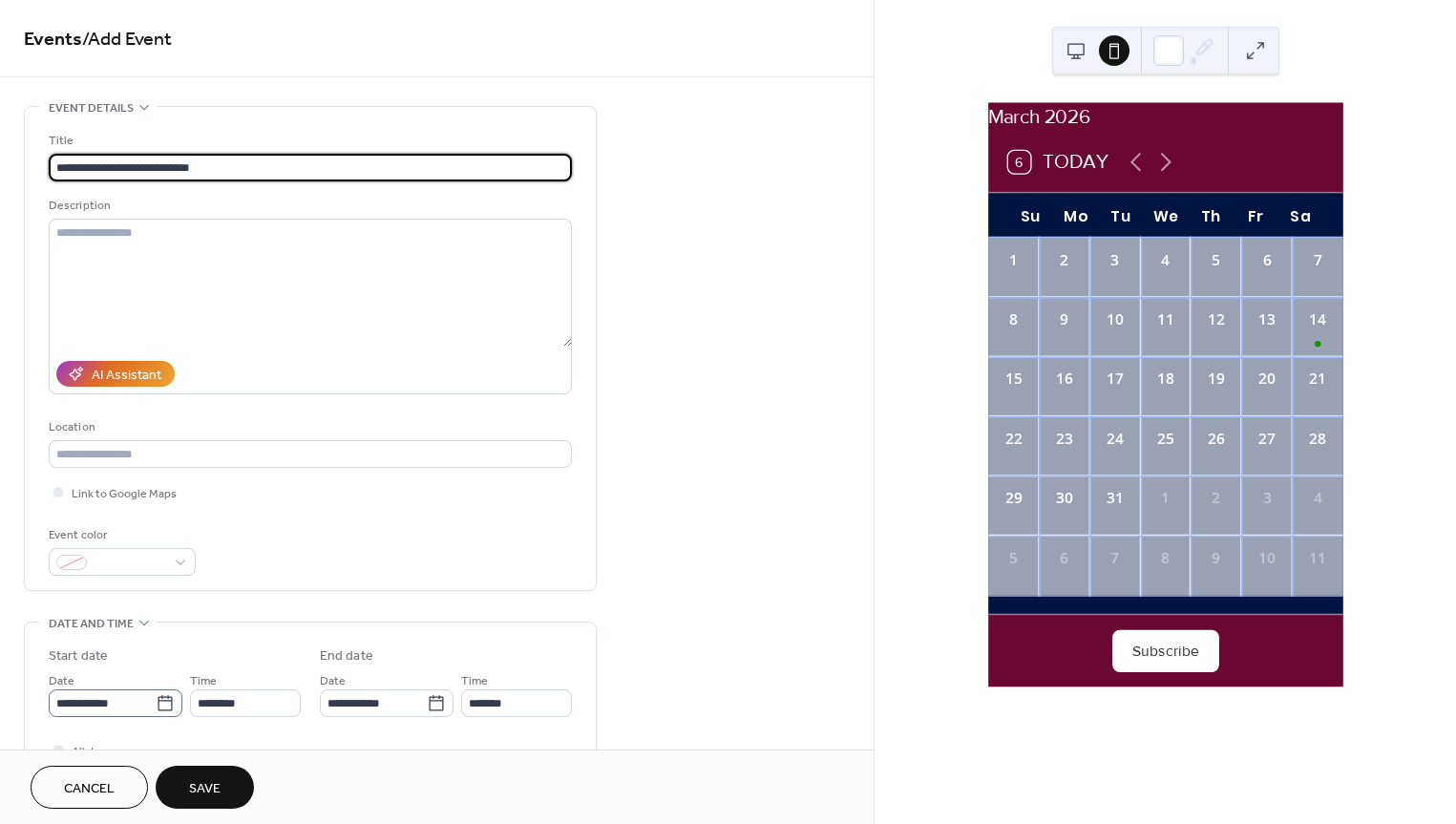 type on "**********" 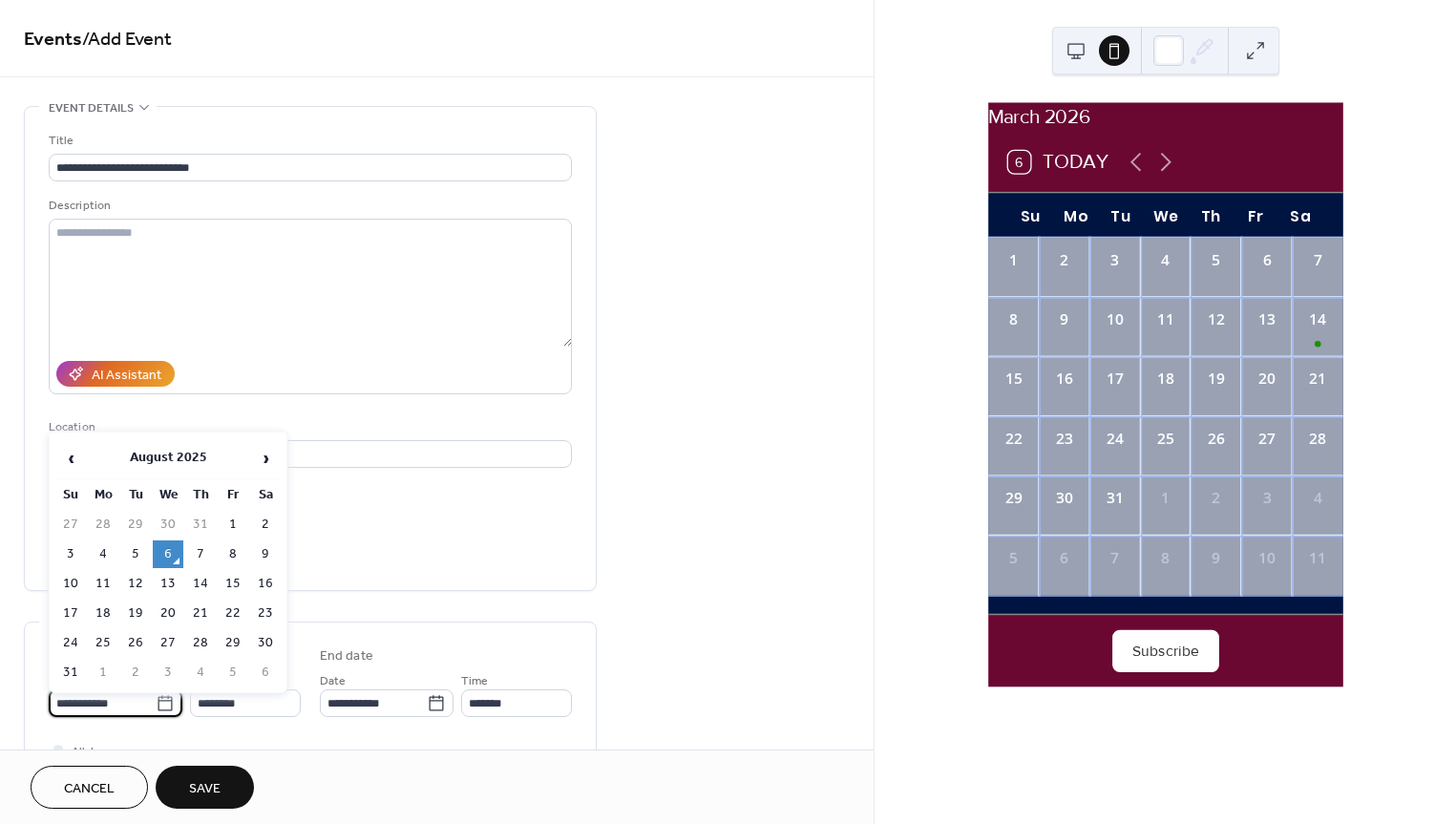 click on "**********" at bounding box center (102, 703) 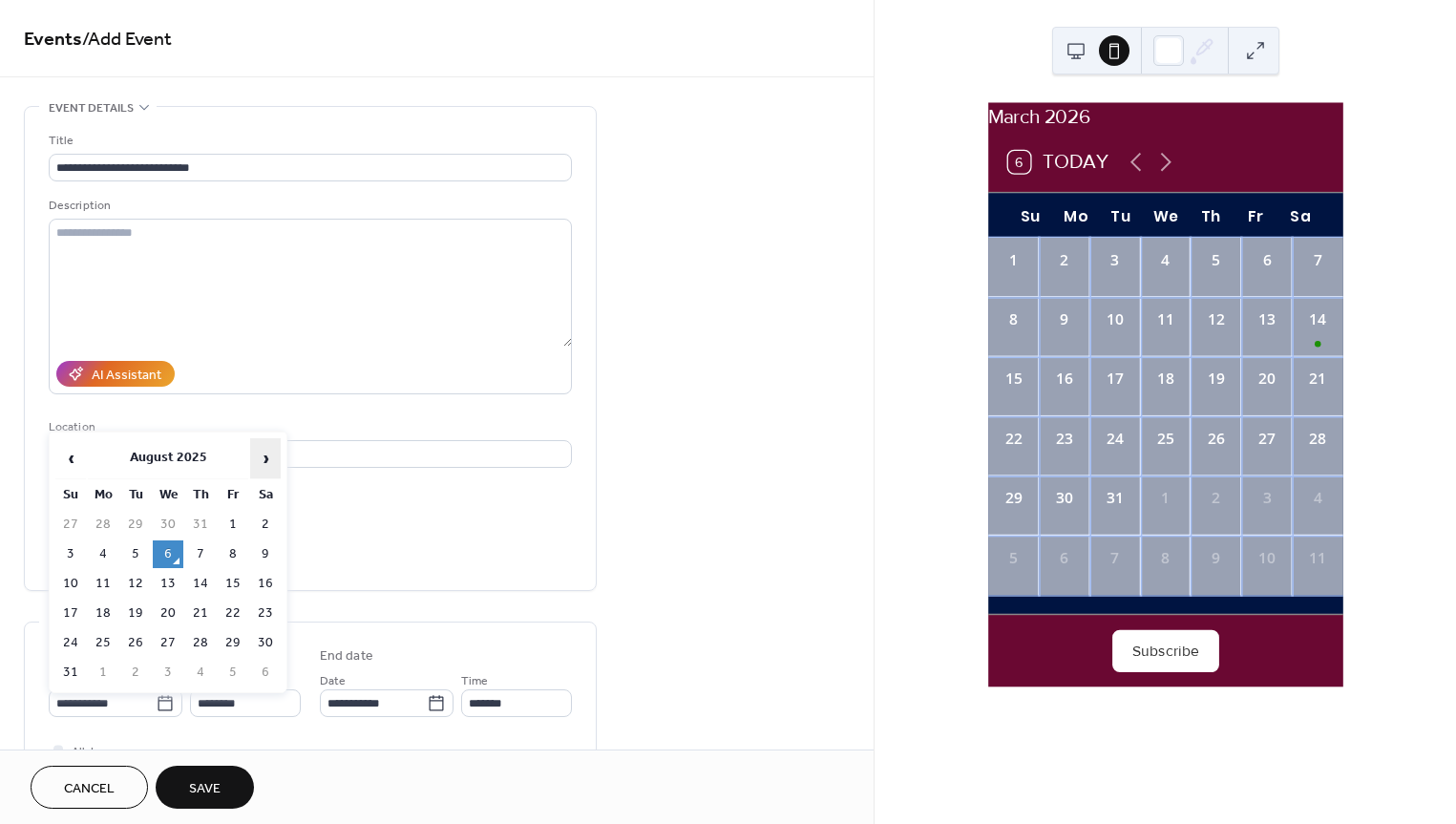 click on "›" at bounding box center [265, 458] 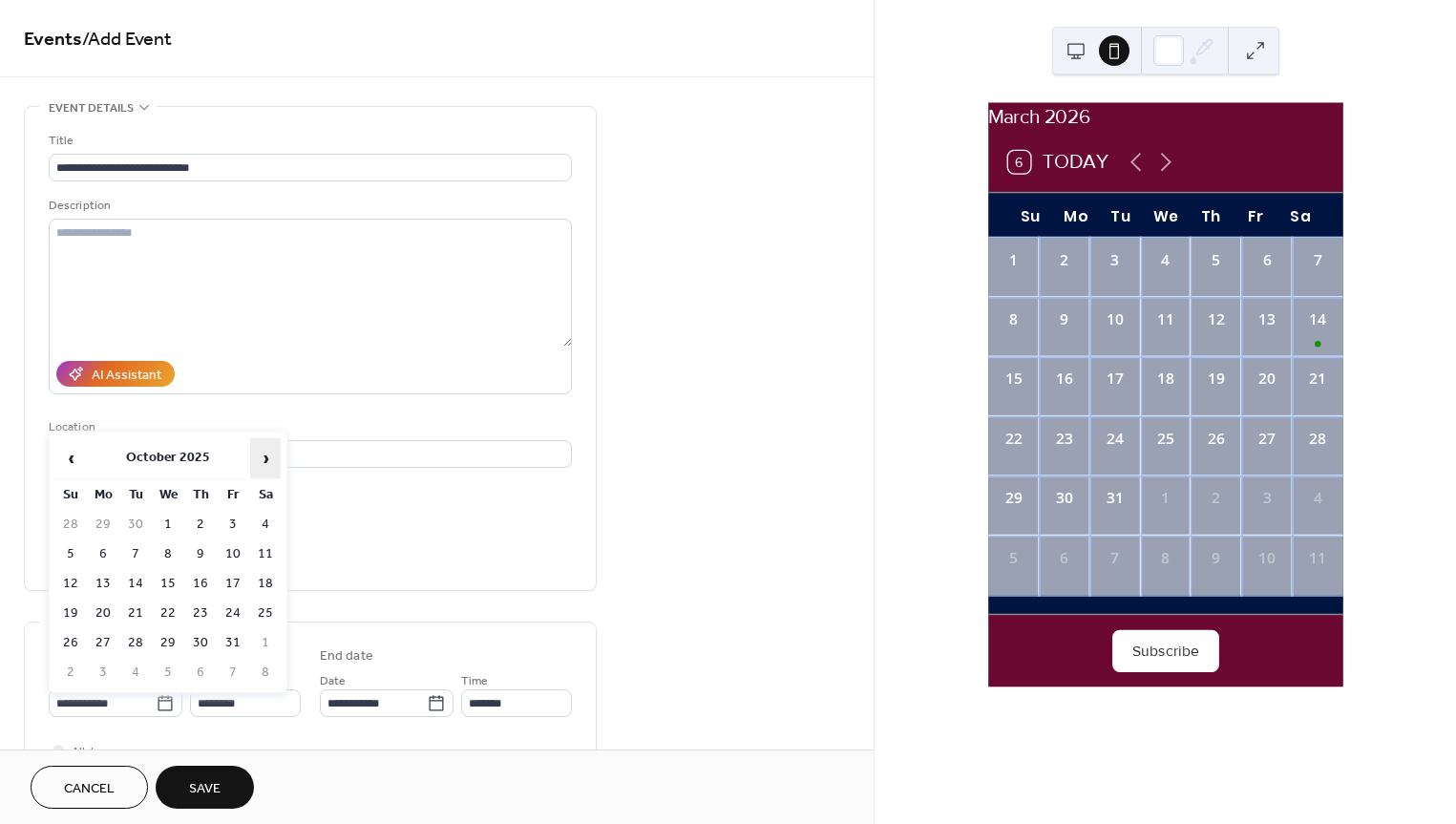 click on "›" at bounding box center [265, 458] 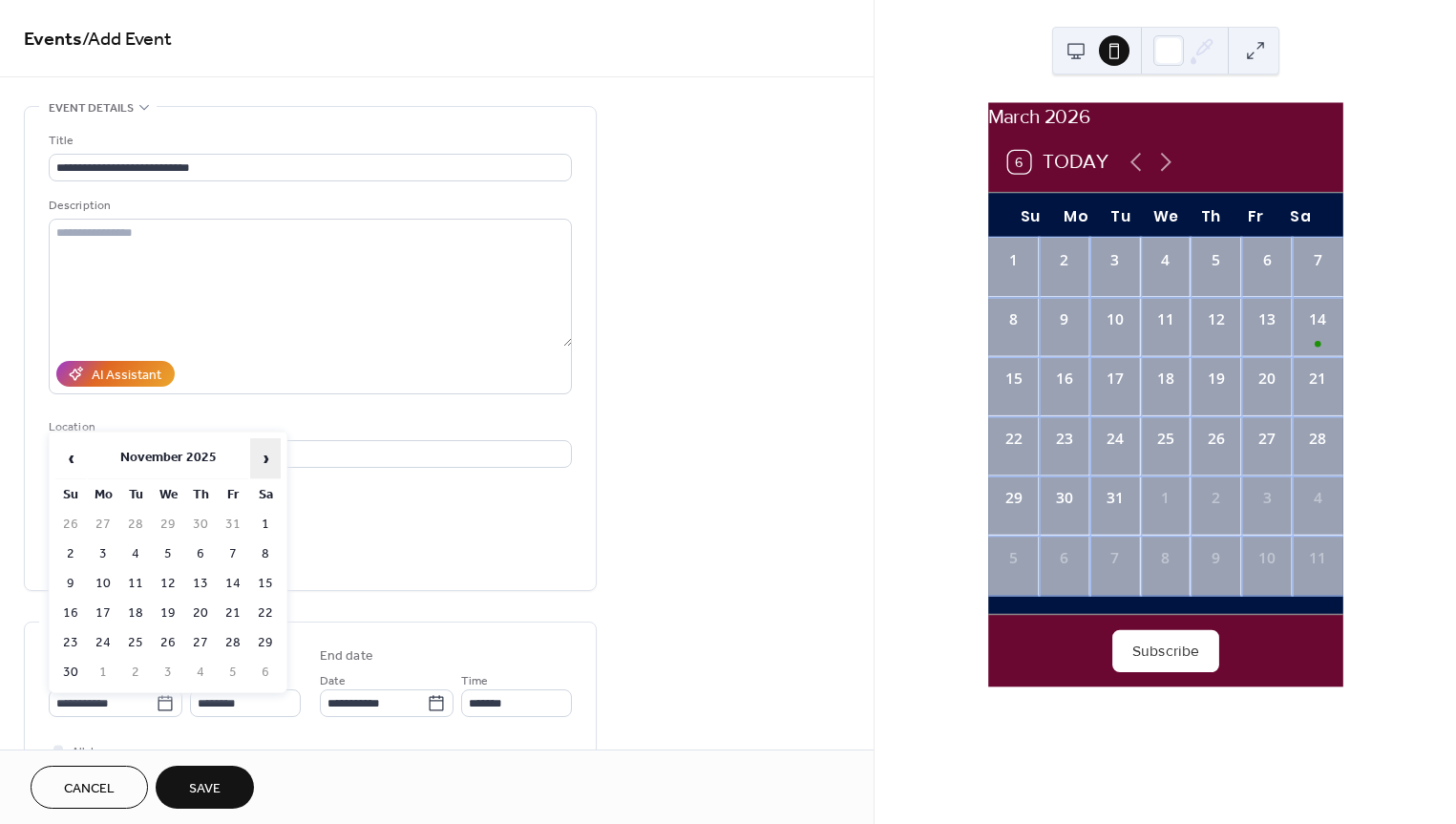 click on "›" at bounding box center [265, 458] 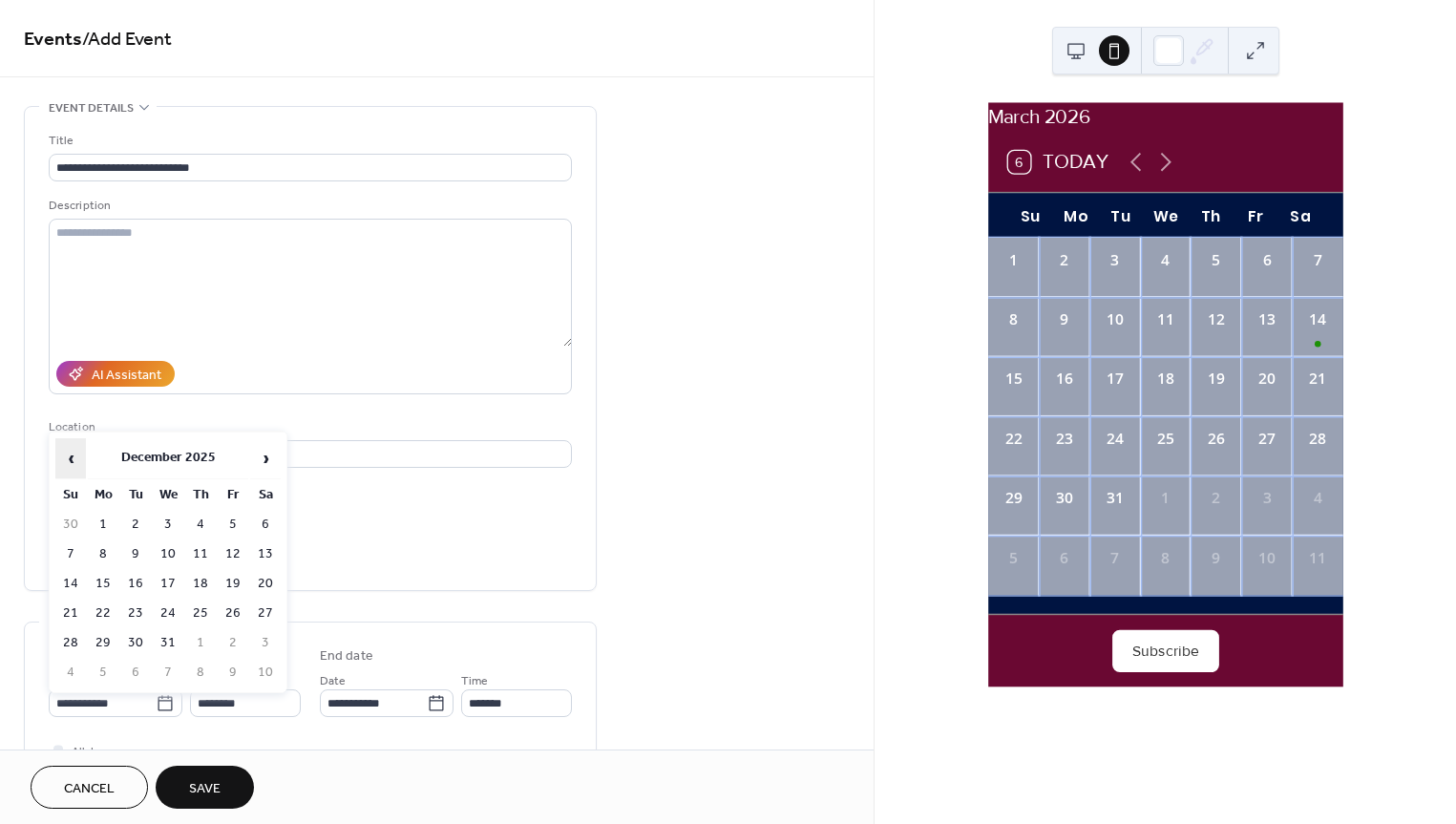 click on "‹" at bounding box center (71, 458) 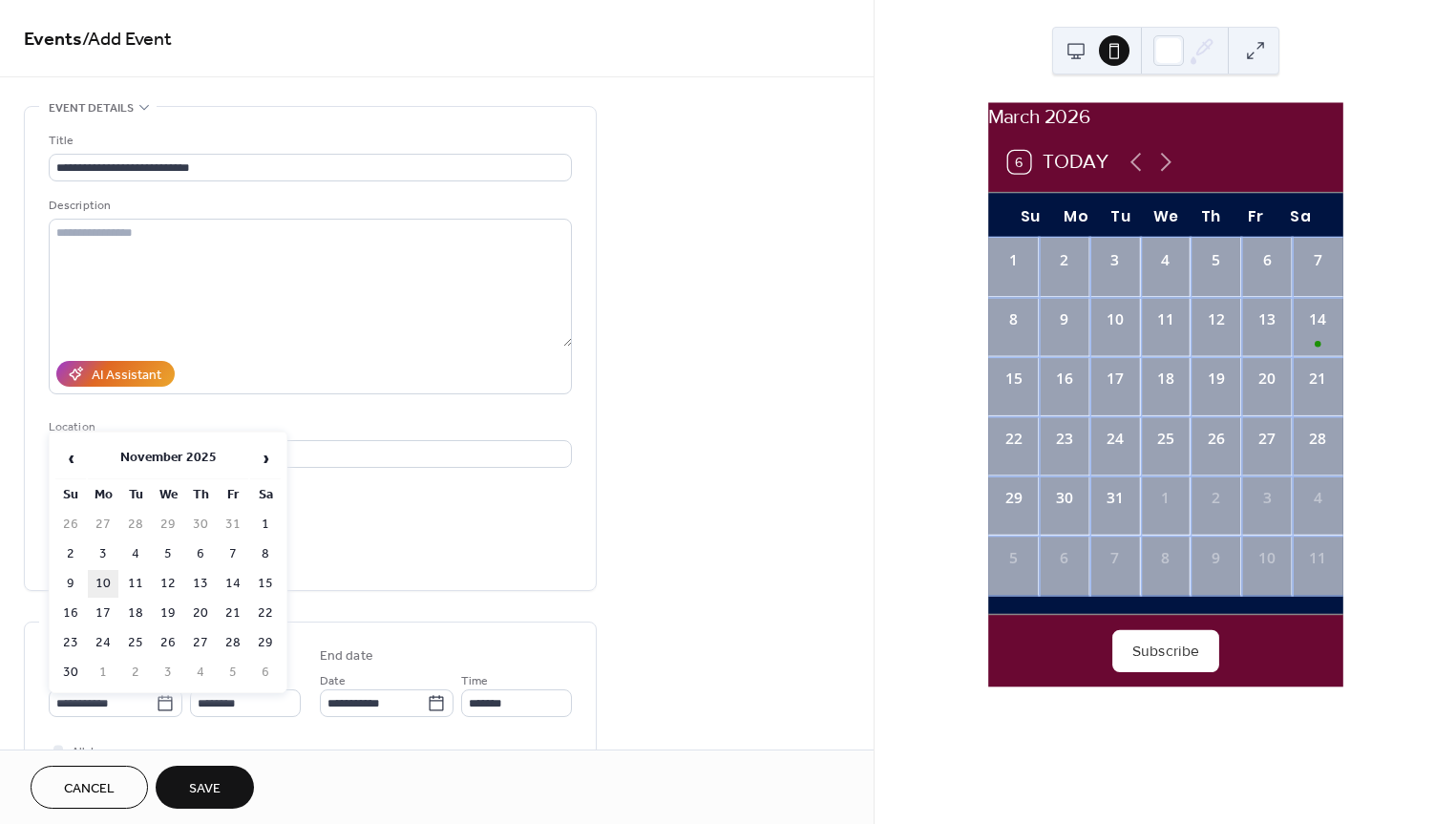 click on "10" at bounding box center [103, 583] 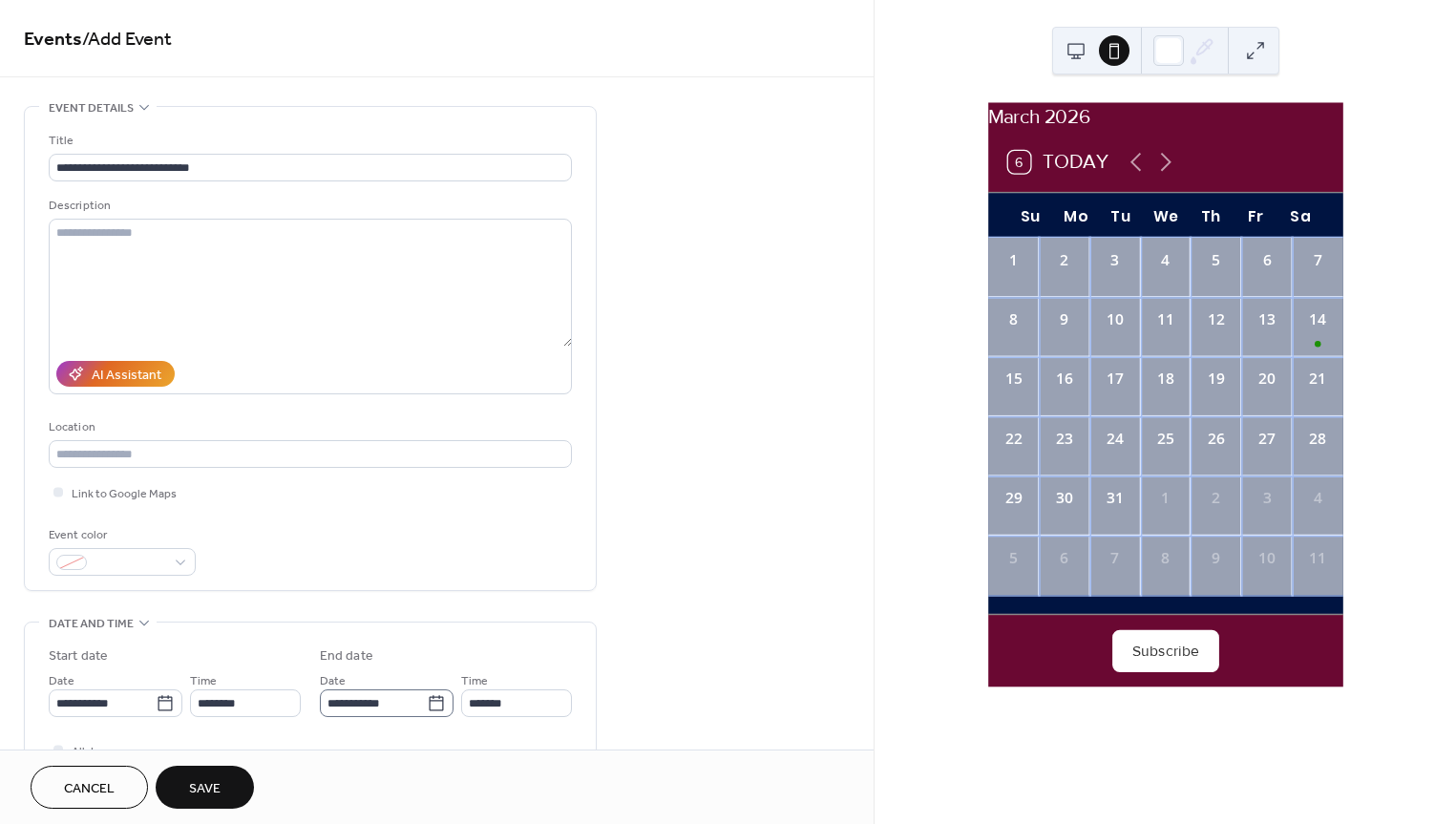 click 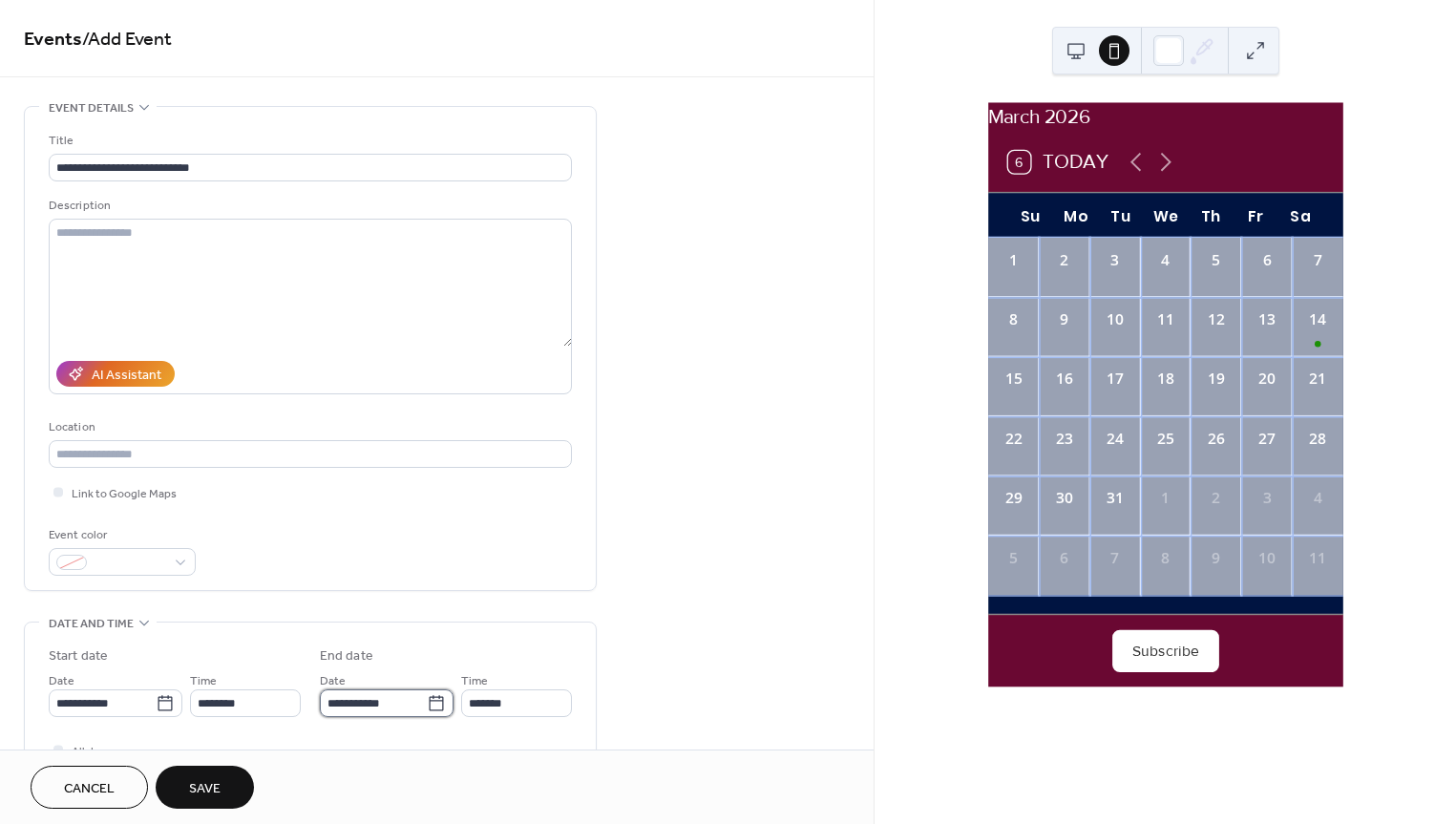 click on "**********" at bounding box center [373, 703] 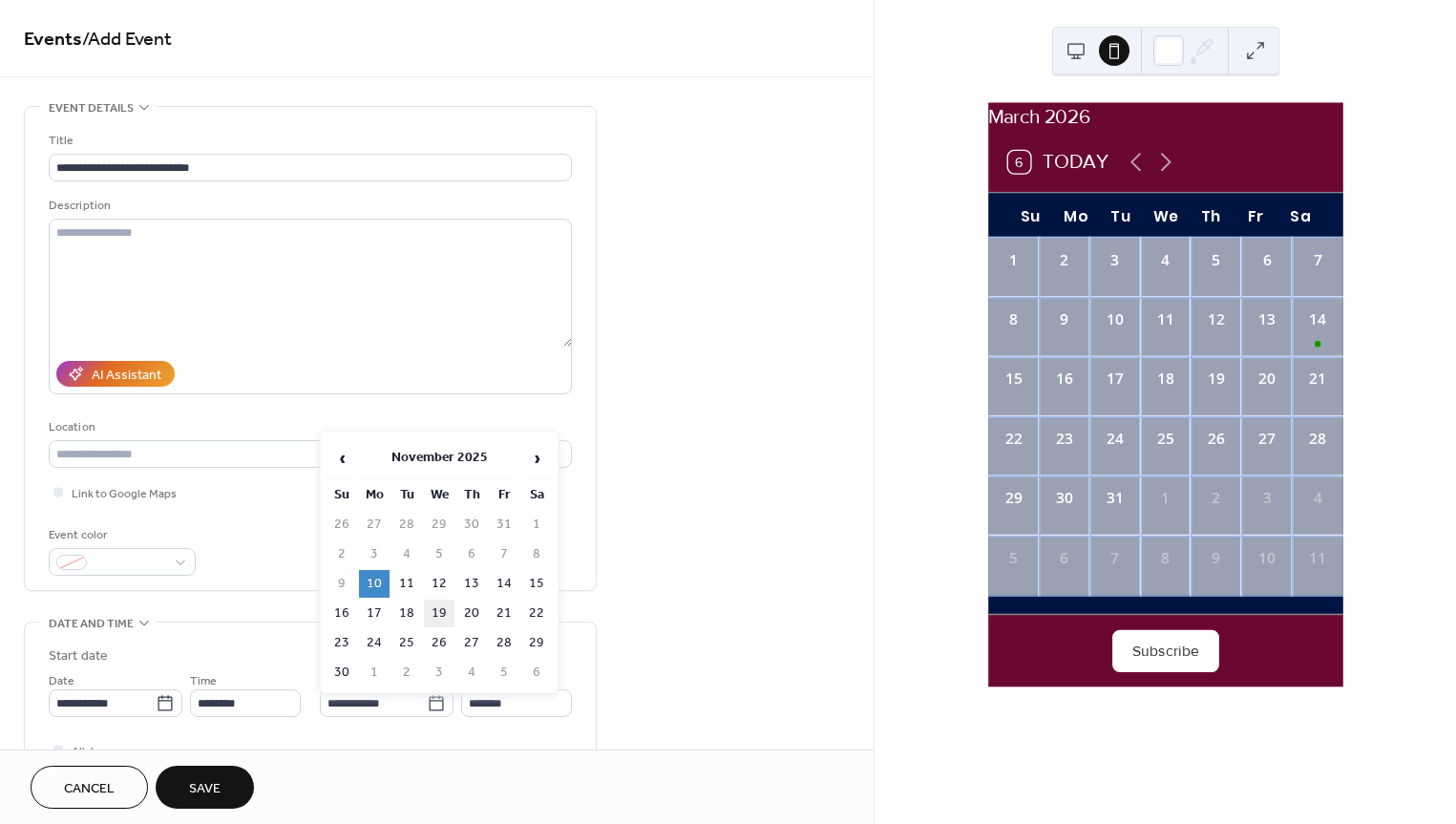 click on "19" at bounding box center (439, 613) 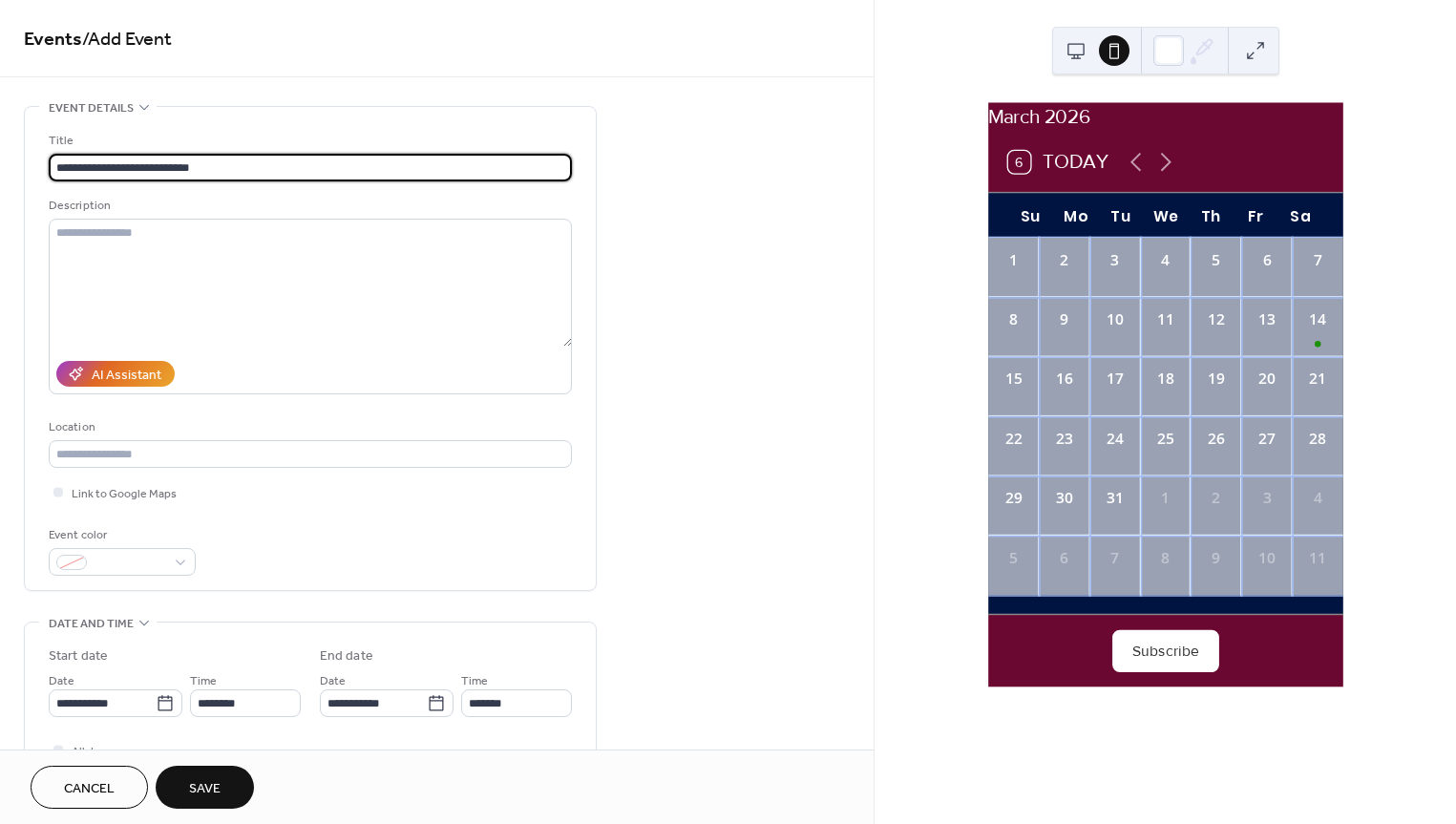 click on "**********" at bounding box center [310, 167] 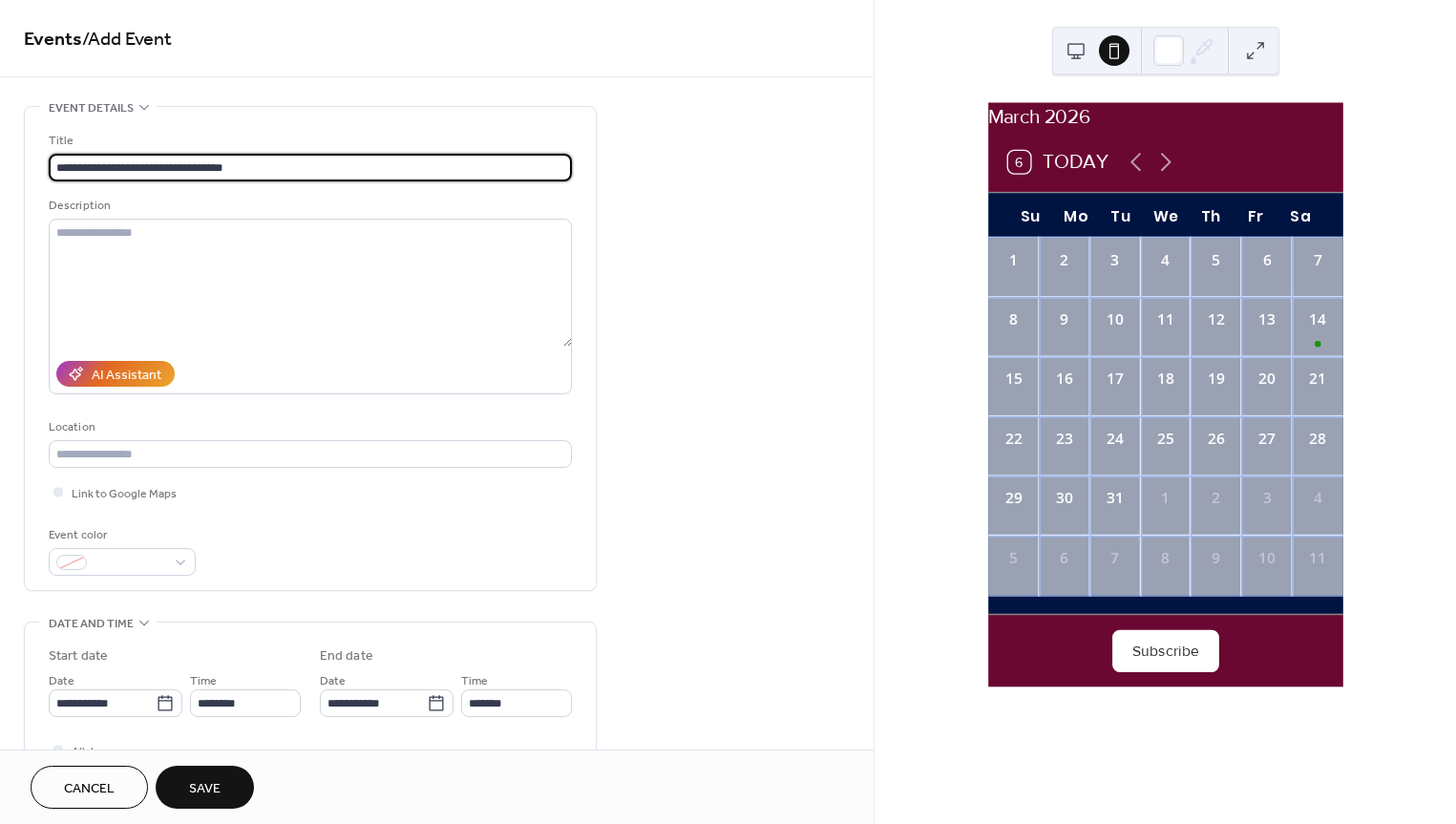 drag, startPoint x: 203, startPoint y: 166, endPoint x: 159, endPoint y: 165, distance: 44.011362 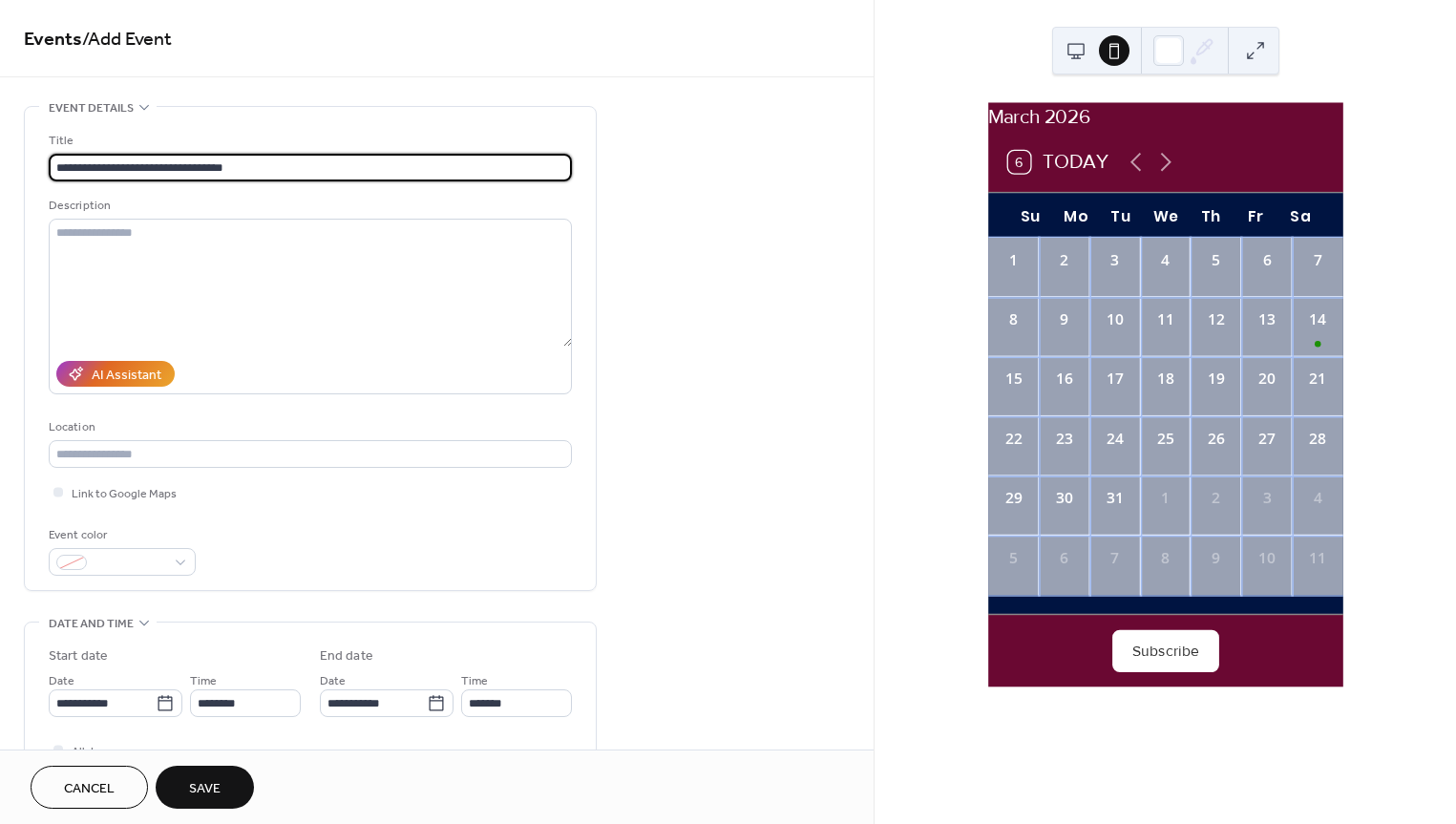 click on "**********" at bounding box center (310, 167) 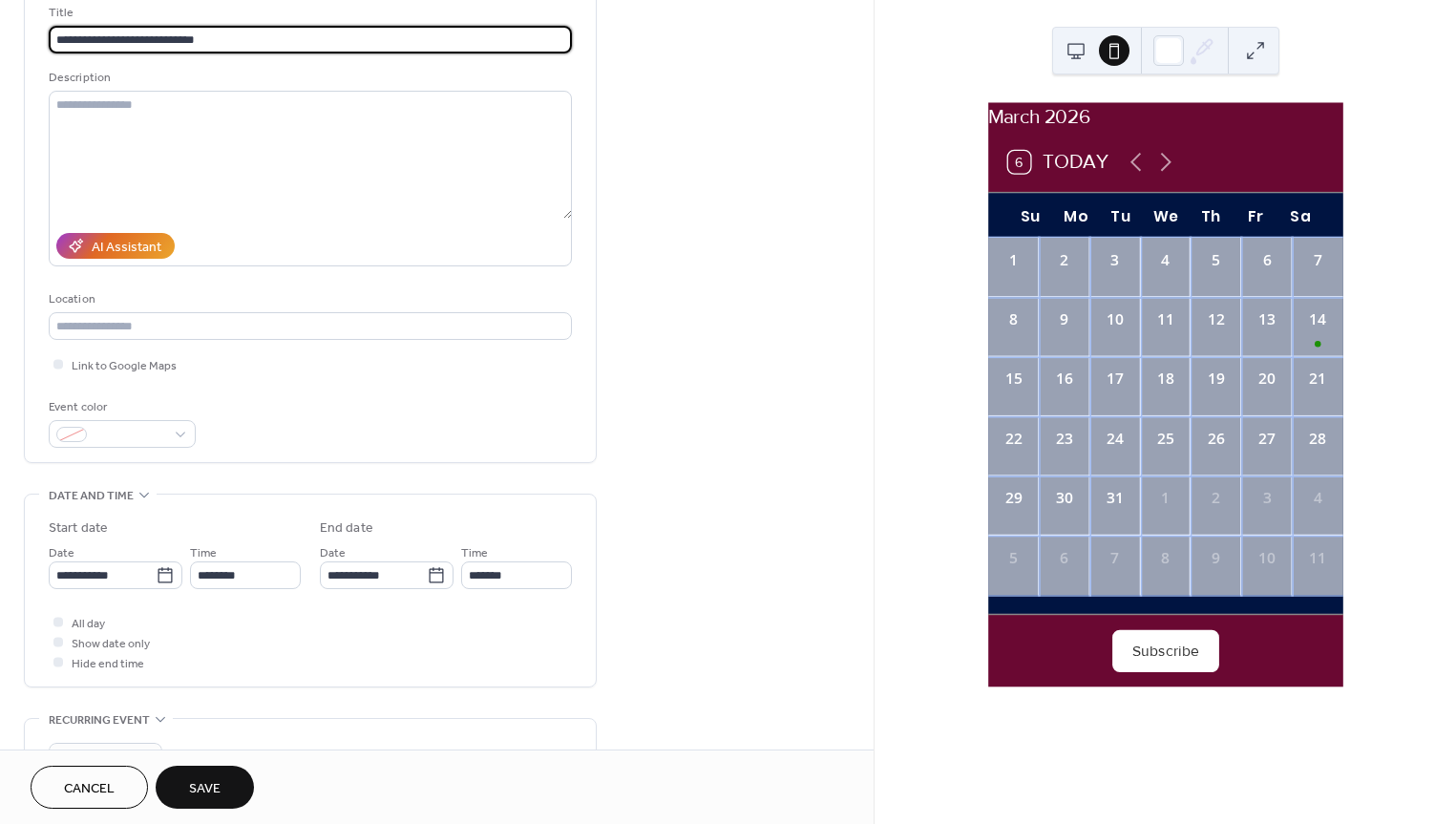 scroll, scrollTop: 137, scrollLeft: 0, axis: vertical 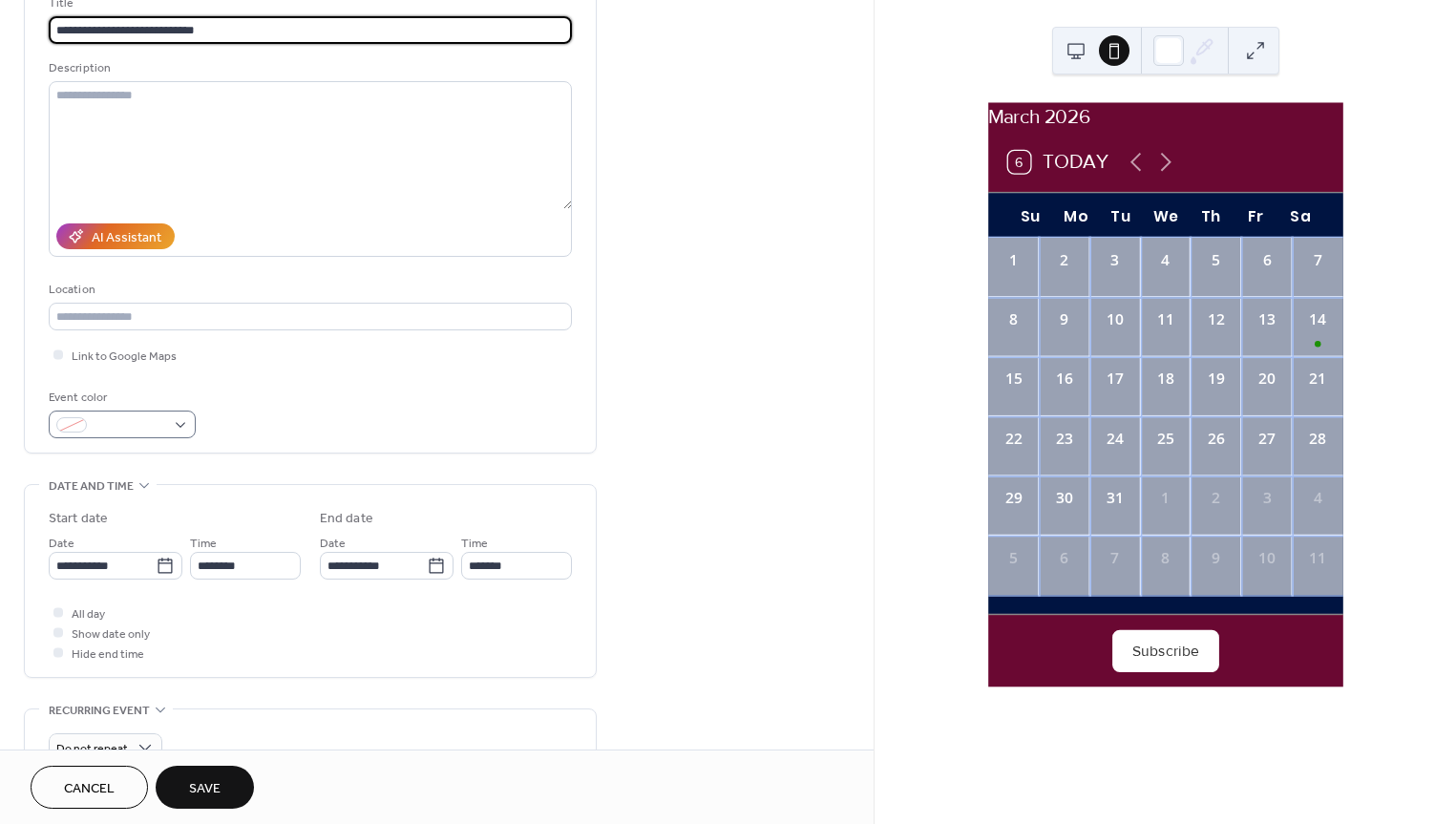 type on "**********" 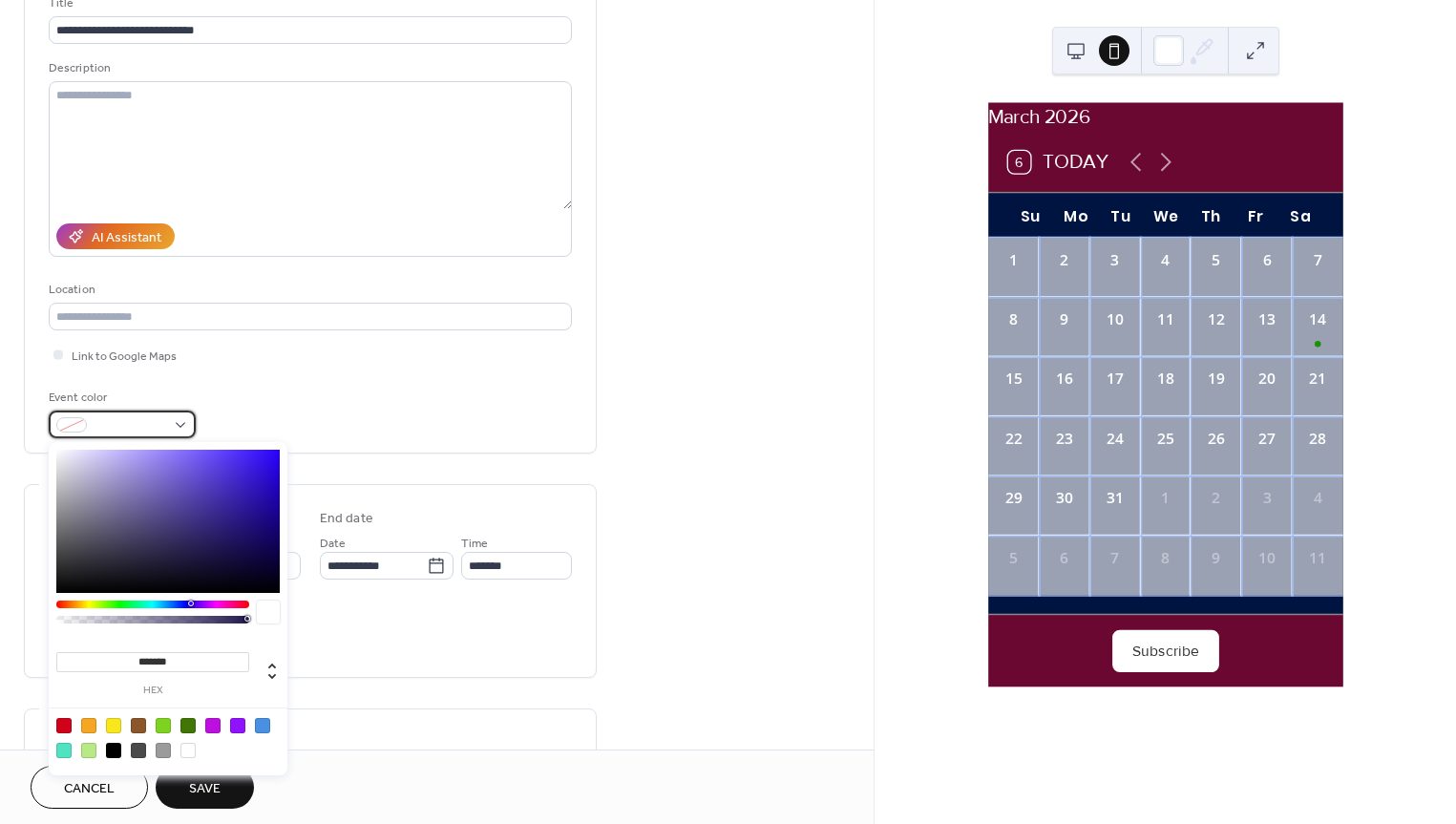 click at bounding box center (122, 424) 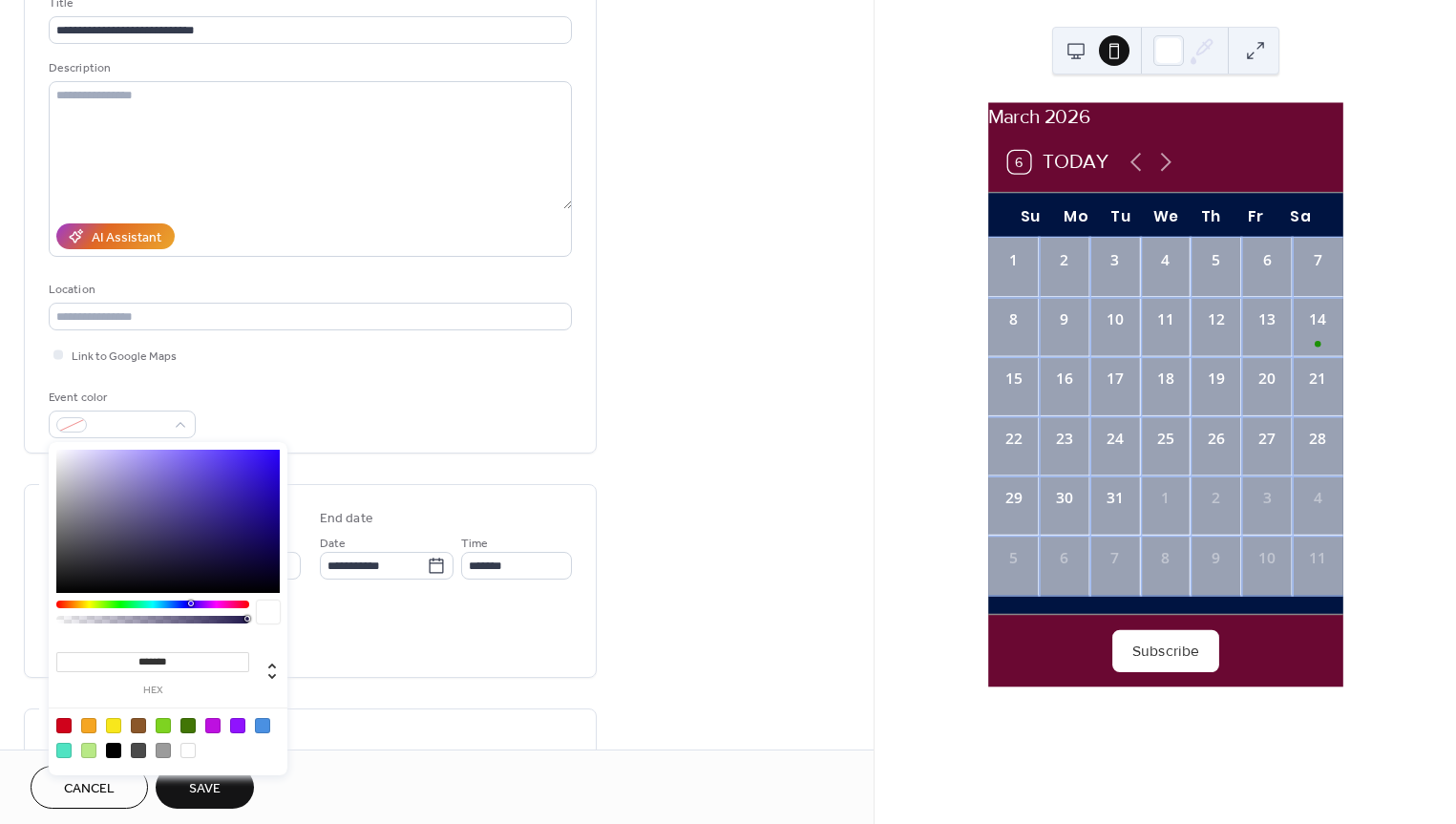 click at bounding box center (263, 726) 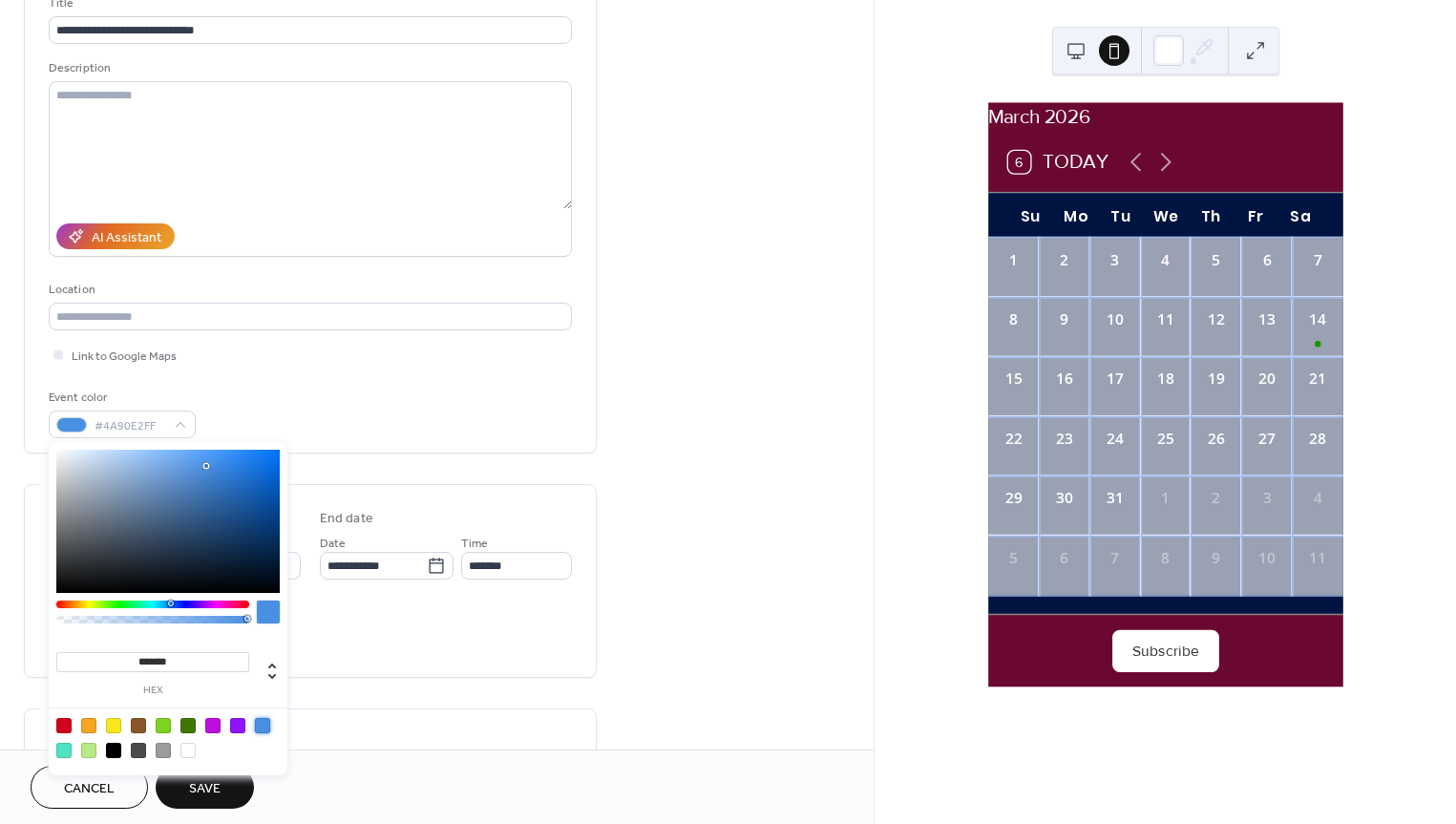type on "*******" 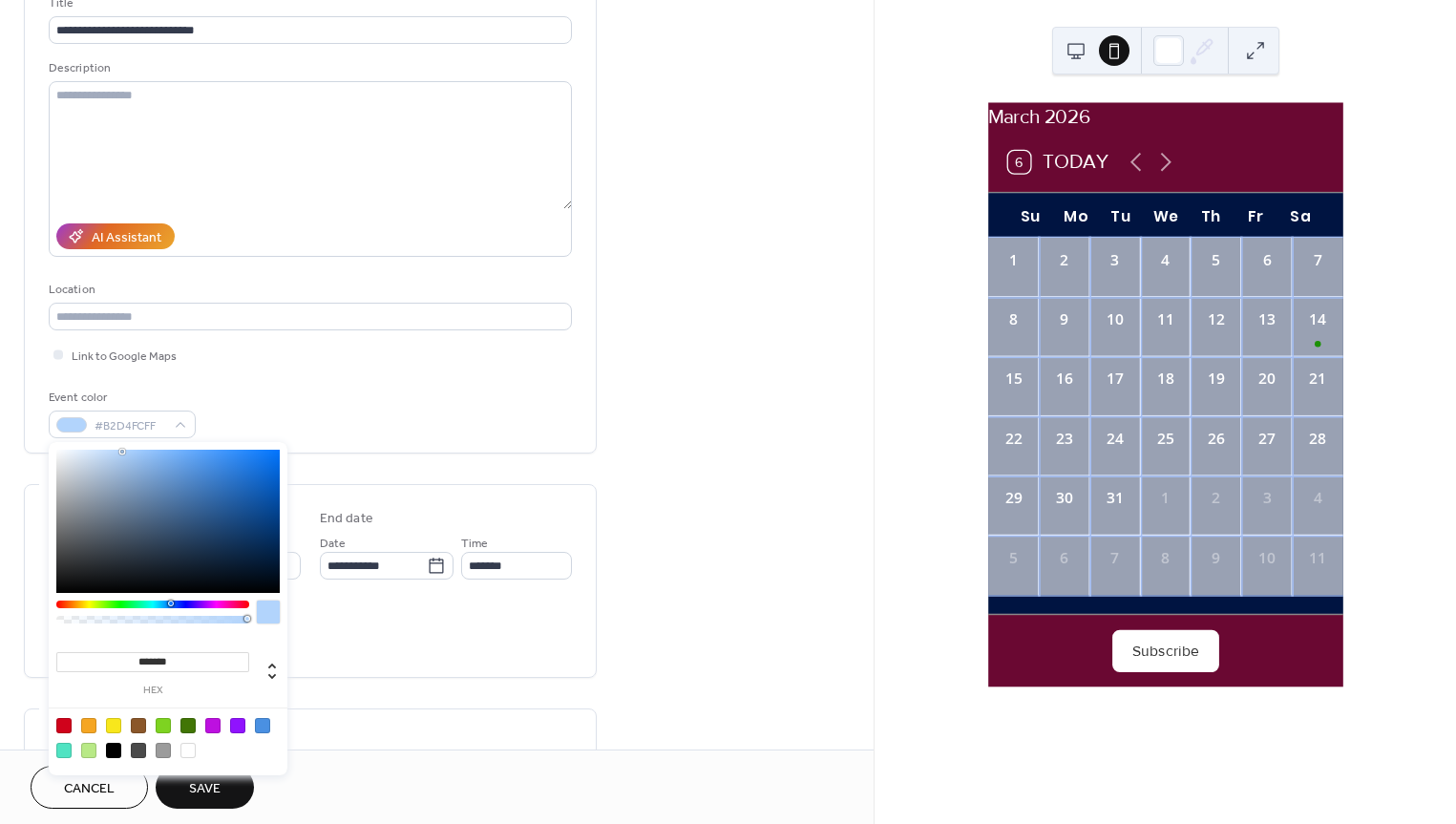 click at bounding box center (168, 521) 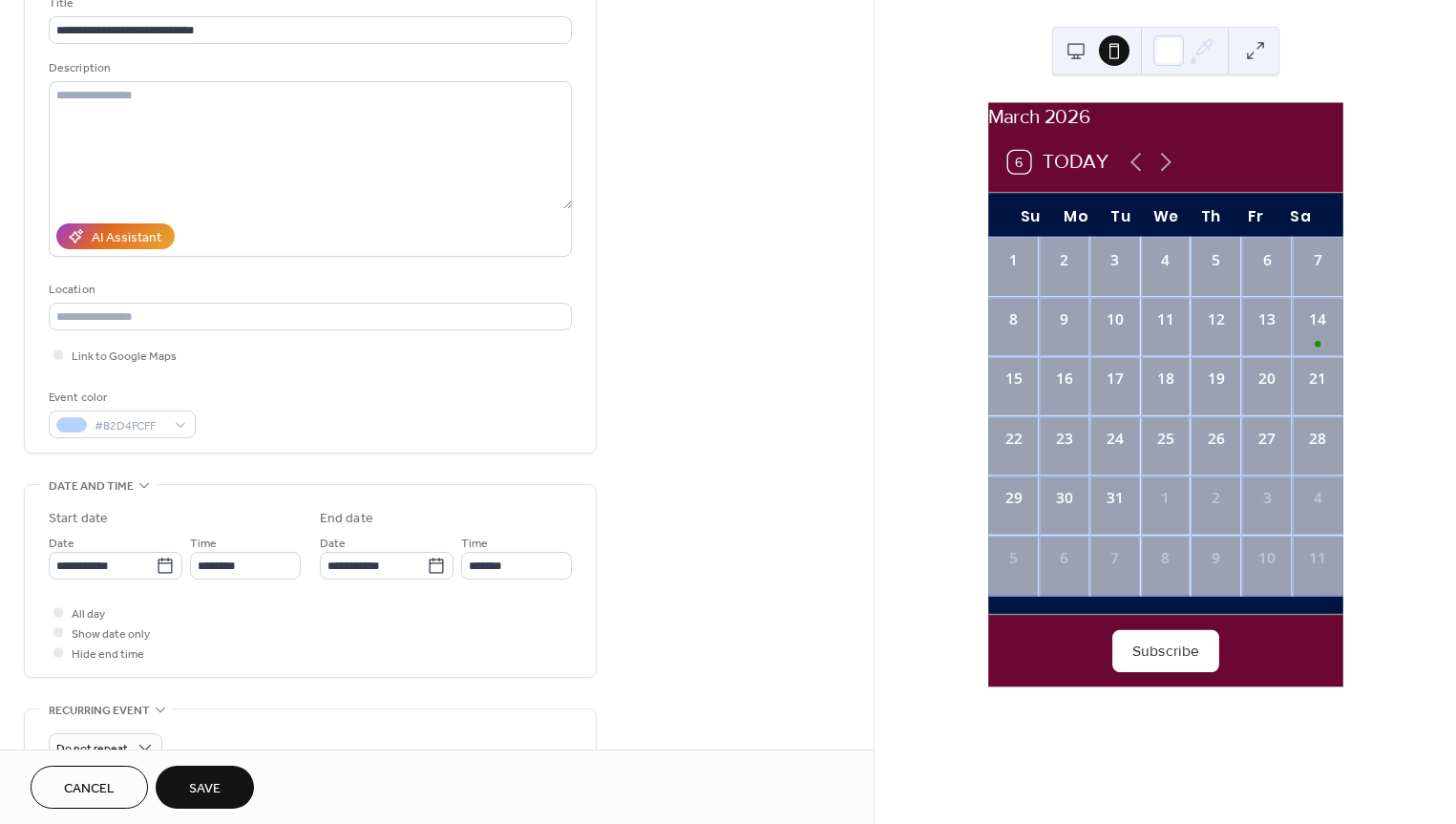 click on "Event color #B2D4FCFF" at bounding box center (310, 412) 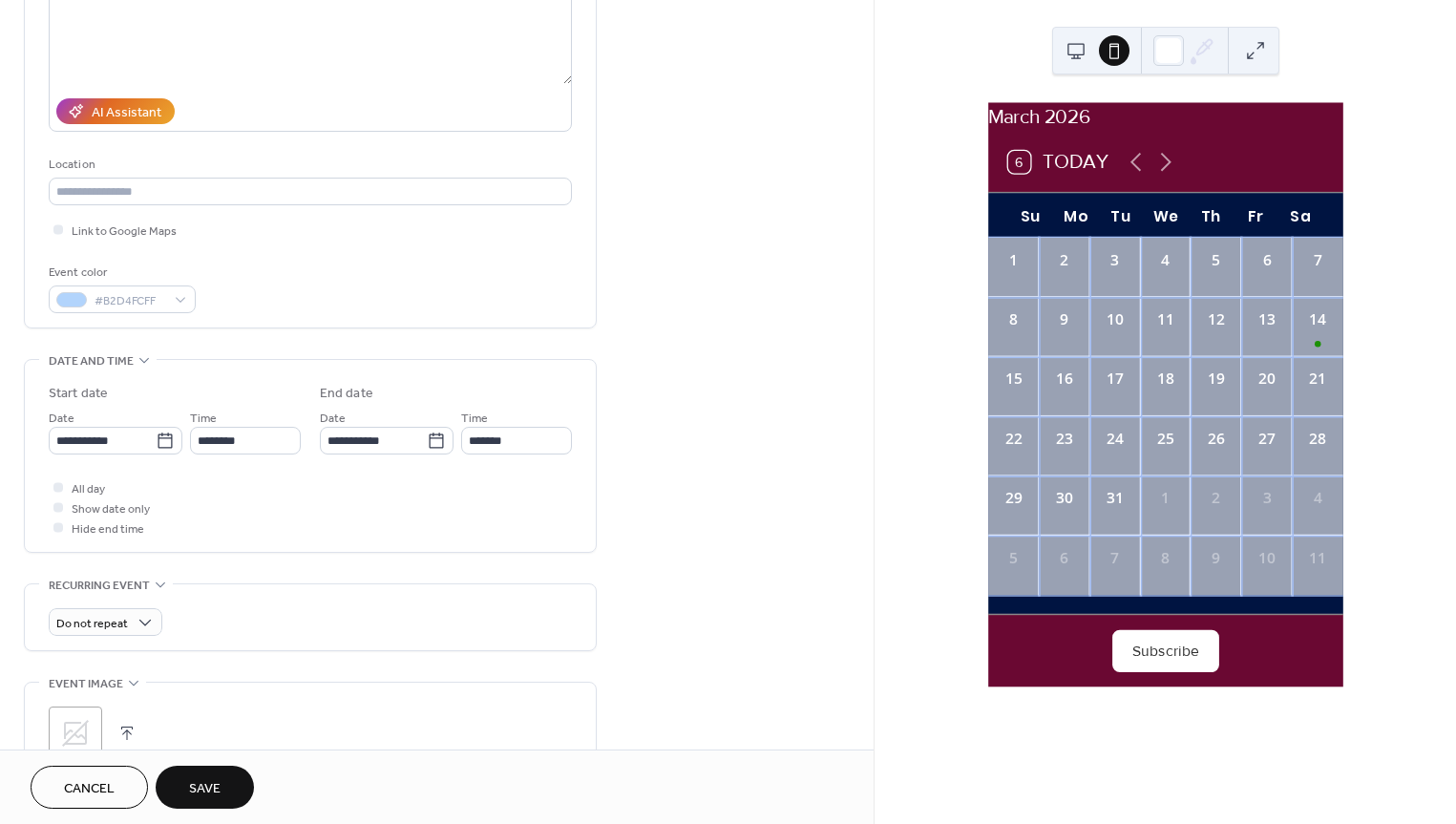 scroll, scrollTop: 274, scrollLeft: 0, axis: vertical 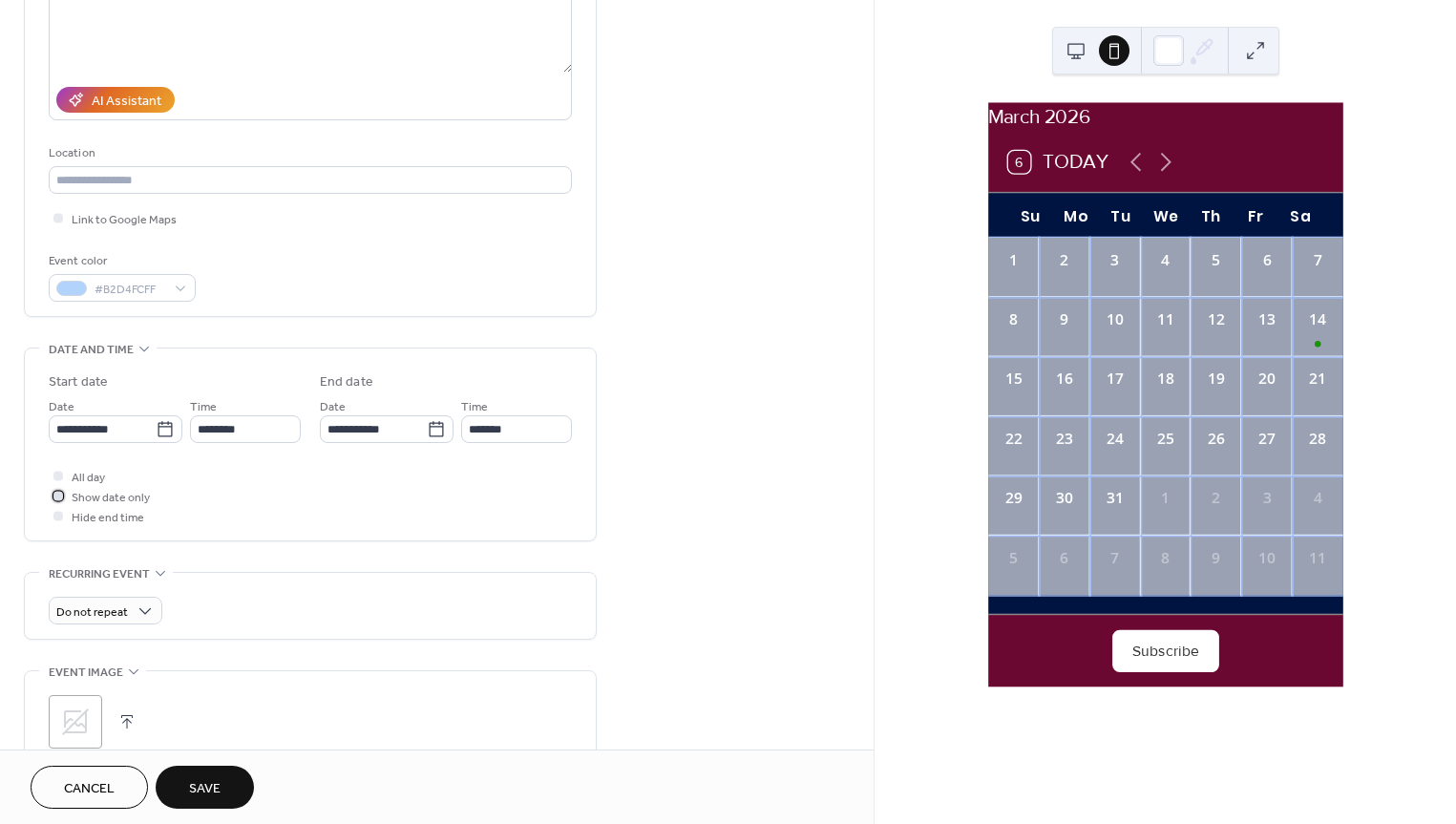 click at bounding box center [58, 496] 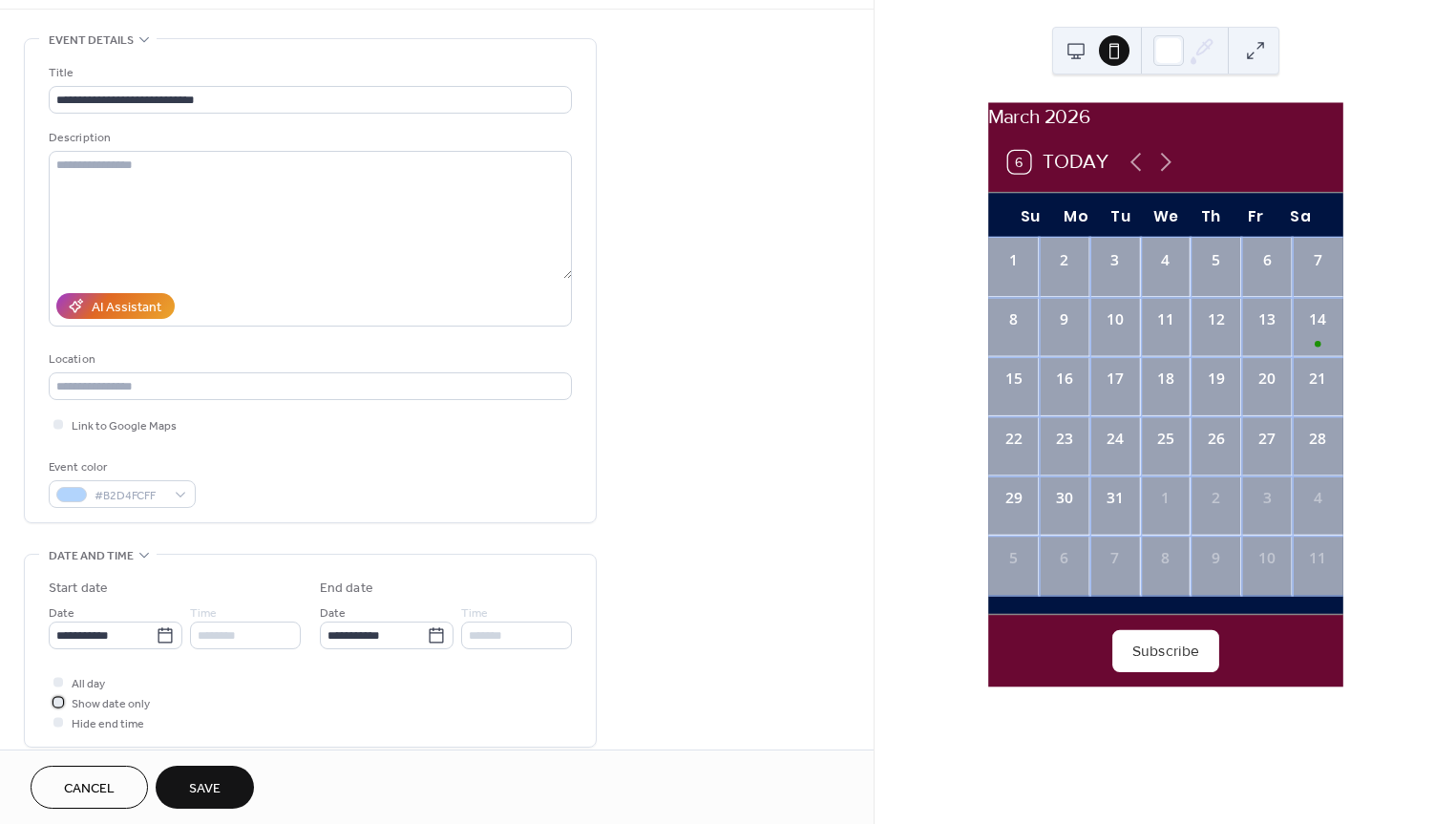 scroll, scrollTop: 71, scrollLeft: 0, axis: vertical 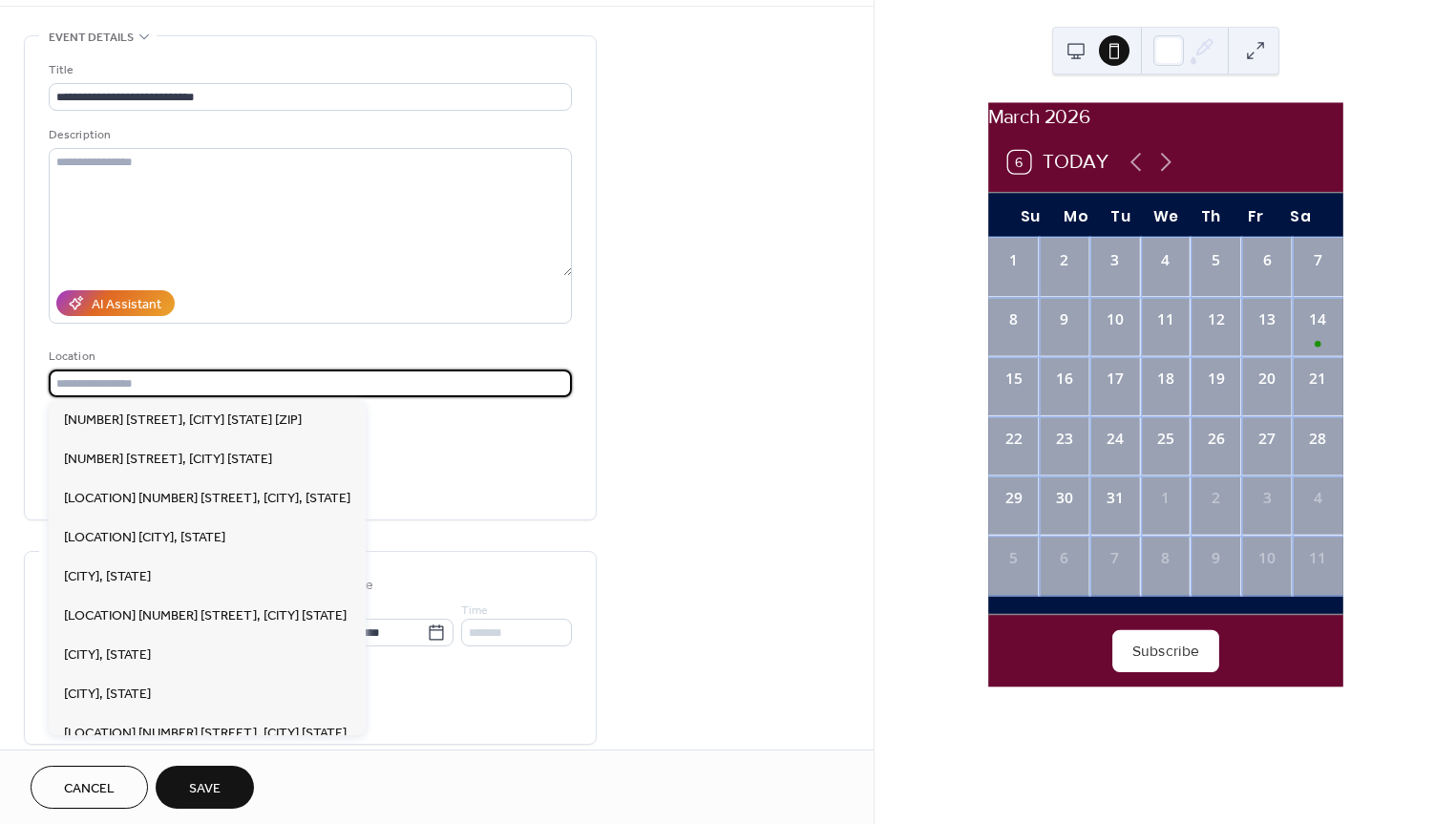 click at bounding box center [310, 383] 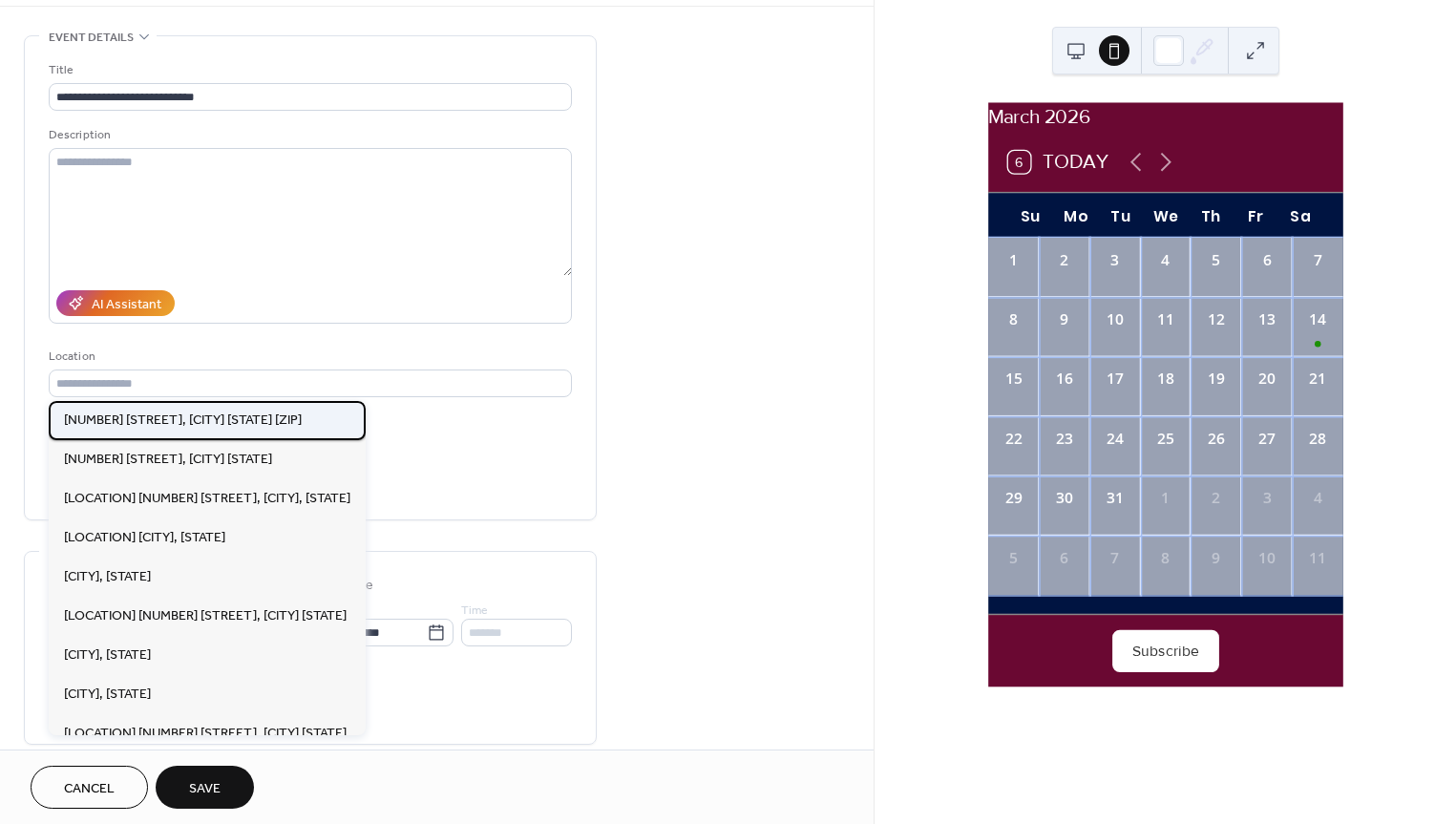 click on "[NUMBER] [STREET], [CITY] [STATE] [ZIP]" at bounding box center (182, 420) 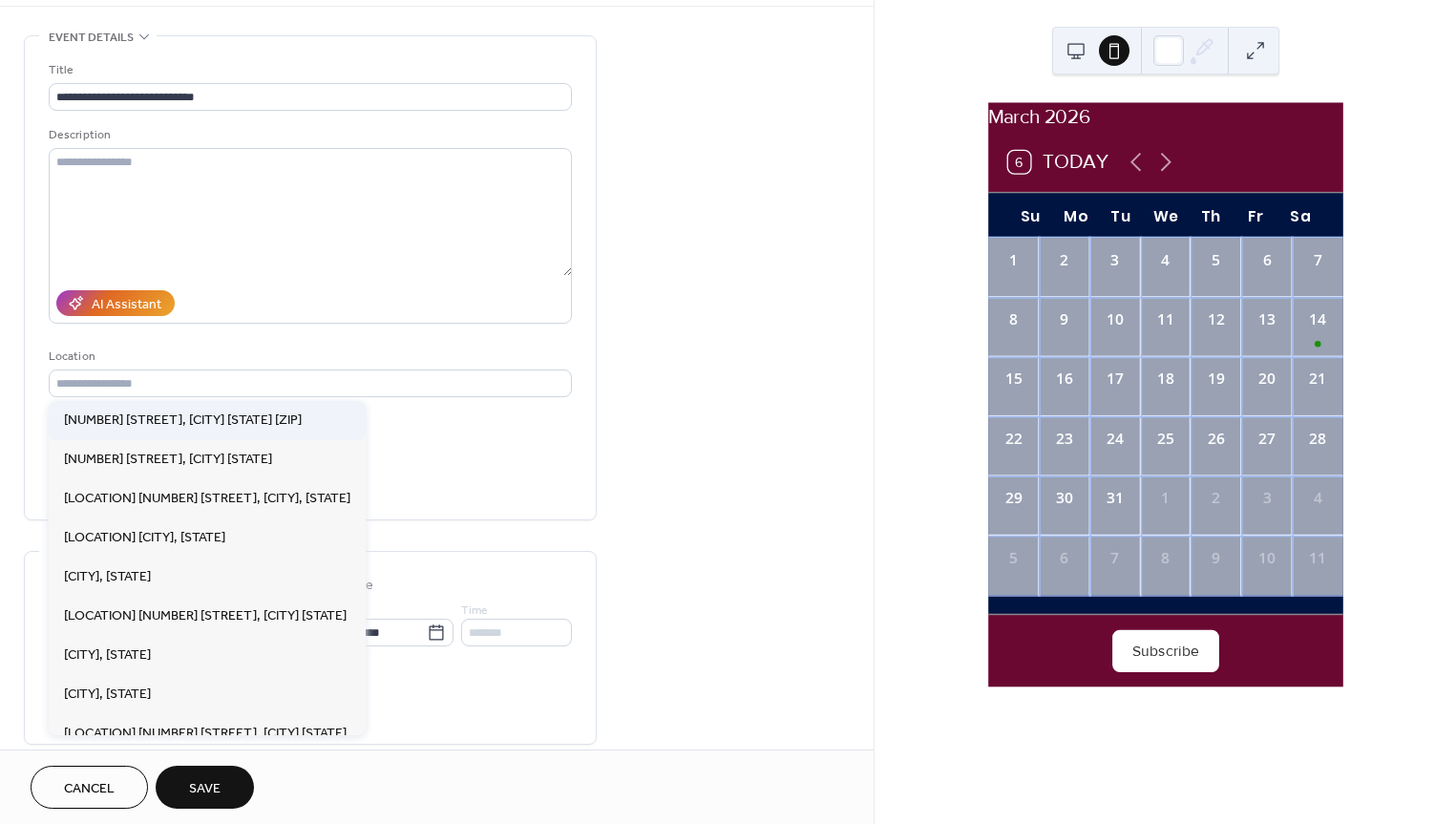 type on "**********" 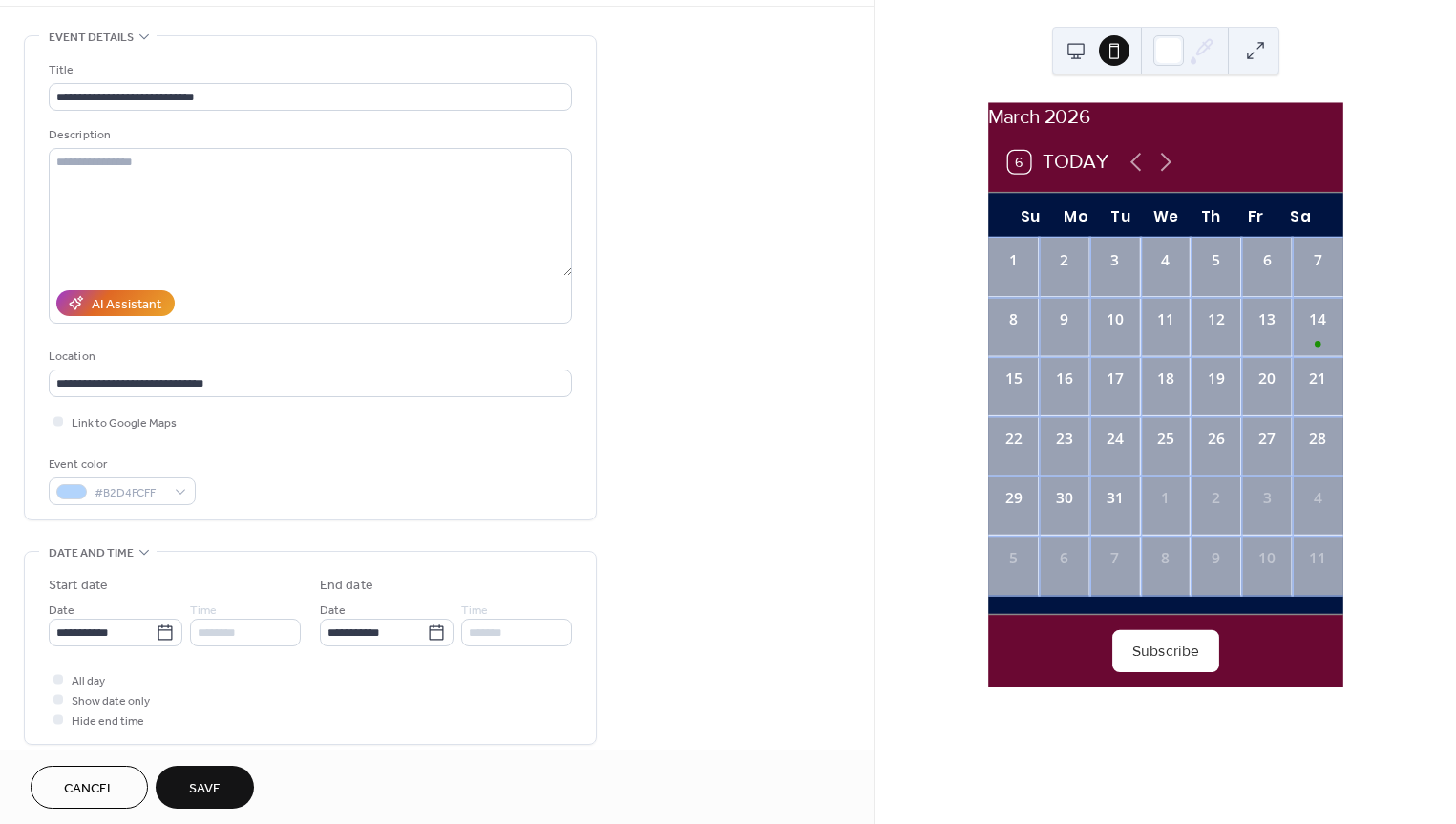 click on "**********" at bounding box center [436, 617] 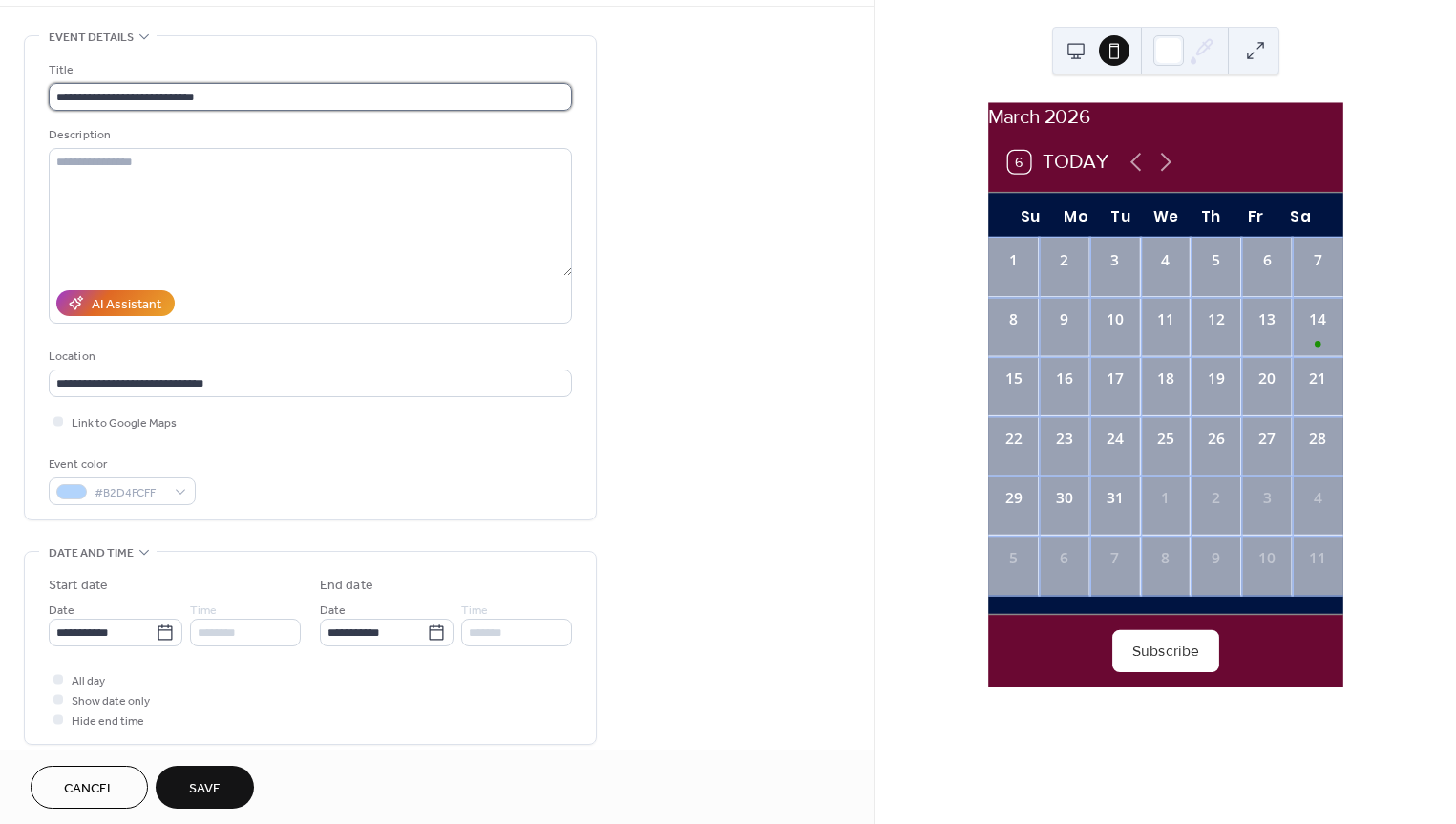 click on "**********" at bounding box center [310, 96] 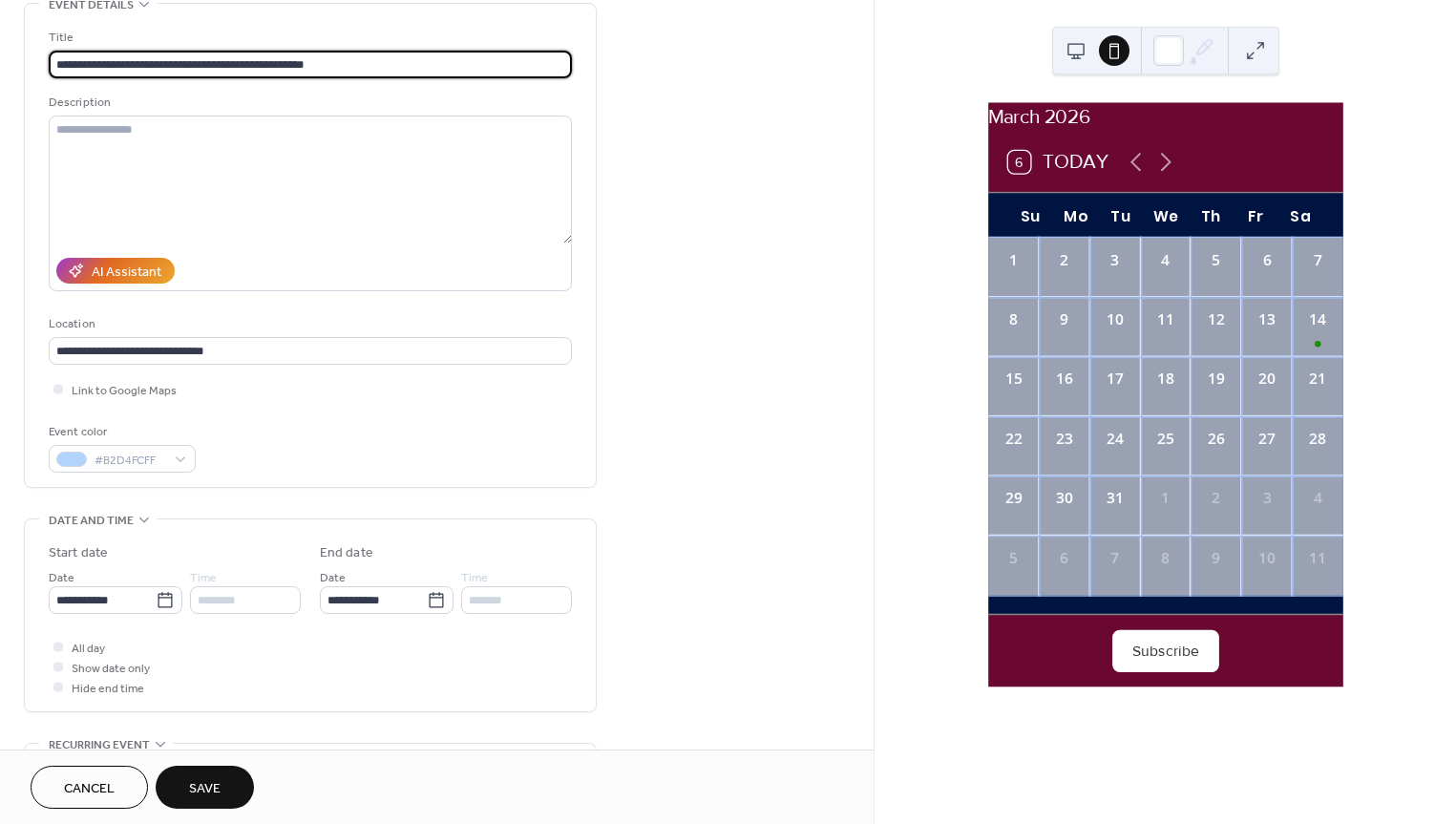 scroll, scrollTop: 112, scrollLeft: 0, axis: vertical 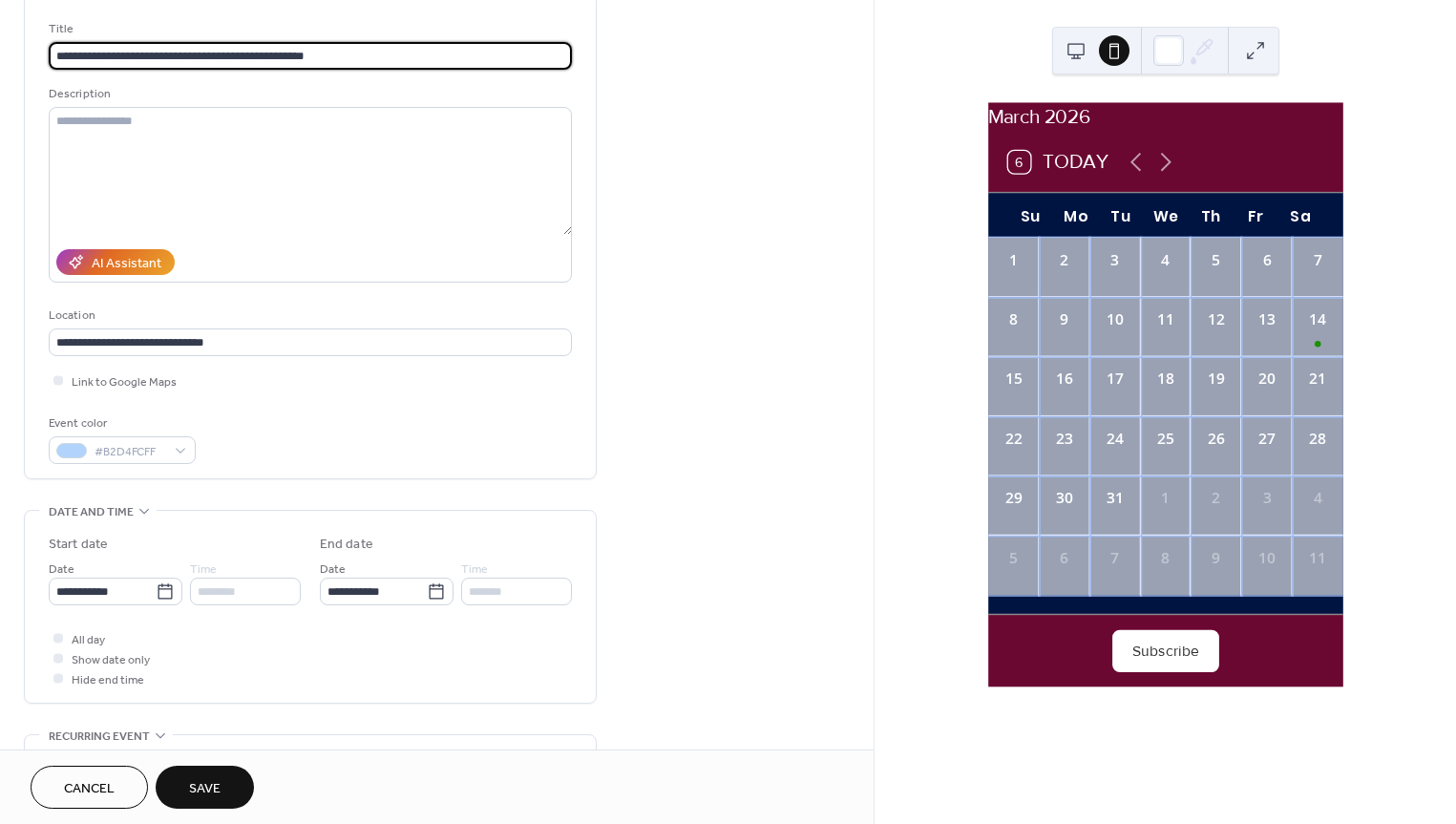 click on "**********" at bounding box center (310, 55) 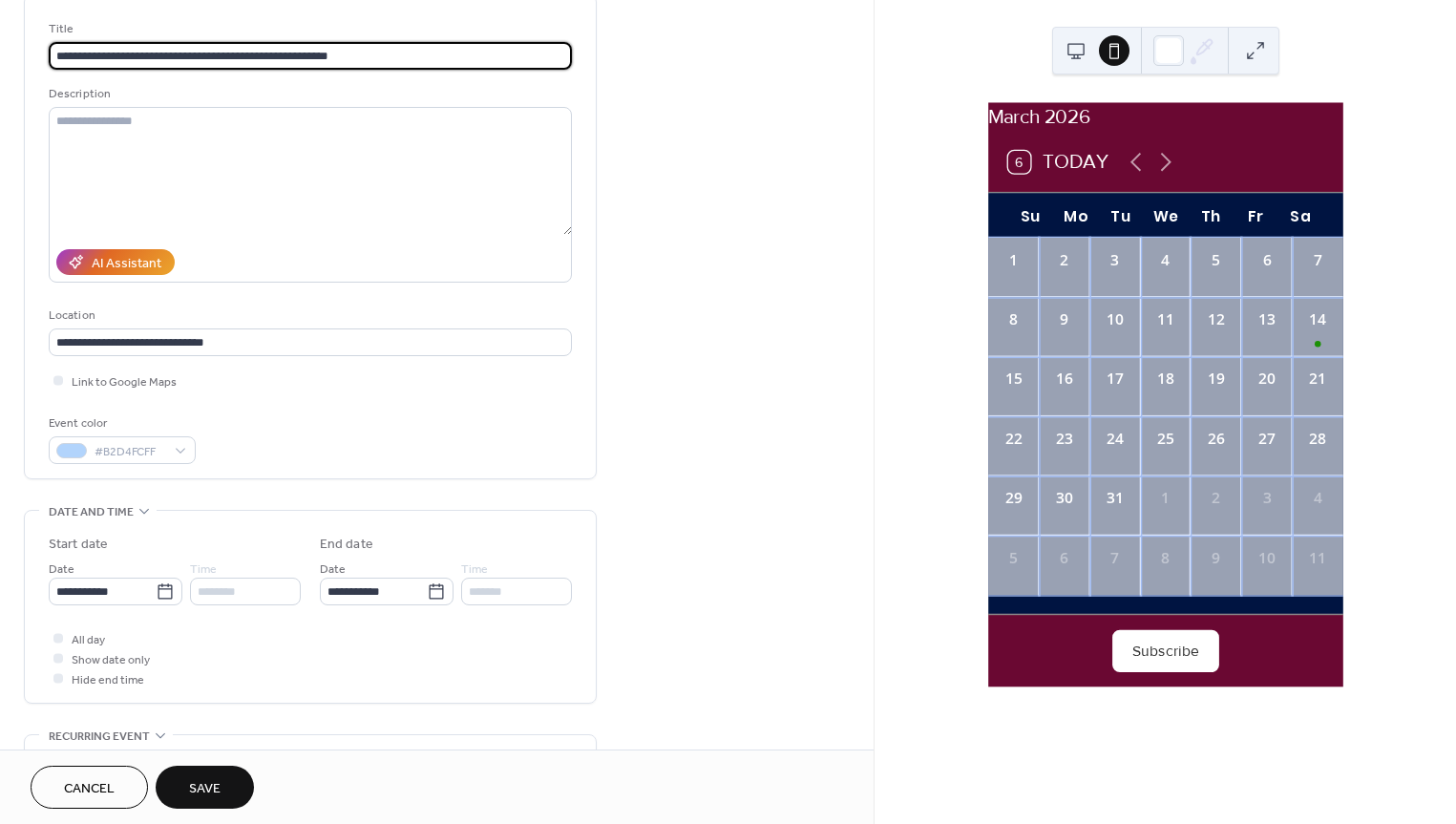 drag, startPoint x: 368, startPoint y: 55, endPoint x: 58, endPoint y: 24, distance: 311.5461 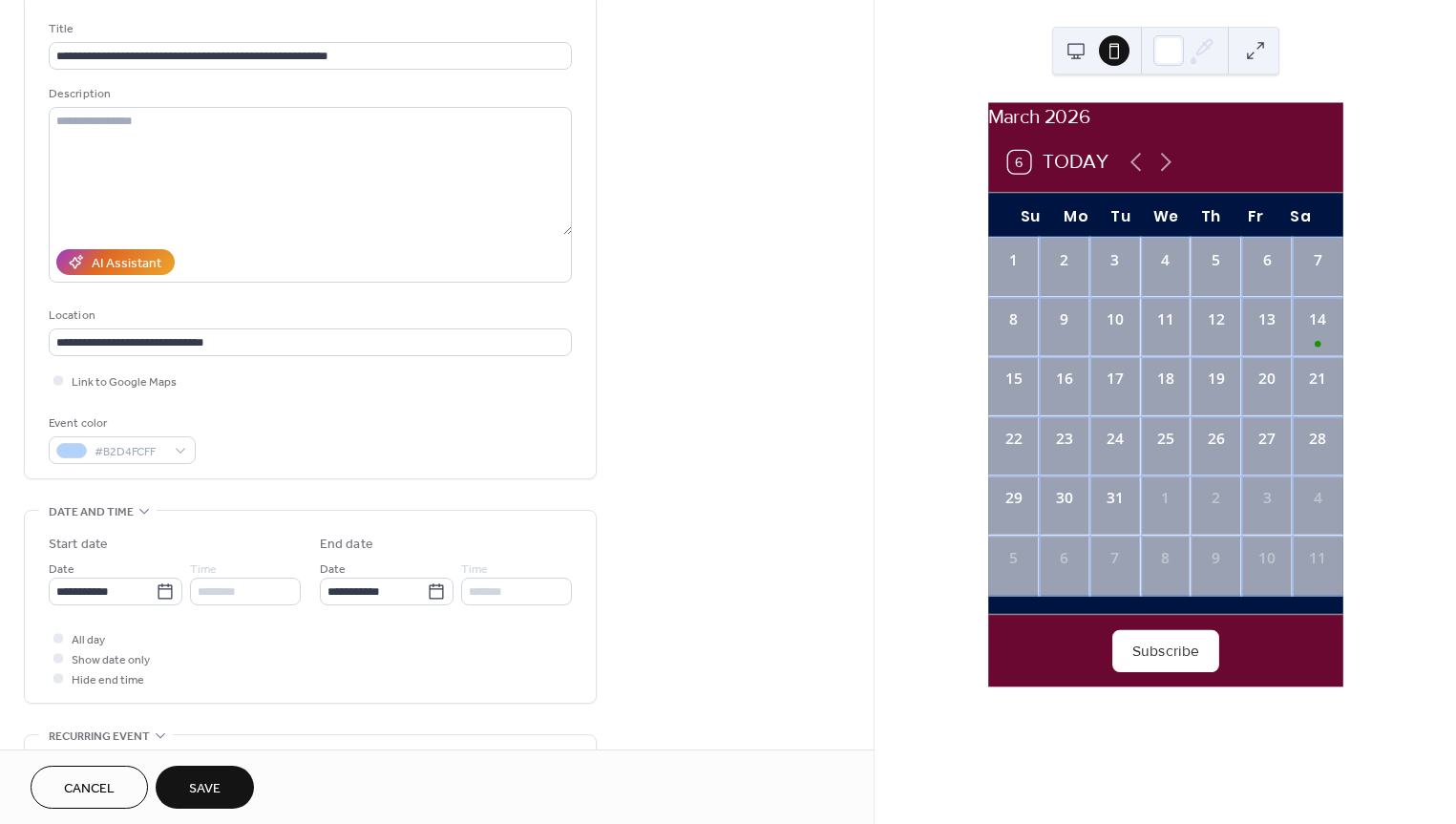 click on "**********" at bounding box center [436, 576] 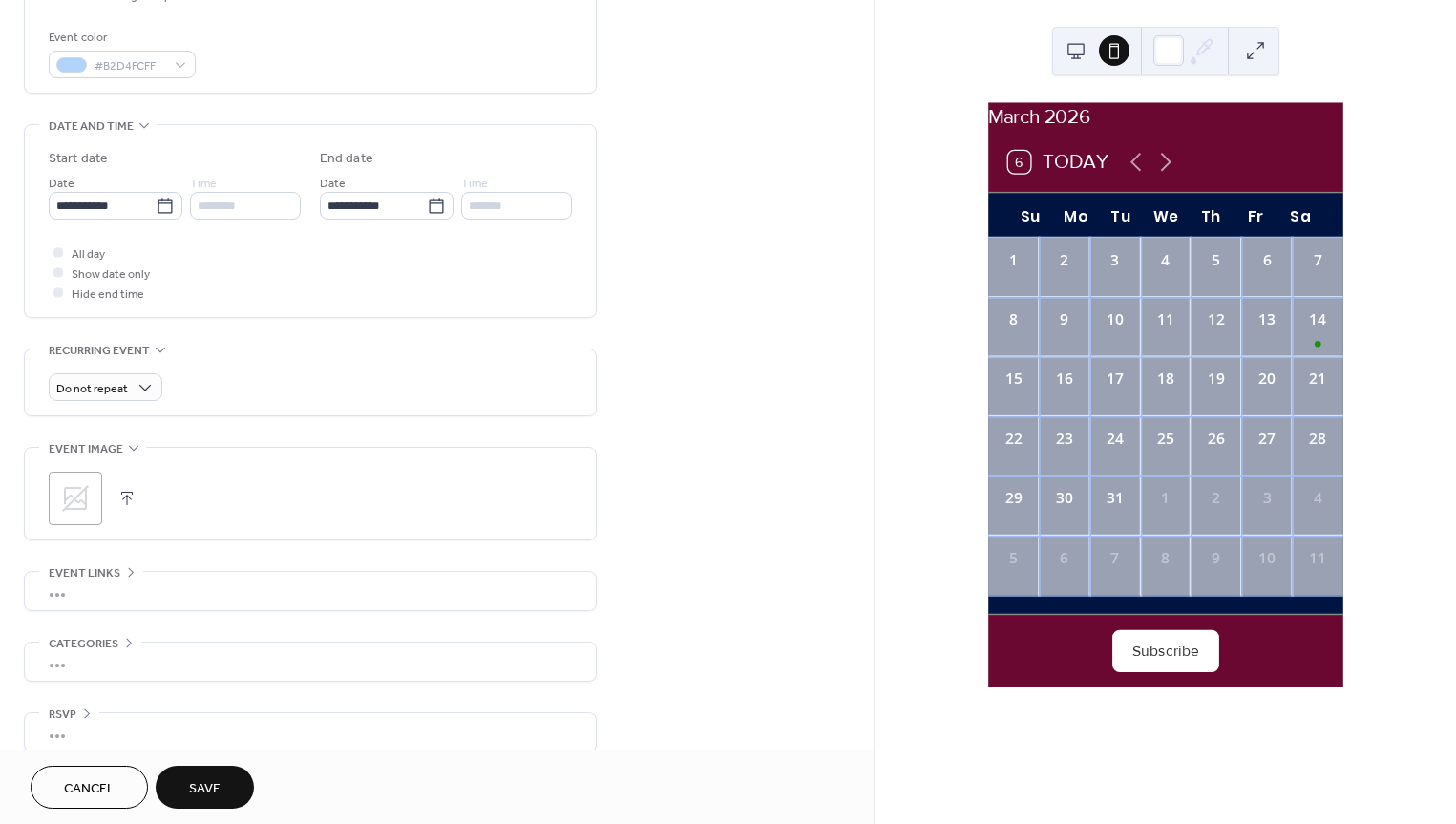 scroll, scrollTop: 519, scrollLeft: 0, axis: vertical 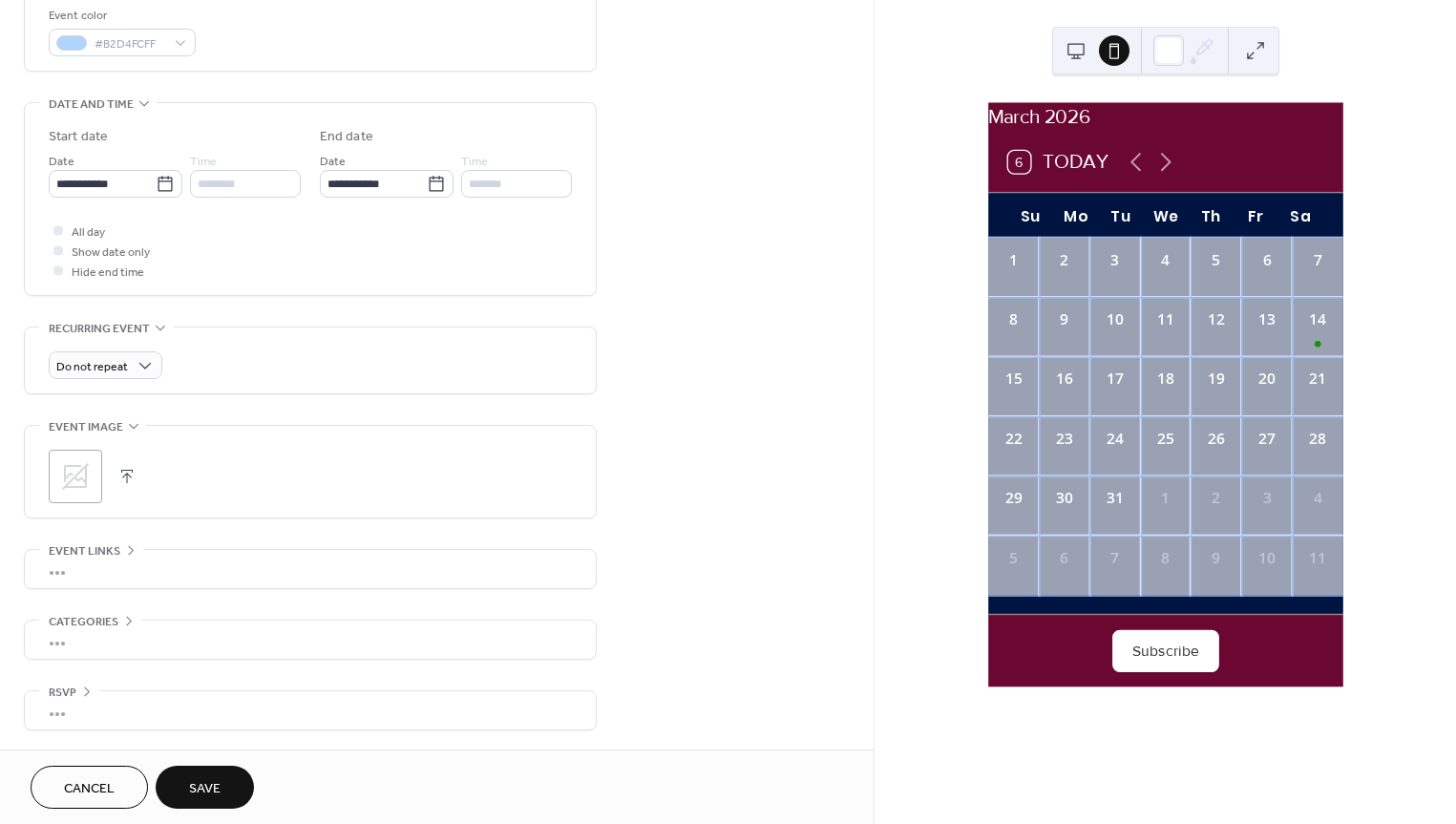 click on "Save" at bounding box center (204, 789) 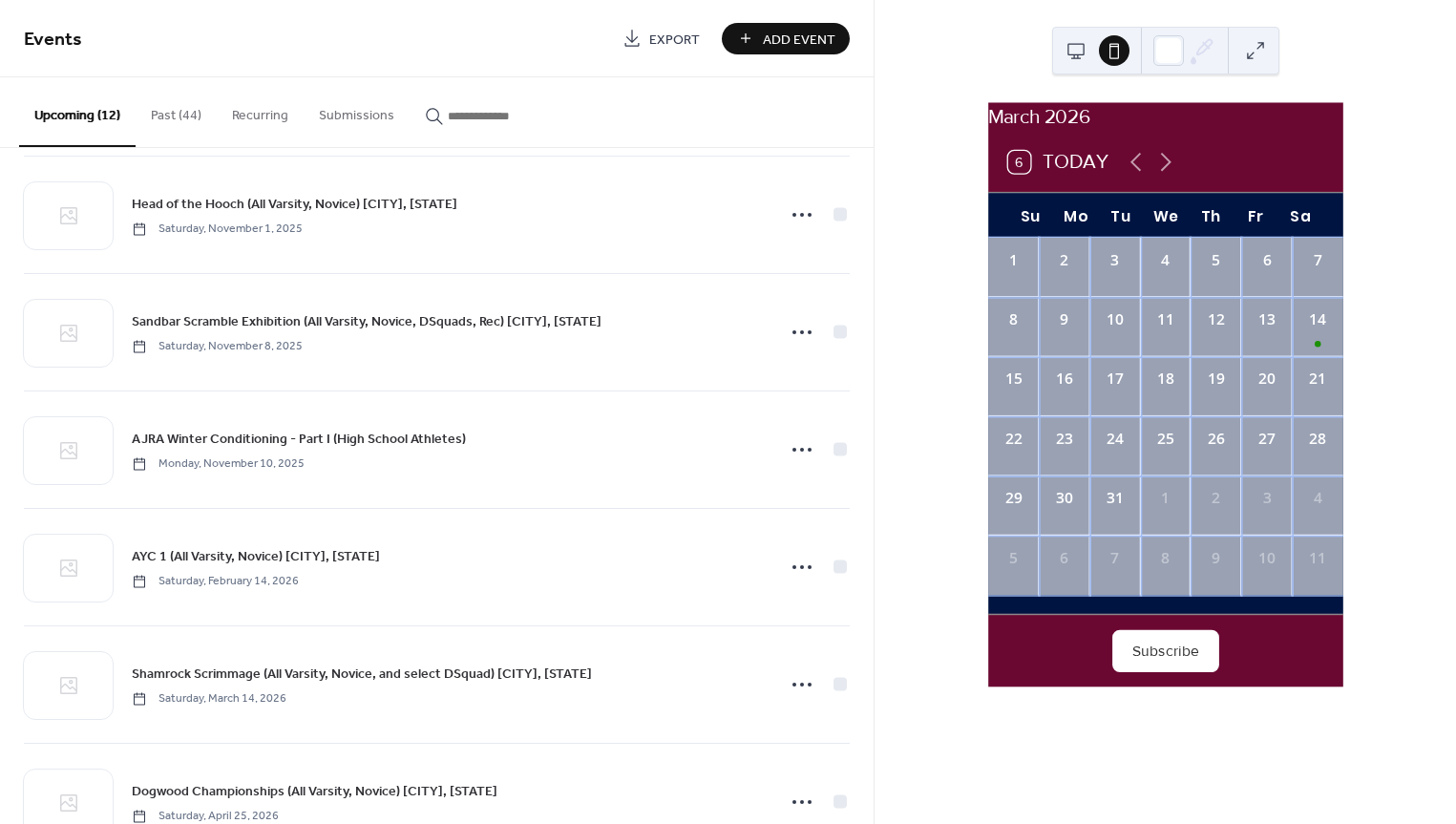 scroll, scrollTop: 492, scrollLeft: 0, axis: vertical 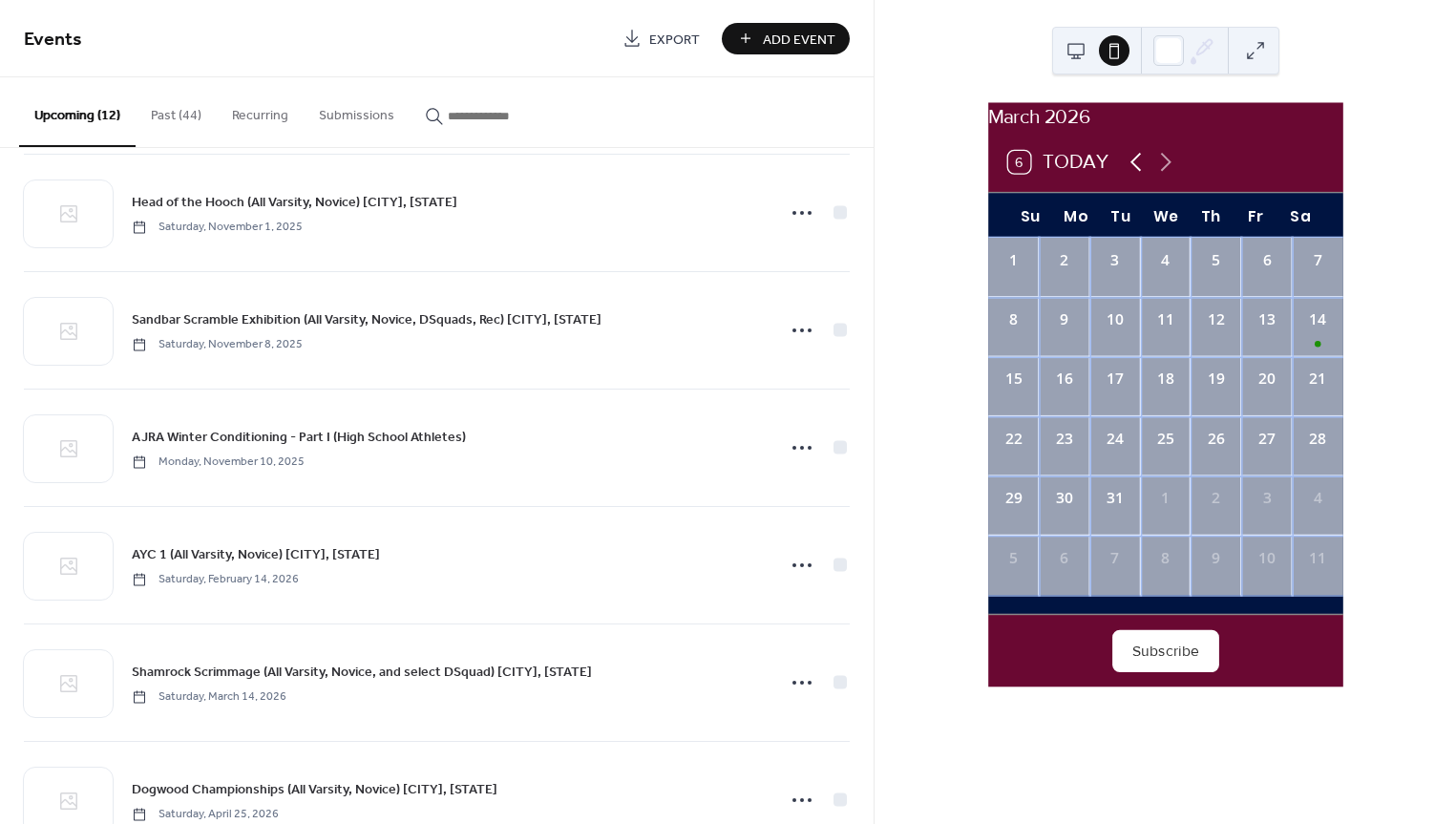 click 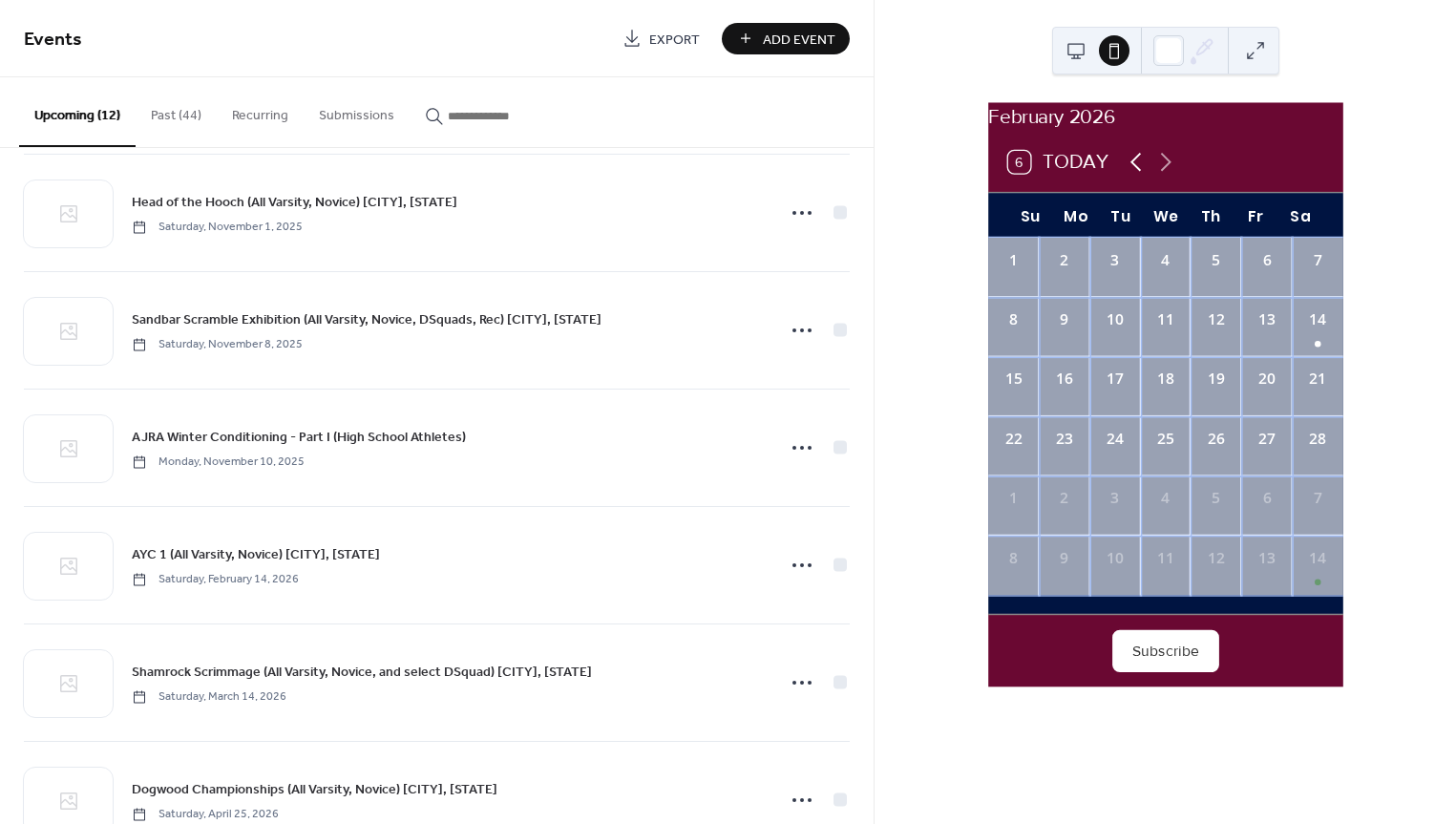 click 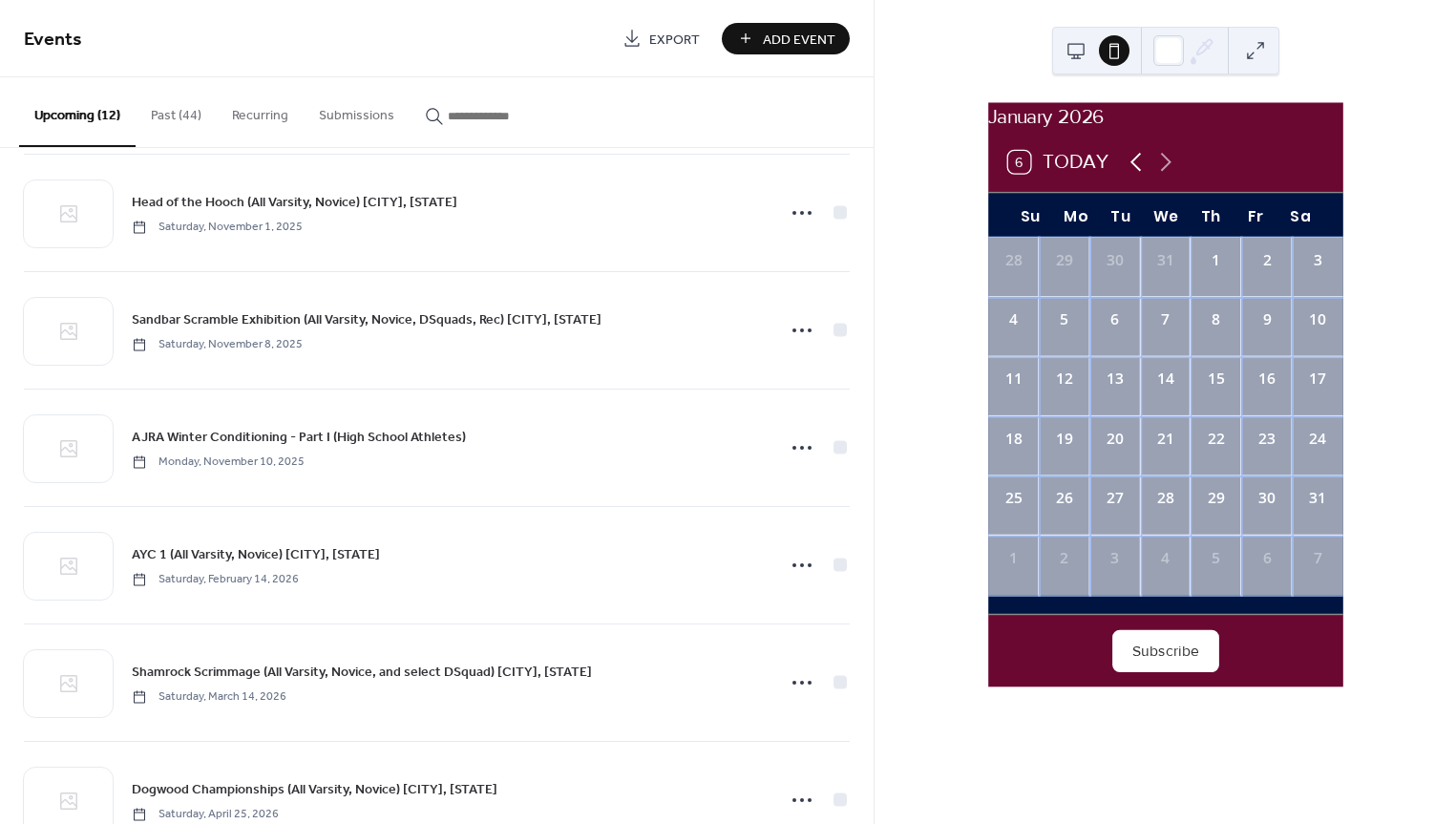 click 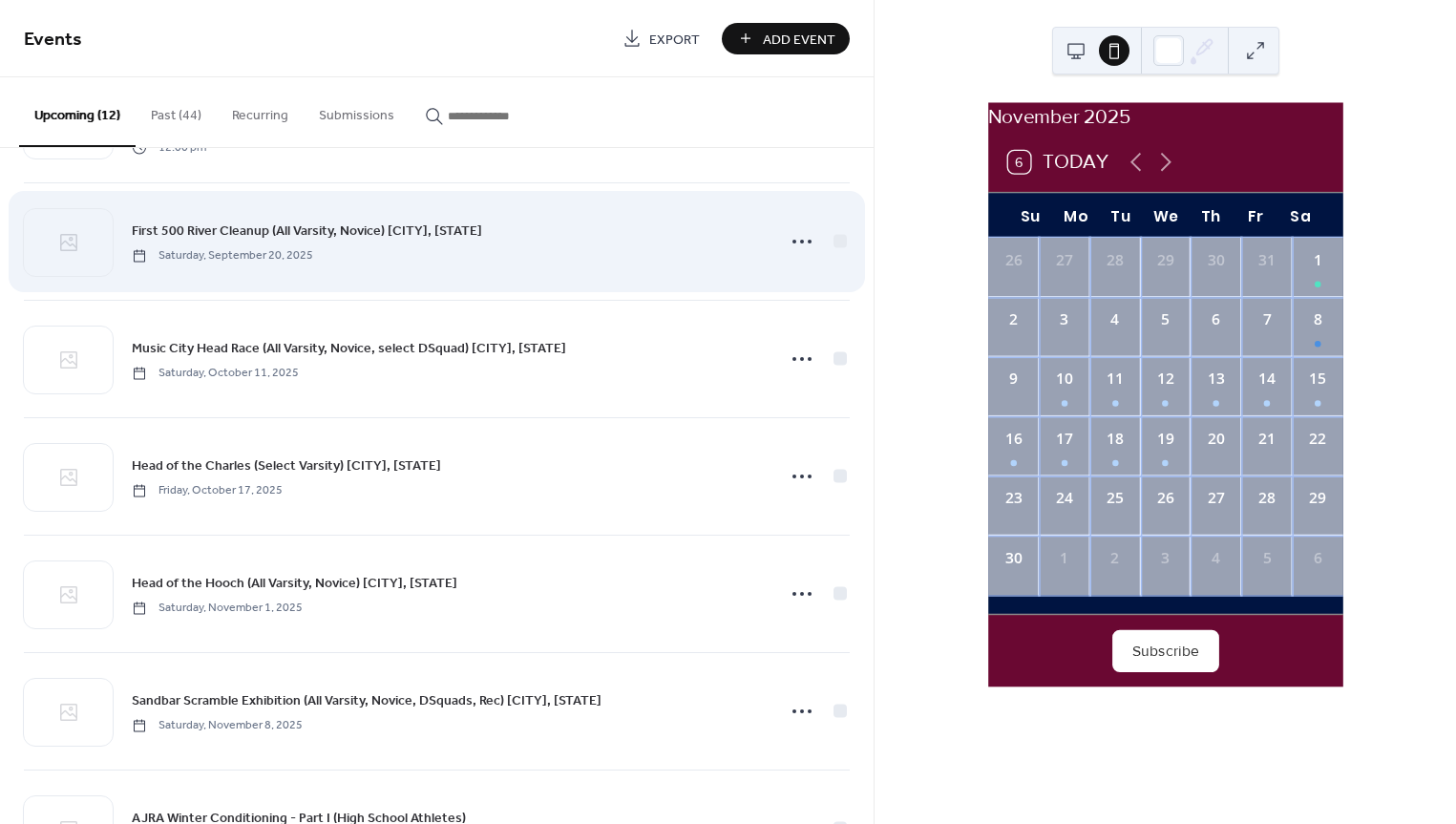 scroll, scrollTop: 105, scrollLeft: 0, axis: vertical 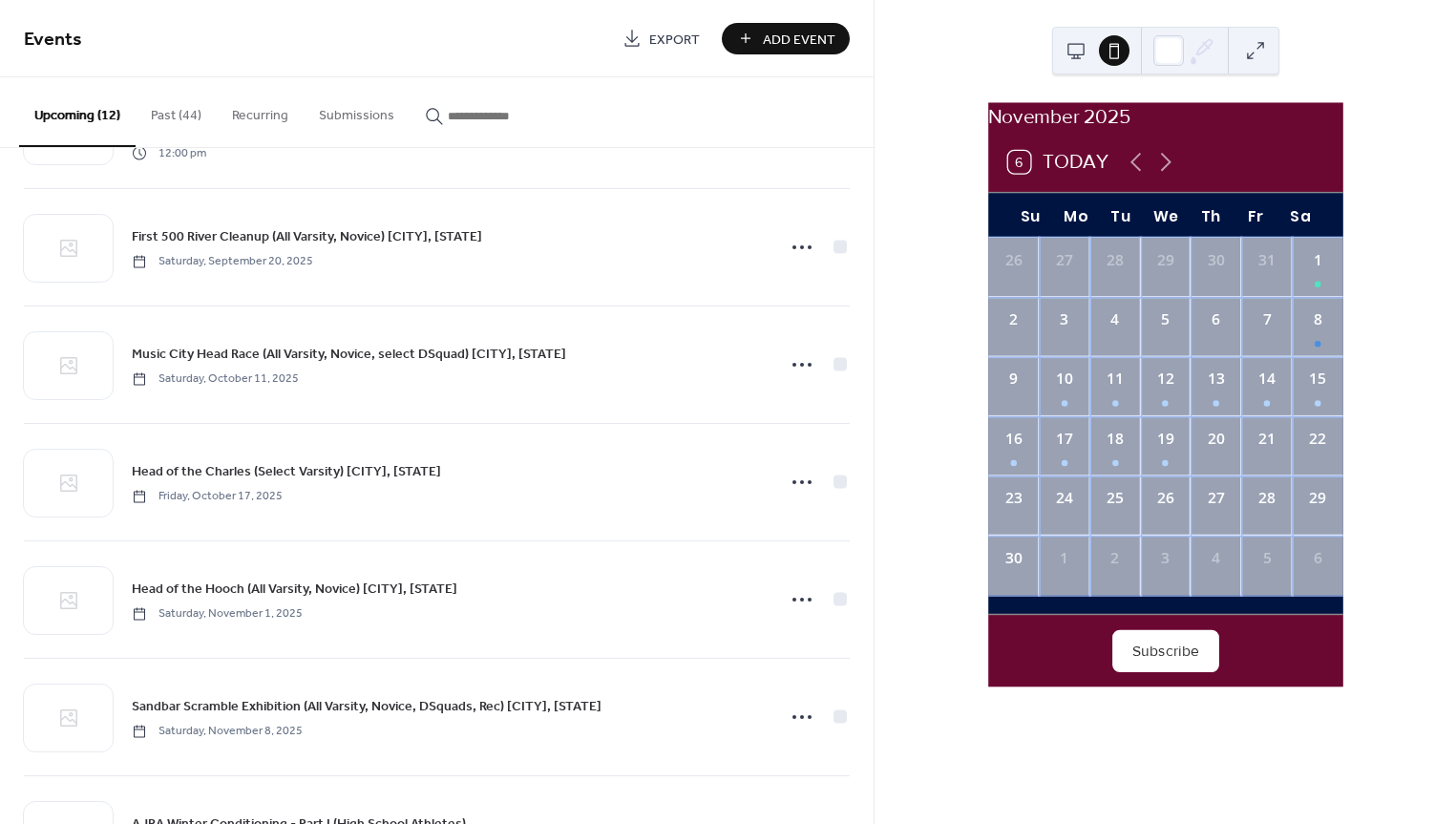 click on "Add Event" at bounding box center [799, 39] 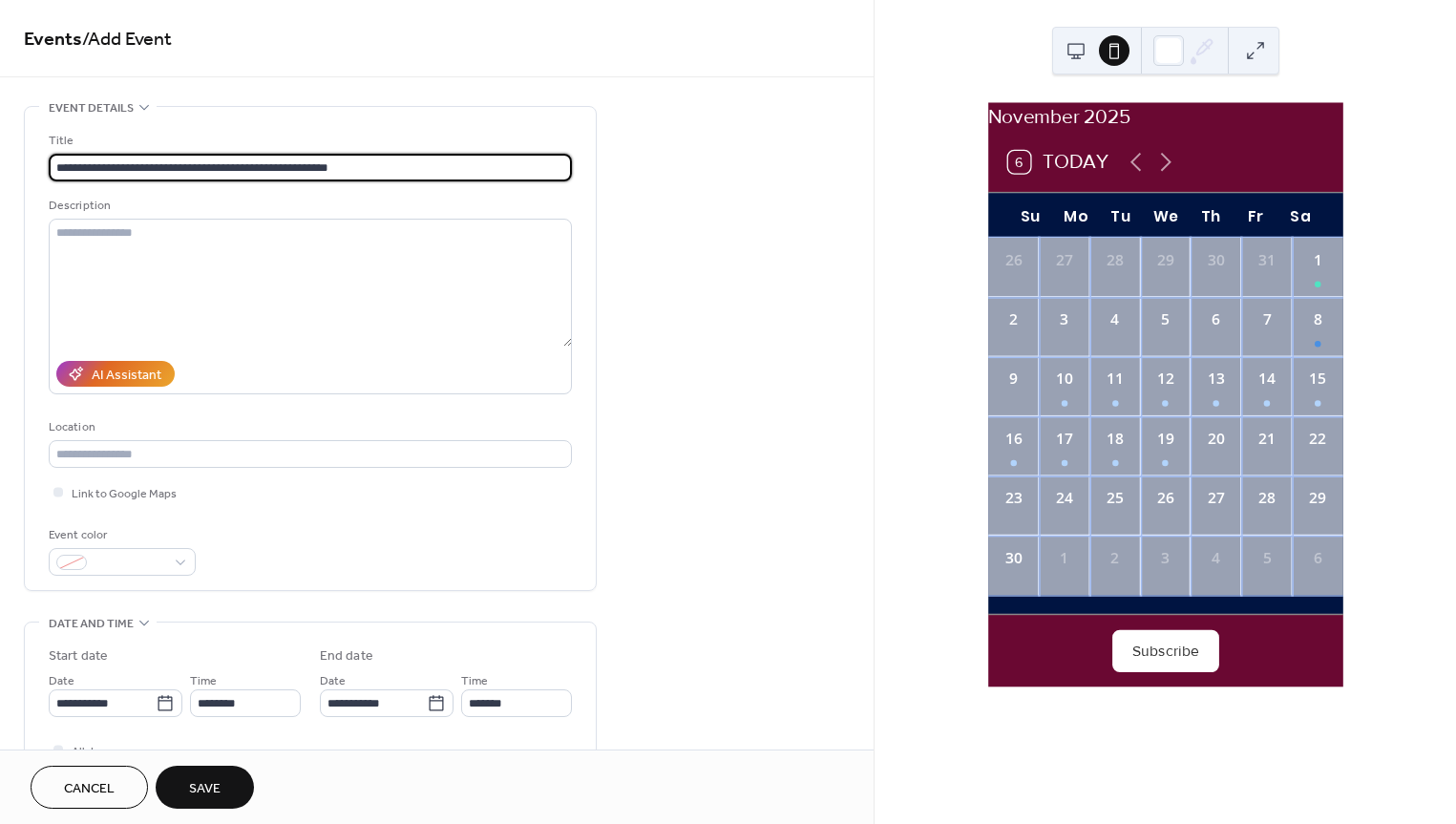 click on "**********" at bounding box center [310, 167] 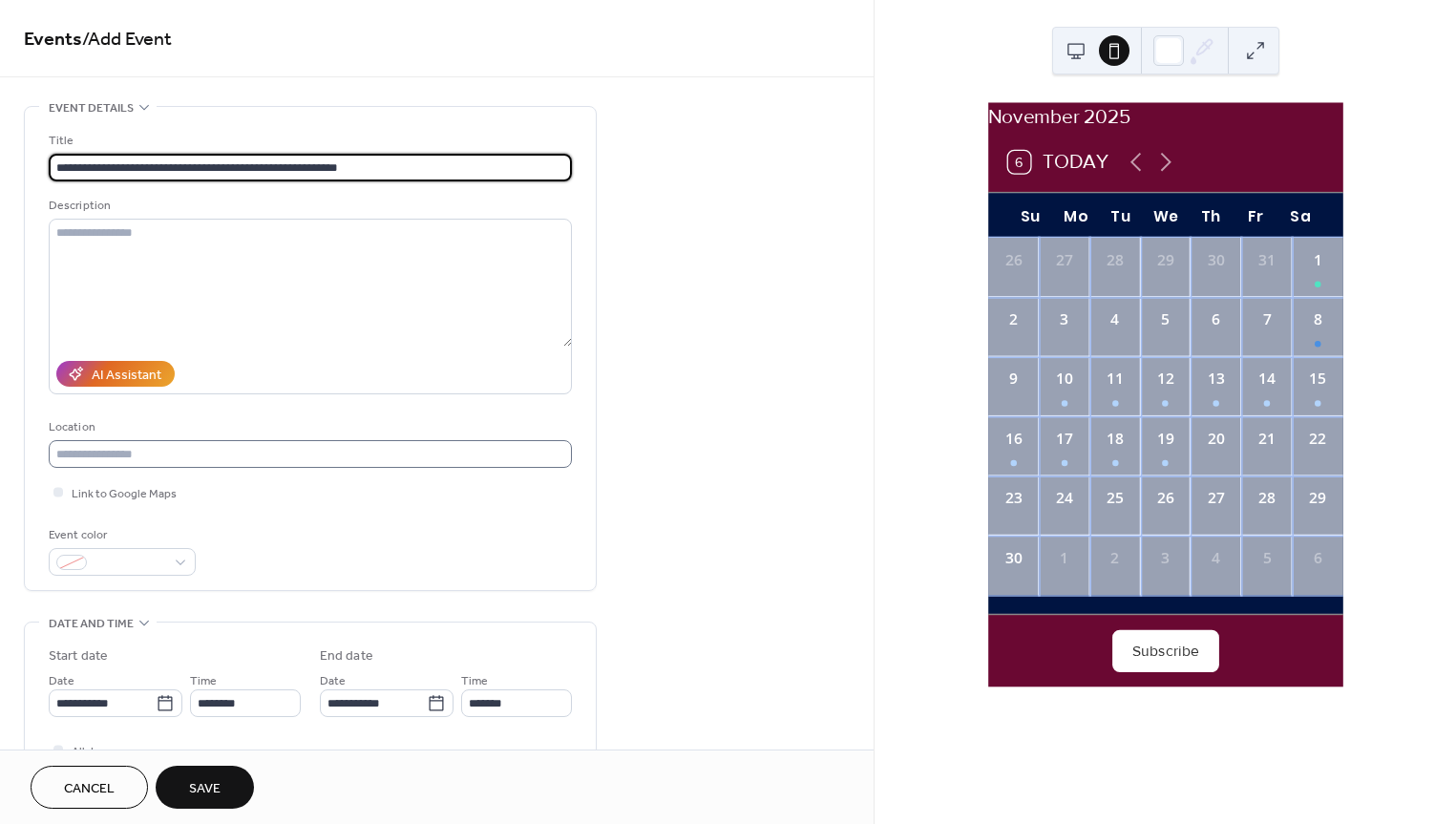 type on "**********" 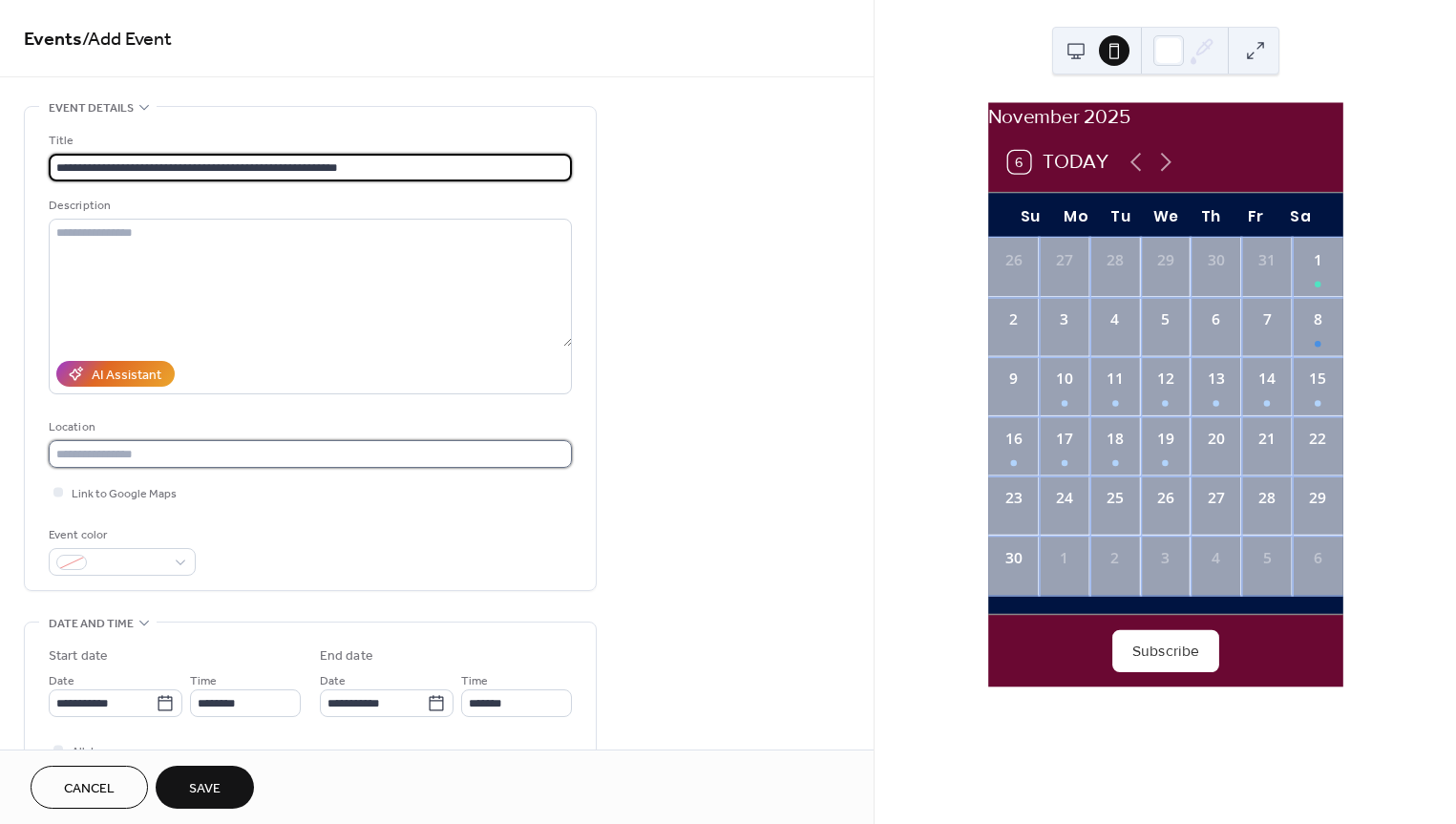 click at bounding box center [310, 454] 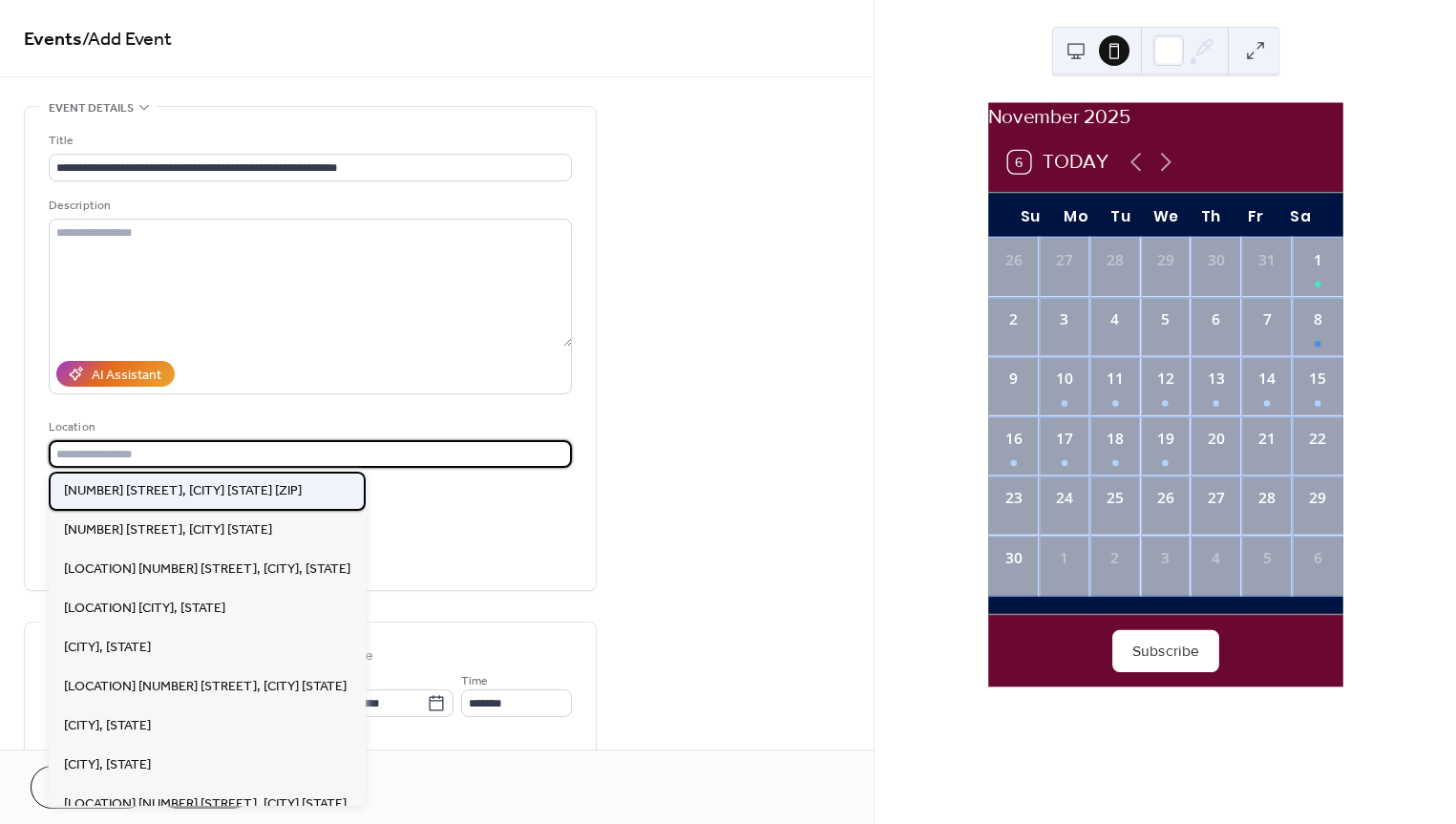 click on "[NUMBER] [STREET], [CITY] [STATE] [ZIP]" at bounding box center (182, 491) 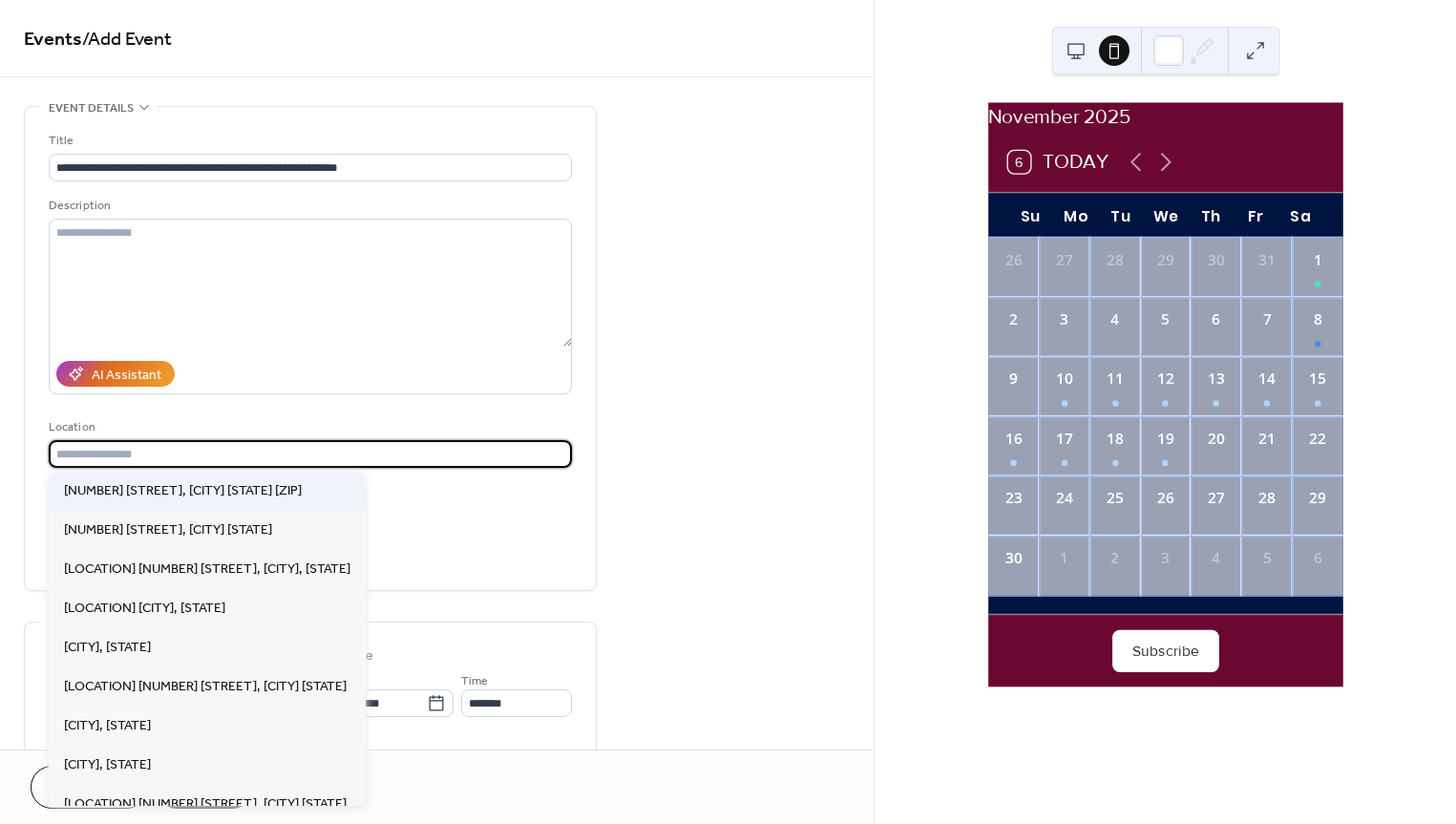 type on "**********" 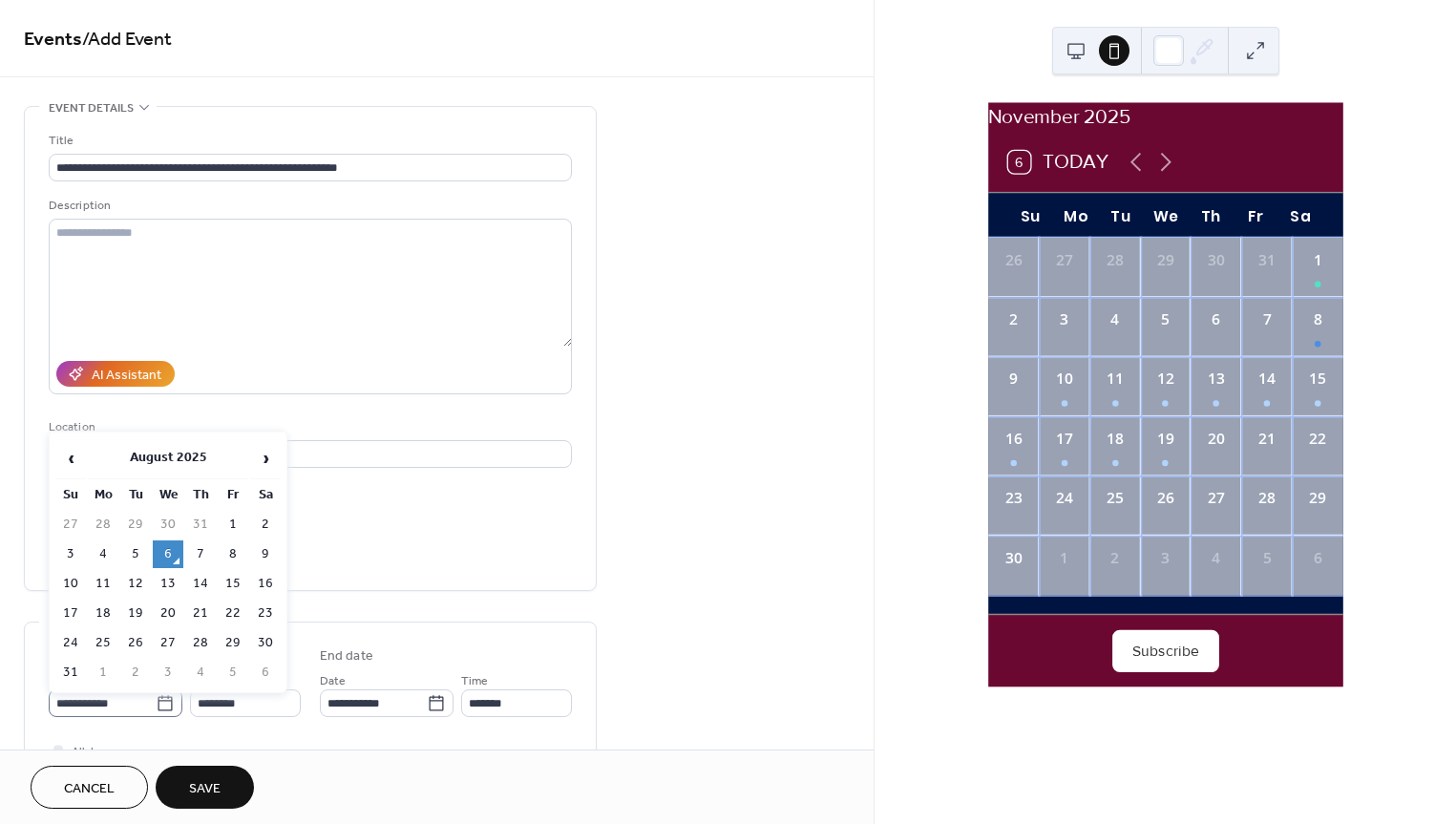 click 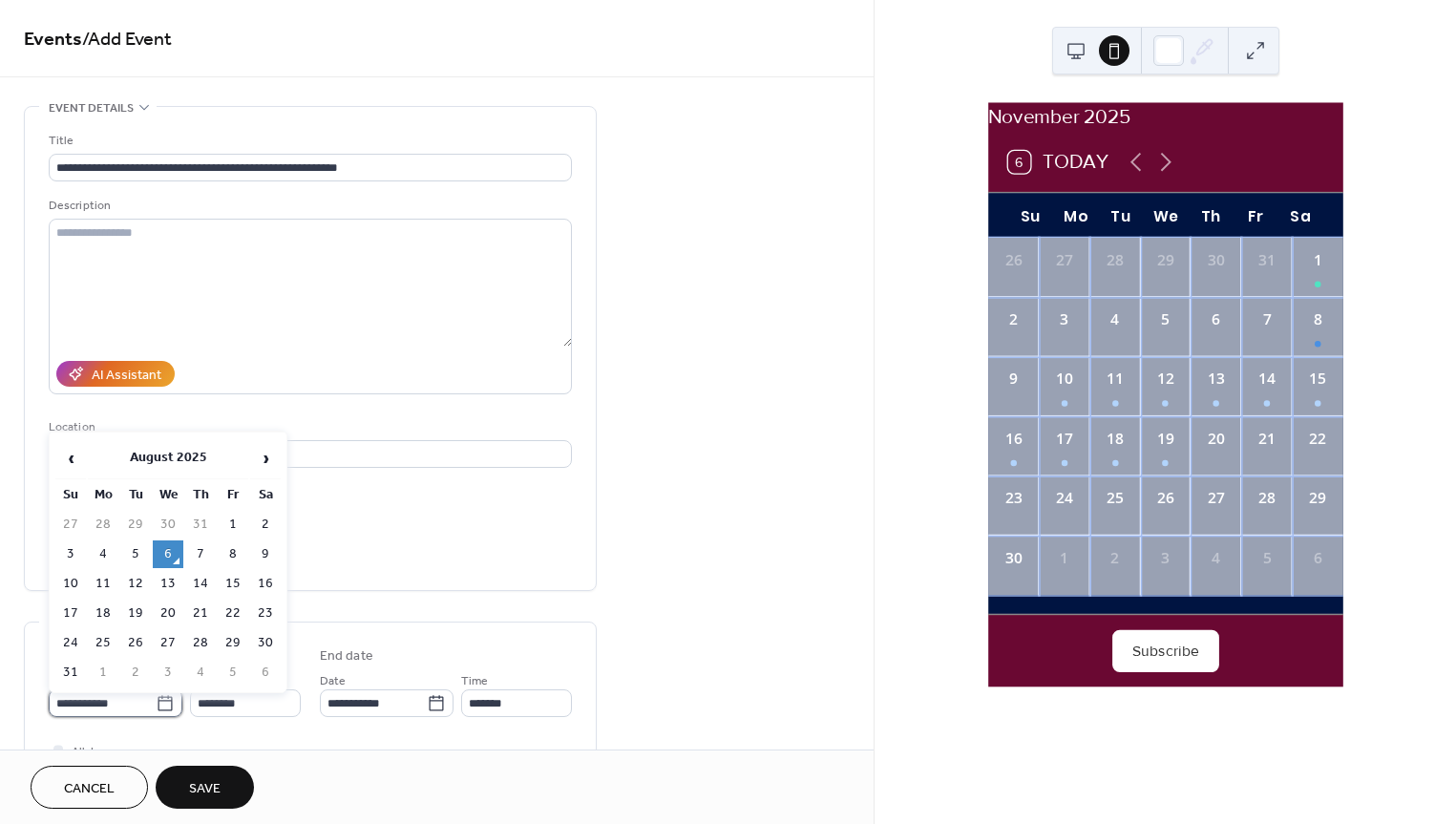 click on "**********" at bounding box center (102, 703) 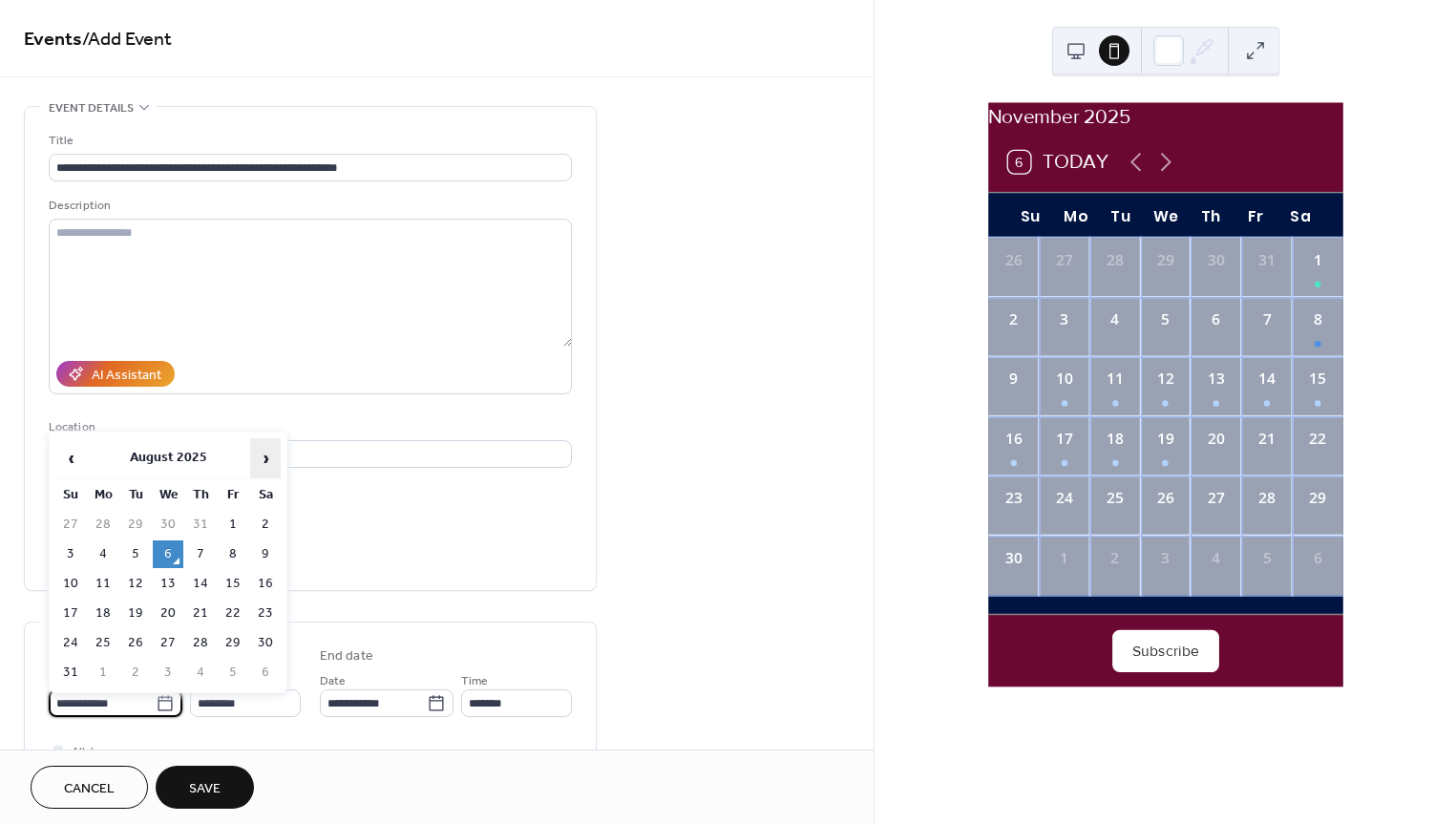 click on "›" at bounding box center (265, 458) 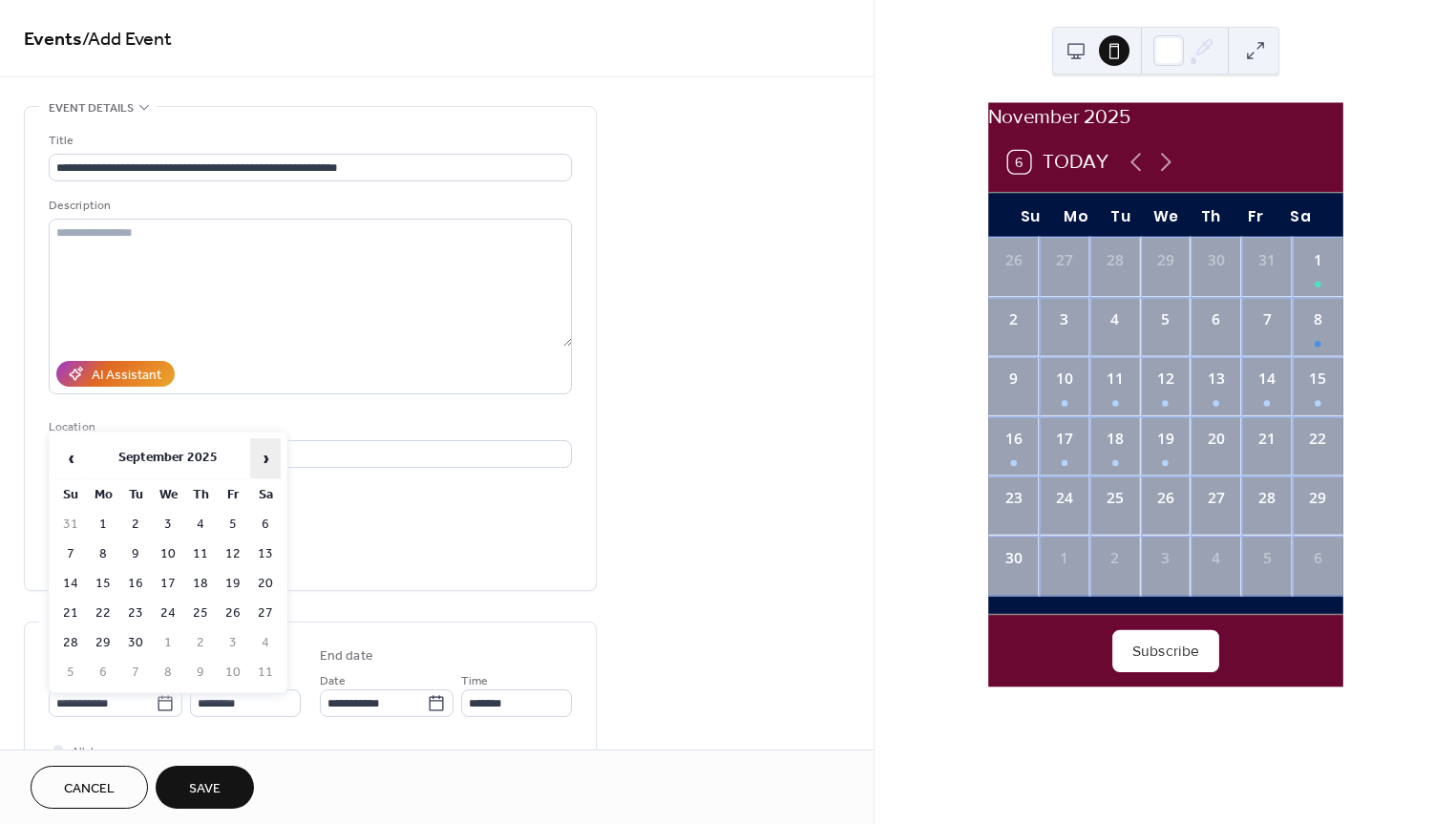 click on "›" at bounding box center [265, 458] 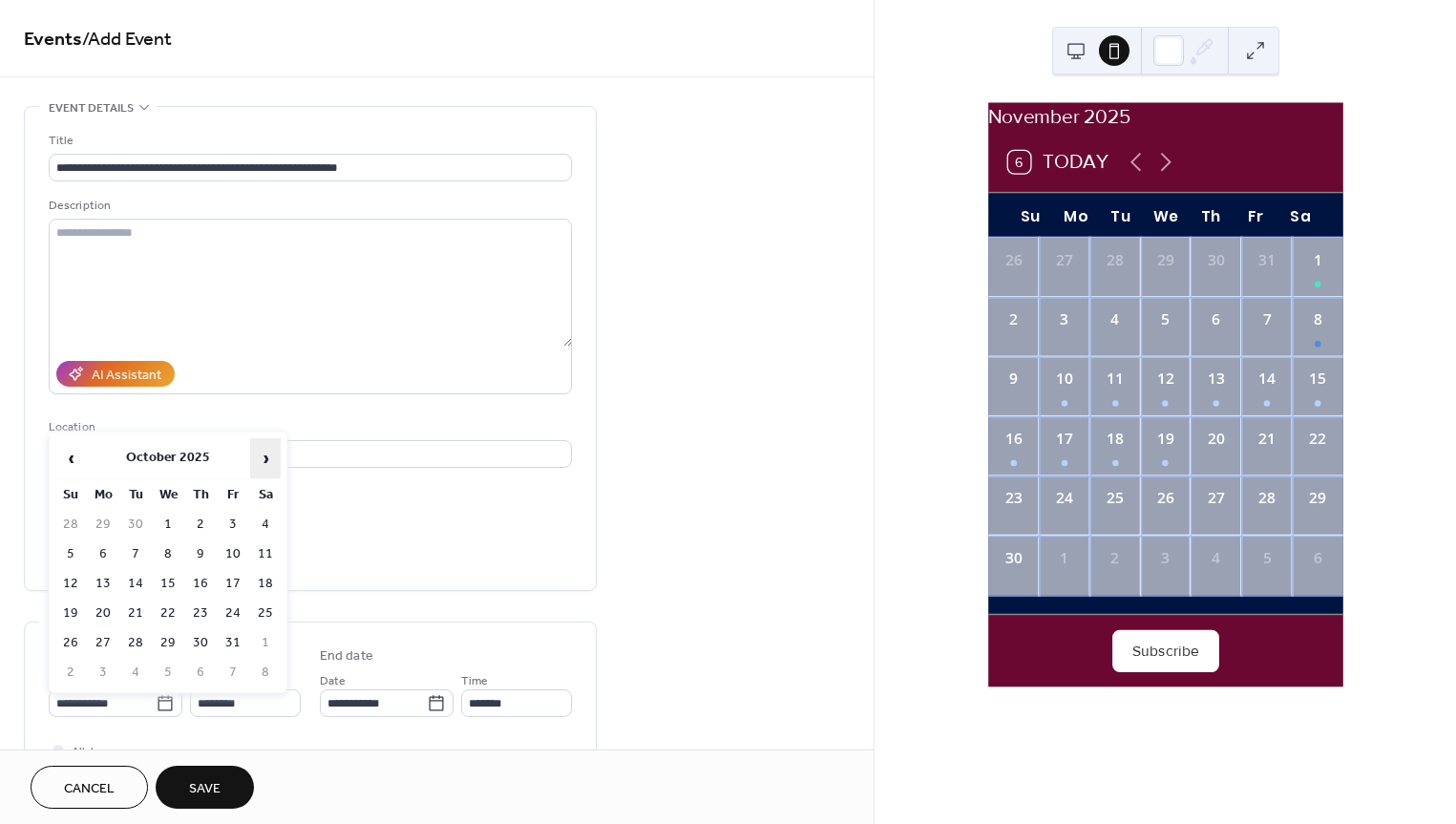 click on "›" at bounding box center (265, 458) 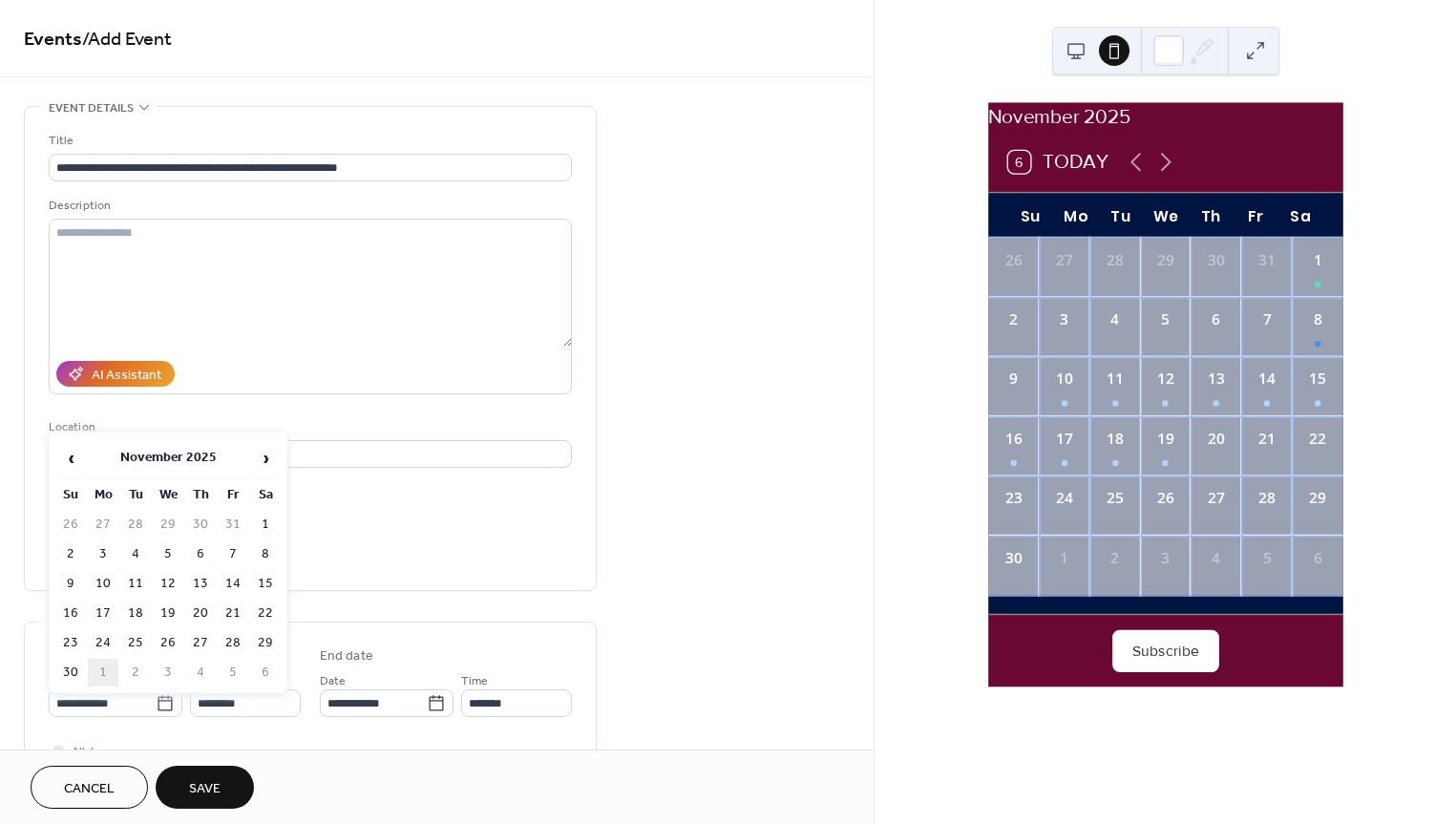 click on "1" at bounding box center [103, 672] 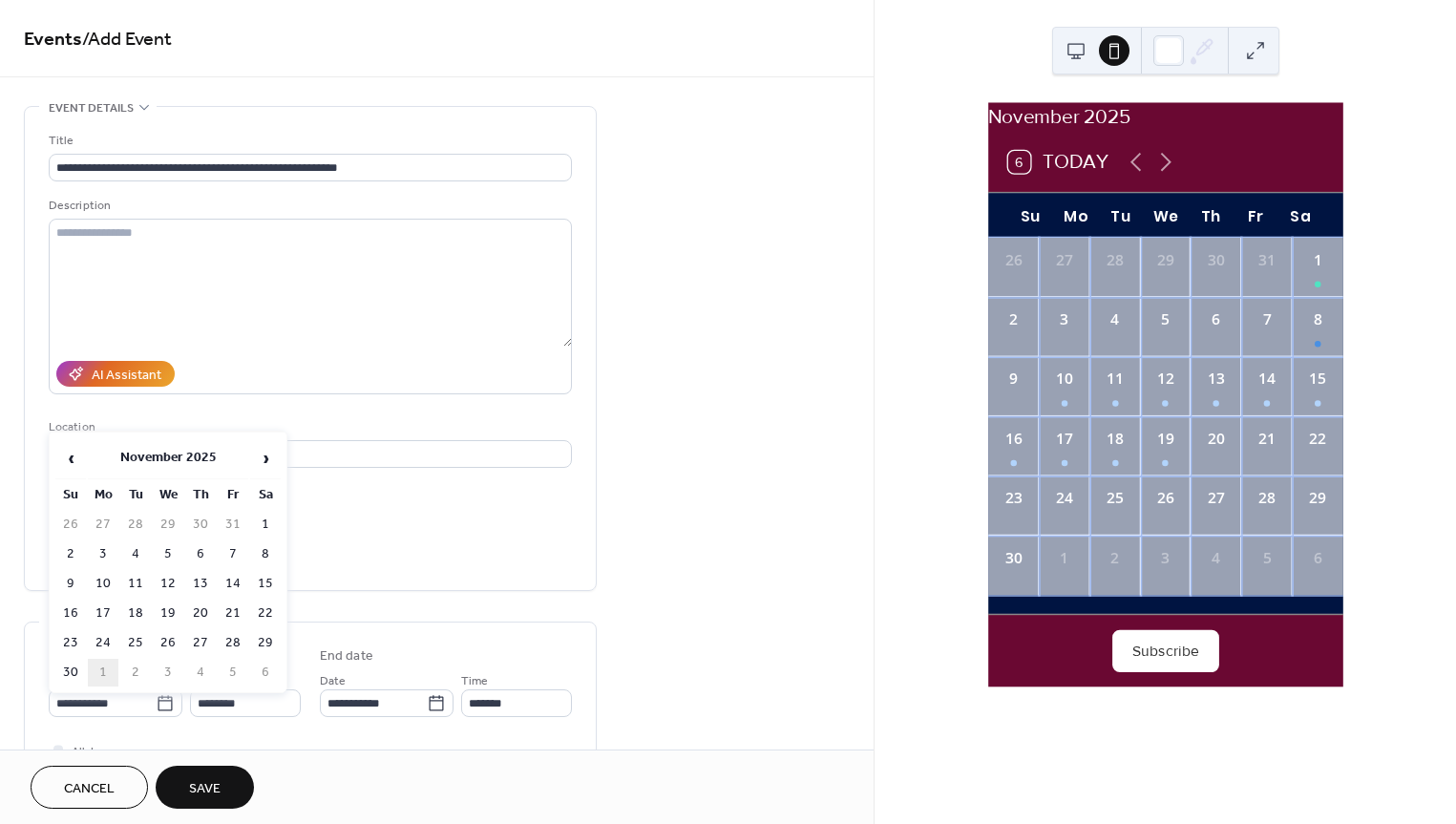 type on "**********" 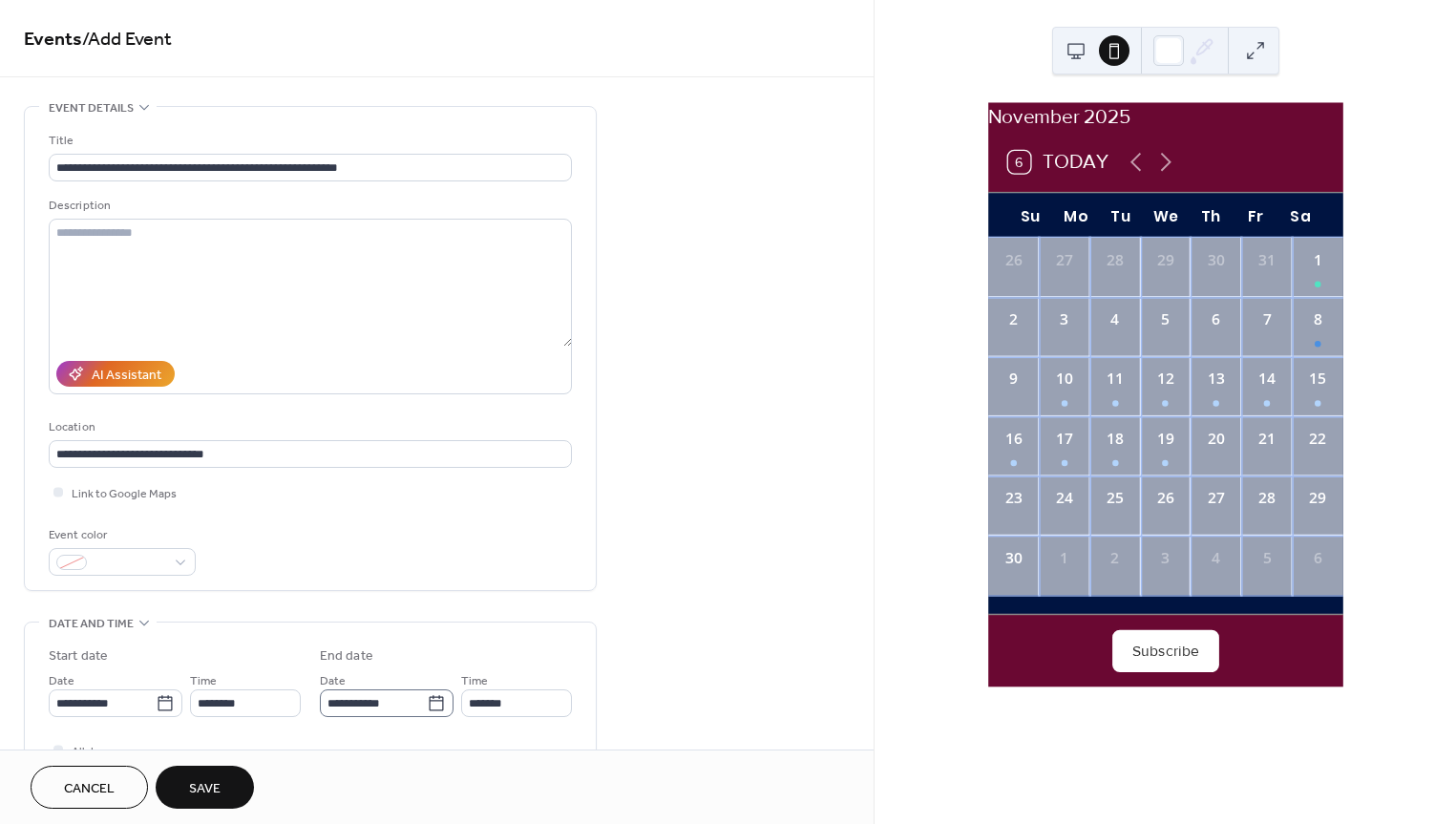 click 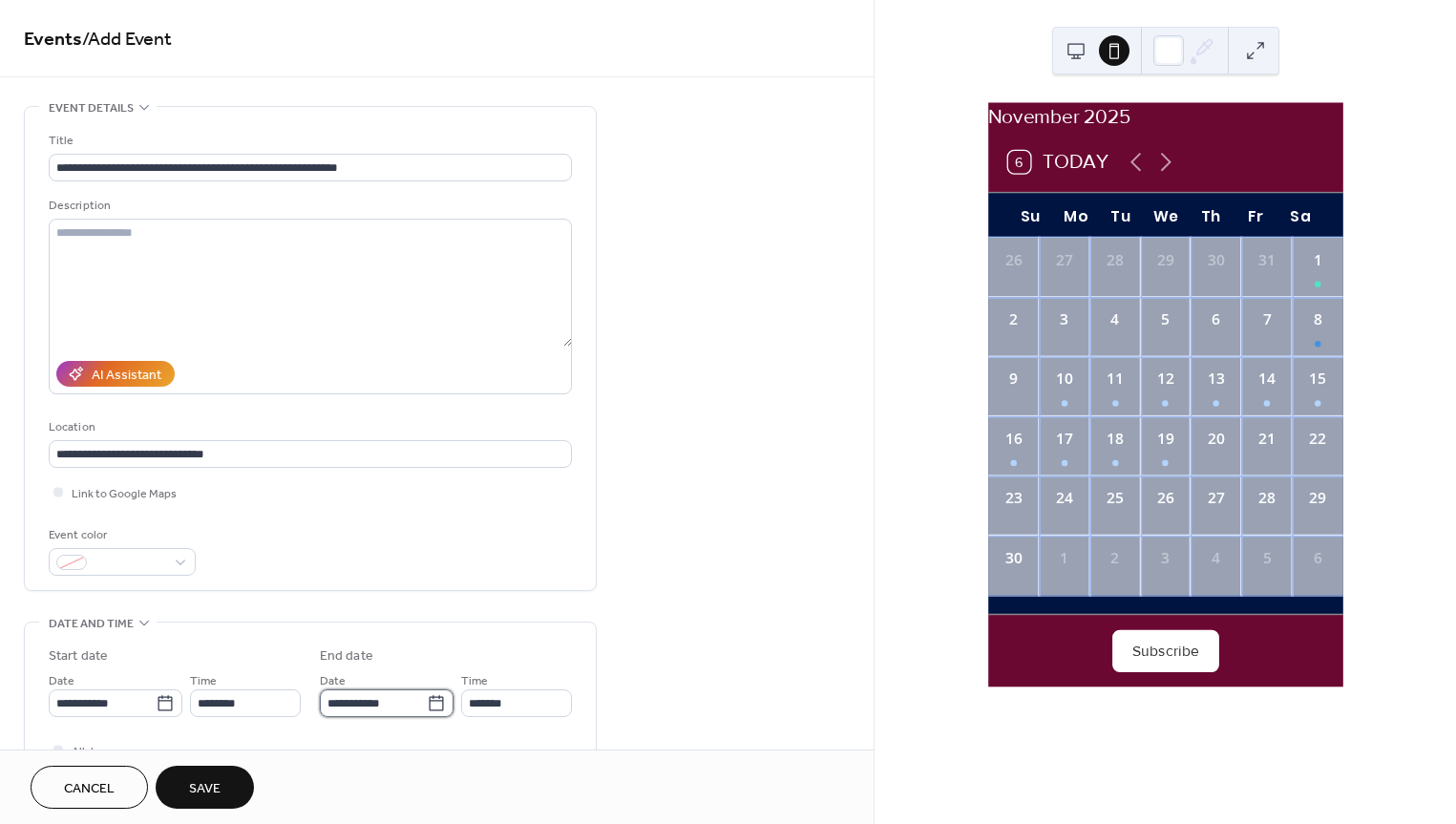 click on "**********" at bounding box center [373, 703] 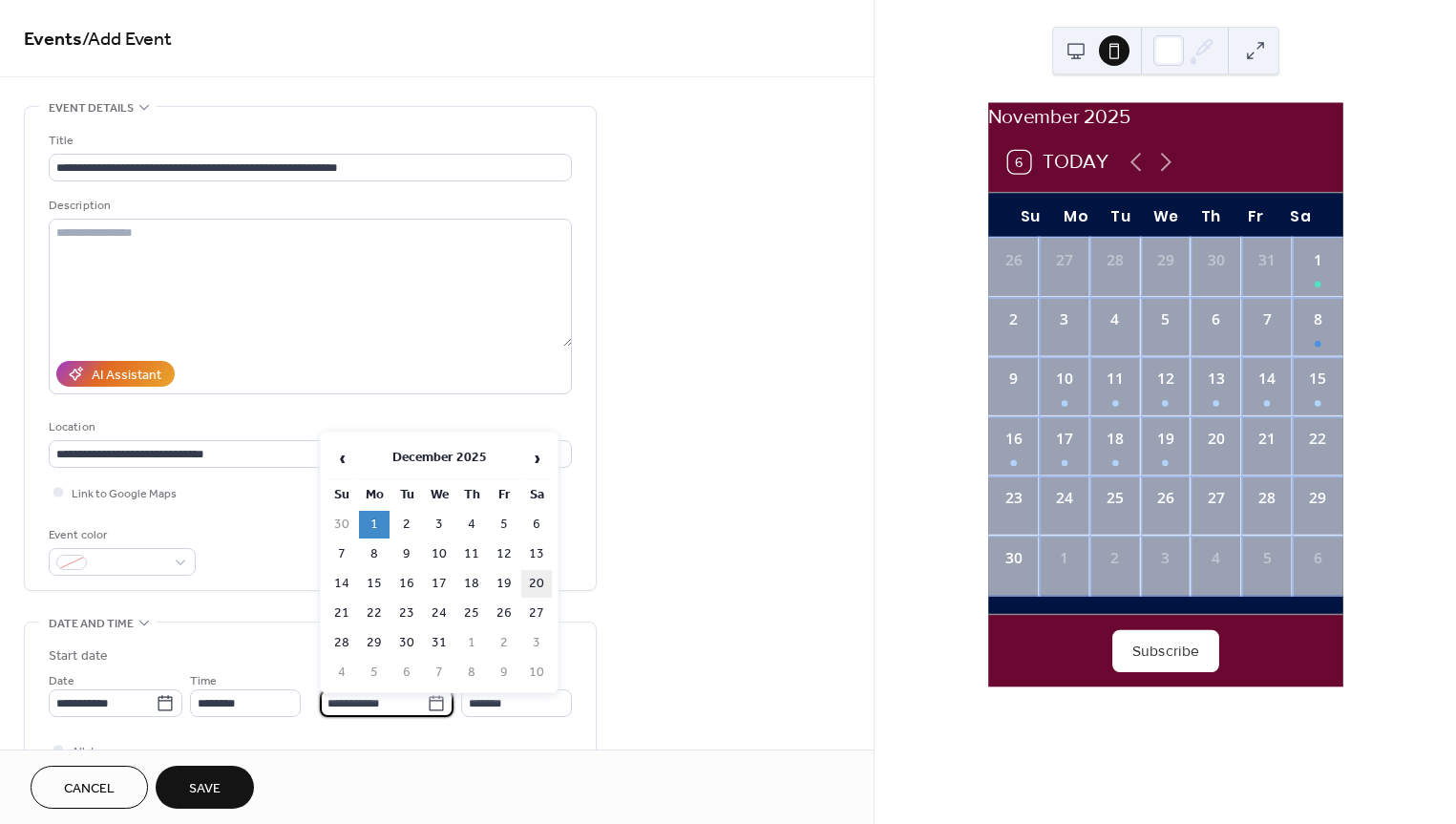 click on "20" at bounding box center [537, 583] 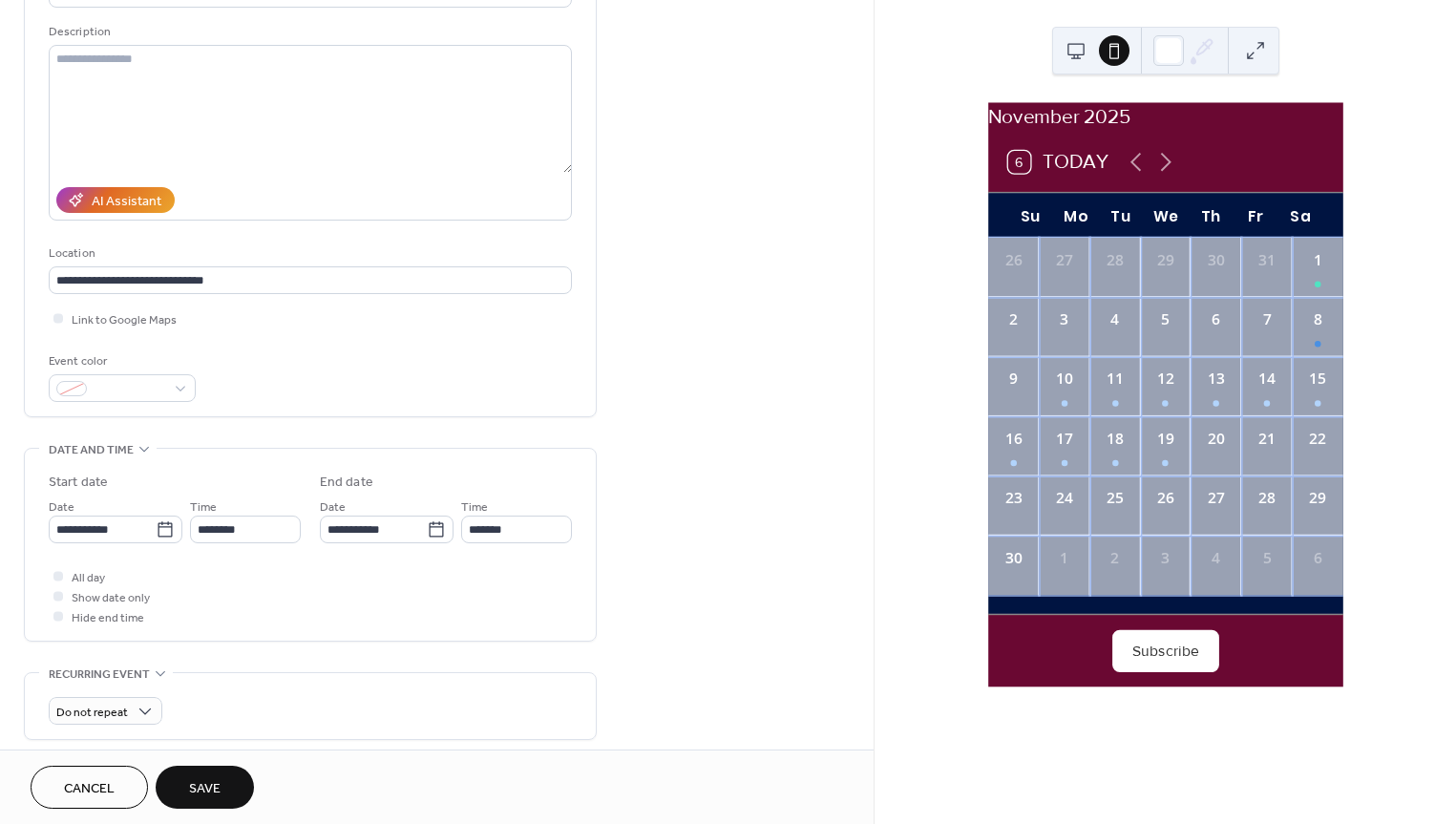 scroll, scrollTop: 178, scrollLeft: 0, axis: vertical 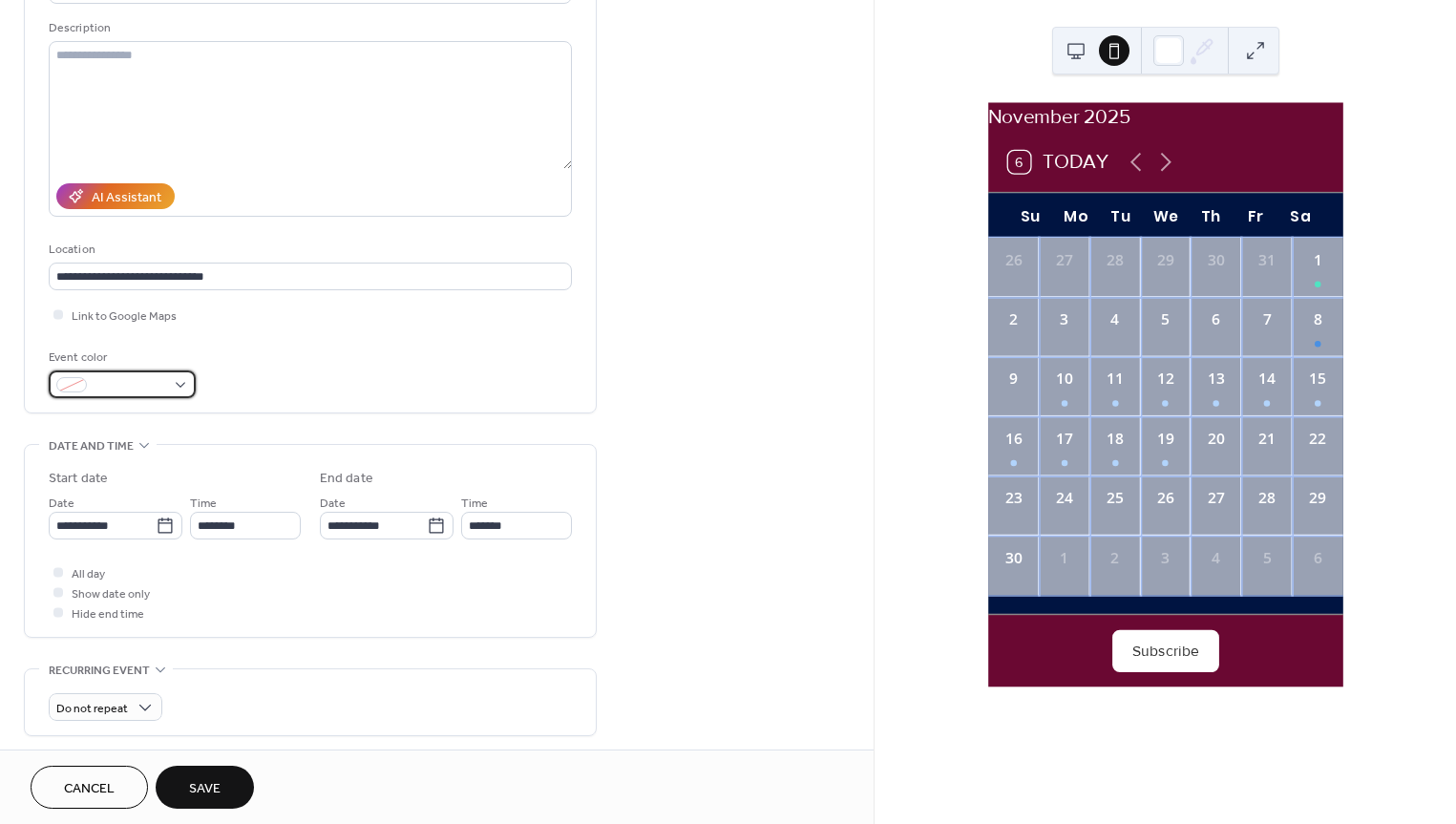 click at bounding box center (130, 386) 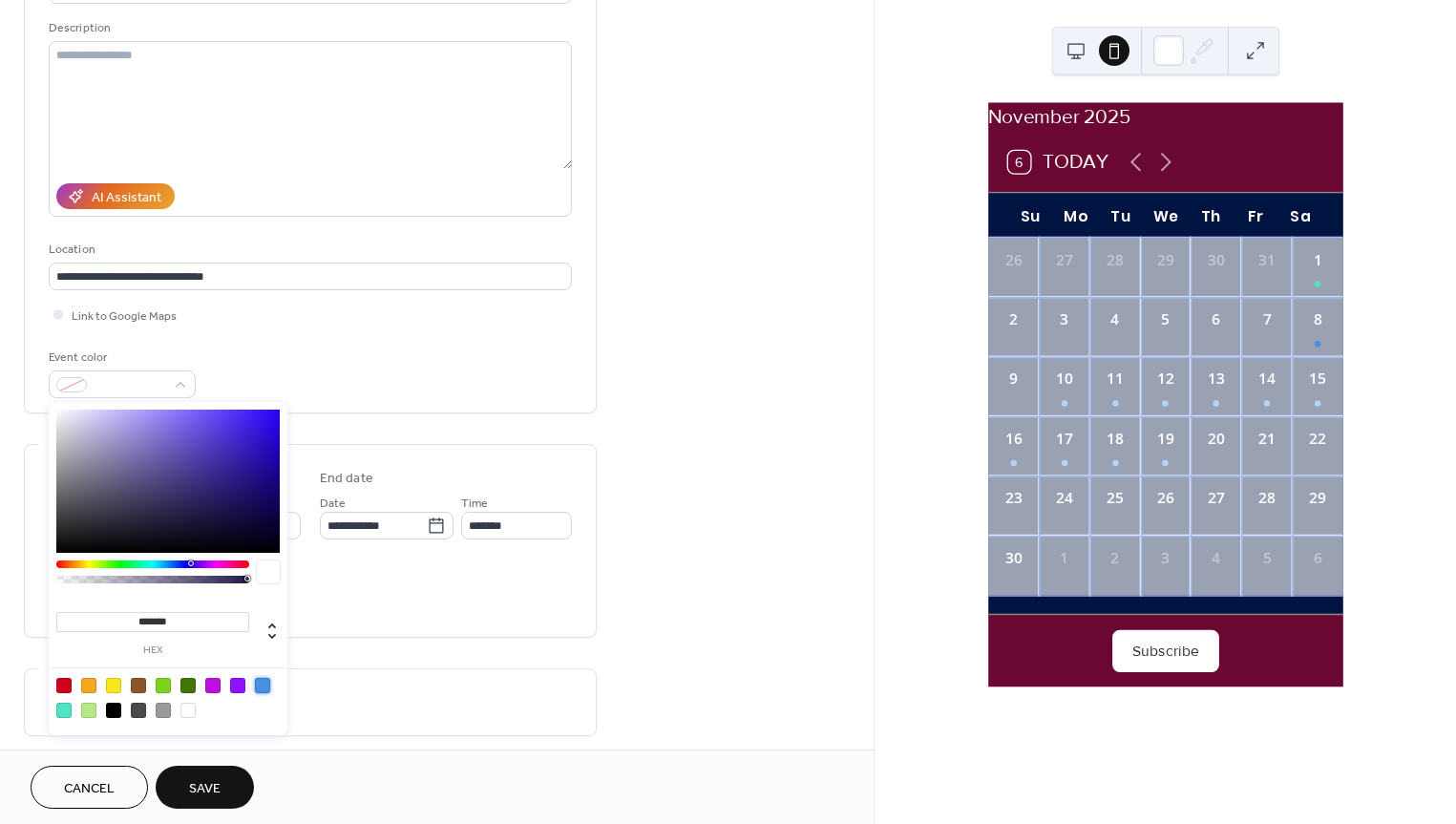 click at bounding box center [263, 686] 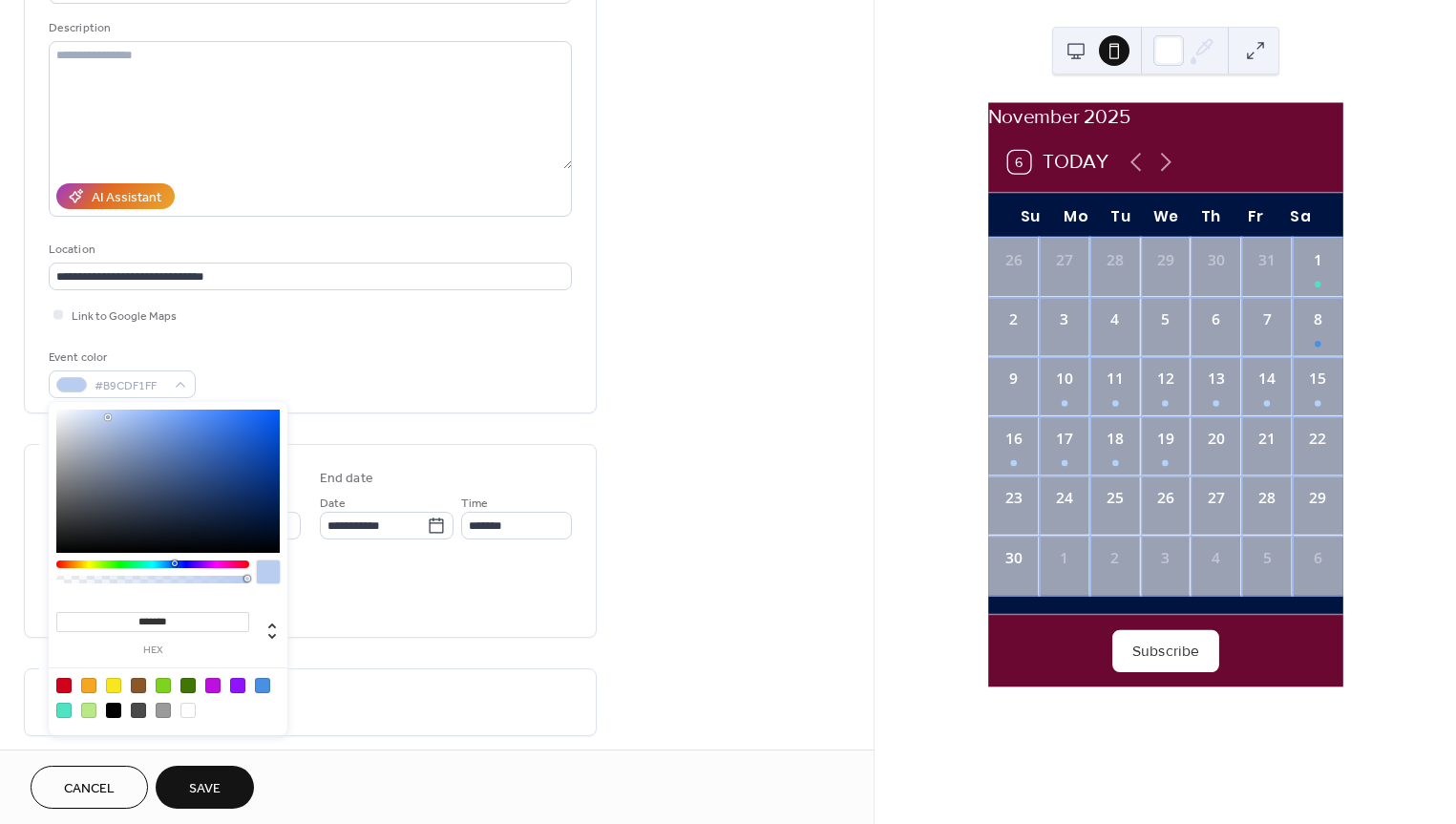 type on "*******" 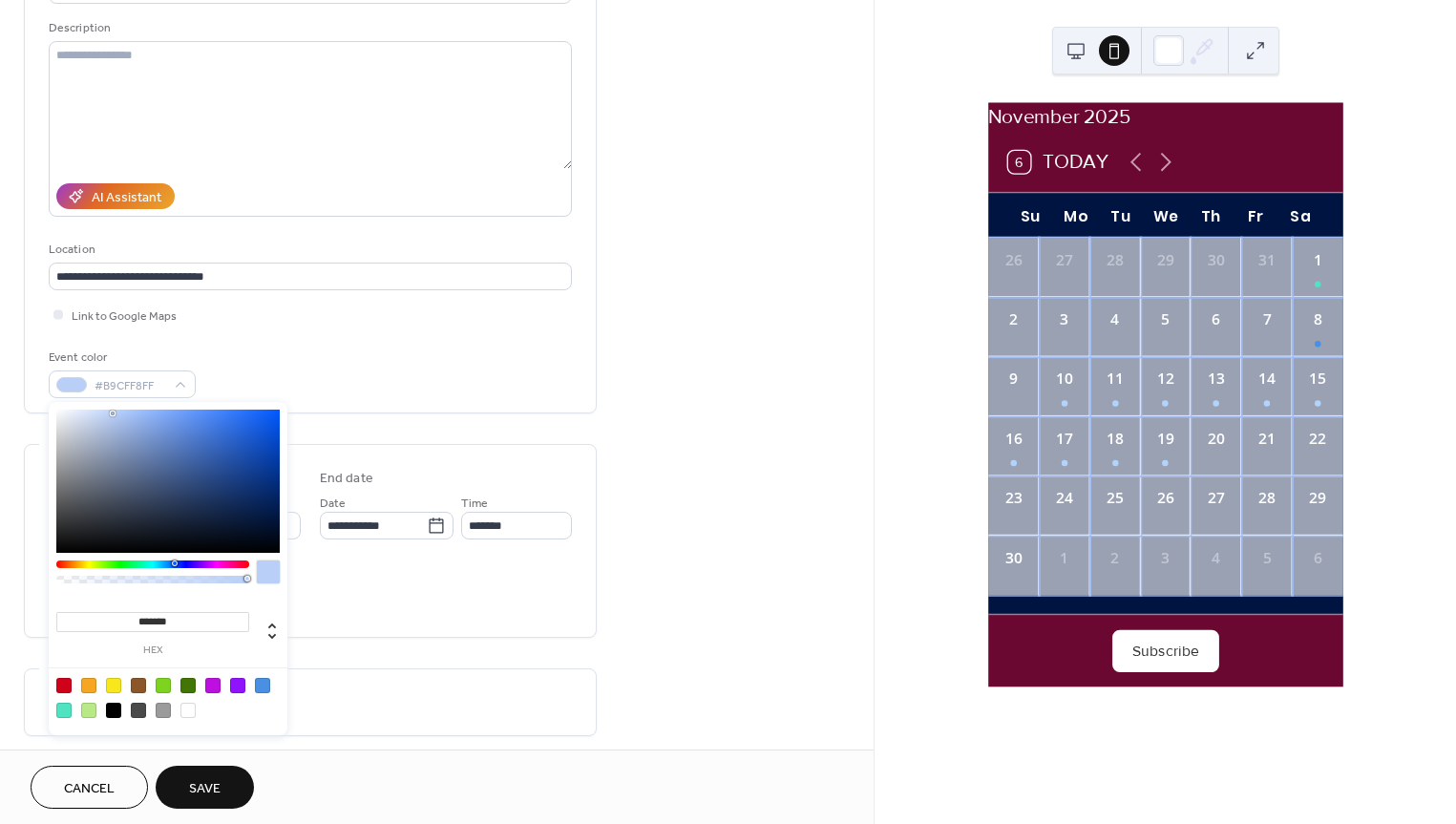 drag, startPoint x: 123, startPoint y: 420, endPoint x: 114, endPoint y: 413, distance: 11.401754 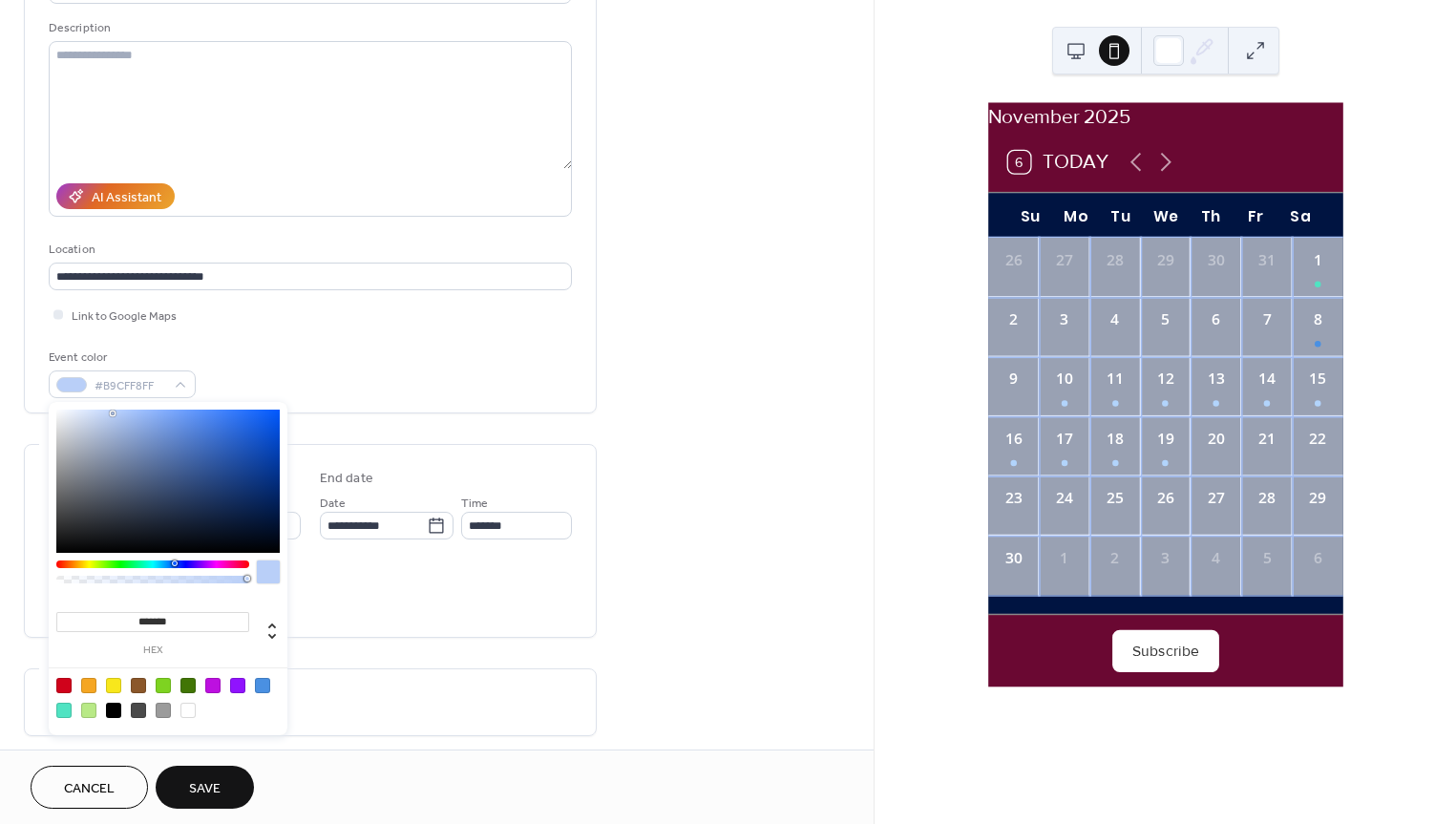 click at bounding box center [168, 481] 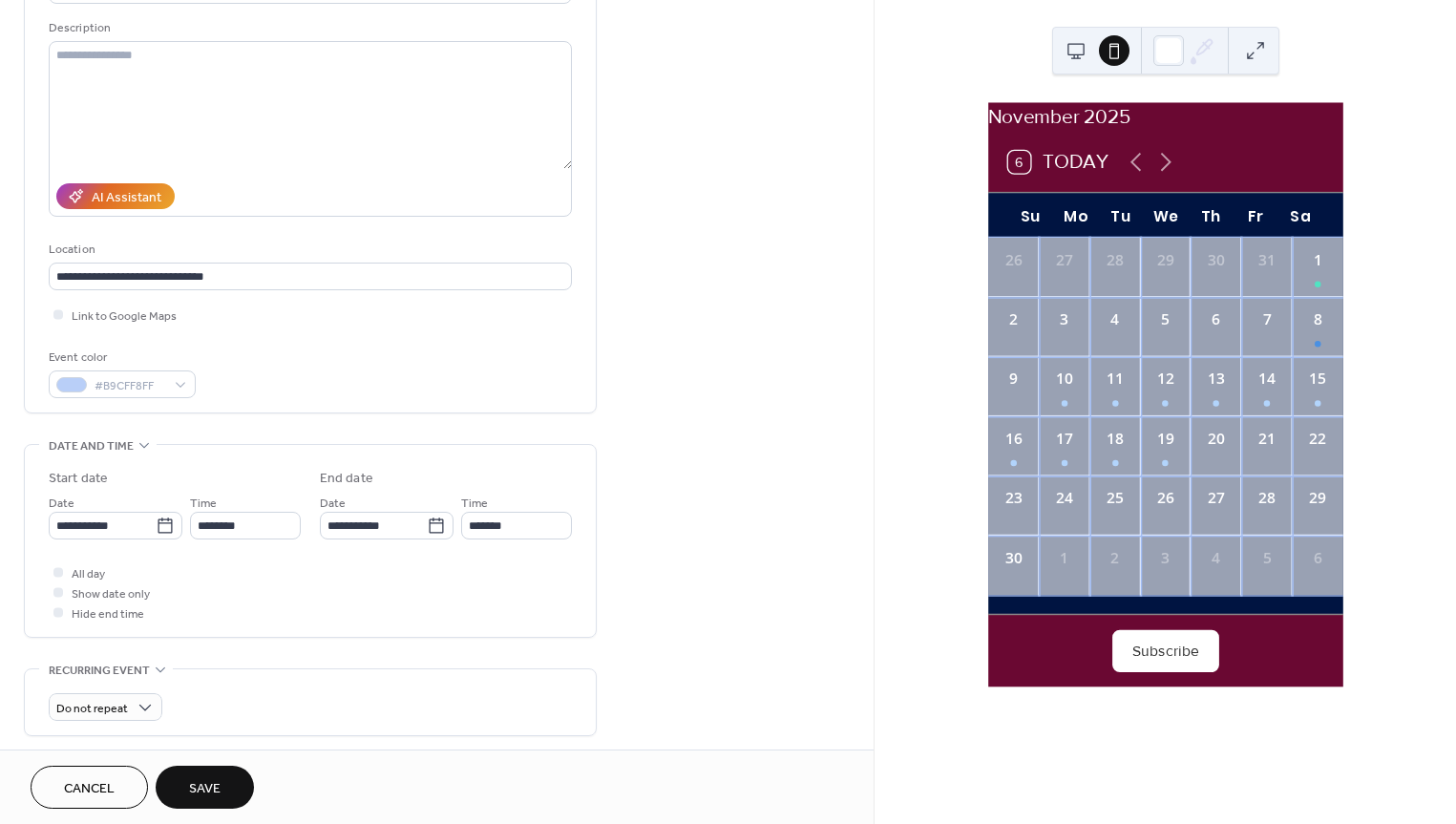 click on "Save" at bounding box center [204, 789] 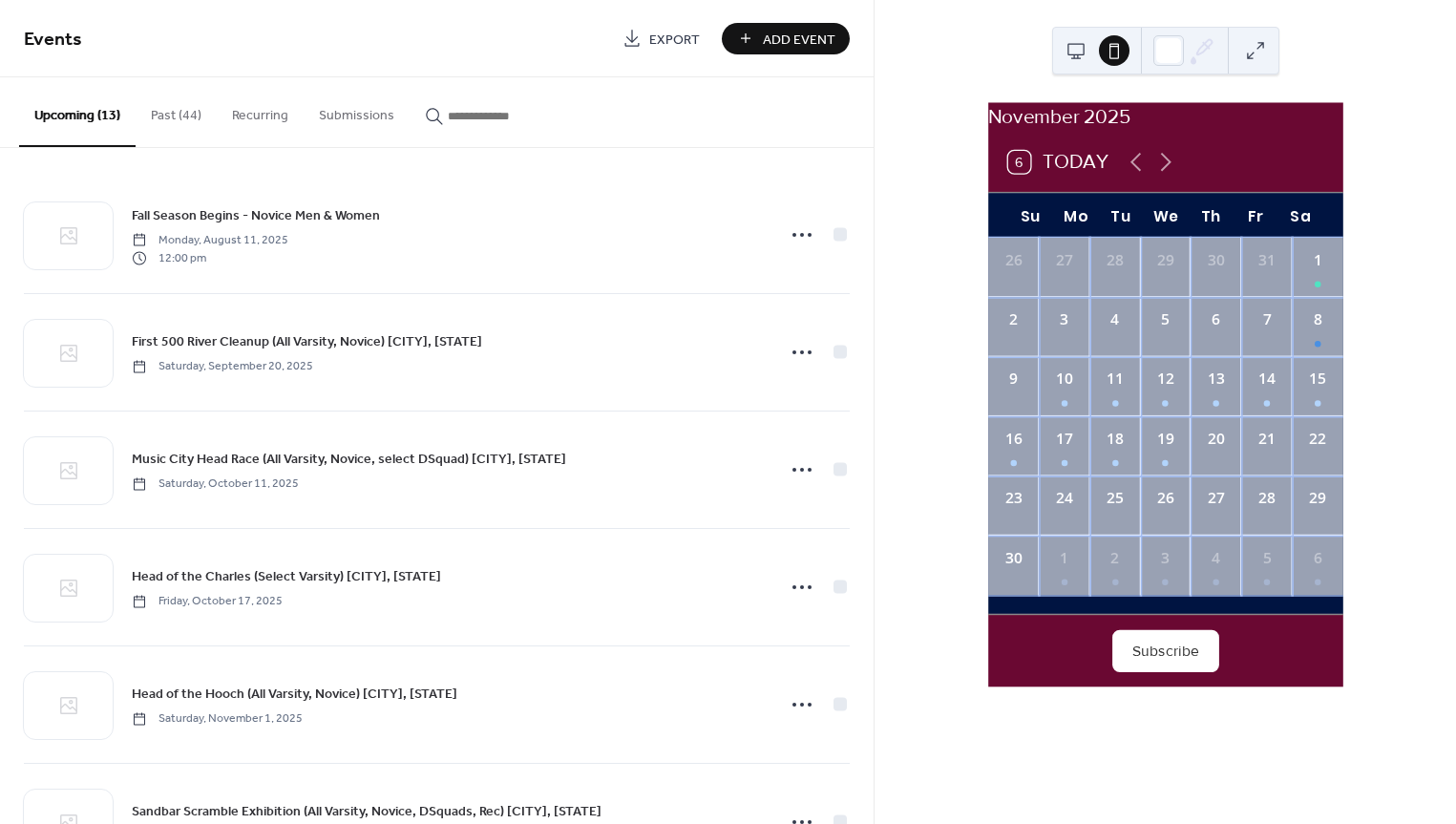 click on "[MONTH] 2025 6 Today Su Mo Tu We Th Fr Sa 26 27 28 29 30 31 1 2 3 4 5 6 7 8 9 10 11 12 13 14 15 16 17 18 19 20 21 22 23 24 25 26 27 28 29 30 1 2 3 4 5 6 Subscribe" at bounding box center (1165, 412) 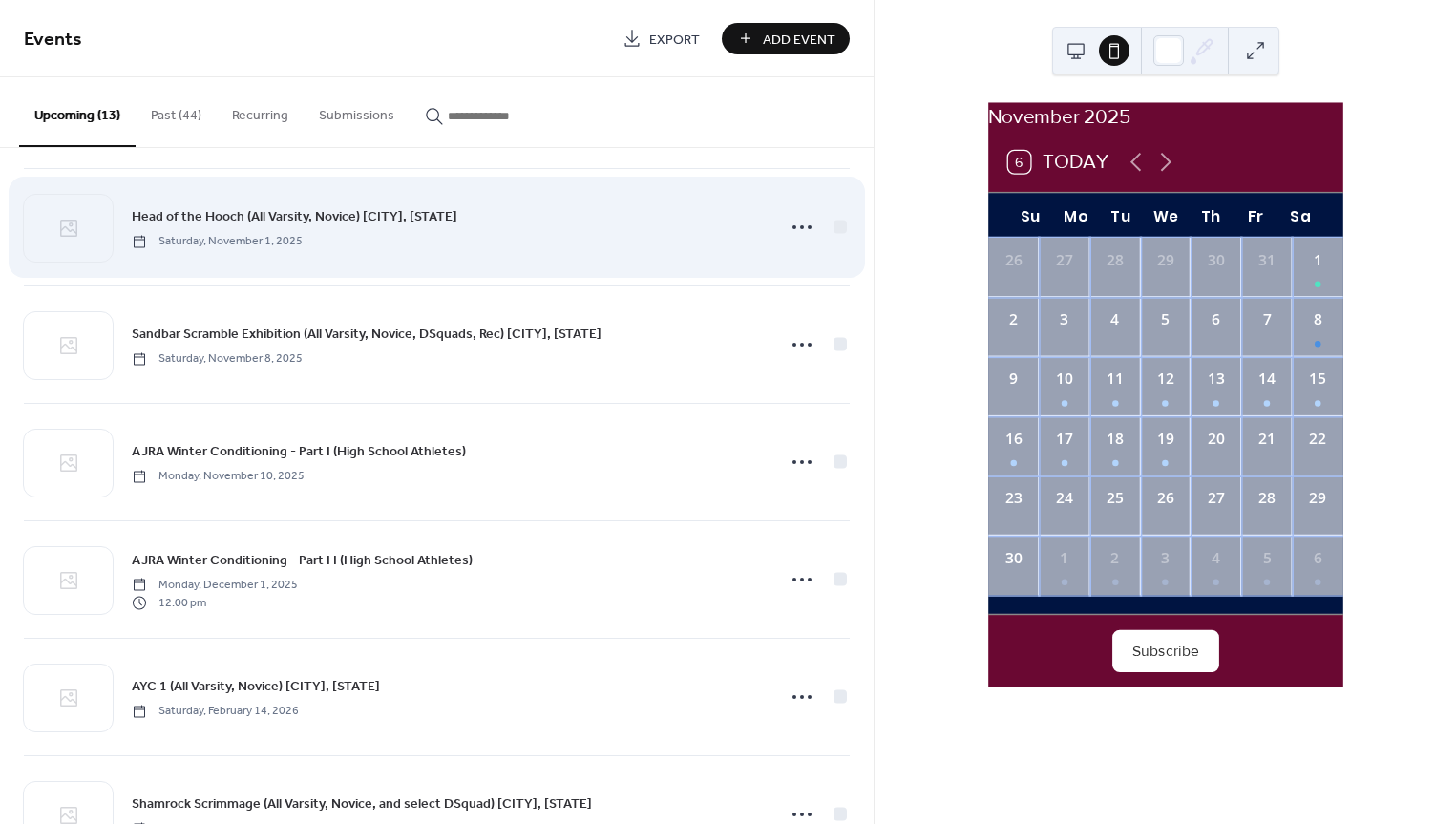 scroll, scrollTop: 482, scrollLeft: 0, axis: vertical 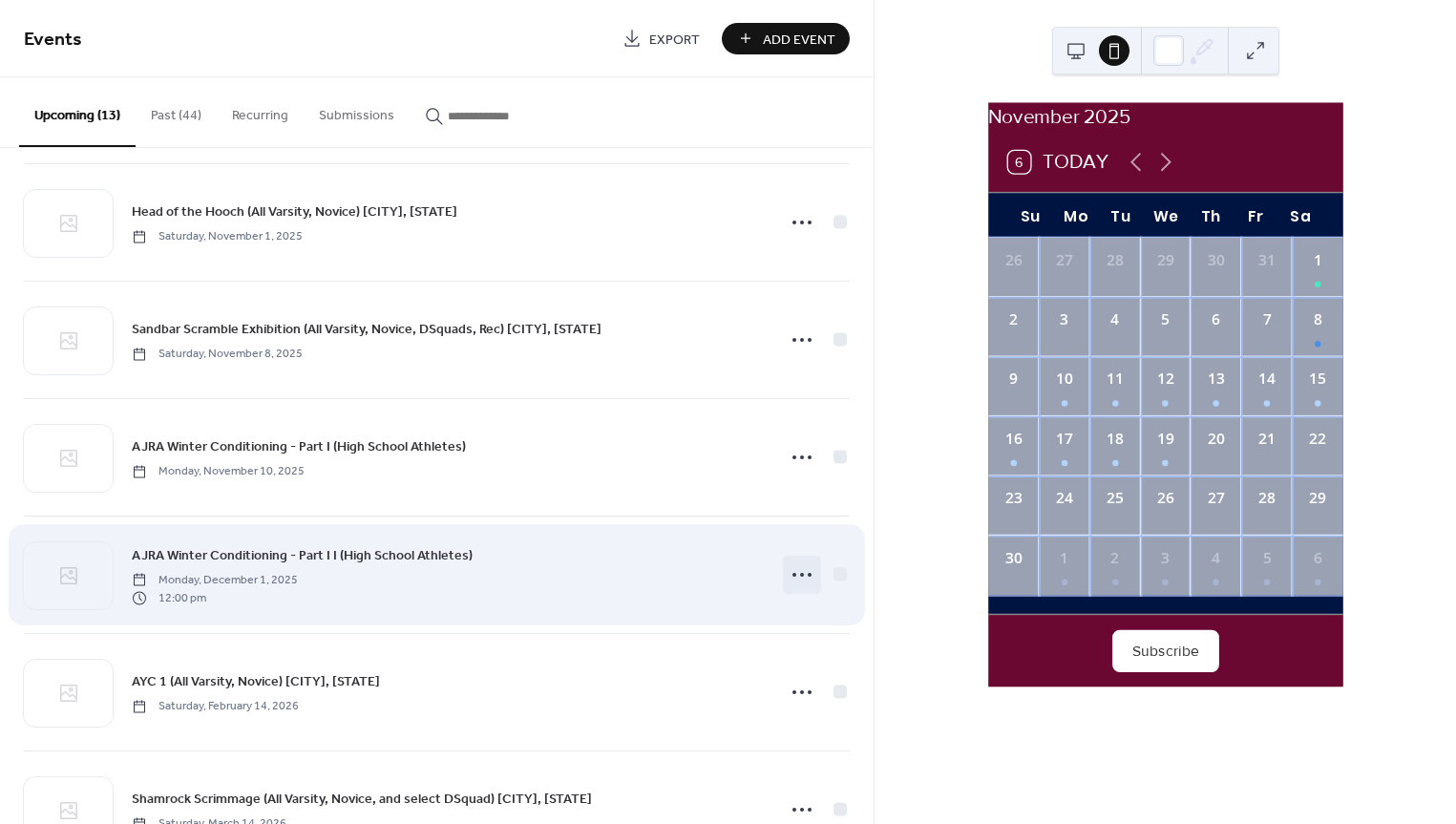 click 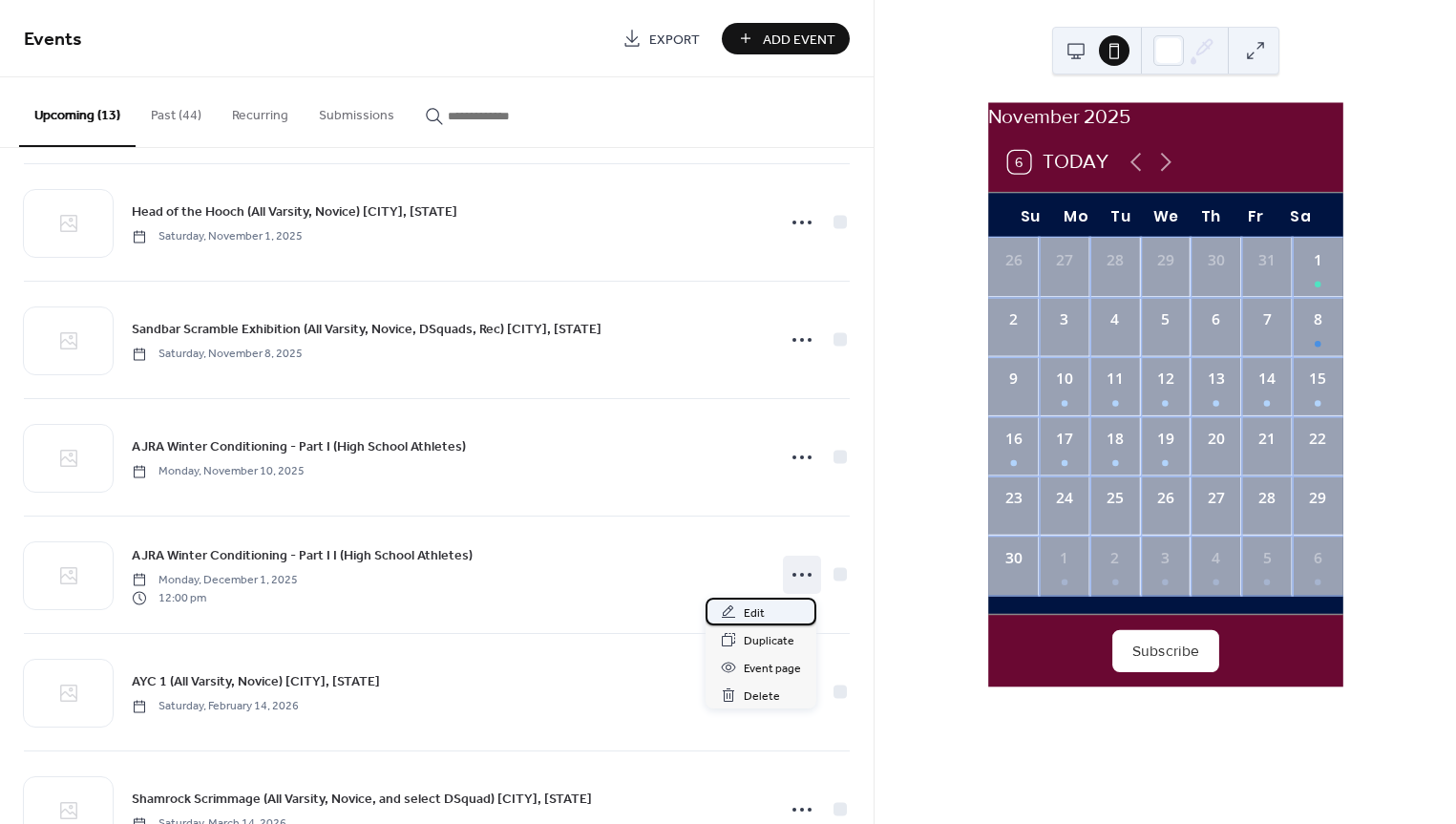 click on "Edit" at bounding box center (754, 613) 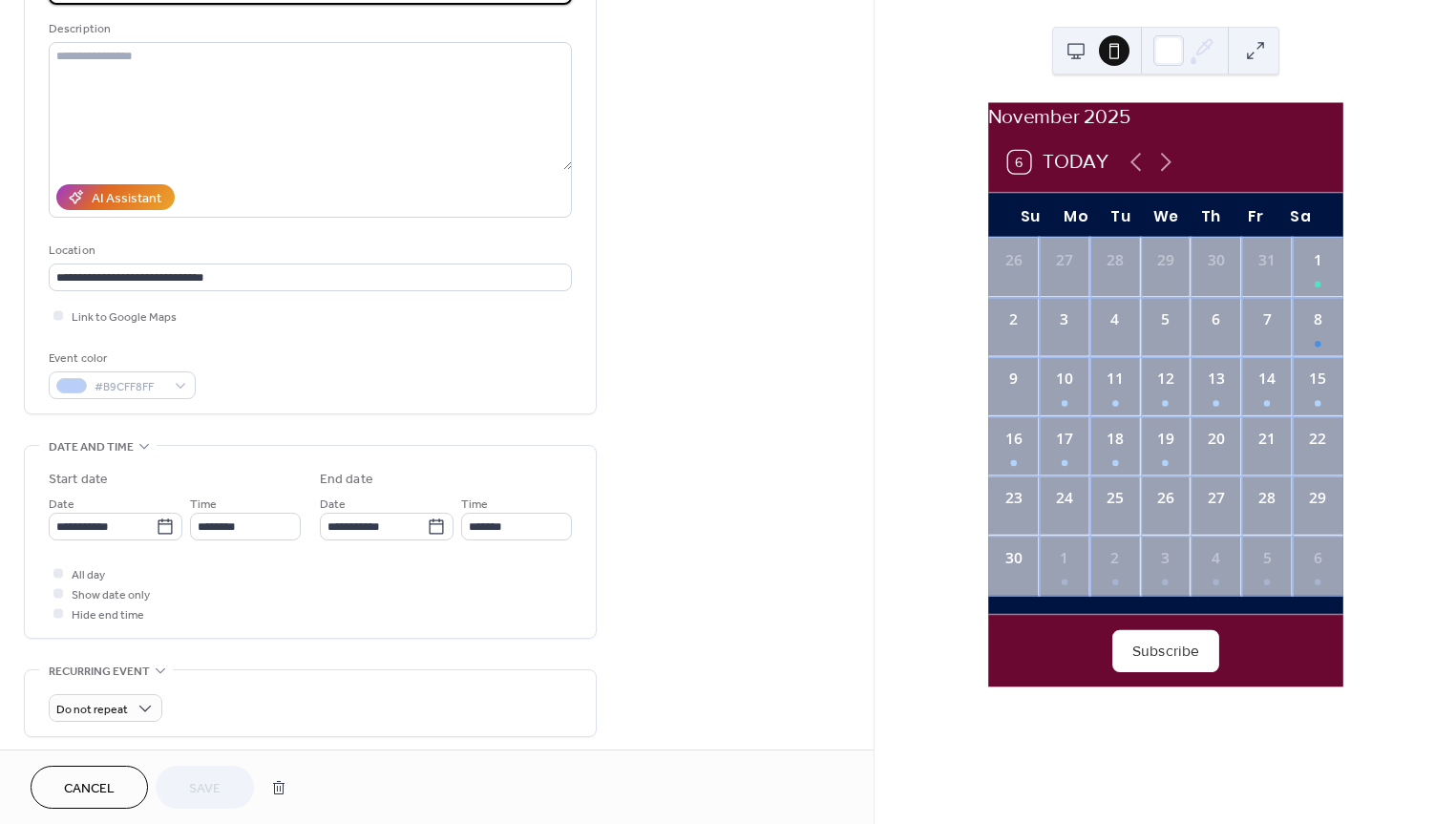 scroll, scrollTop: 178, scrollLeft: 0, axis: vertical 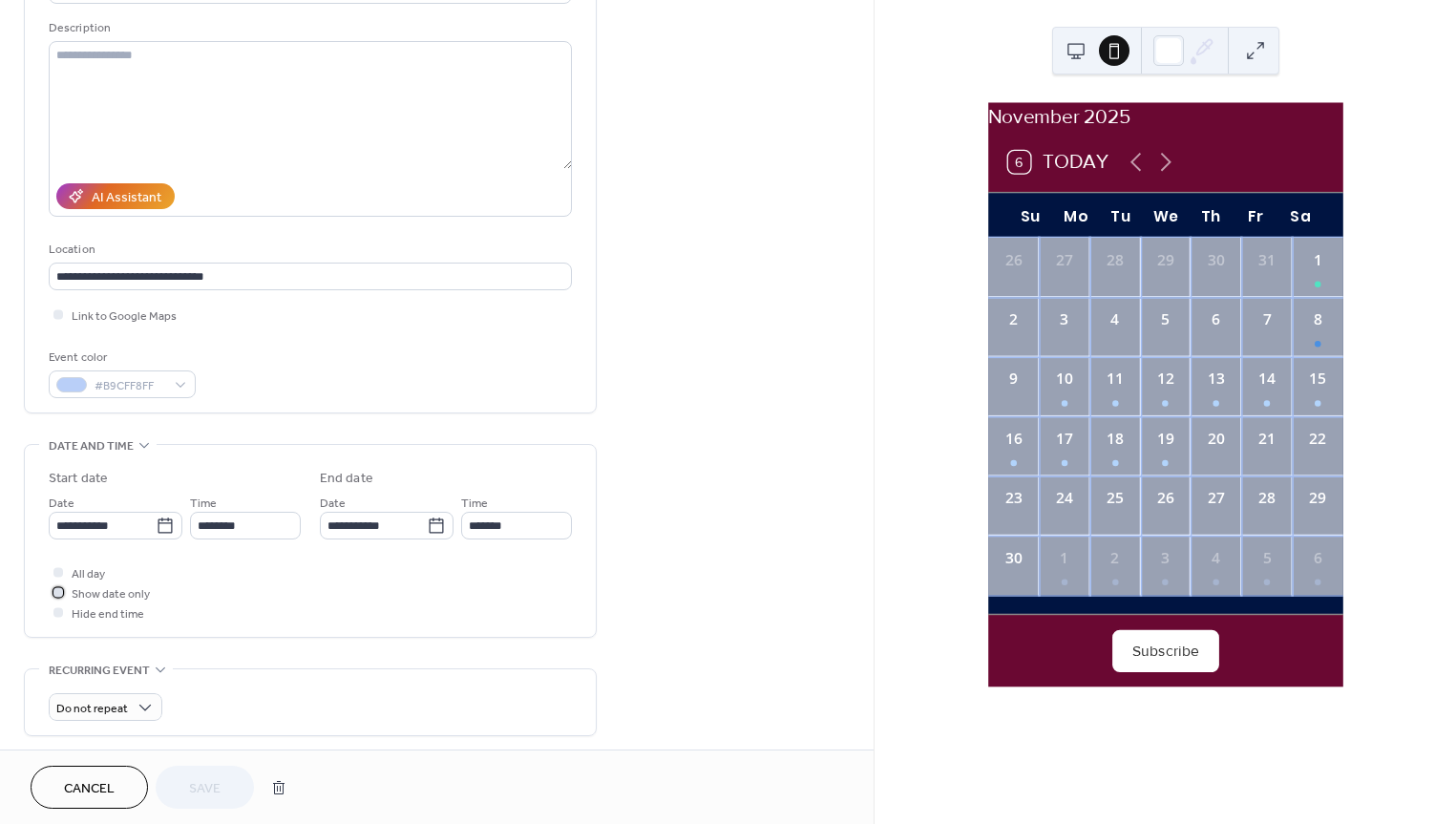 click at bounding box center [58, 592] 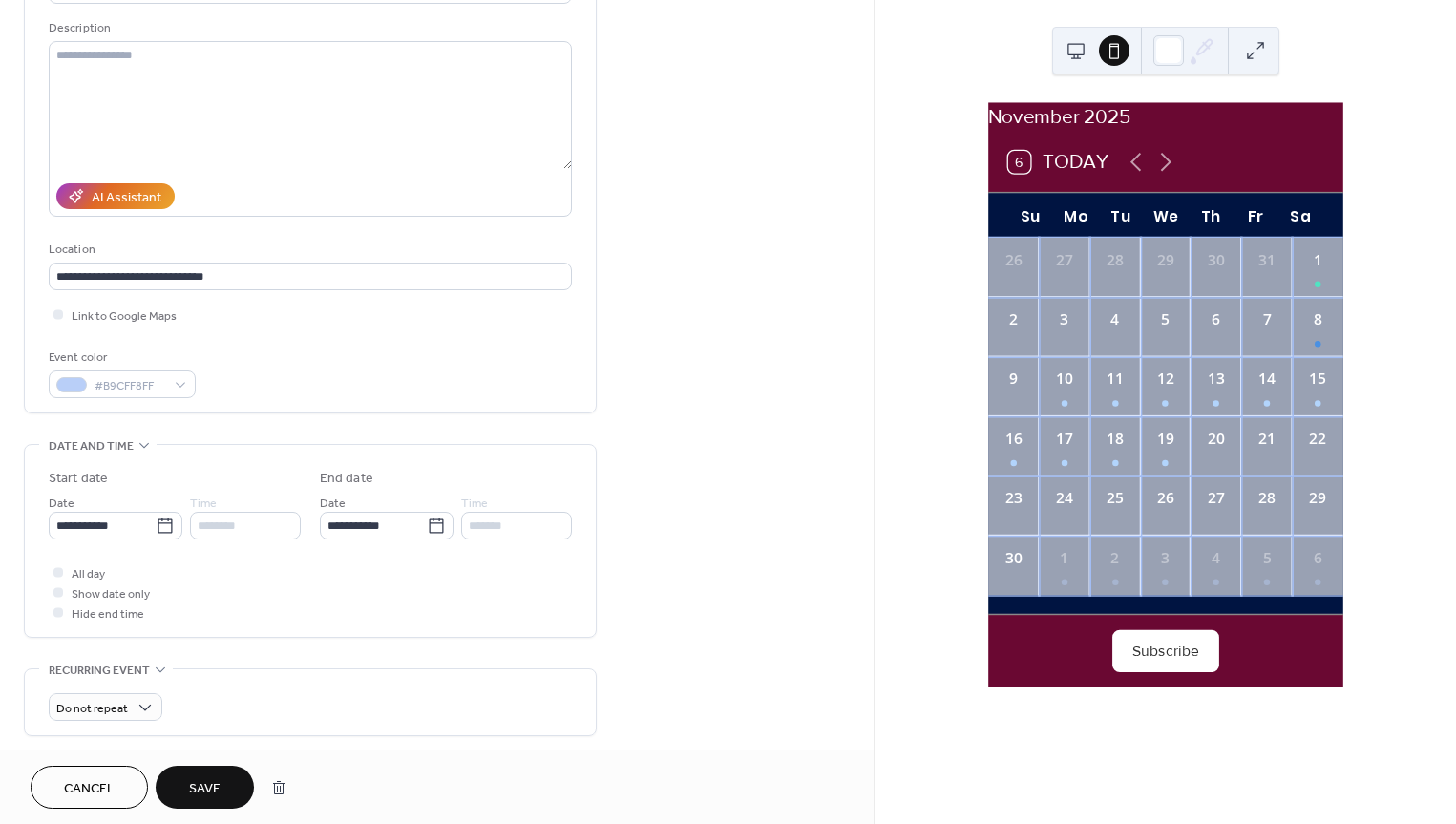 click on "Save" at bounding box center [204, 789] 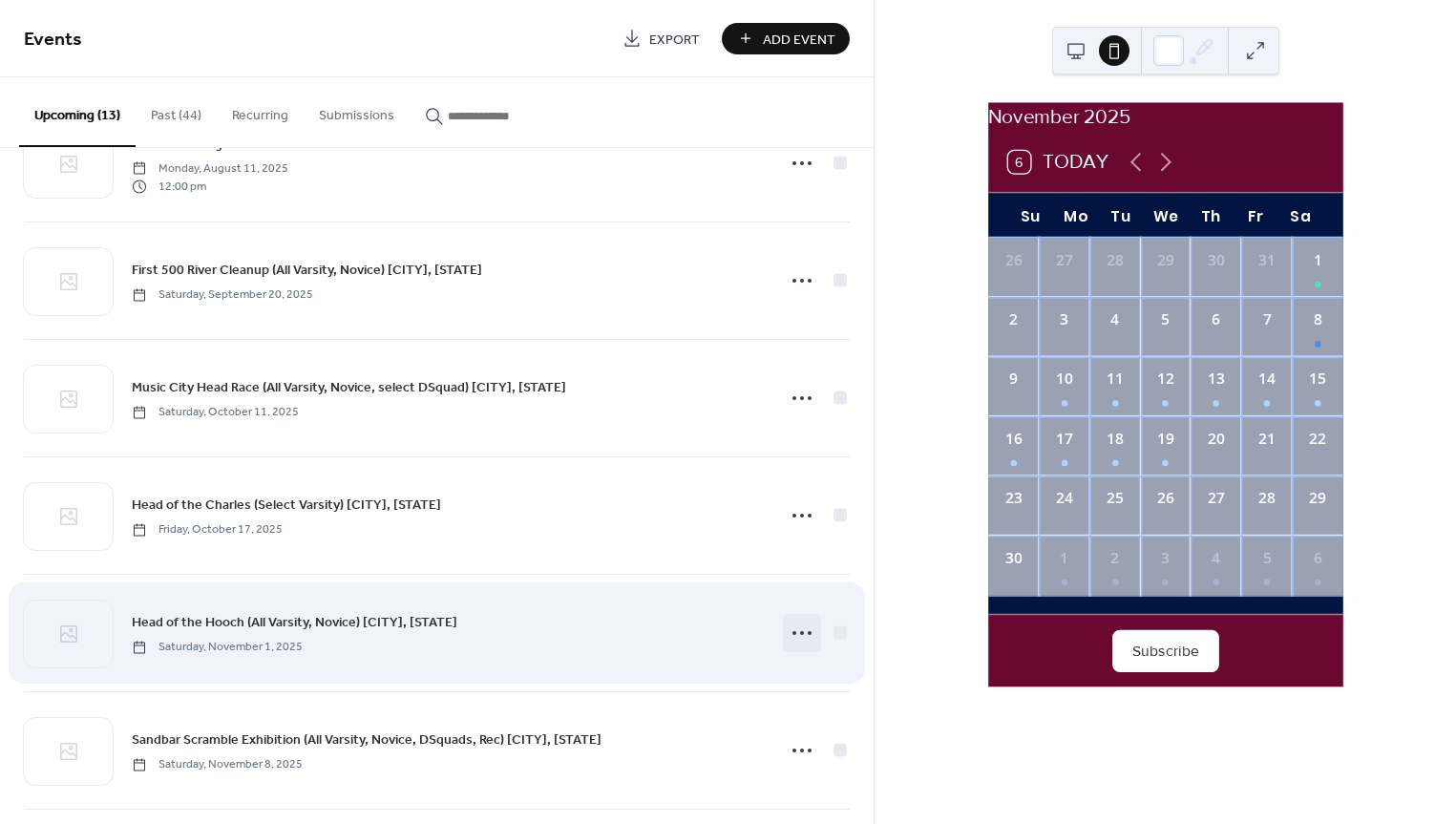scroll, scrollTop: 0, scrollLeft: 0, axis: both 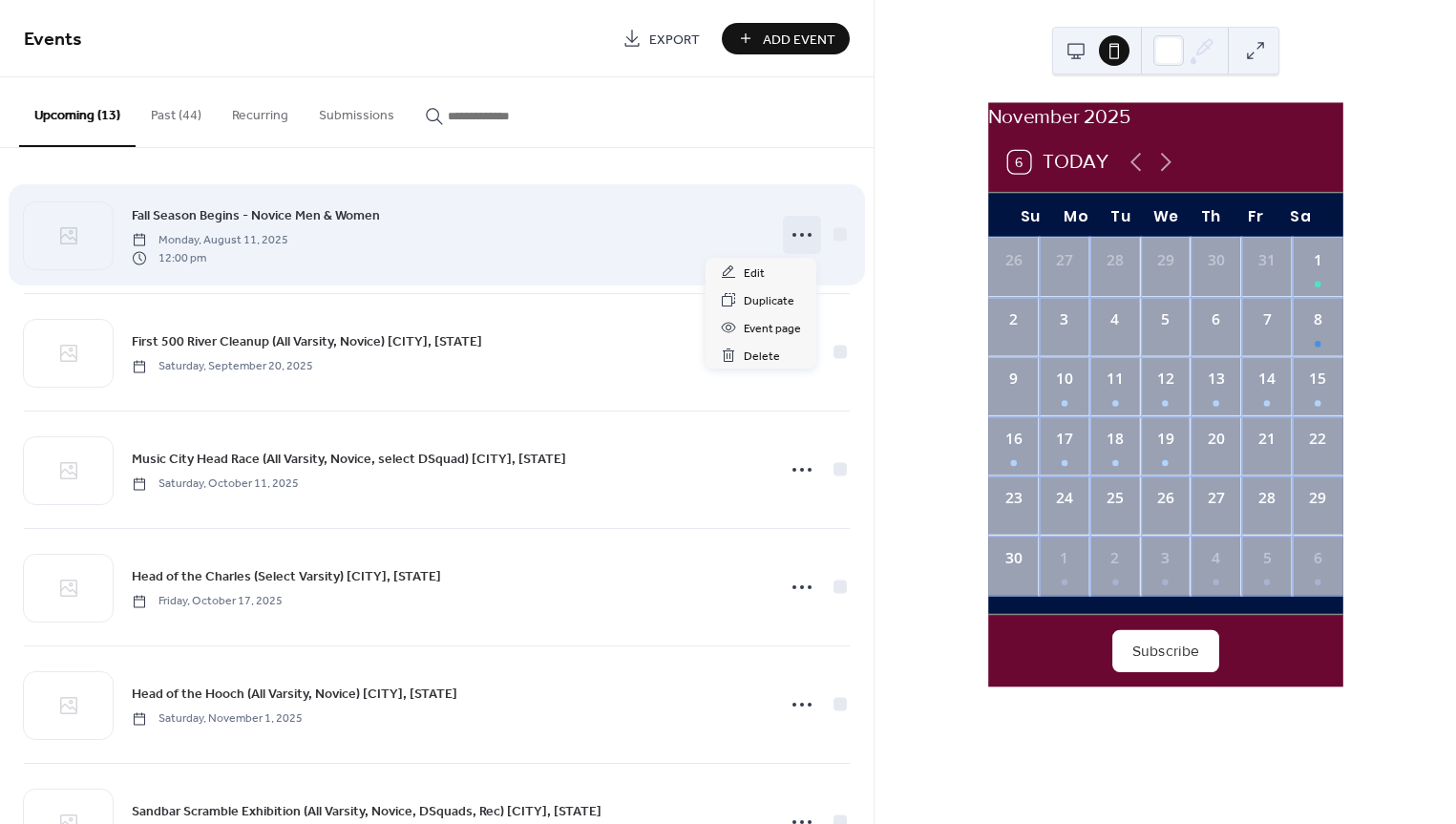 click 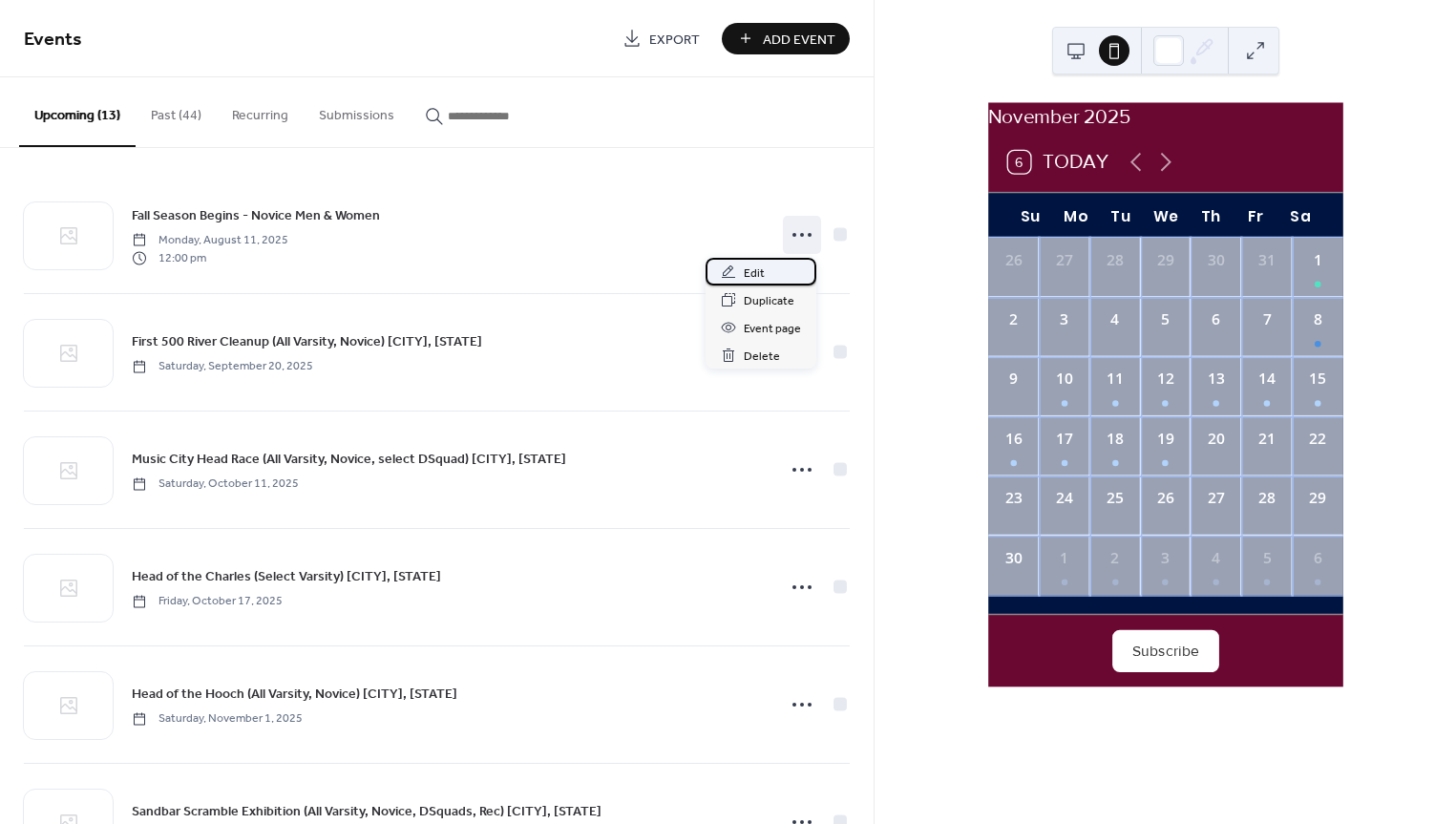 click on "Edit" at bounding box center [754, 273] 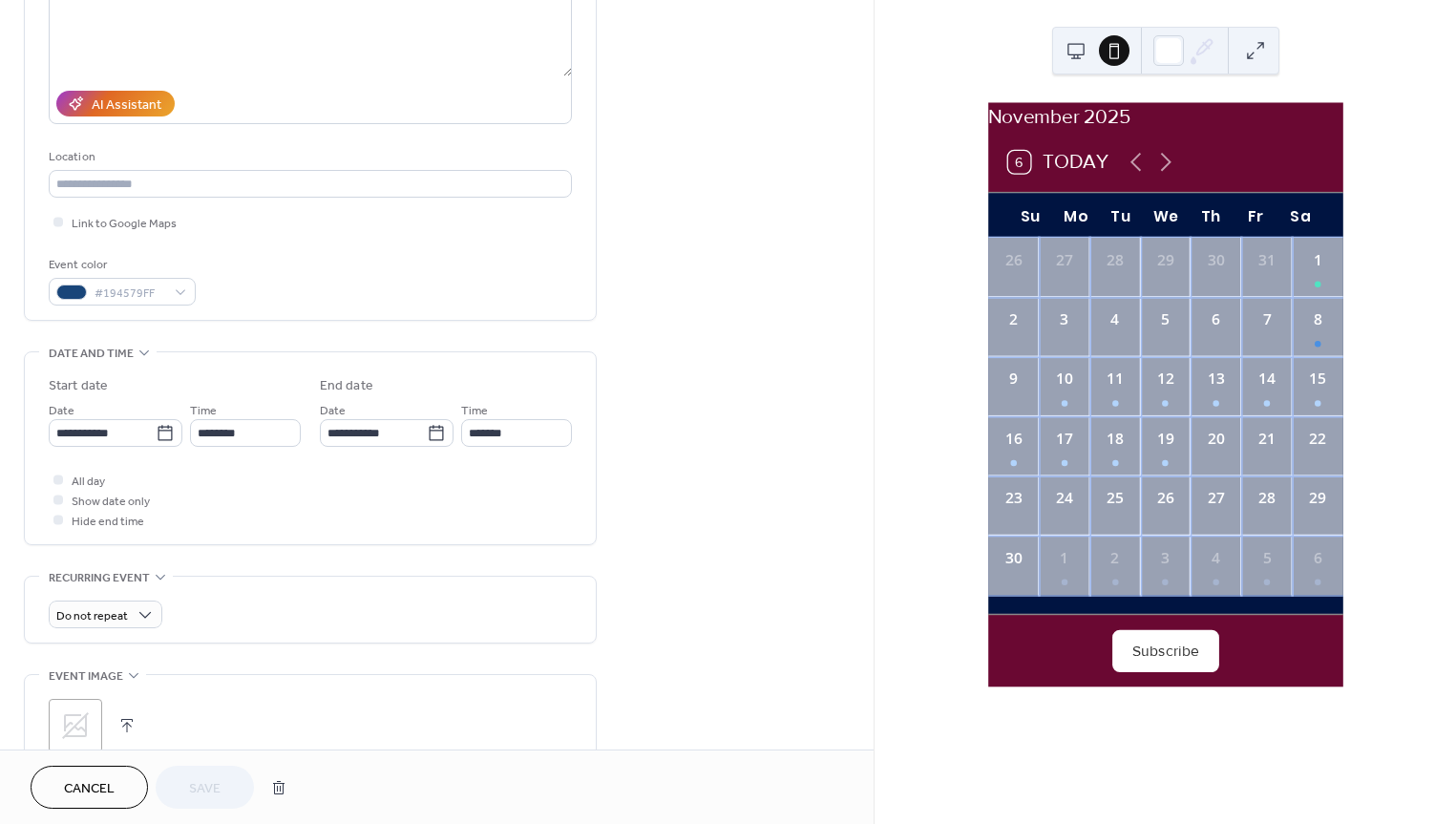 scroll, scrollTop: 285, scrollLeft: 0, axis: vertical 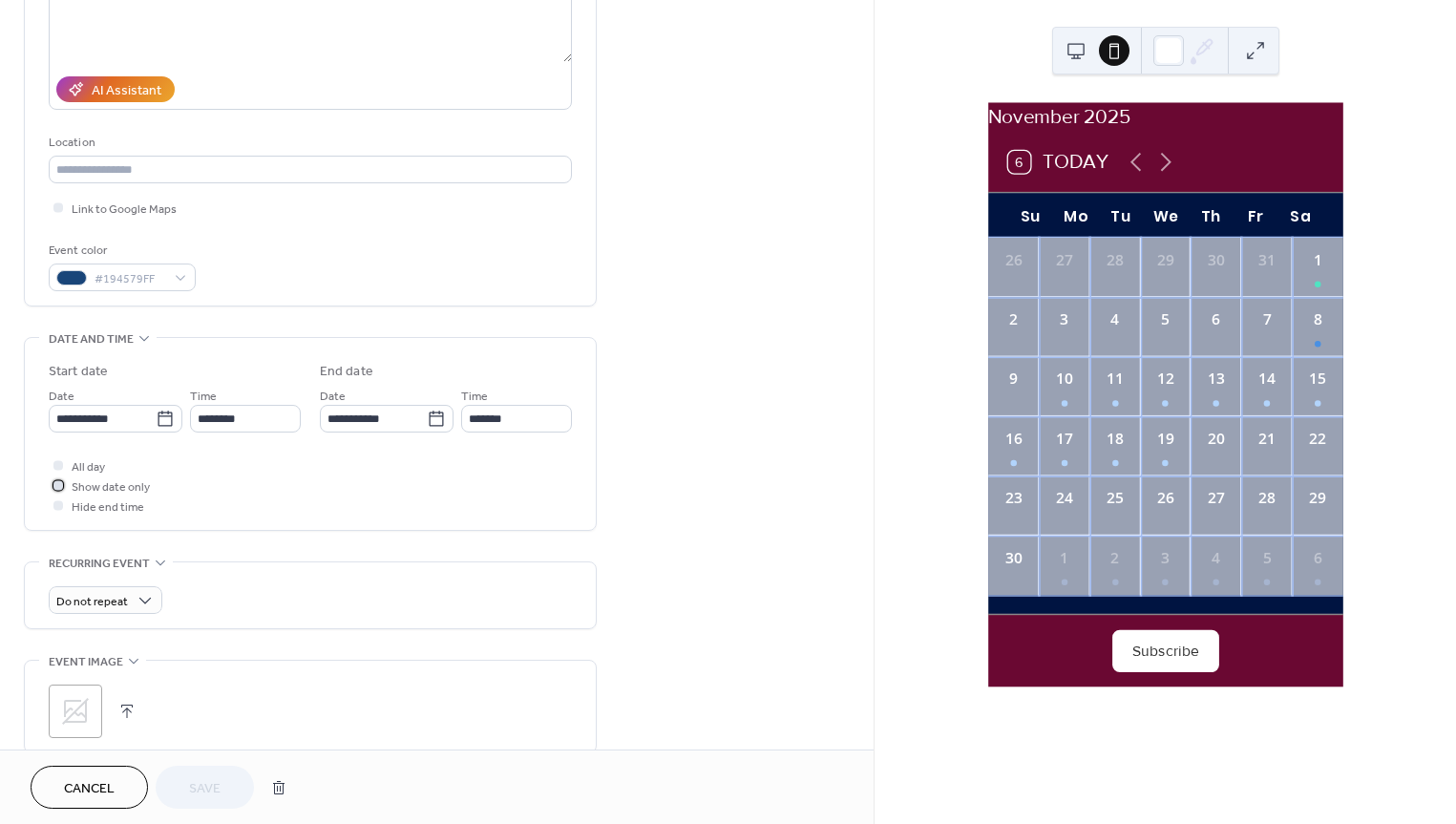 click at bounding box center (58, 485) 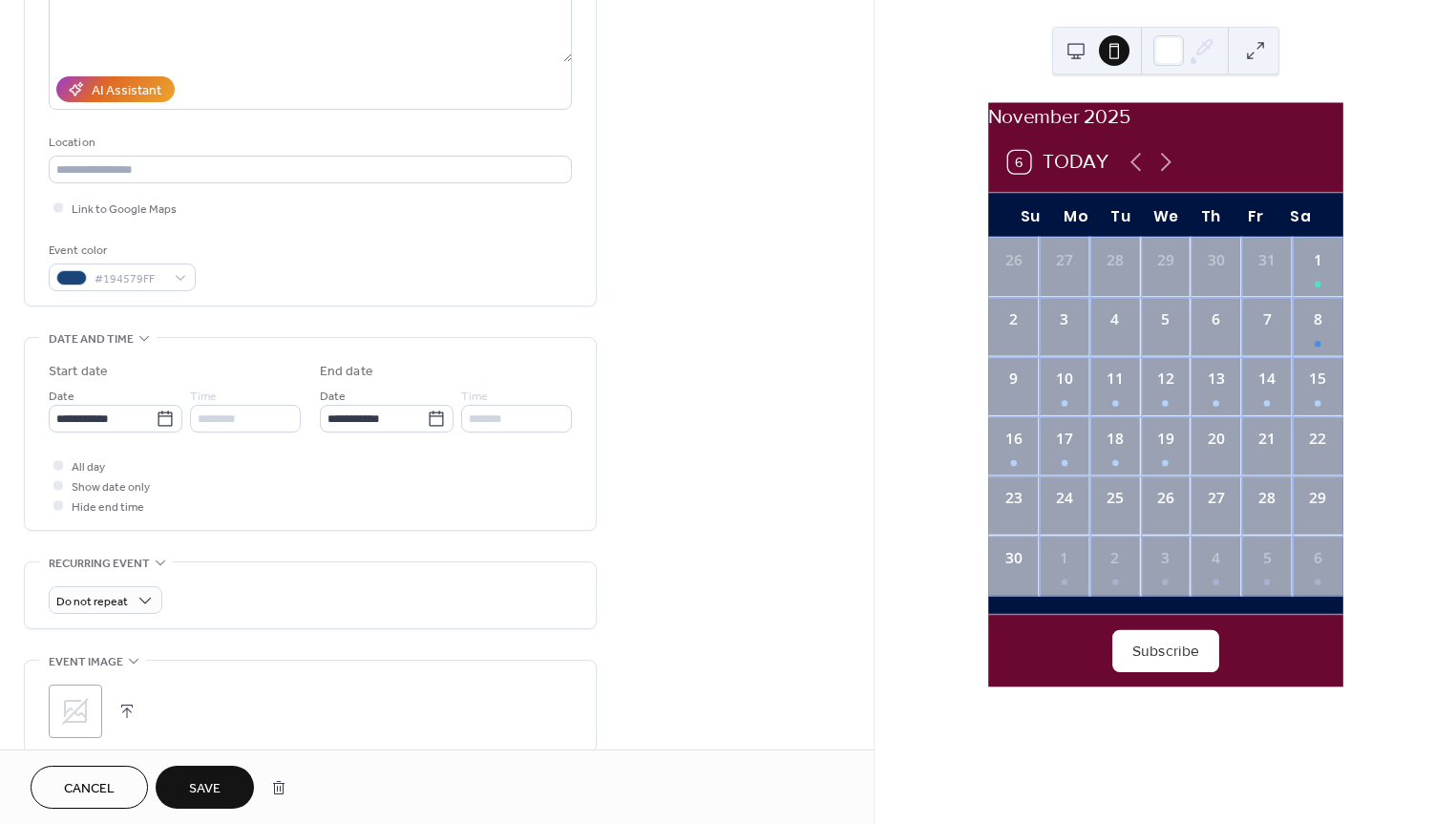 click on "Save" at bounding box center [204, 789] 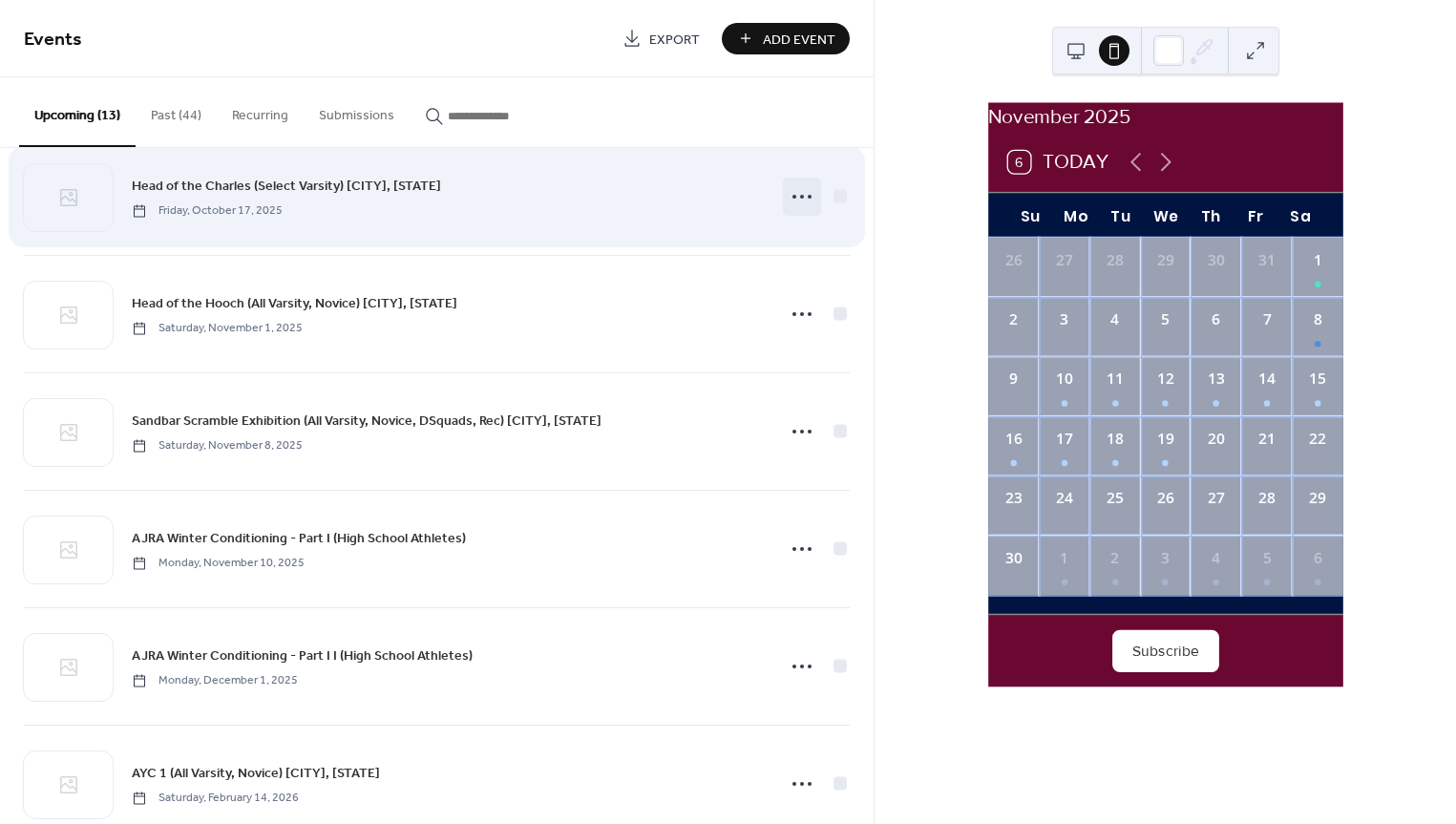 scroll, scrollTop: 0, scrollLeft: 0, axis: both 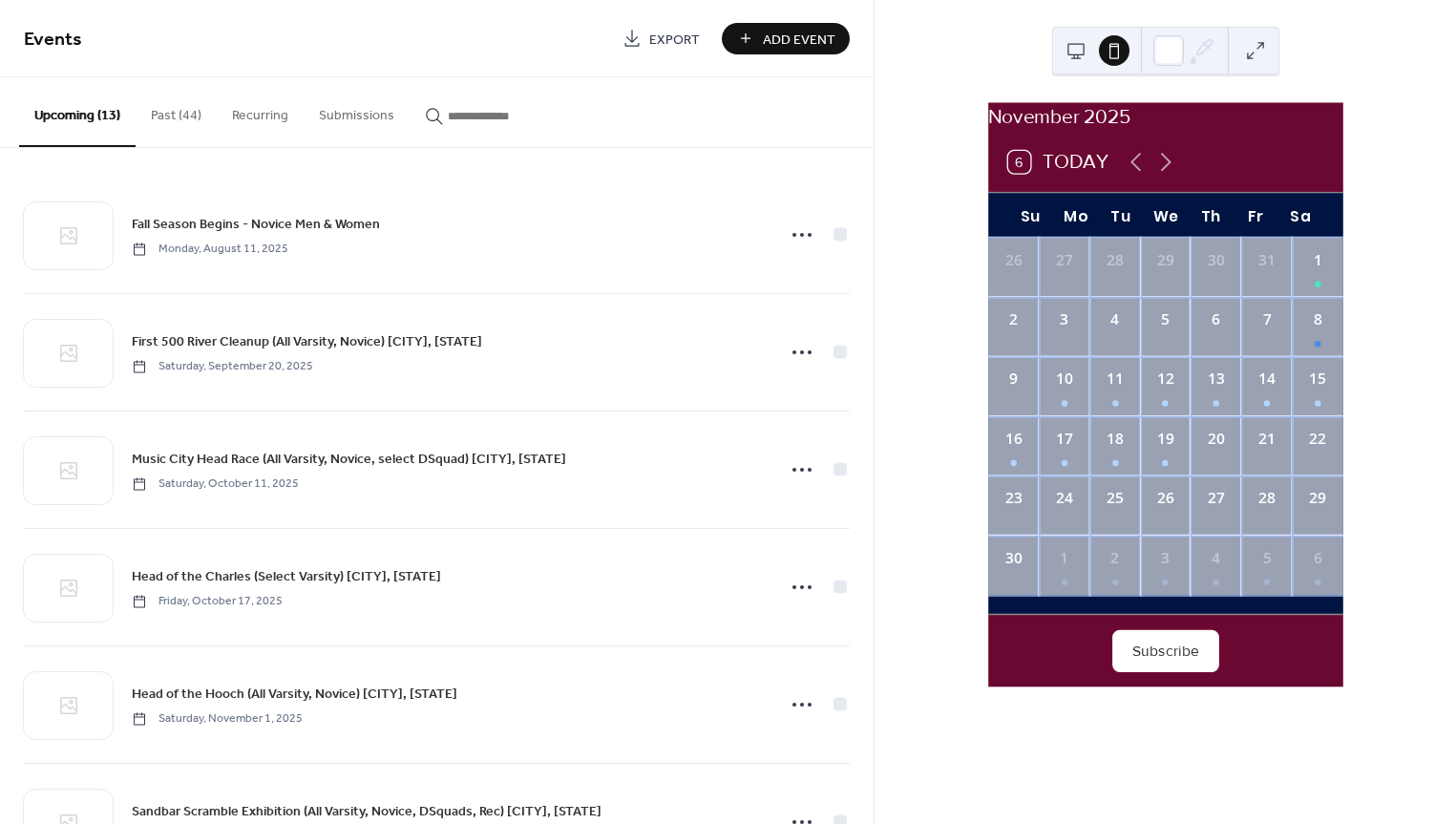 click on "Add Event" at bounding box center (799, 39) 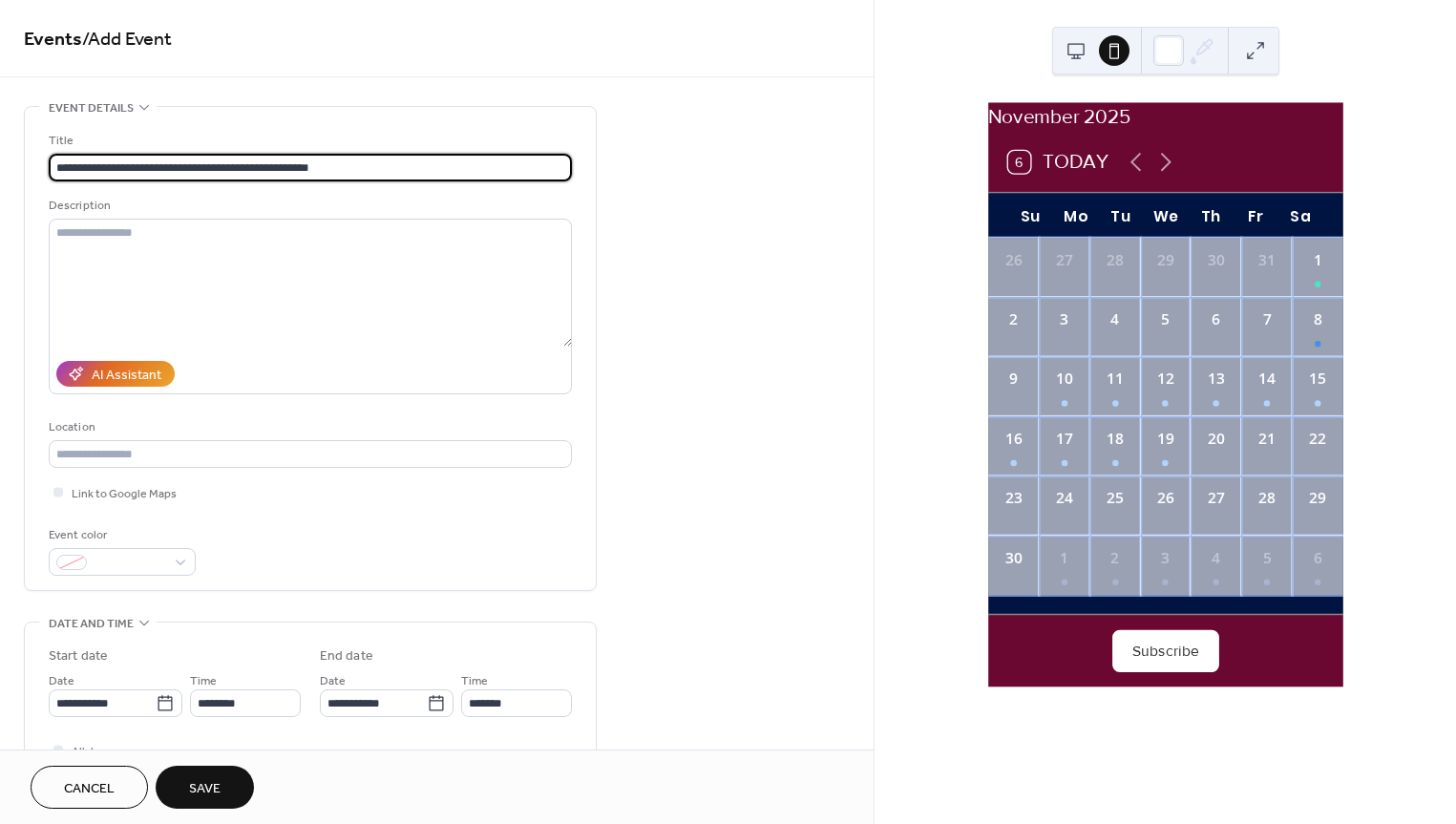 scroll, scrollTop: 1, scrollLeft: 0, axis: vertical 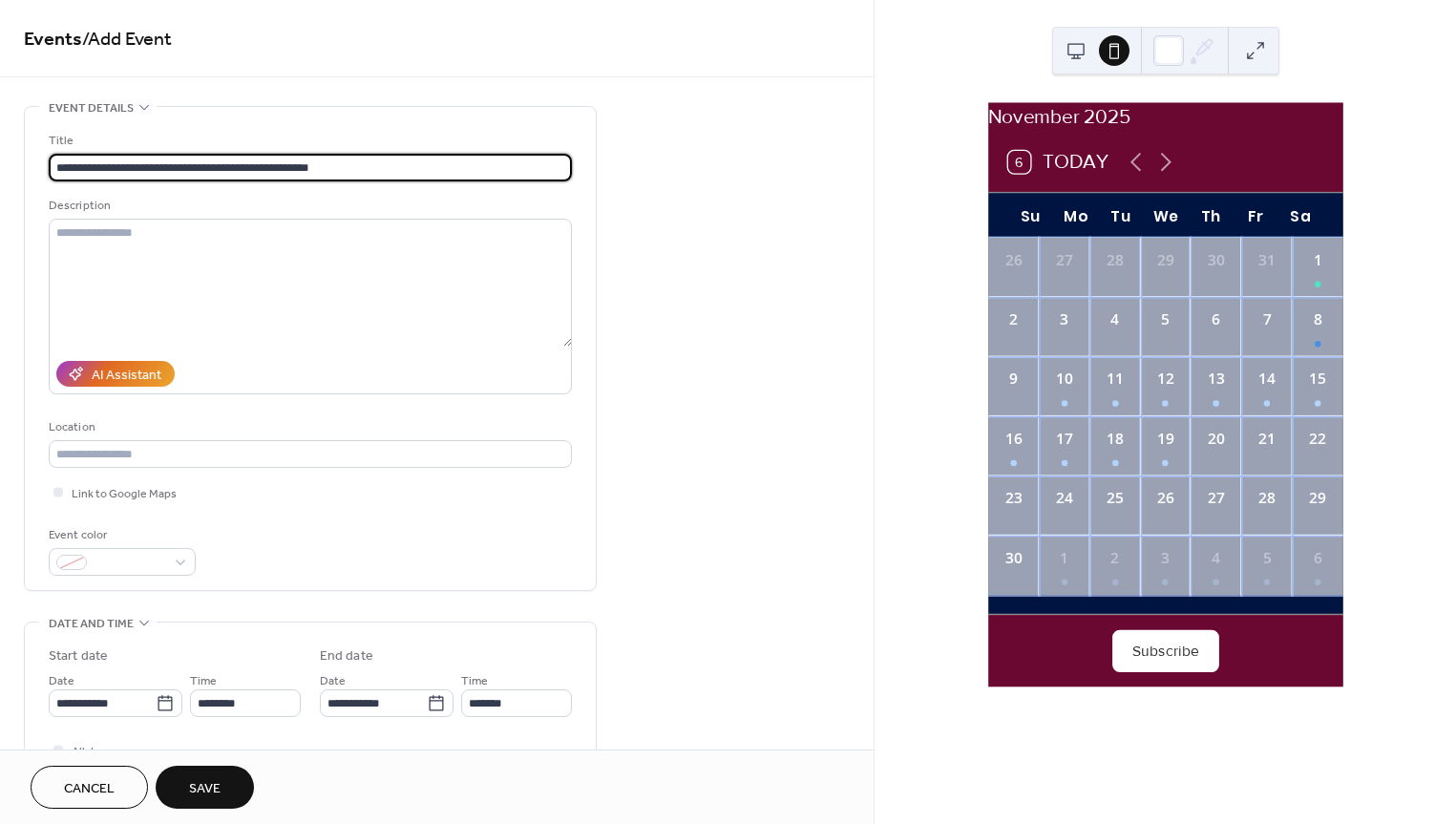drag, startPoint x: 349, startPoint y: 173, endPoint x: 180, endPoint y: 167, distance: 169.10648 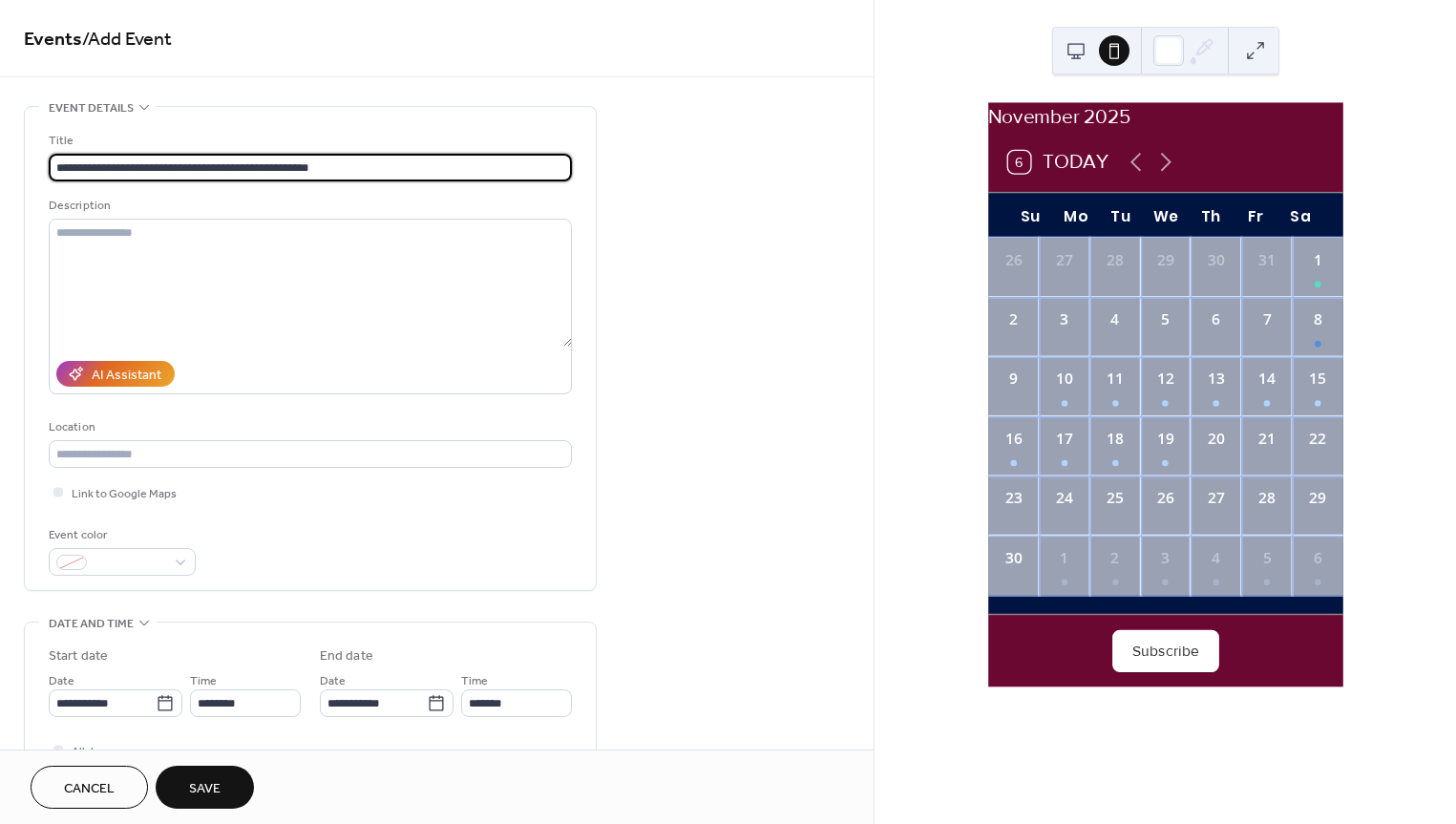 click on "**********" at bounding box center [310, 167] 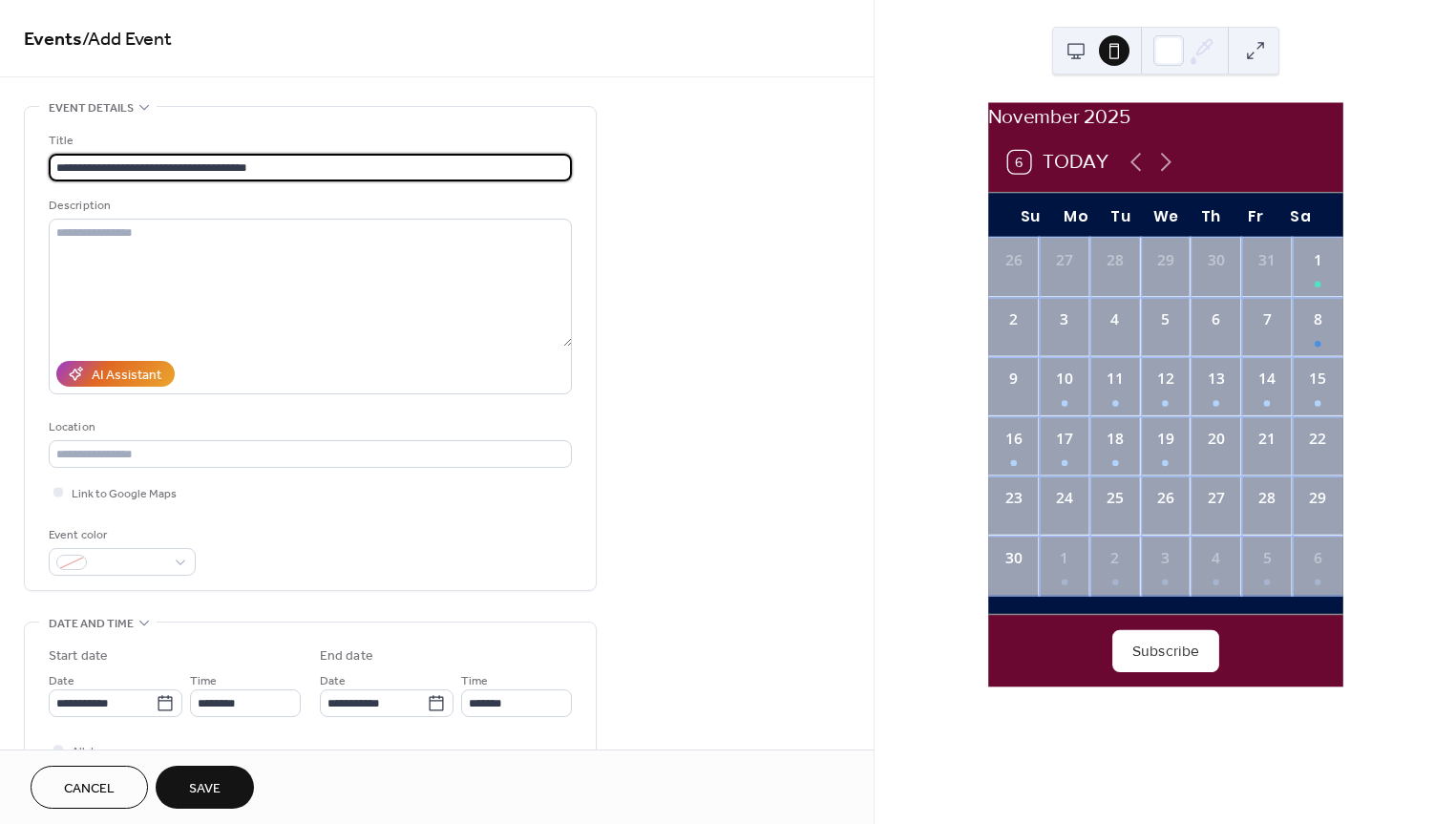 click on "**********" at bounding box center (310, 167) 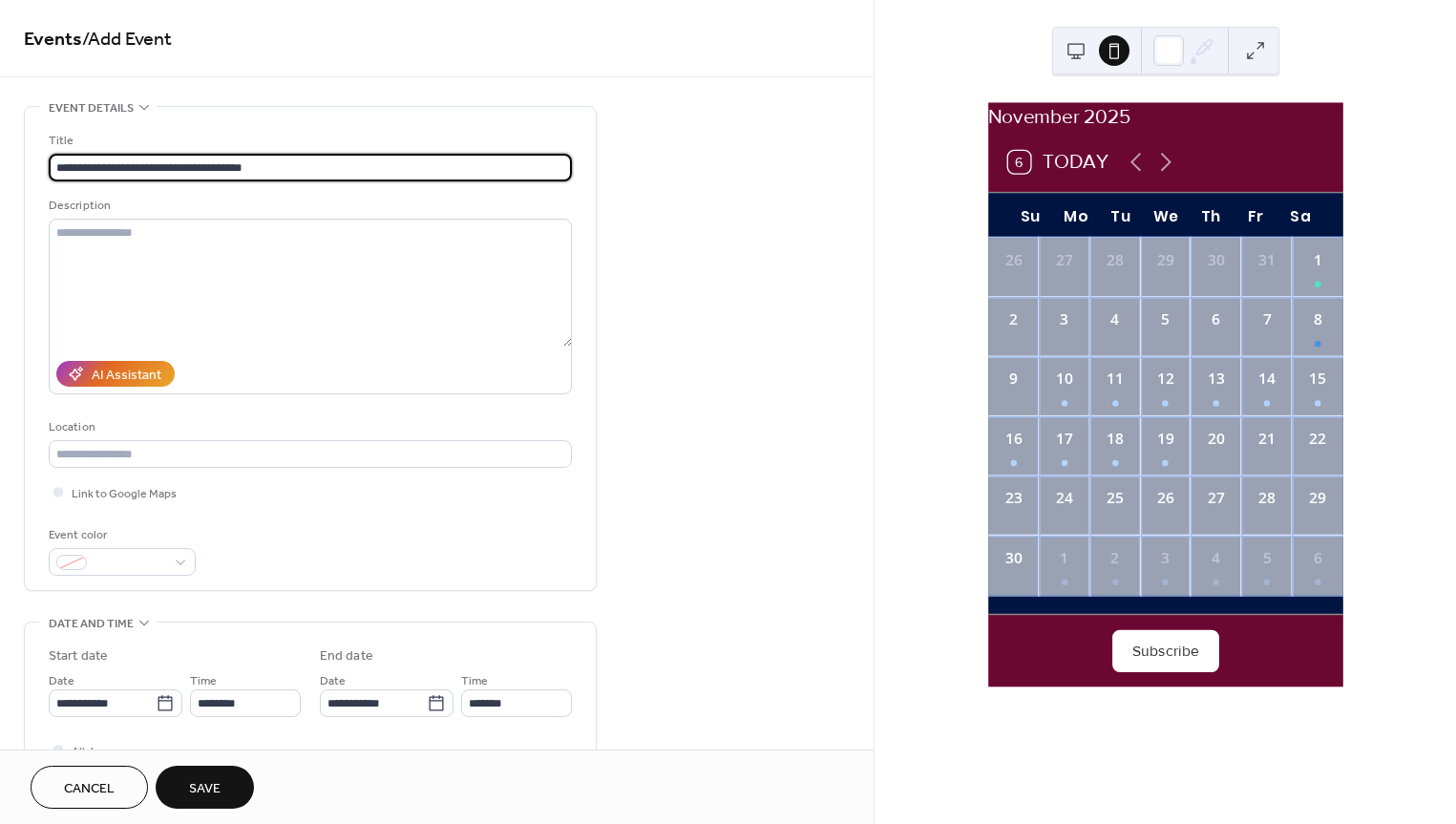 type on "**********" 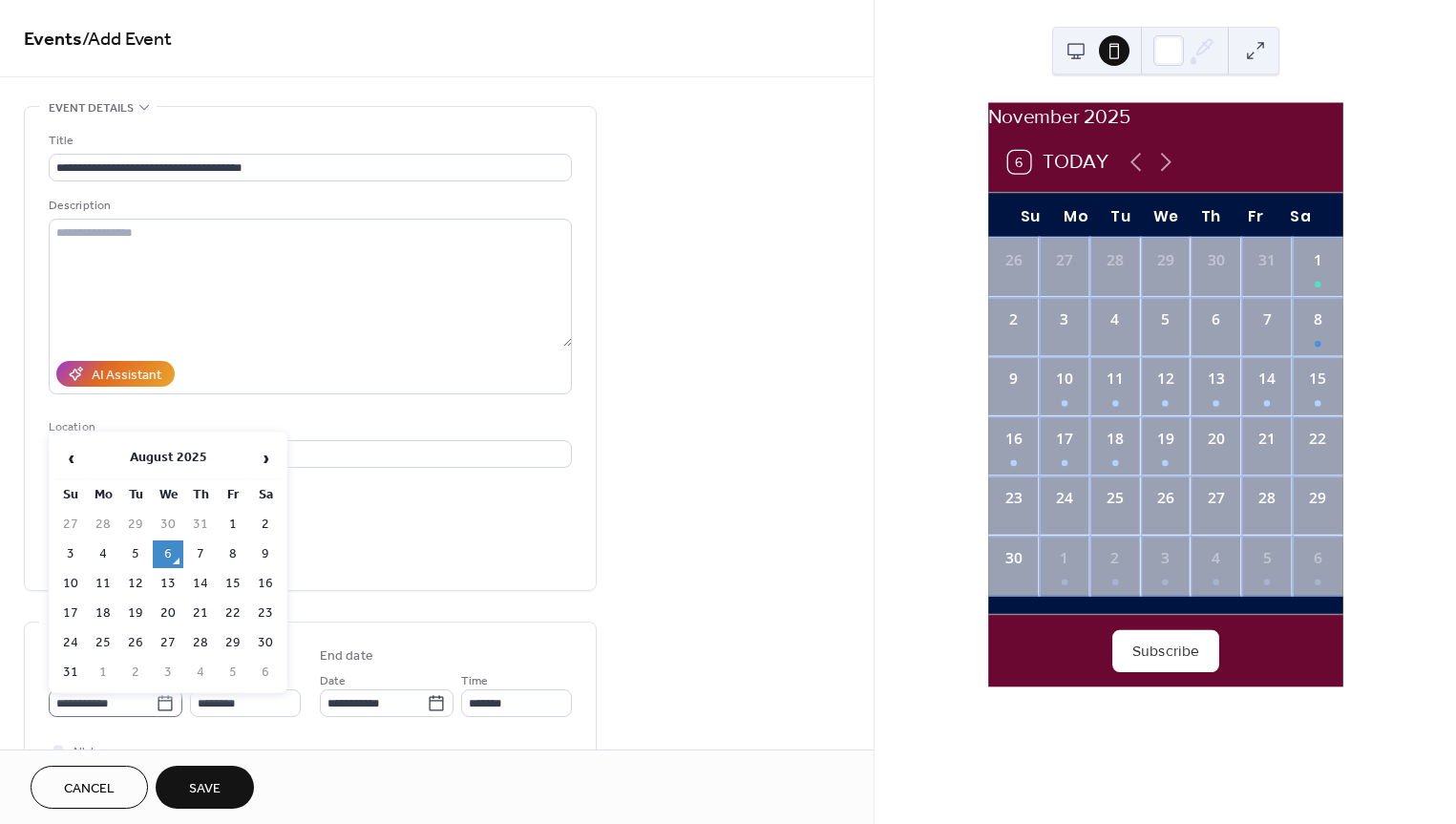 click 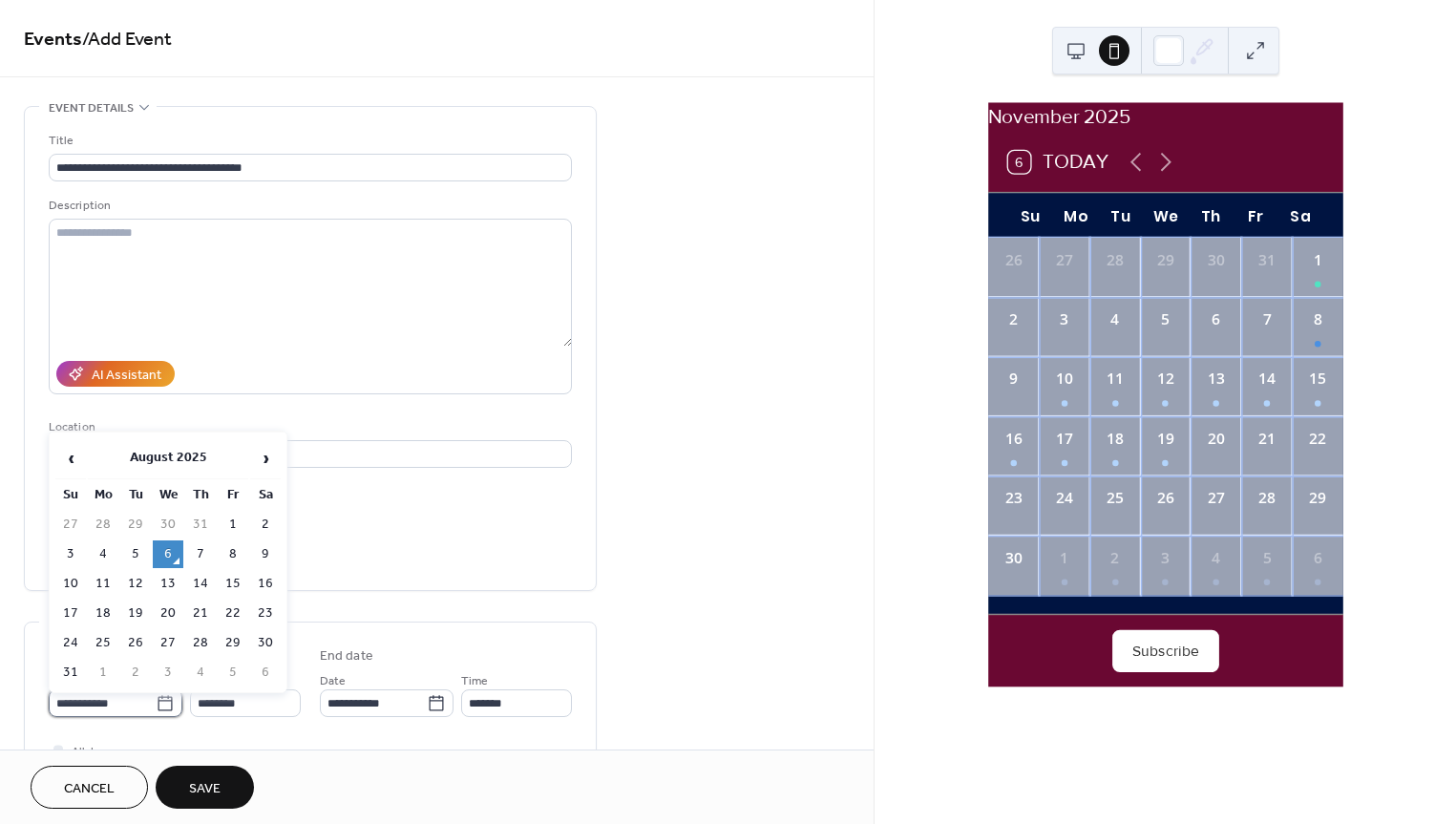 click on "**********" at bounding box center (102, 703) 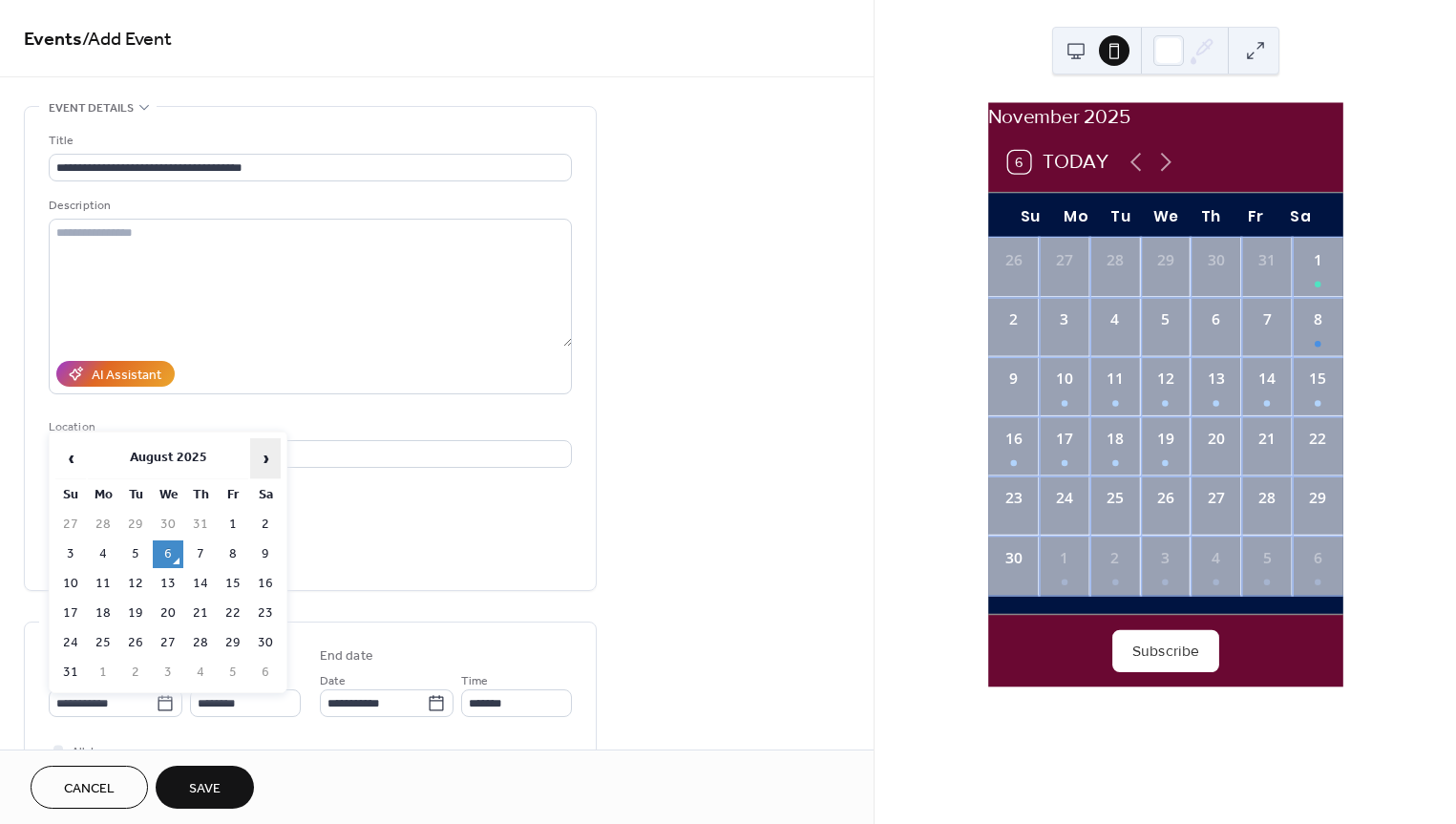 click on "›" at bounding box center (265, 458) 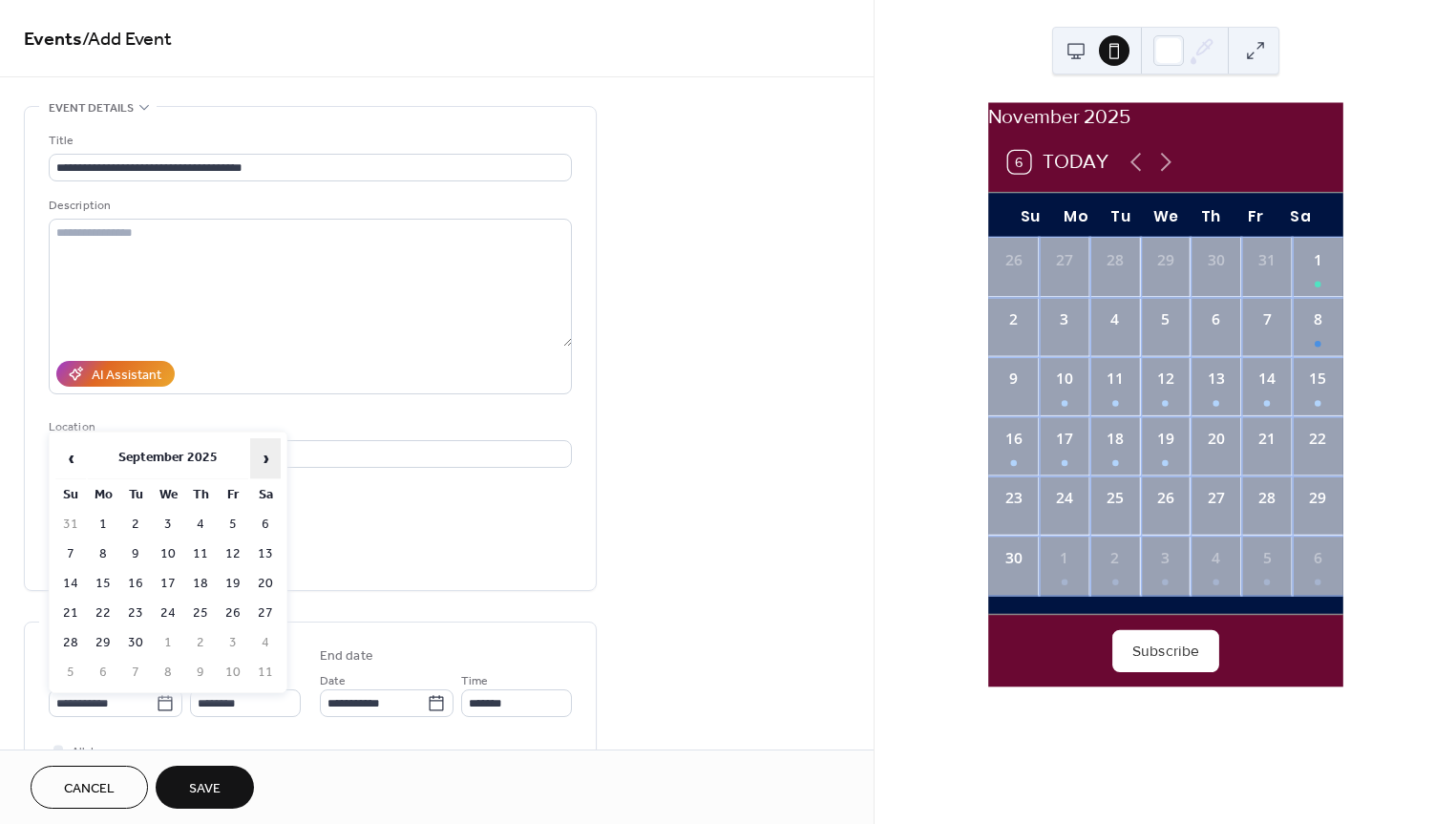 click on "›" at bounding box center (265, 458) 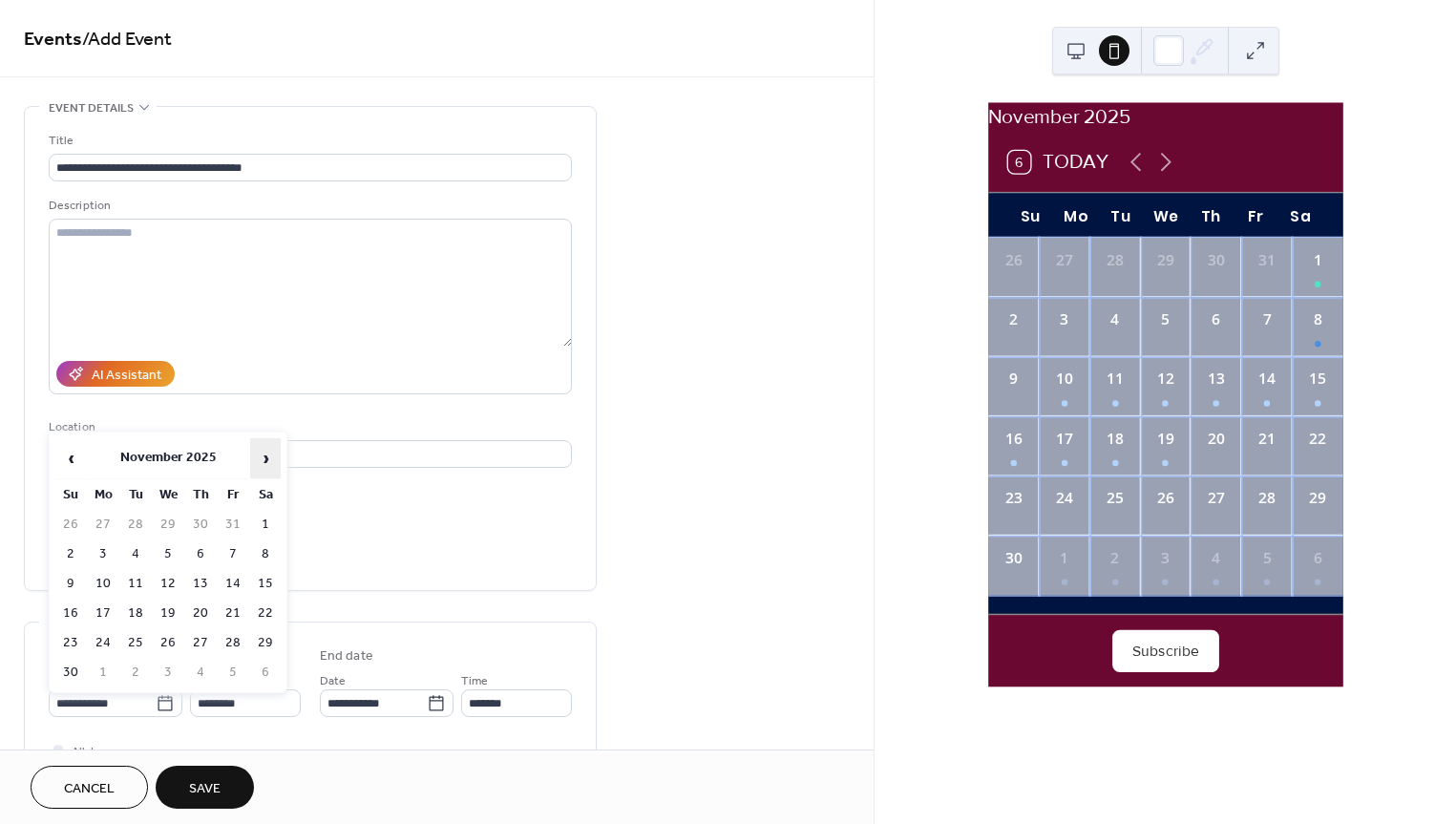 click on "›" at bounding box center (265, 458) 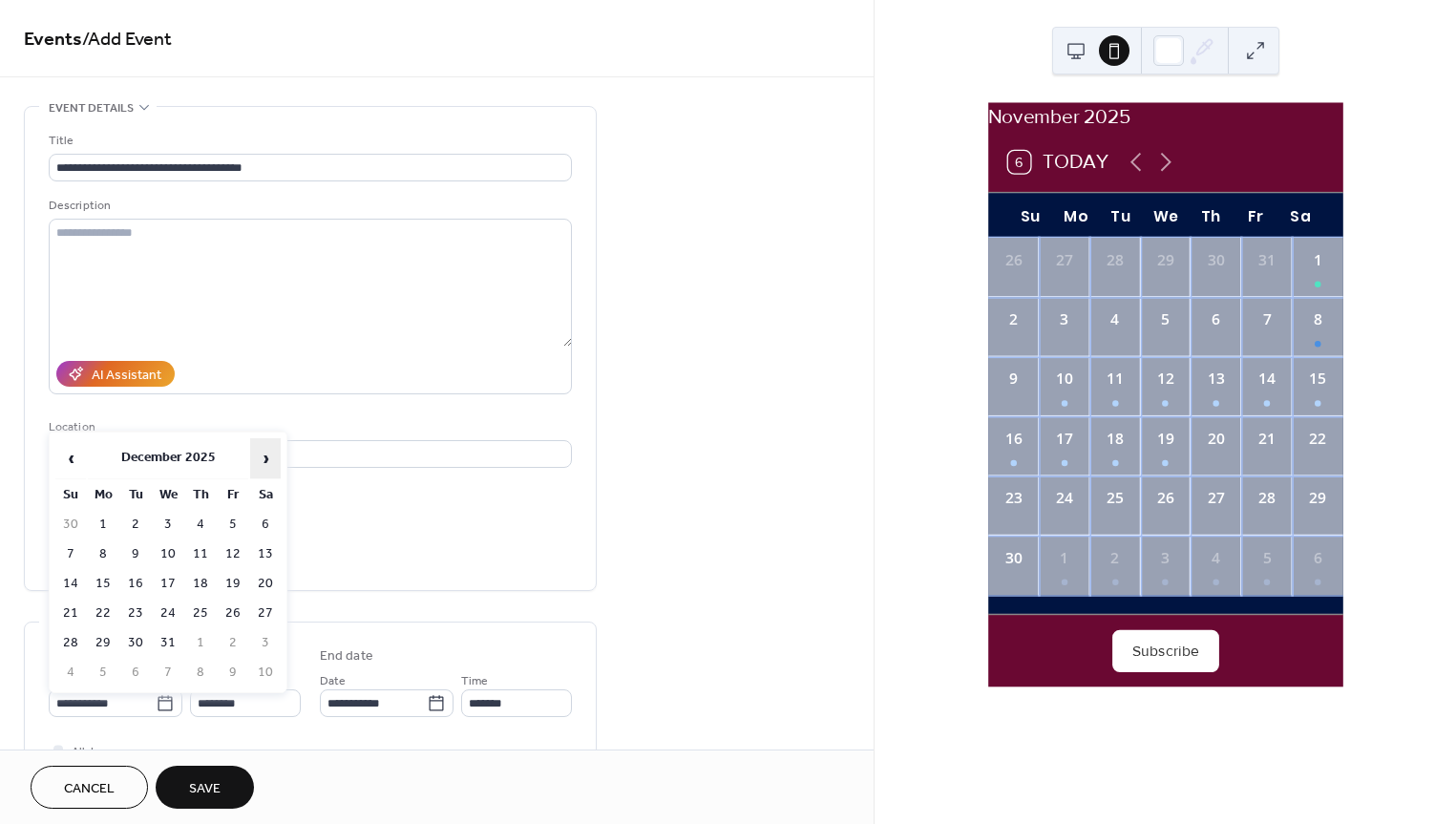 click on "›" at bounding box center (265, 458) 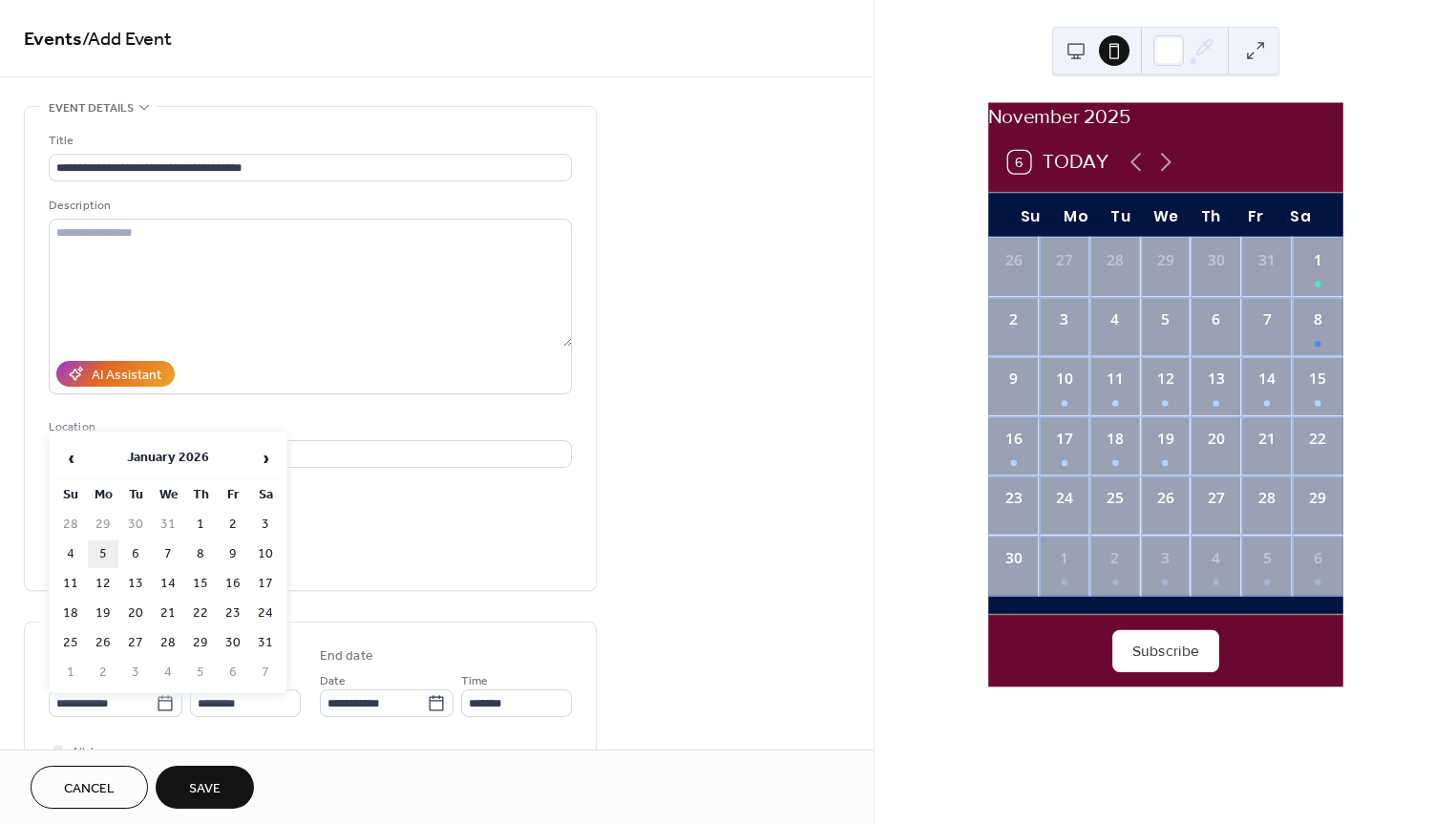 click on "5" at bounding box center (103, 554) 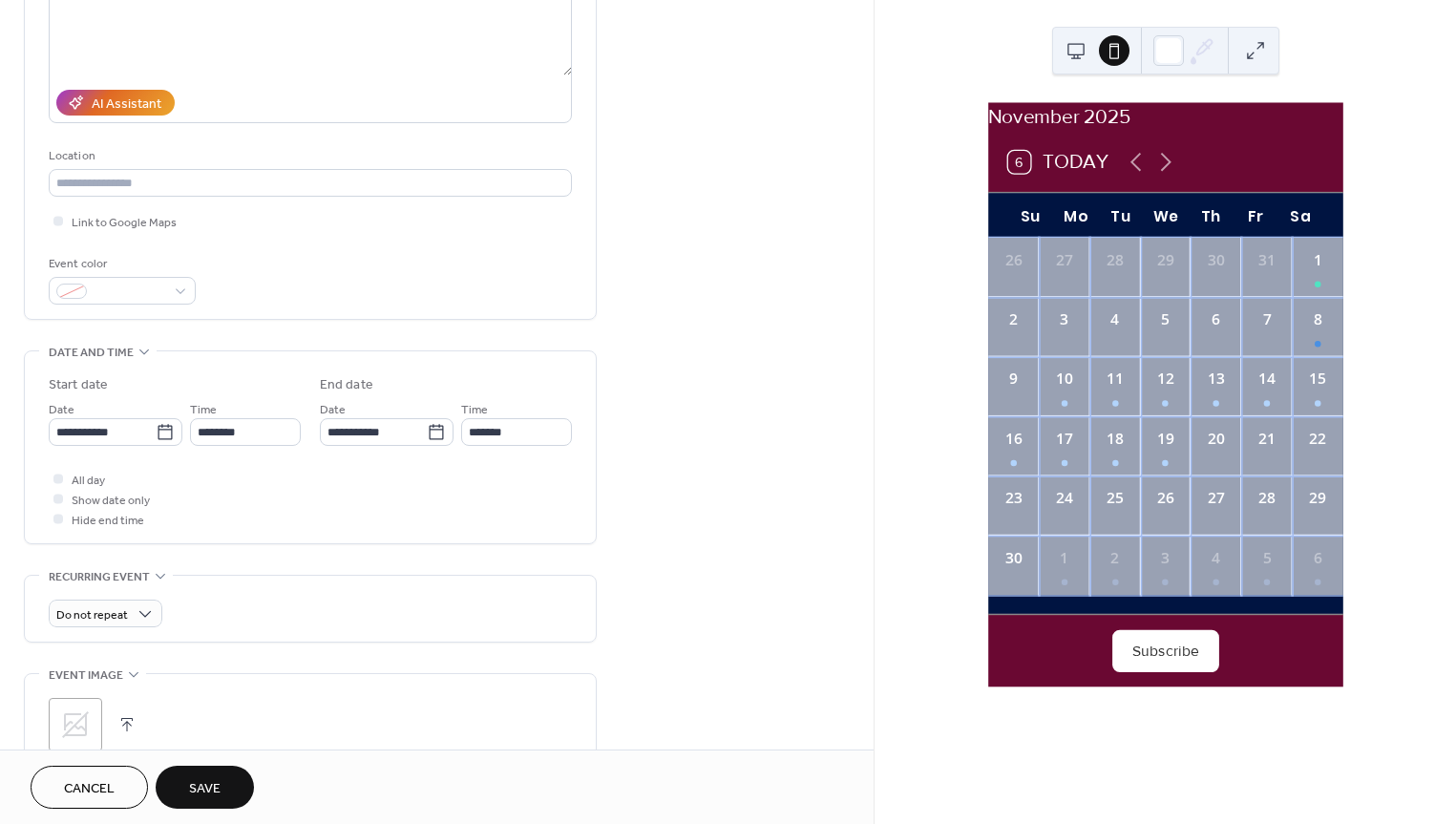 scroll, scrollTop: 293, scrollLeft: 0, axis: vertical 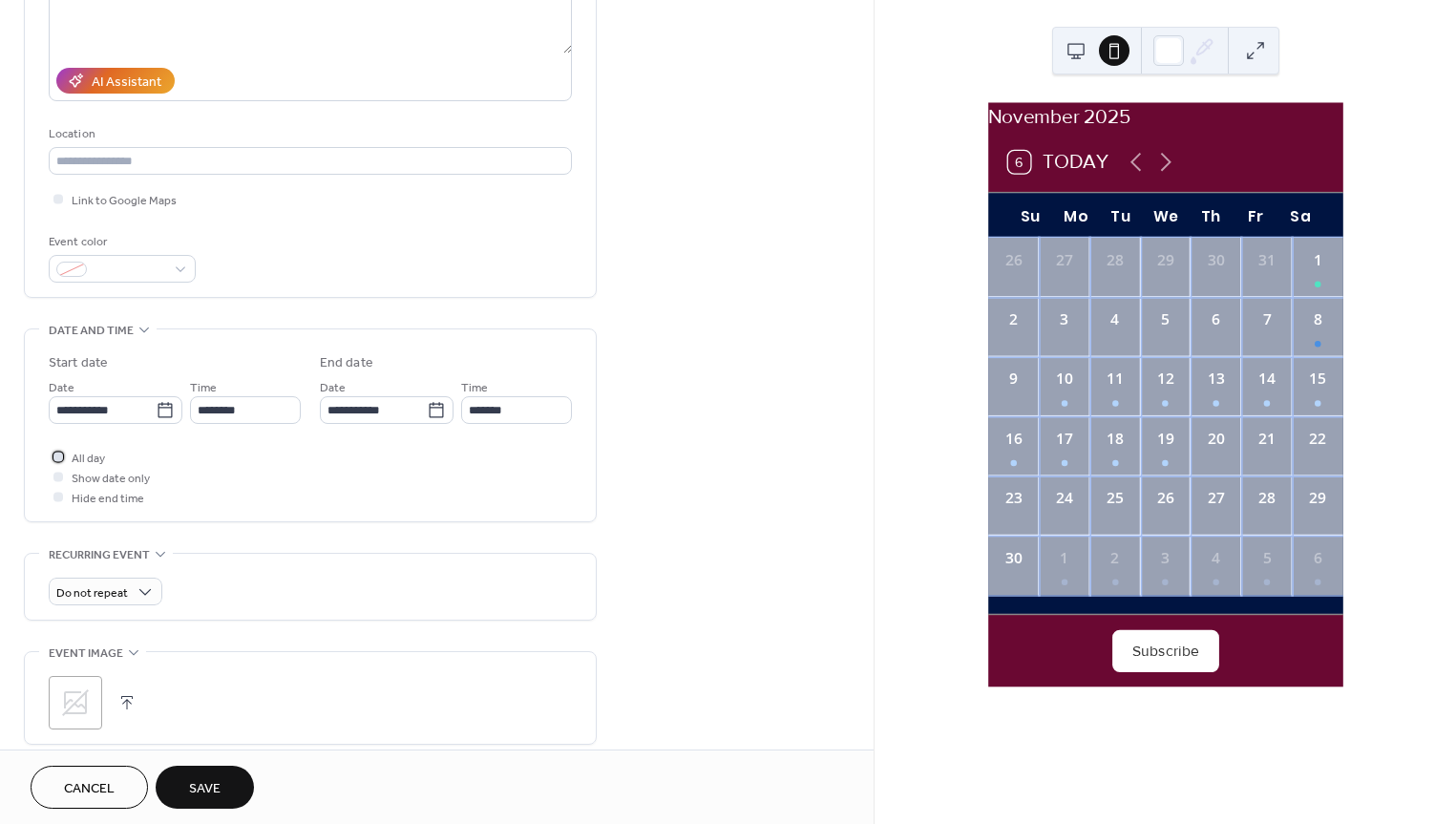 click at bounding box center (58, 456) 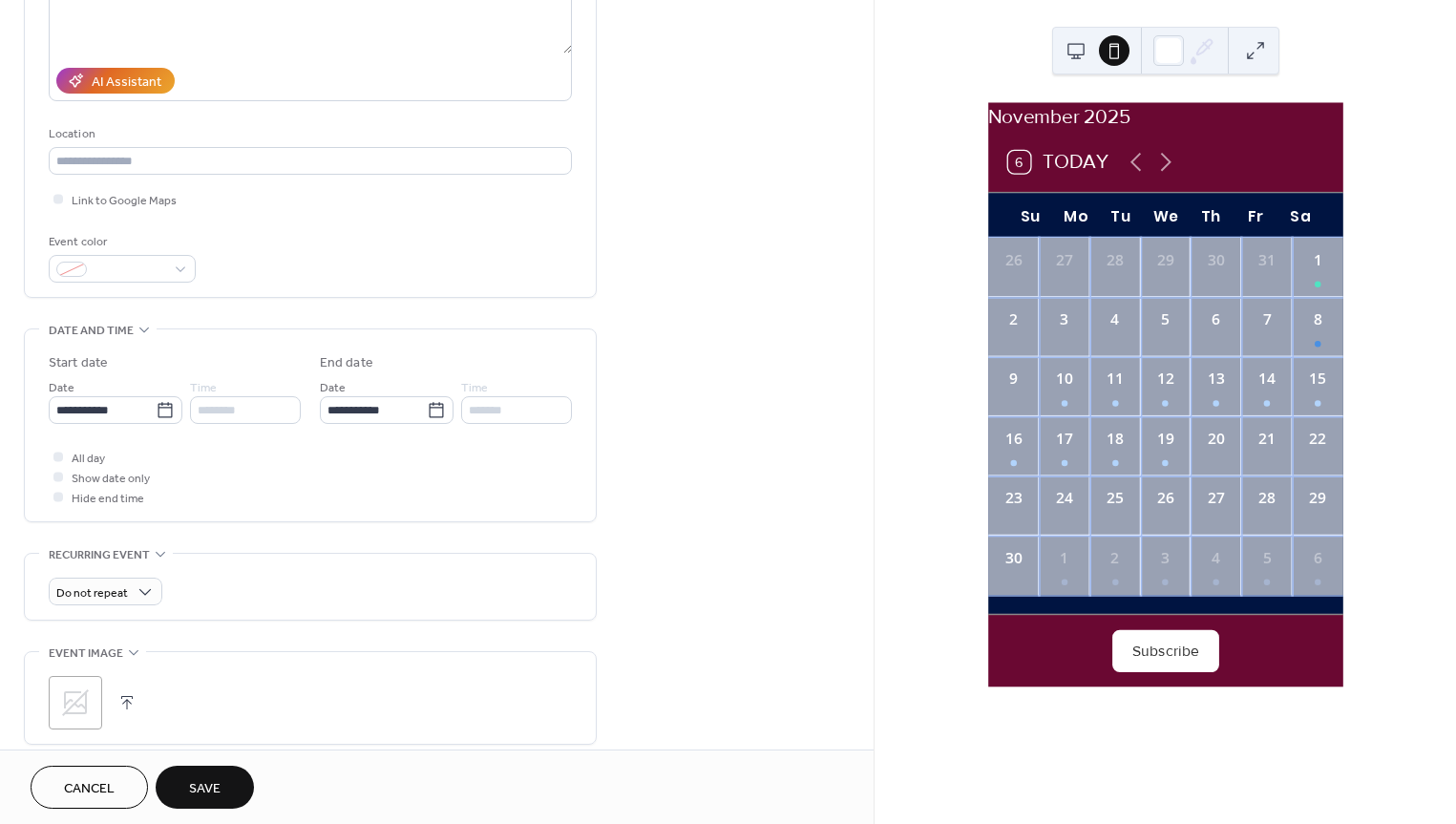 click at bounding box center [58, 476] 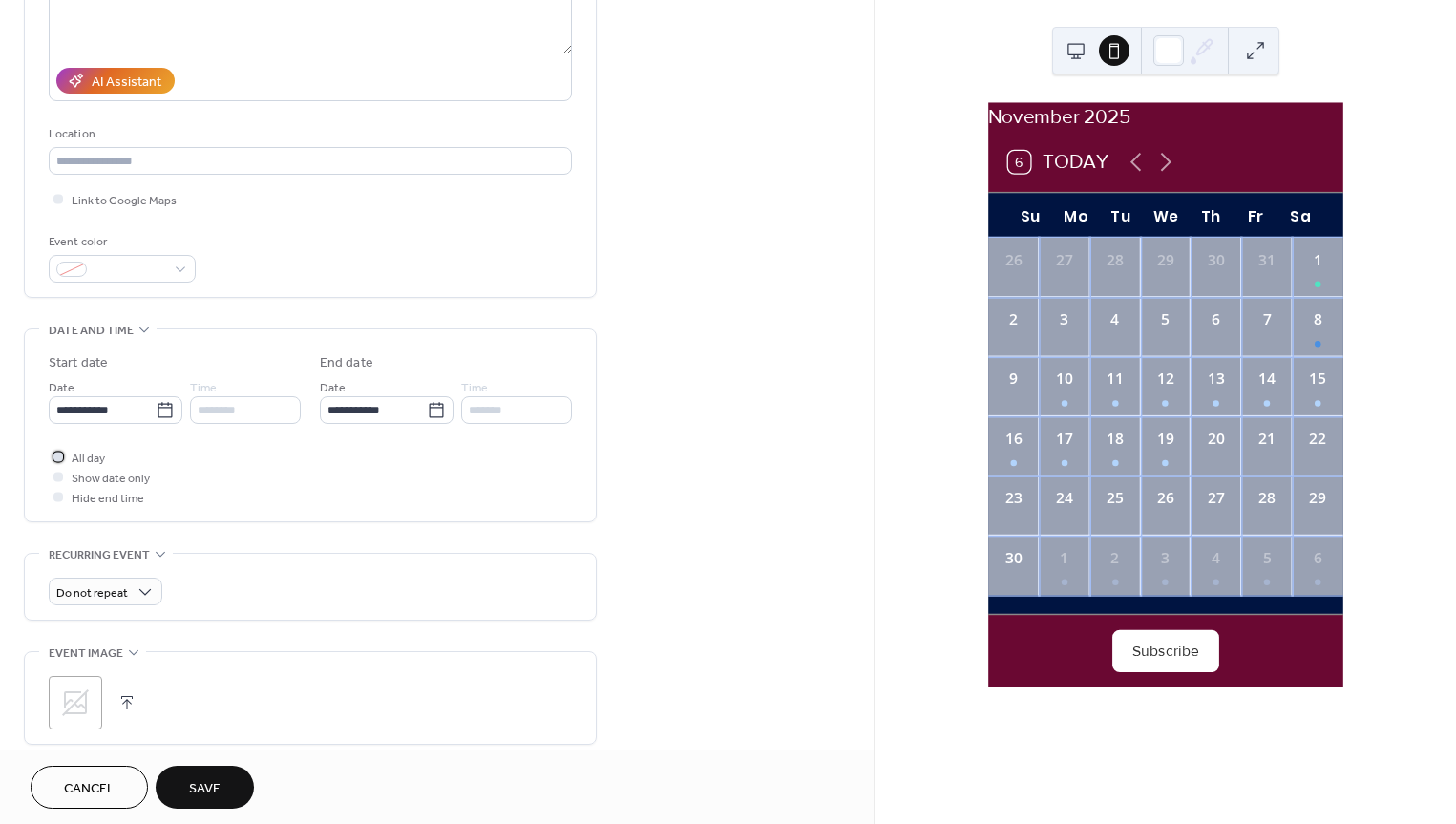 click 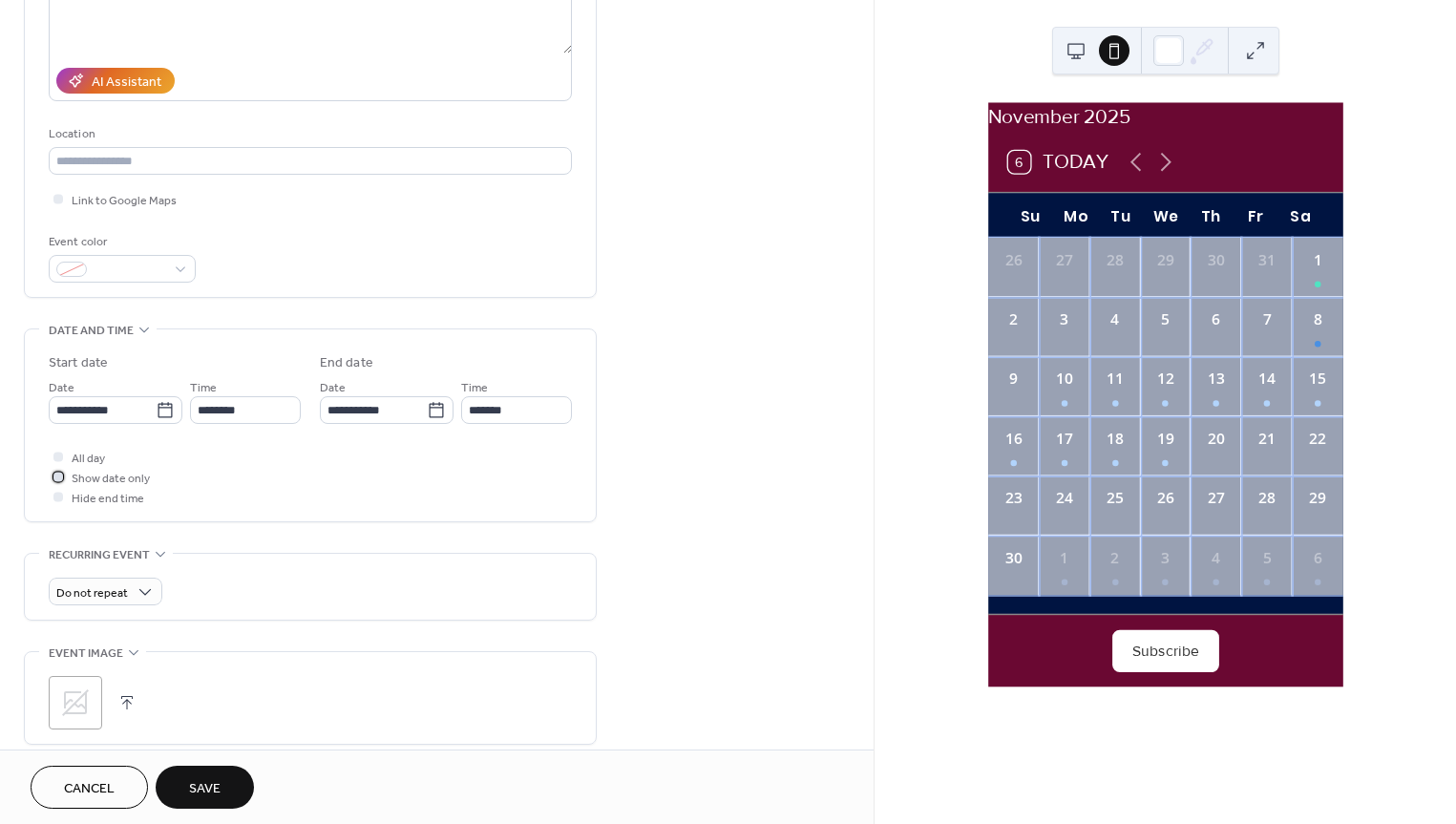 click at bounding box center [58, 476] 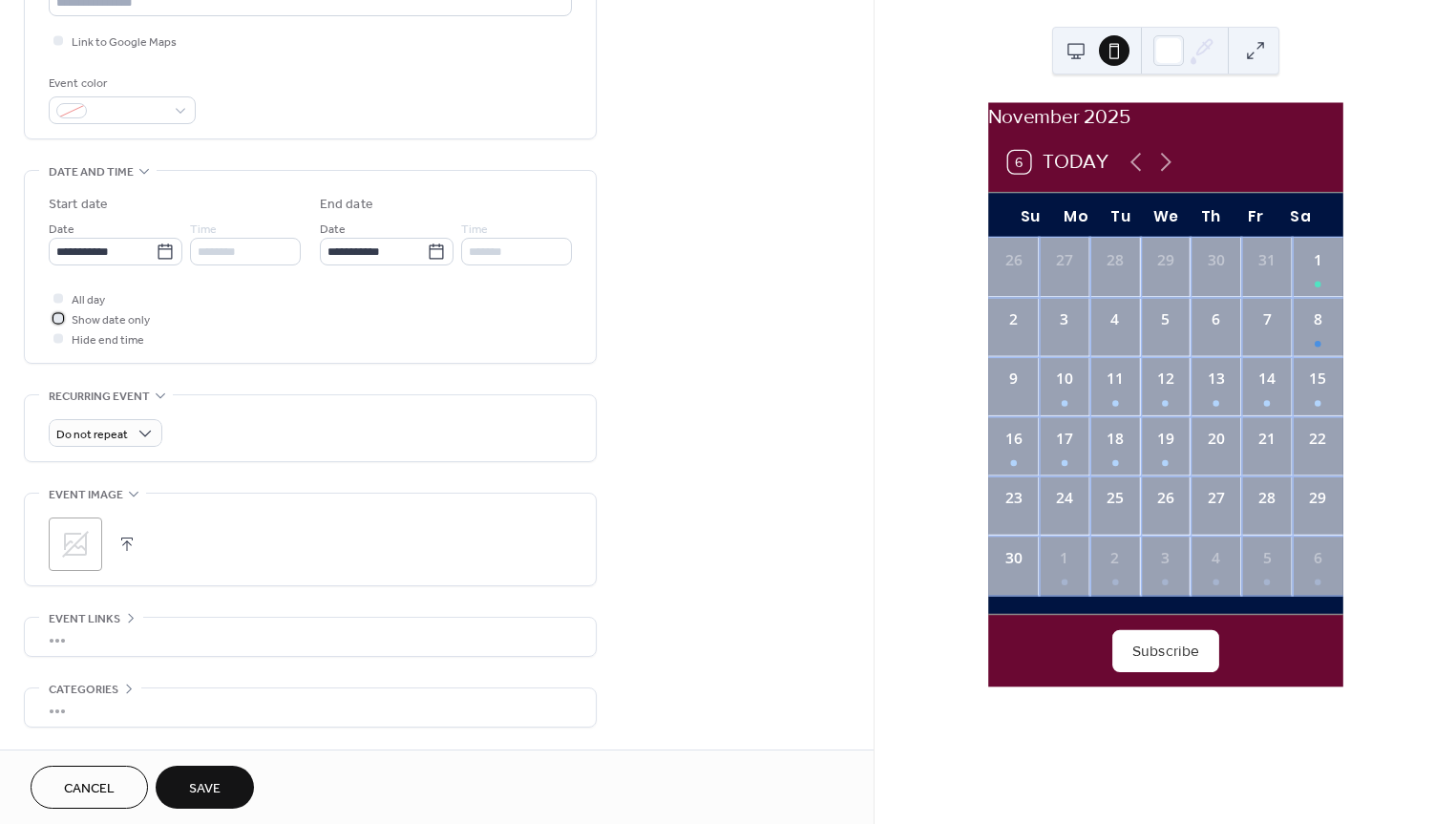 scroll, scrollTop: 455, scrollLeft: 0, axis: vertical 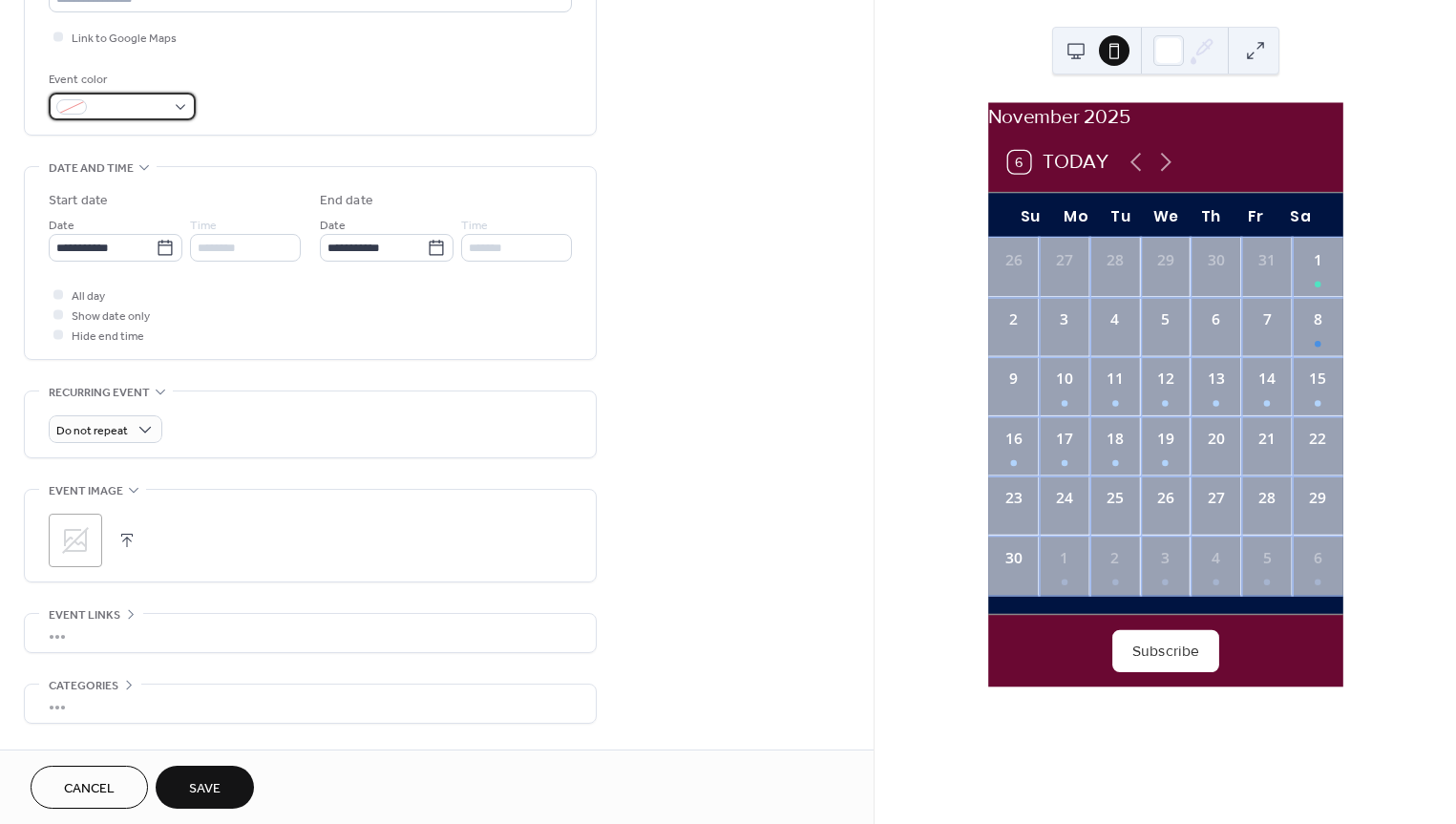 click at bounding box center [130, 108] 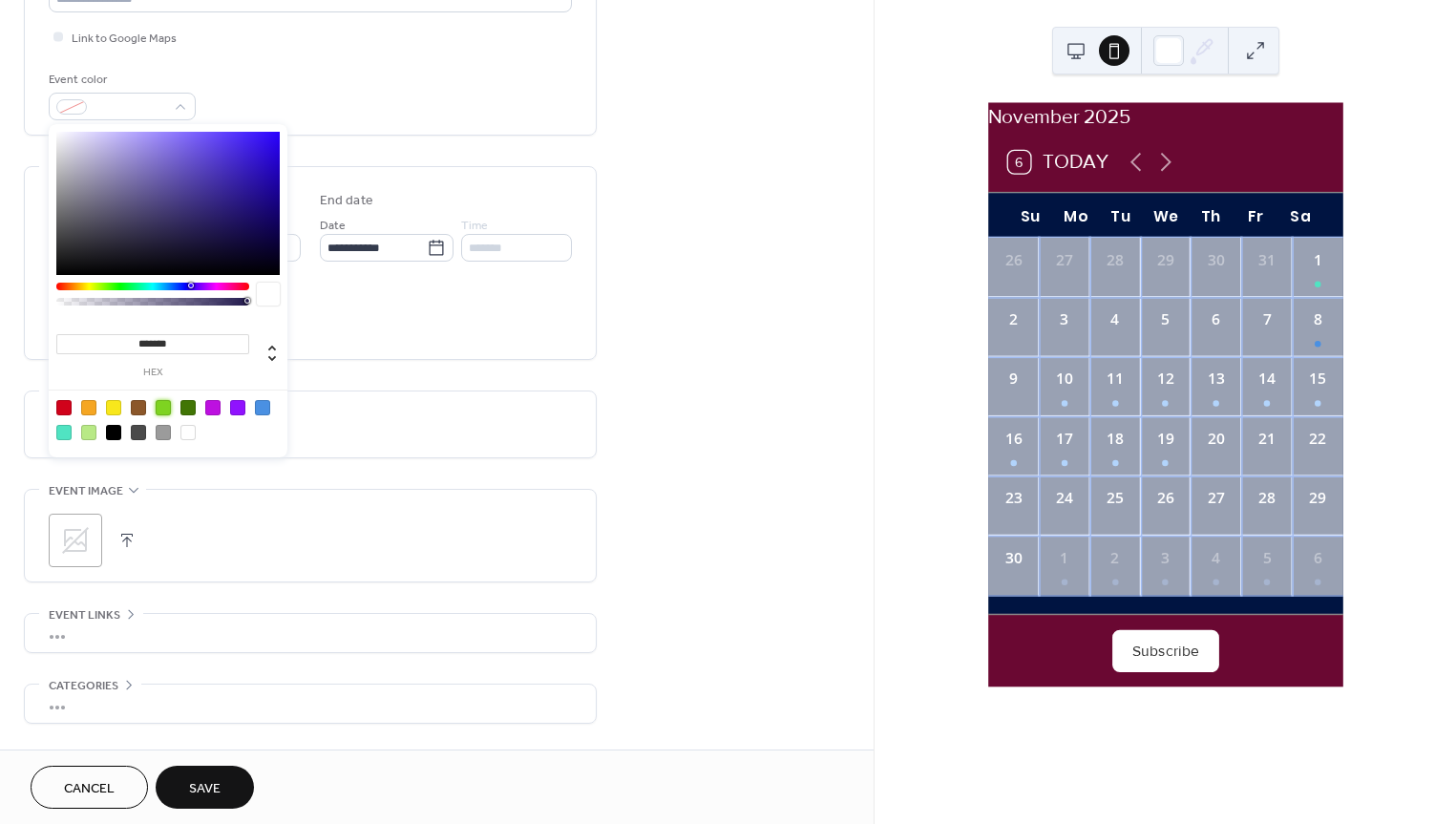 click at bounding box center [163, 408] 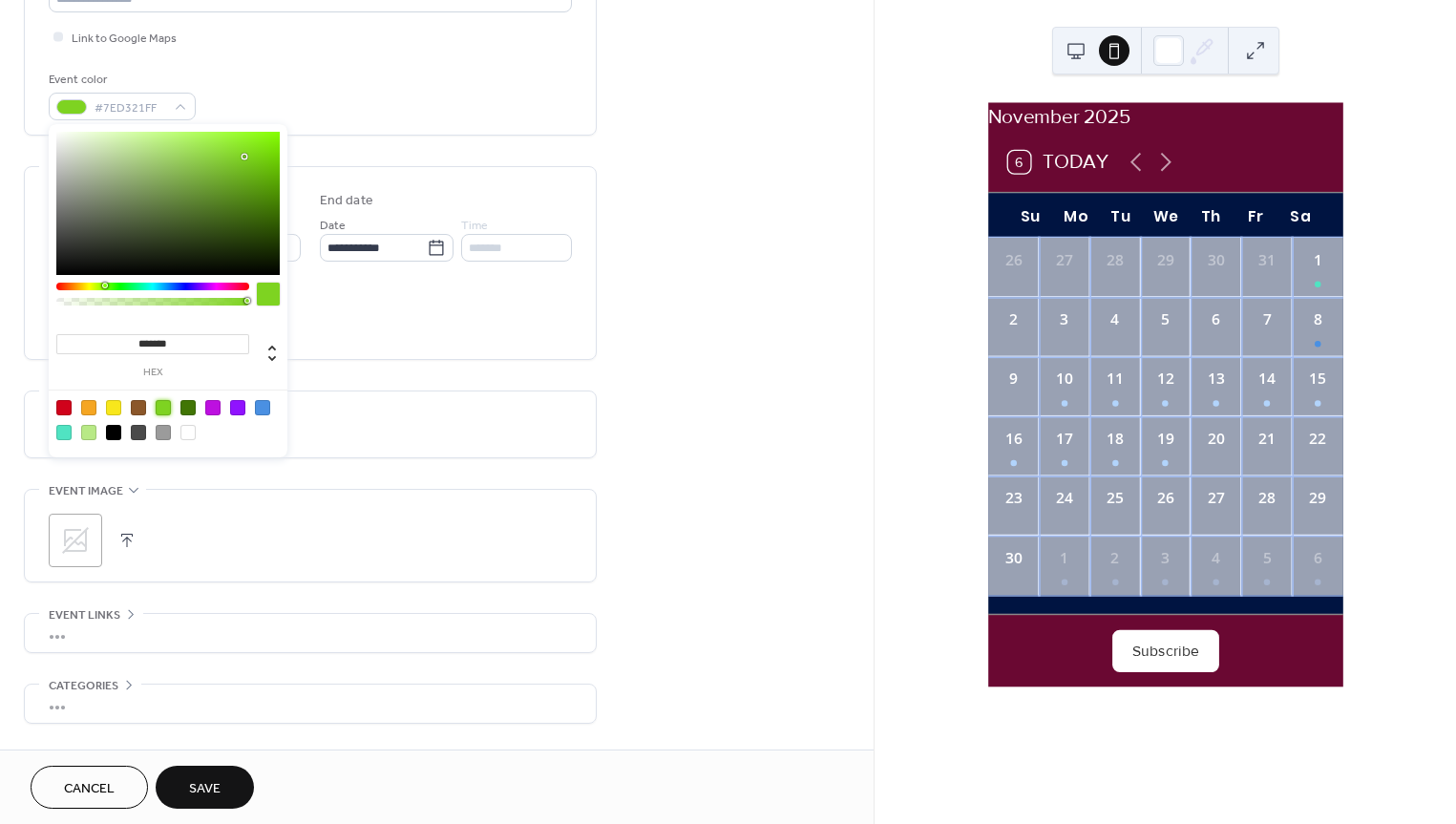 click at bounding box center (263, 408) 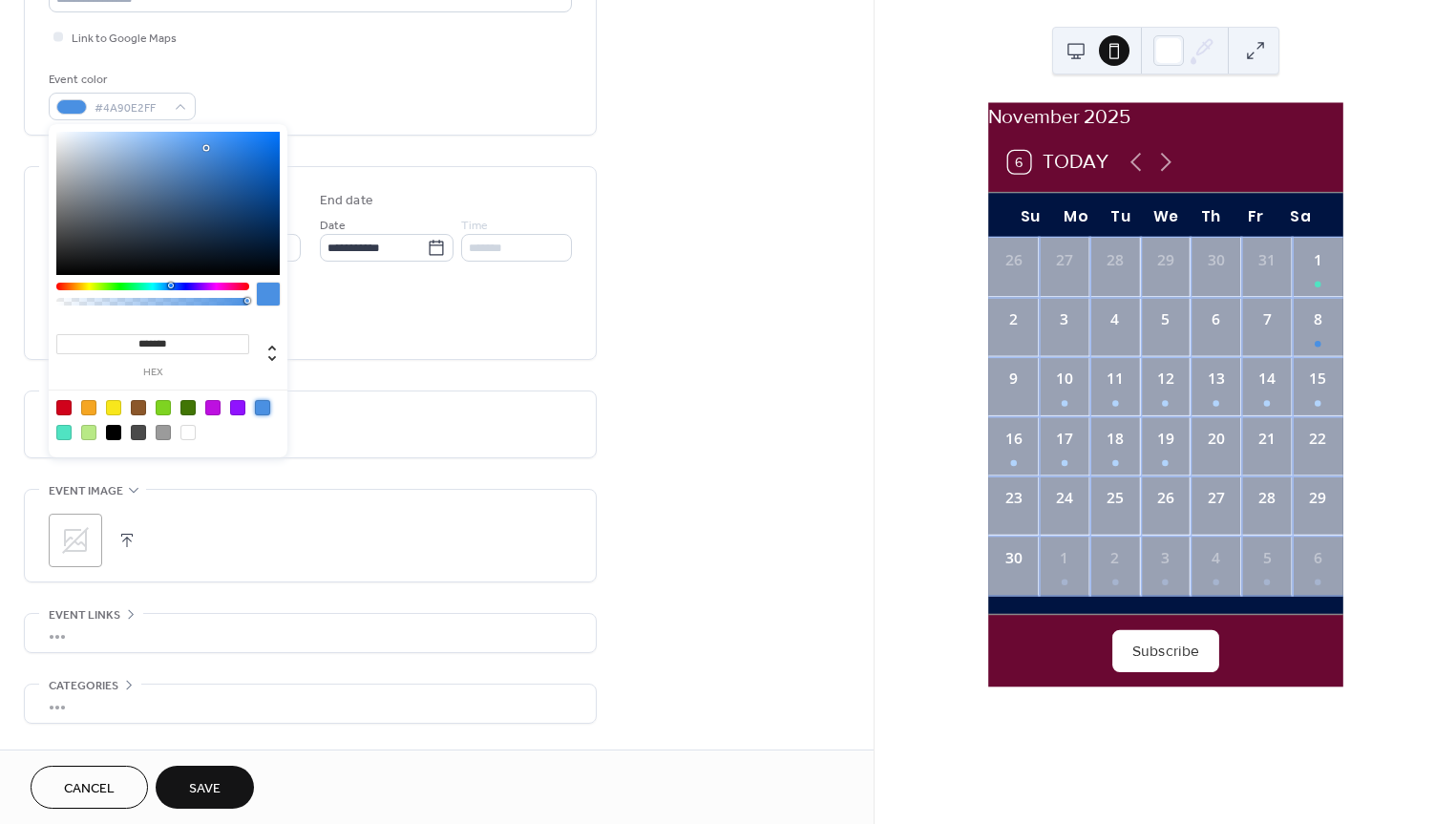 click at bounding box center (64, 408) 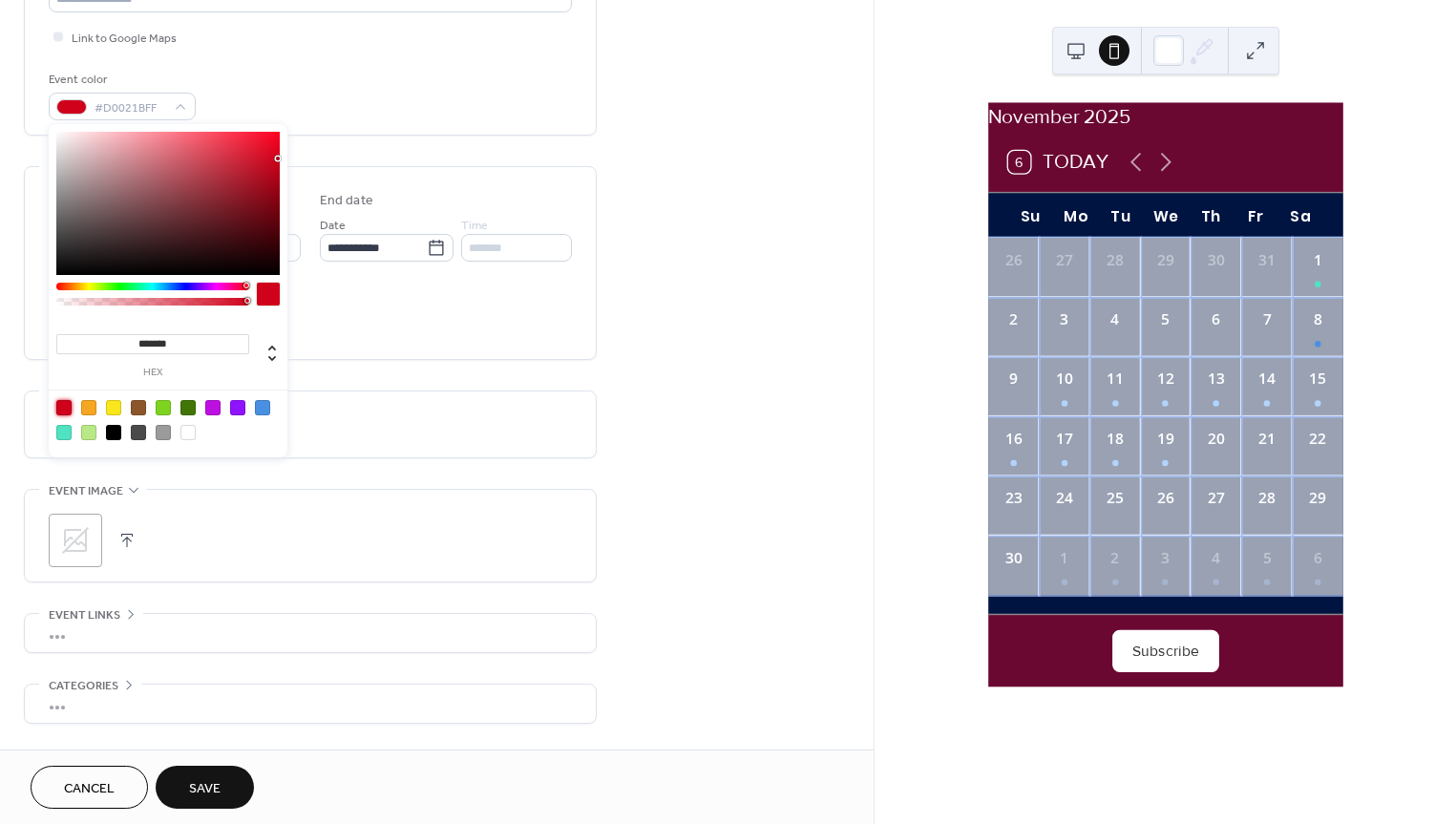 type on "*******" 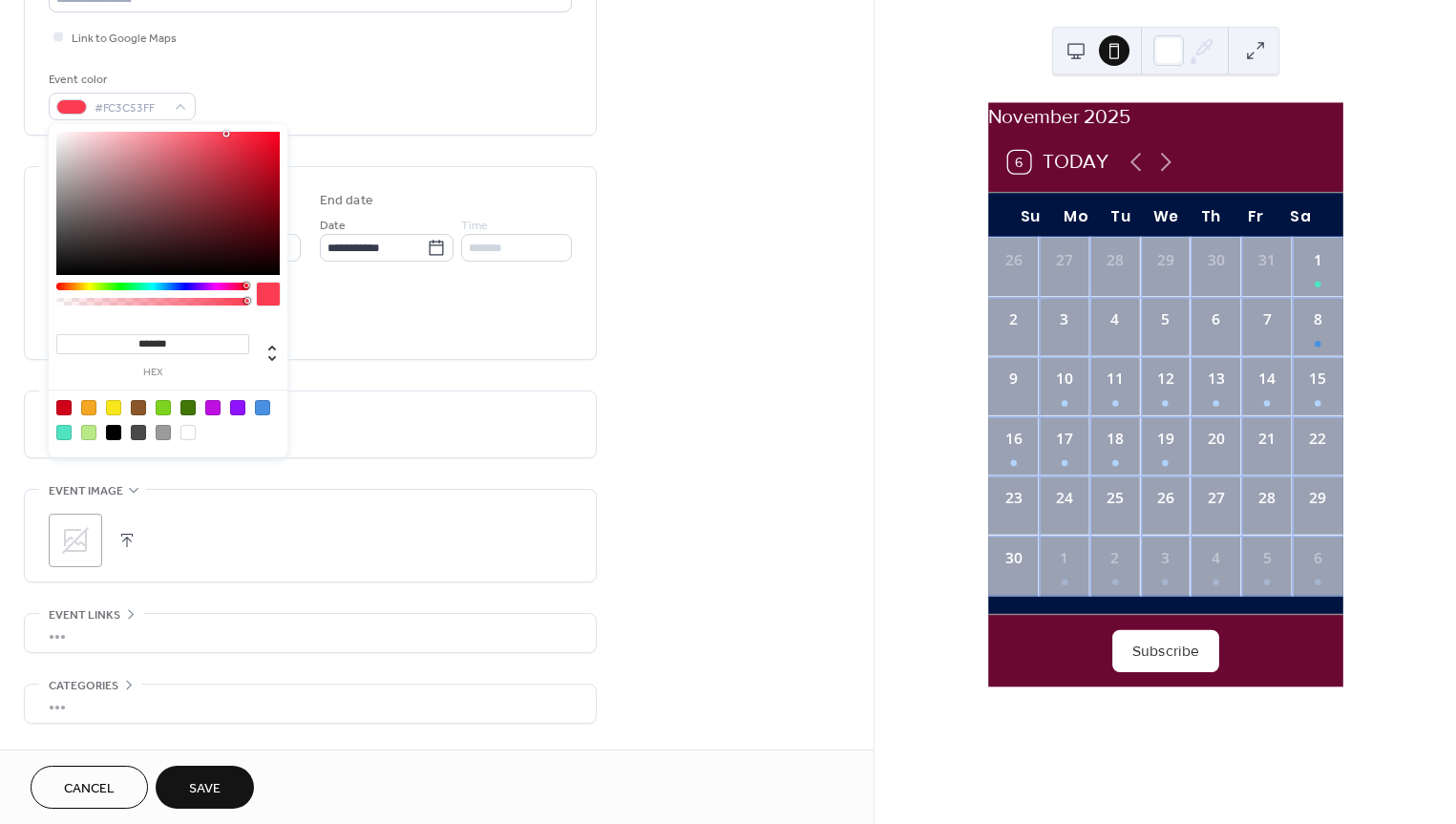 click at bounding box center [168, 203] 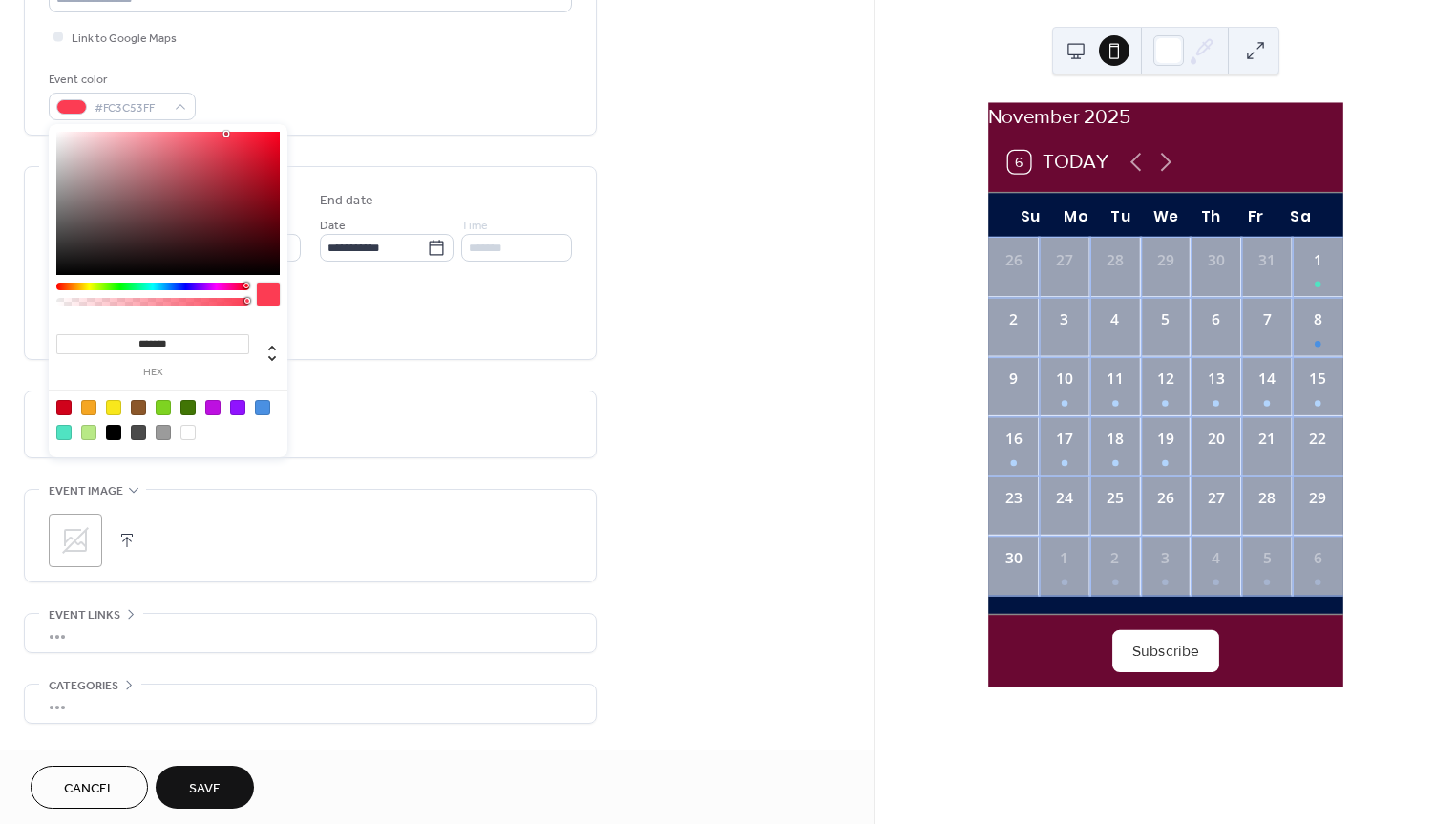 click on "**********" at bounding box center [436, 232] 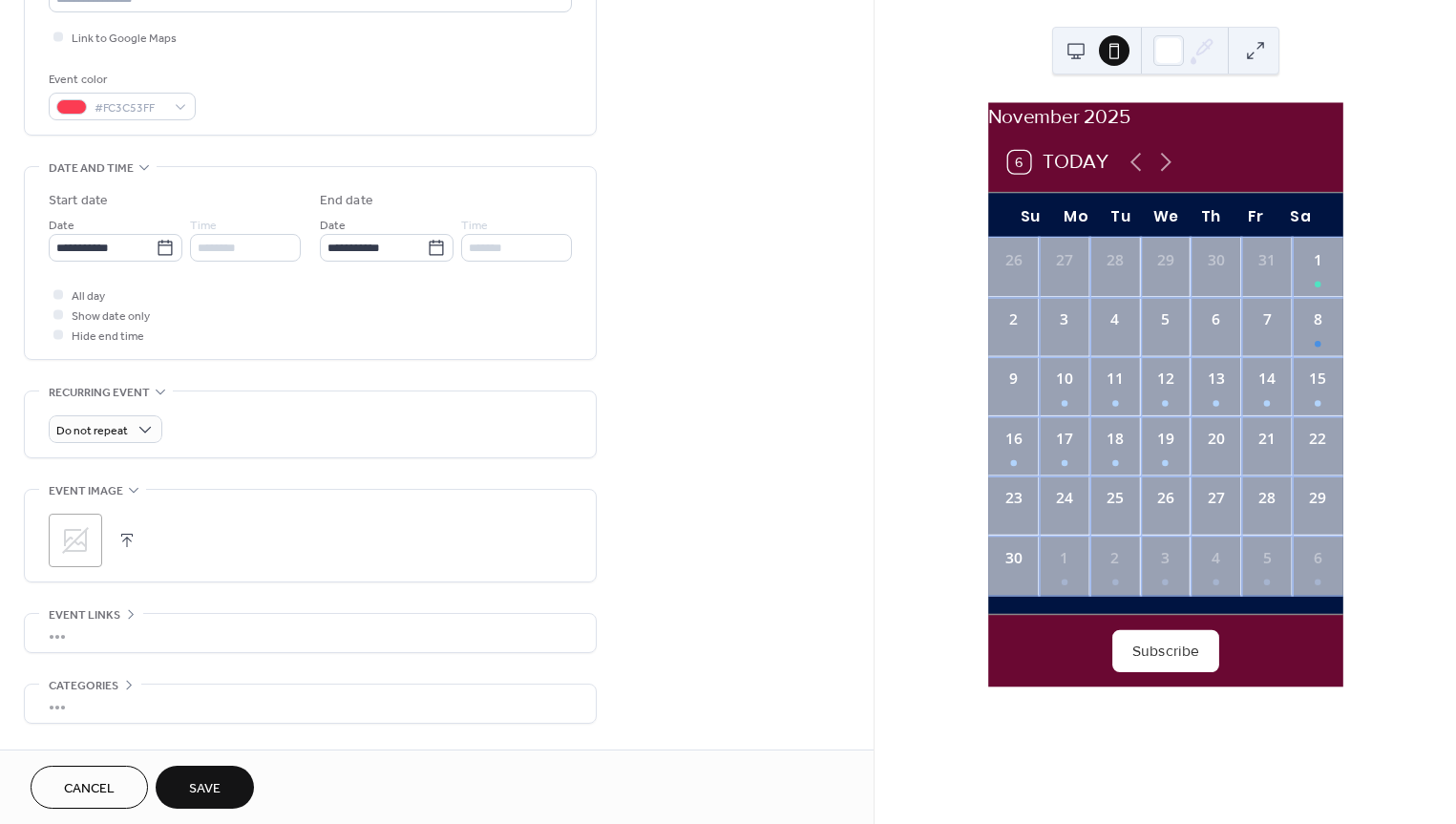 scroll, scrollTop: 519, scrollLeft: 0, axis: vertical 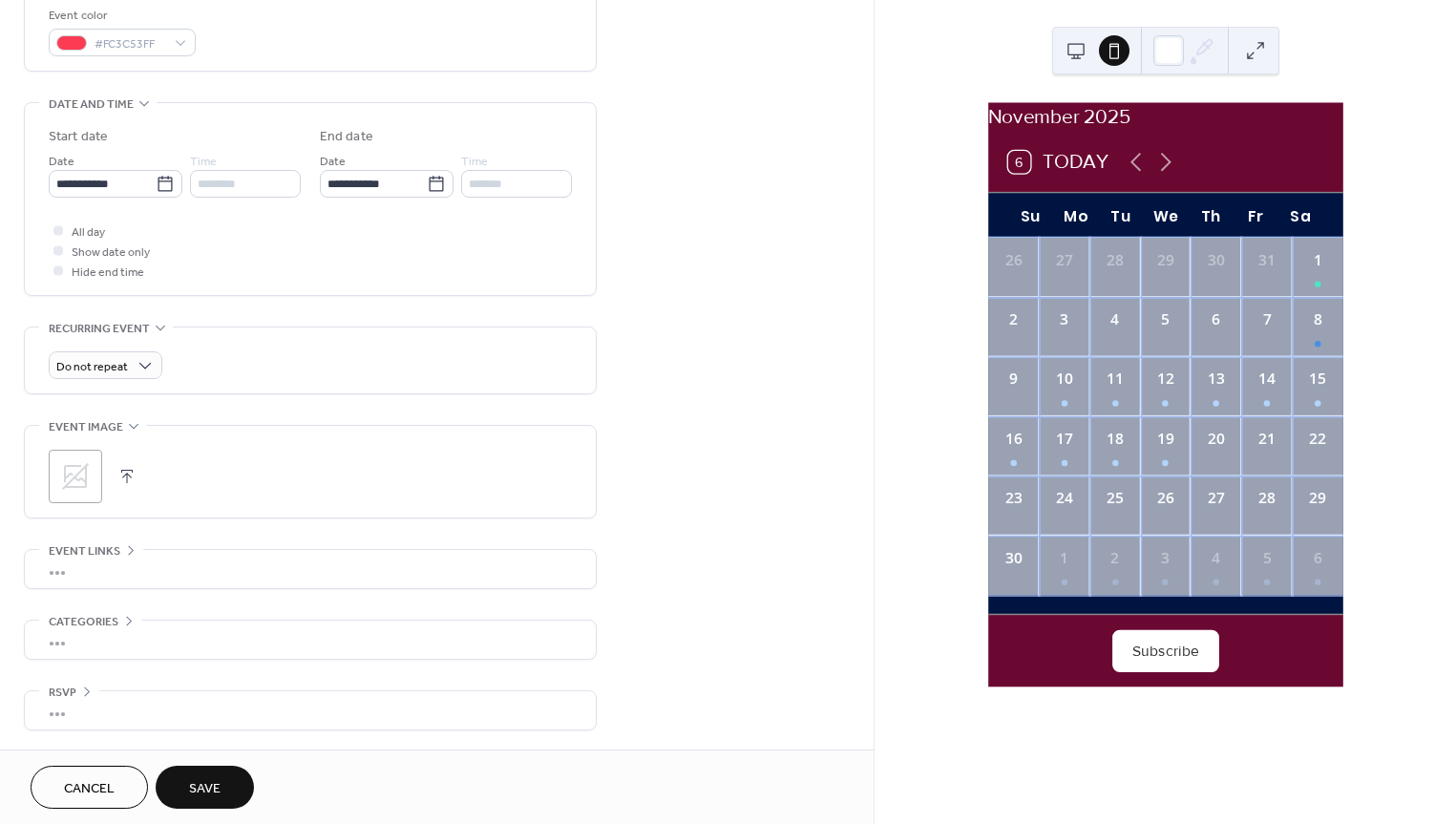 click on "Save" at bounding box center (204, 789) 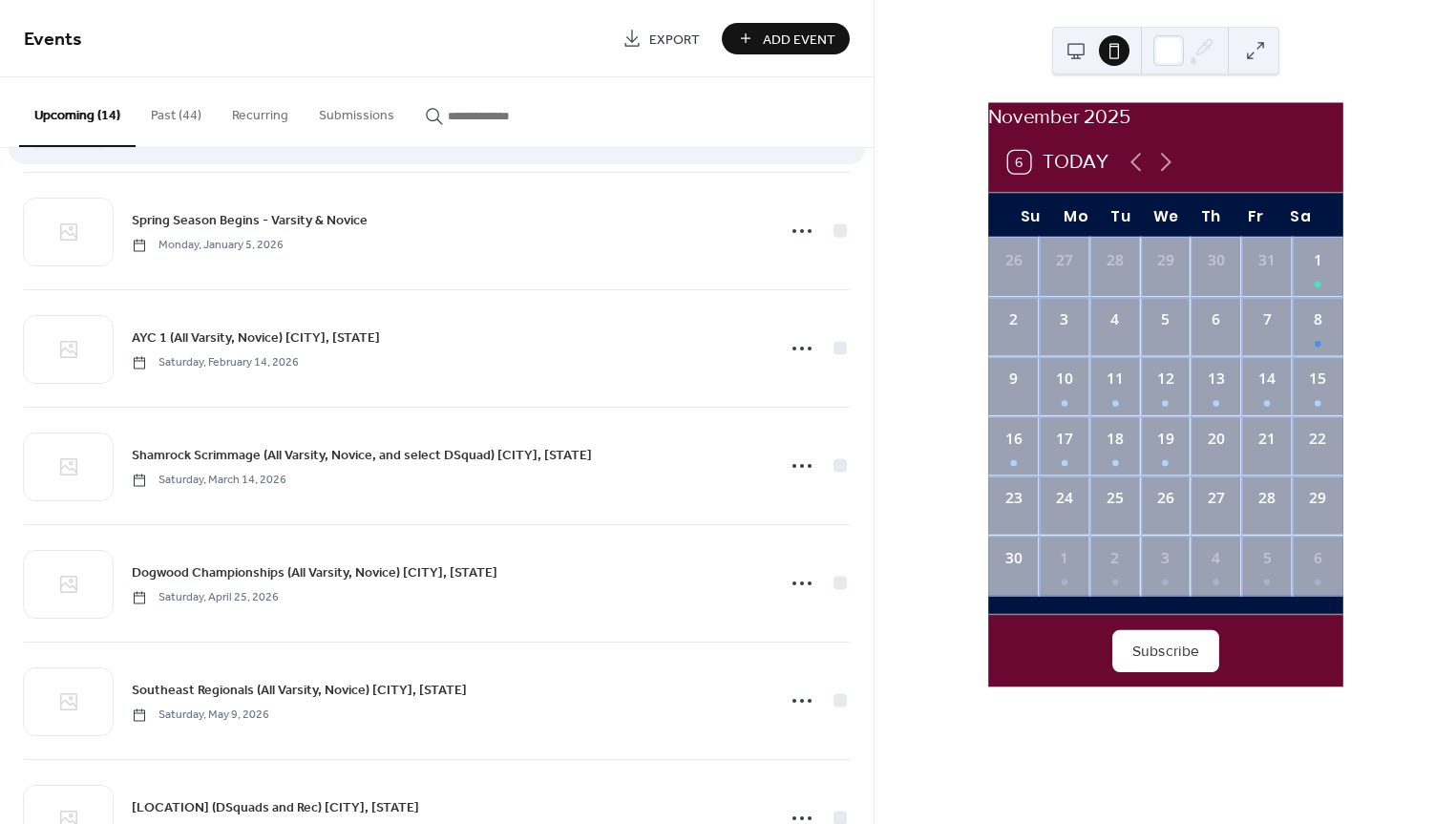 scroll, scrollTop: 1025, scrollLeft: 0, axis: vertical 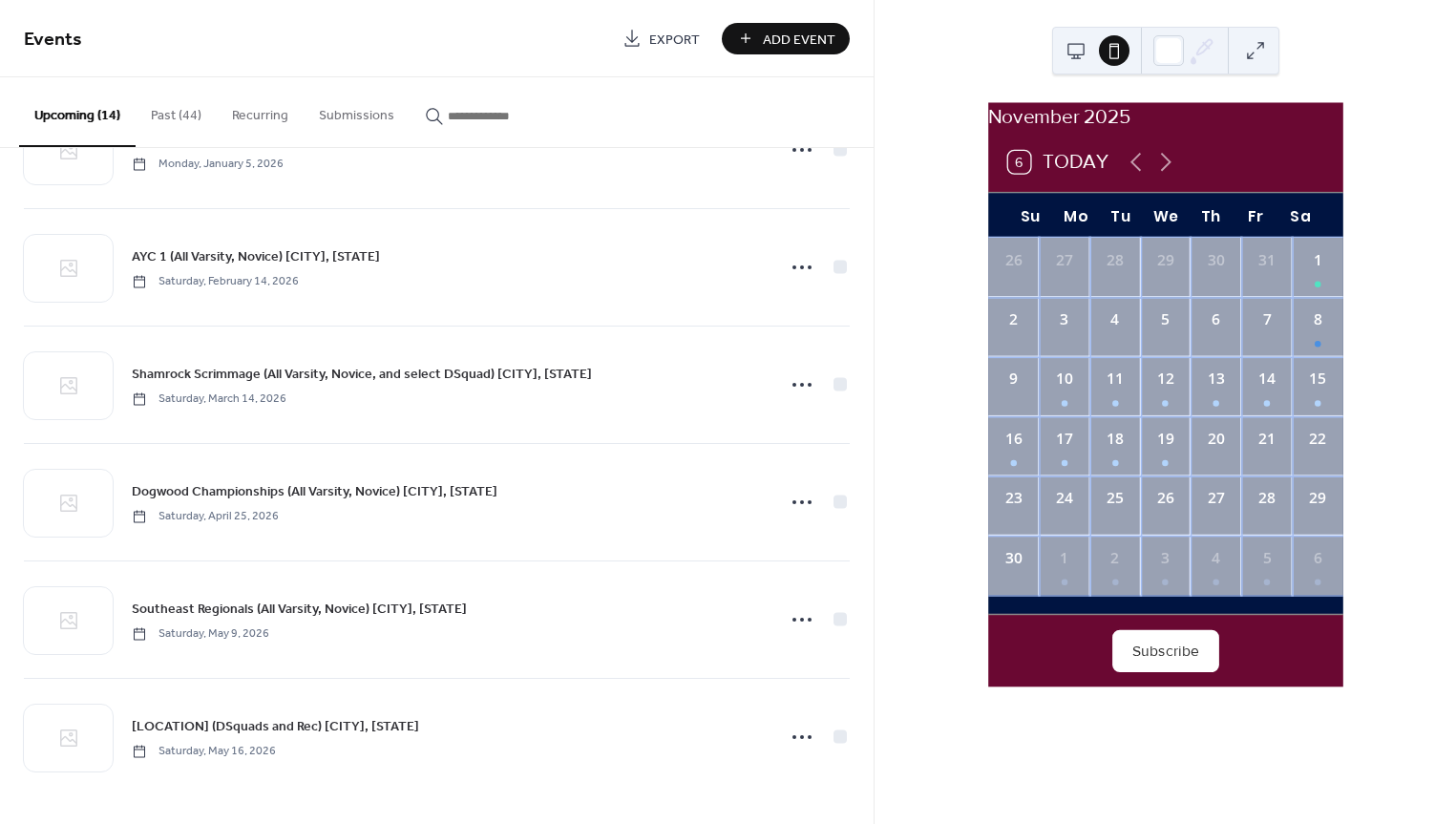 click on "Past (44)" at bounding box center [176, 111] 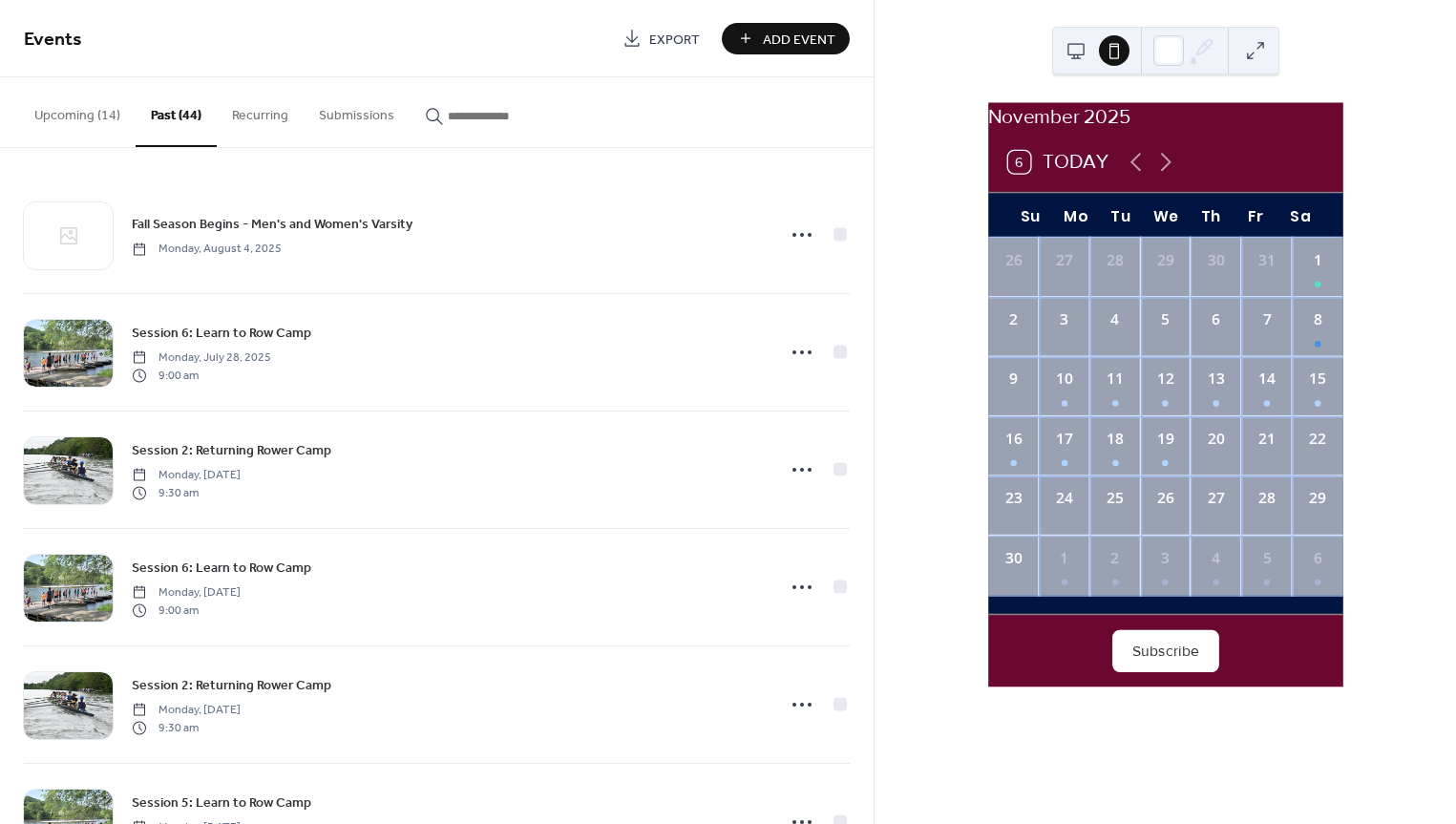 click on "Upcoming (14)" at bounding box center [77, 111] 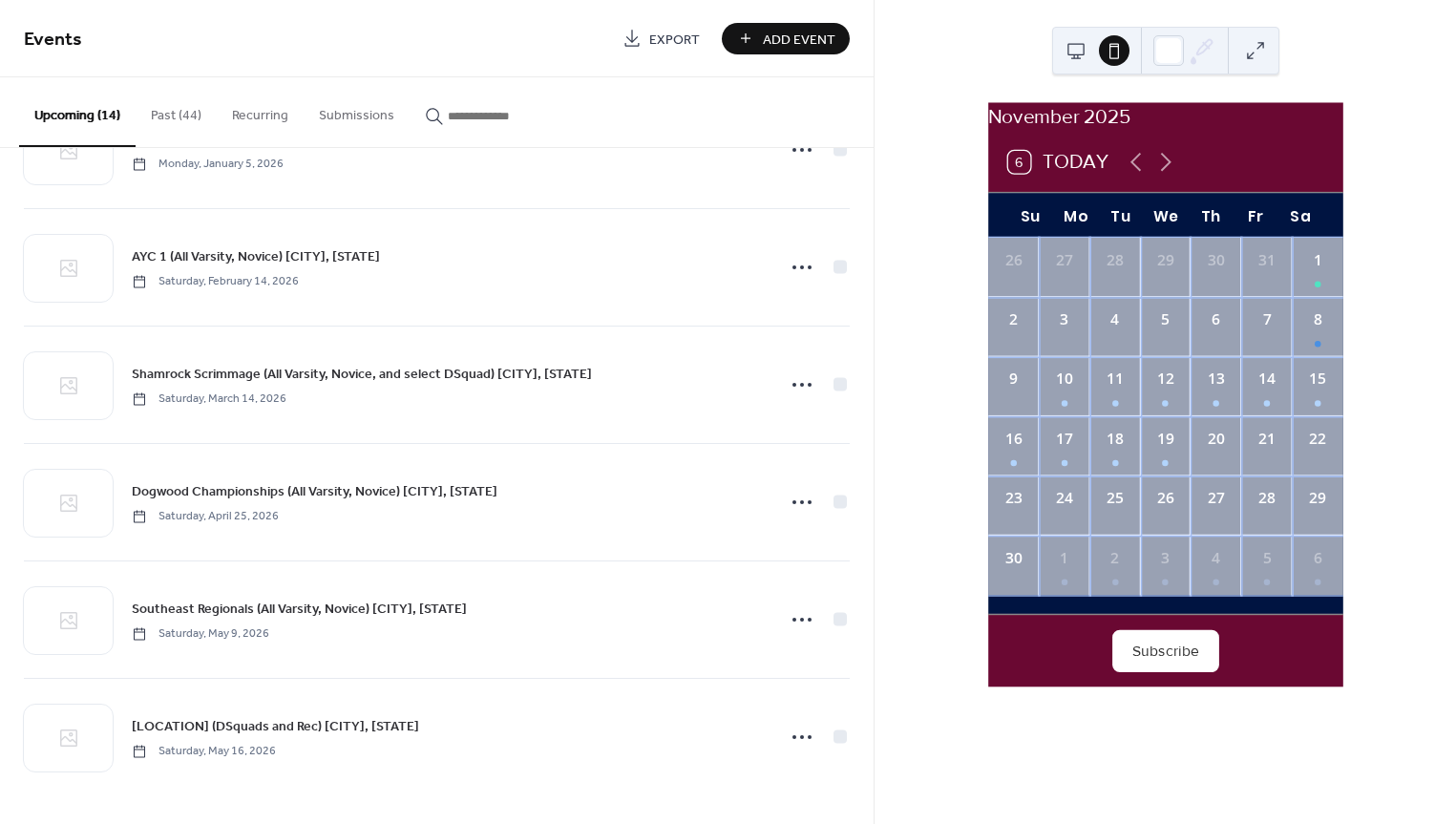 click at bounding box center [1076, 51] 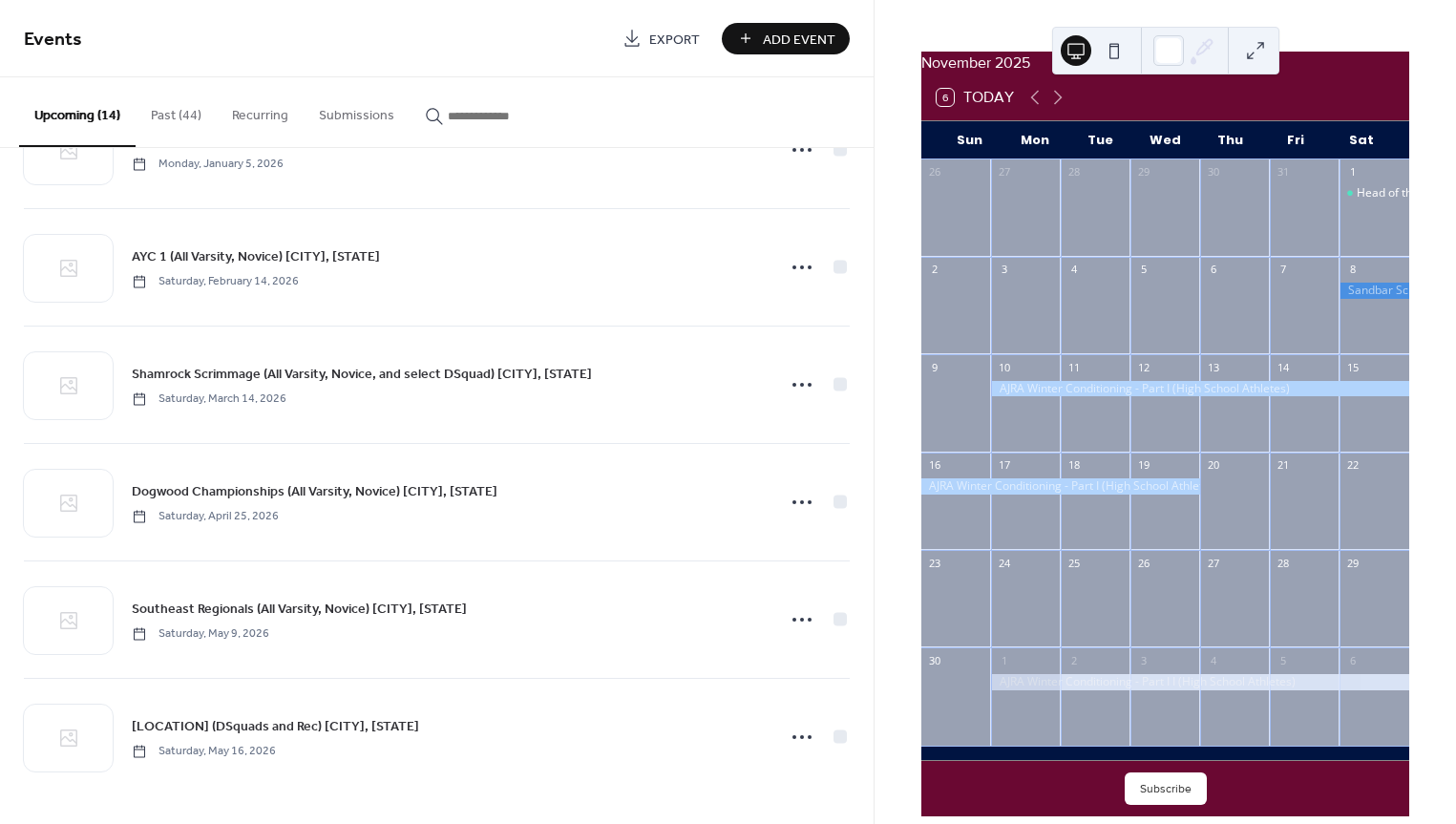 scroll, scrollTop: 49, scrollLeft: 0, axis: vertical 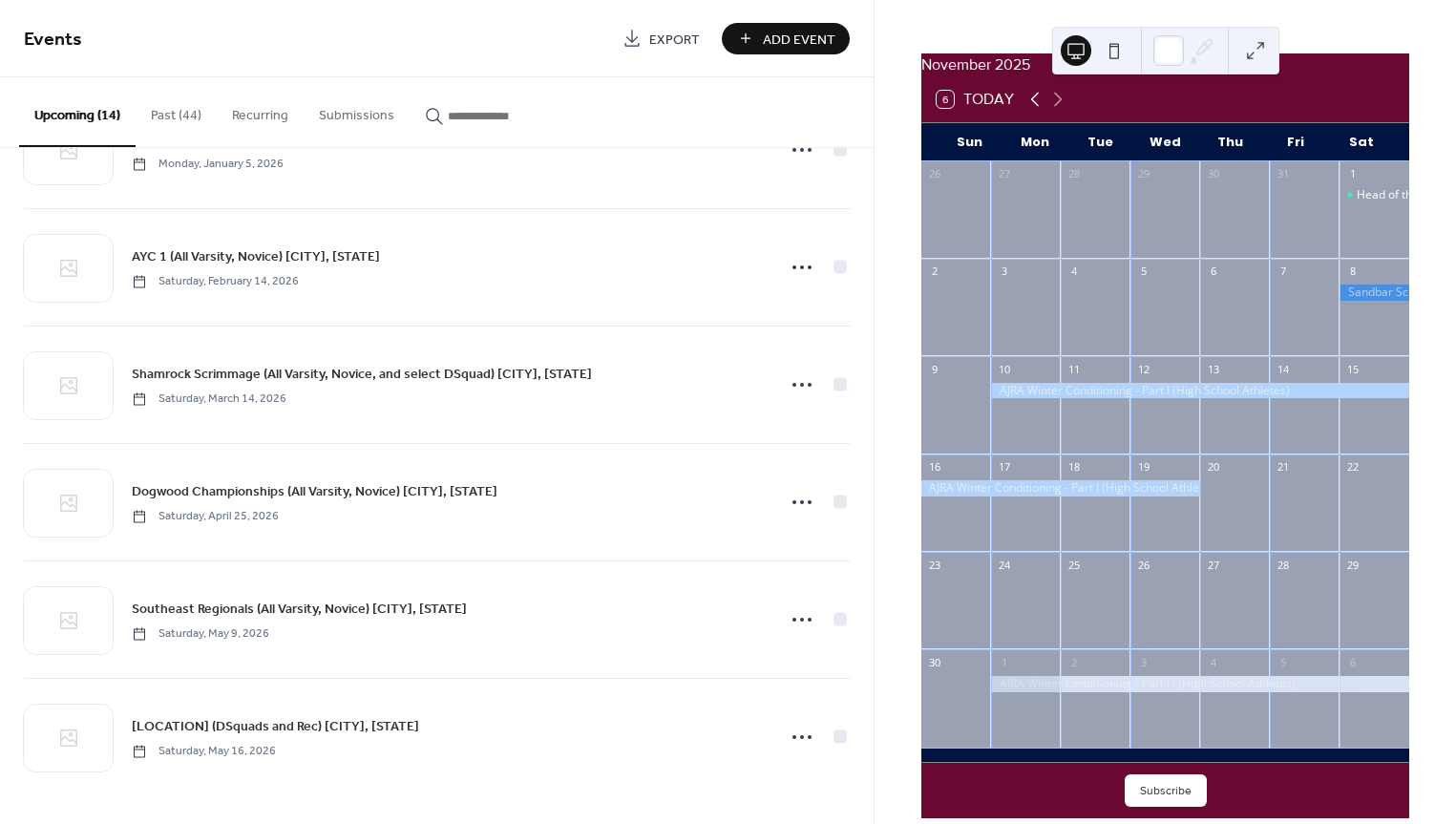 click 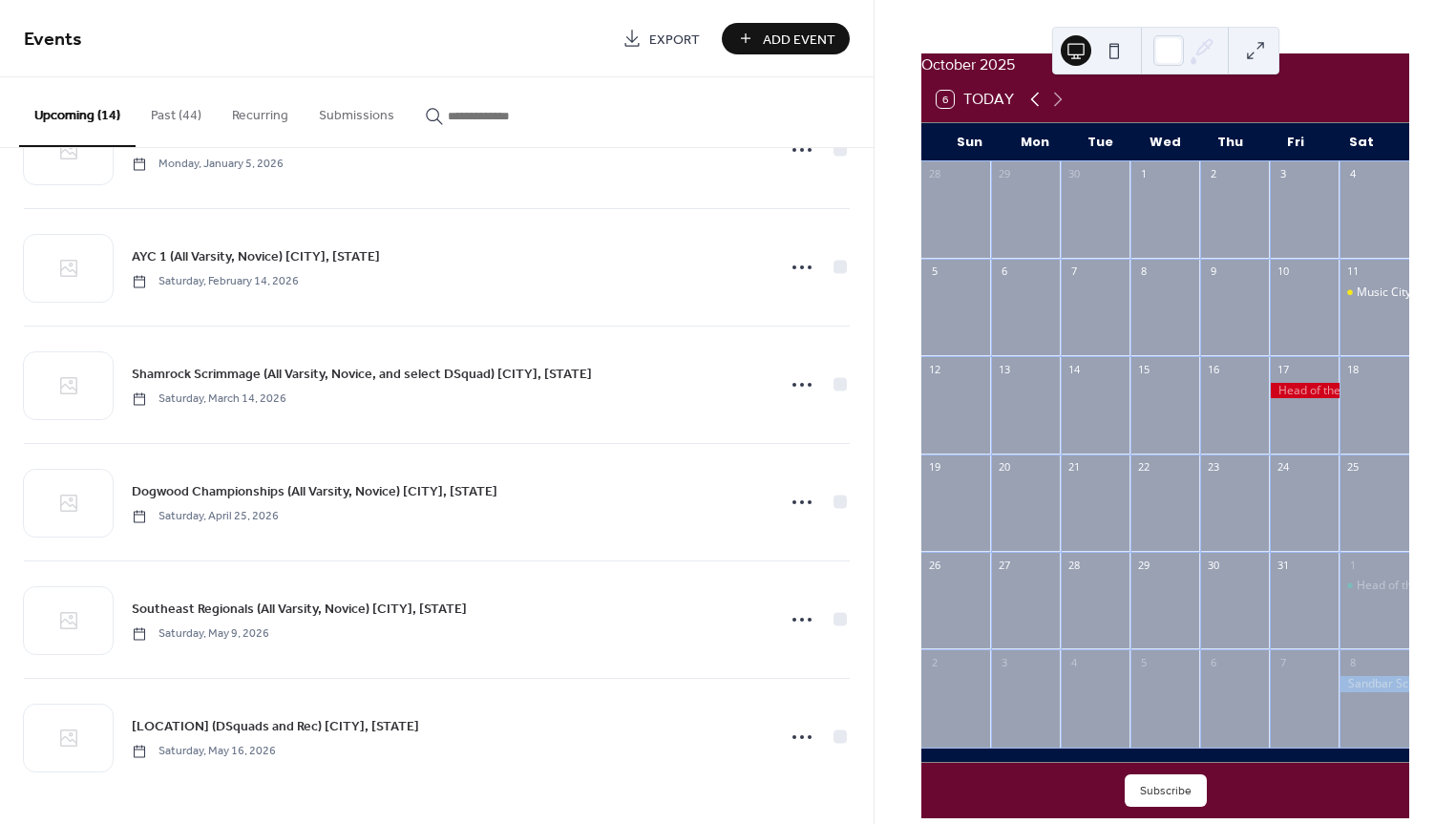 click 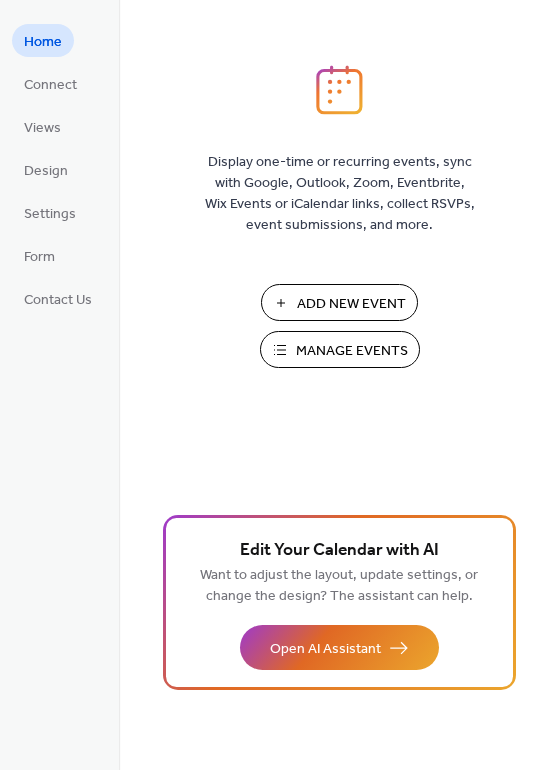 scroll, scrollTop: 0, scrollLeft: 0, axis: both 